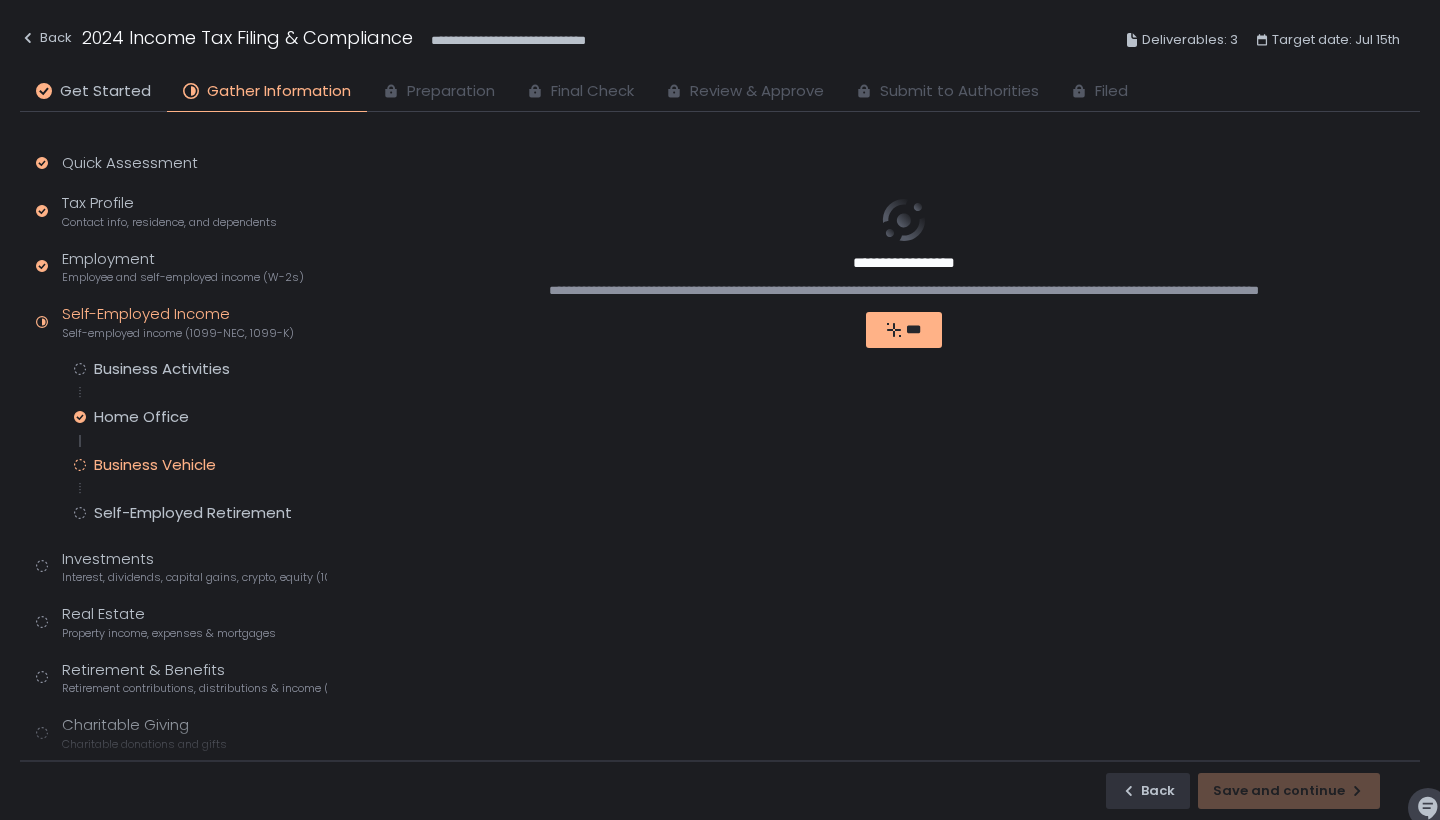 scroll, scrollTop: 0, scrollLeft: 0, axis: both 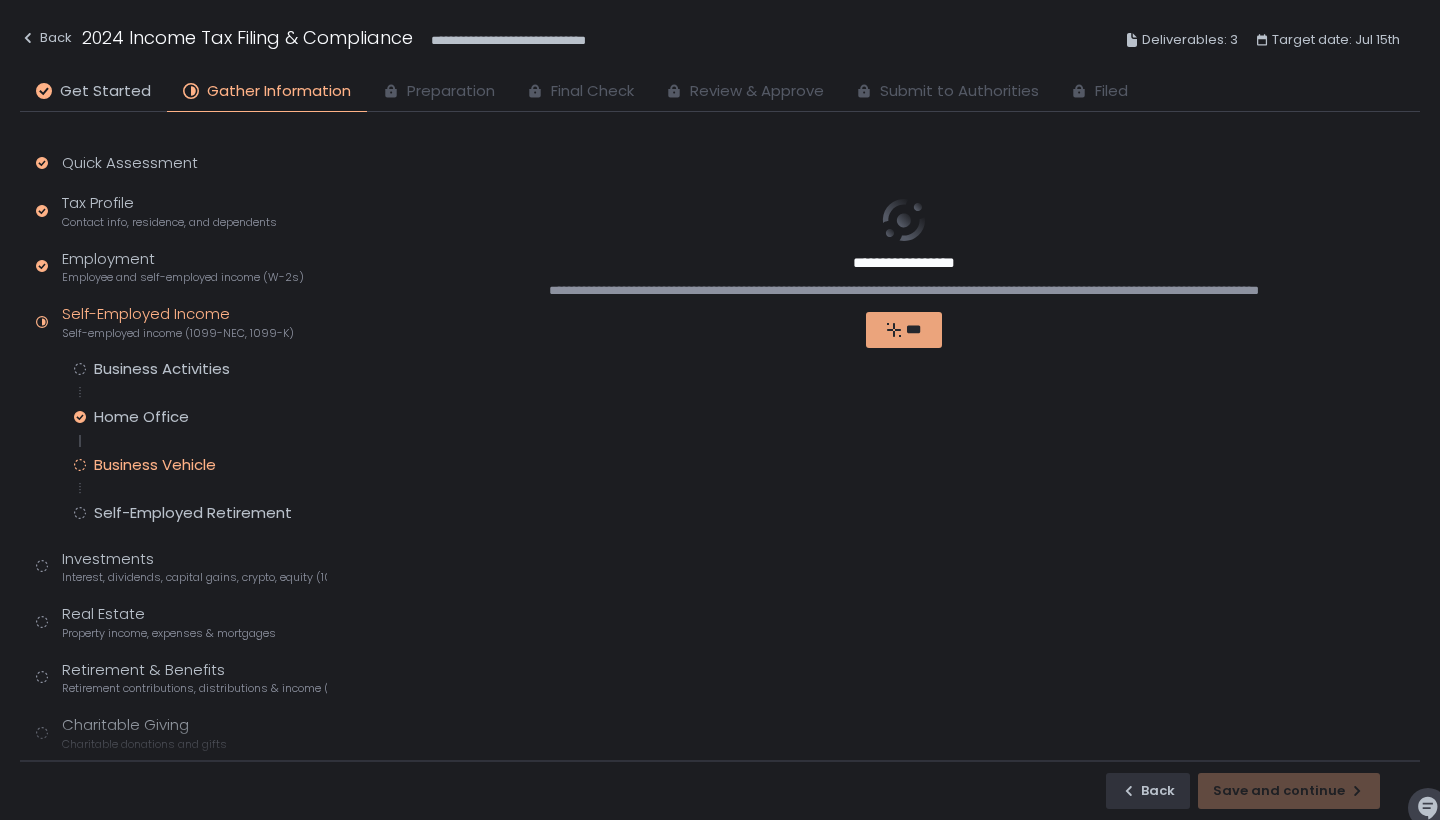 click on "***" 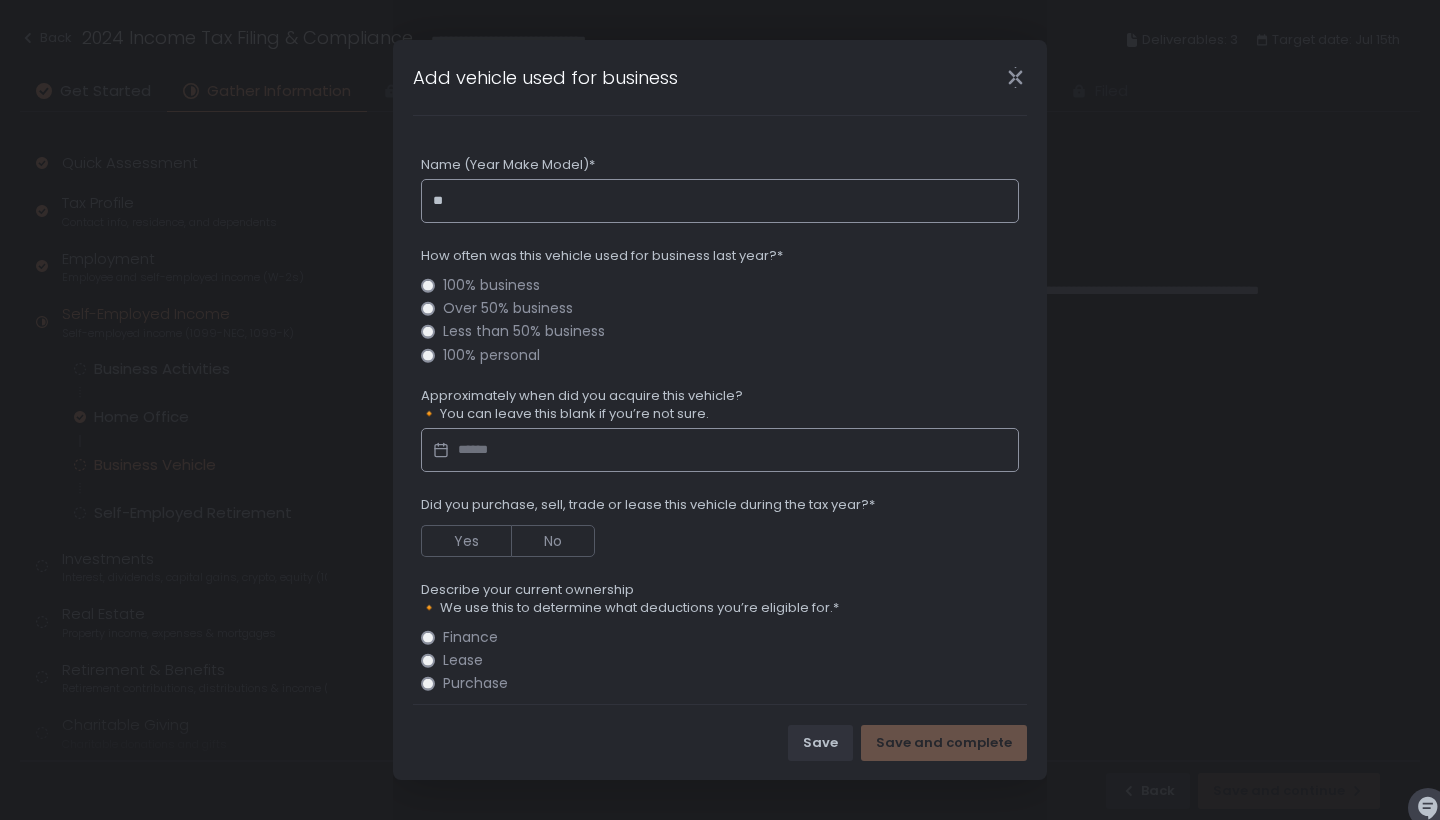 type on "*" 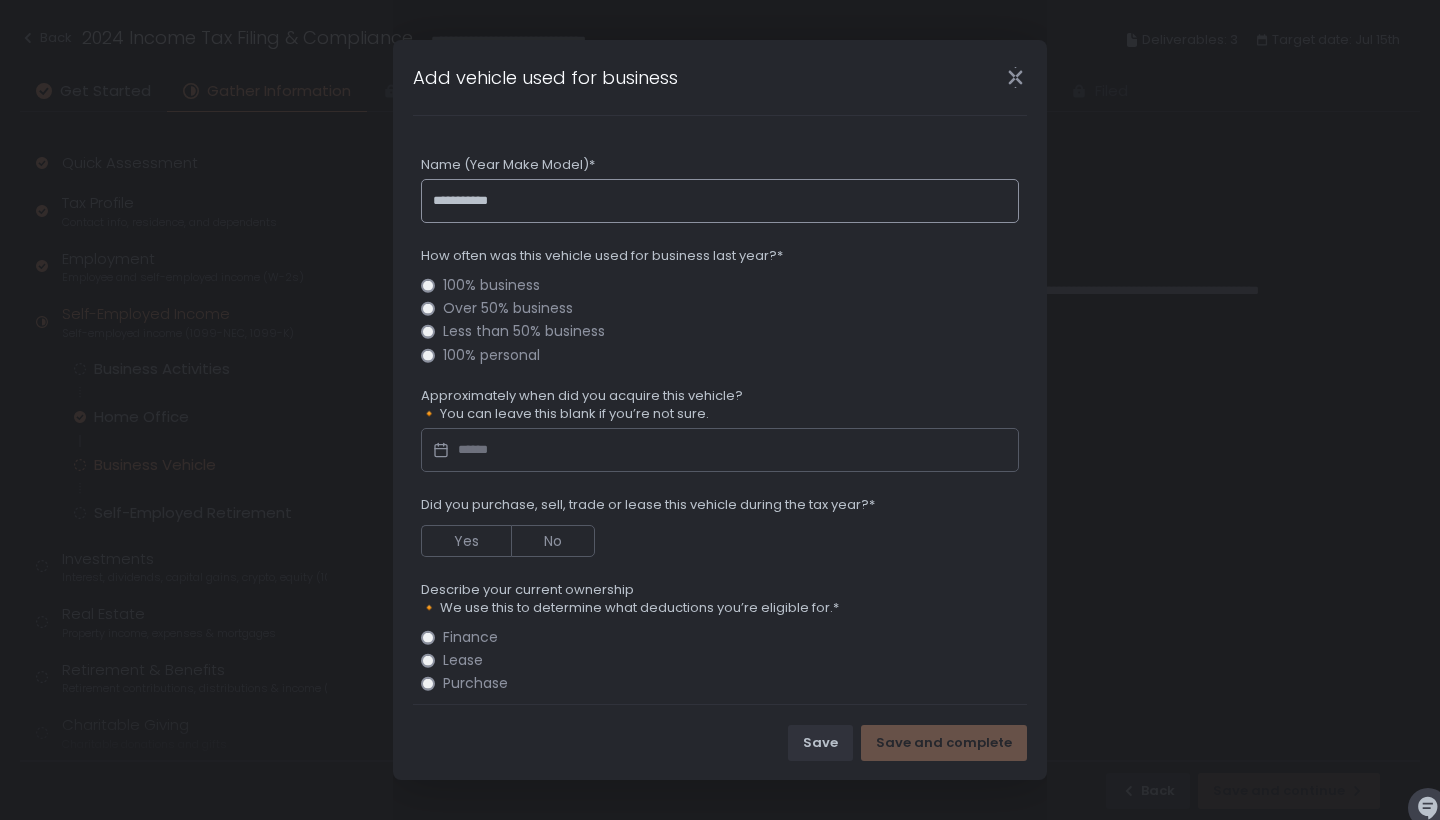 type on "**********" 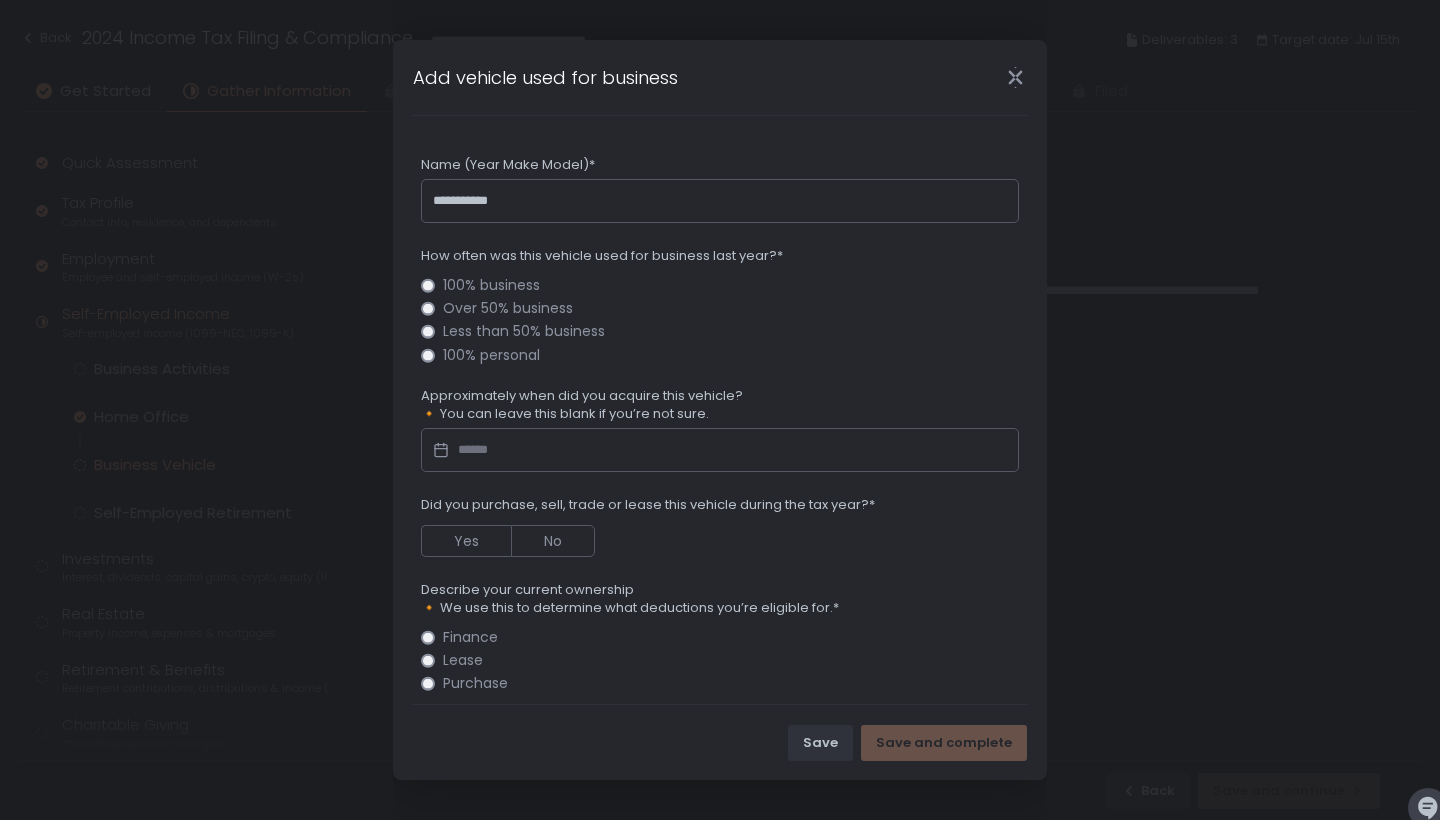 click on "Less than 50% business" 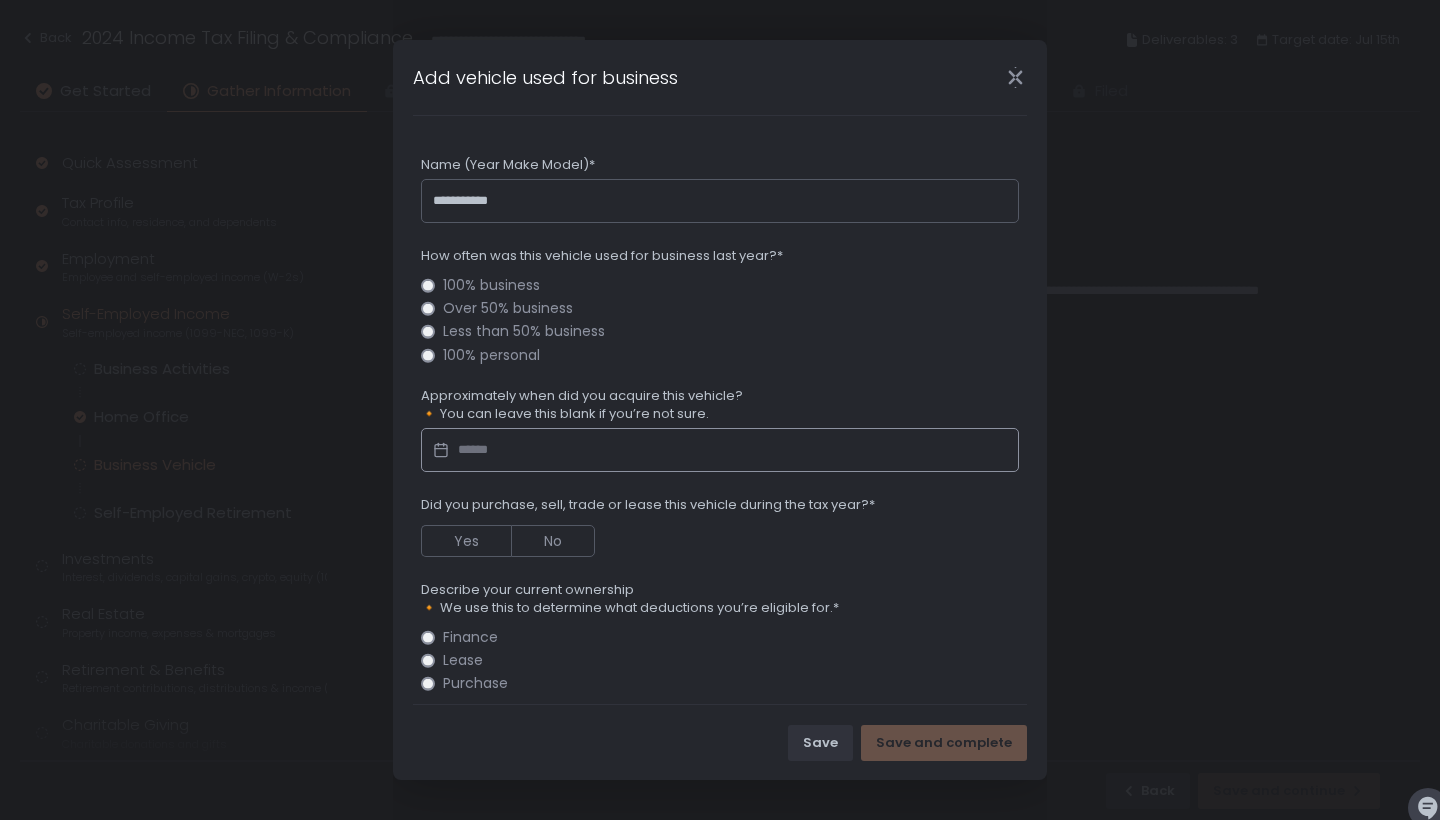 click at bounding box center (720, 450) 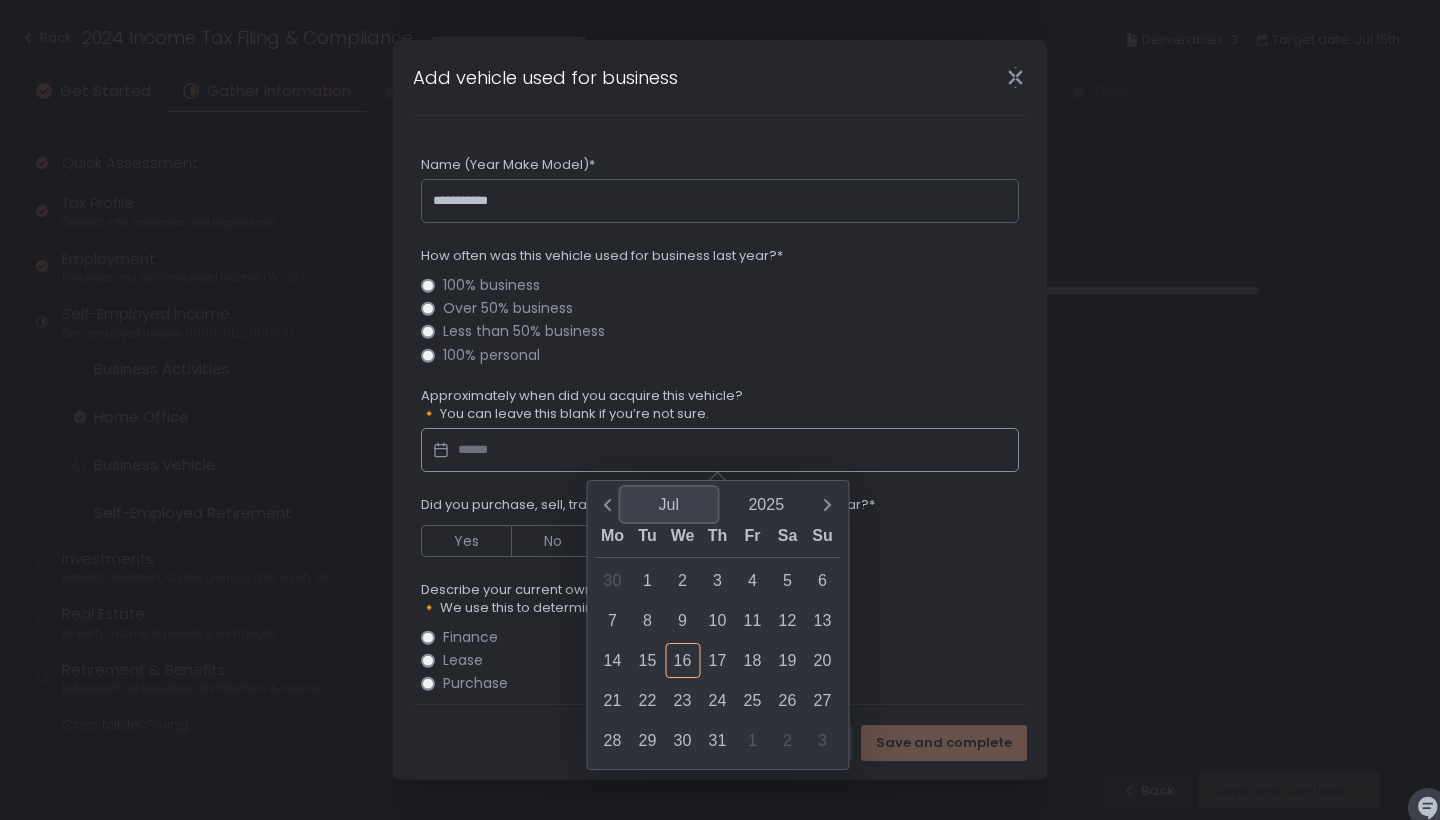 click on "Jul" 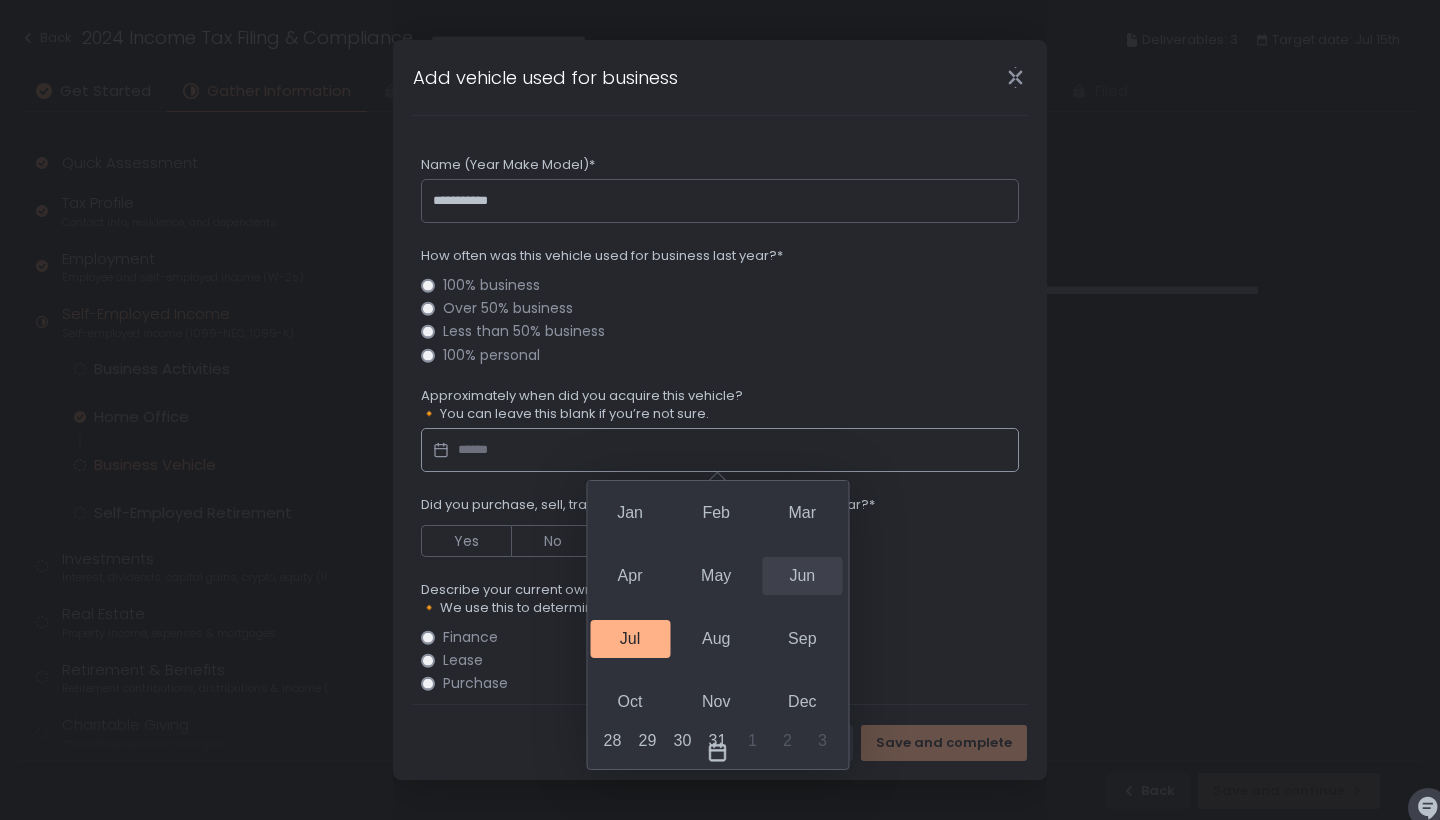 click on "Jun" at bounding box center (802, 576) 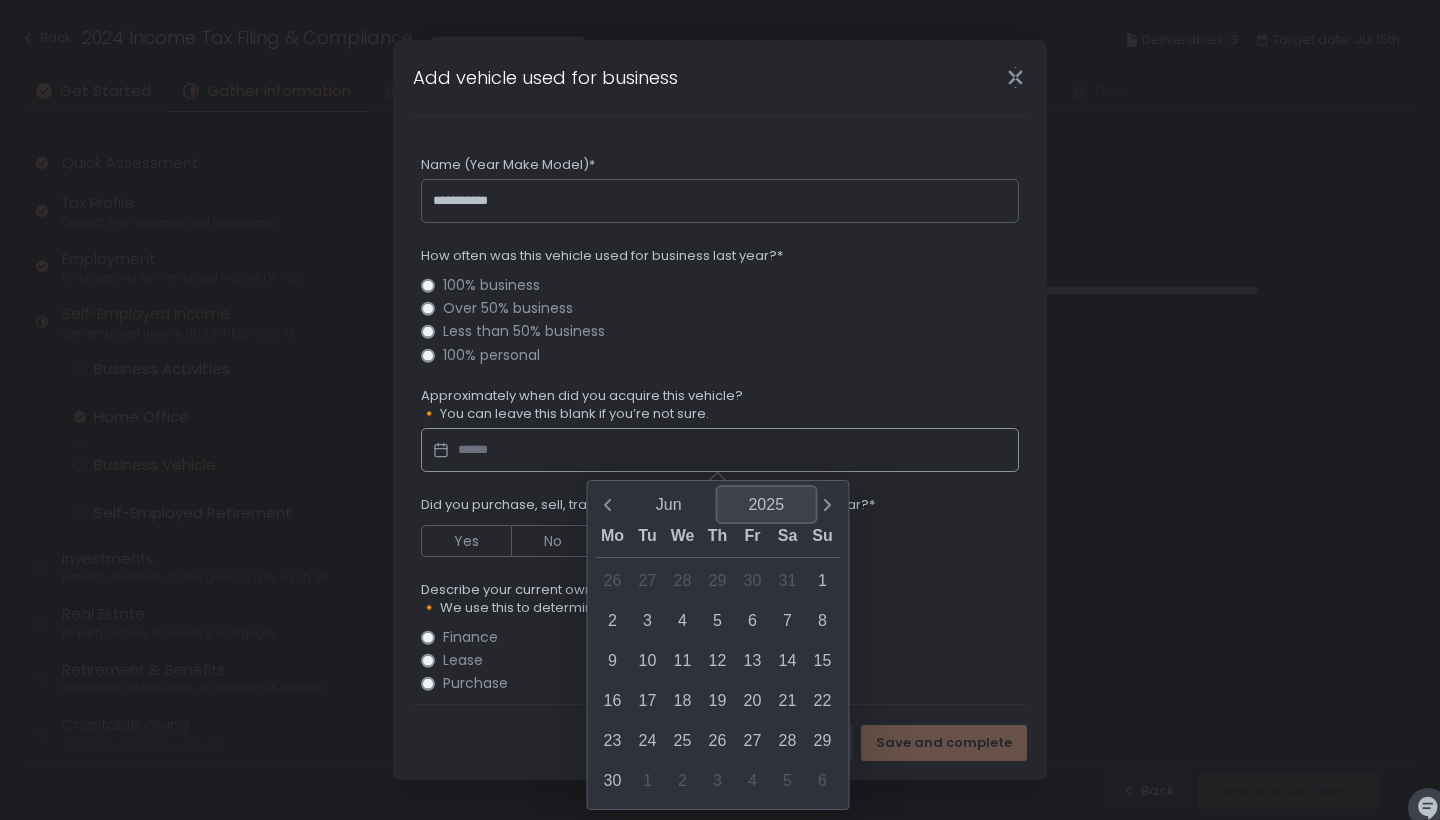 click on "2025" 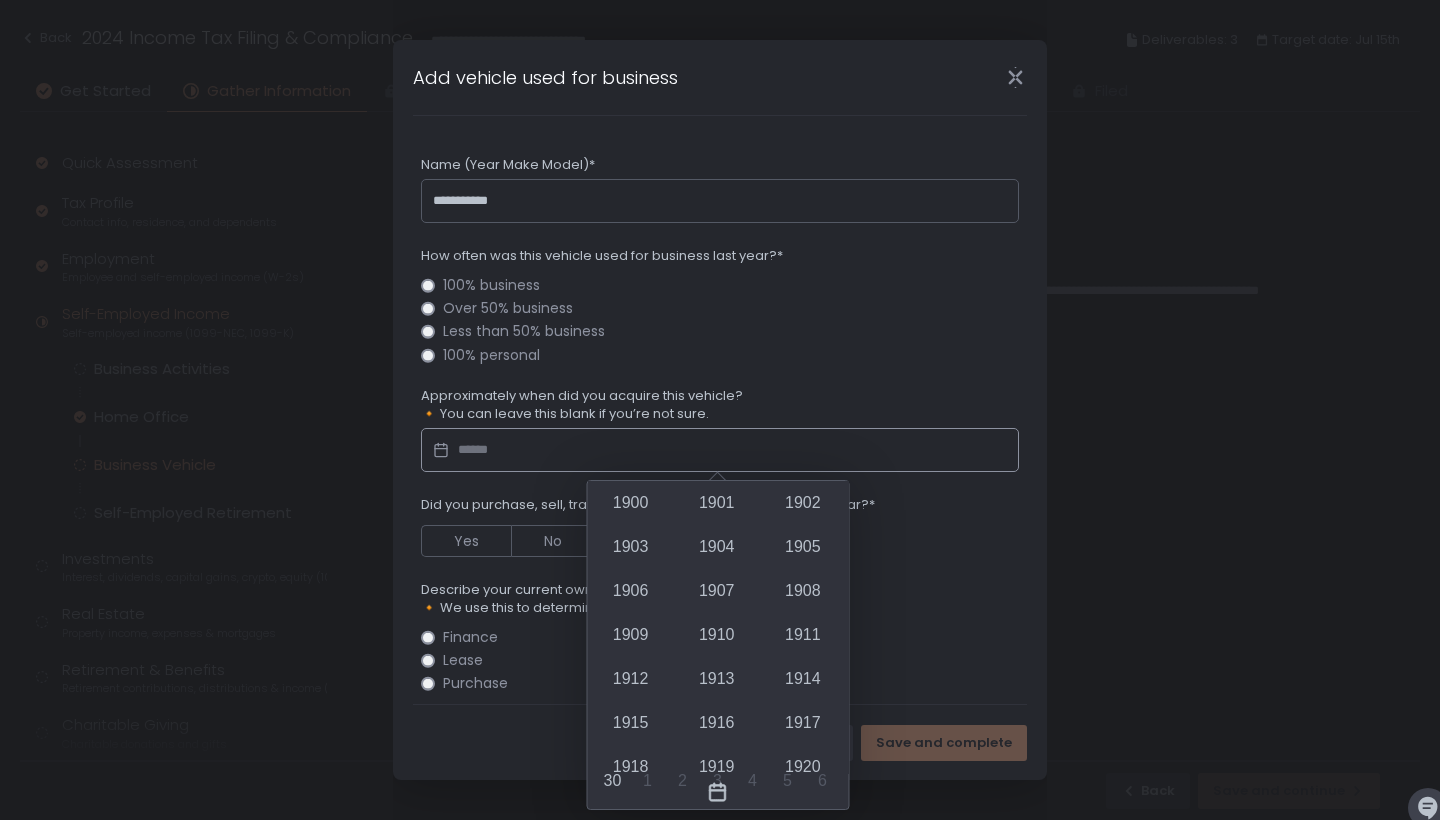 scroll, scrollTop: 1666, scrollLeft: 0, axis: vertical 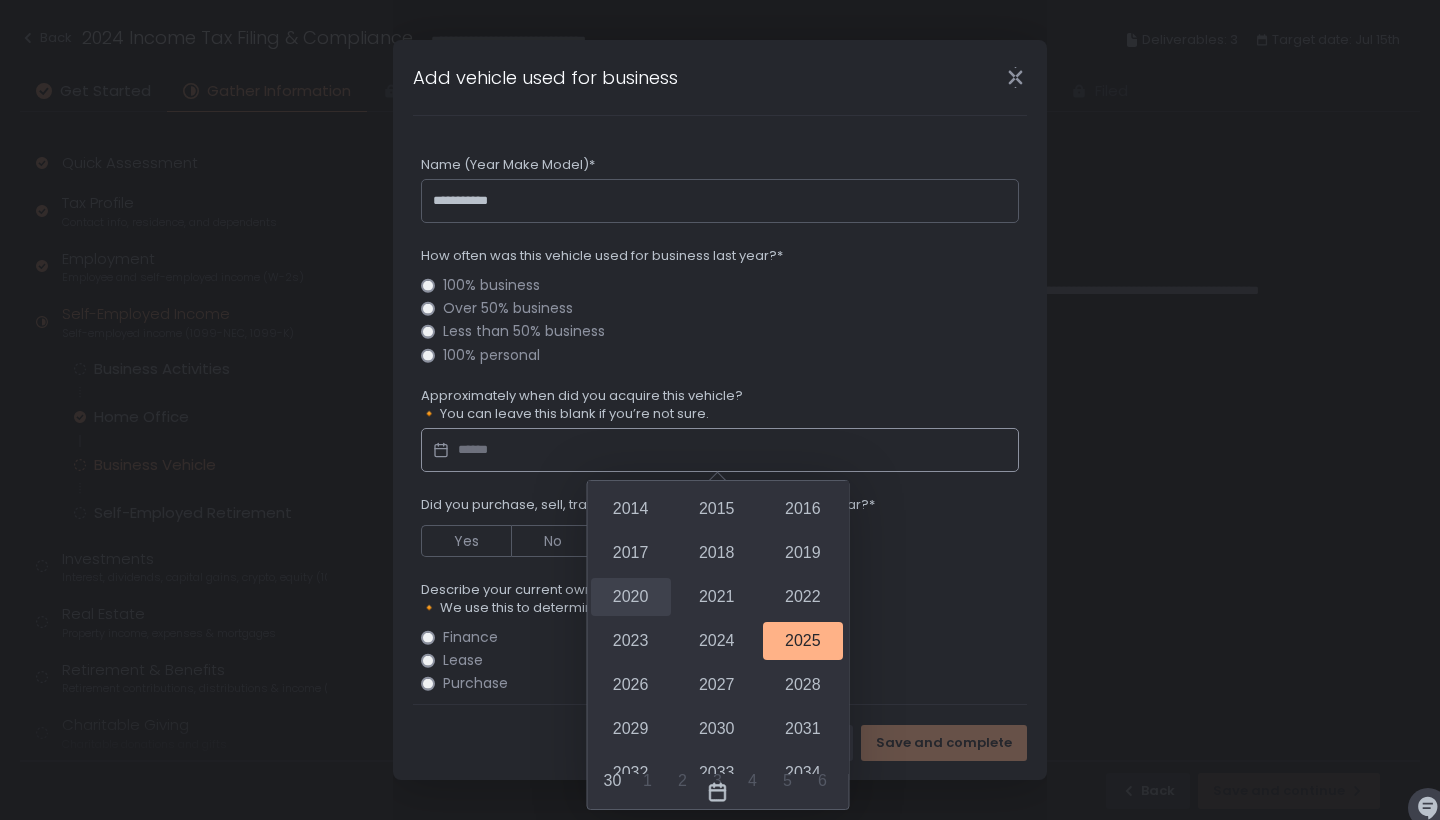click on "2020" at bounding box center [630, 597] 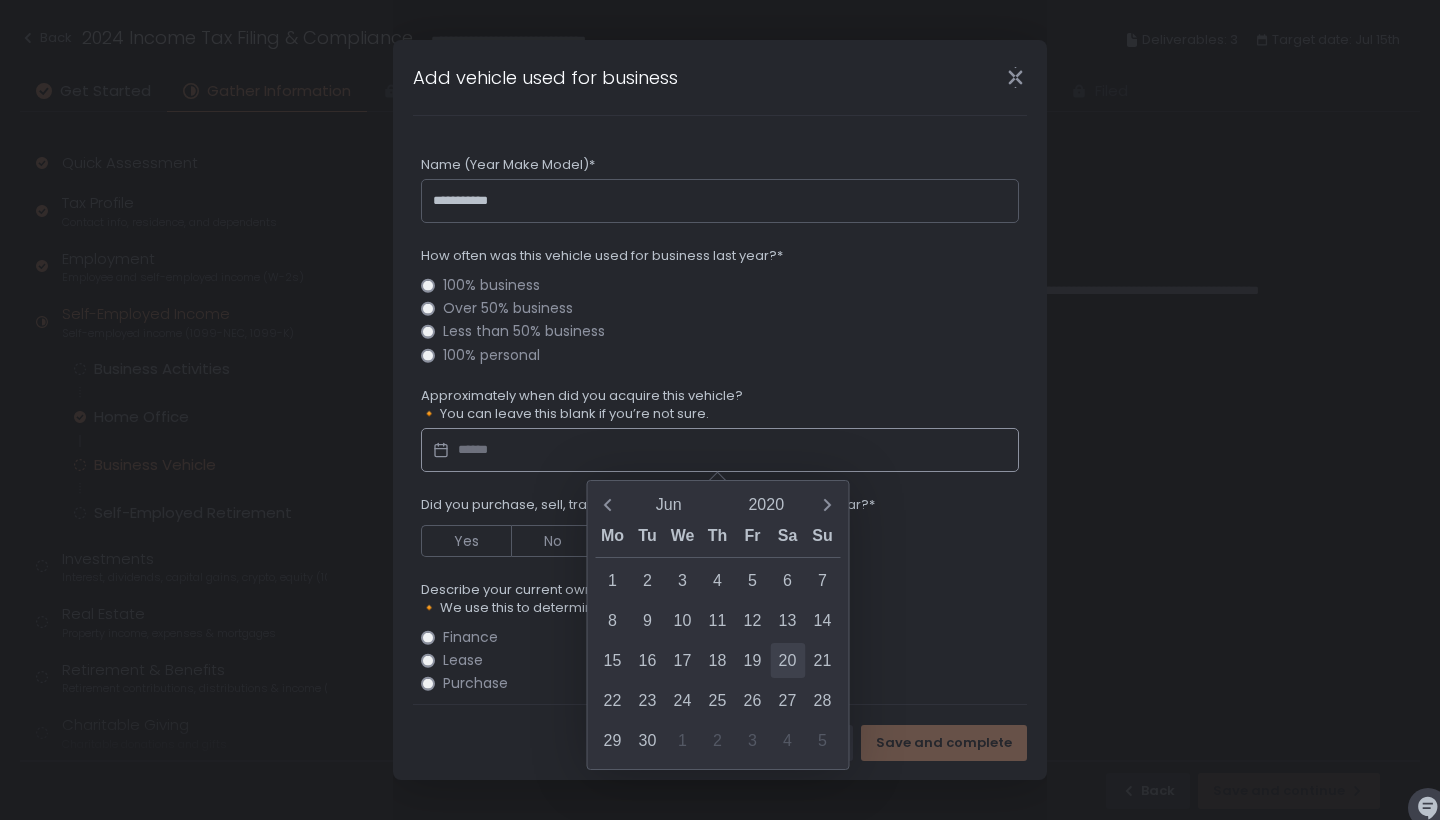 click on "20" at bounding box center (787, 660) 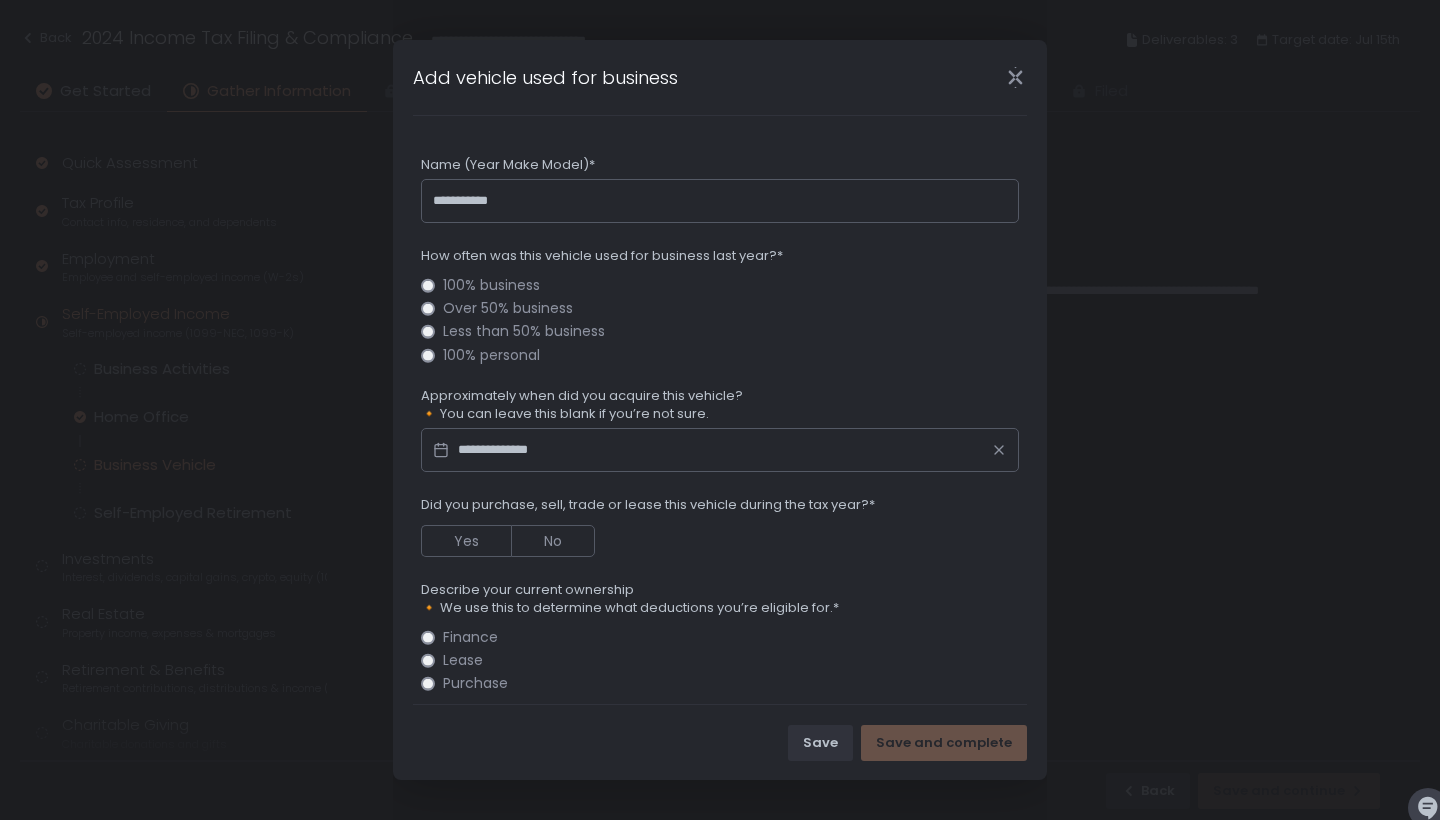 scroll, scrollTop: 60, scrollLeft: 0, axis: vertical 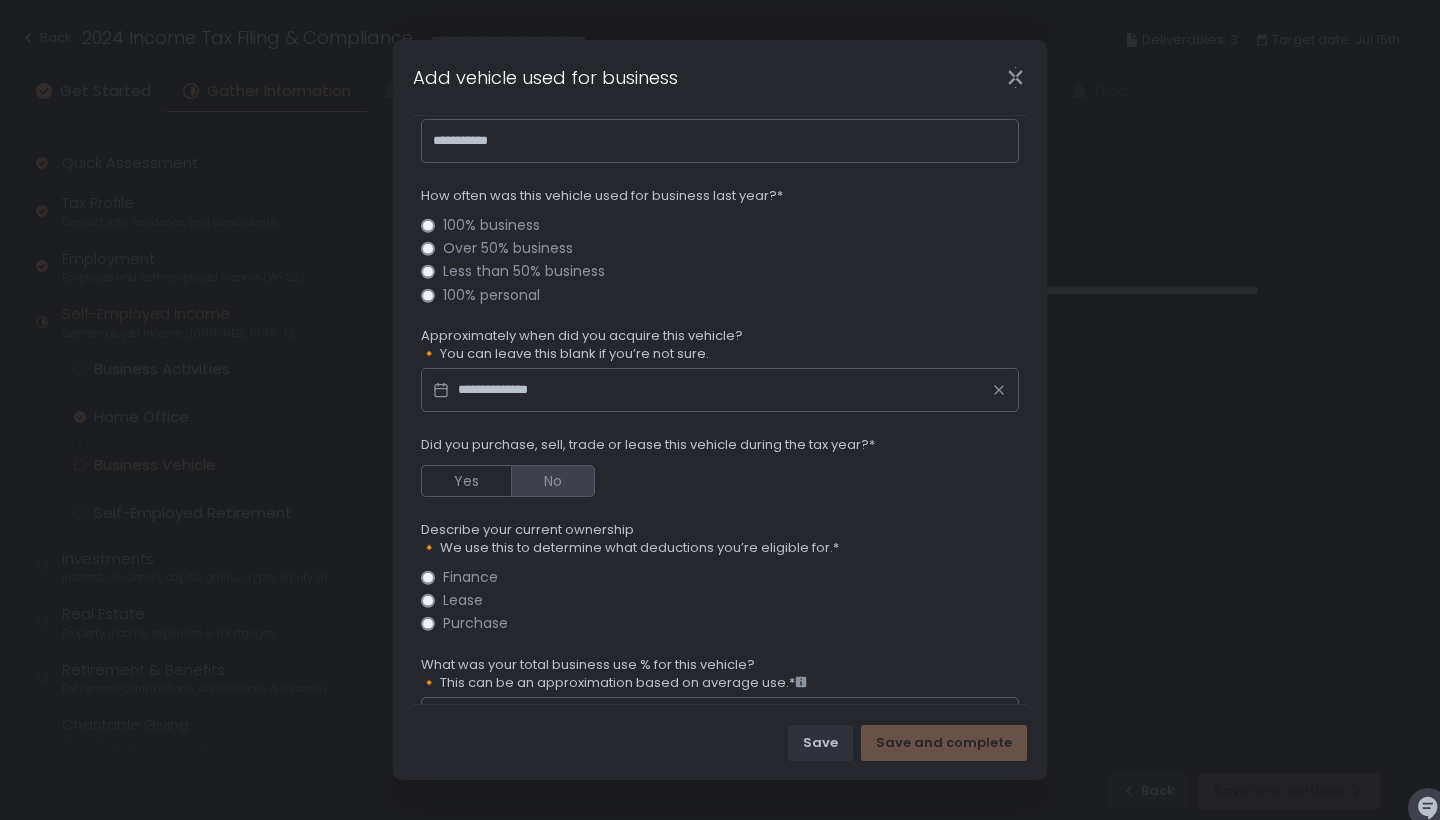 click on "No" at bounding box center (553, 481) 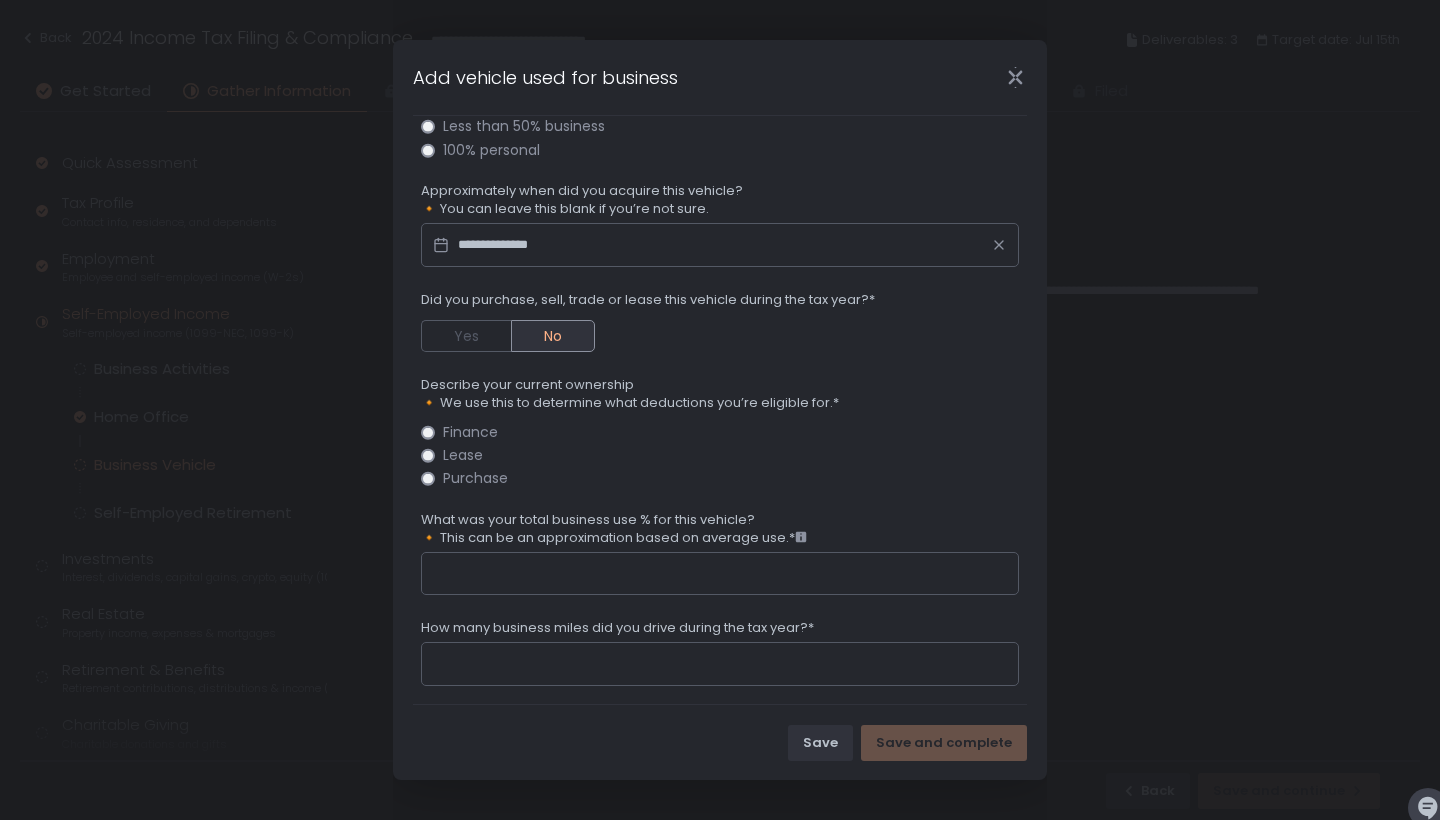 scroll, scrollTop: 216, scrollLeft: 0, axis: vertical 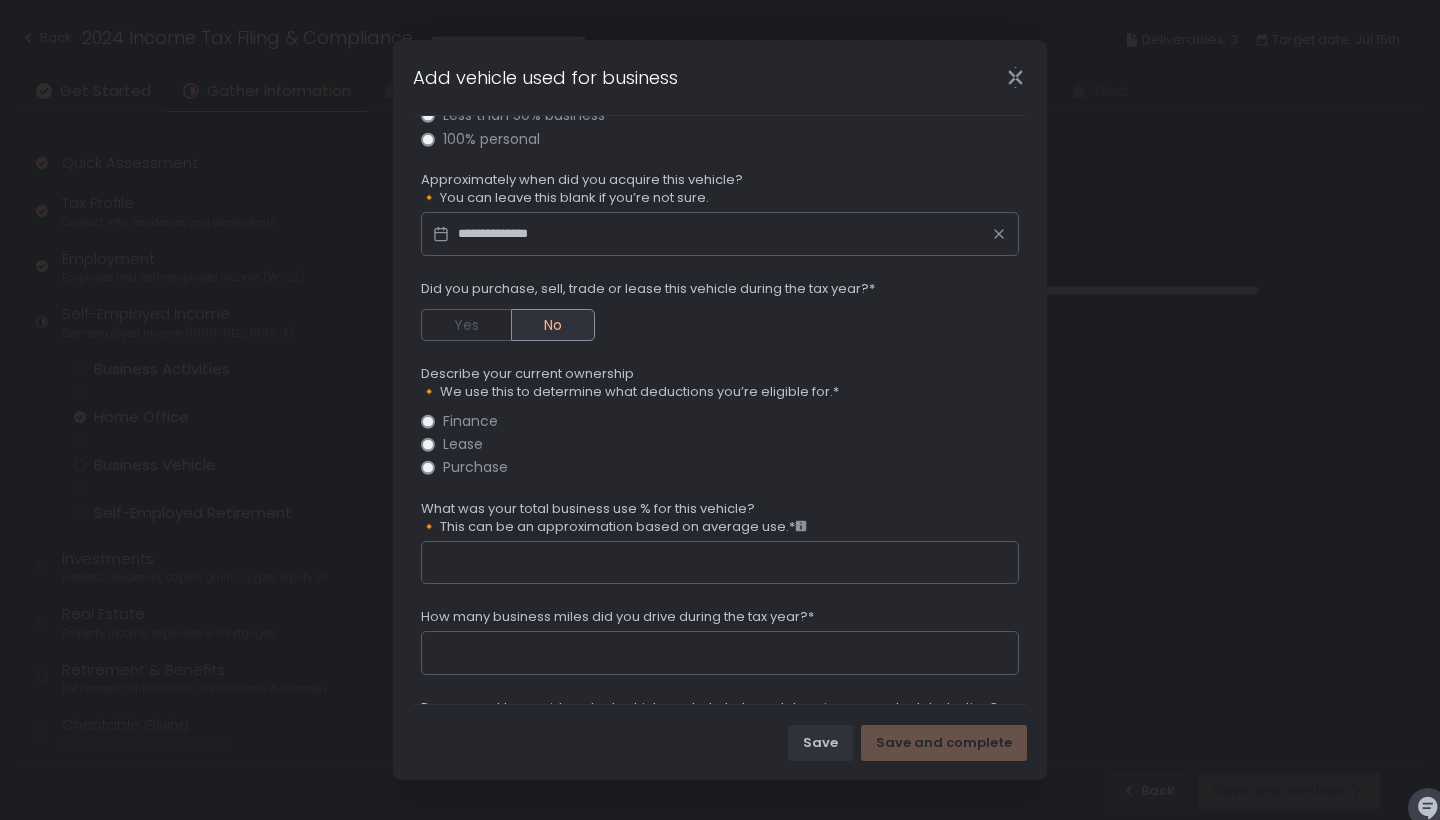 click on "Finance" 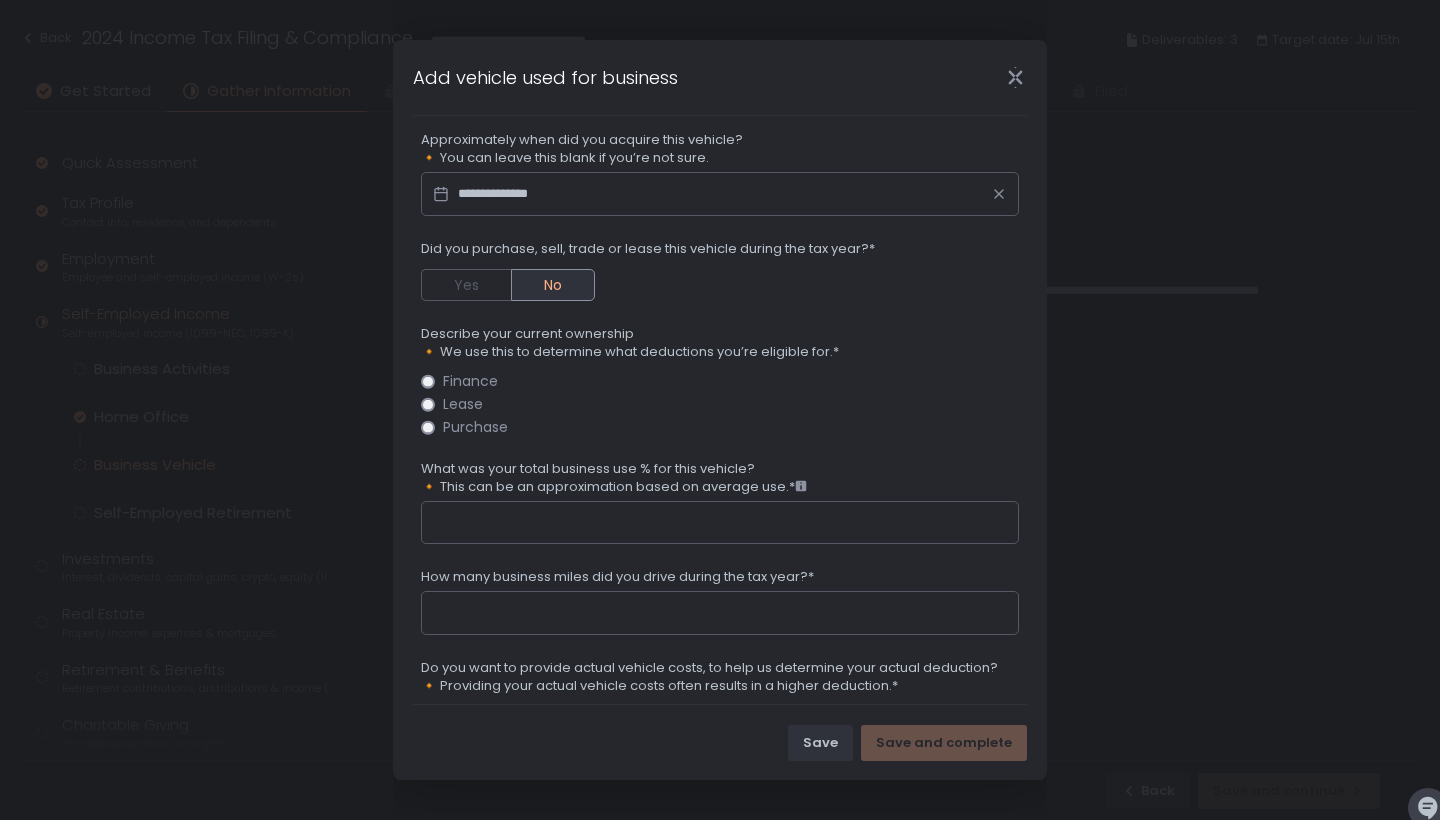 scroll, scrollTop: 317, scrollLeft: 0, axis: vertical 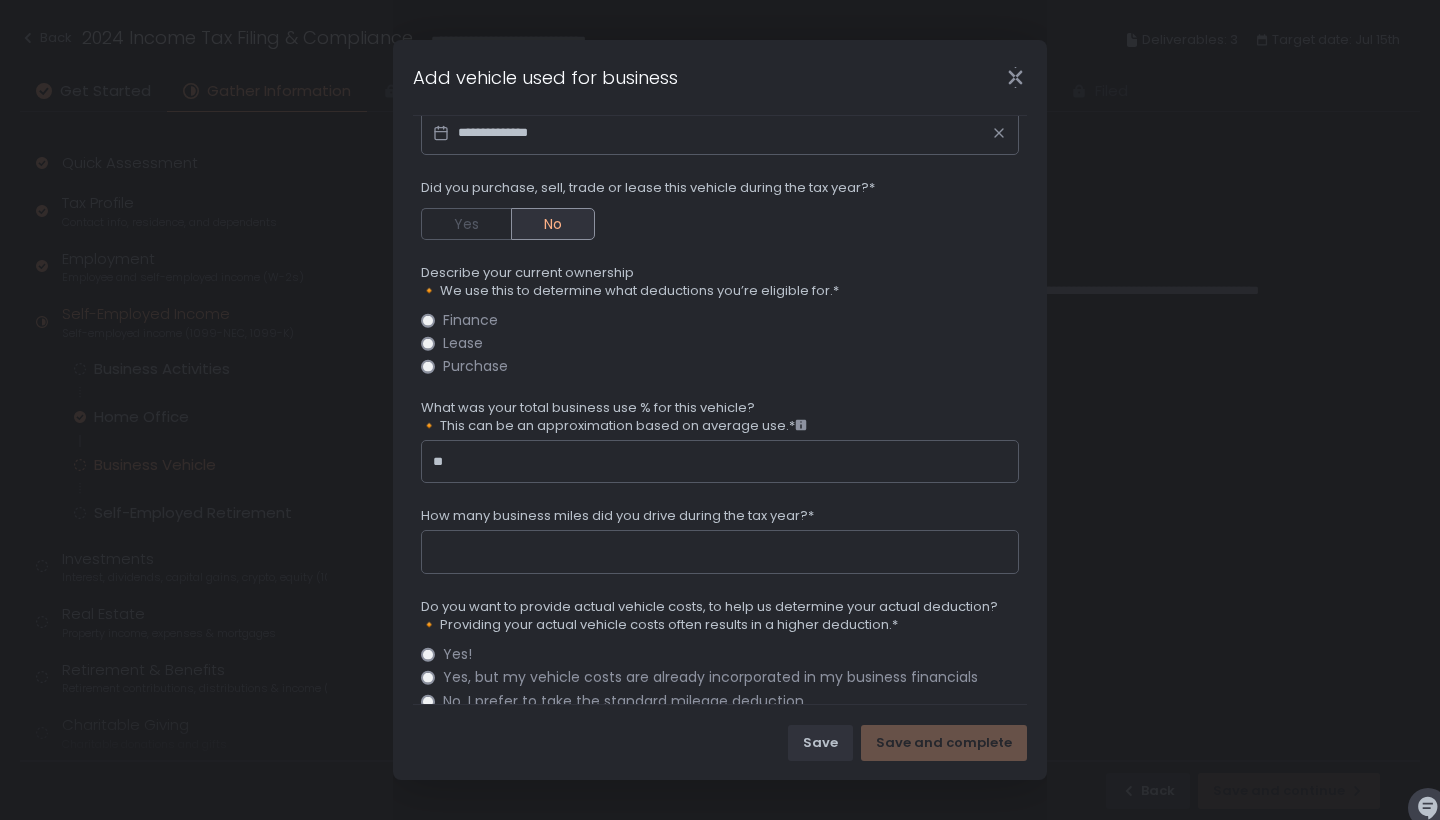 type on "**" 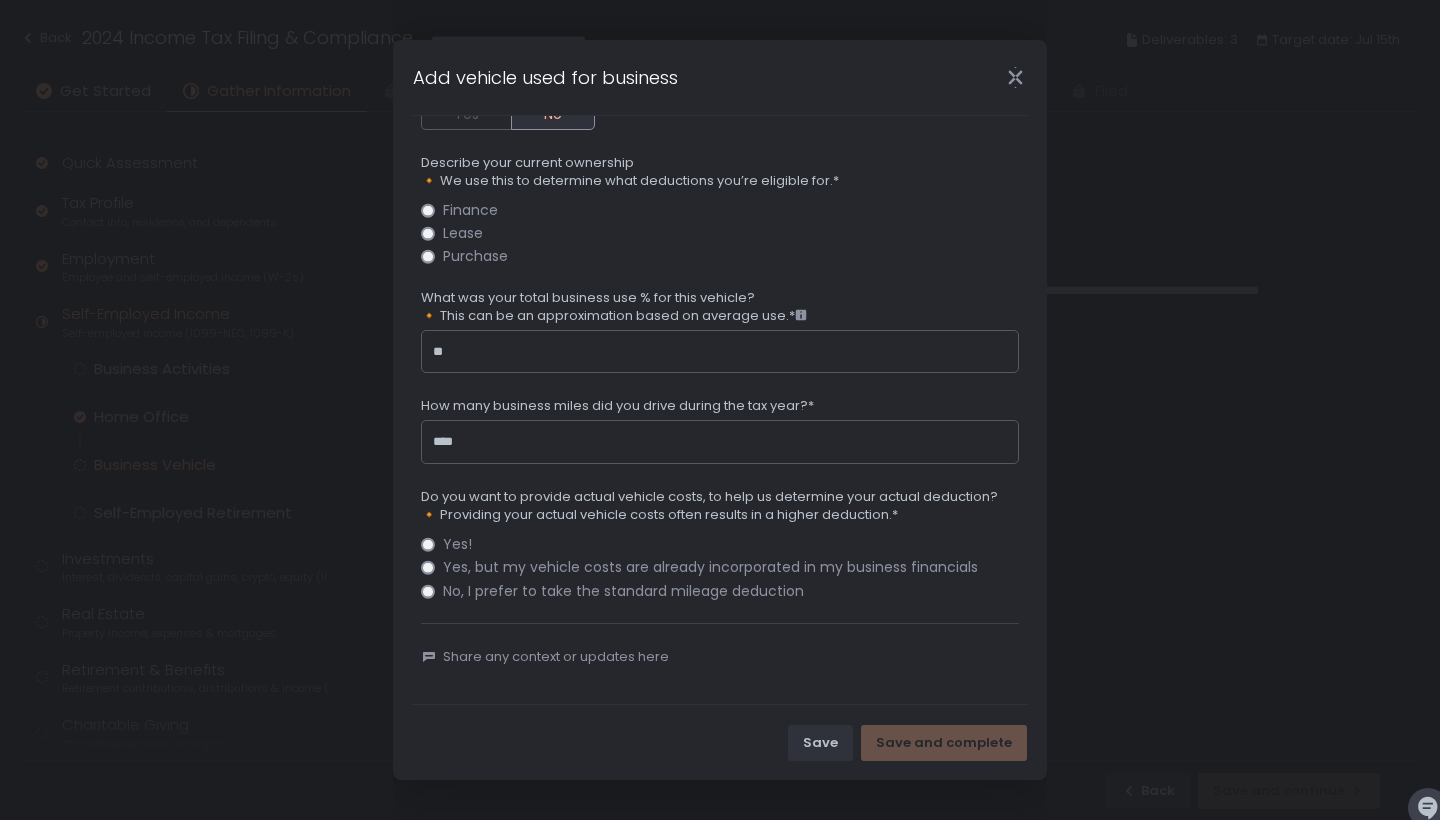 scroll, scrollTop: 426, scrollLeft: 0, axis: vertical 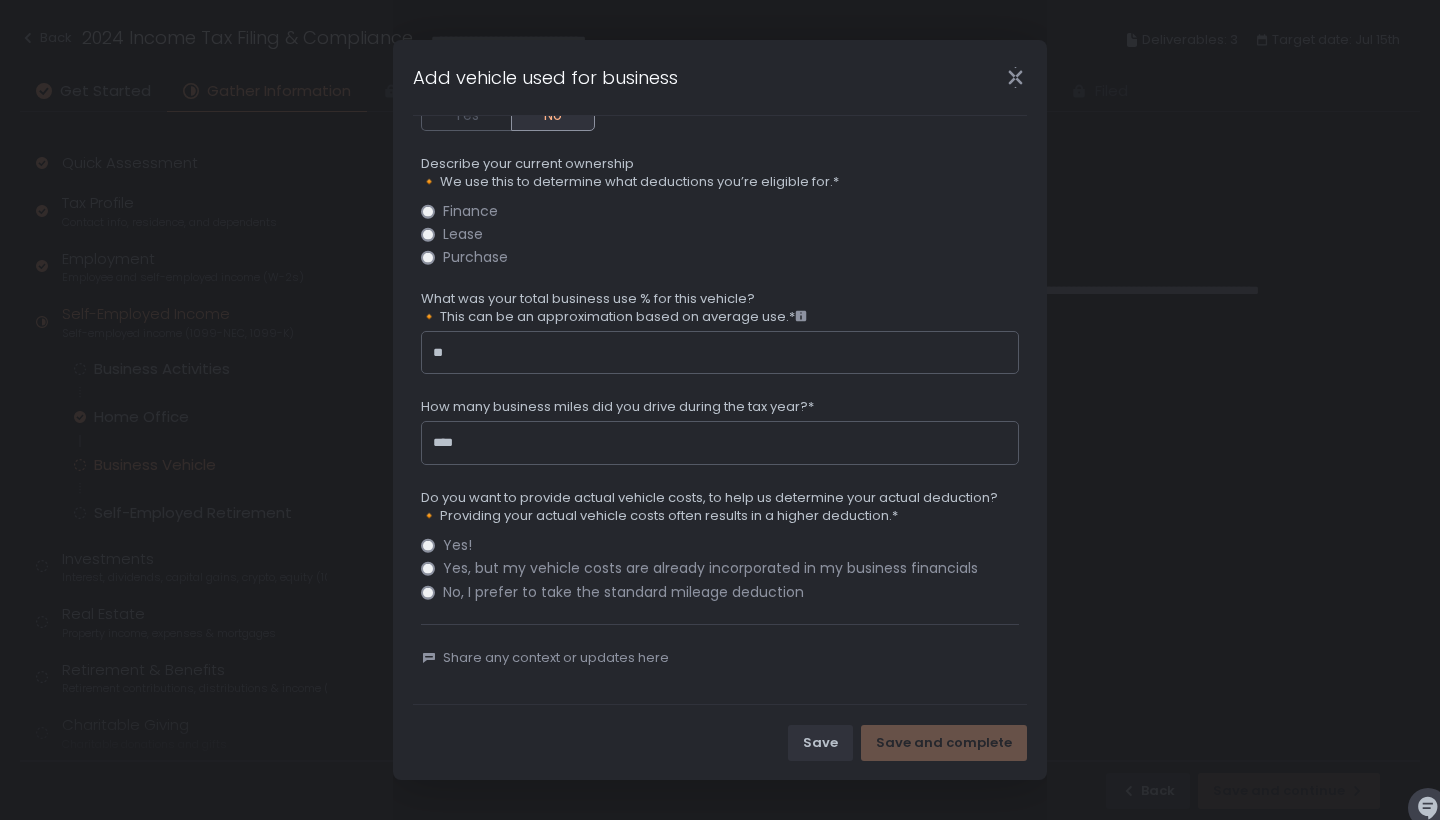 type on "****" 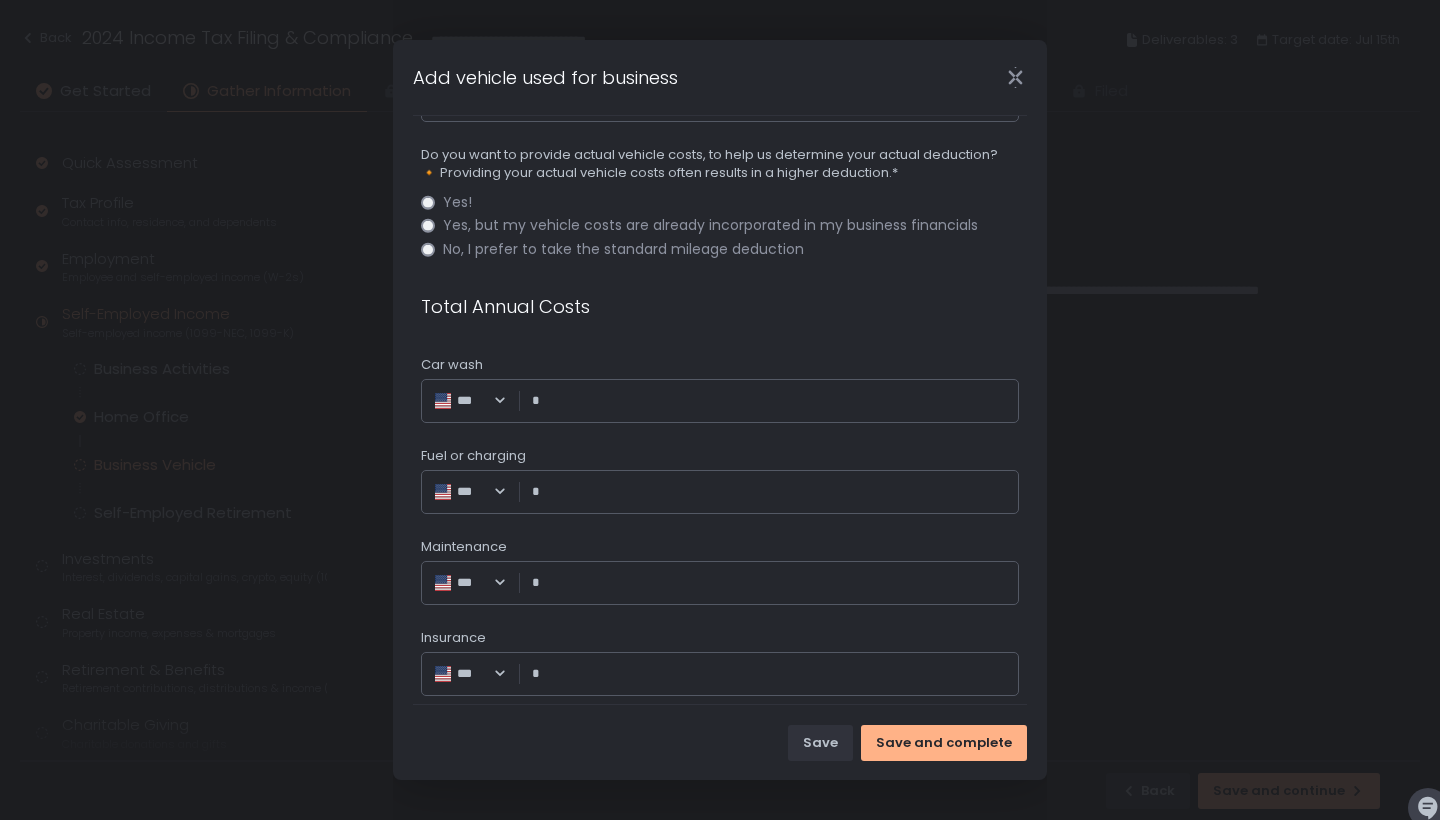 scroll, scrollTop: 798, scrollLeft: 0, axis: vertical 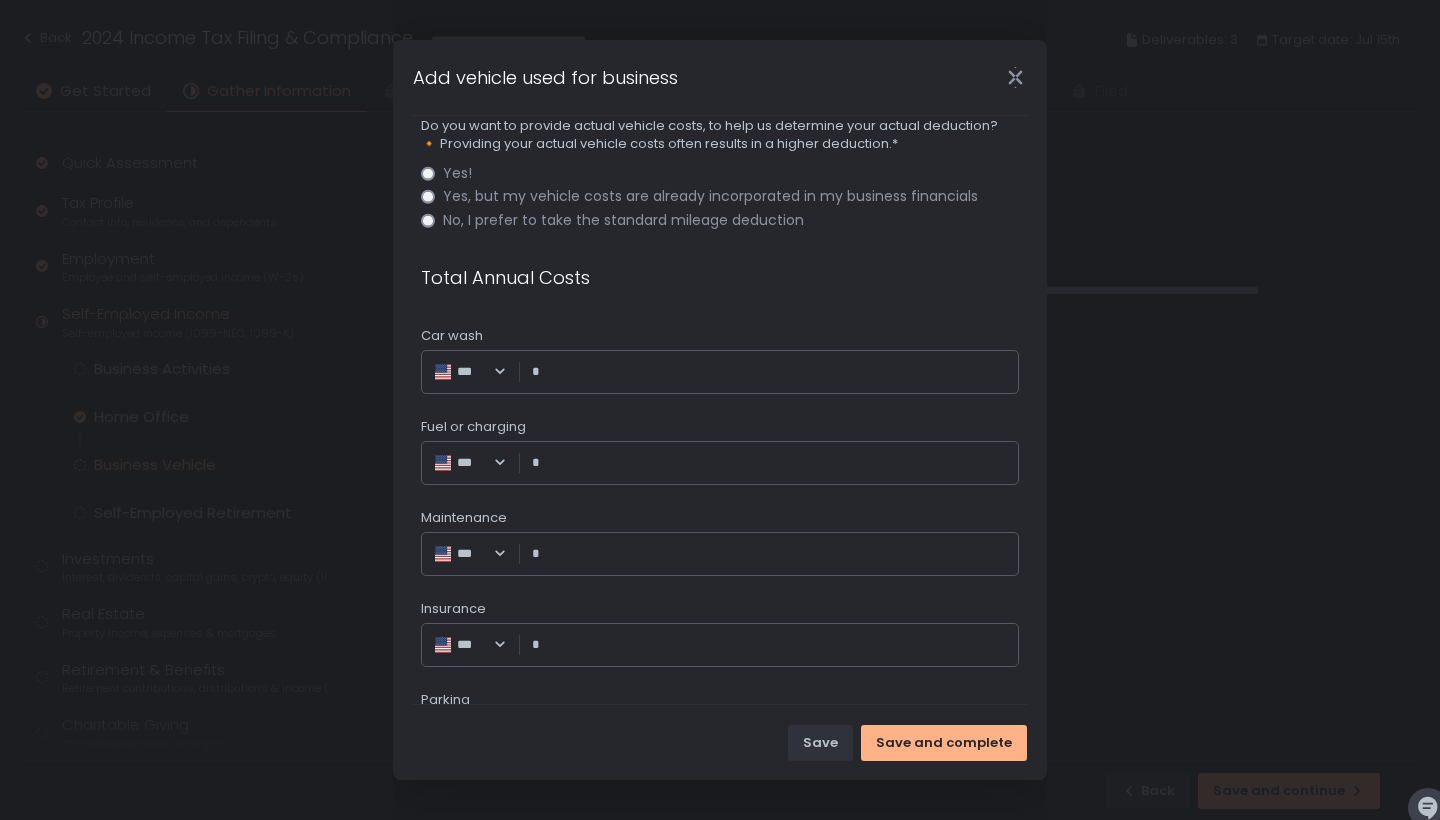 click on "Car wash" at bounding box center [775, 372] 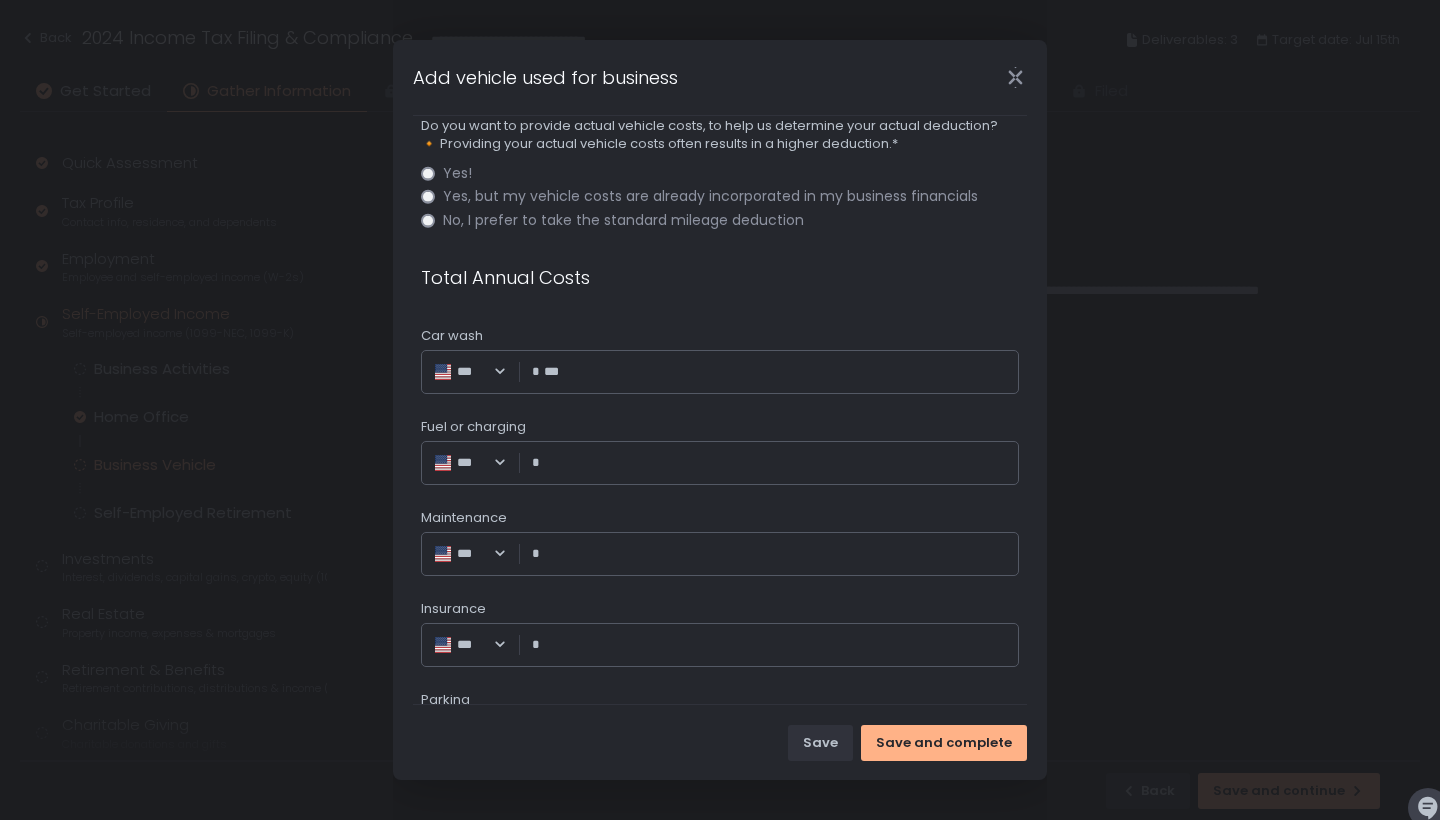 type on "******" 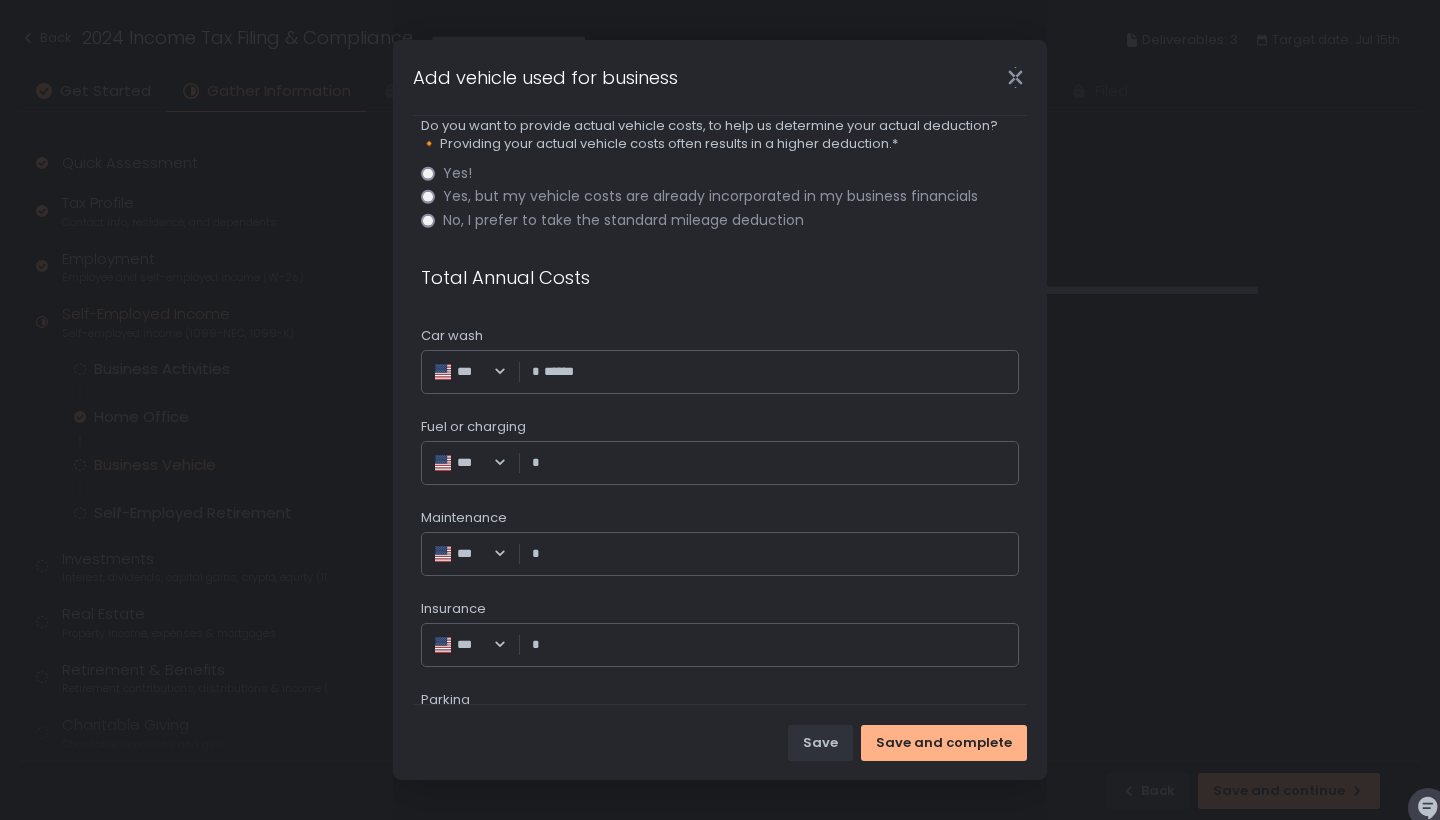 click on "Fuel or charging" at bounding box center [775, 463] 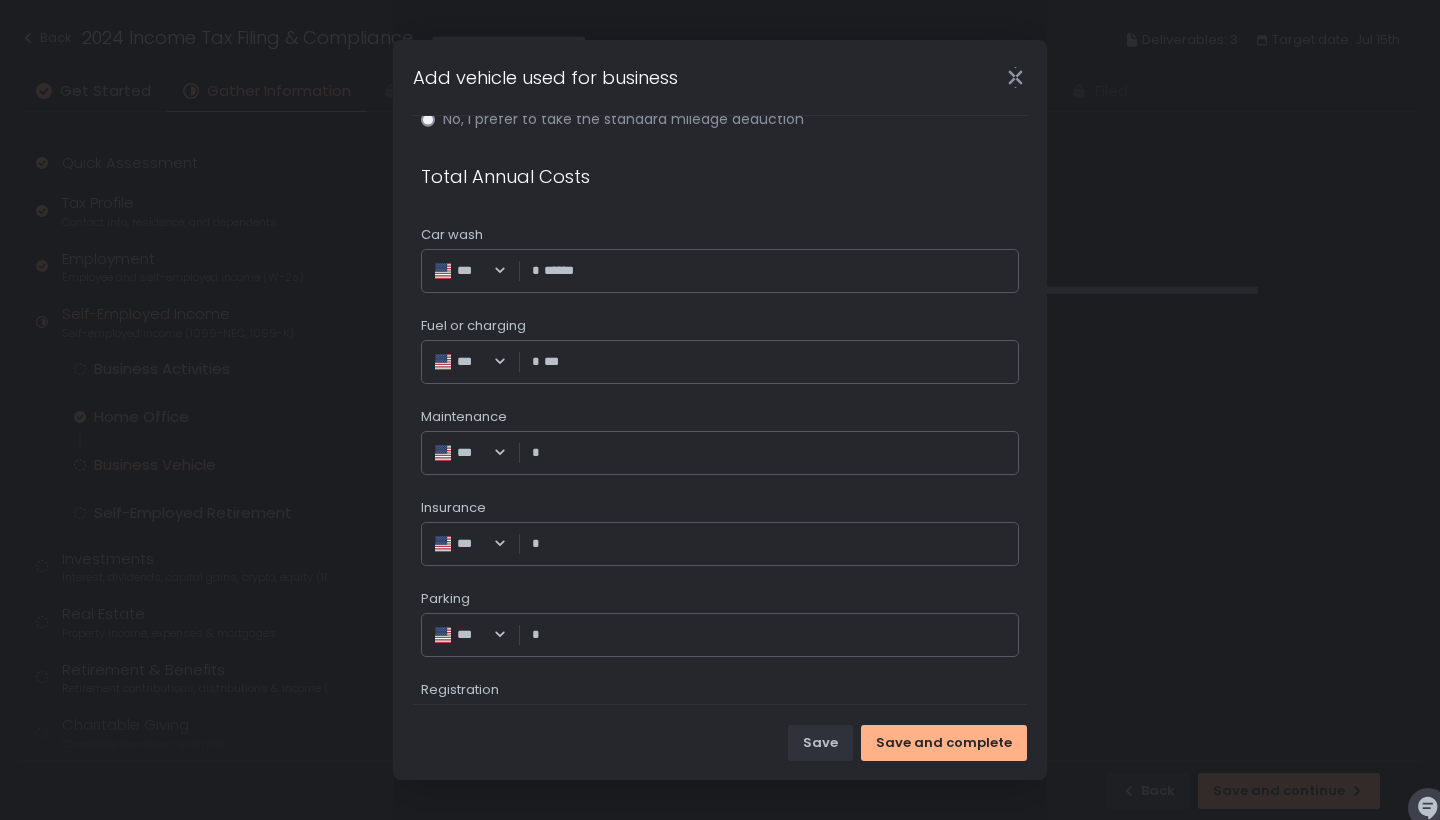 scroll, scrollTop: 922, scrollLeft: 0, axis: vertical 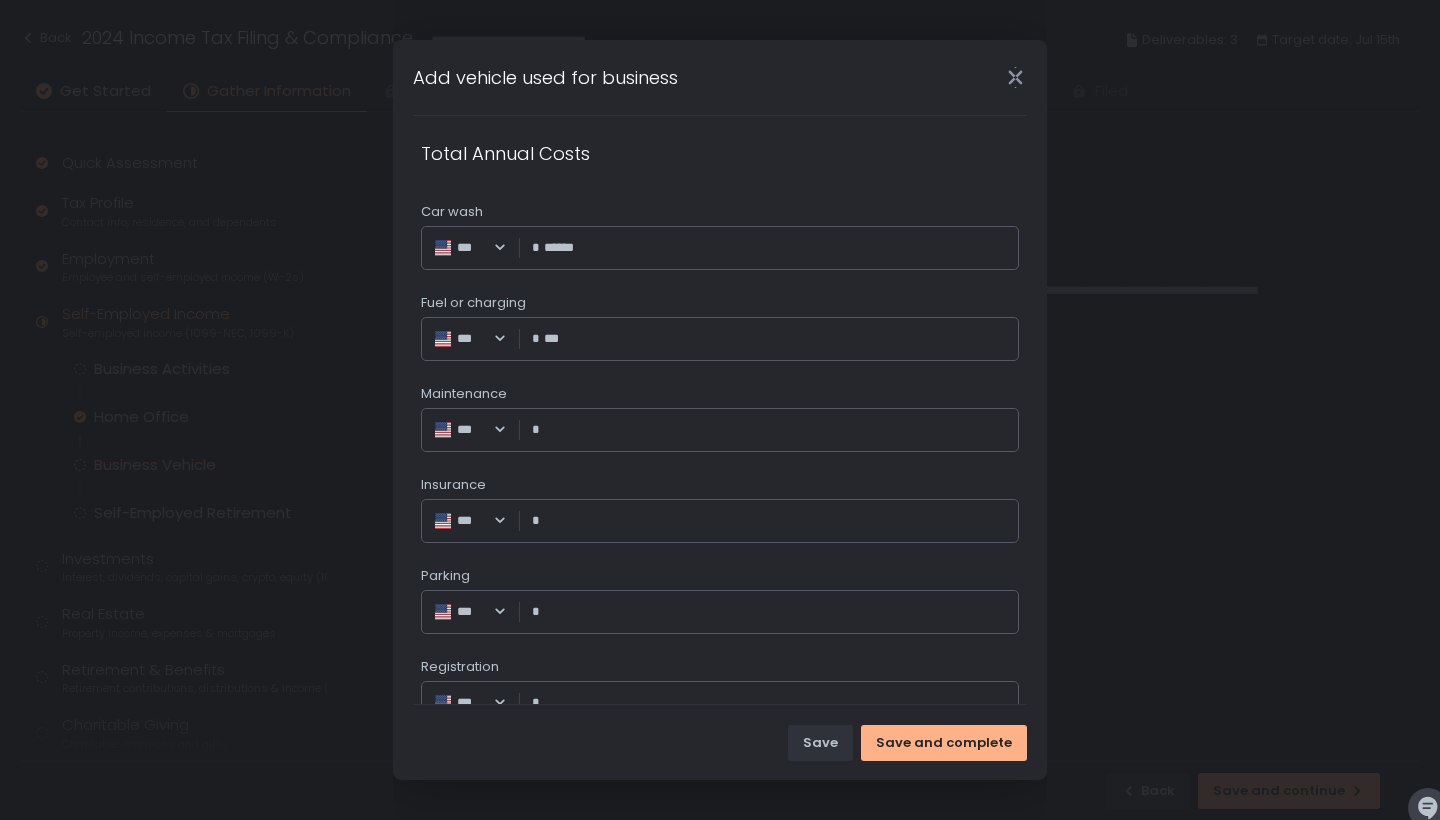 click on "*** Loading... *" 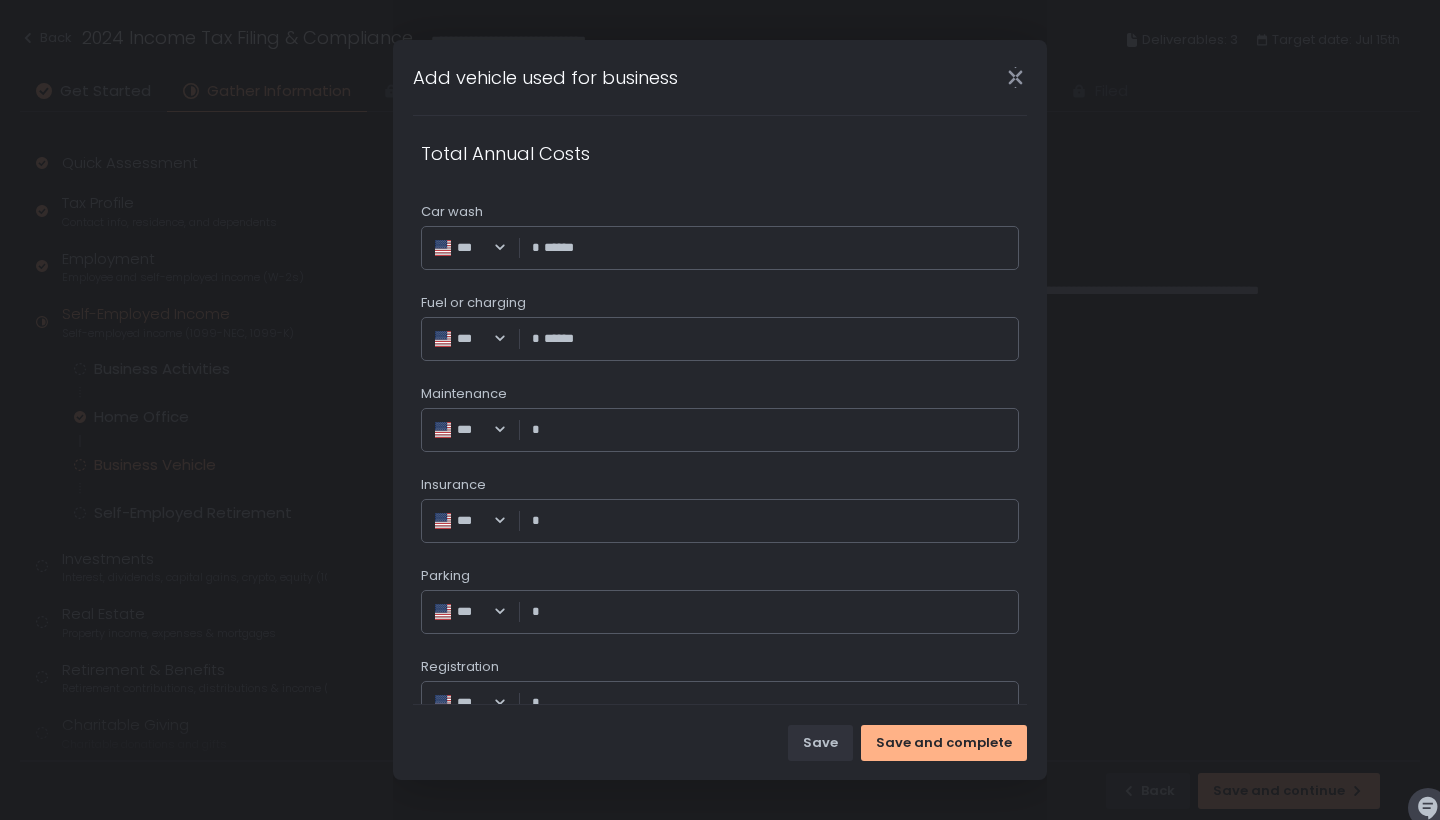 click on "Maintenance" at bounding box center (775, 430) 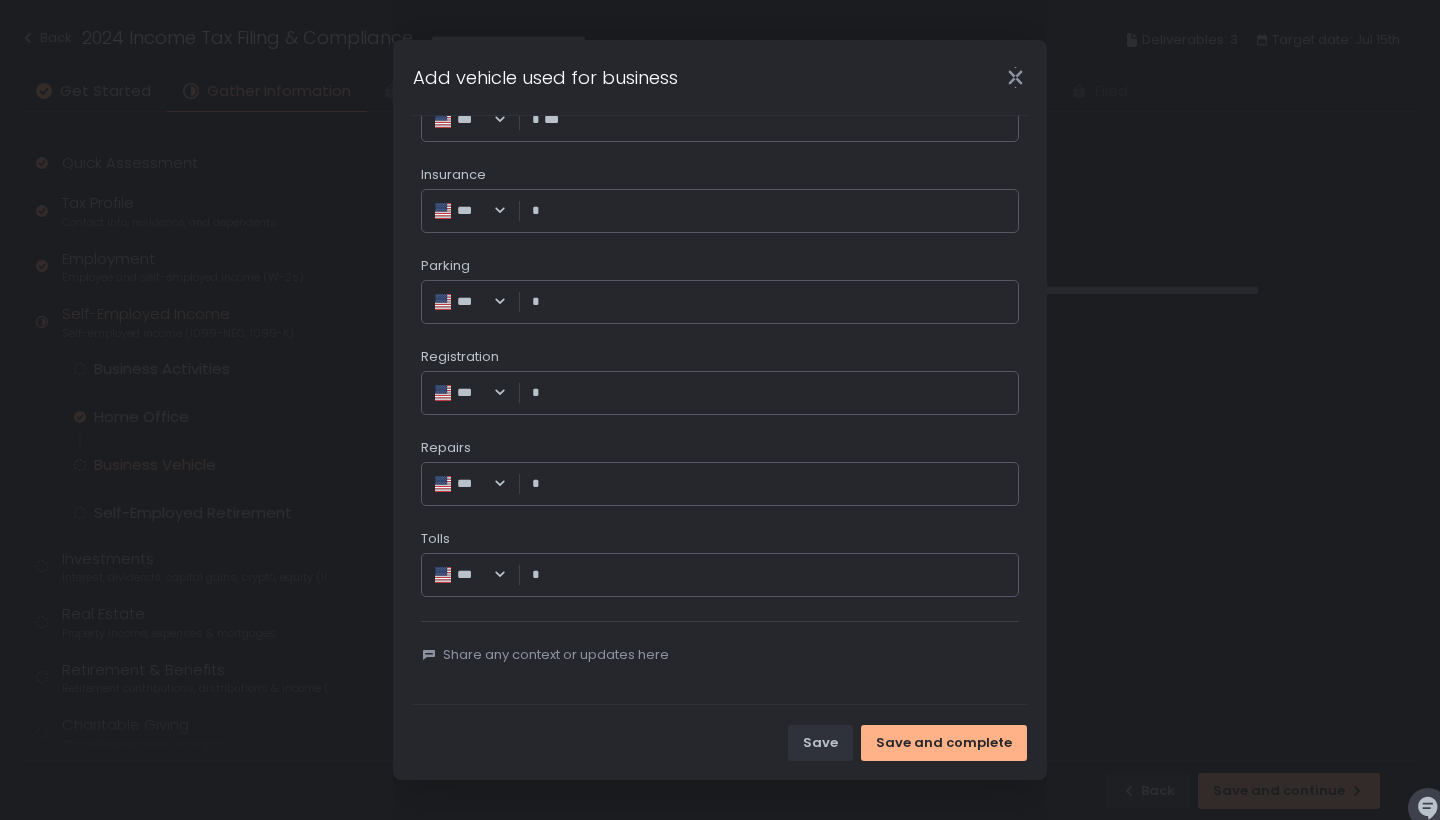 scroll, scrollTop: 1245, scrollLeft: 0, axis: vertical 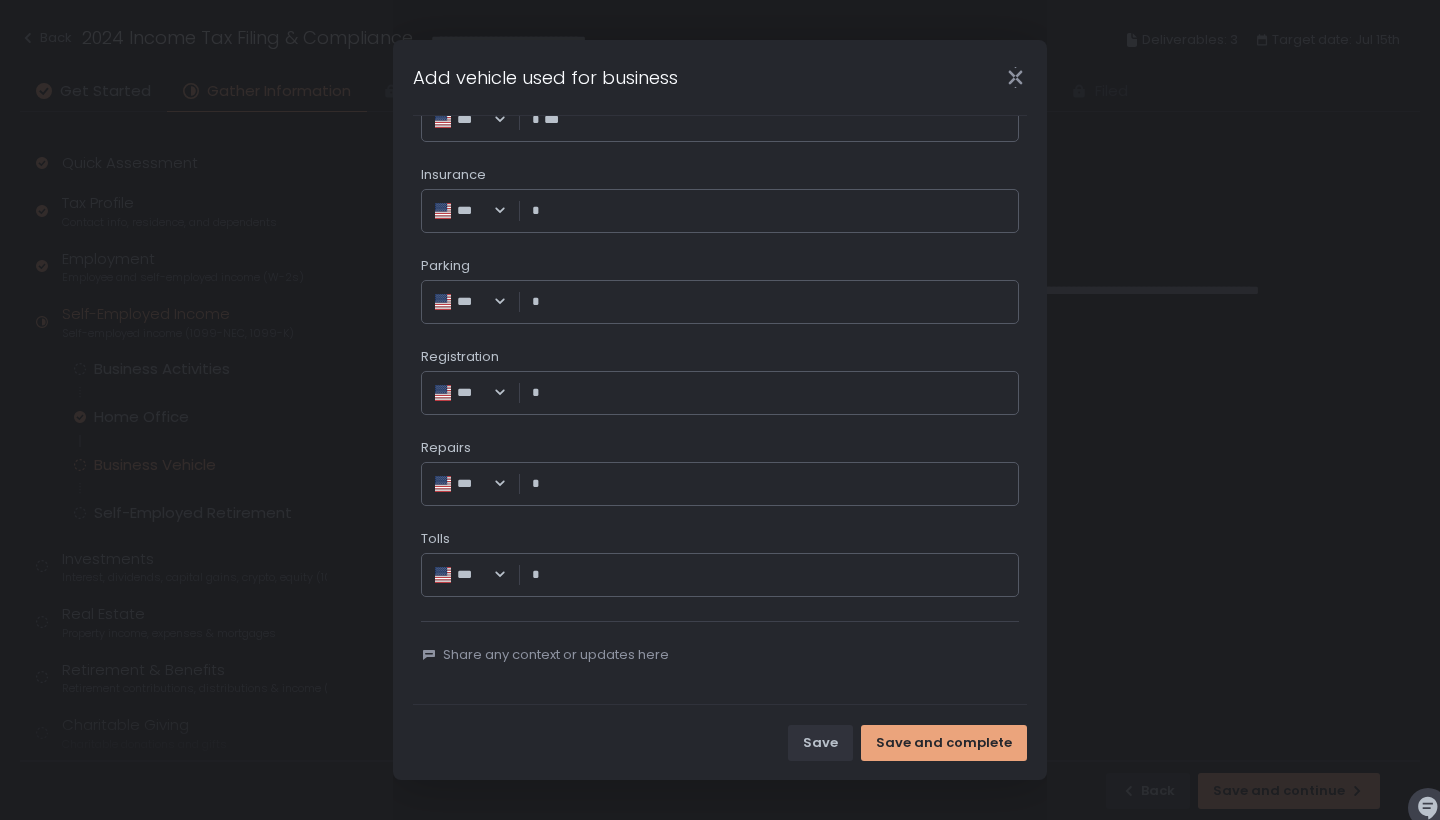 type on "***" 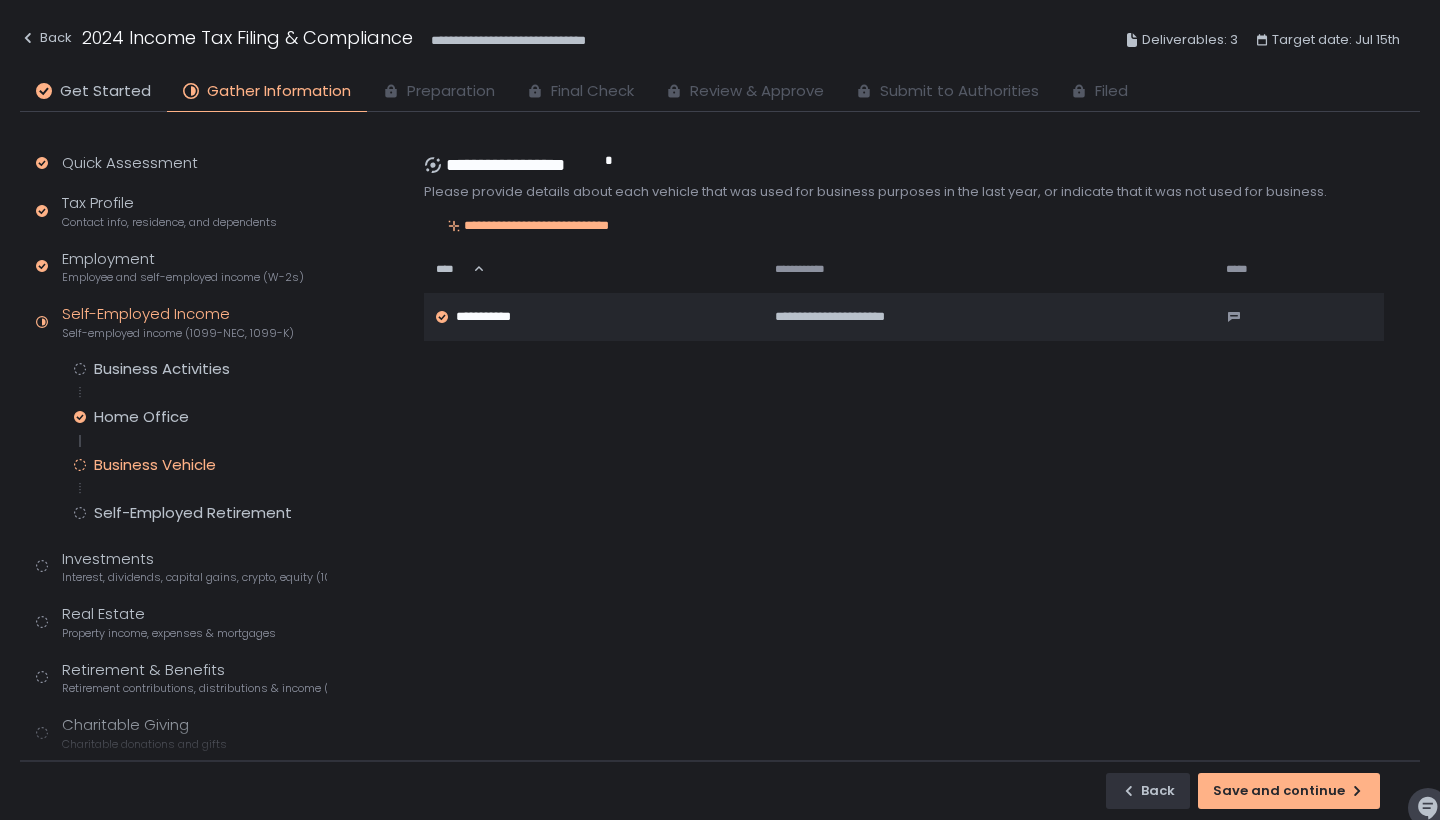 click on "**********" 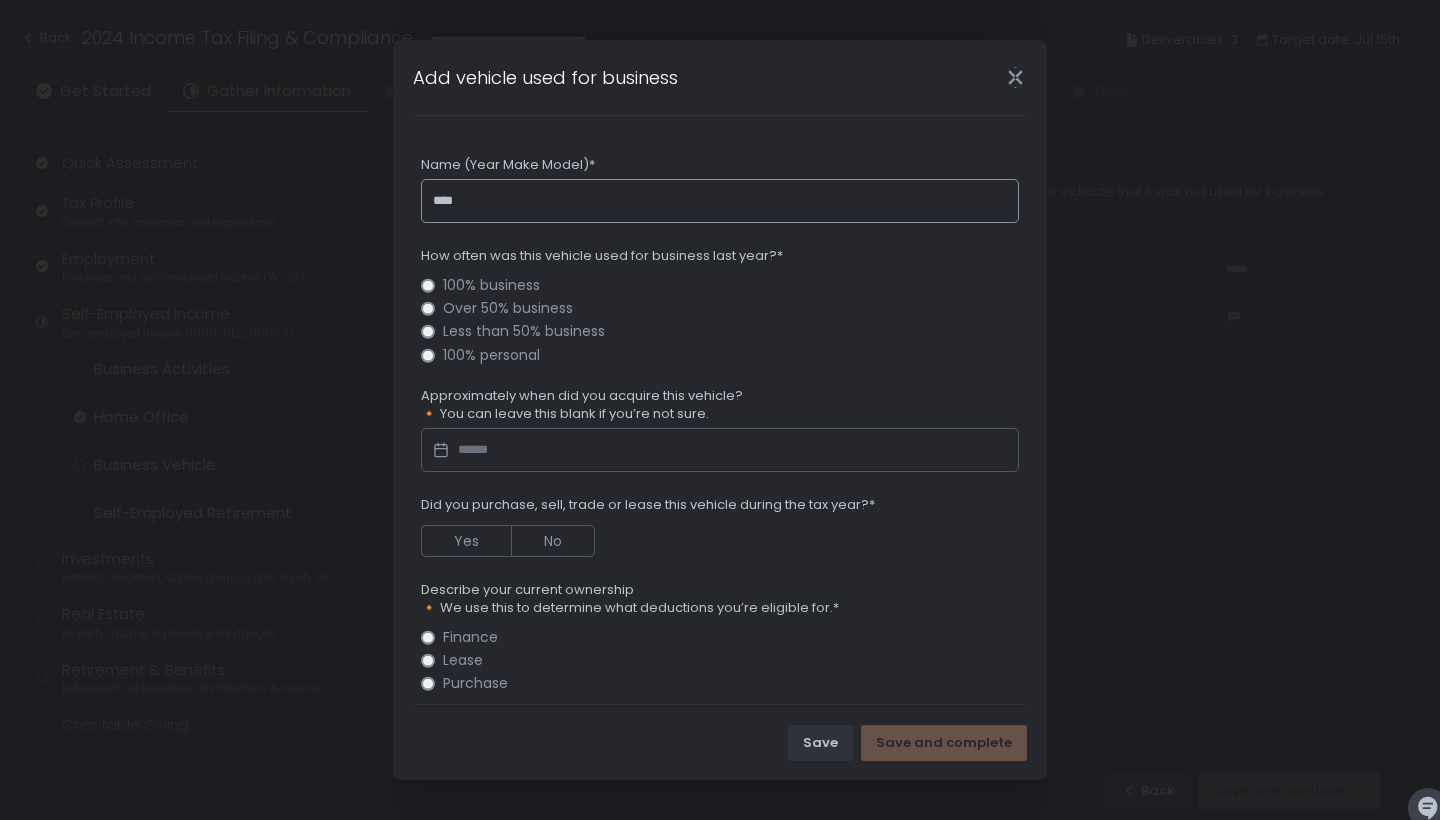 type on "****" 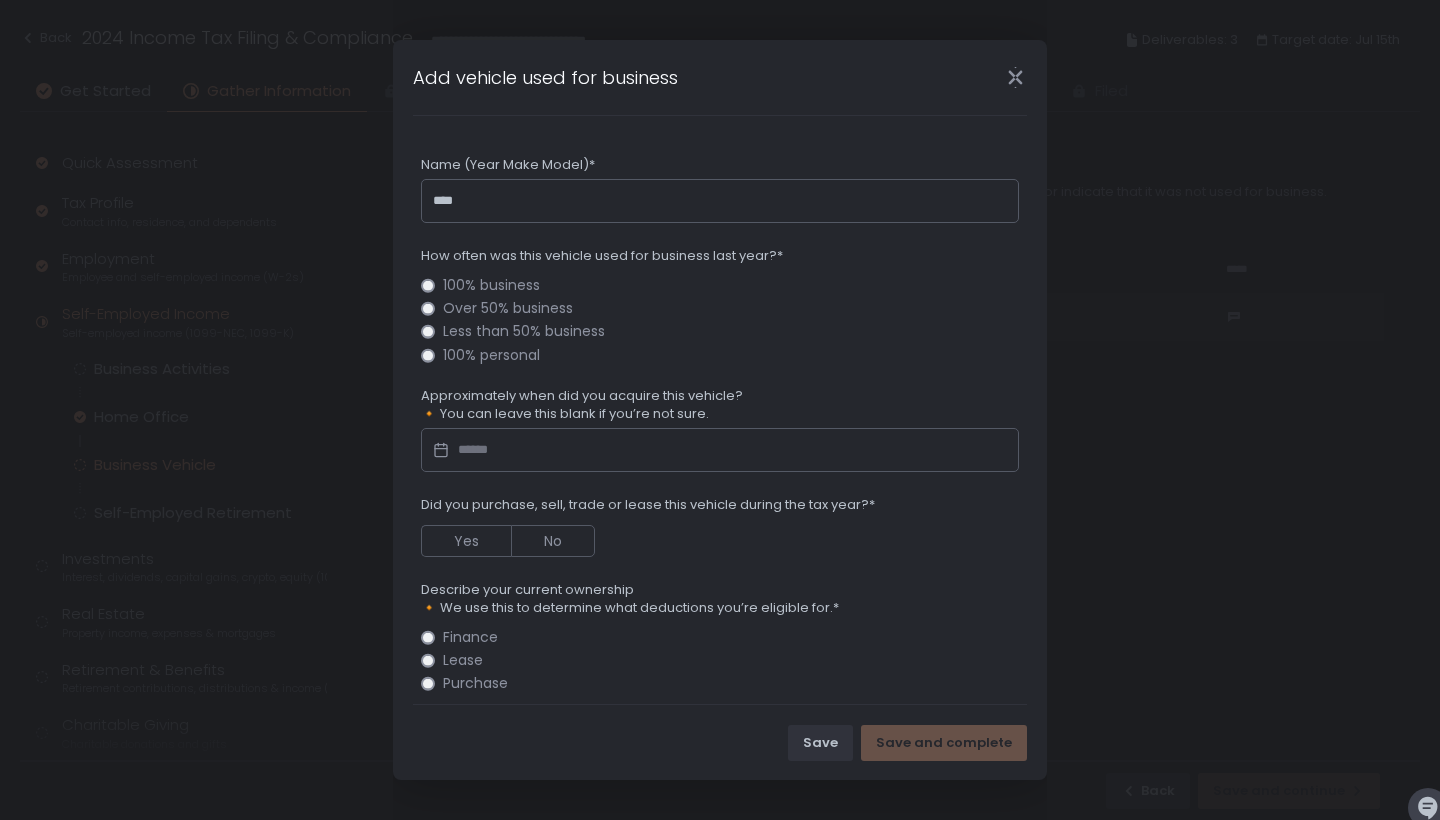 click on "Over 50% business" 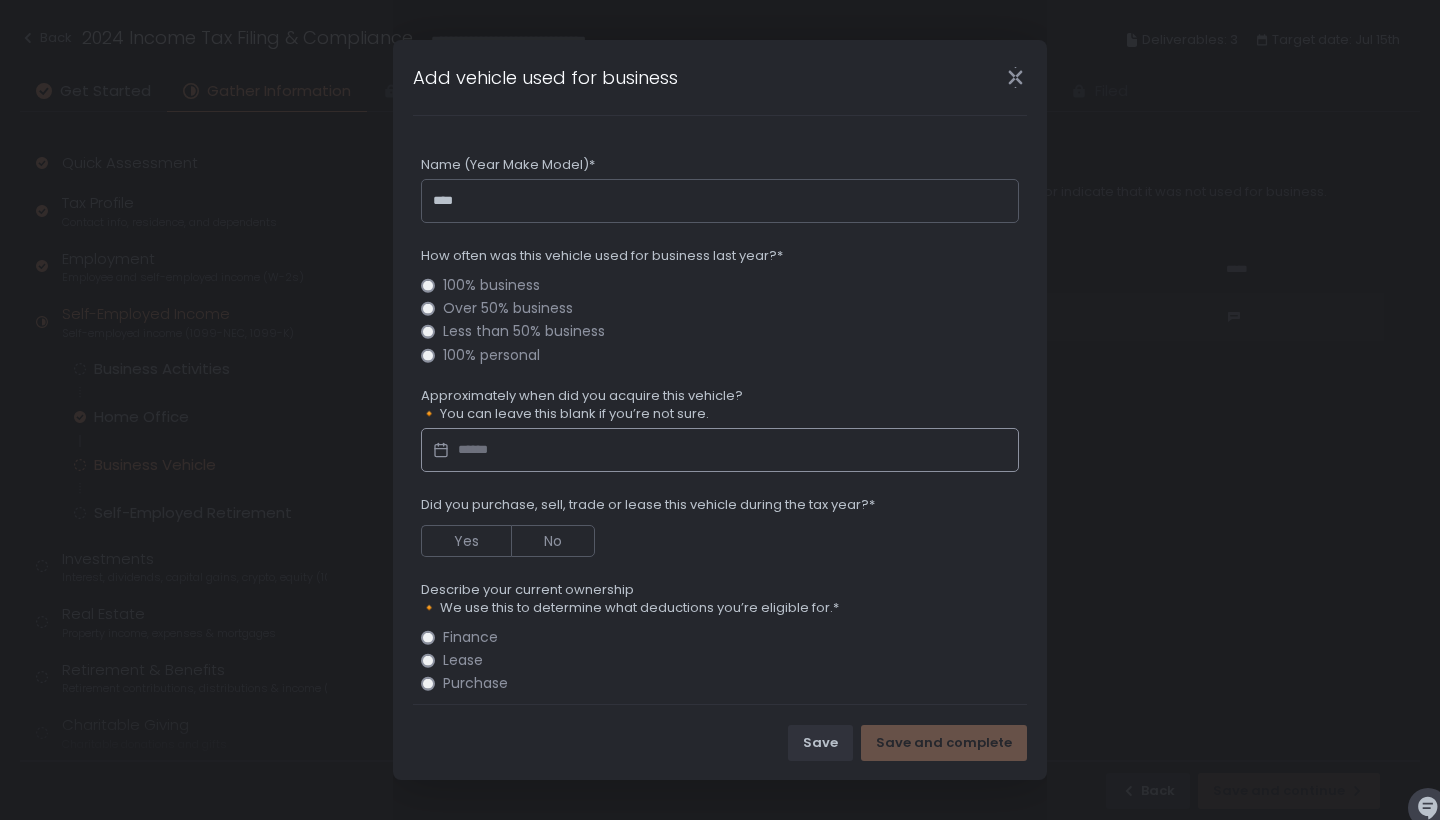 click at bounding box center [720, 450] 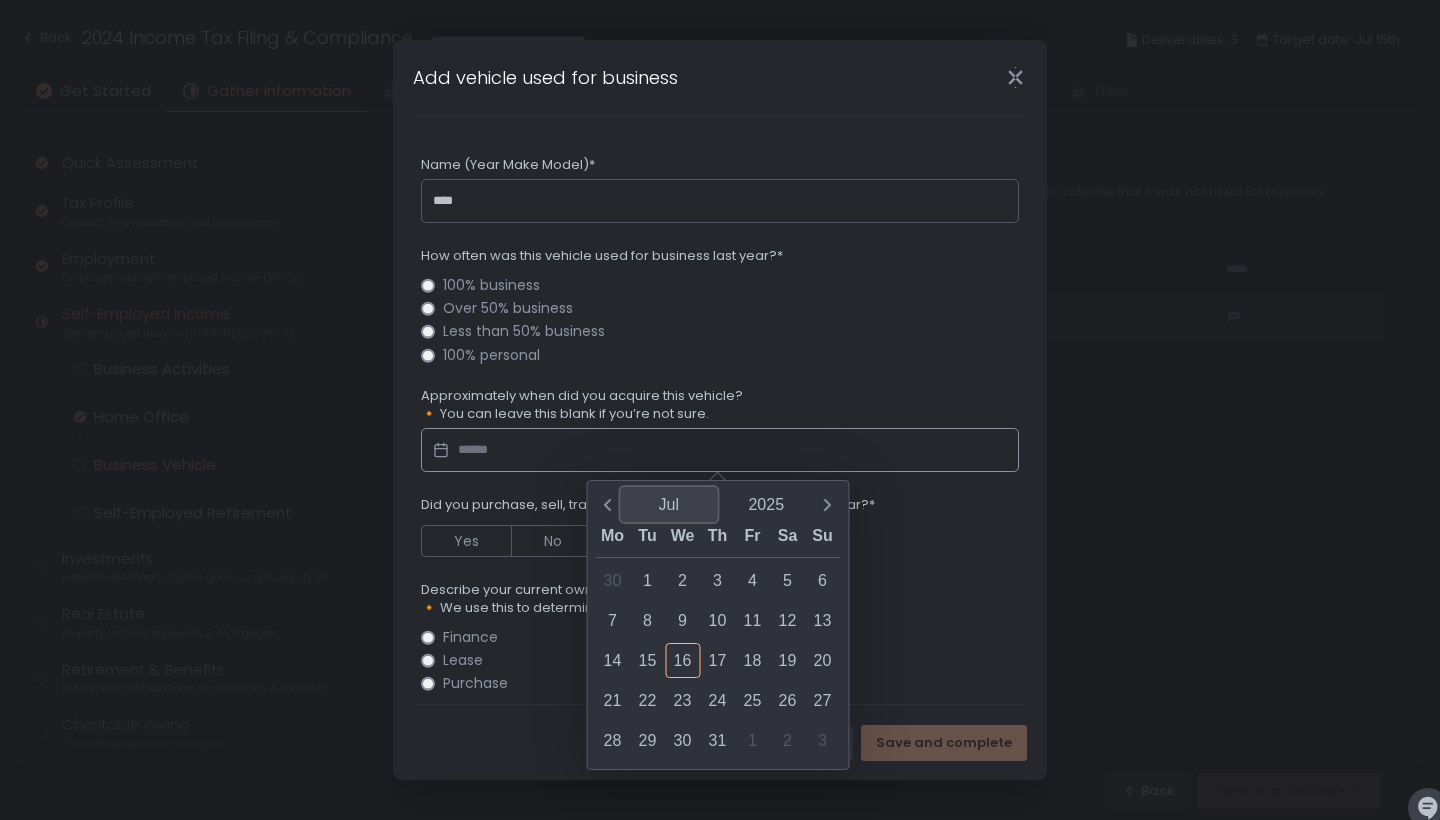 click on "Jul" 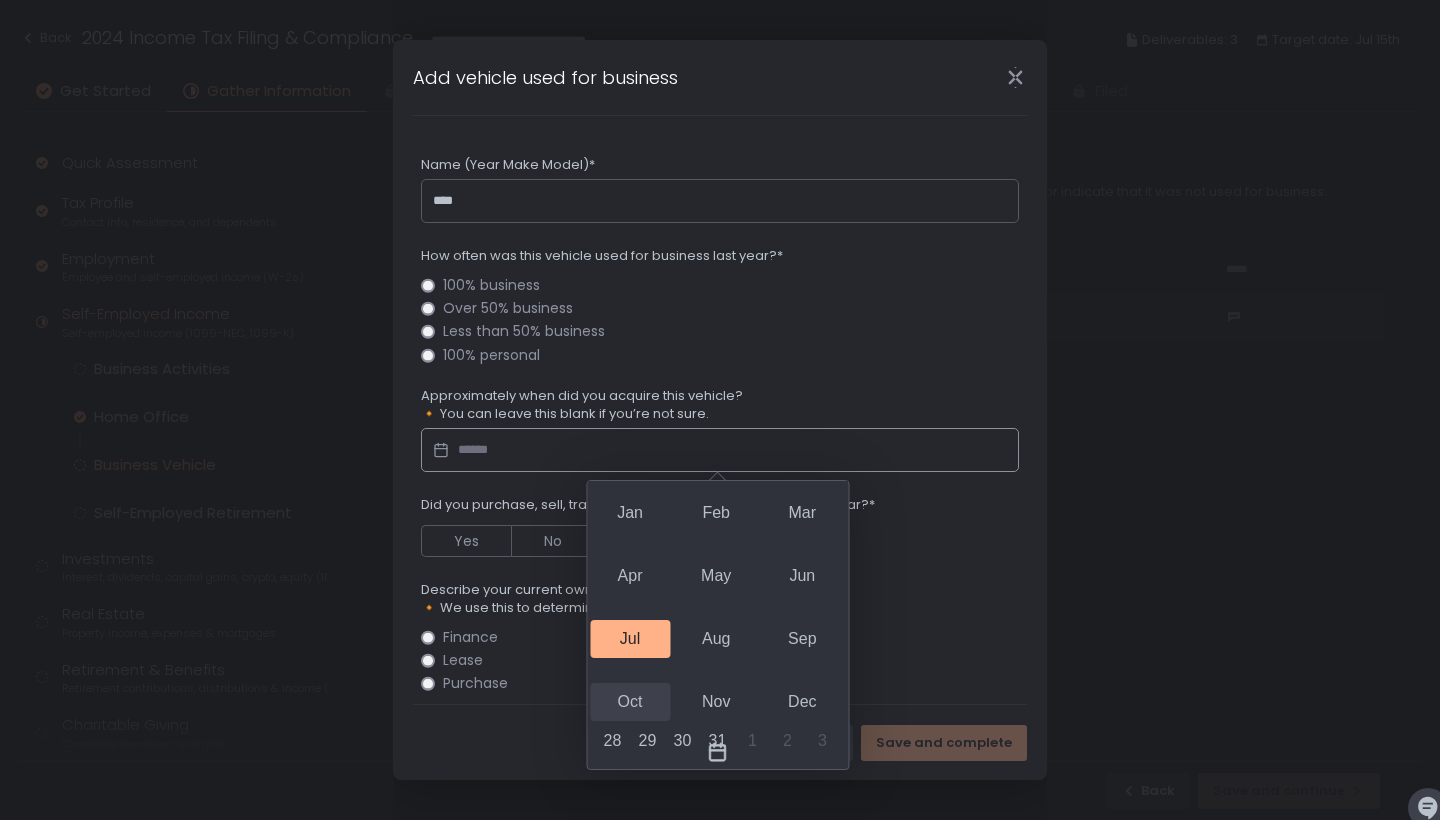 click on "Oct" at bounding box center [630, 702] 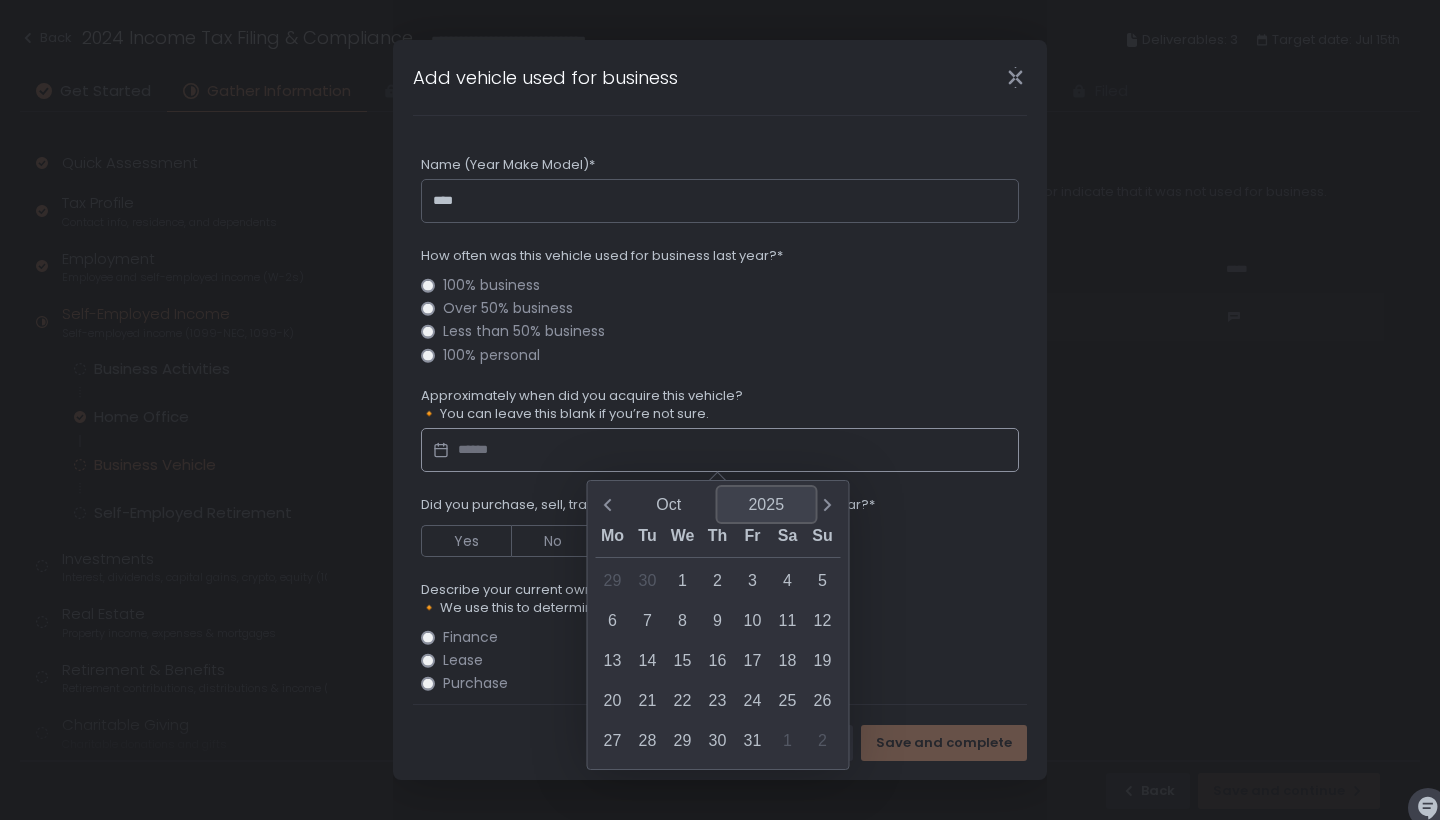 click on "2025" 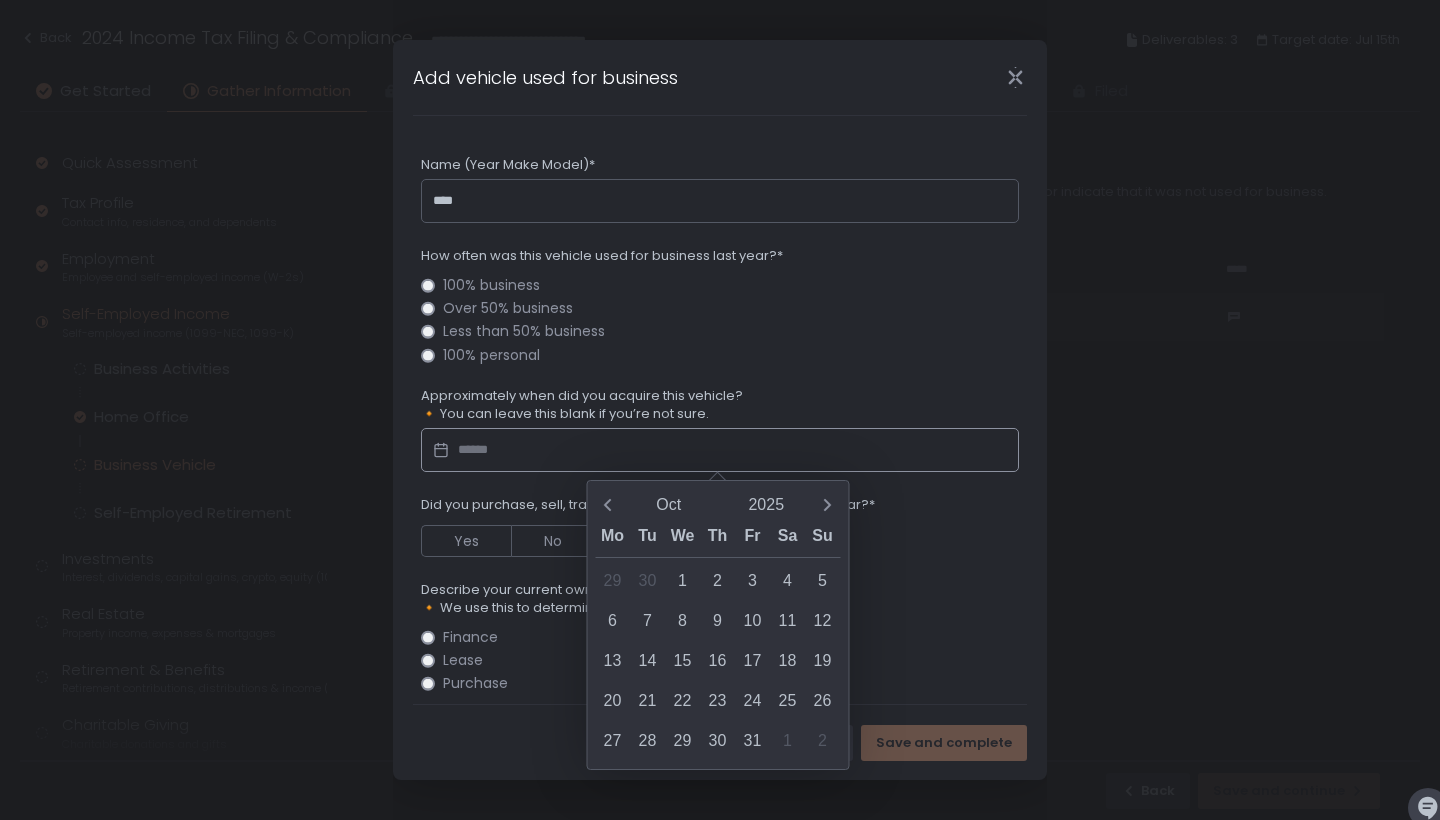scroll, scrollTop: 1686, scrollLeft: 0, axis: vertical 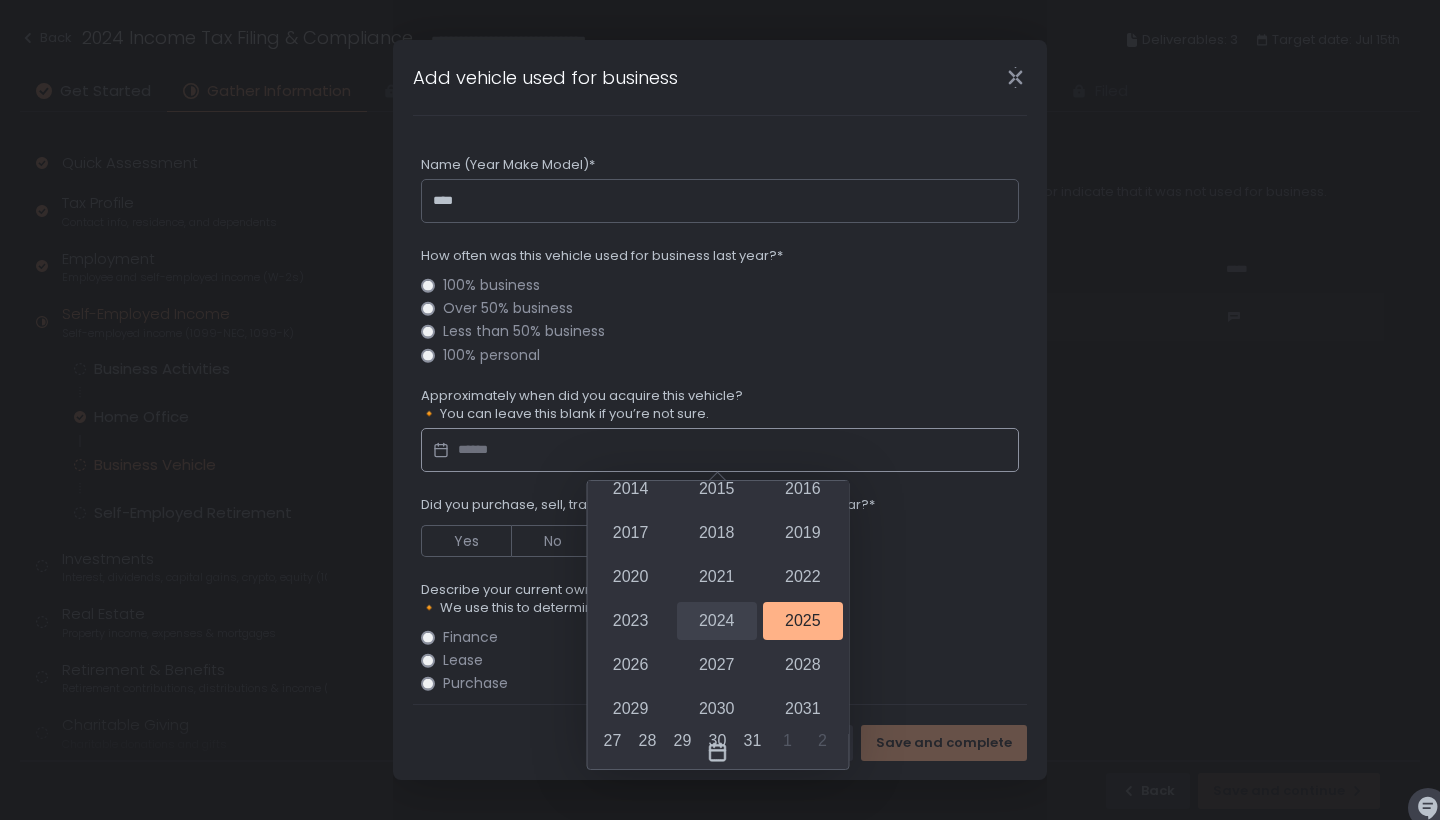 click on "2024" at bounding box center [716, 621] 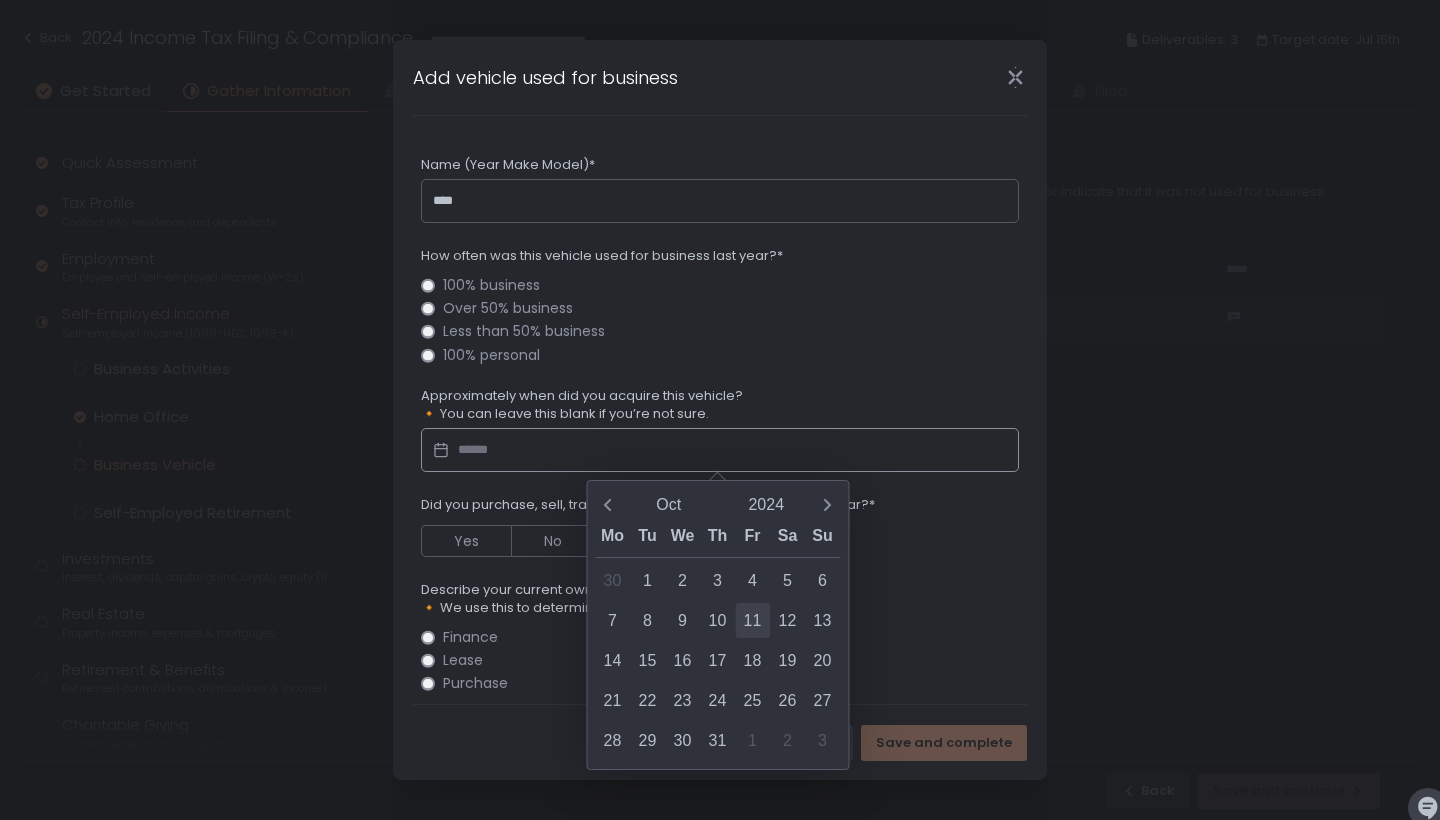 click on "11" at bounding box center [752, 620] 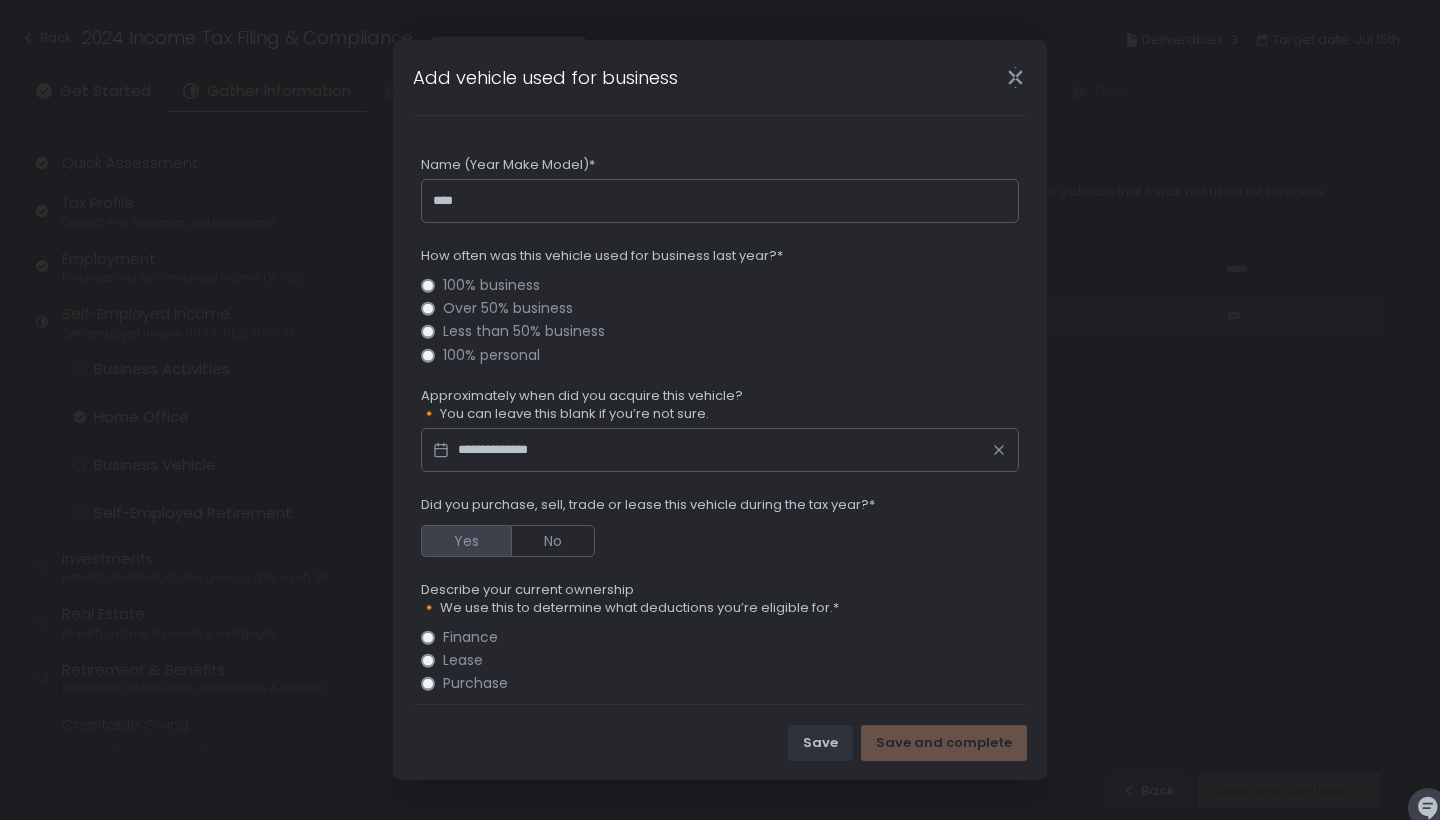 click on "Yes" at bounding box center (466, 541) 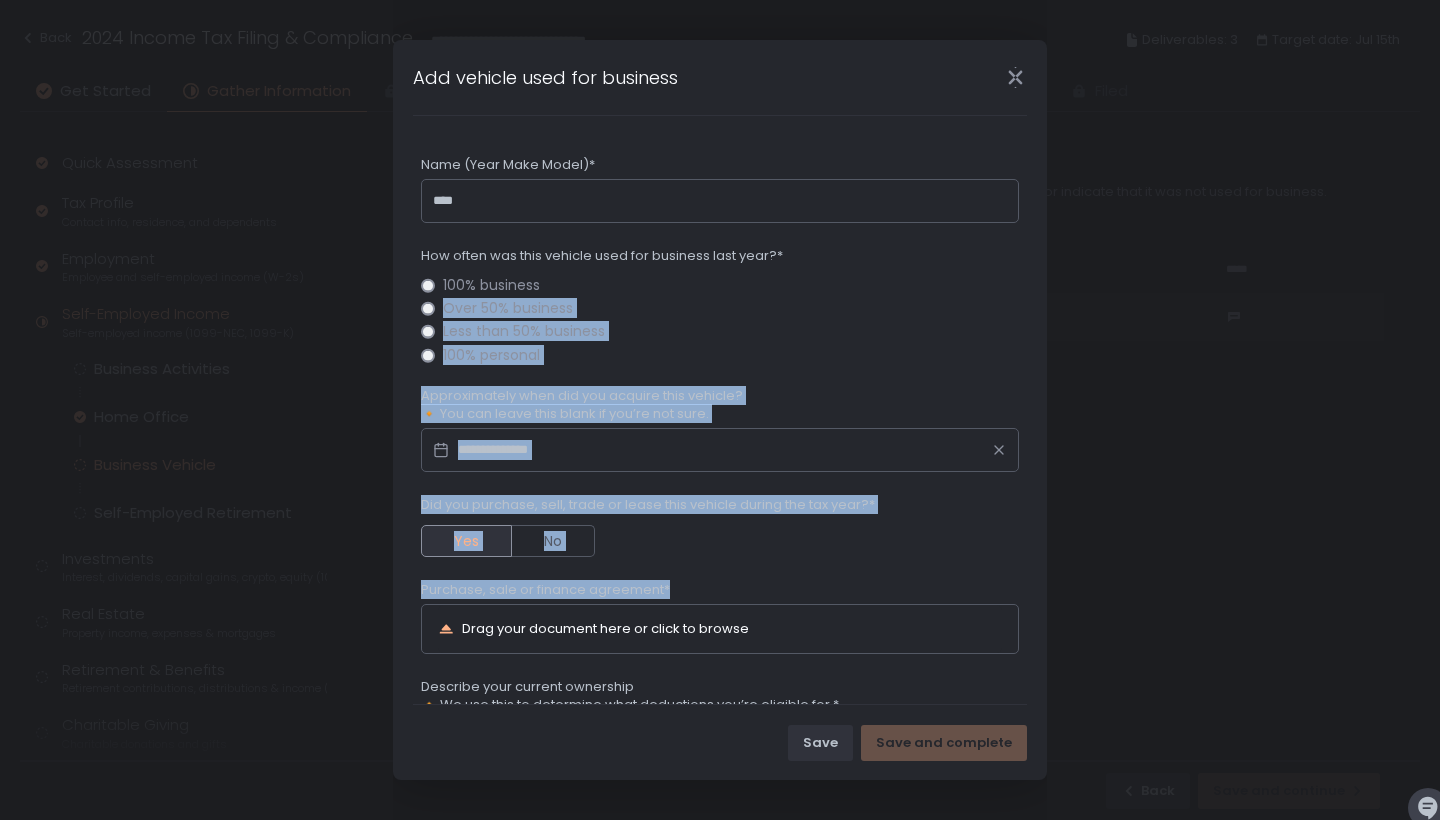 drag, startPoint x: 726, startPoint y: 585, endPoint x: 976, endPoint y: 714, distance: 281.3201 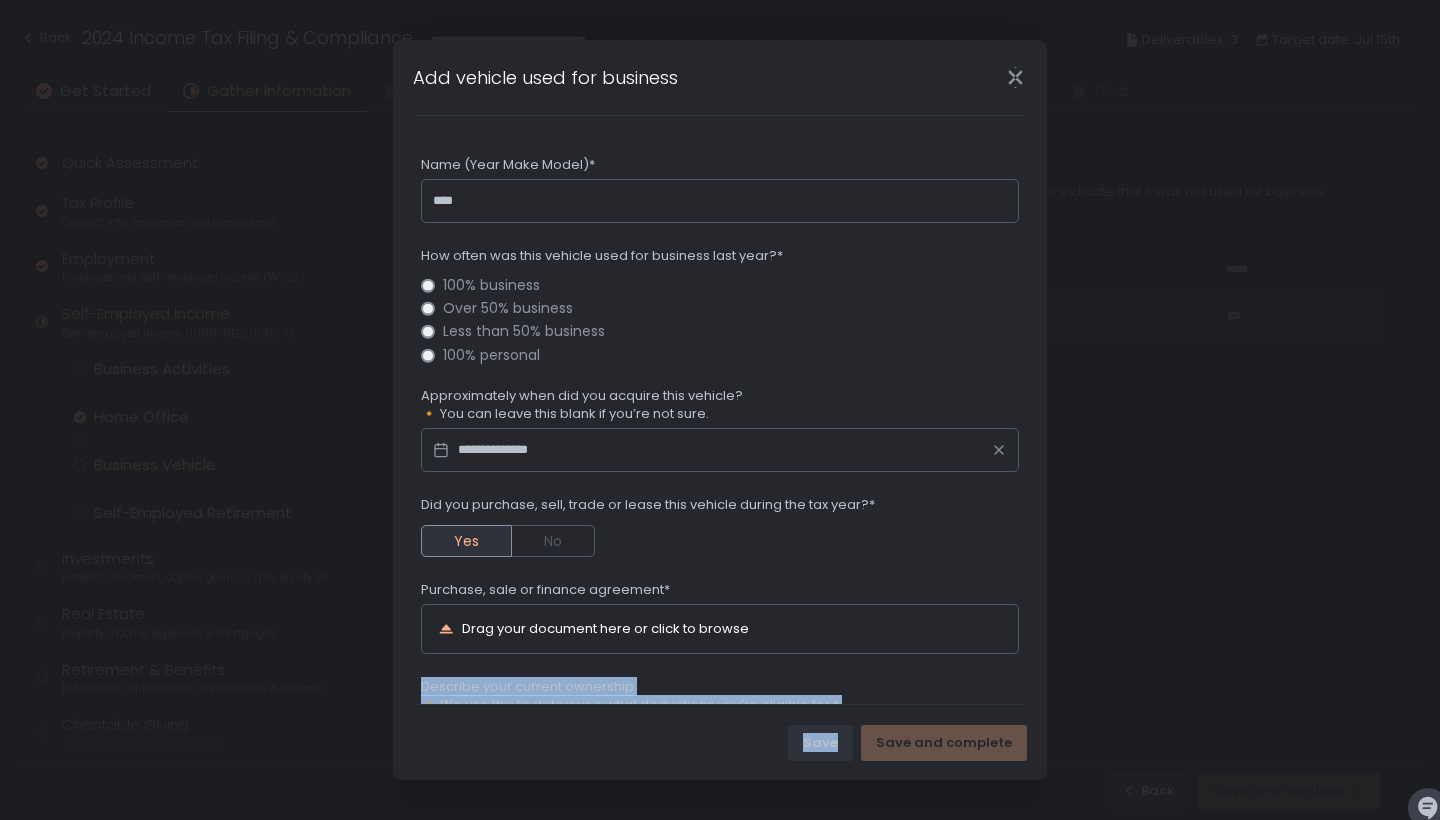 scroll, scrollTop: 11, scrollLeft: 0, axis: vertical 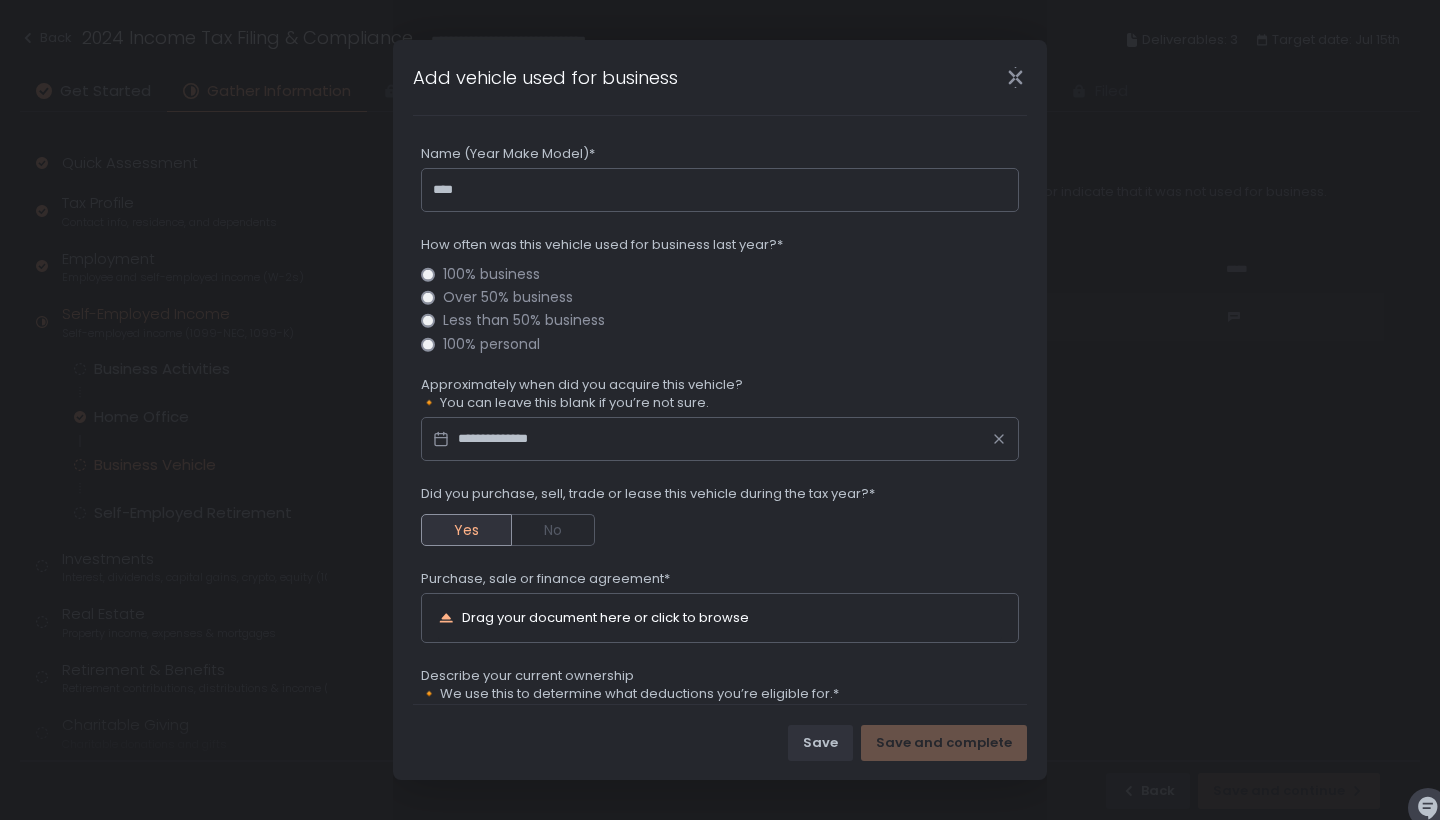 click on "**********" at bounding box center (720, 410) 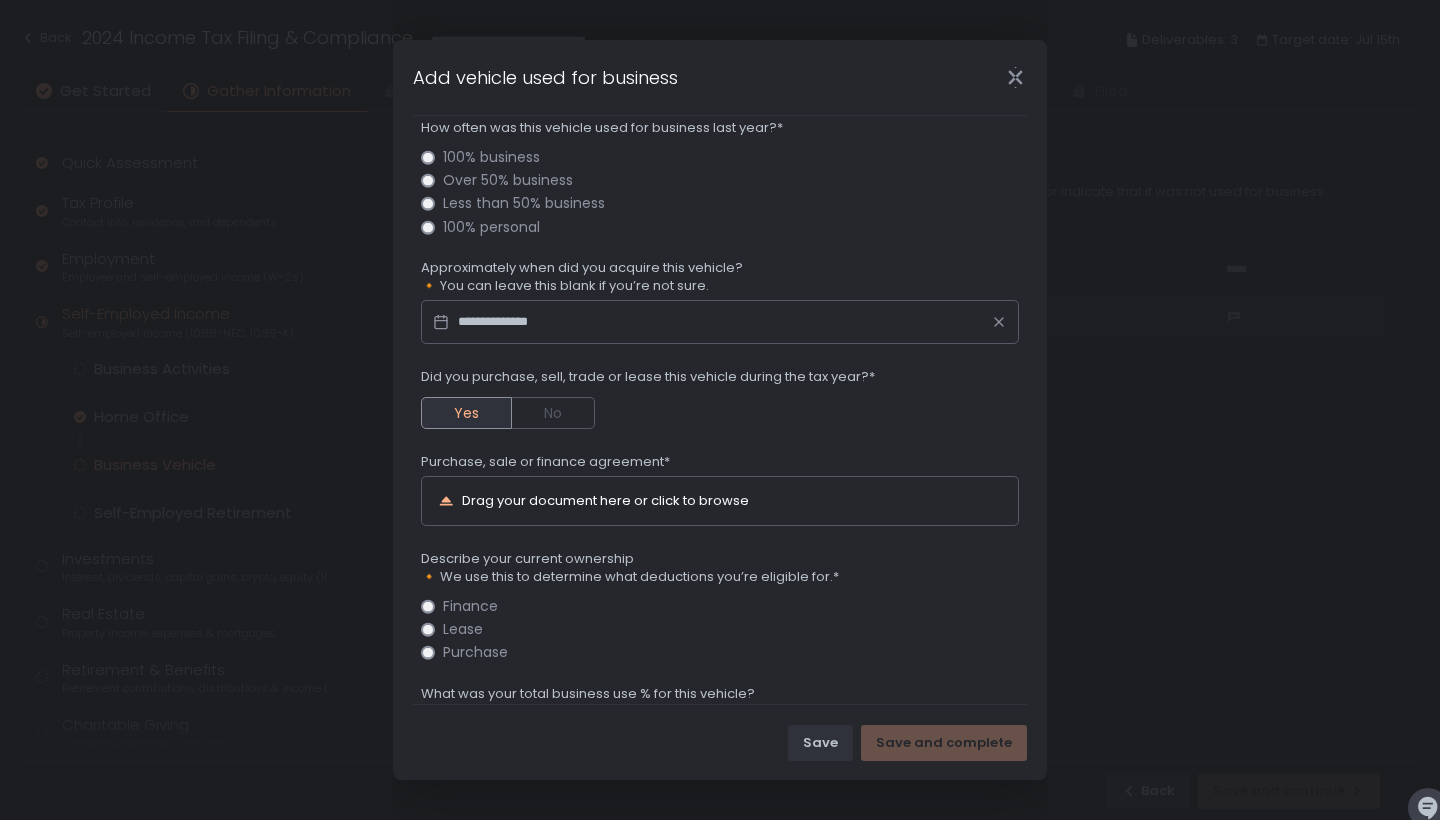 scroll, scrollTop: 138, scrollLeft: 0, axis: vertical 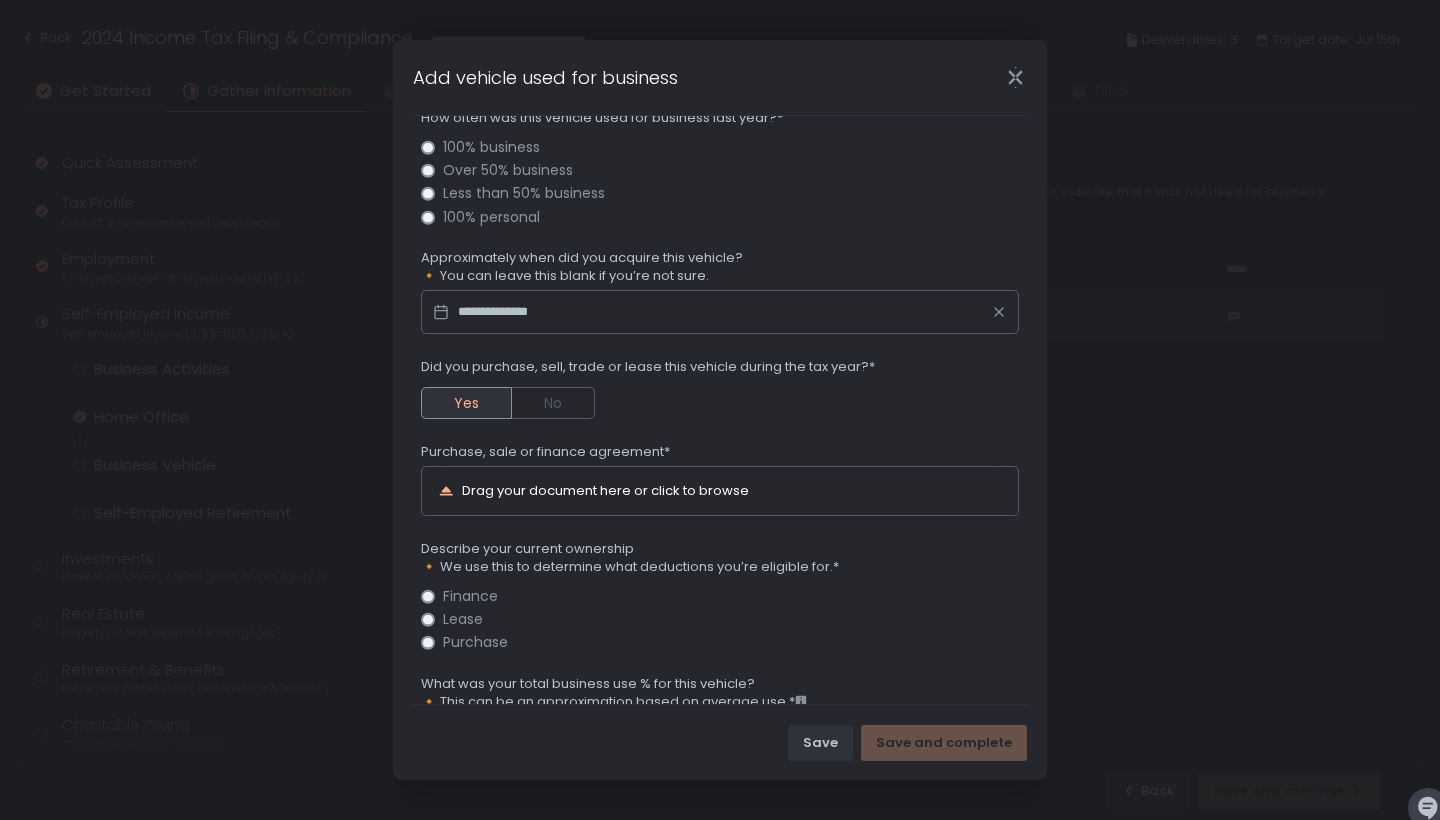 click on "Drag your document here or click to browse" at bounding box center (605, 490) 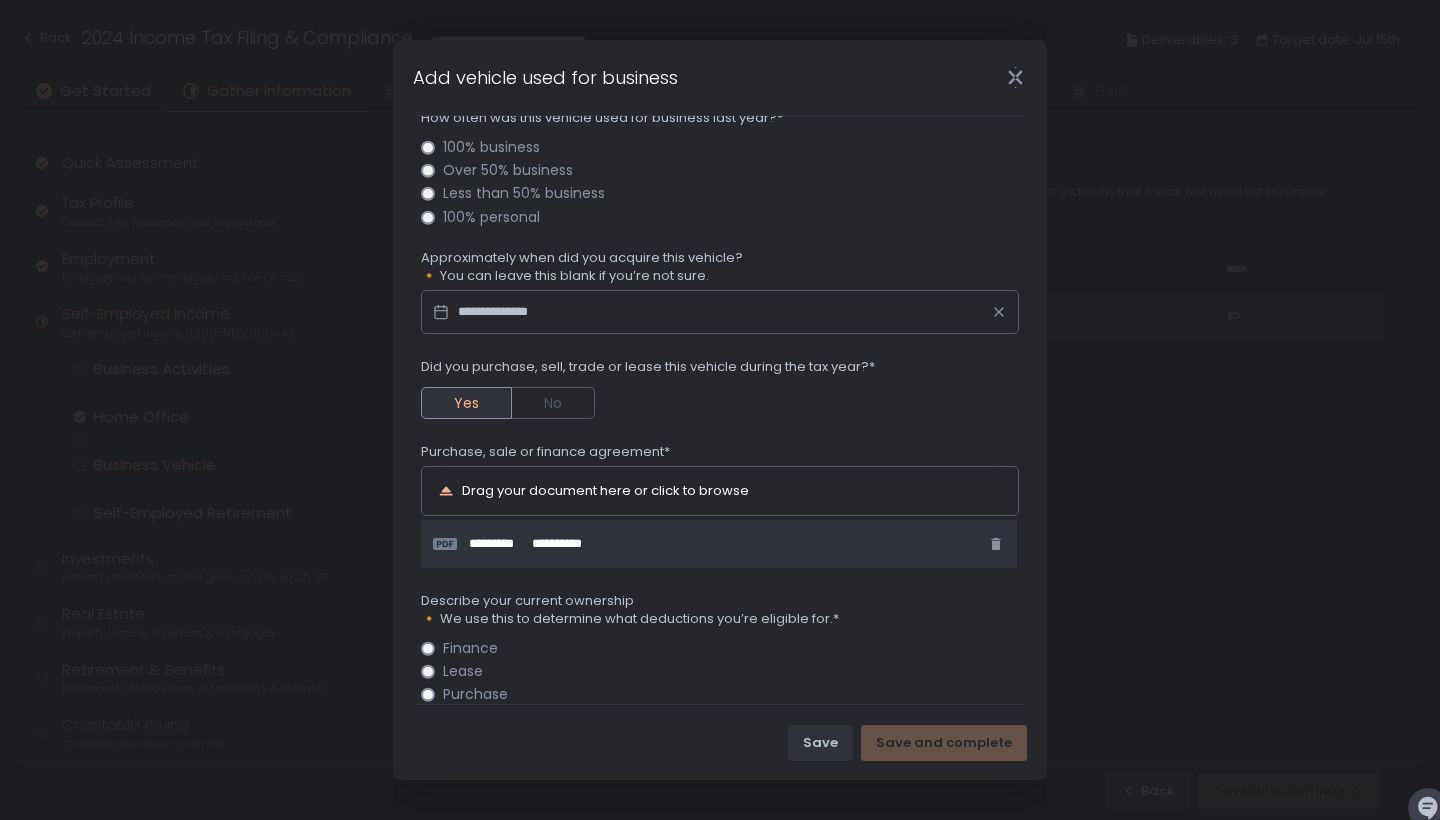 click on "Lease" 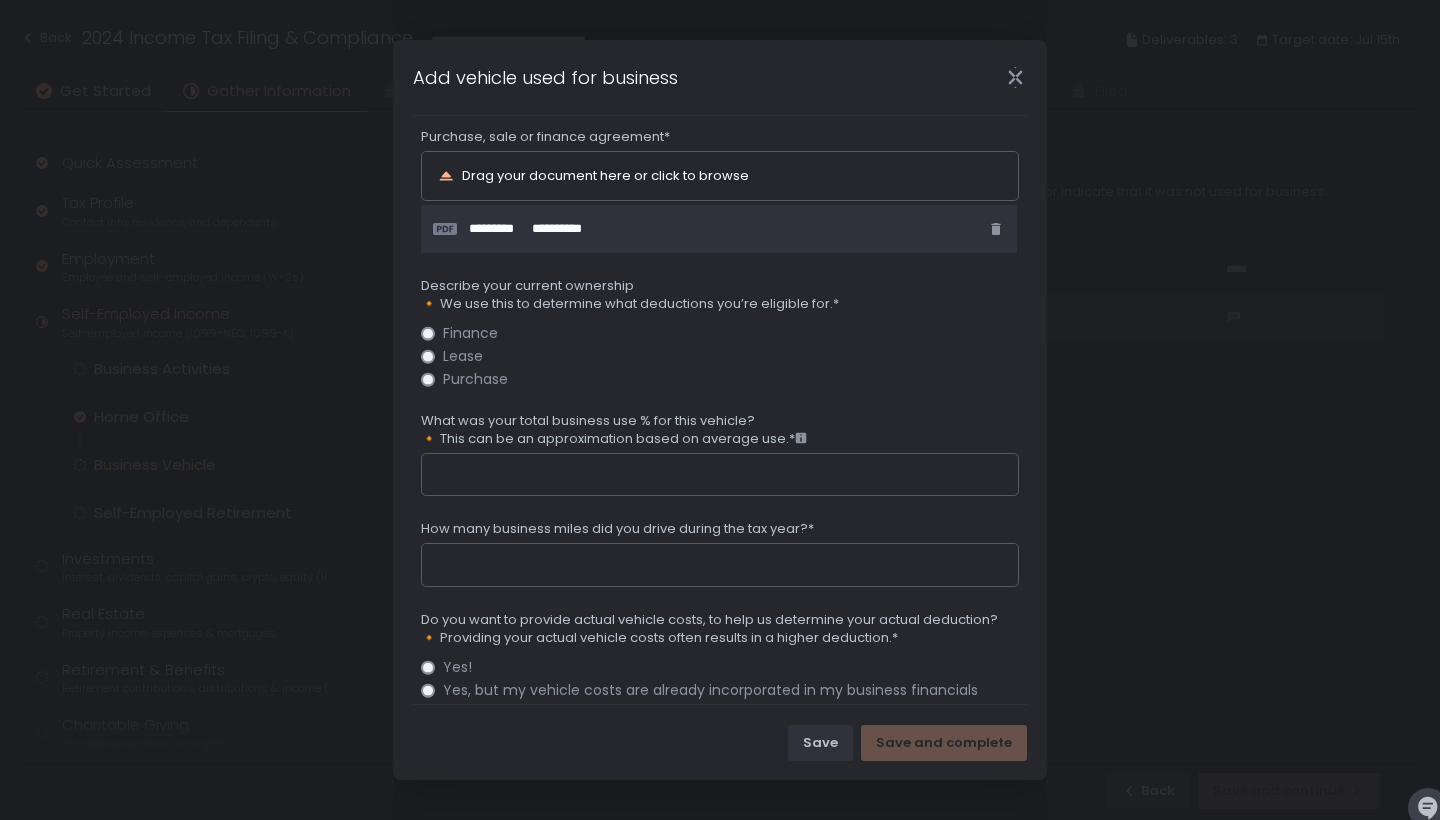 scroll, scrollTop: 456, scrollLeft: 0, axis: vertical 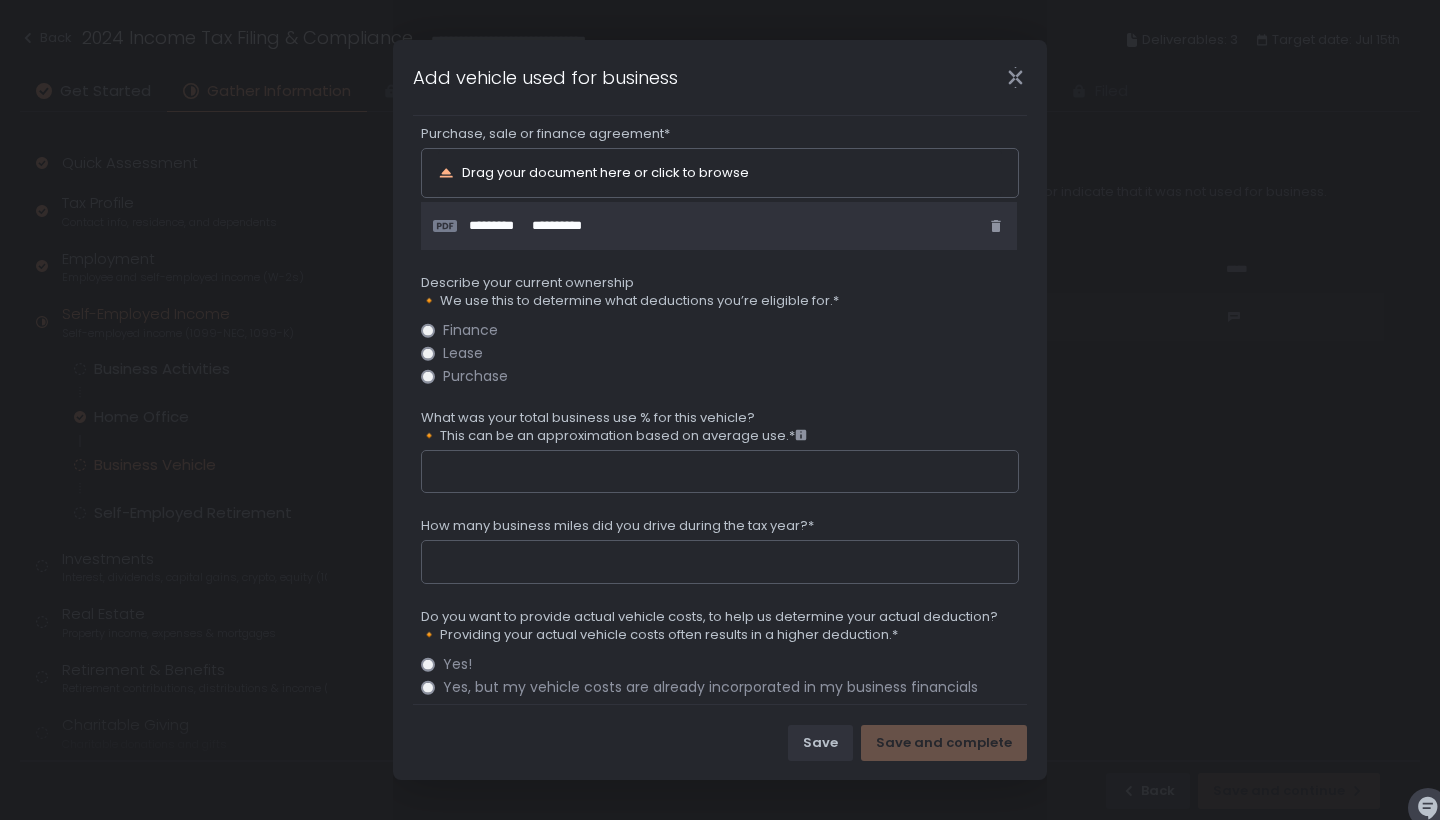 click on "What was your total business use % for this vehicle?  🔸 This can be an approximation based on average use.*" at bounding box center [720, 472] 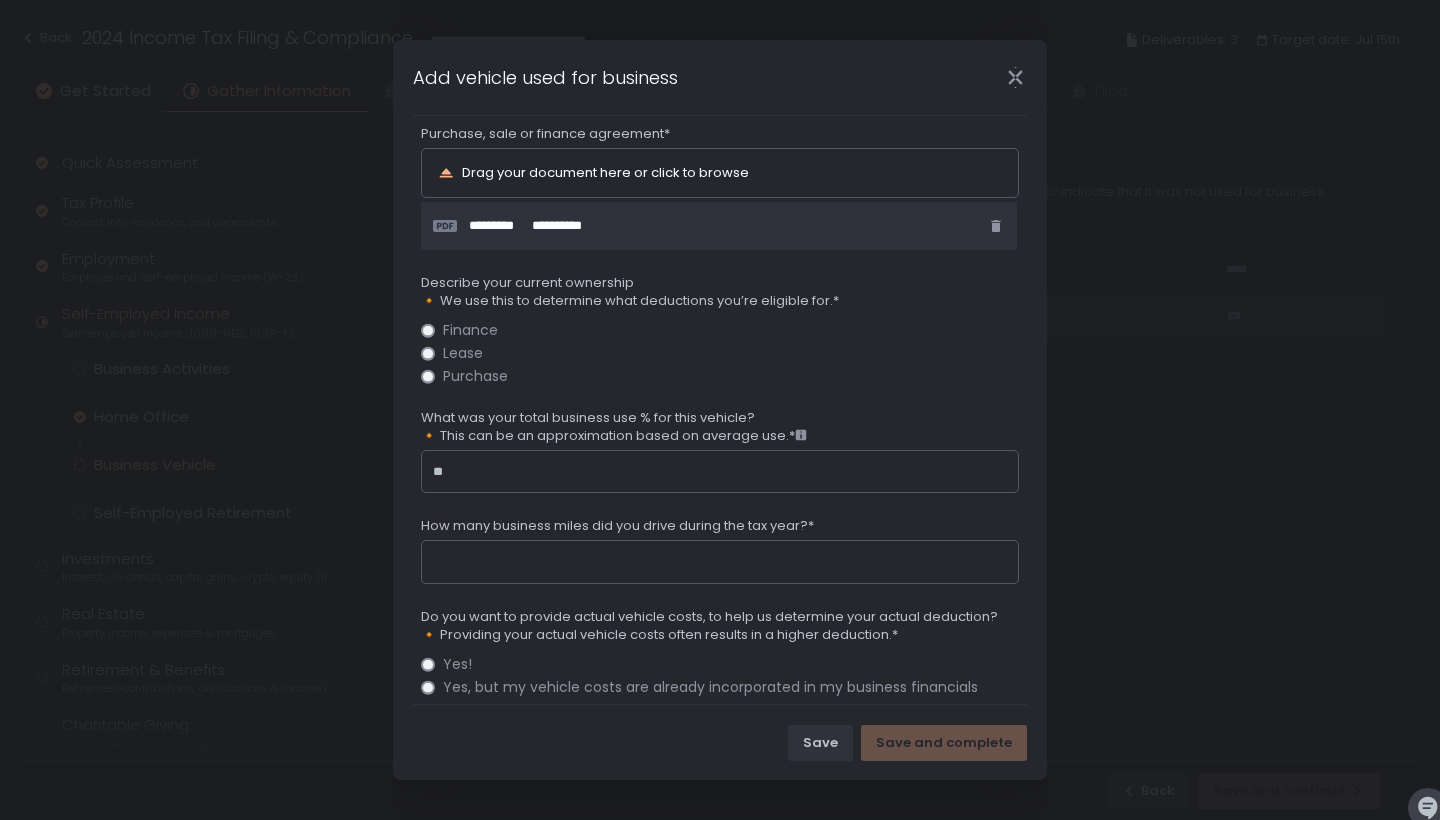 type on "*" 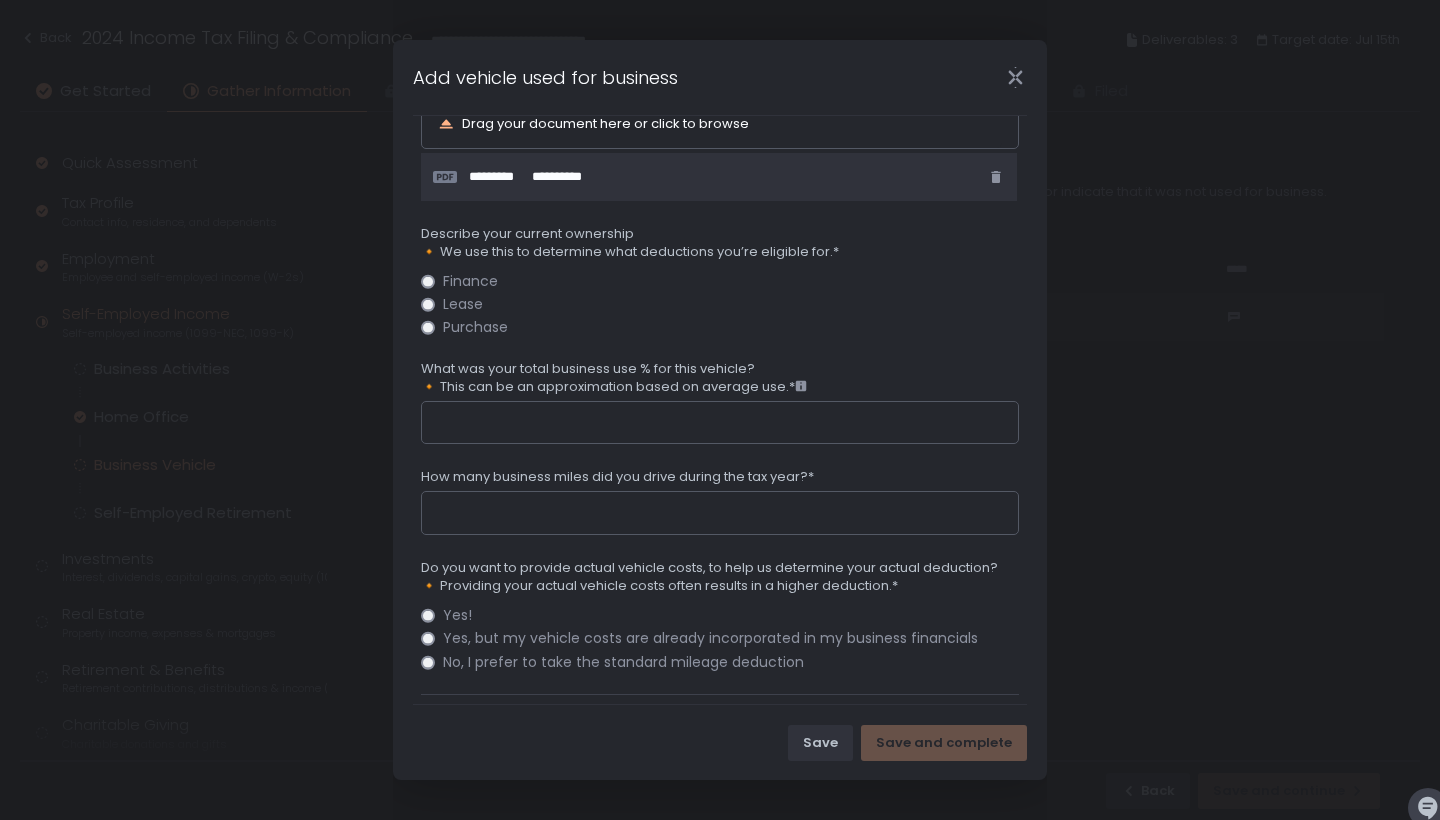 scroll, scrollTop: 508, scrollLeft: 0, axis: vertical 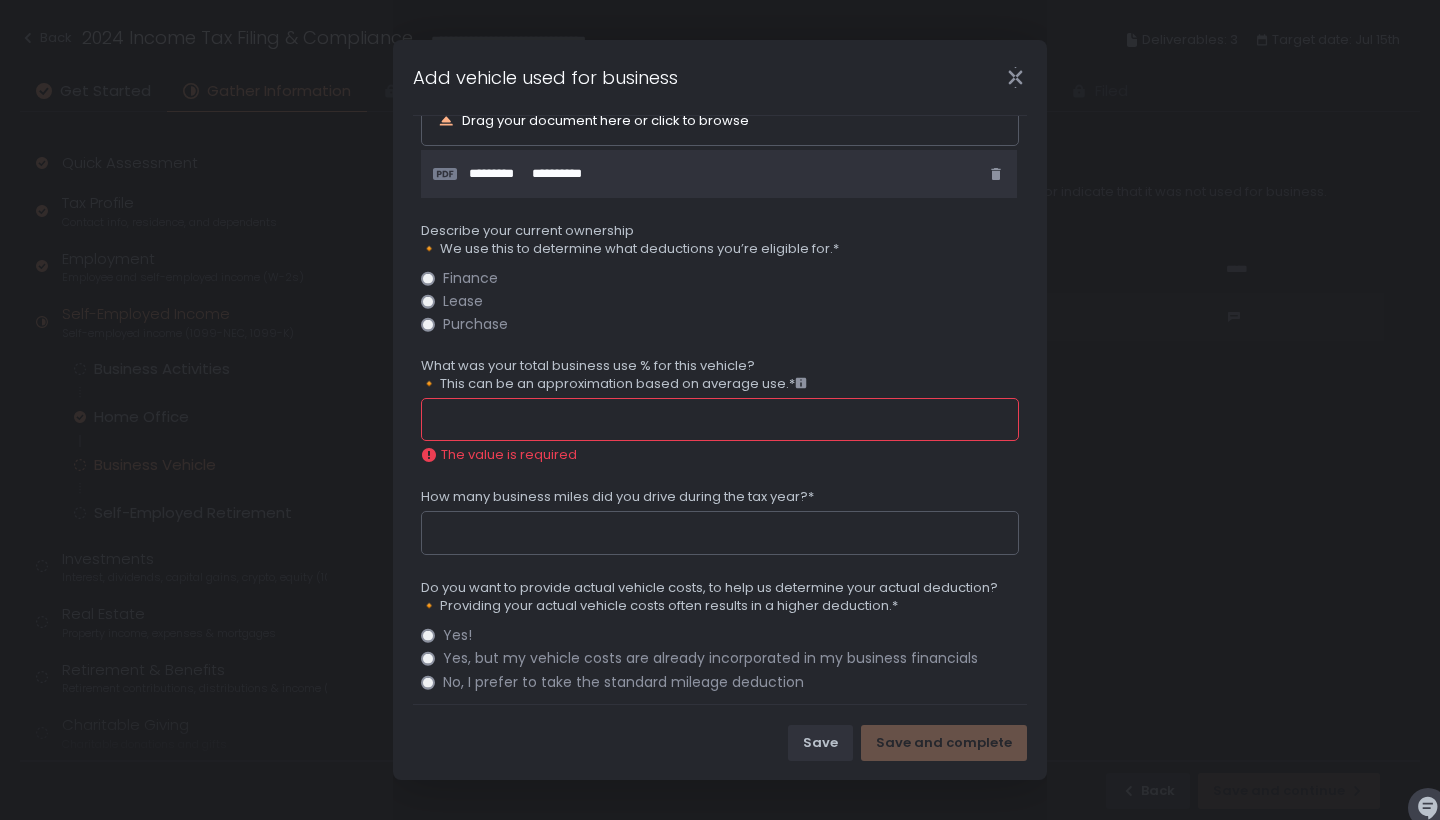 click on "How many business miles did you drive during the tax year?*" at bounding box center [720, 521] 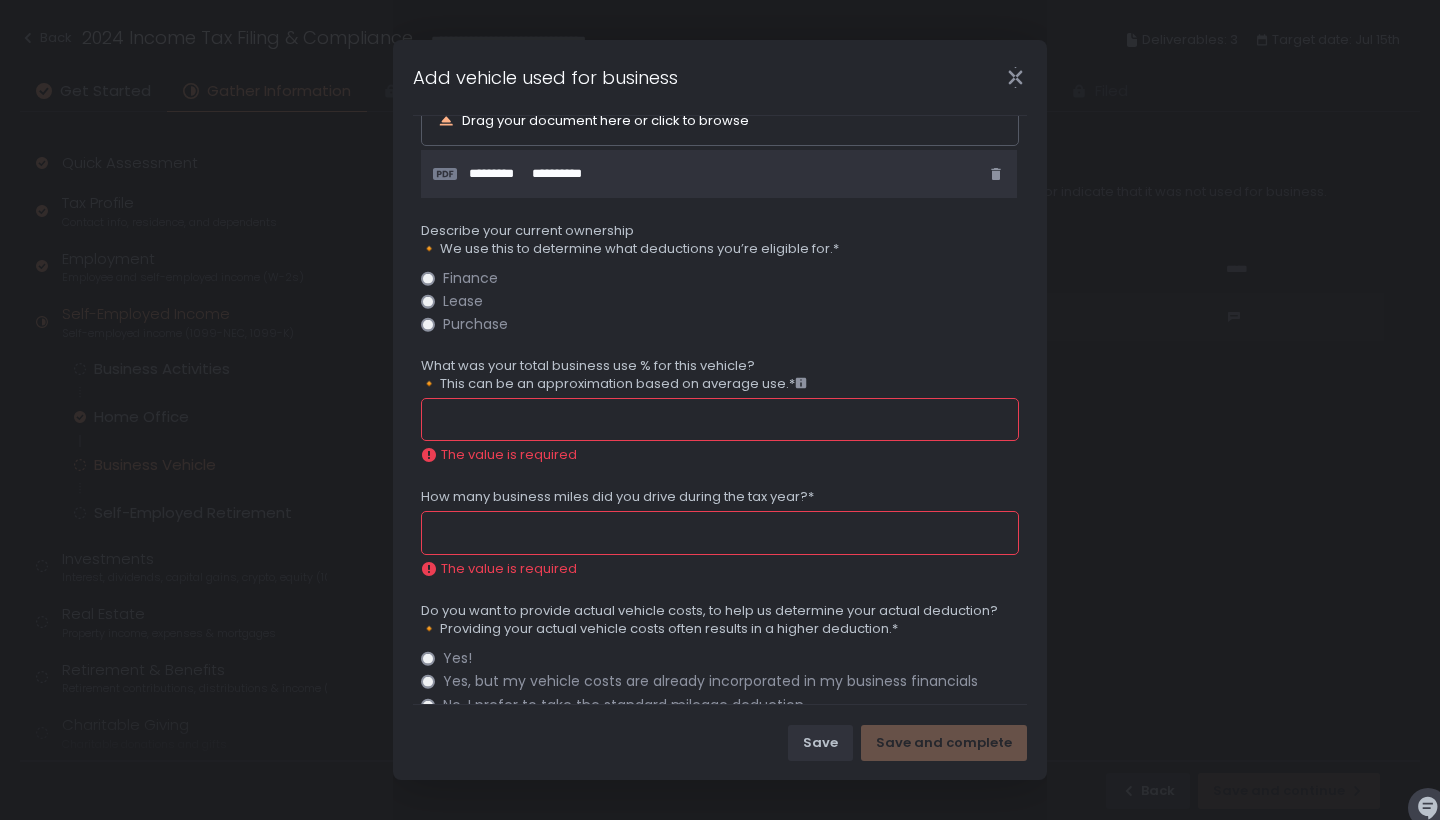 click on "What was your total business use % for this vehicle?  🔸 This can be an approximation based on average use.*" at bounding box center (720, 420) 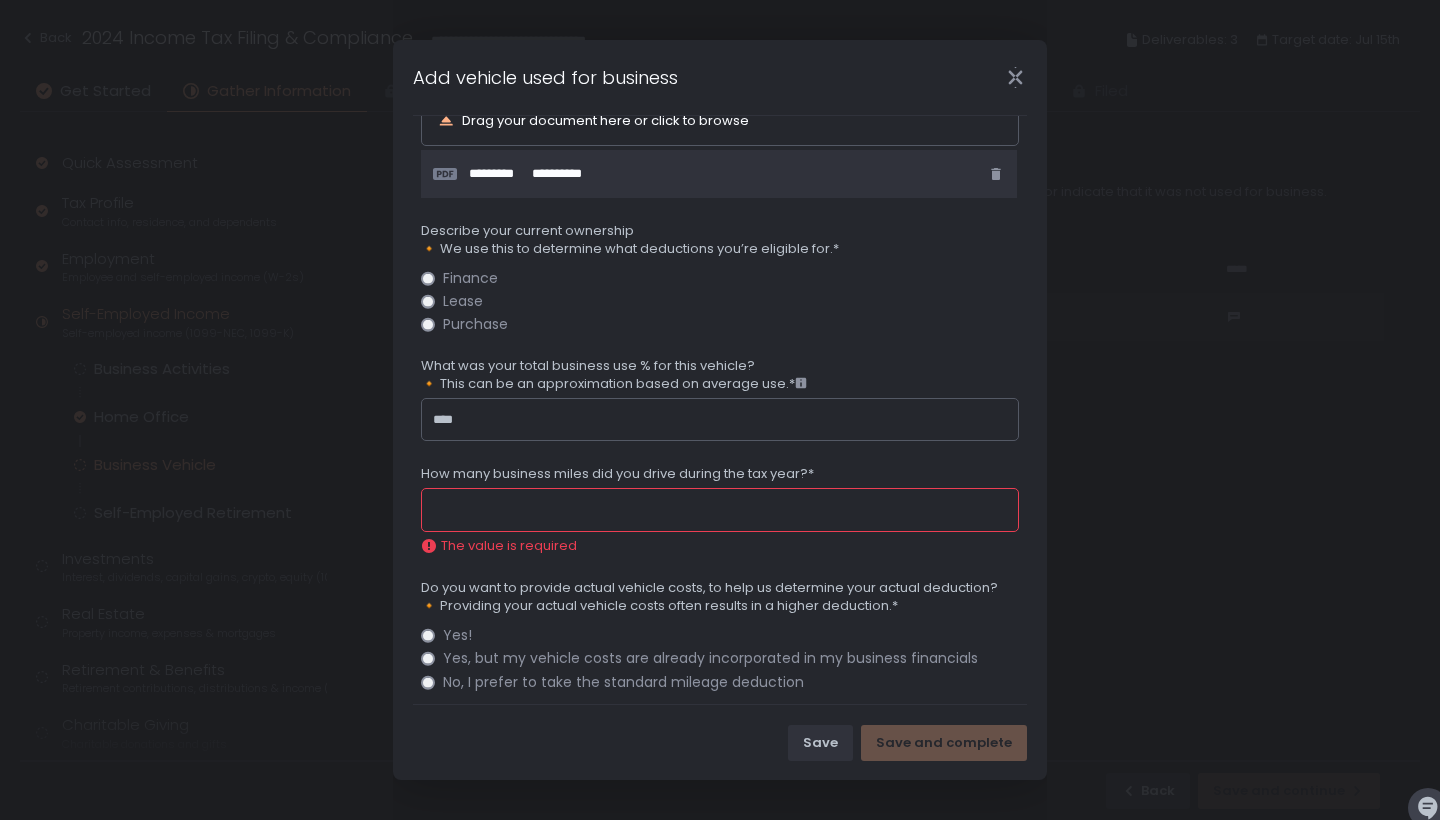 click on "****" at bounding box center (720, 420) 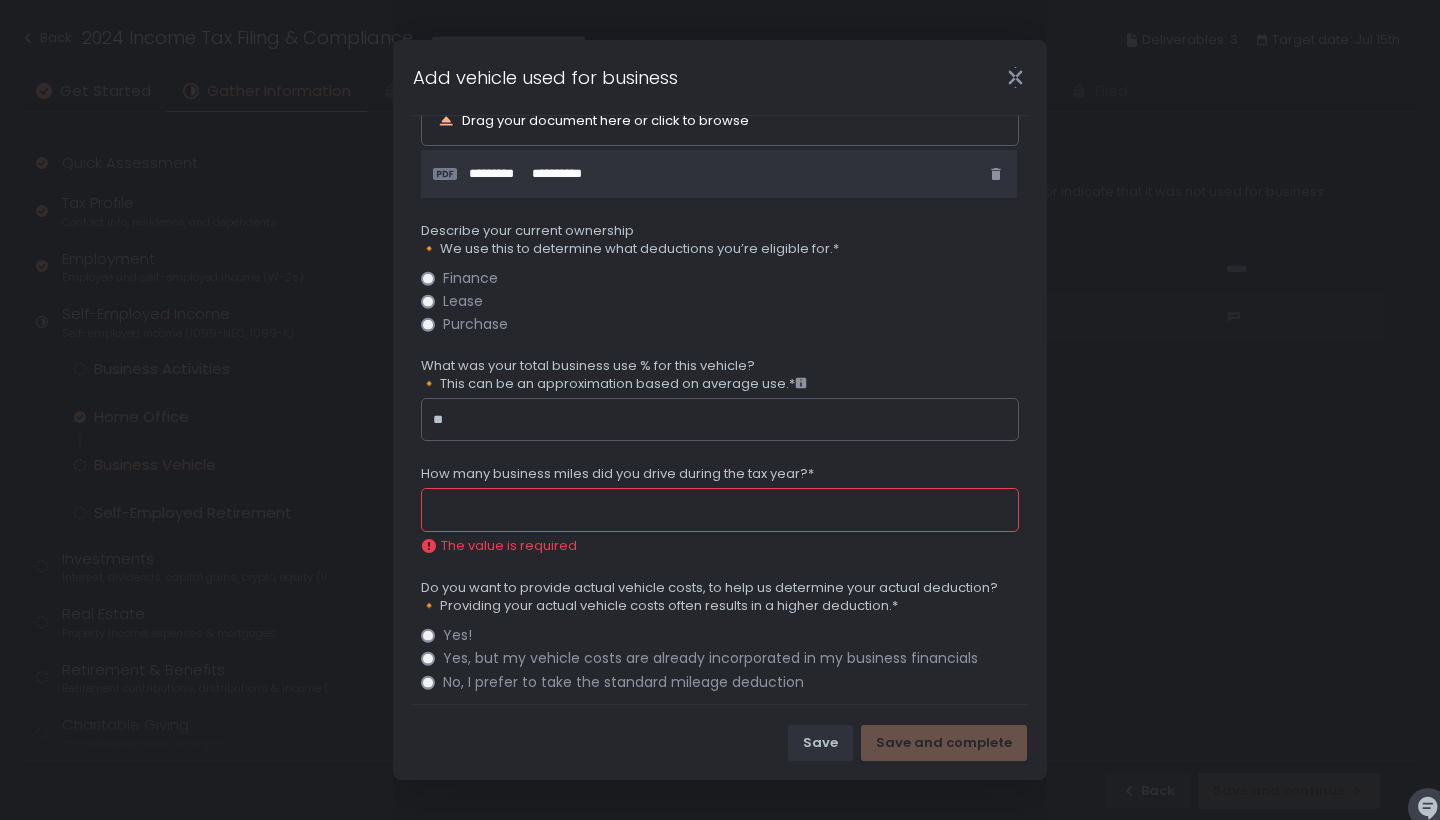 type on "**" 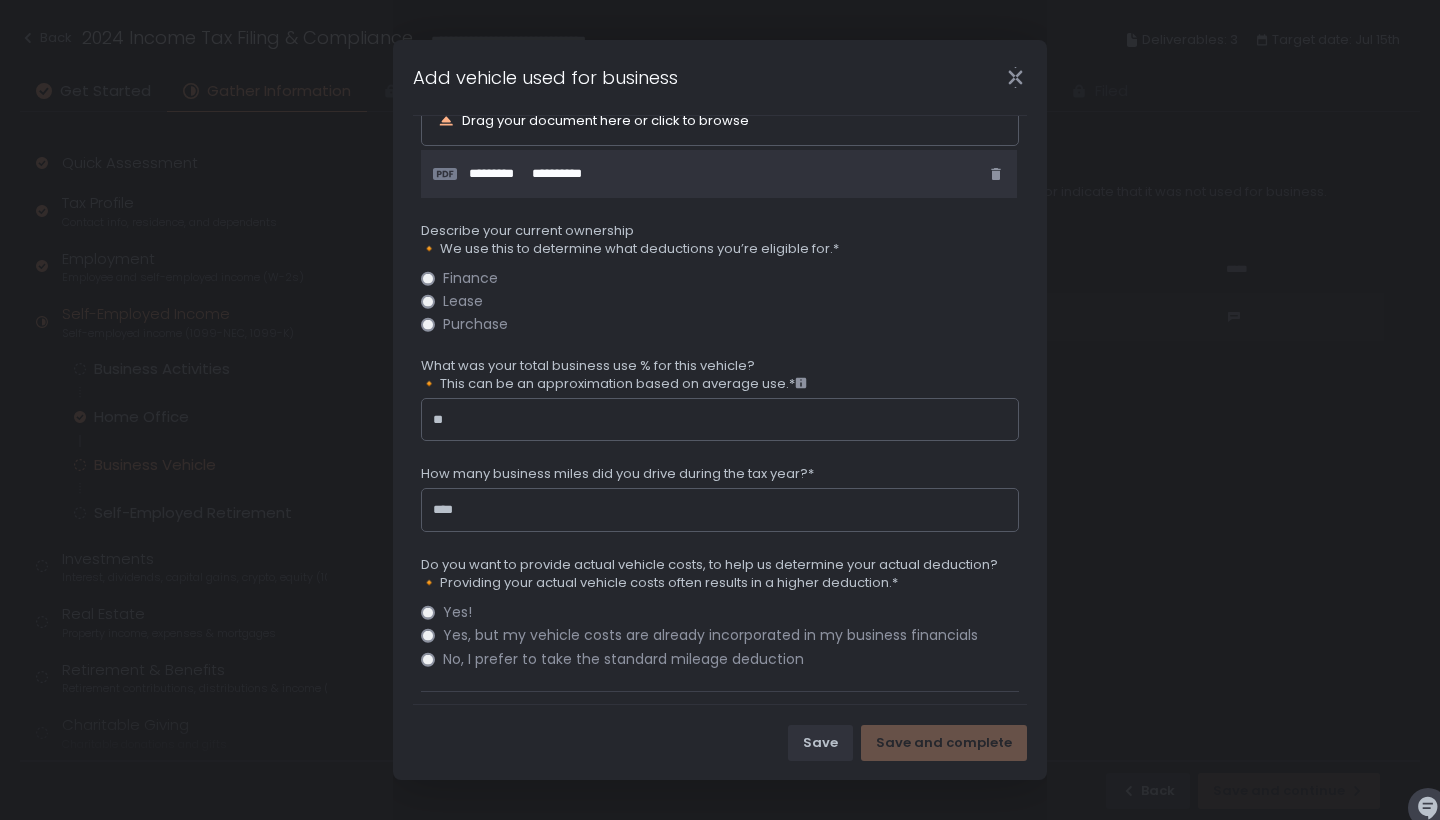 type on "****" 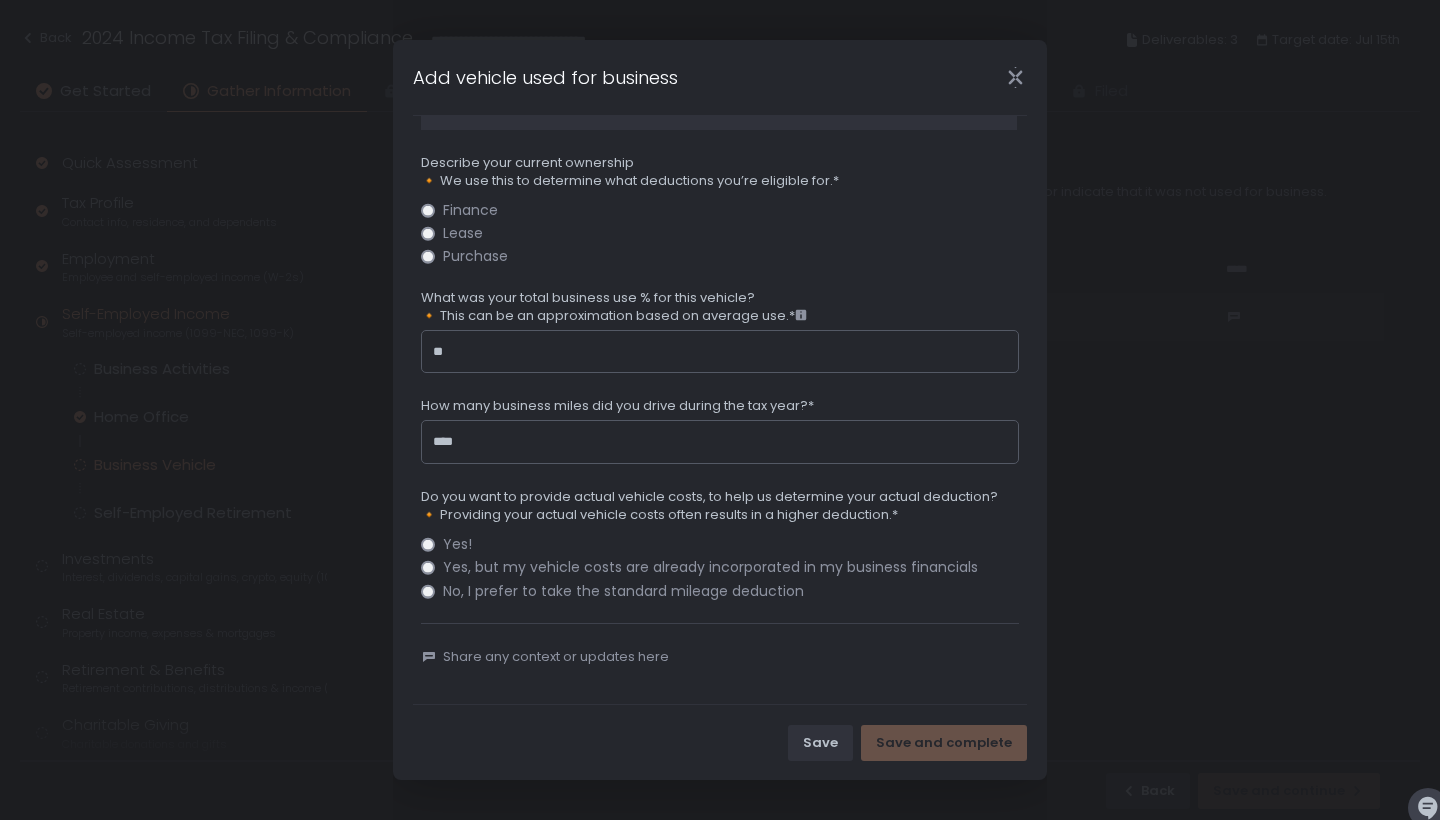 scroll, scrollTop: 575, scrollLeft: 0, axis: vertical 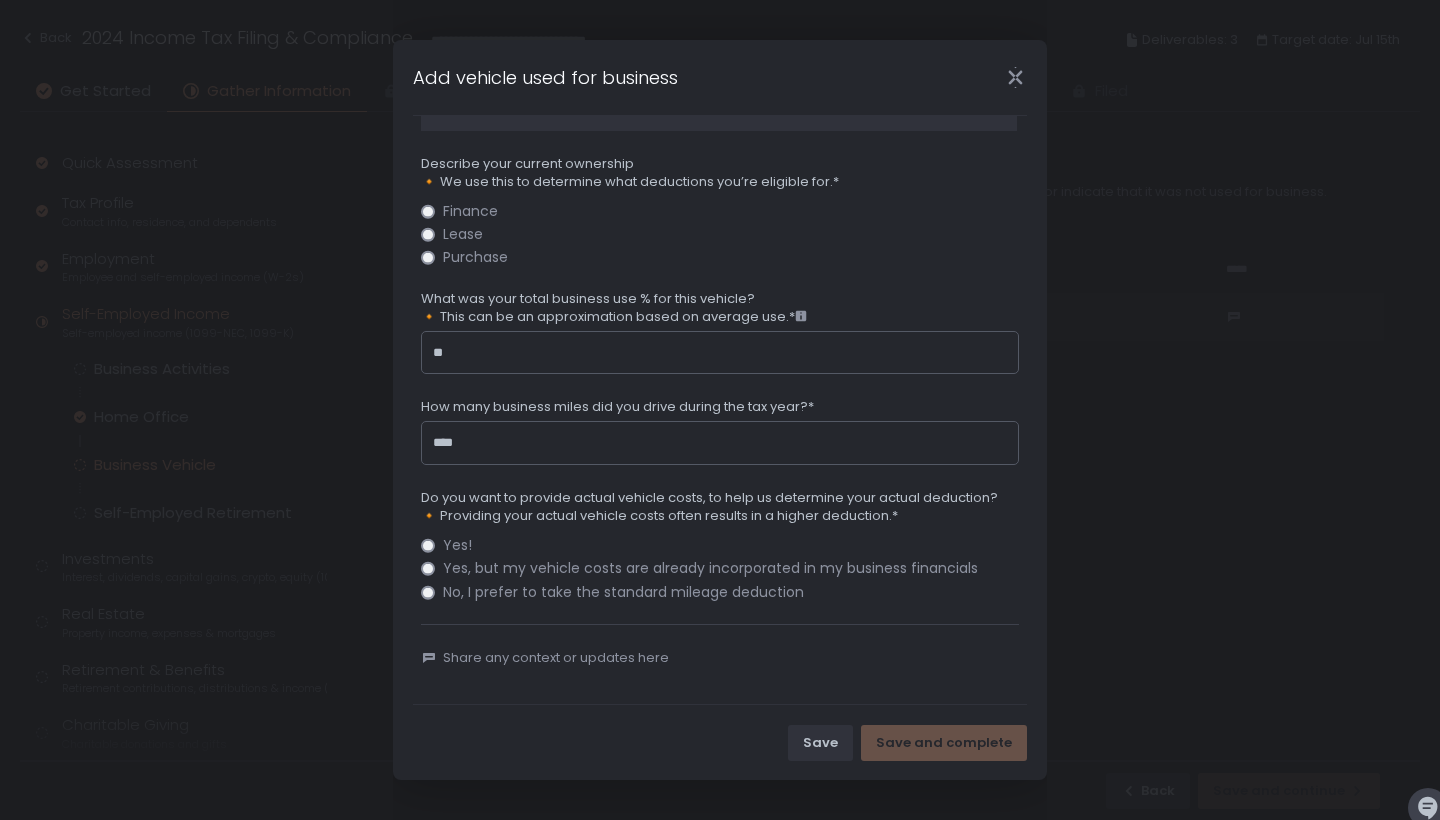 type on "**" 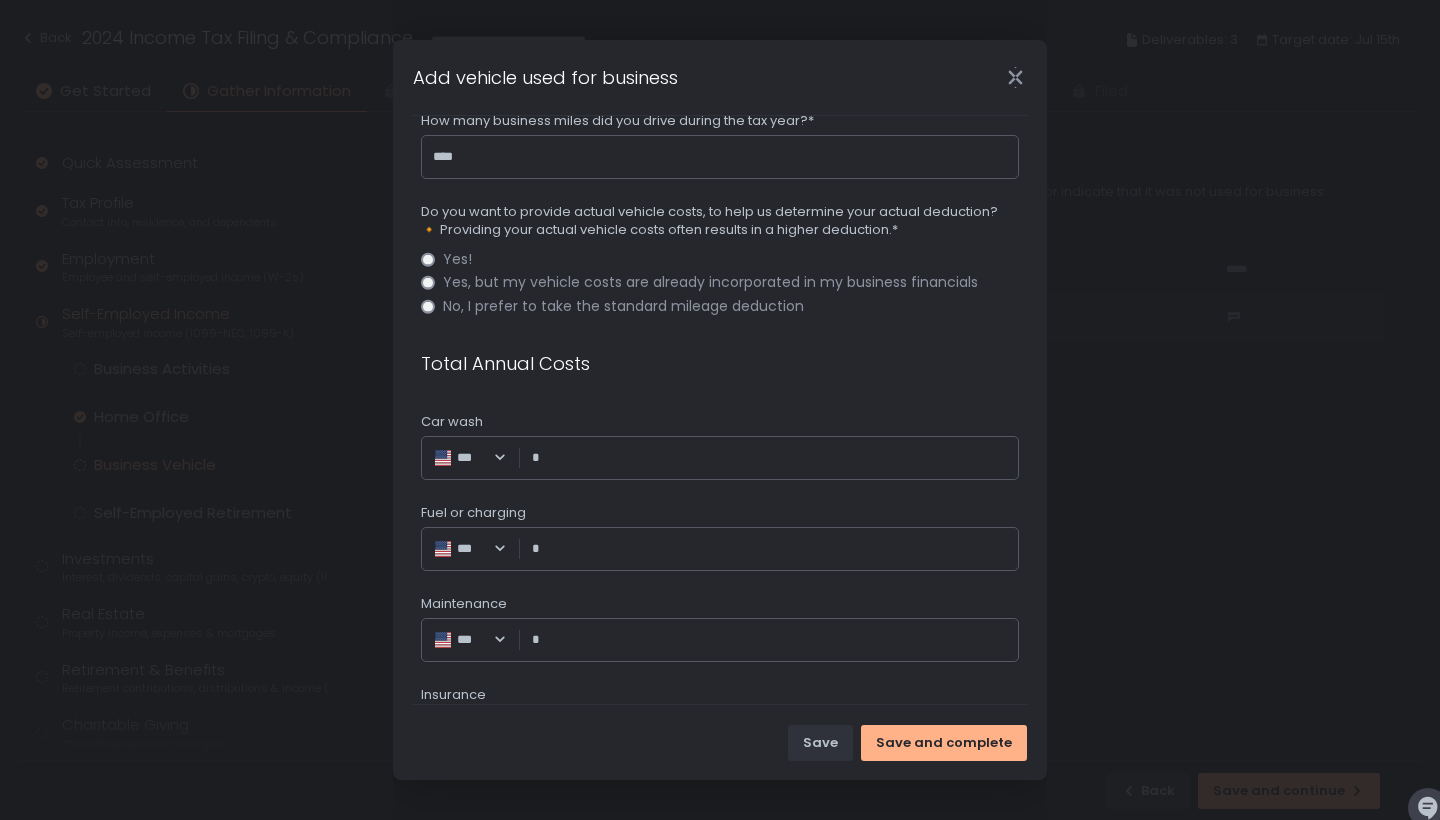 scroll, scrollTop: 880, scrollLeft: 0, axis: vertical 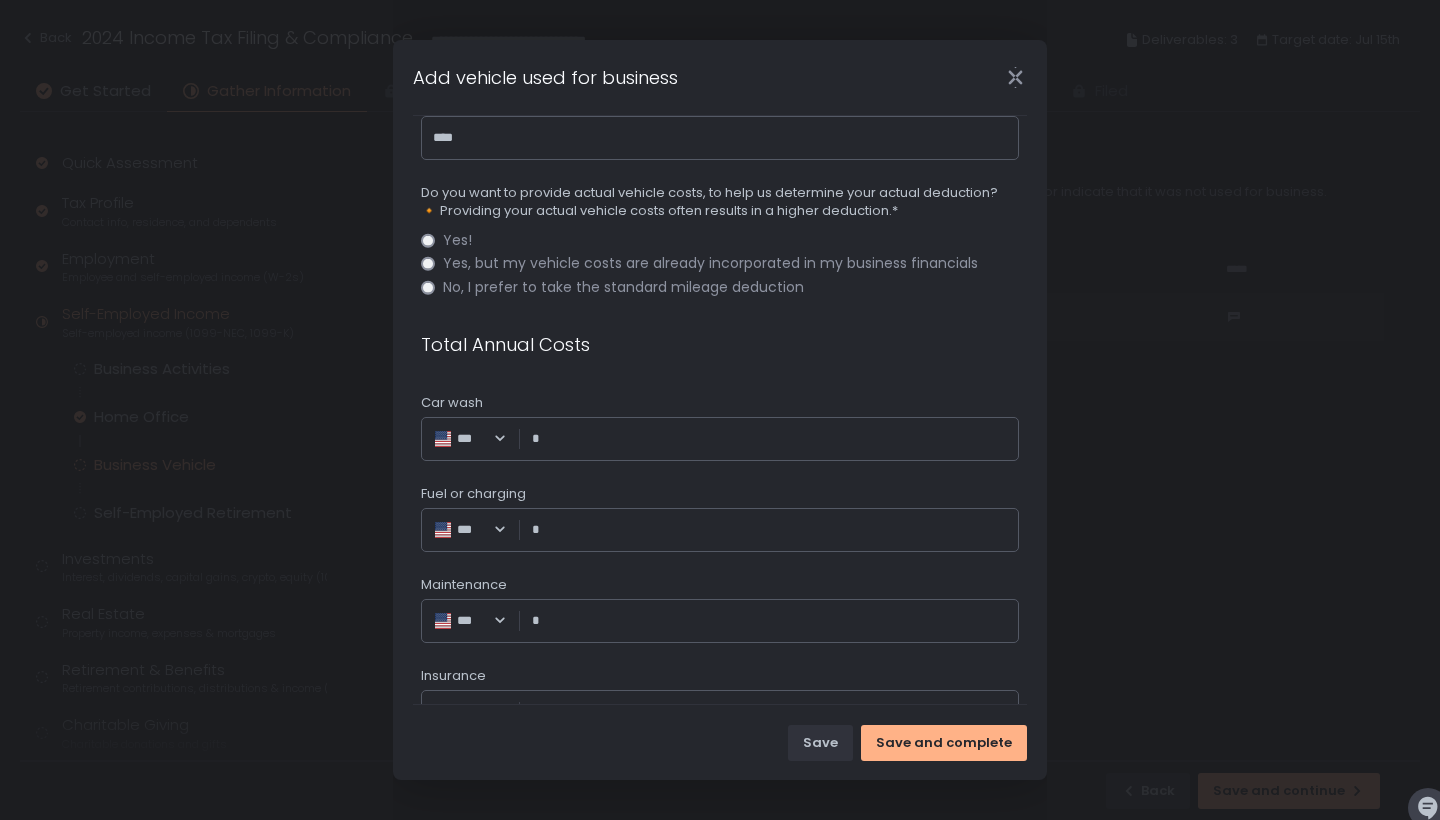 click on "Fuel or charging" at bounding box center [775, 530] 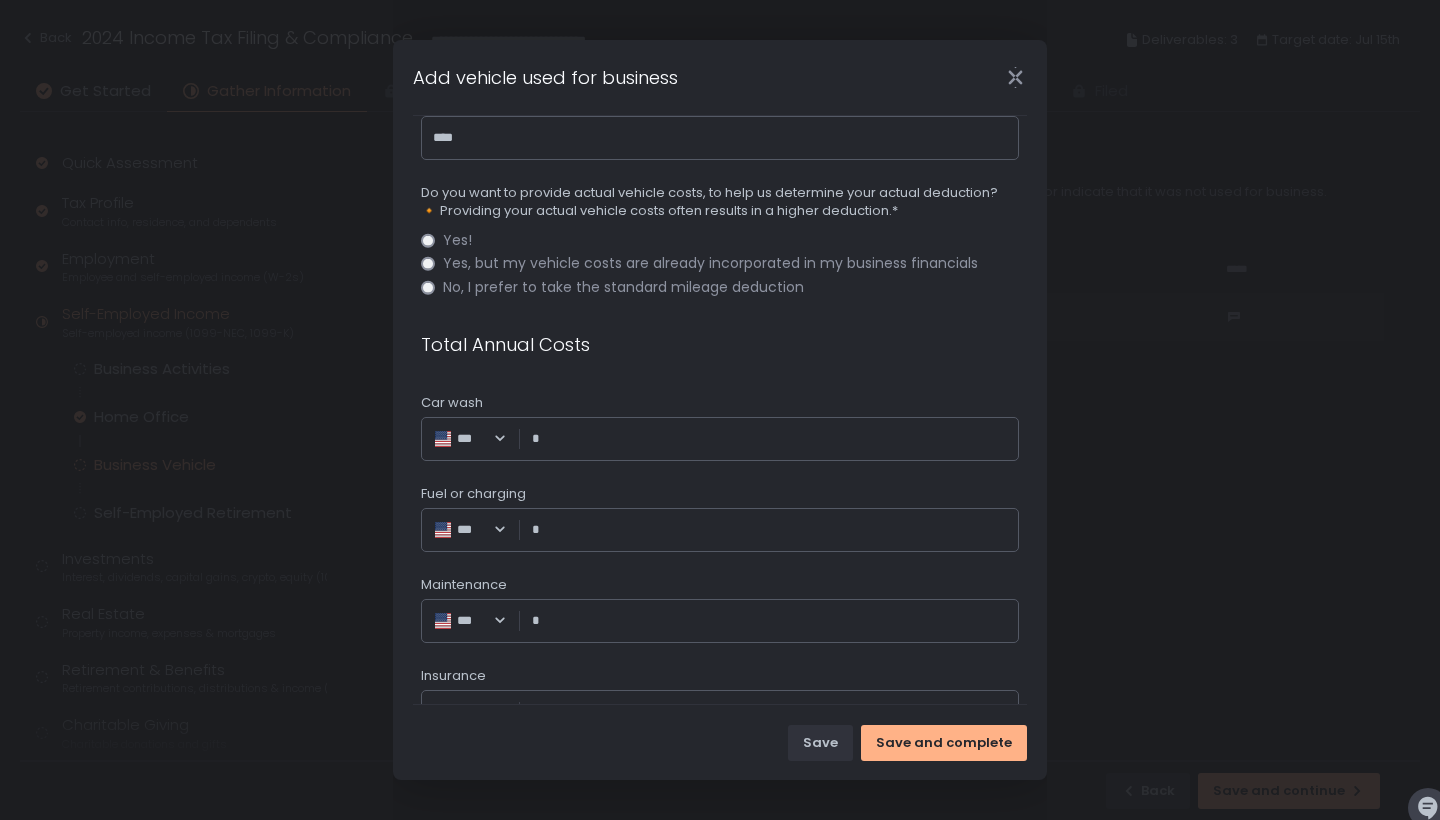 click on "Car wash" at bounding box center (775, 439) 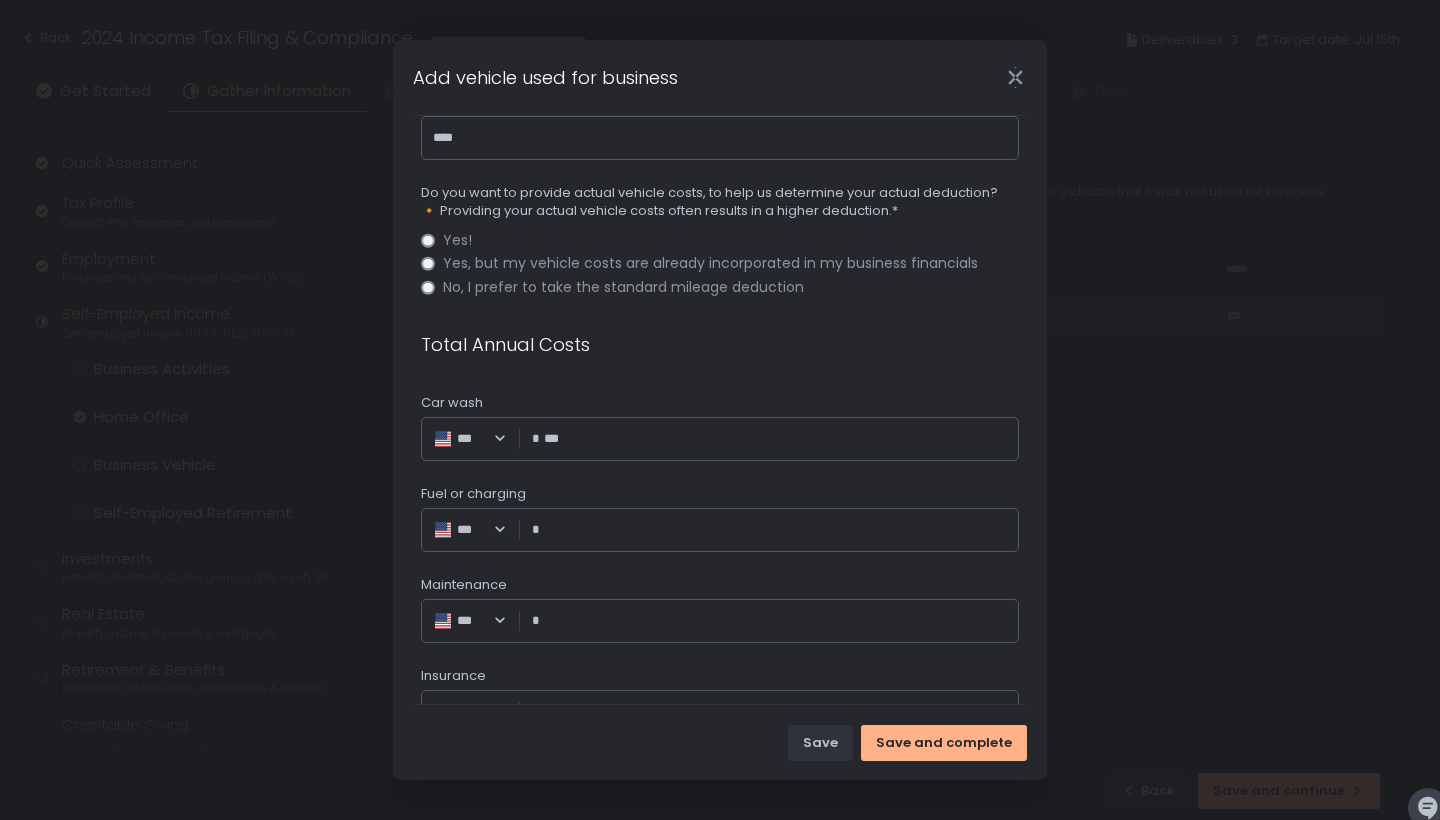 type on "******" 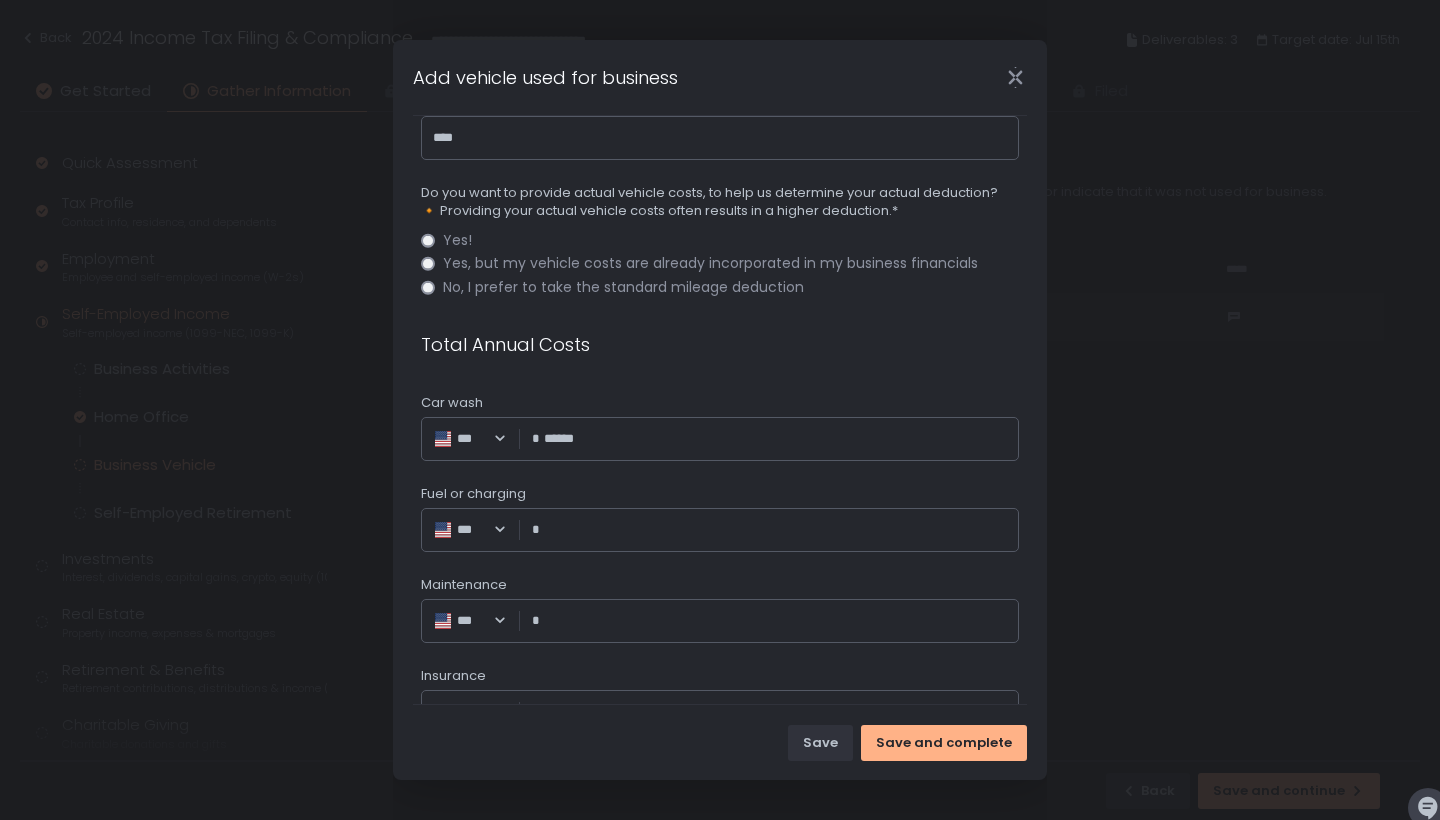 click on "Fuel or charging" at bounding box center (775, 530) 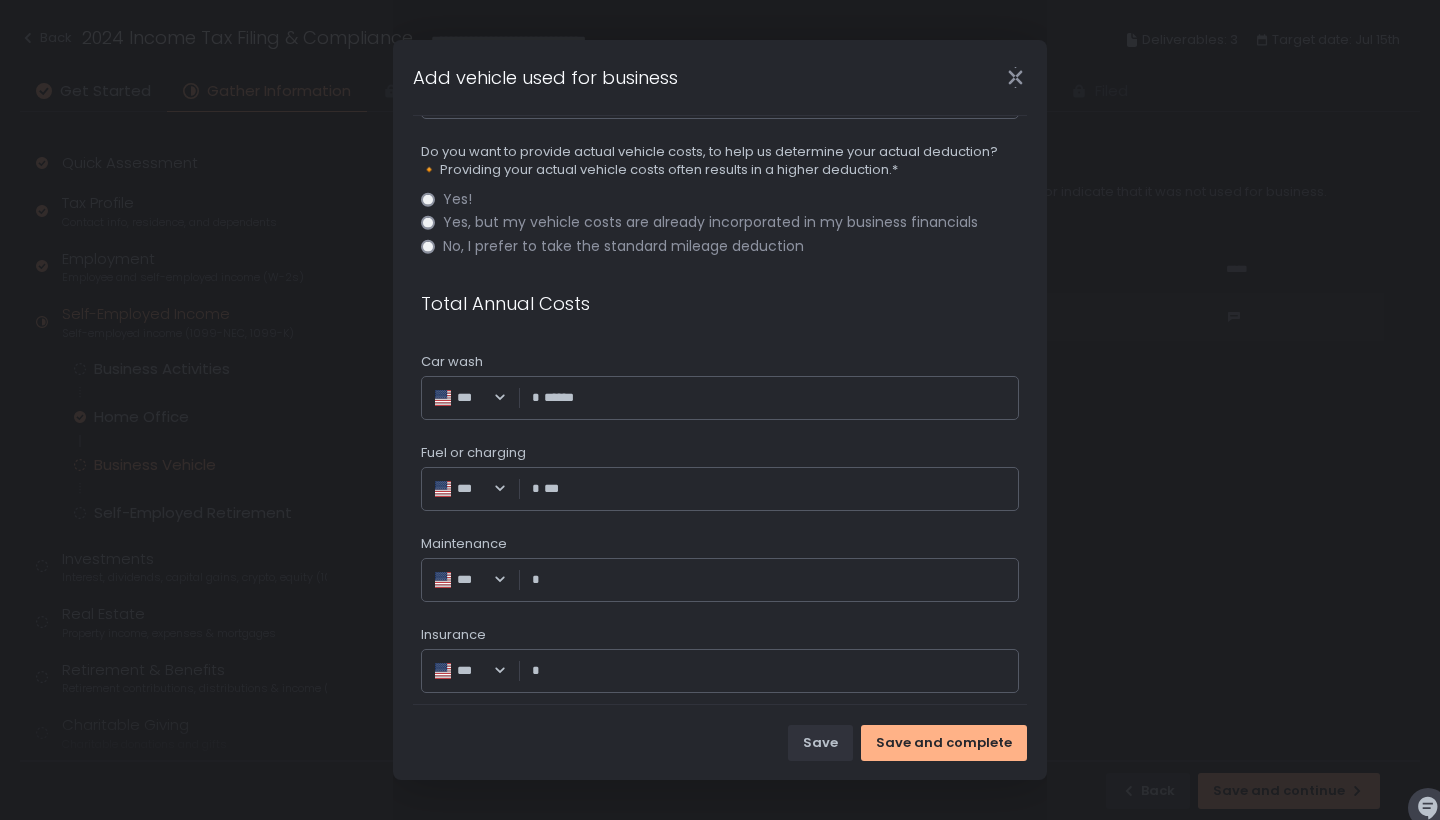 scroll, scrollTop: 903, scrollLeft: 0, axis: vertical 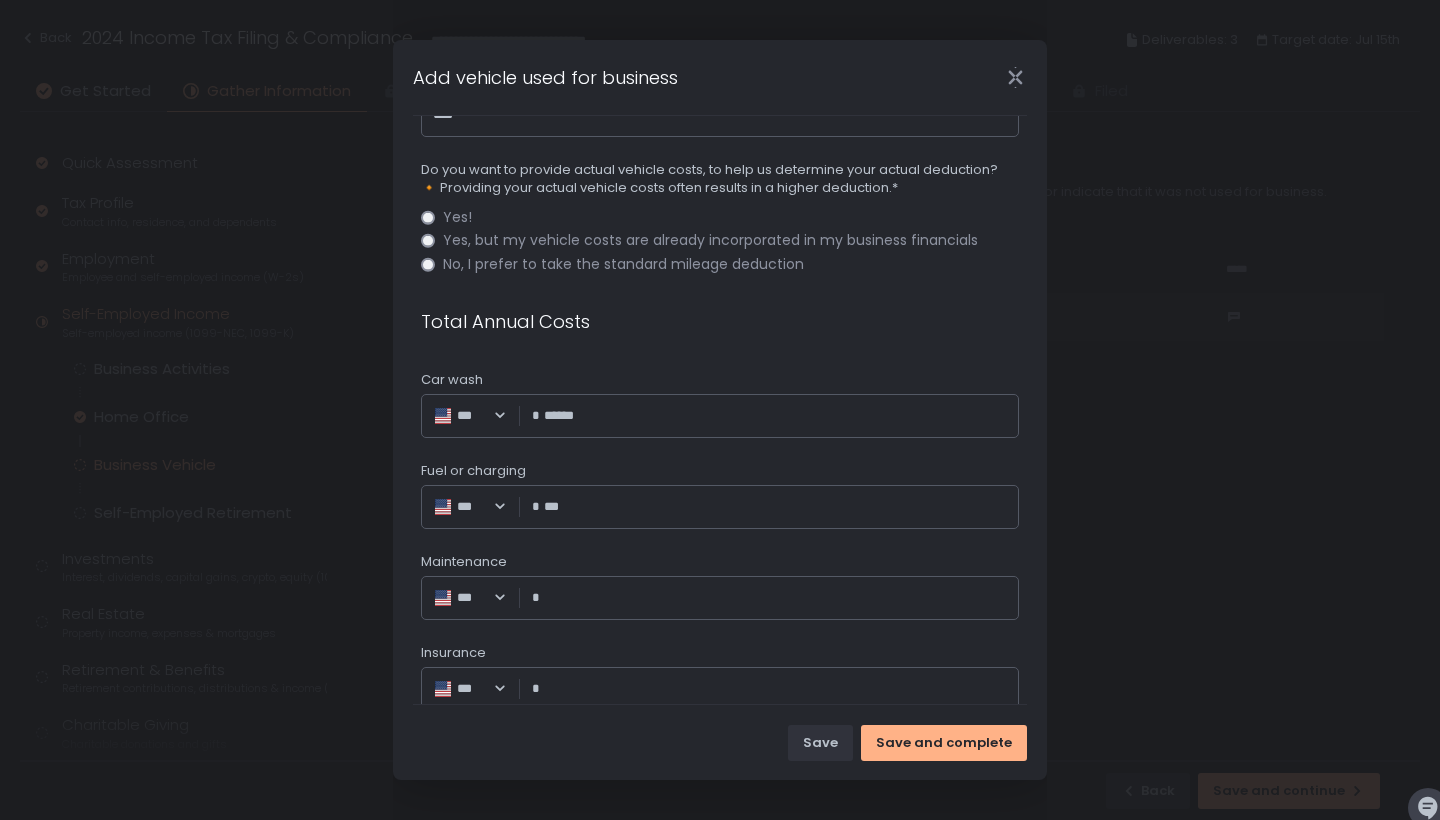 type on "***" 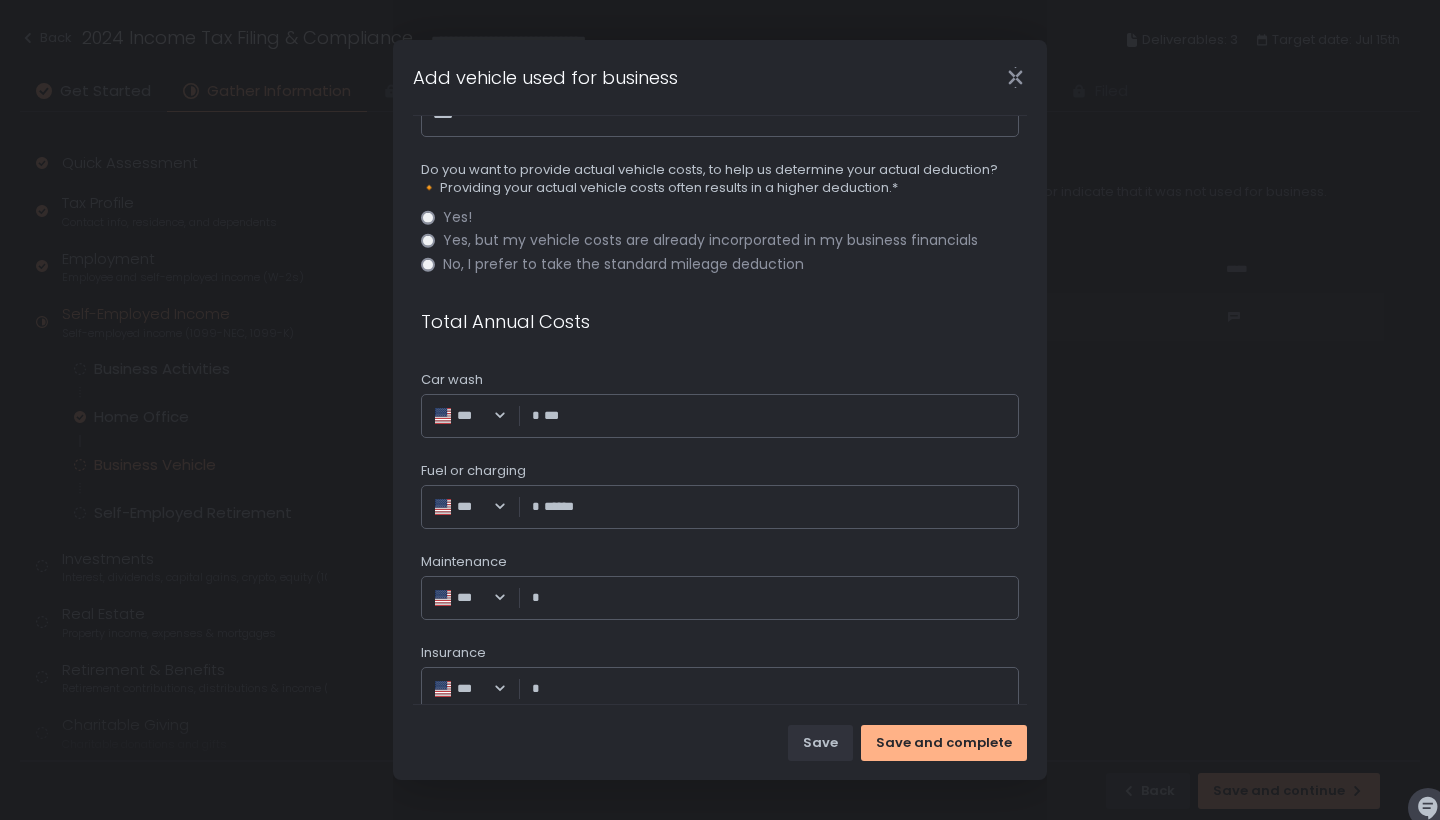 click on "***" at bounding box center (775, 416) 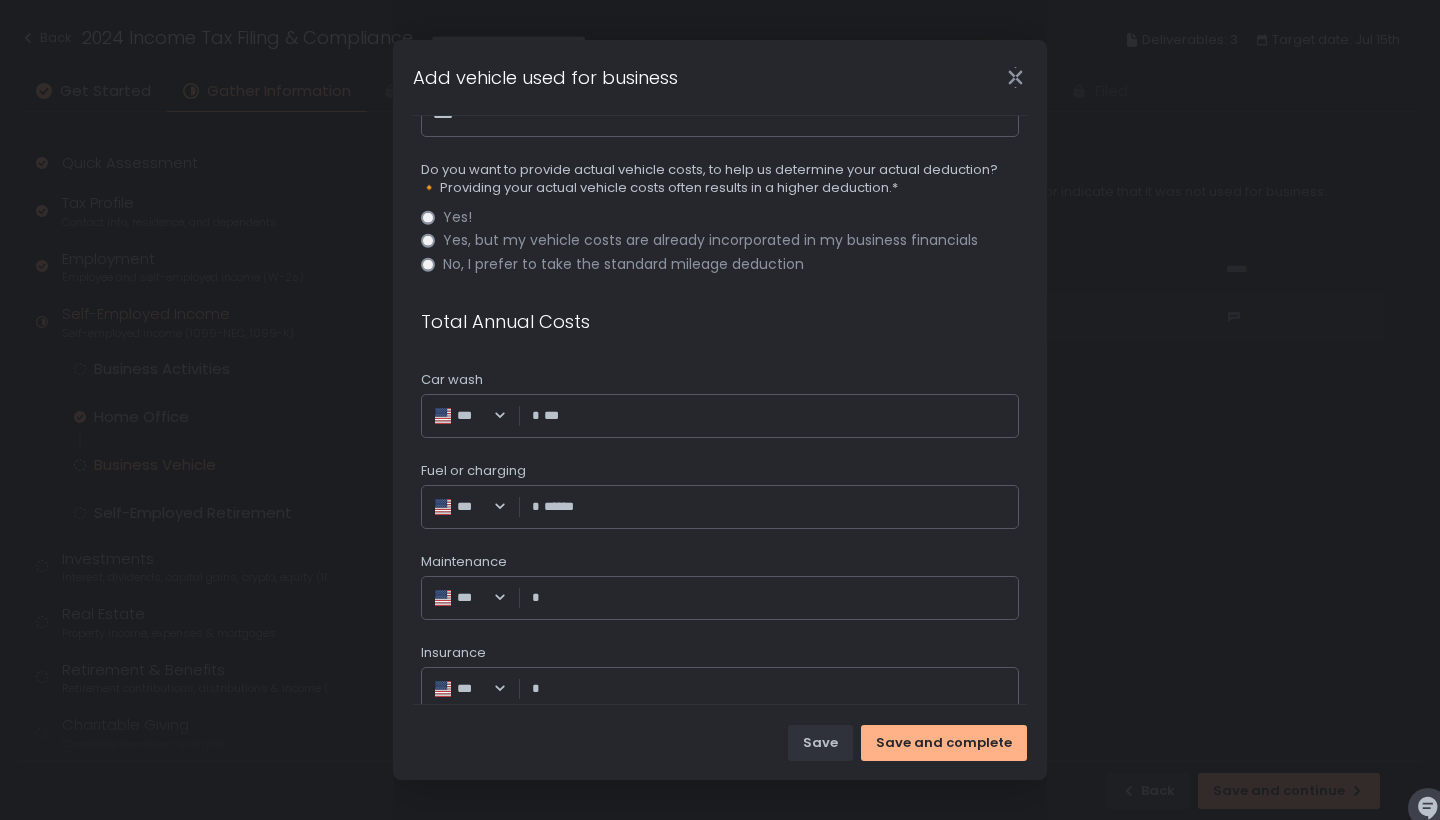 type on "******" 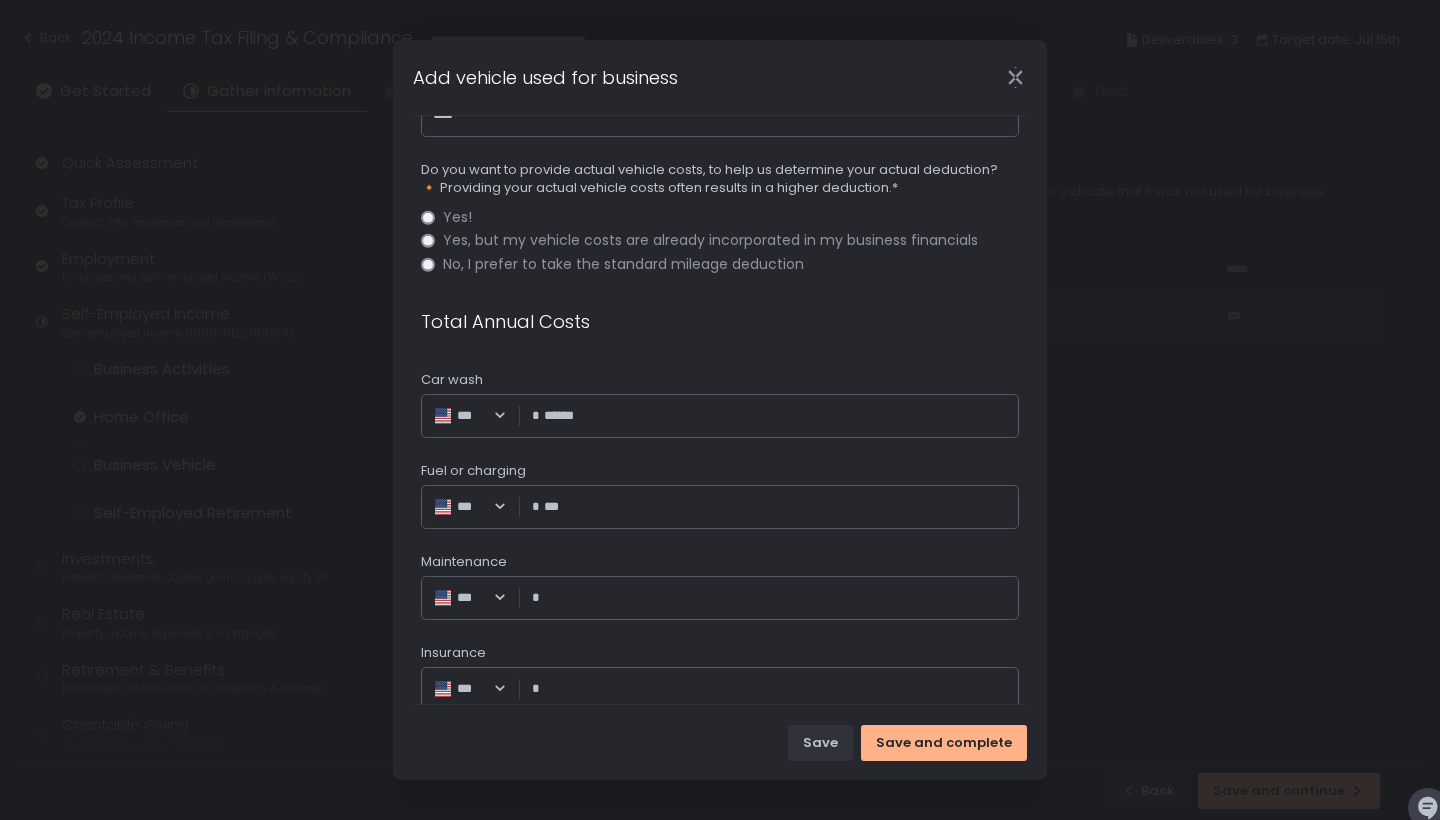 click on "***" at bounding box center [775, 507] 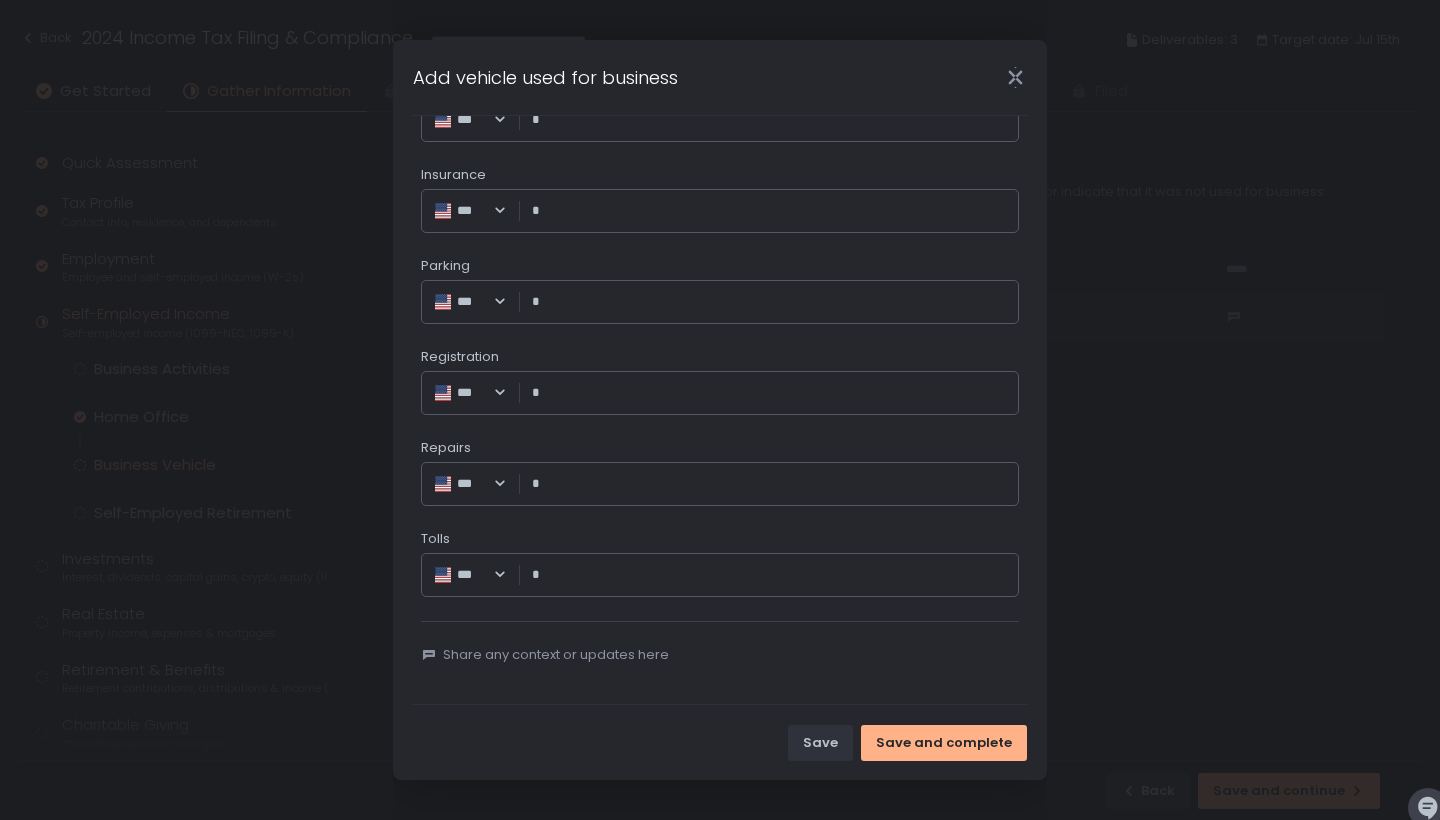 scroll, scrollTop: 1394, scrollLeft: 0, axis: vertical 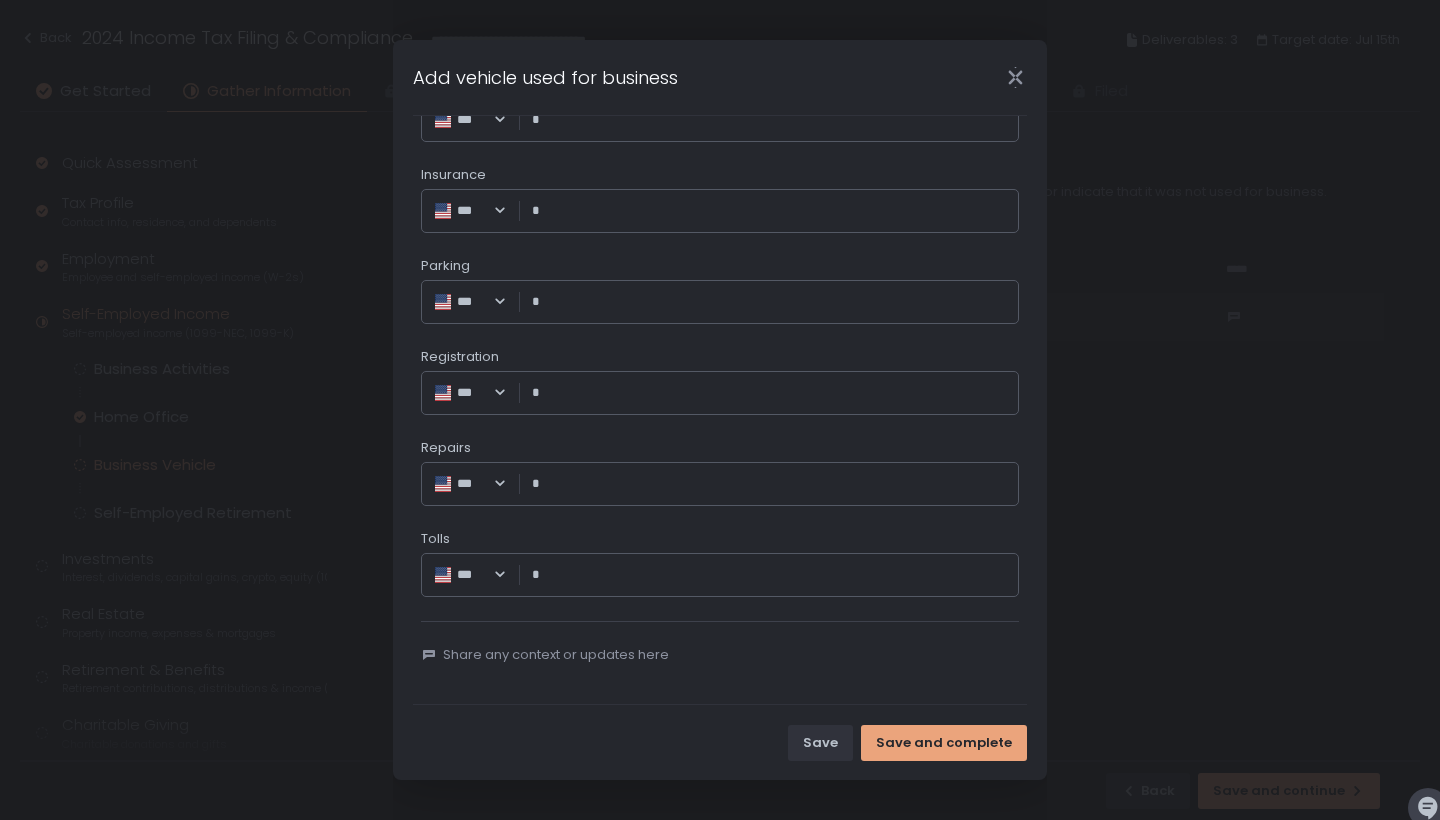 type on "***" 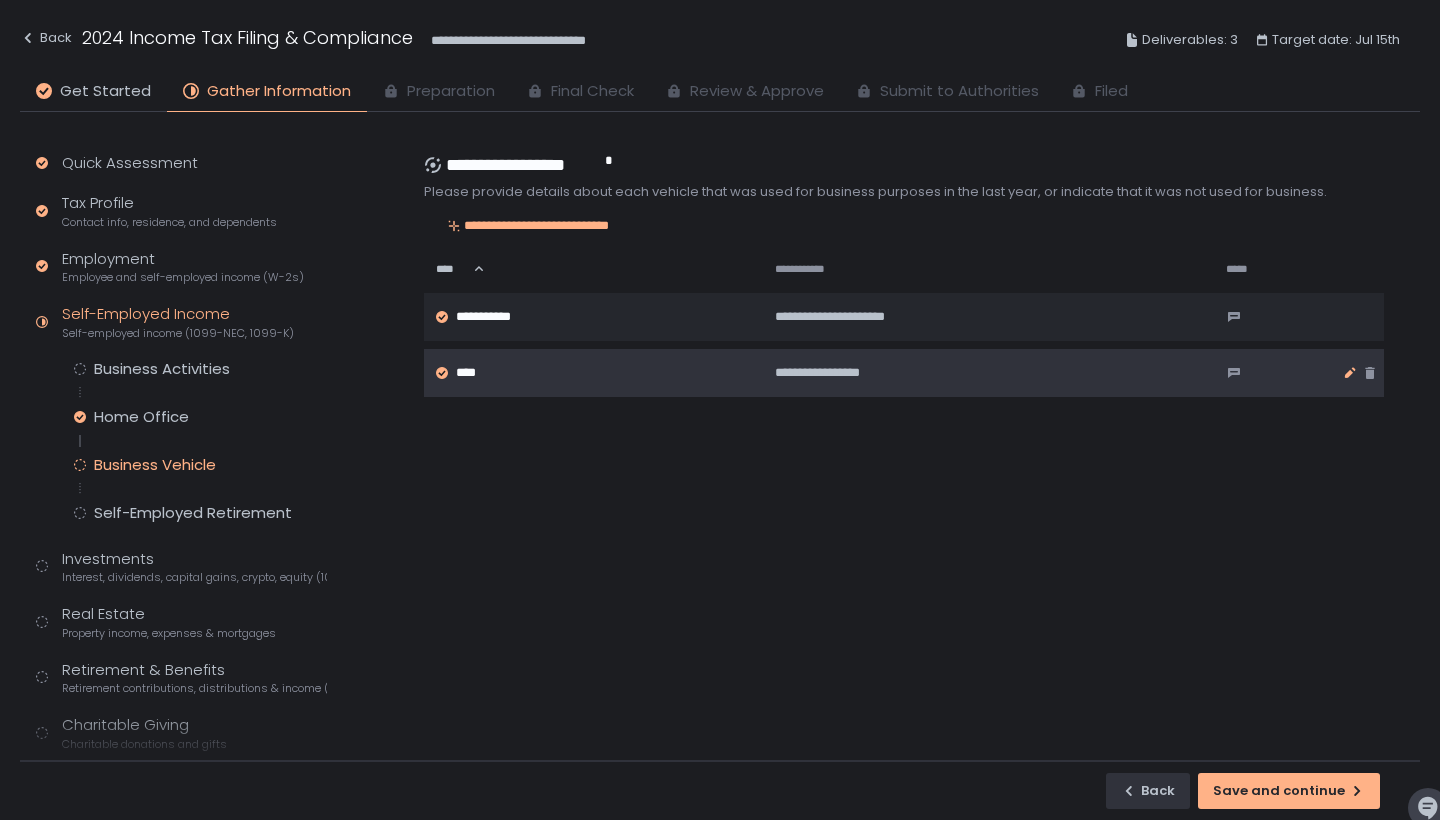 click 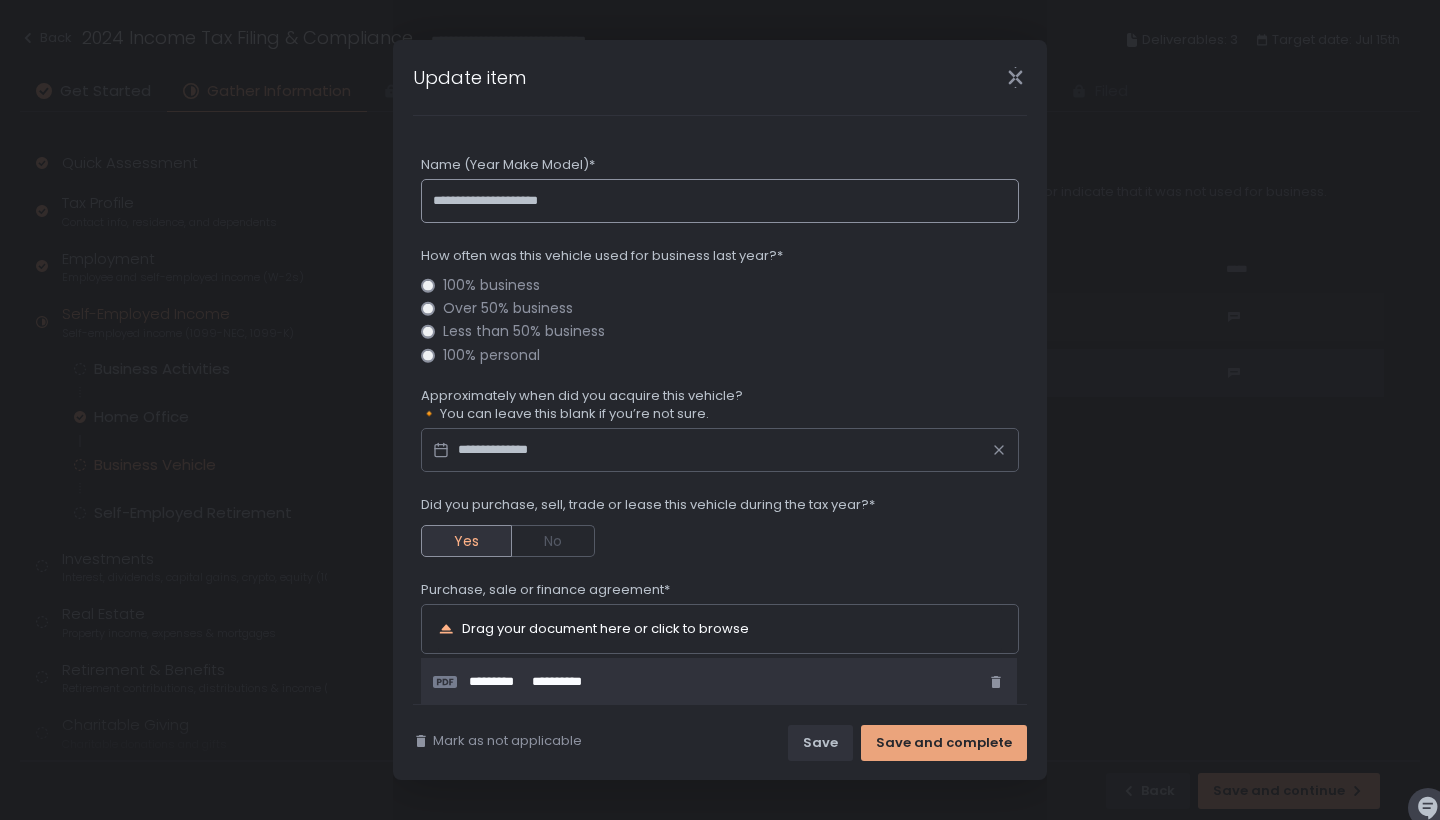 type on "**********" 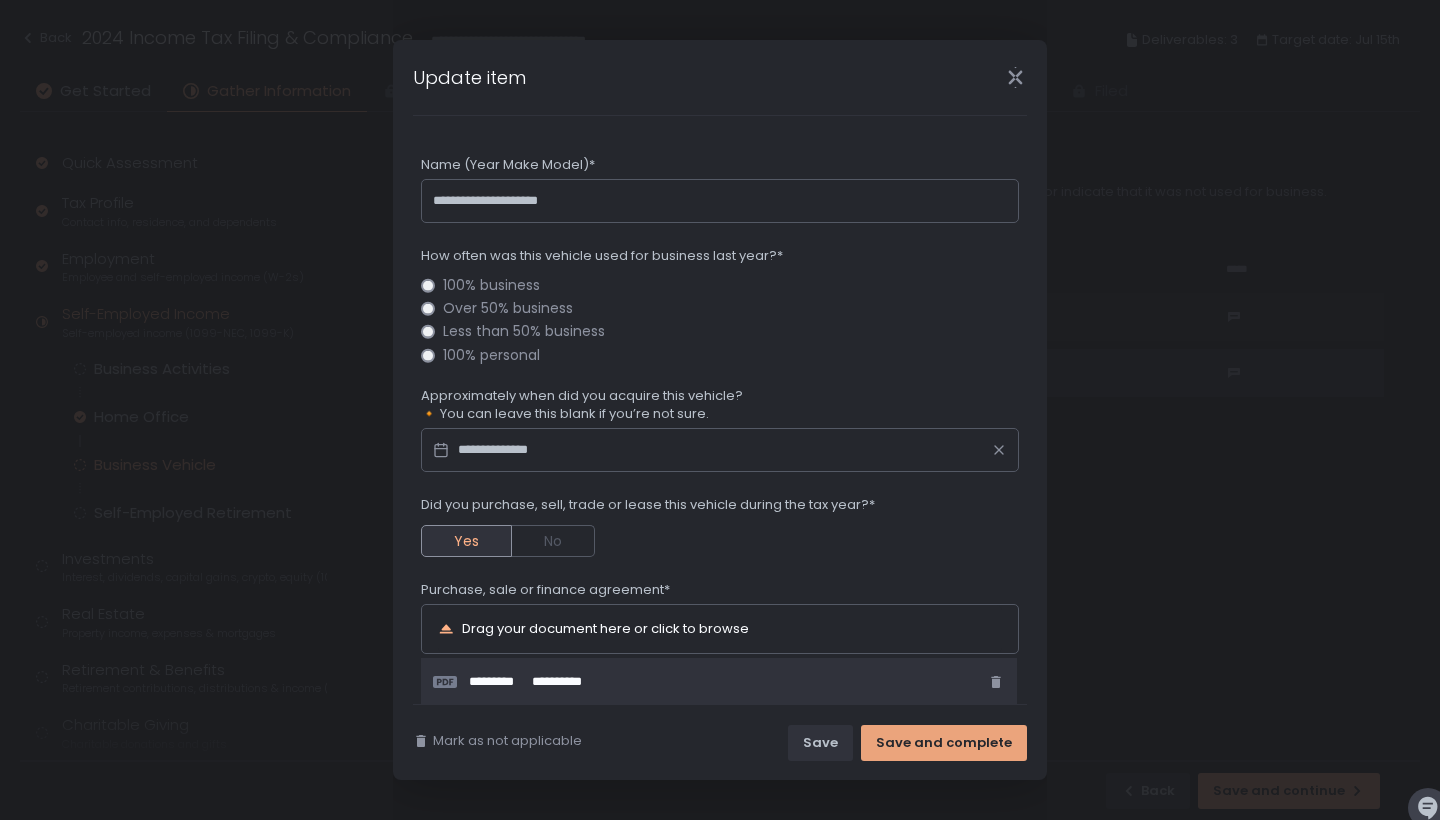 click on "Save and complete" at bounding box center (944, 743) 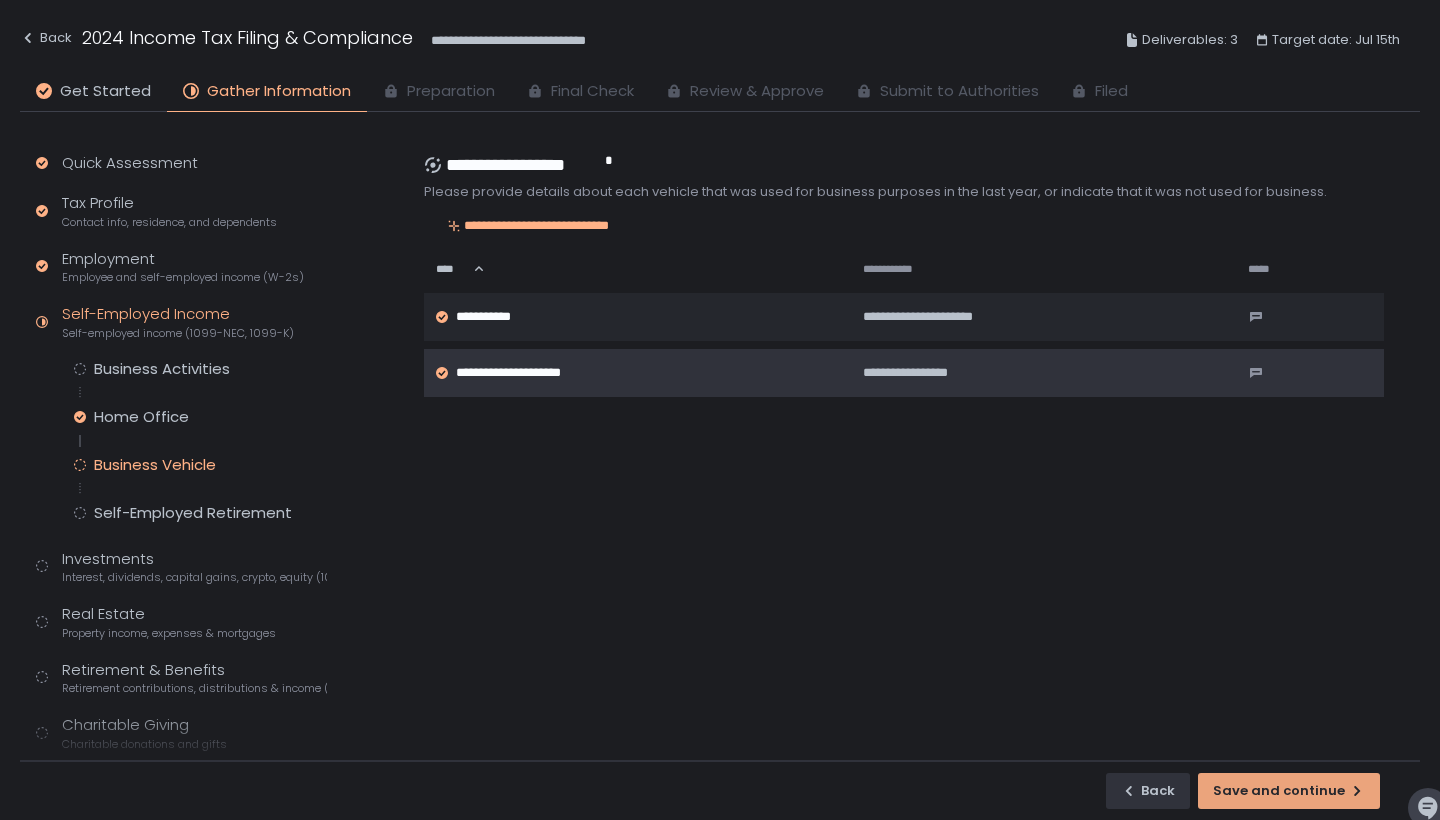 click on "Save and continue" 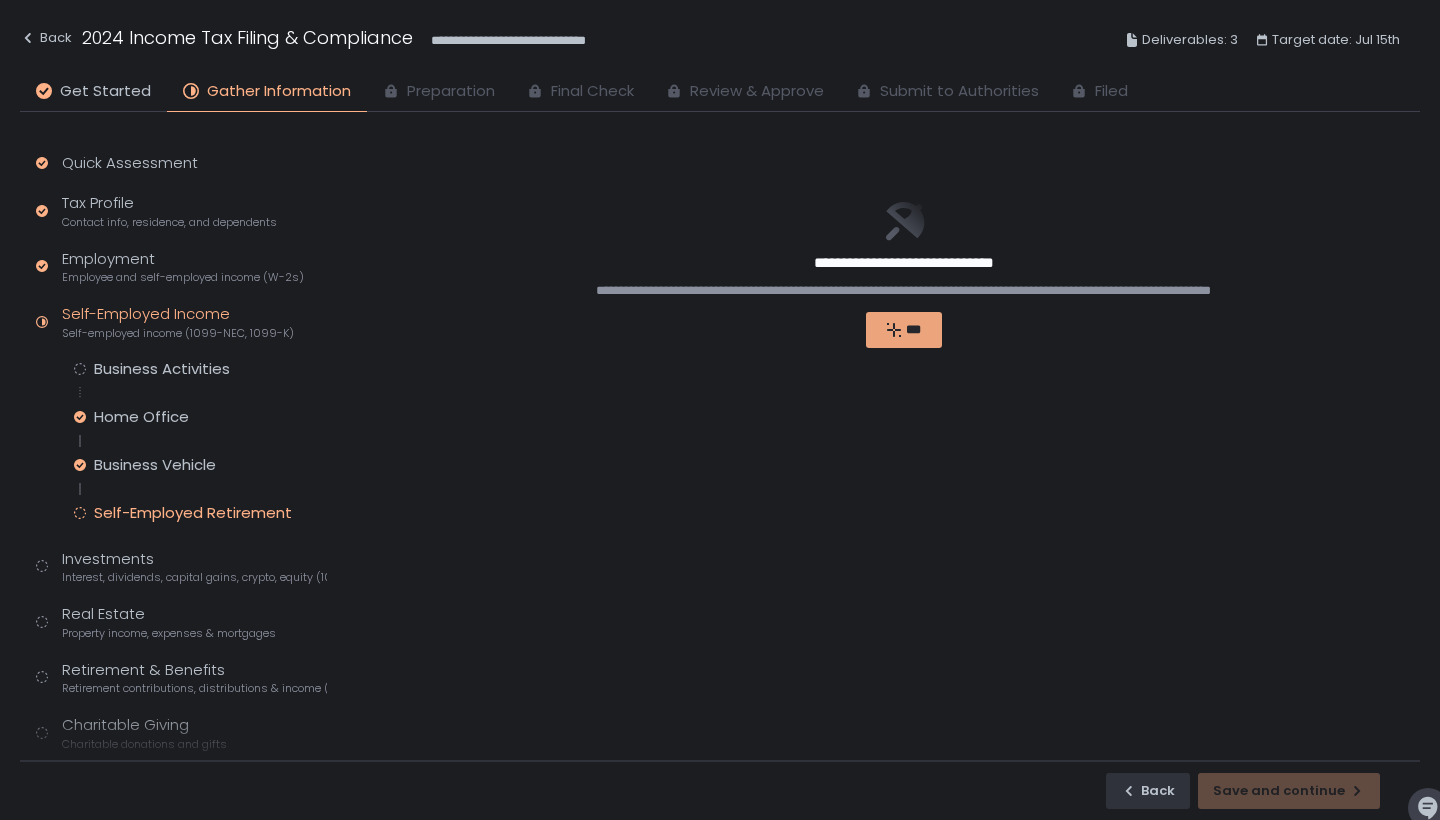 click on "***" 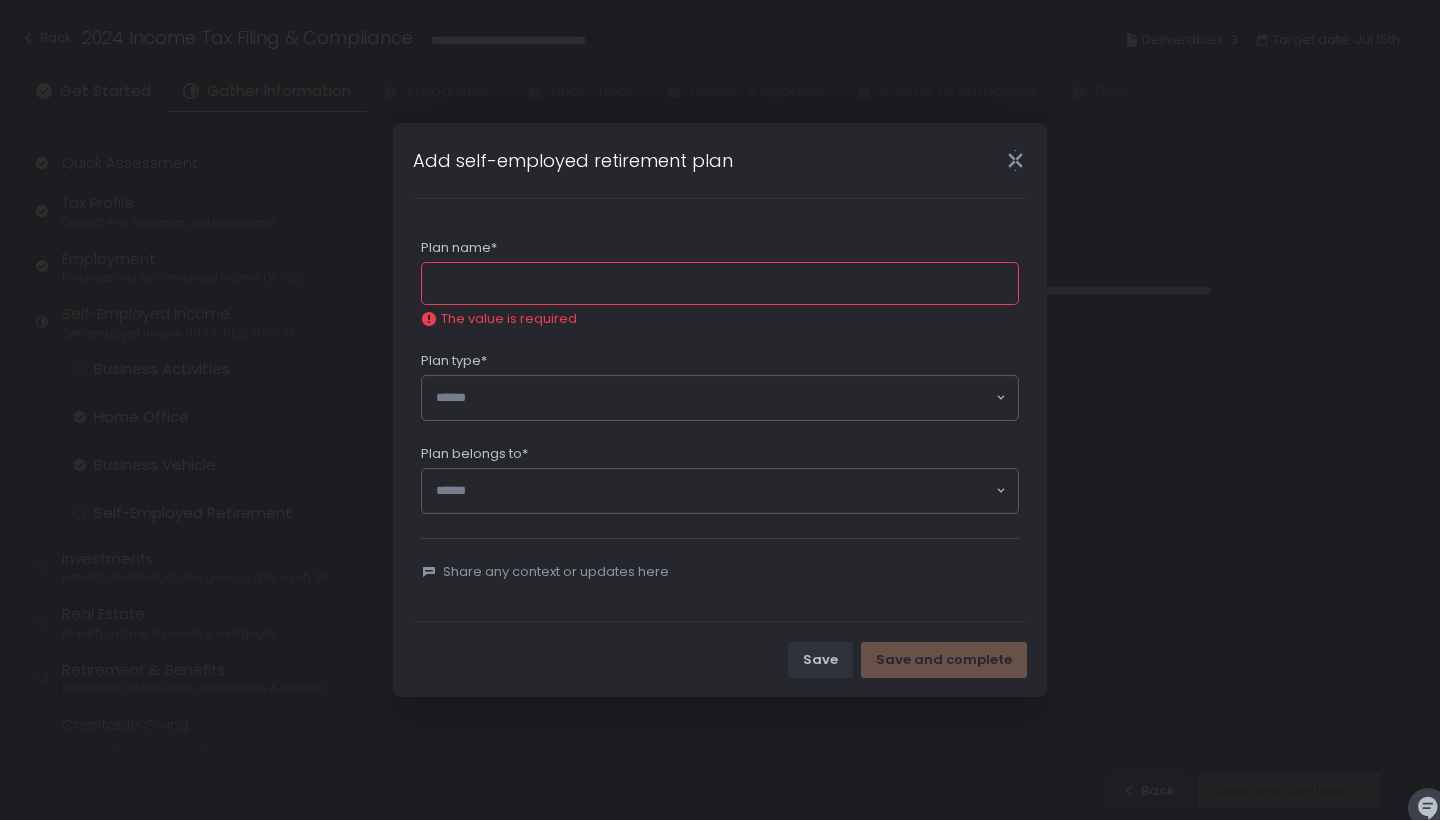 click on "Add self-employed retirement plan" at bounding box center (720, 160) 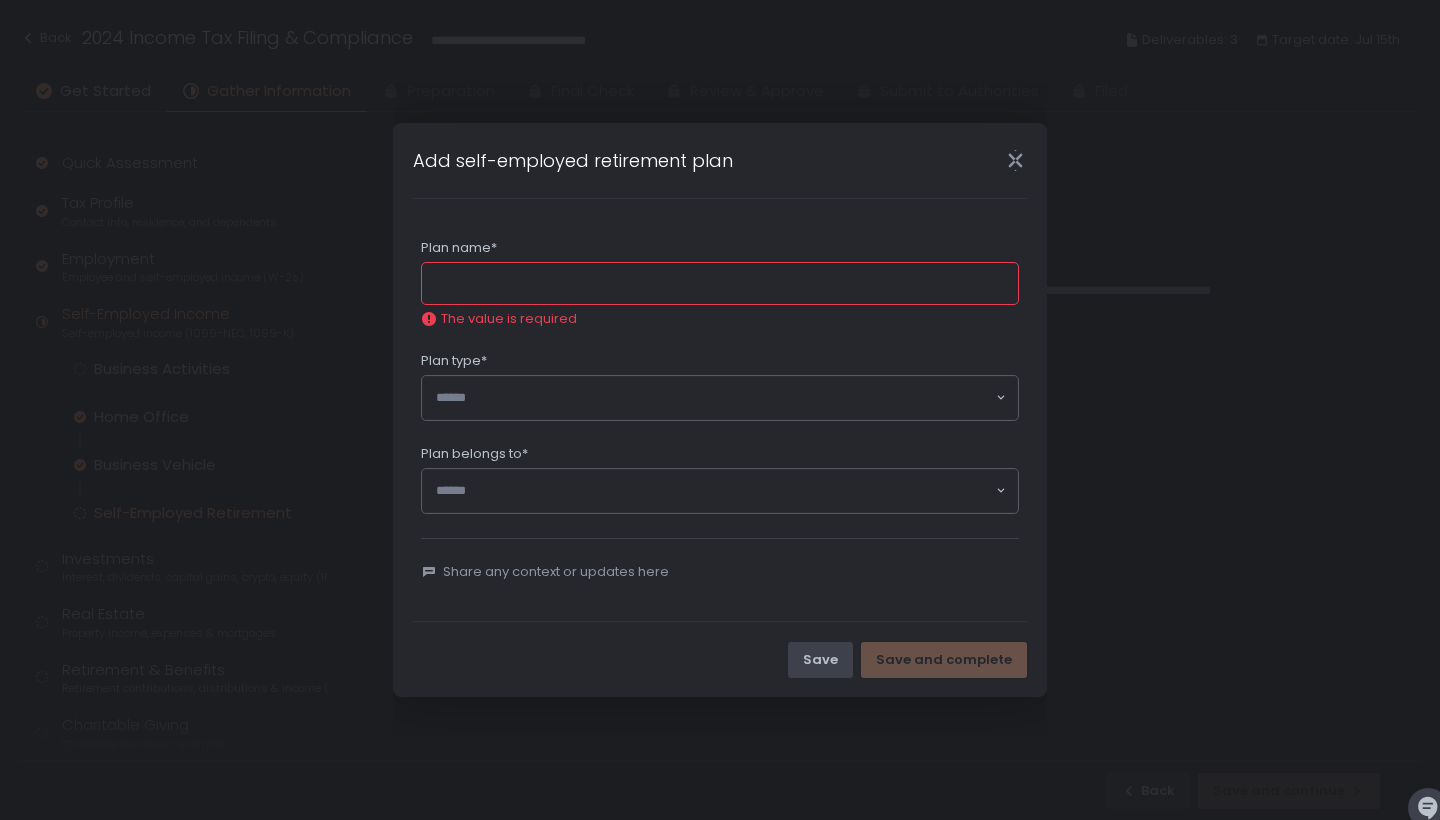 click on "Save" at bounding box center (820, 660) 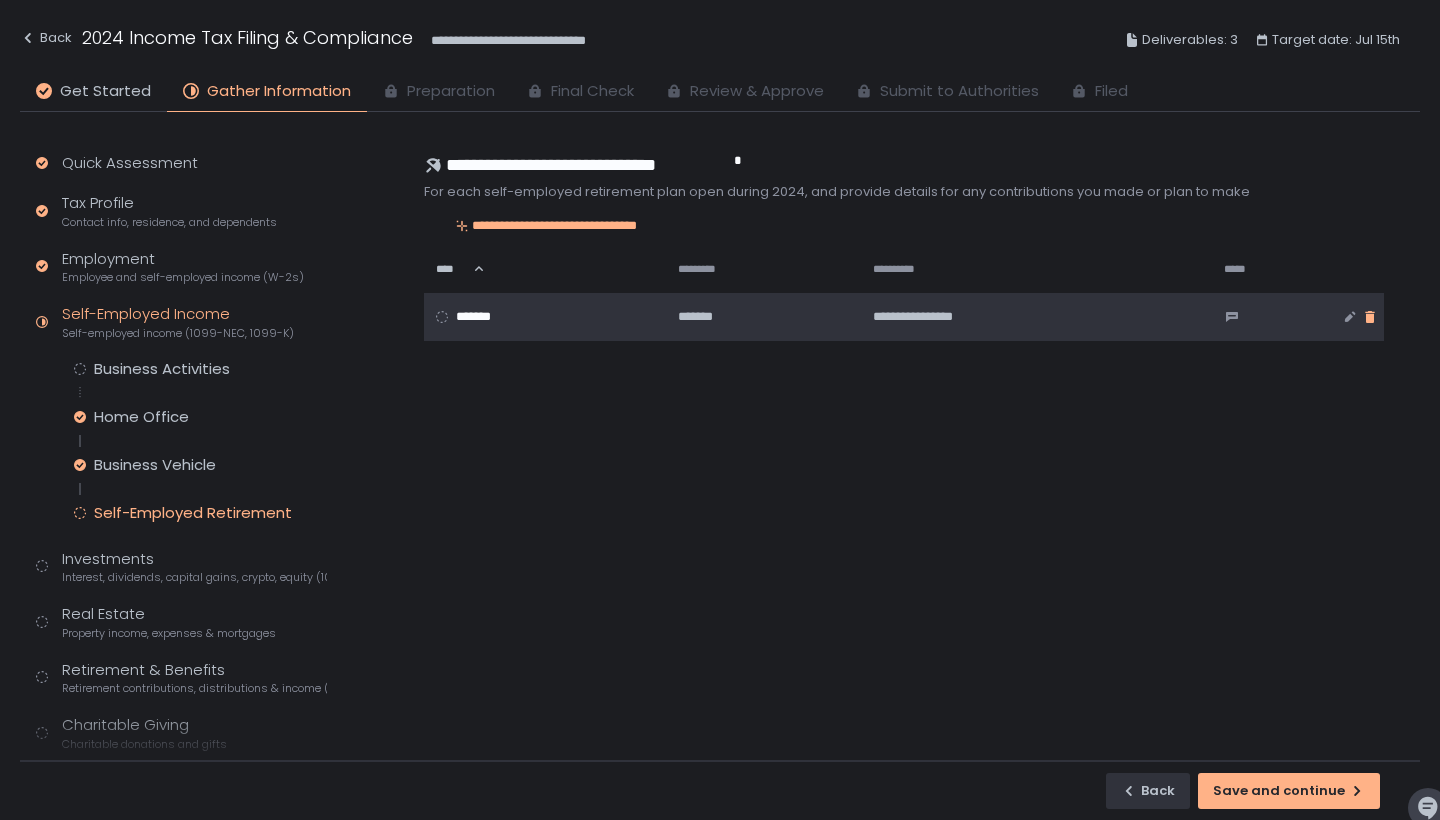 click 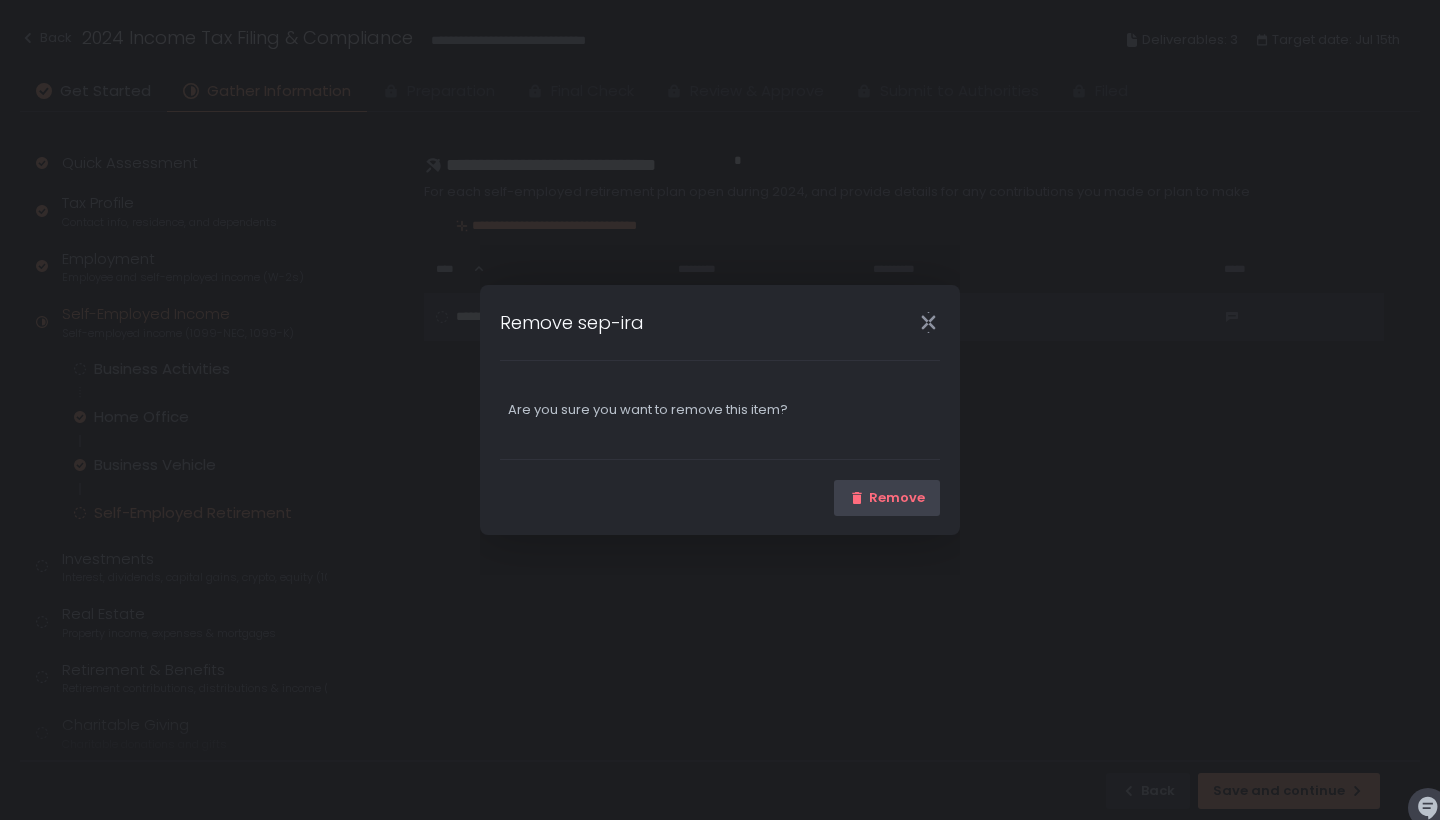 click on "Remove" 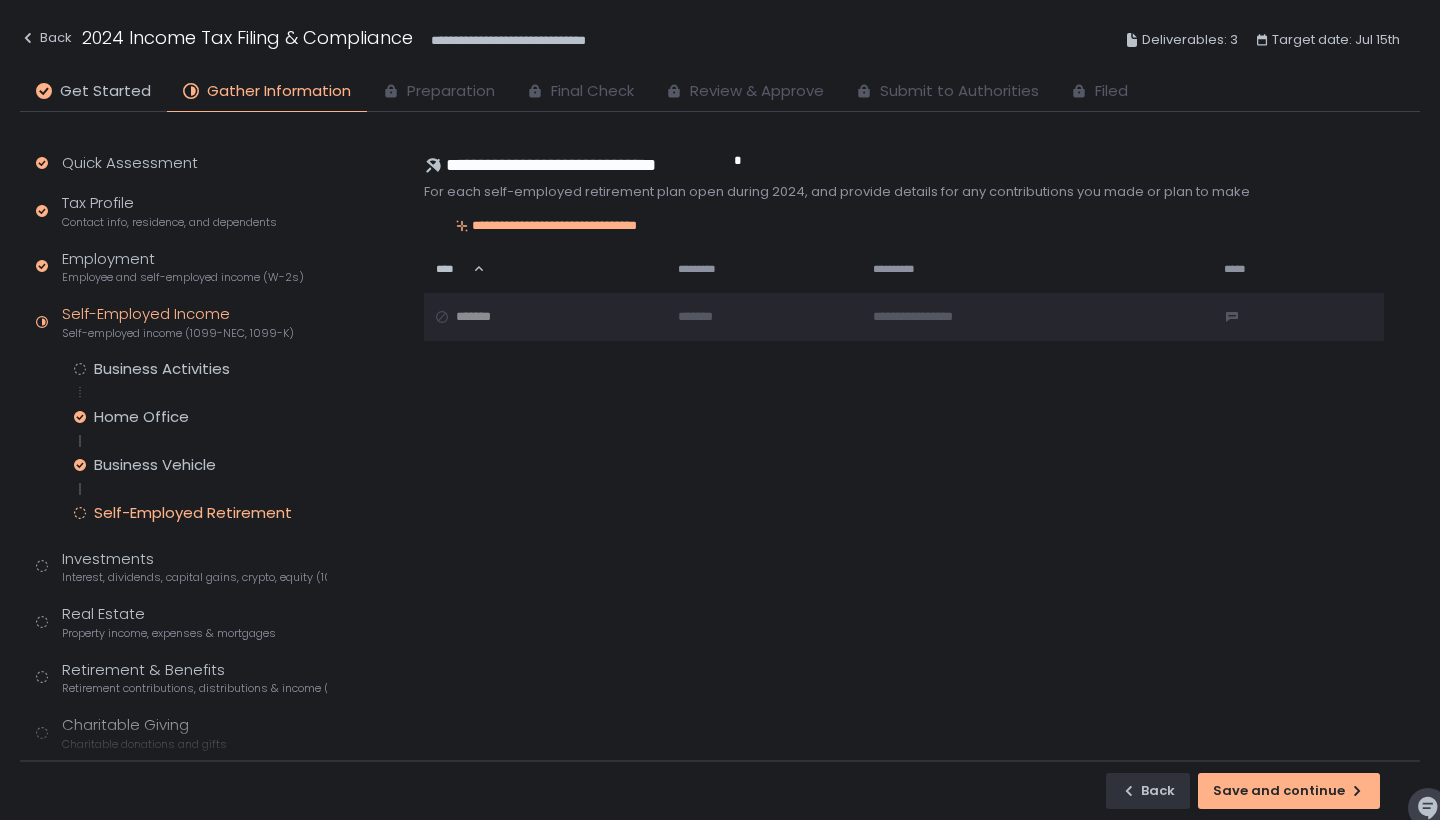 click on "**********" at bounding box center (904, 297) 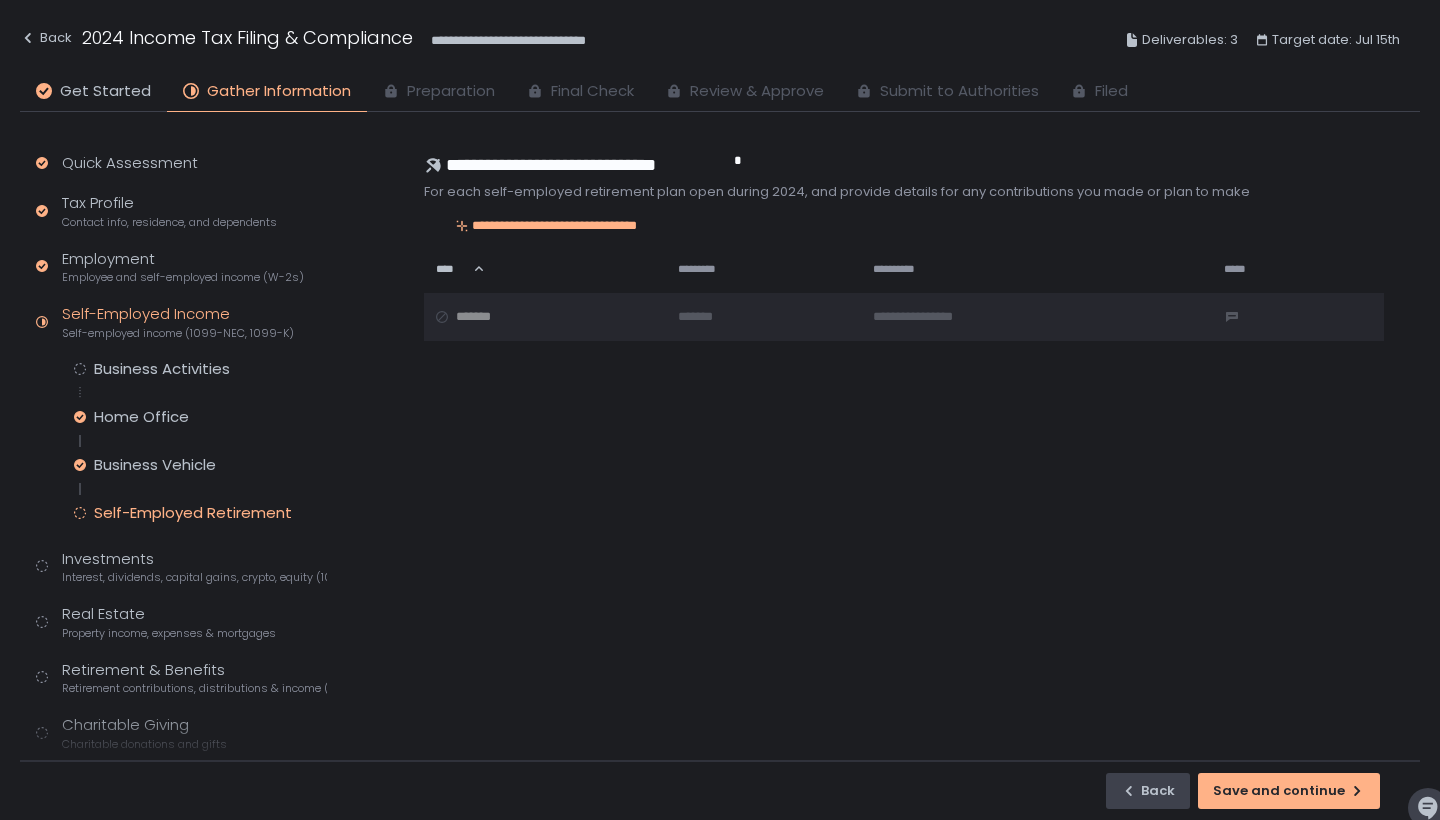 click on "Back" 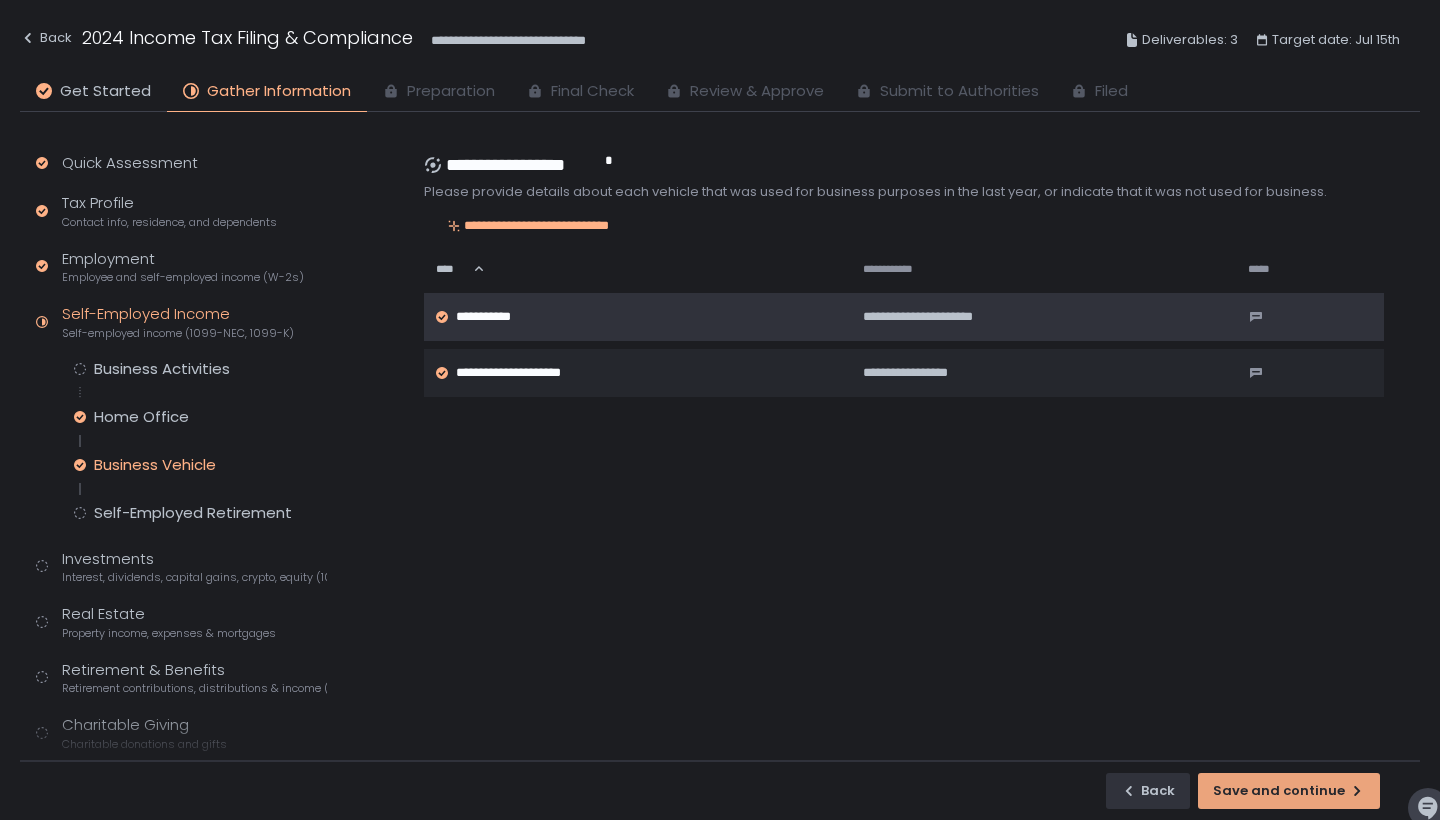 click on "Save and continue" 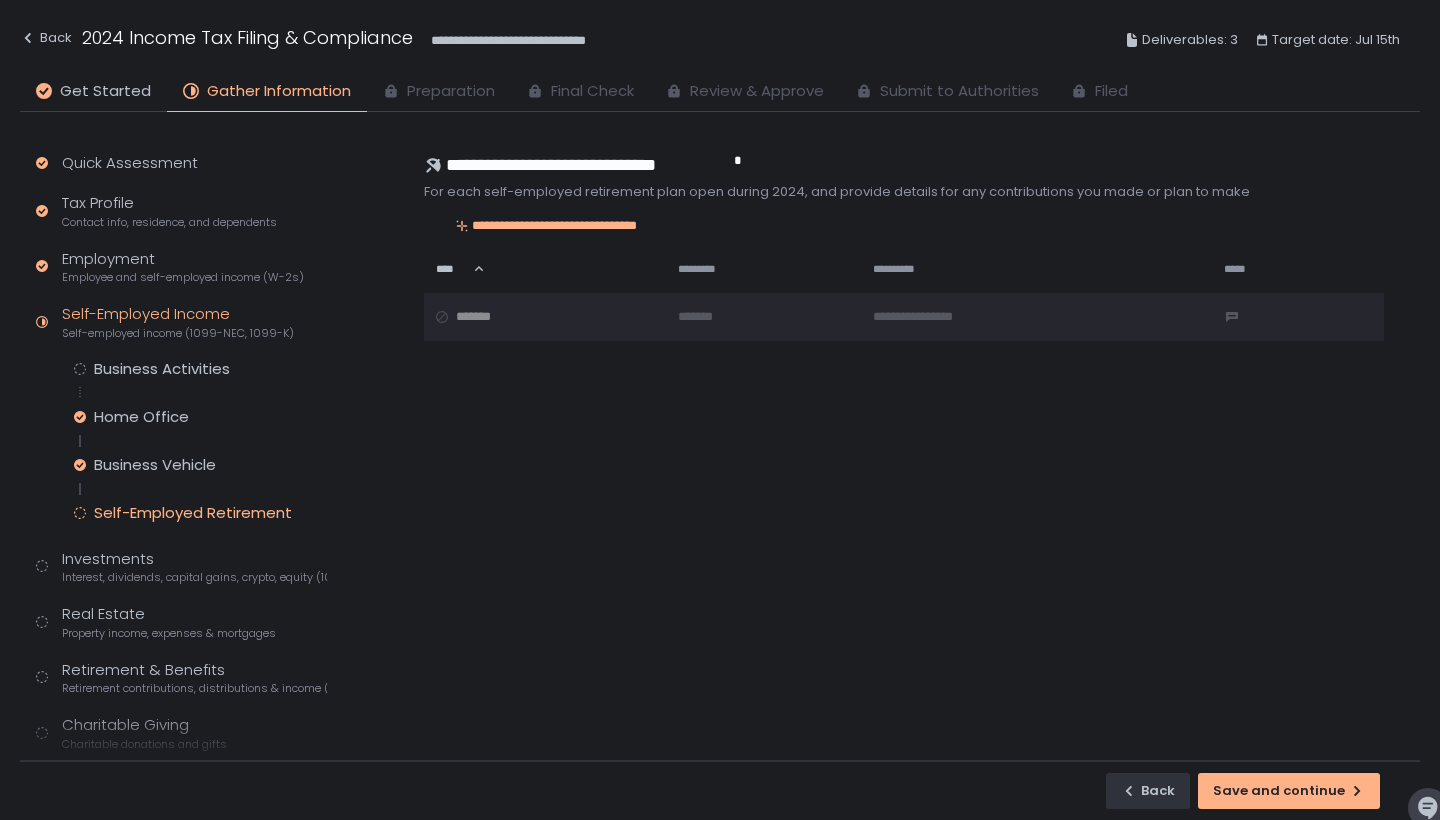 click on "**********" at bounding box center [904, 297] 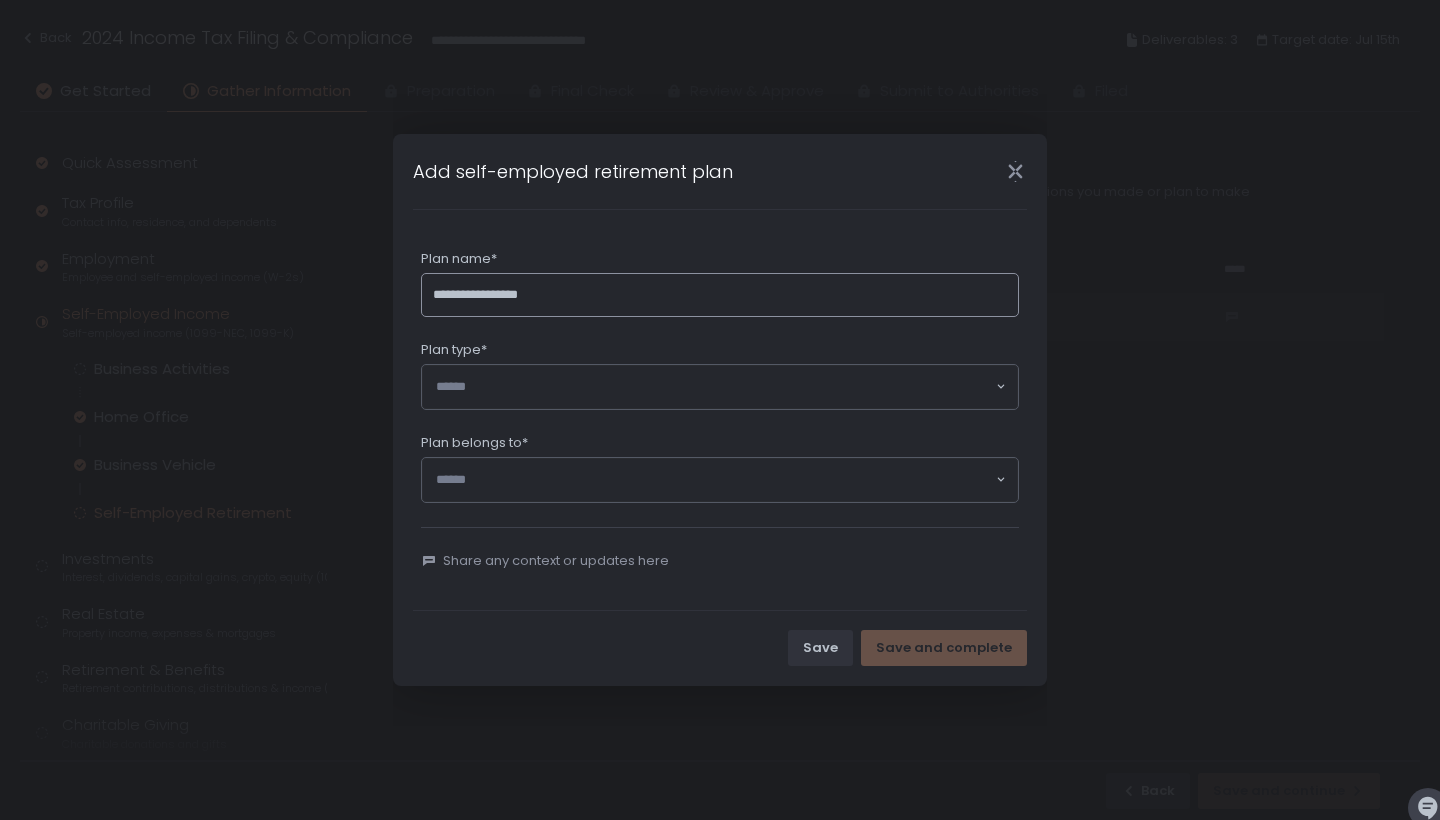 type on "**********" 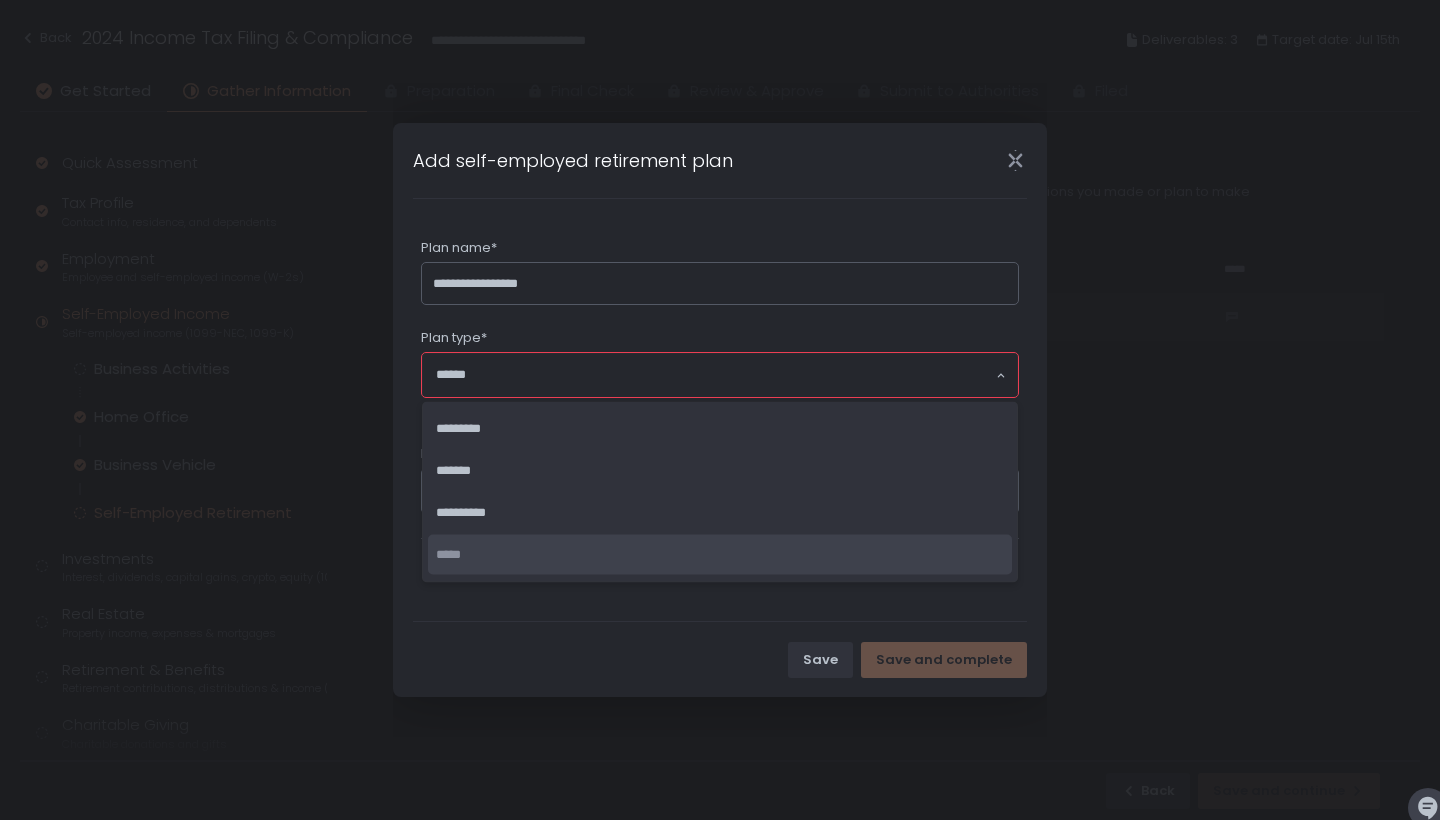 click on "*****" 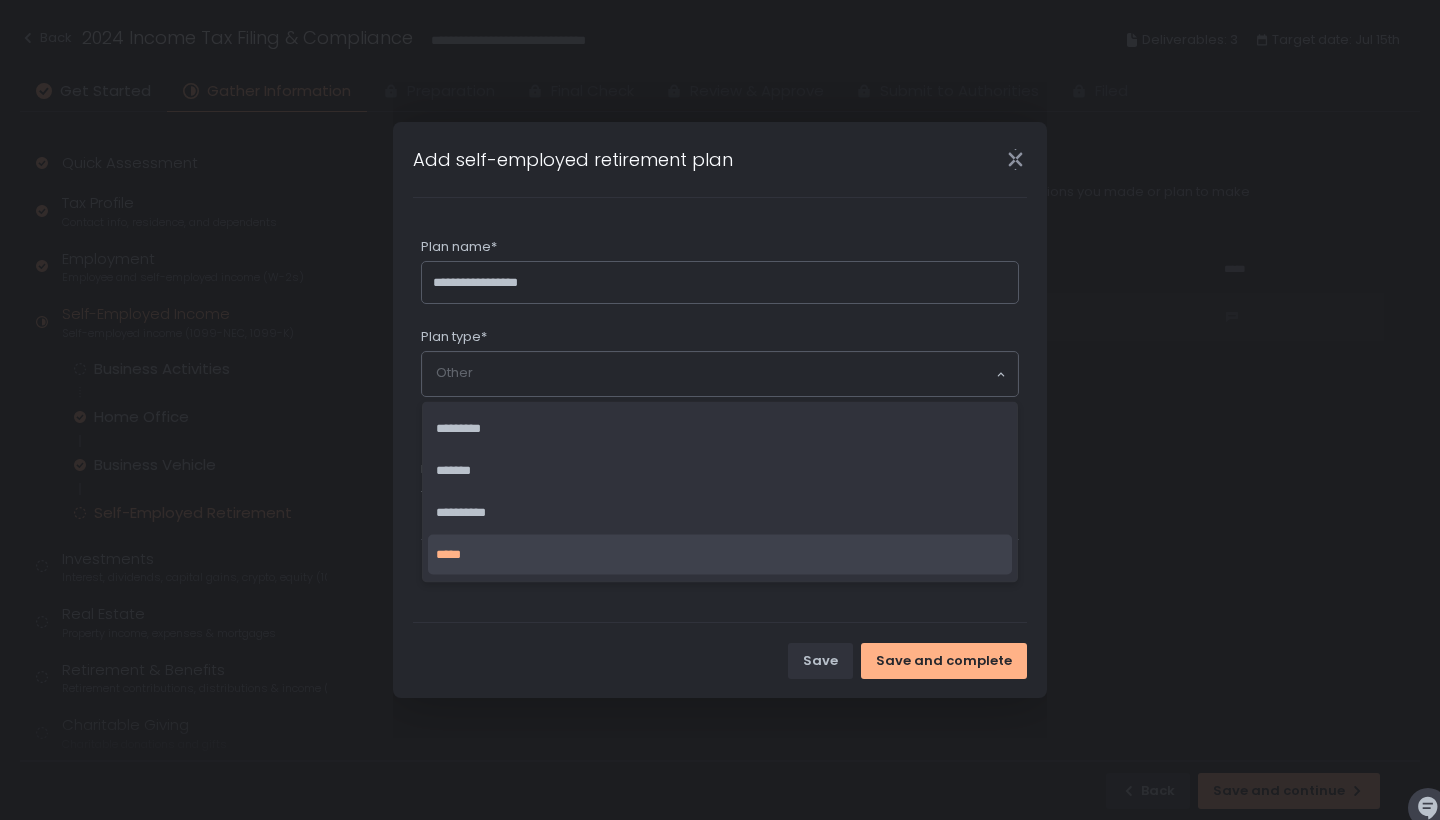 click 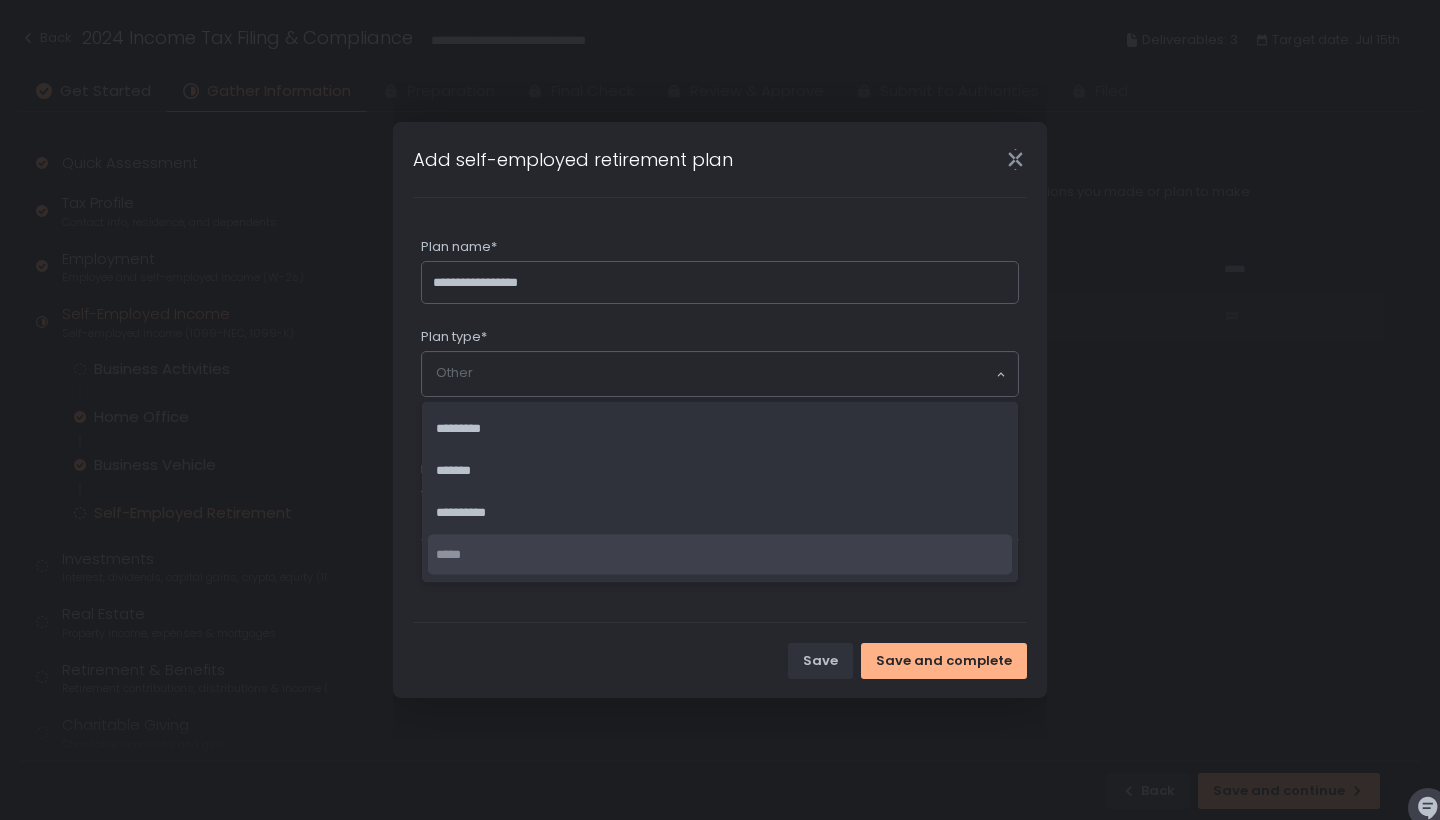 click on "*****" 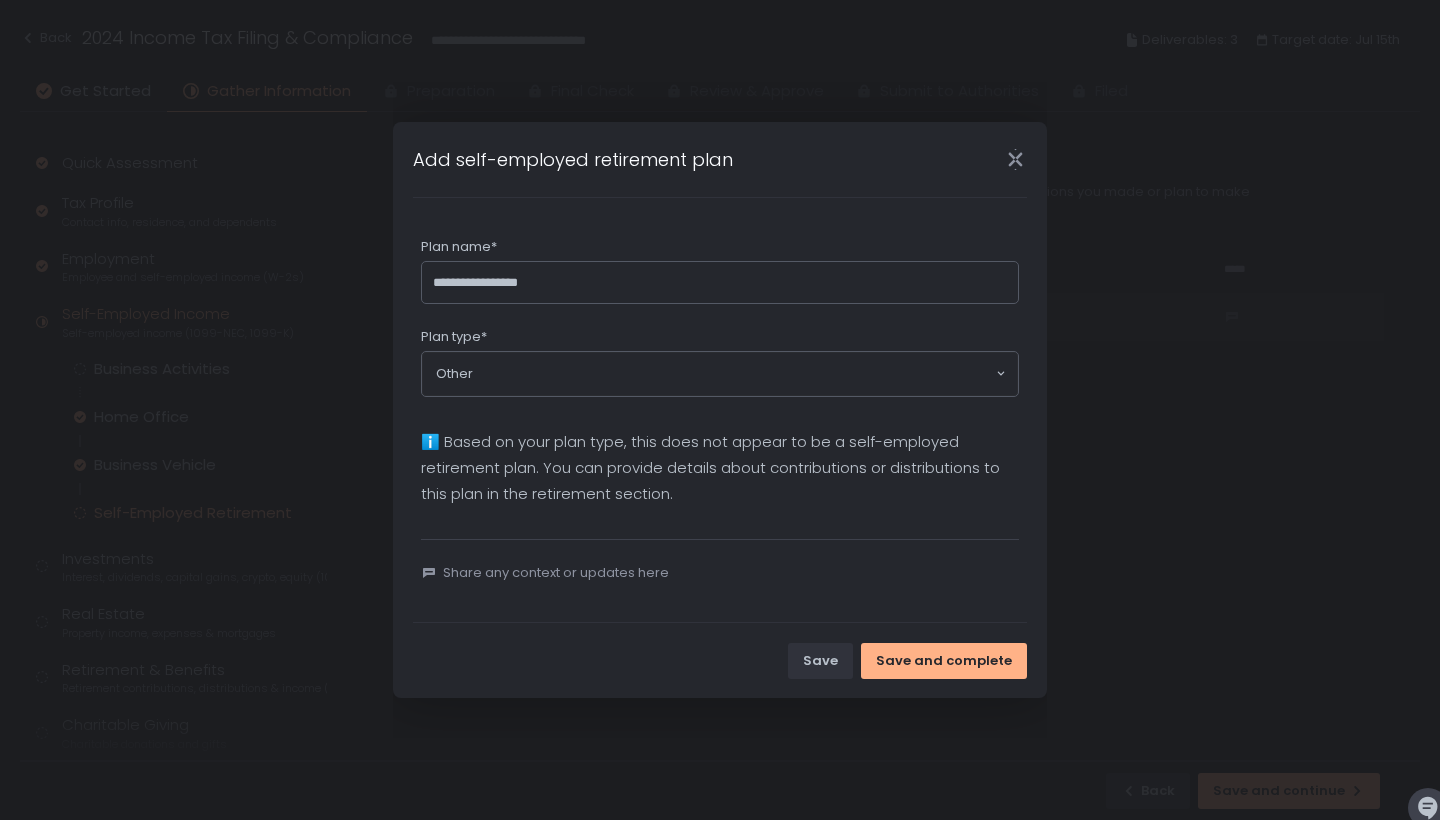 click on "**********" at bounding box center (720, 410) 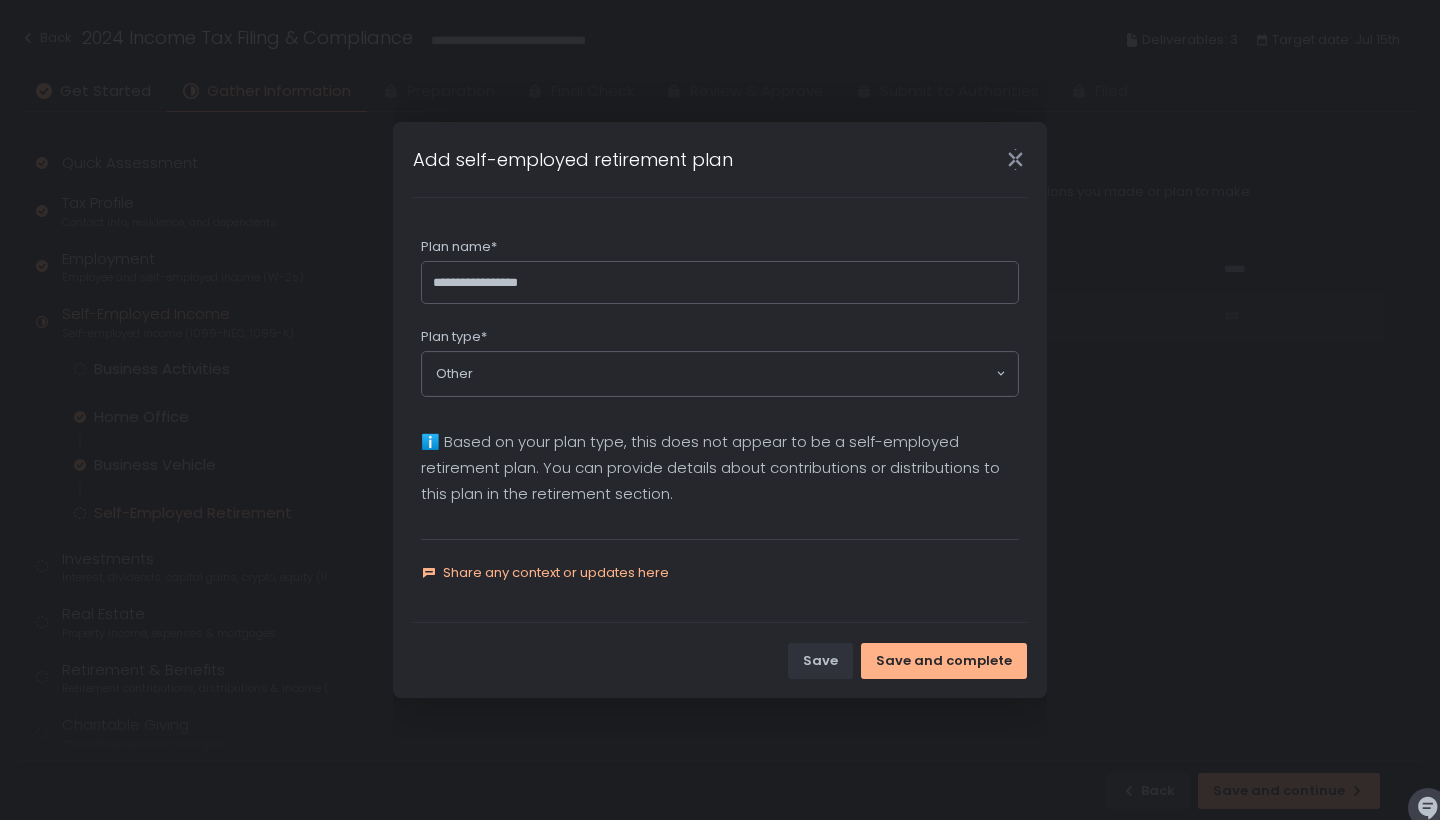 click on "Share any context or updates here" 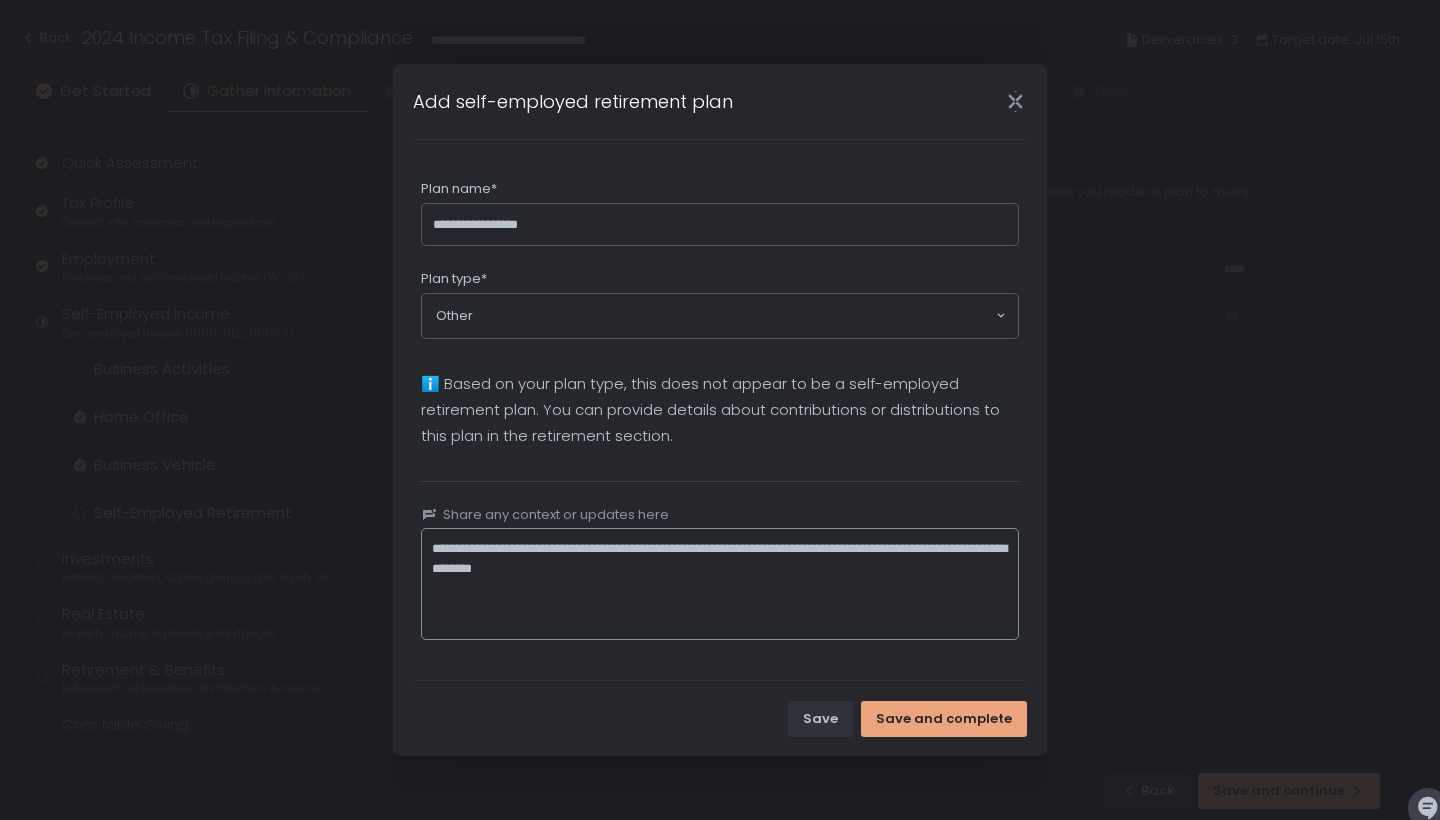 type on "**********" 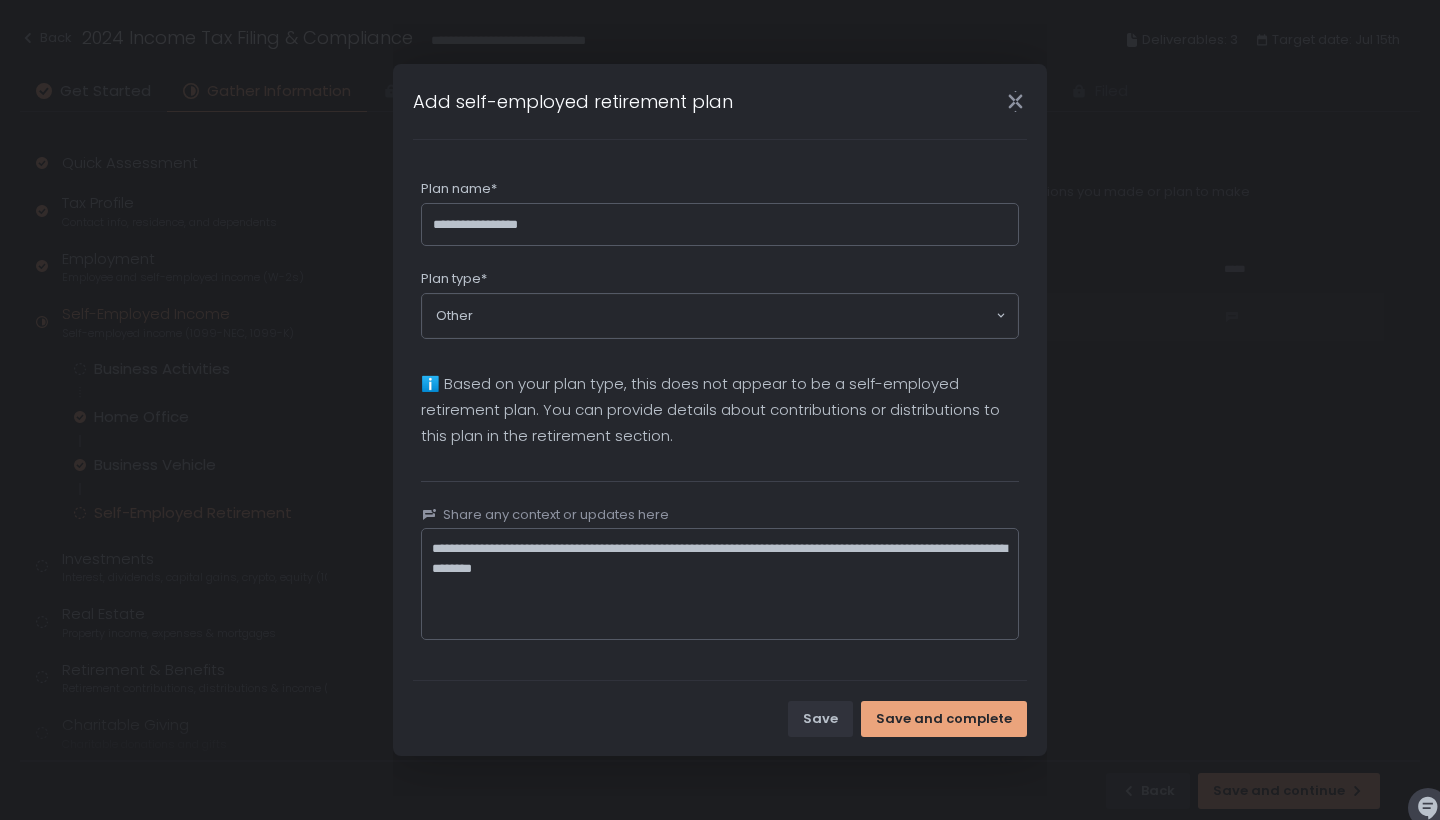 click on "Save and complete" at bounding box center (944, 719) 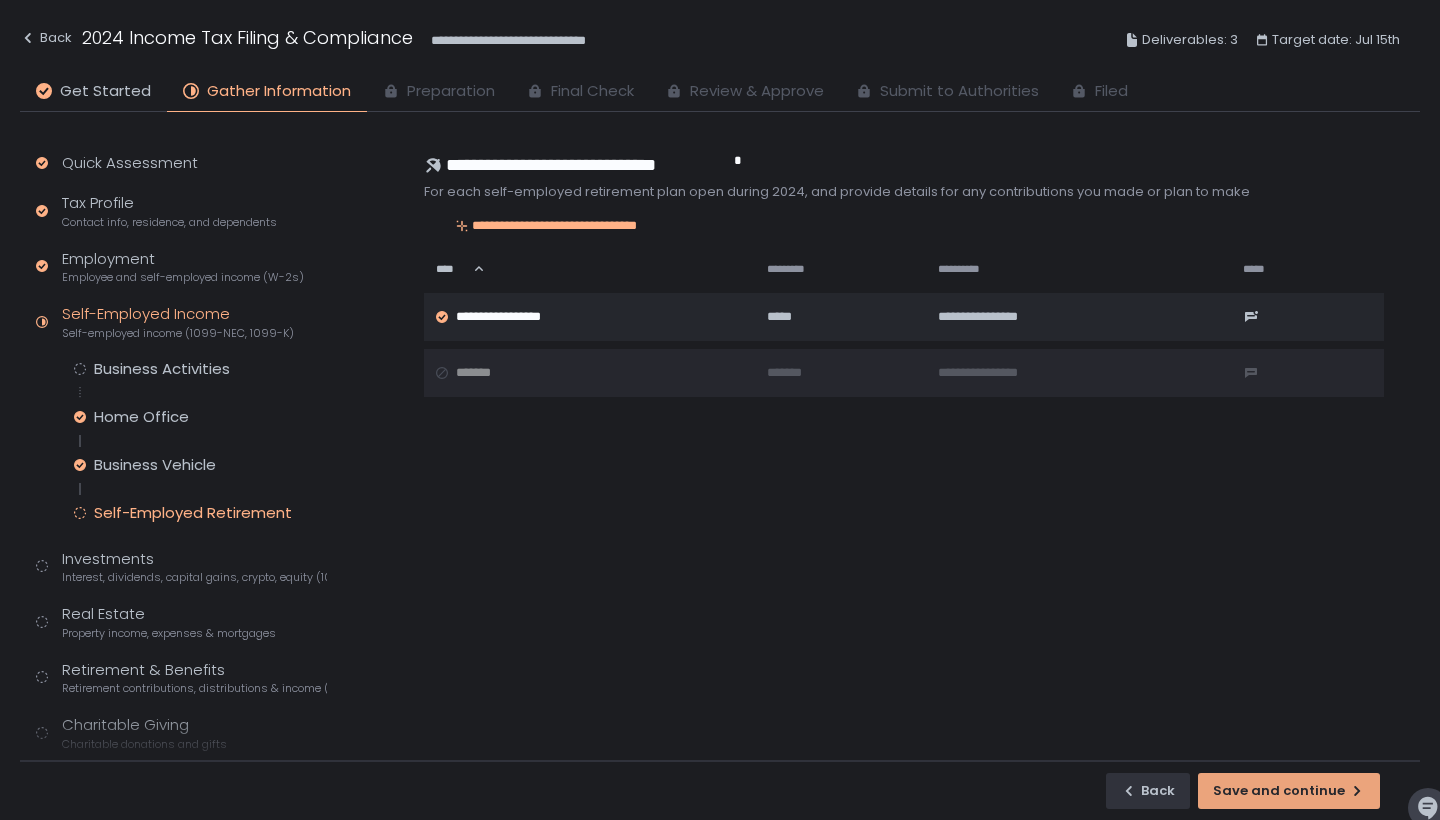 click on "Save and continue" 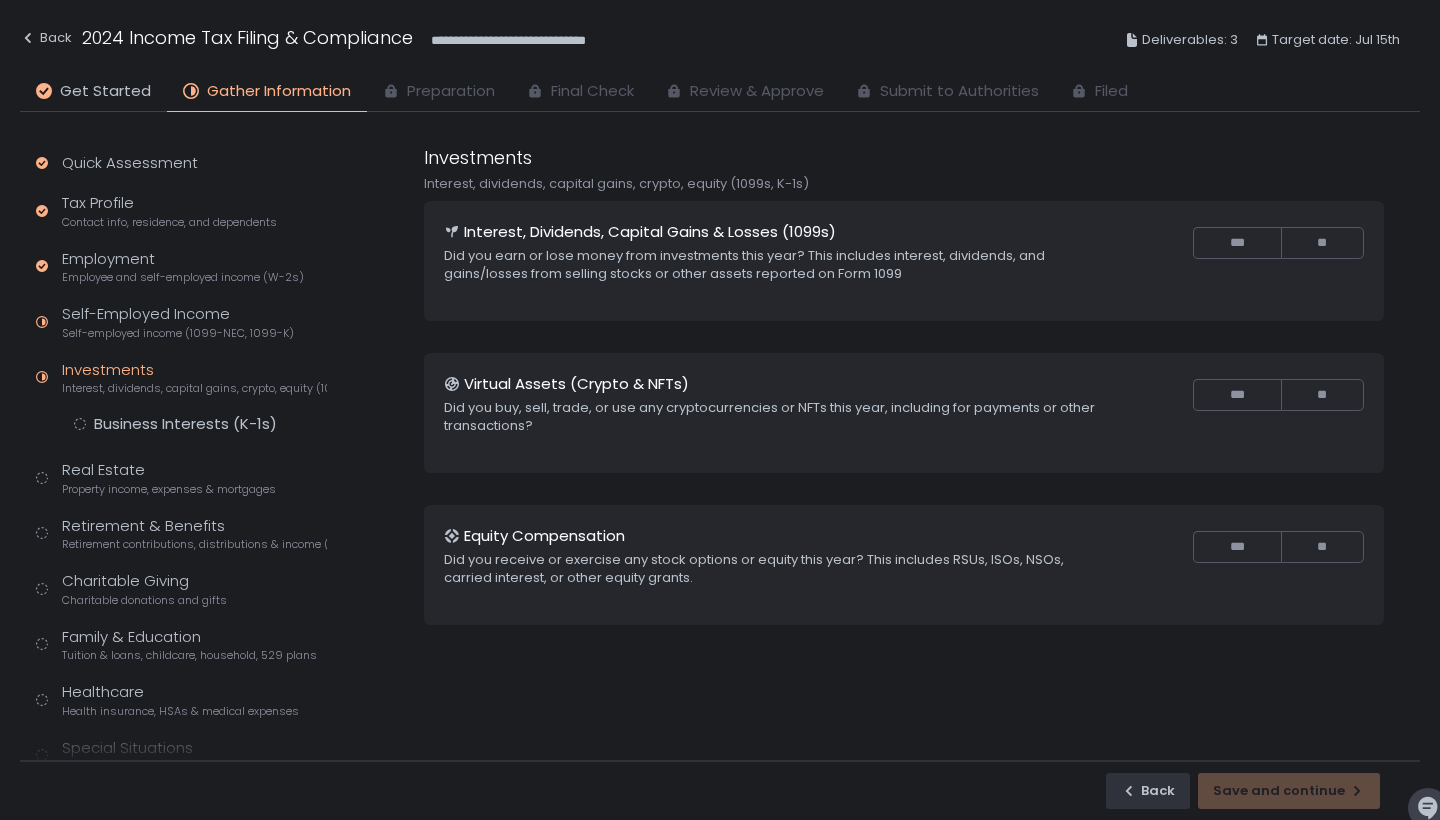 scroll, scrollTop: 0, scrollLeft: 0, axis: both 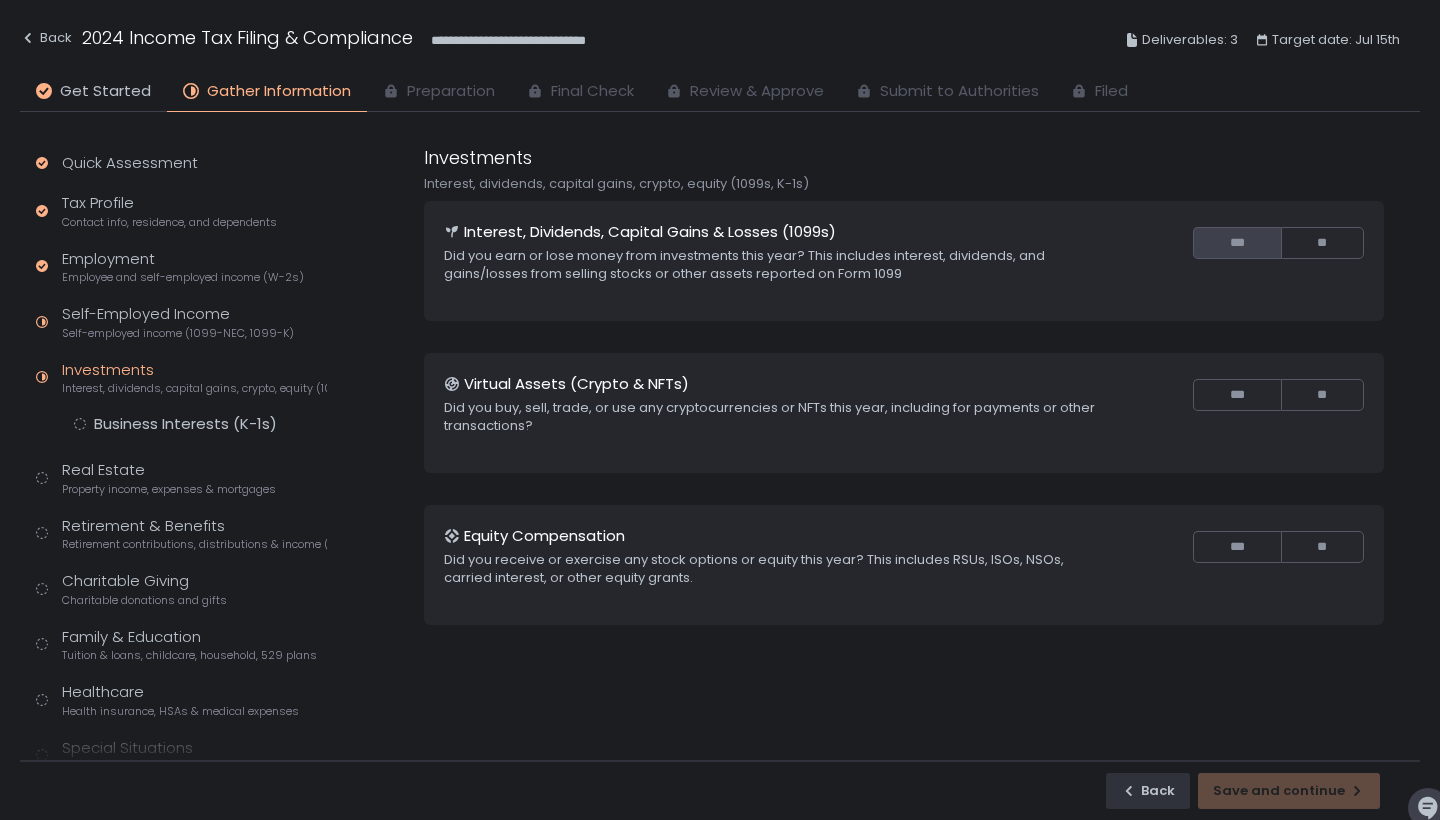click on "***" at bounding box center [1236, 243] 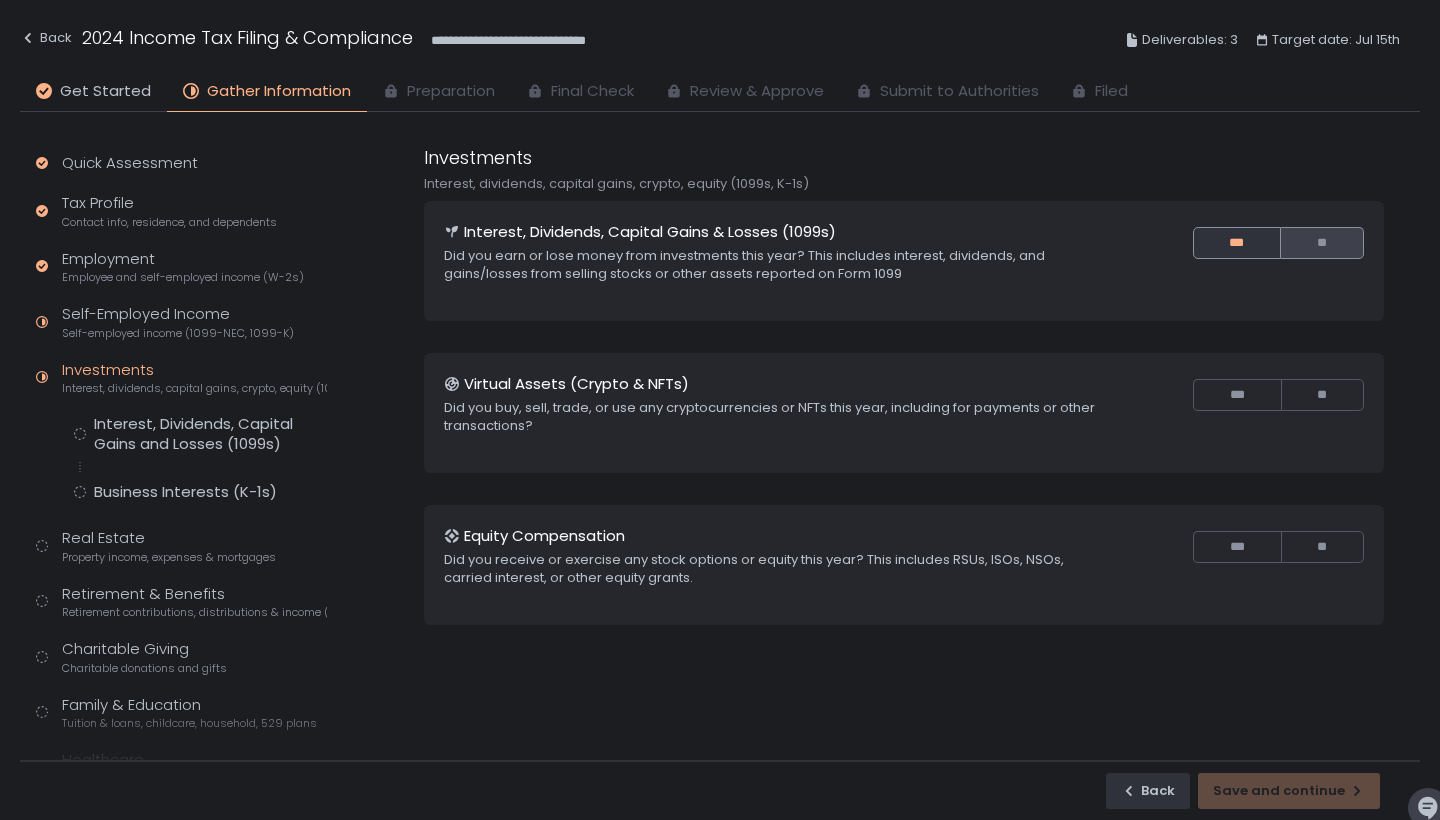 click on "**" at bounding box center [1322, 243] 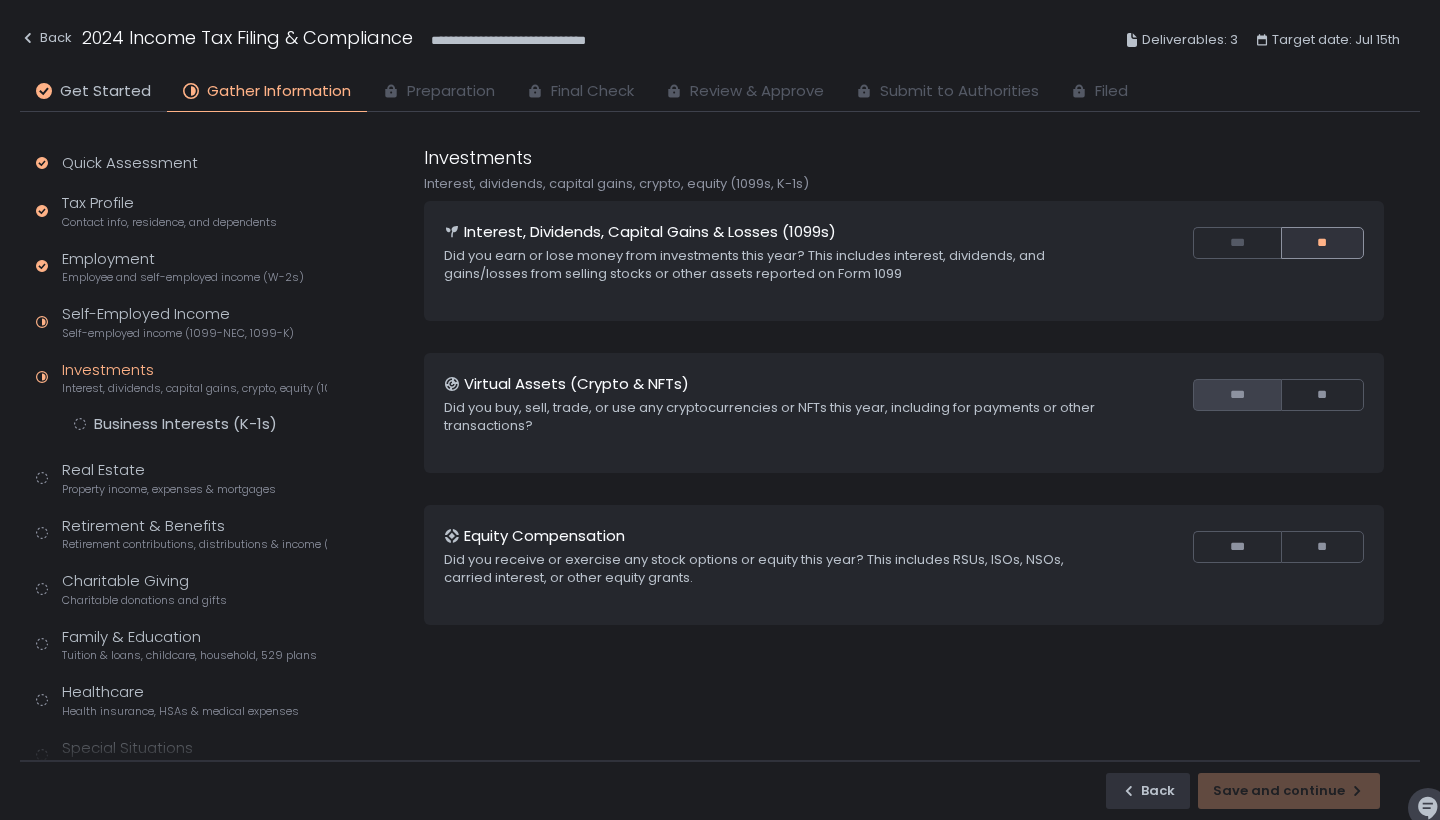 click on "***" at bounding box center (1236, 395) 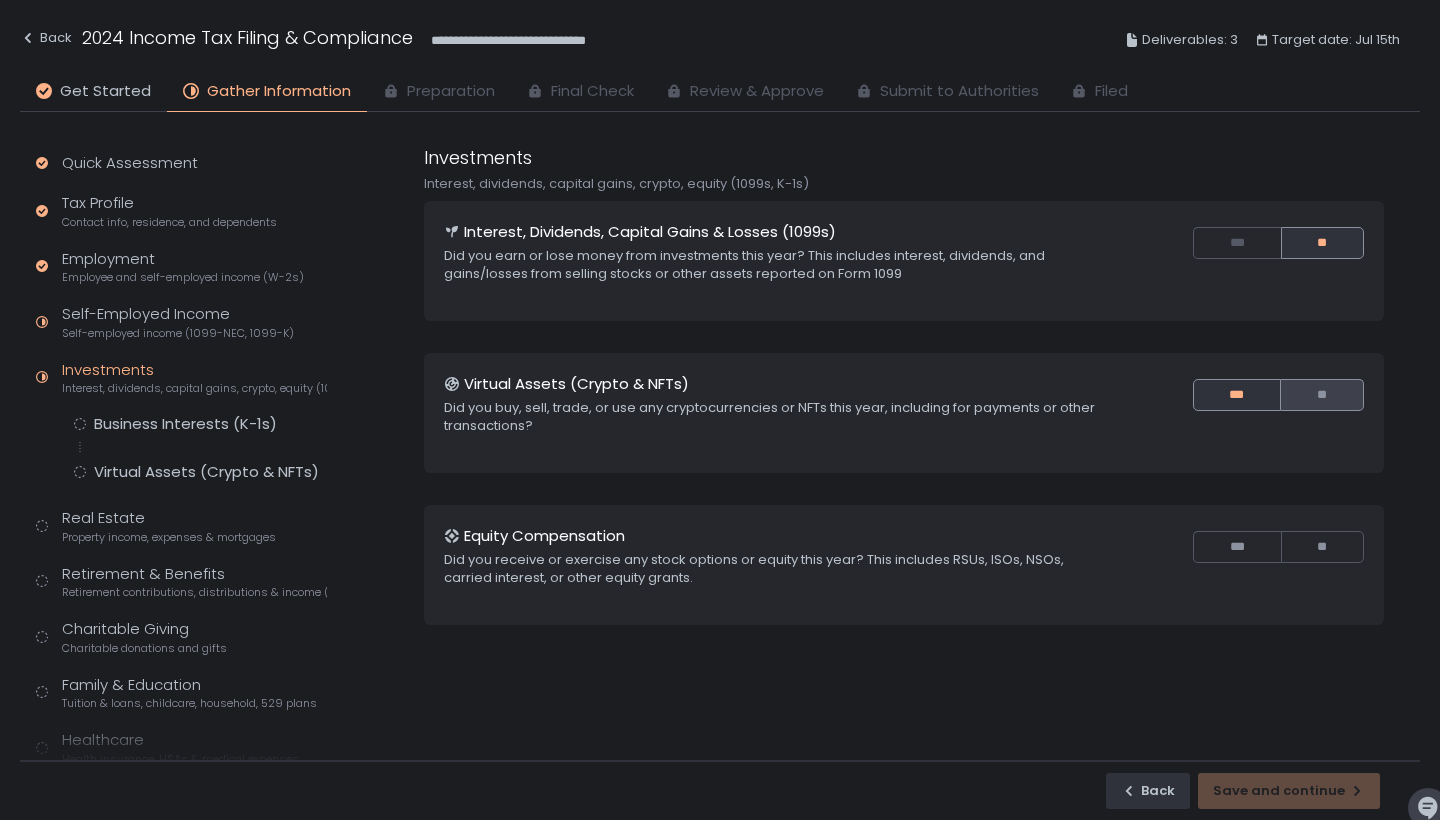 click on "**" at bounding box center [1322, 395] 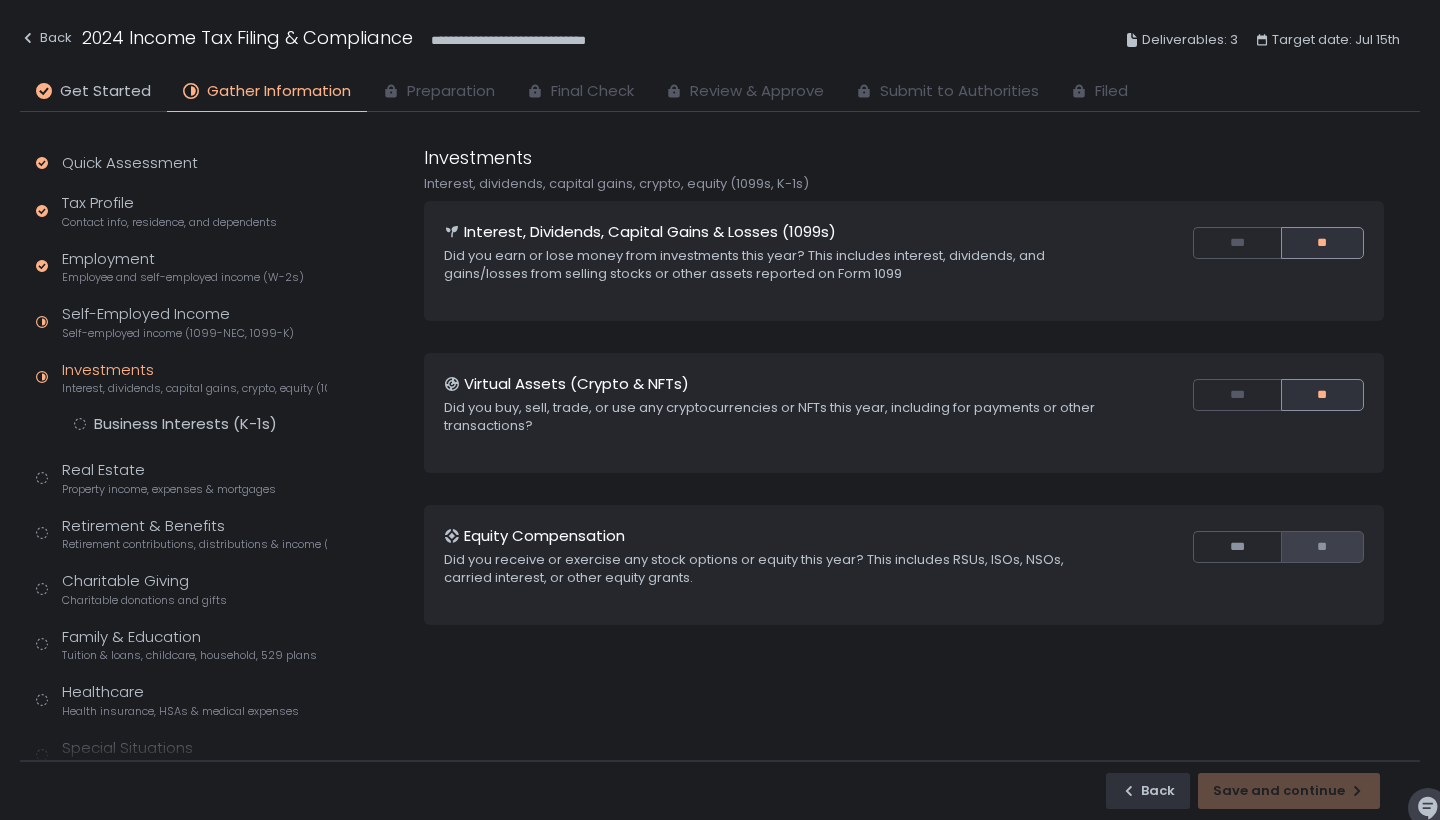 click on "**" at bounding box center (1322, 547) 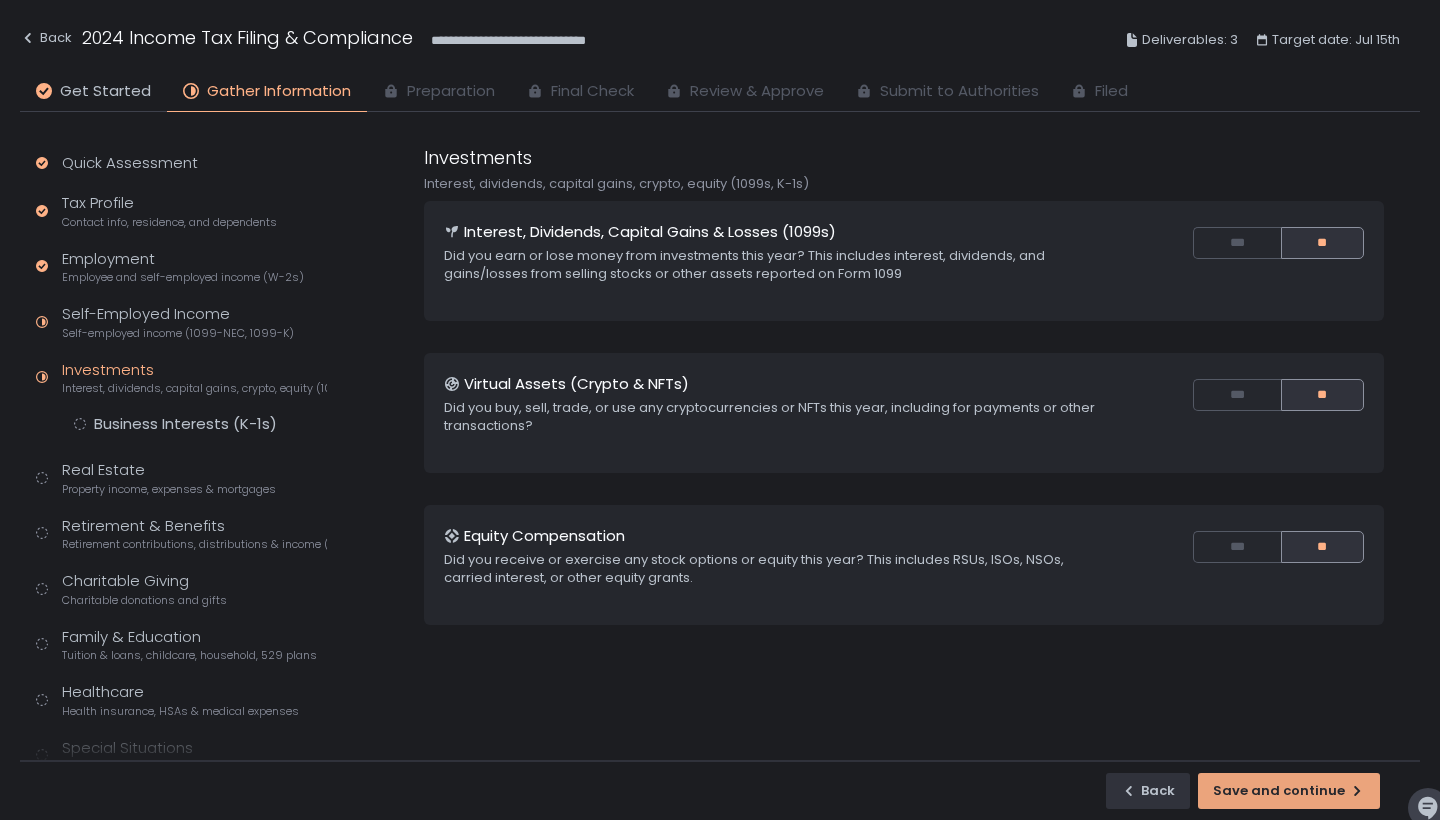 click on "Save and continue" 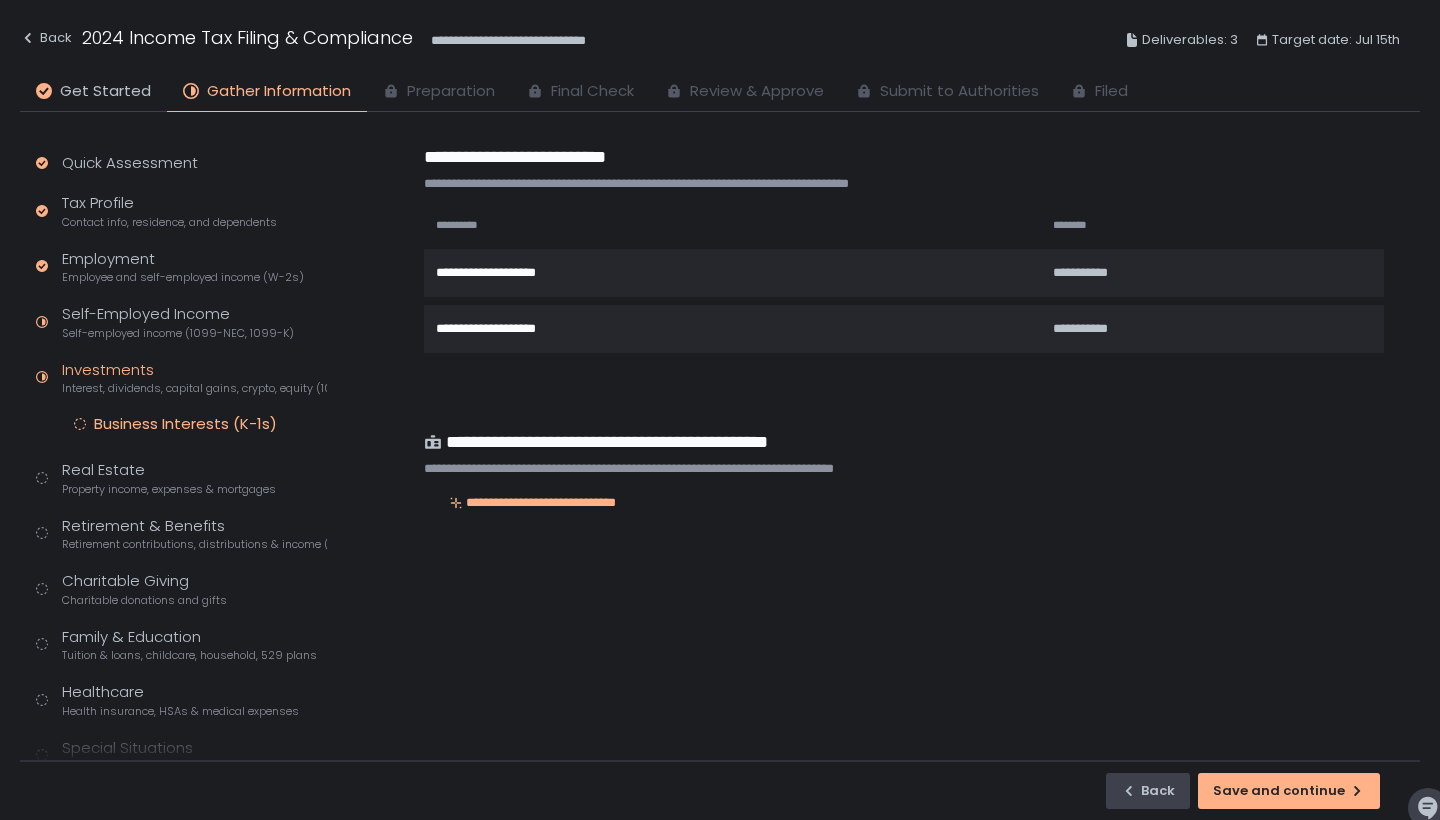 click on "Back" at bounding box center (1148, 791) 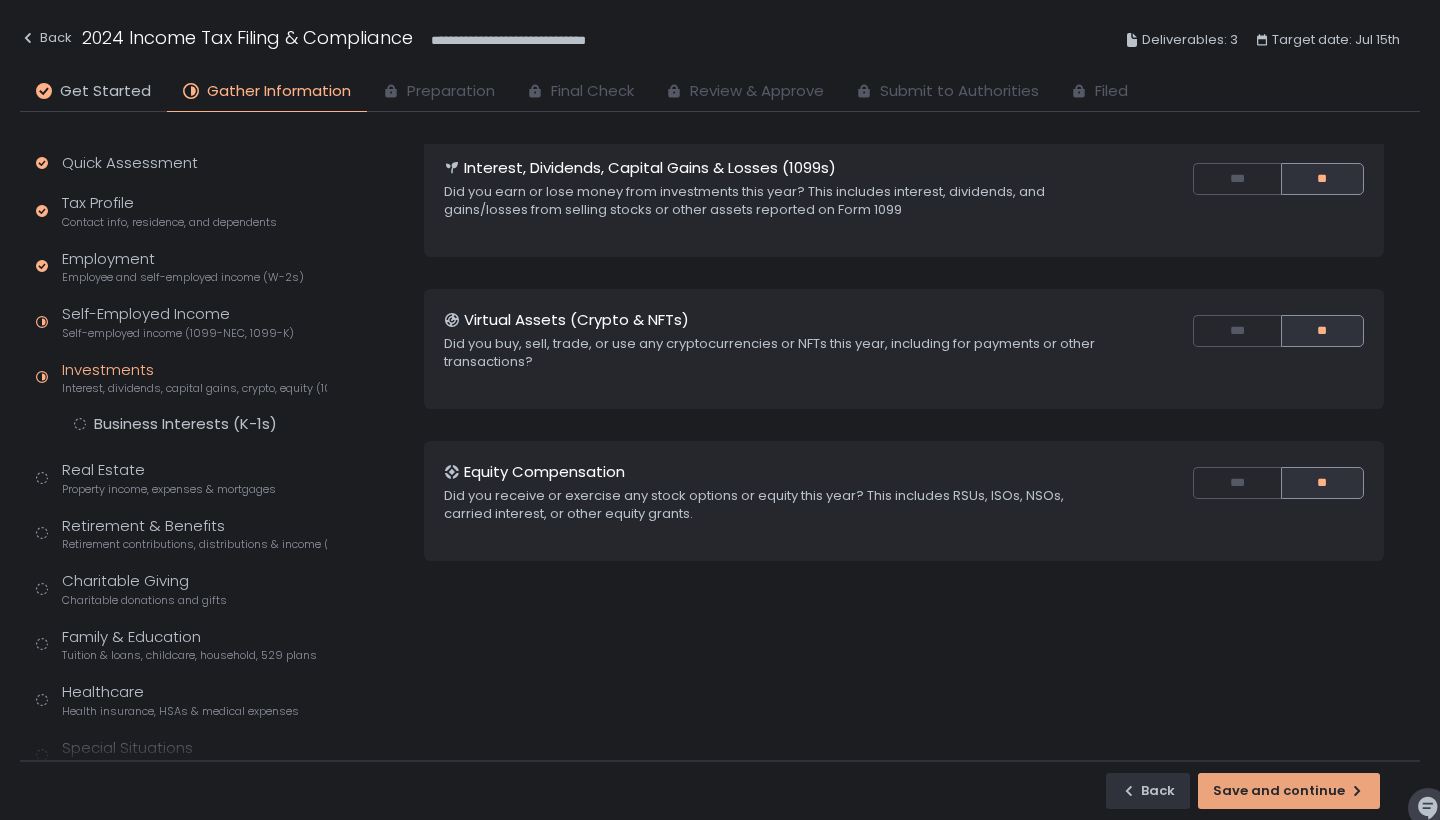 scroll, scrollTop: 64, scrollLeft: 0, axis: vertical 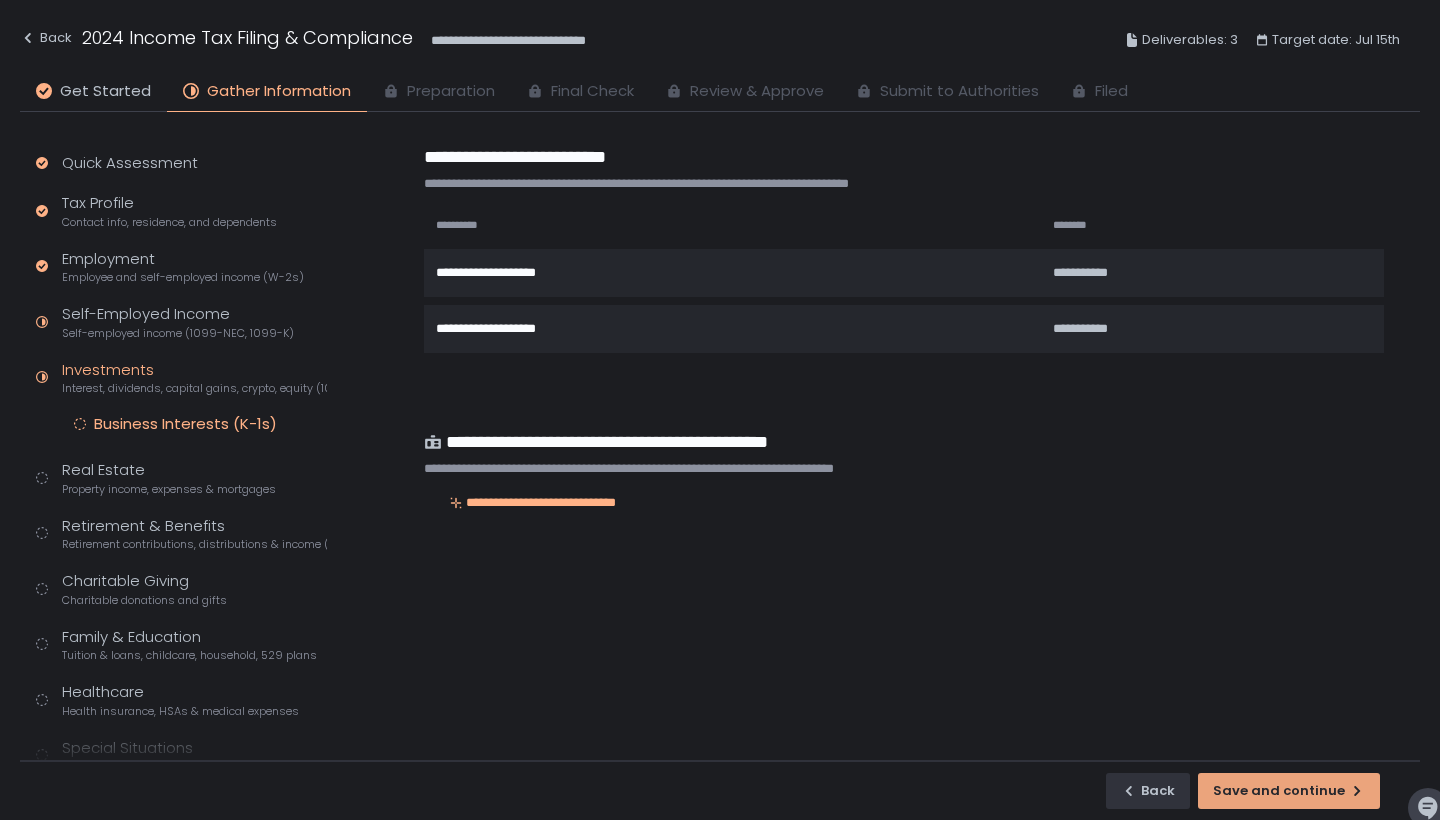 click on "Save and continue" 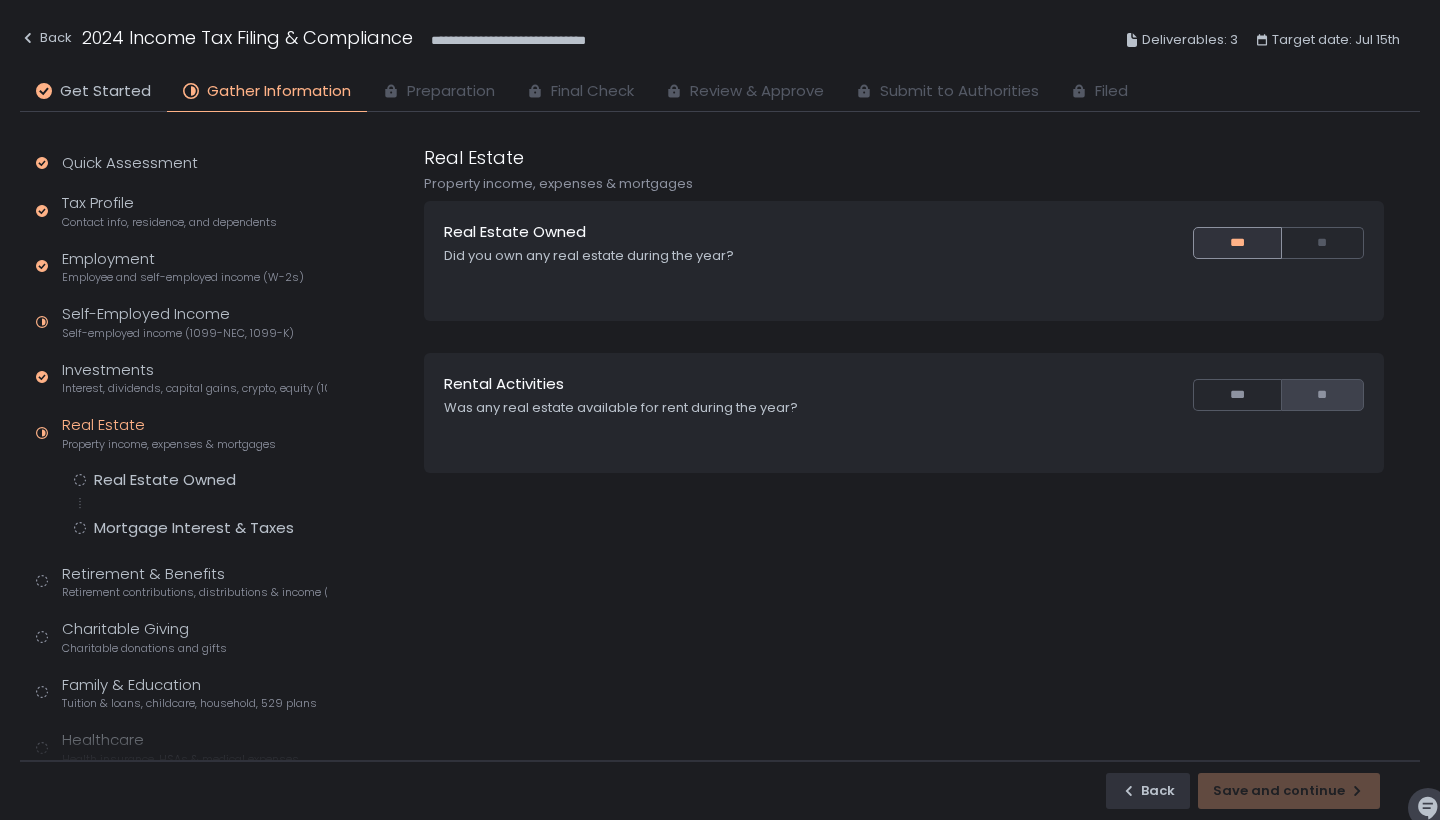 click on "**" at bounding box center [1322, 395] 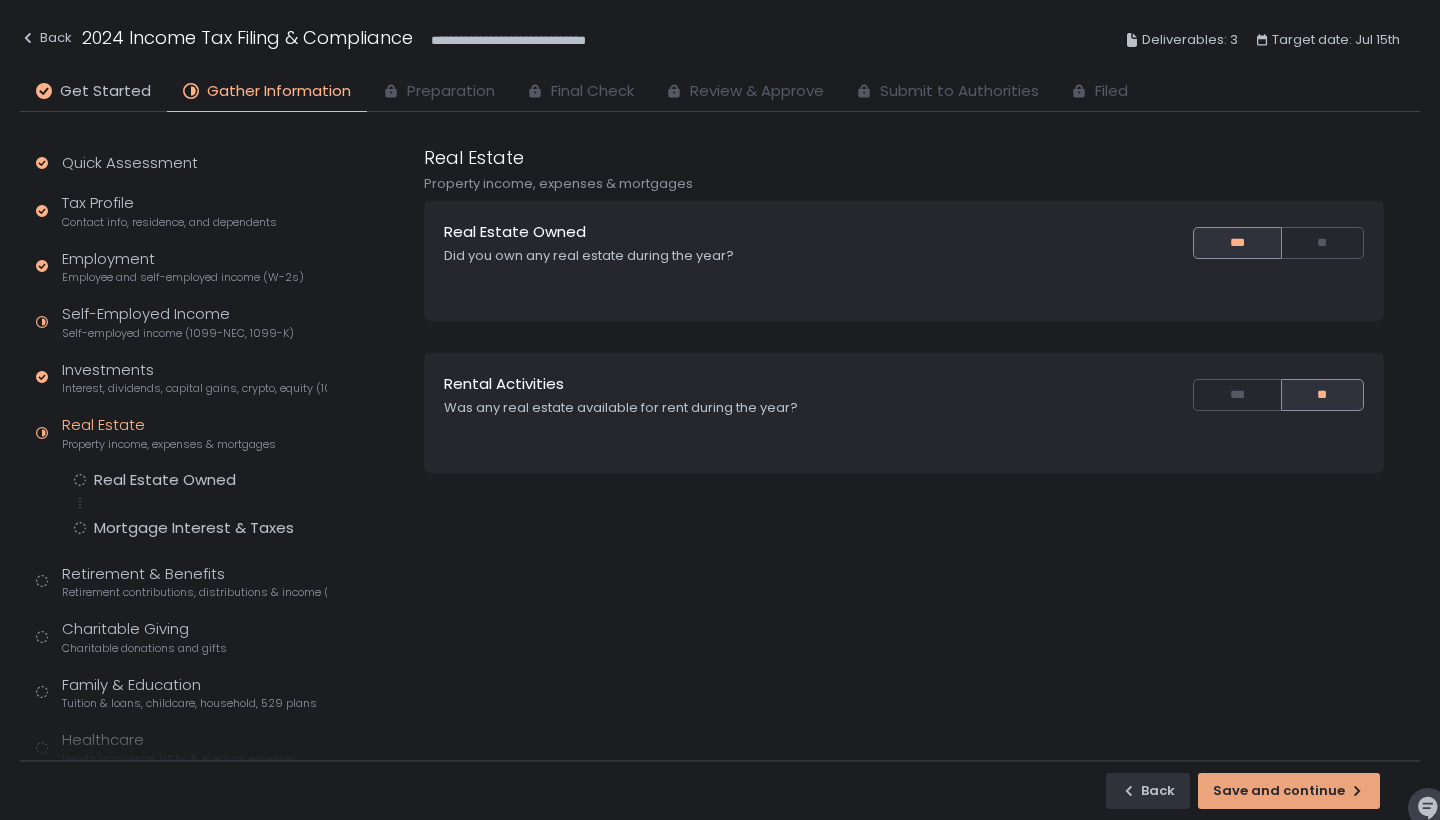 click on "Save and continue" 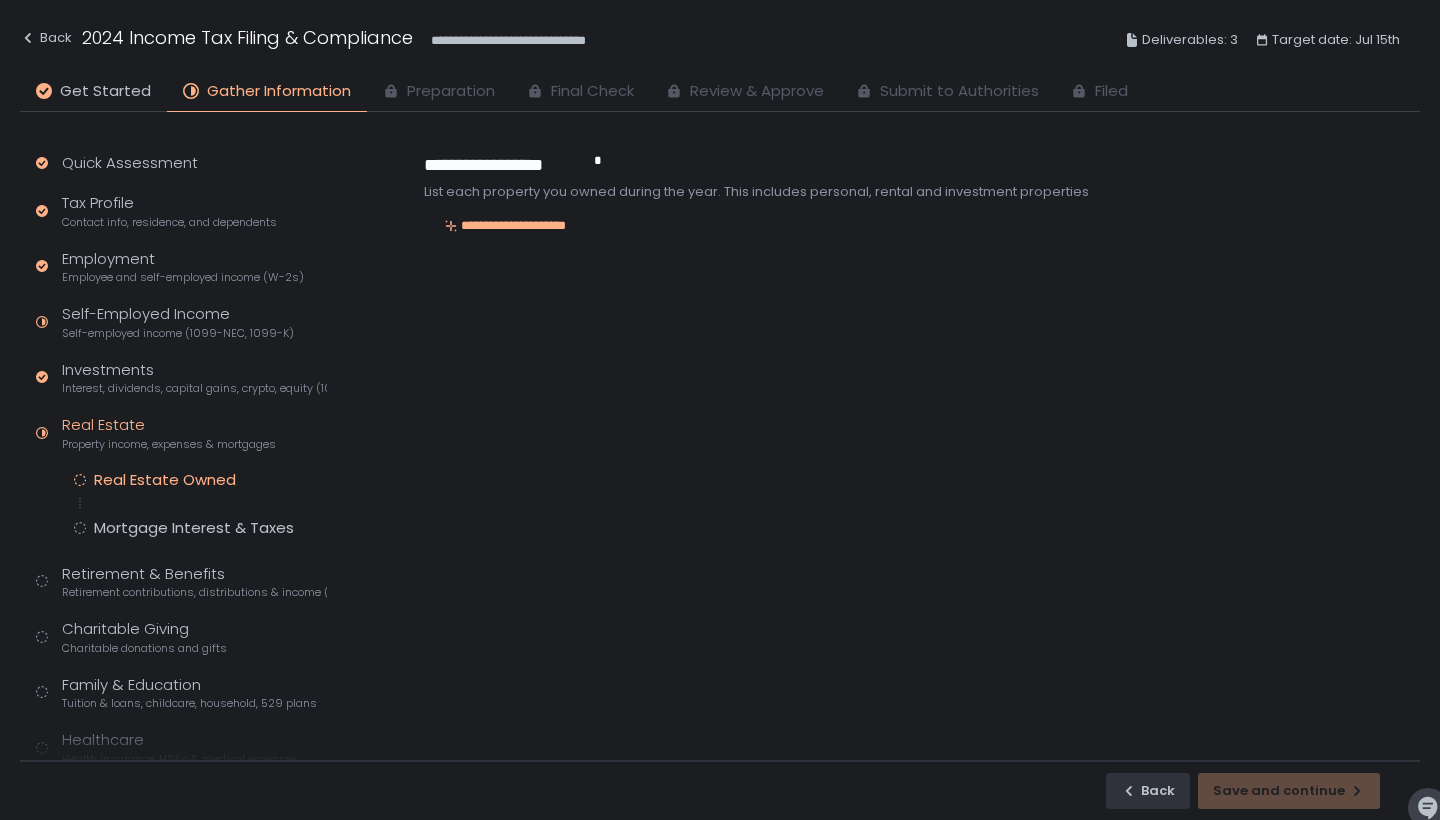 click on "**********" 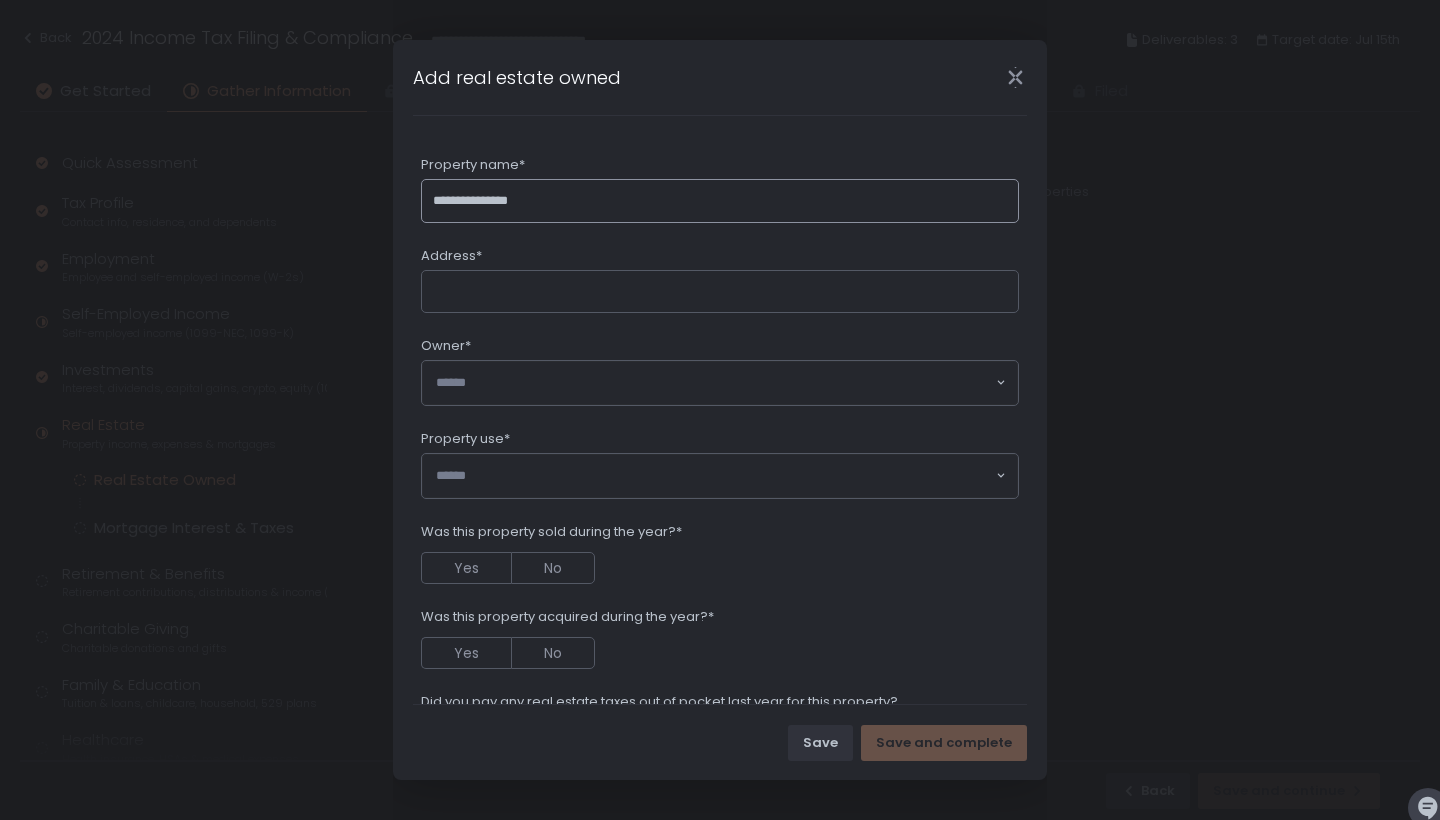 type on "**********" 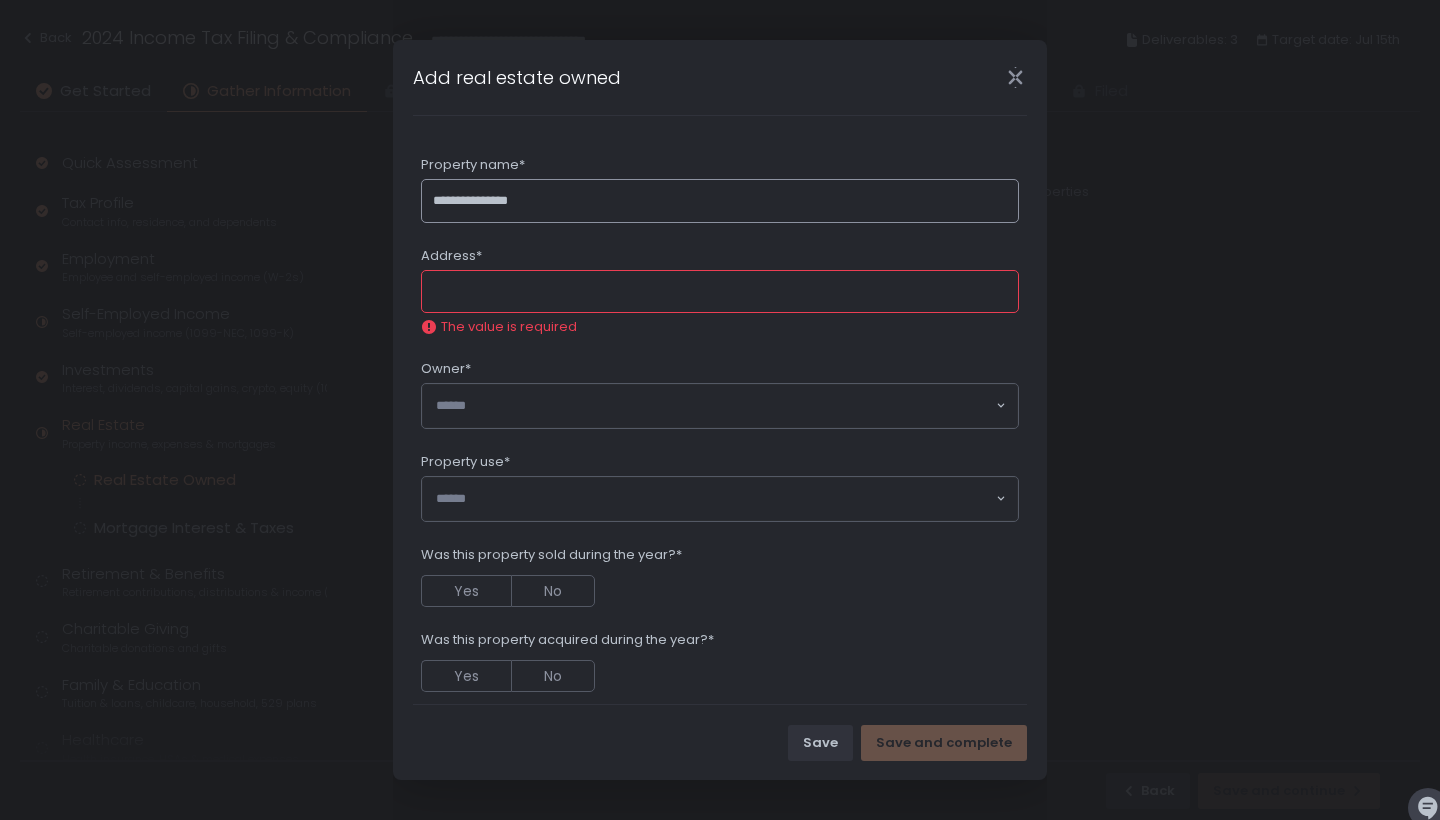 click on "**********" 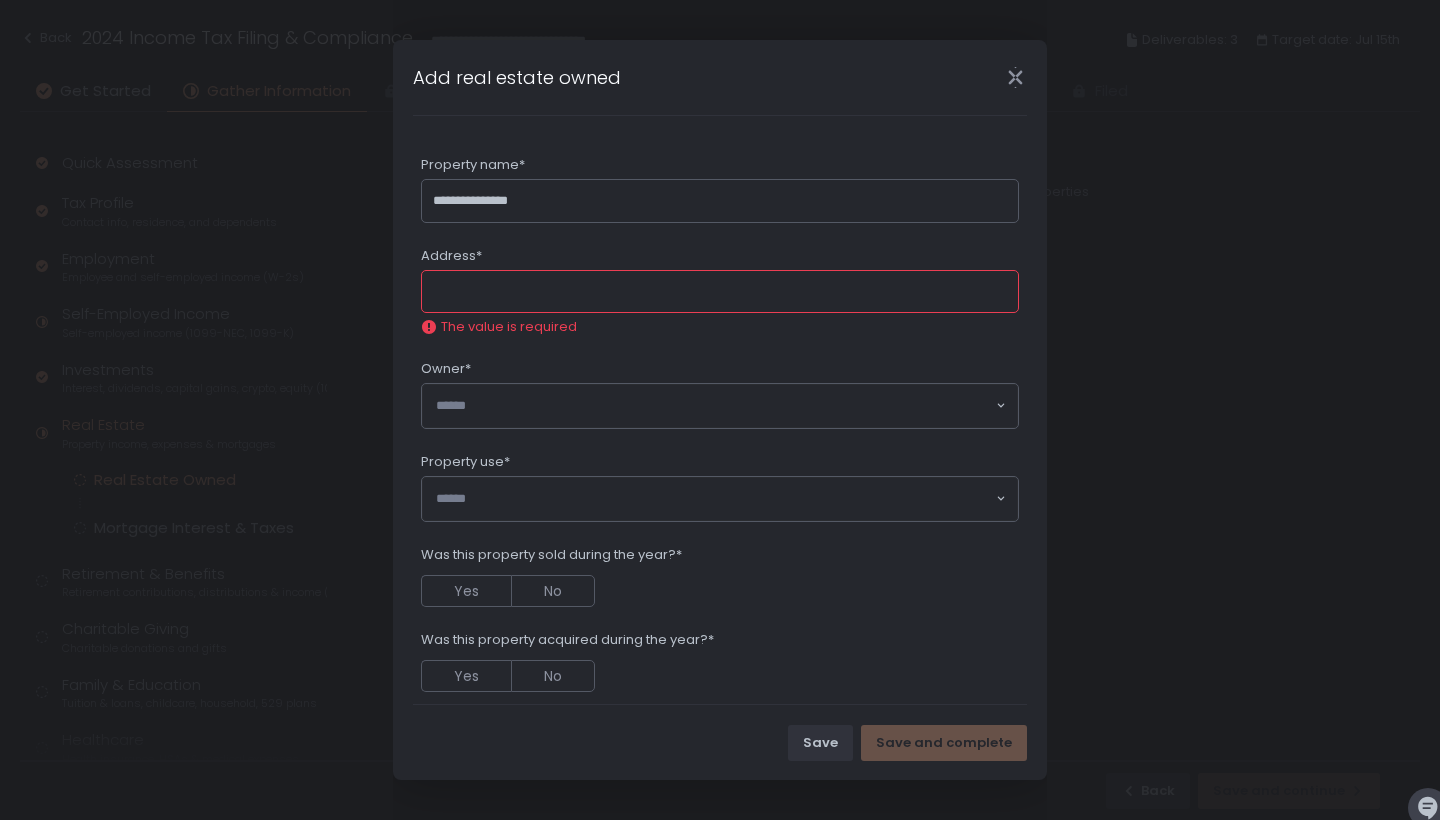 click on "Address*" 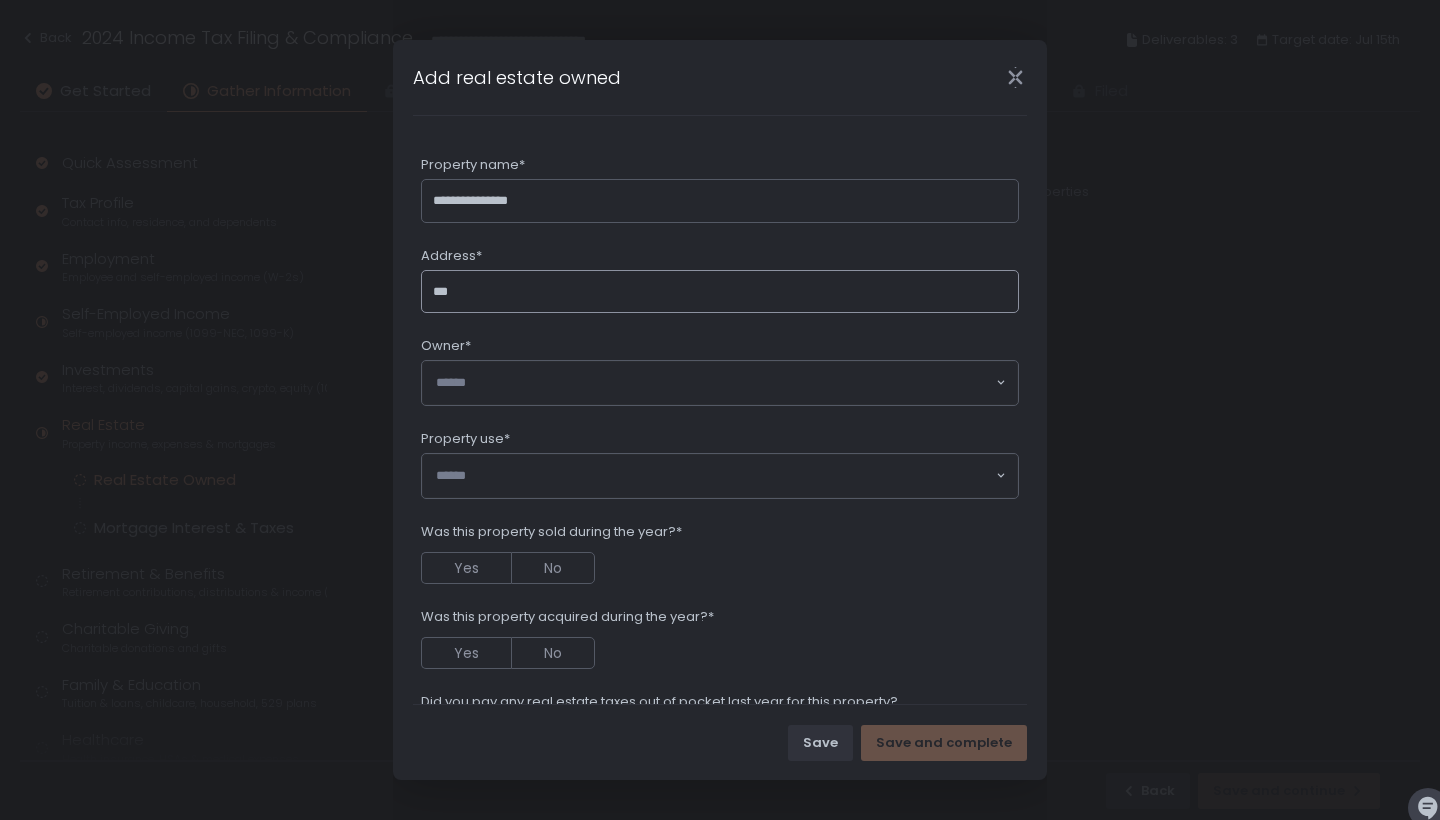 type on "**********" 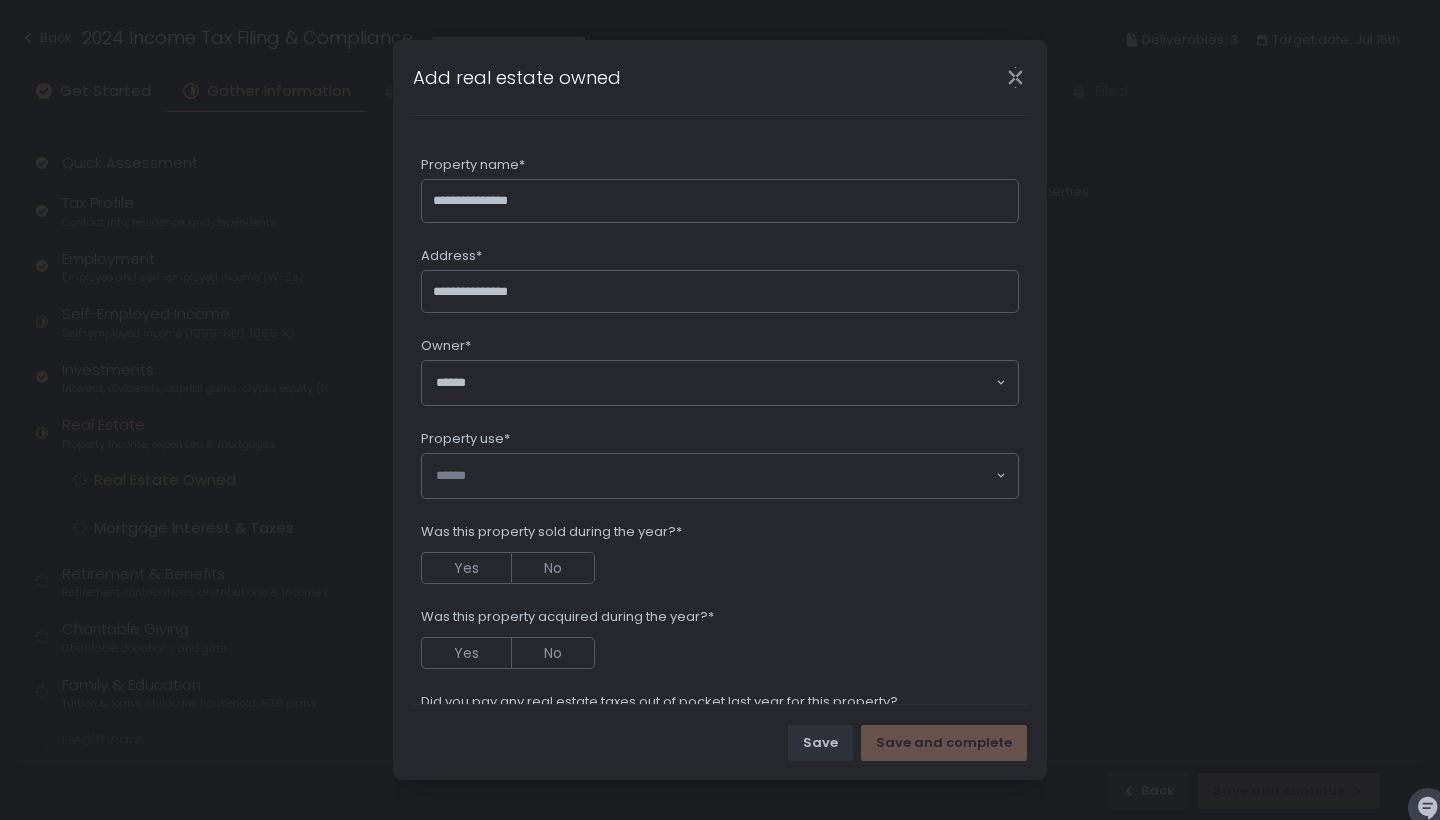 click 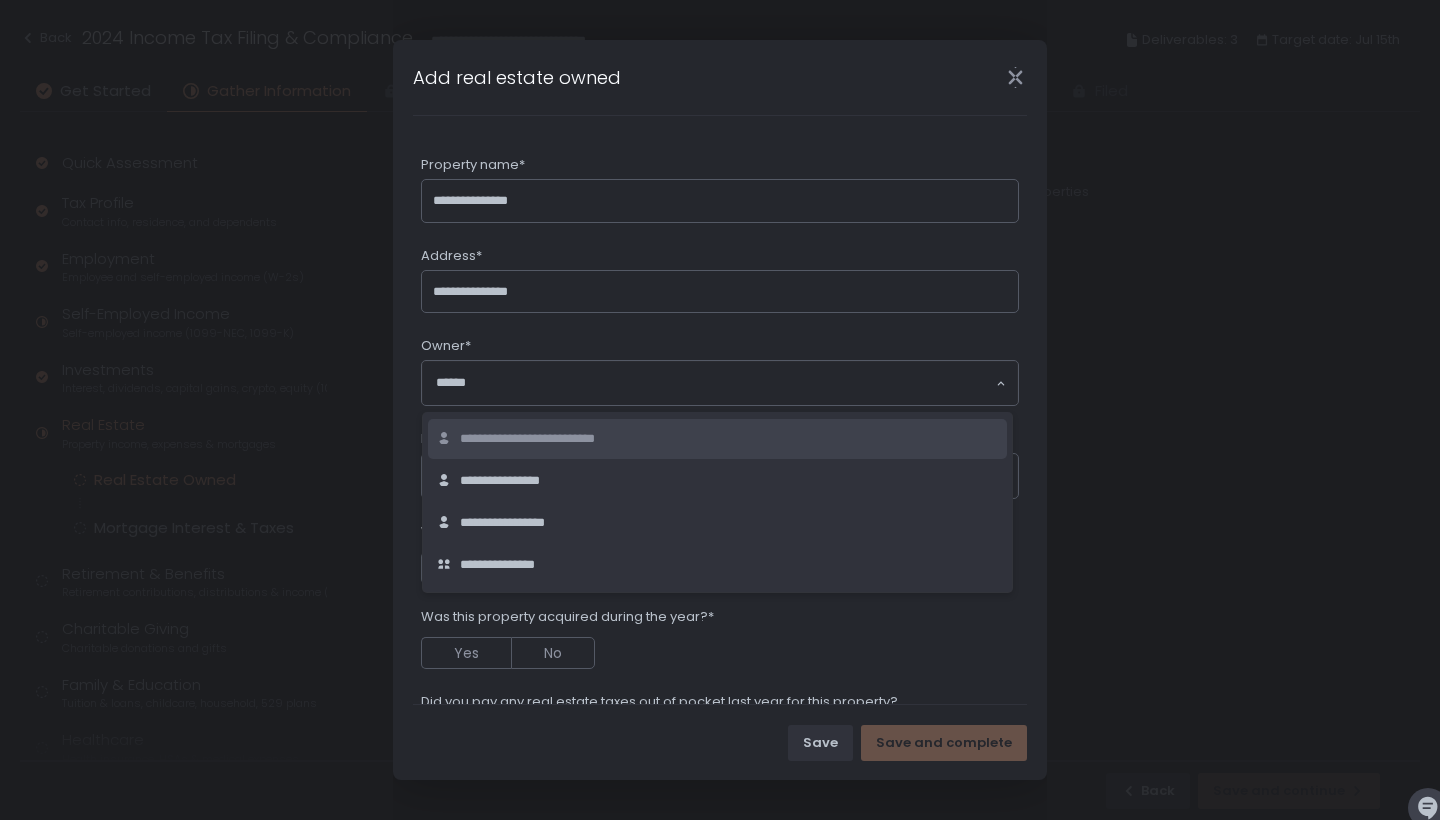 click on "**********" at bounding box center (554, 439) 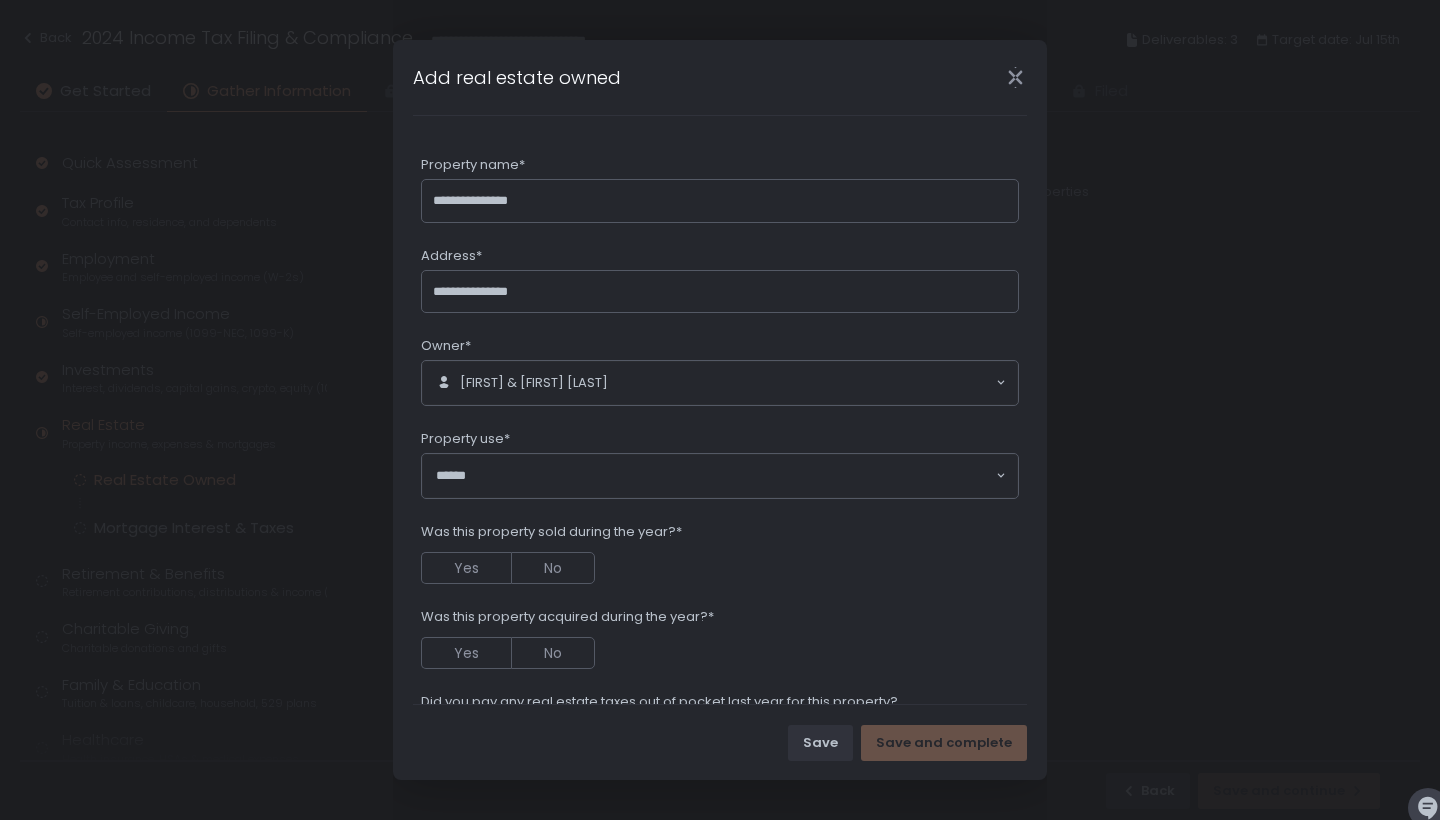 click 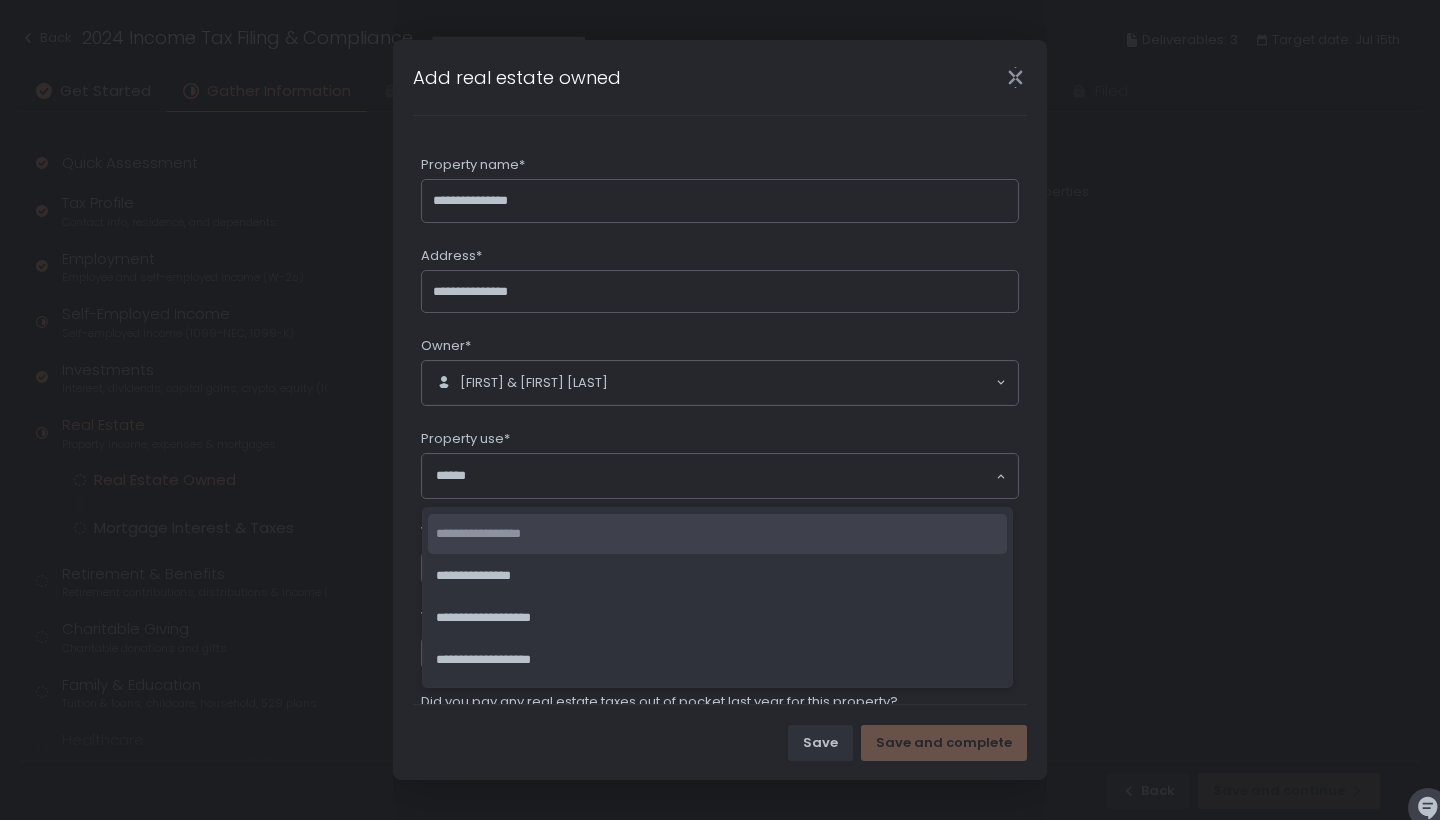 click on "**********" 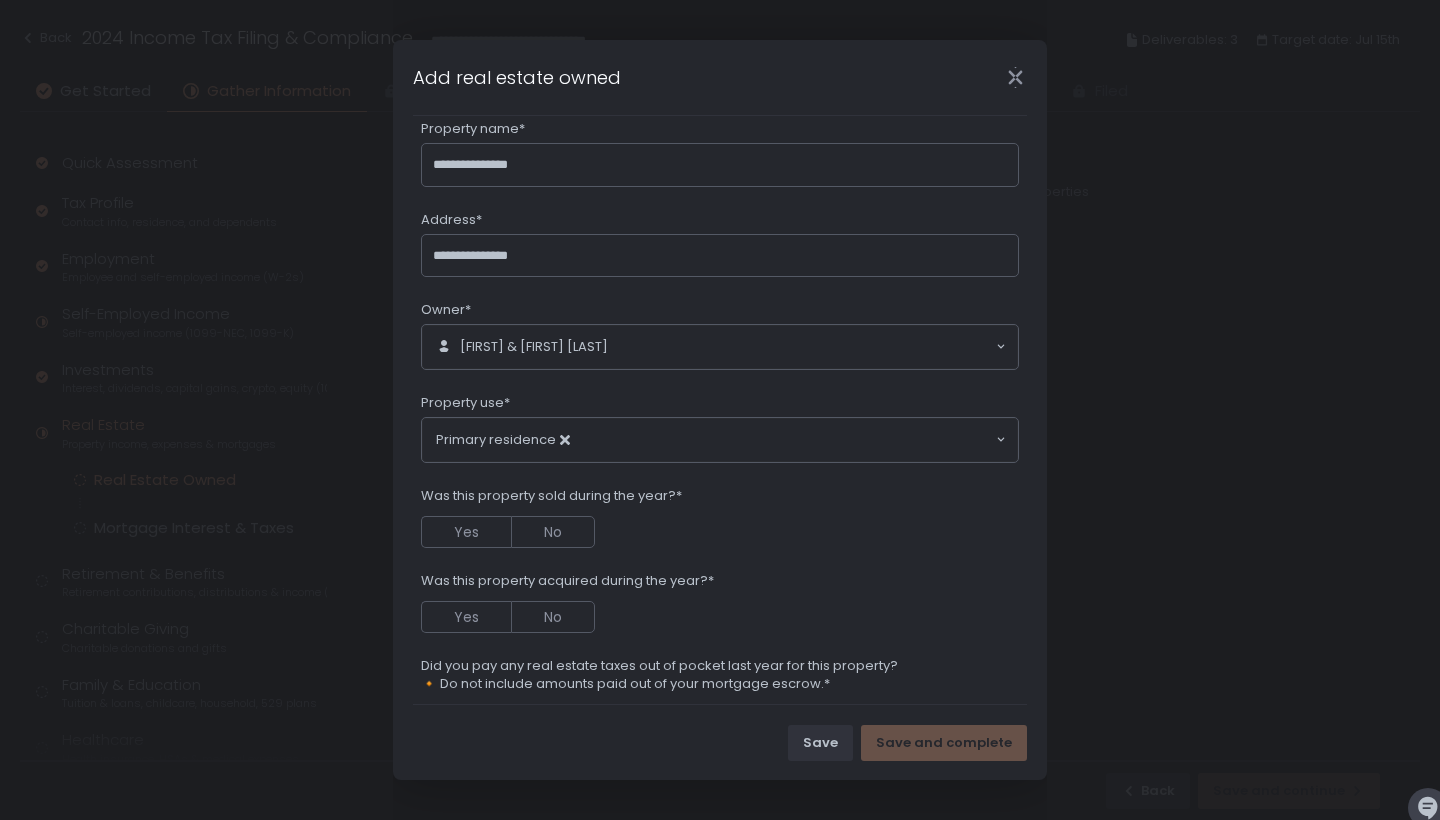 scroll, scrollTop: 42, scrollLeft: 0, axis: vertical 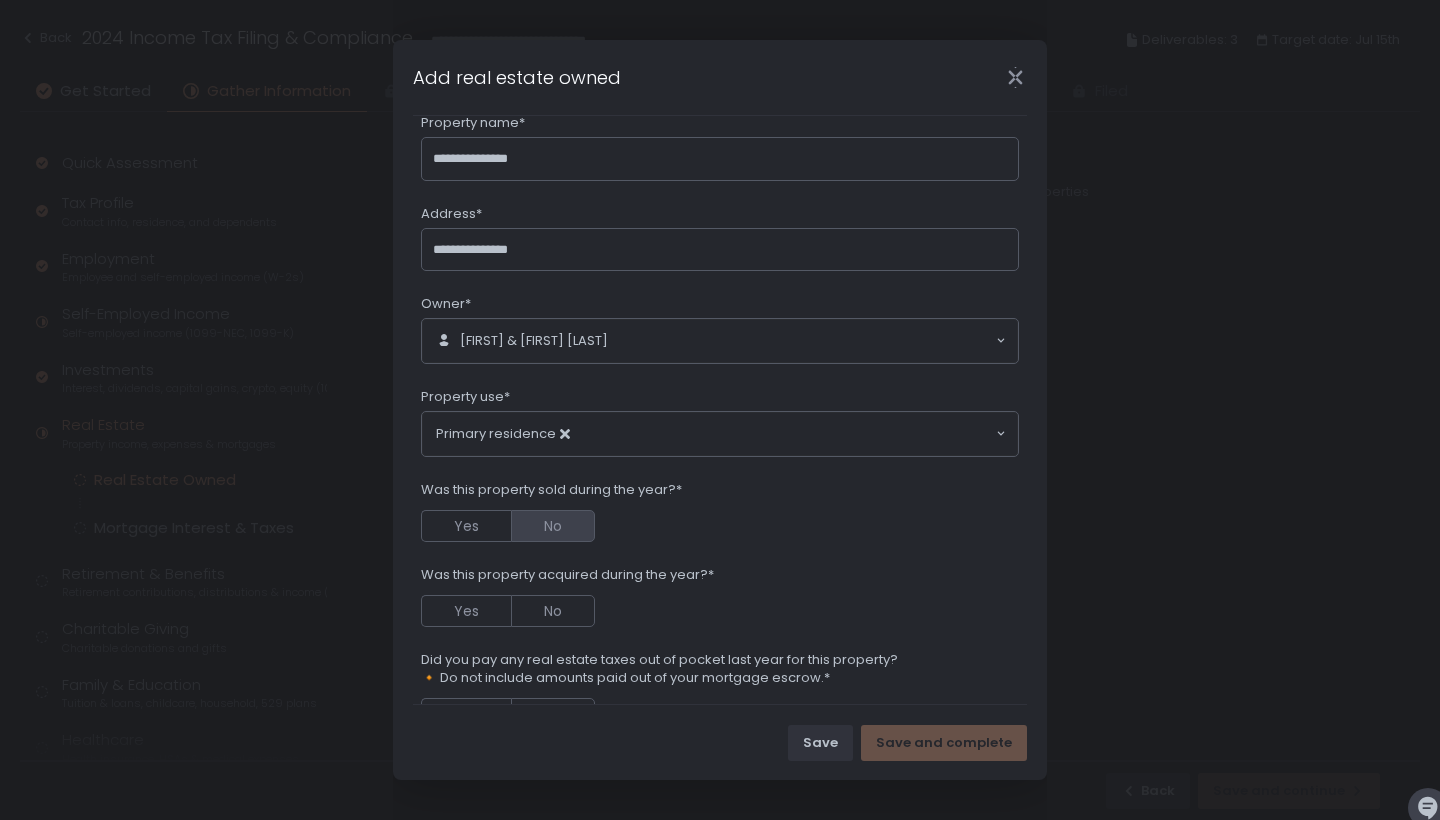 click on "No" at bounding box center (553, 526) 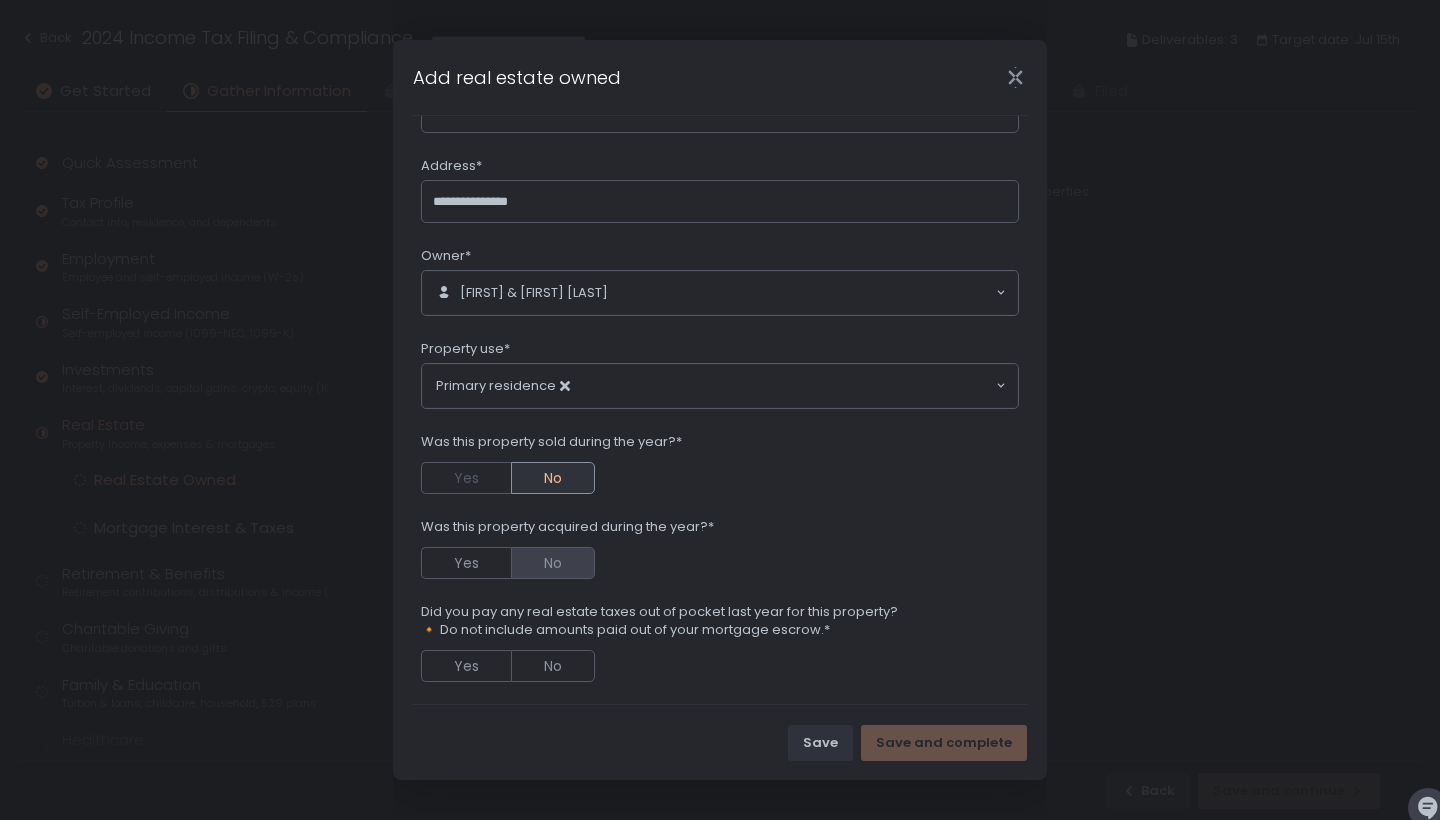 click on "No" at bounding box center (553, 563) 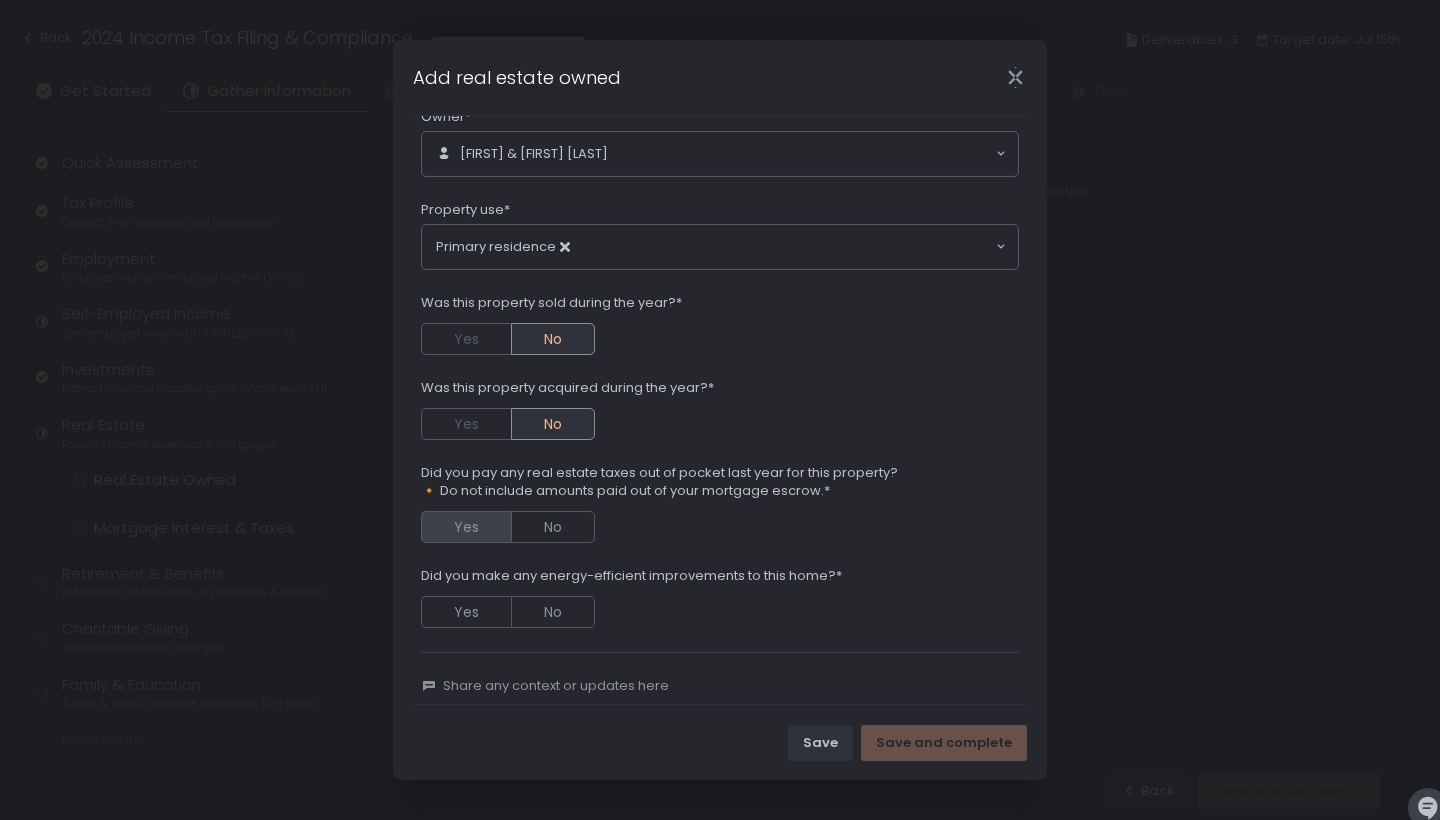 scroll, scrollTop: 232, scrollLeft: 0, axis: vertical 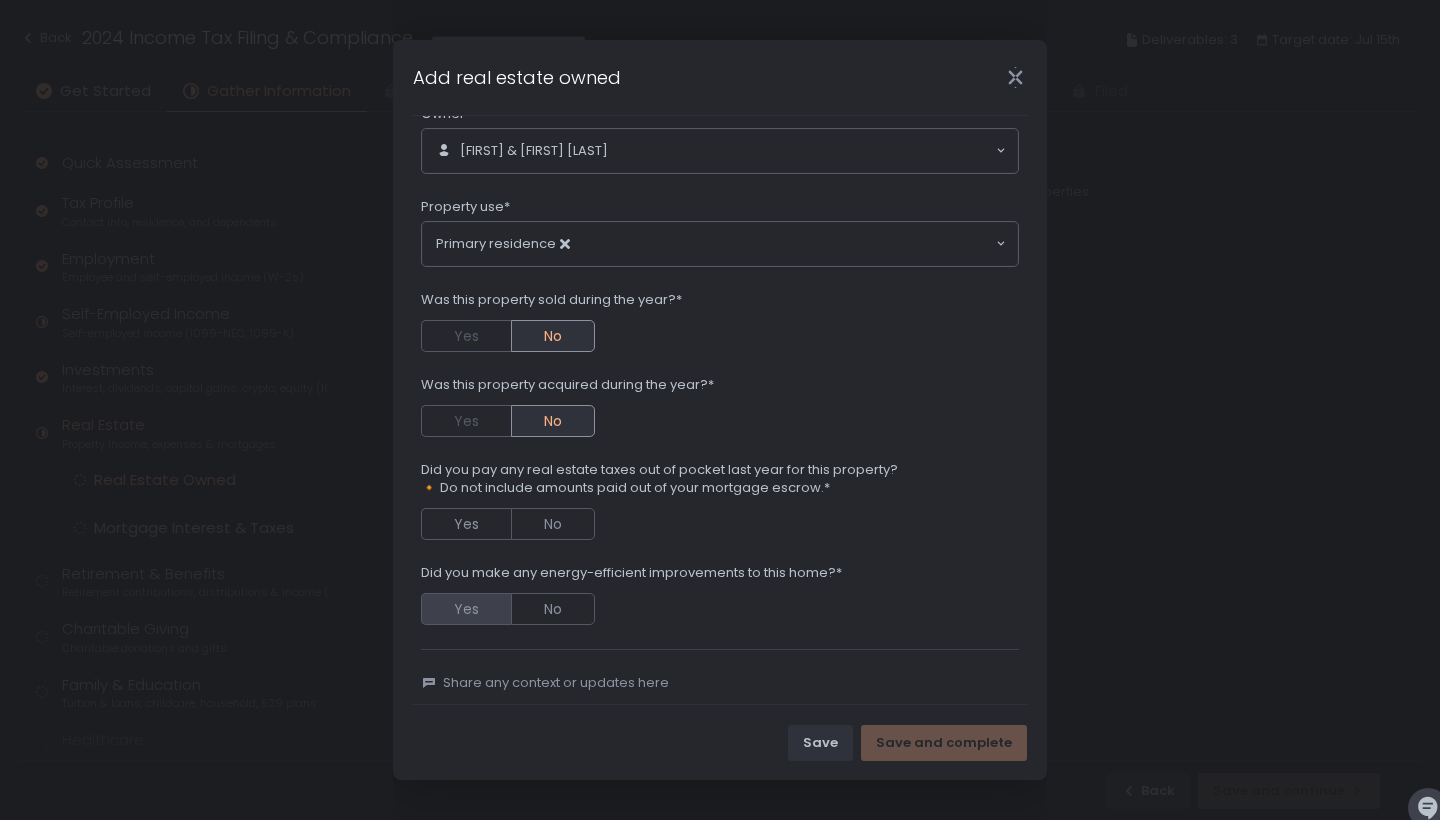 click on "Yes" at bounding box center (466, 609) 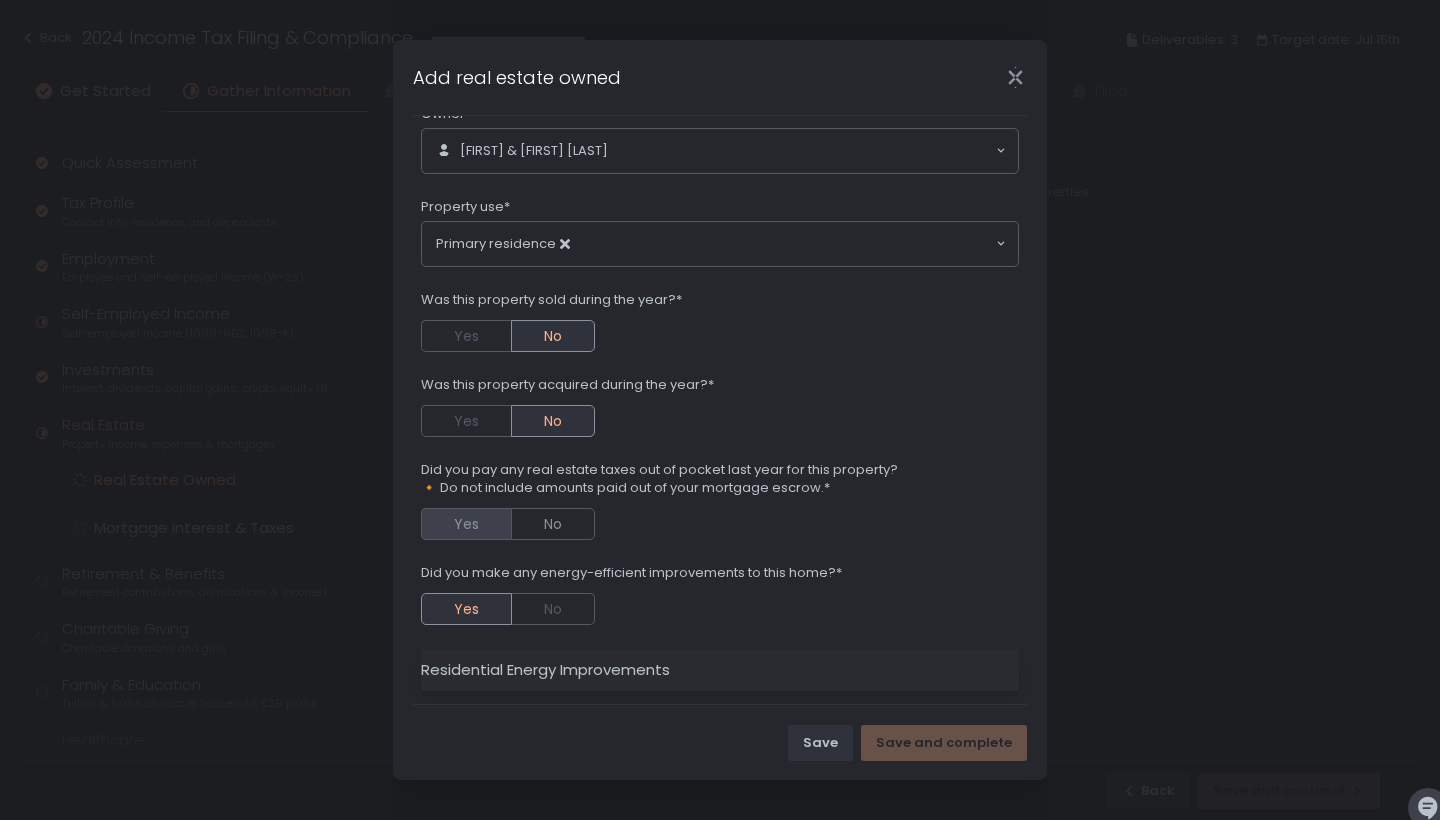 click on "Yes" at bounding box center (466, 524) 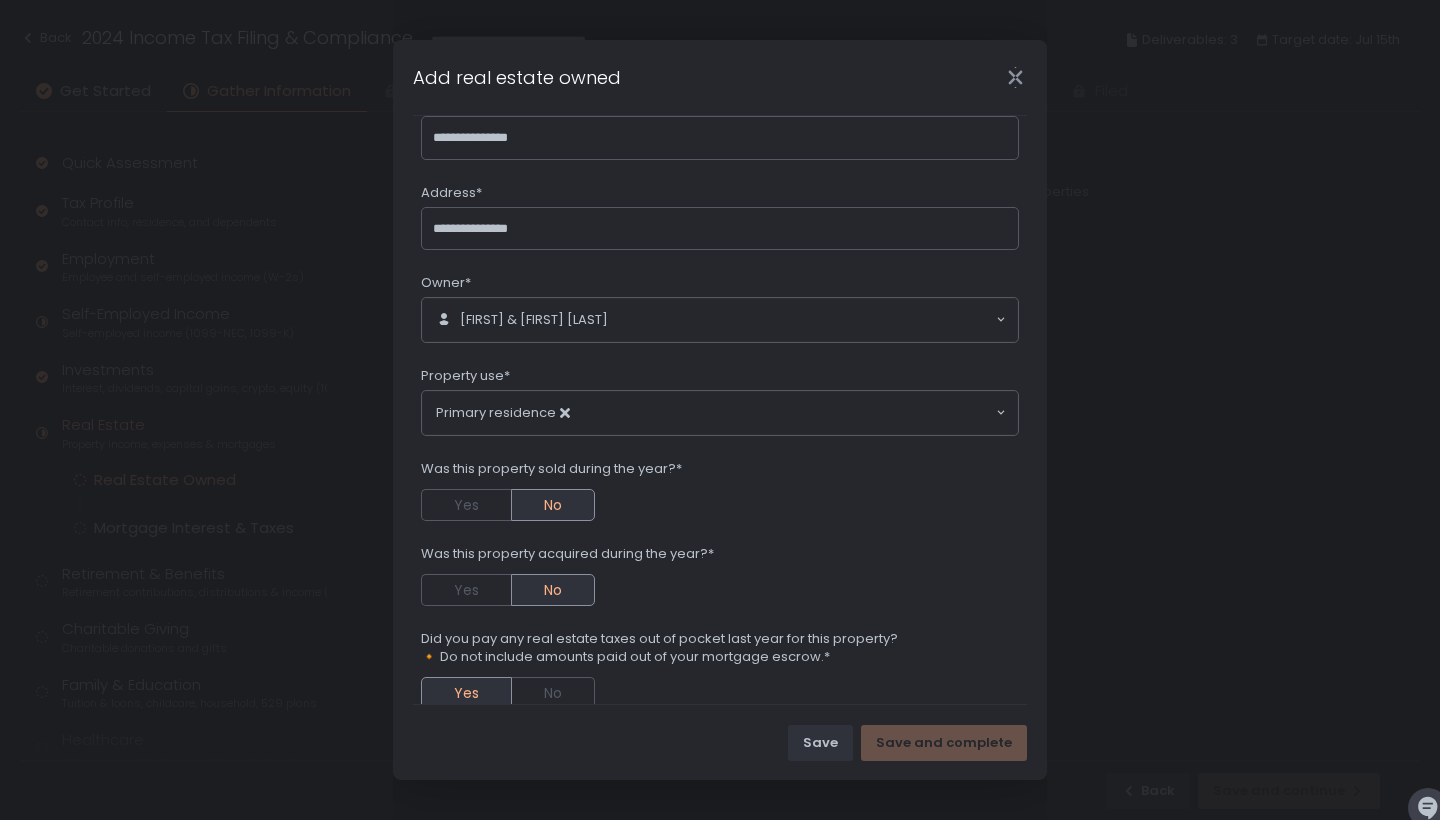 scroll, scrollTop: 0, scrollLeft: 0, axis: both 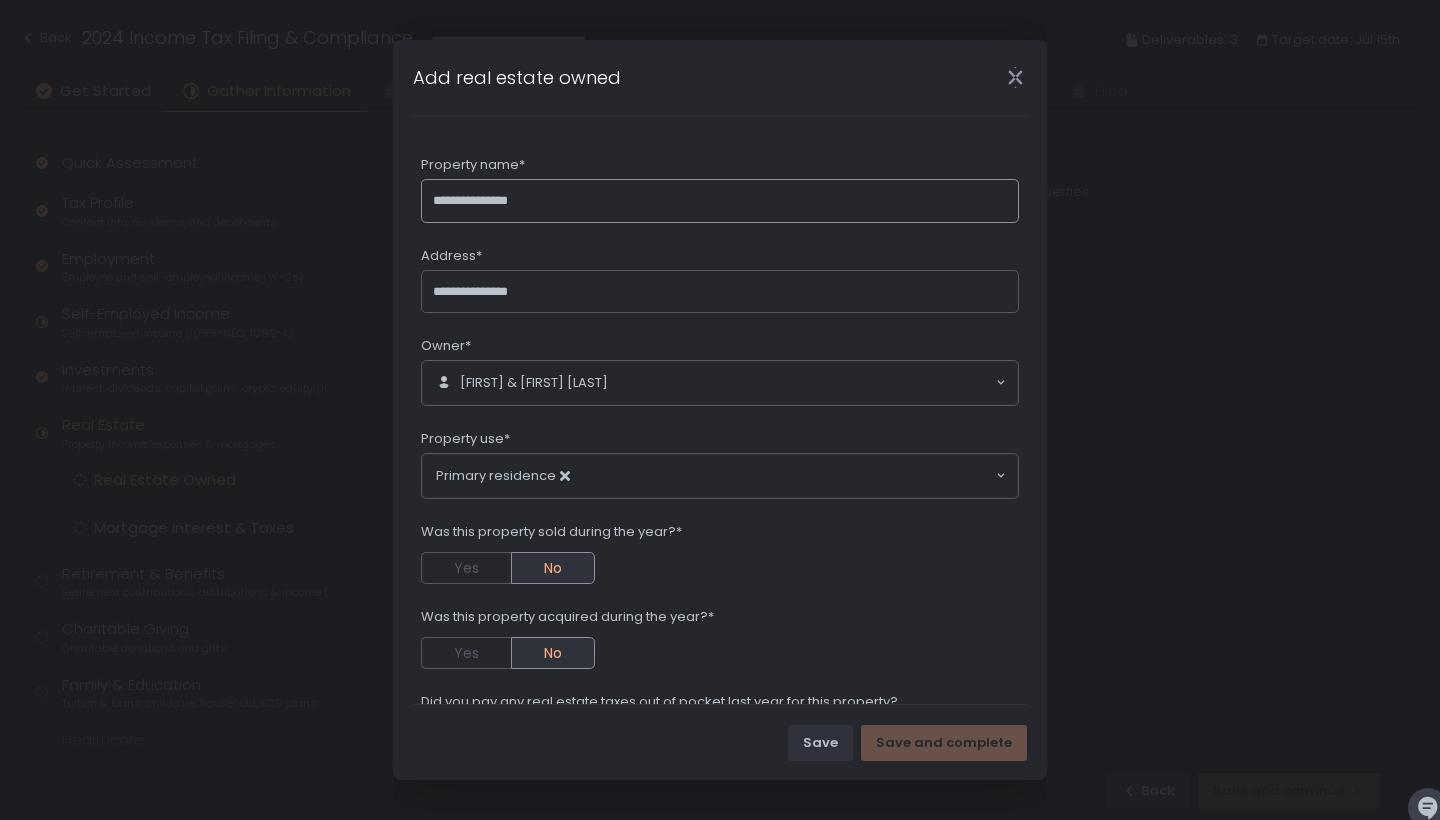 click on "**********" 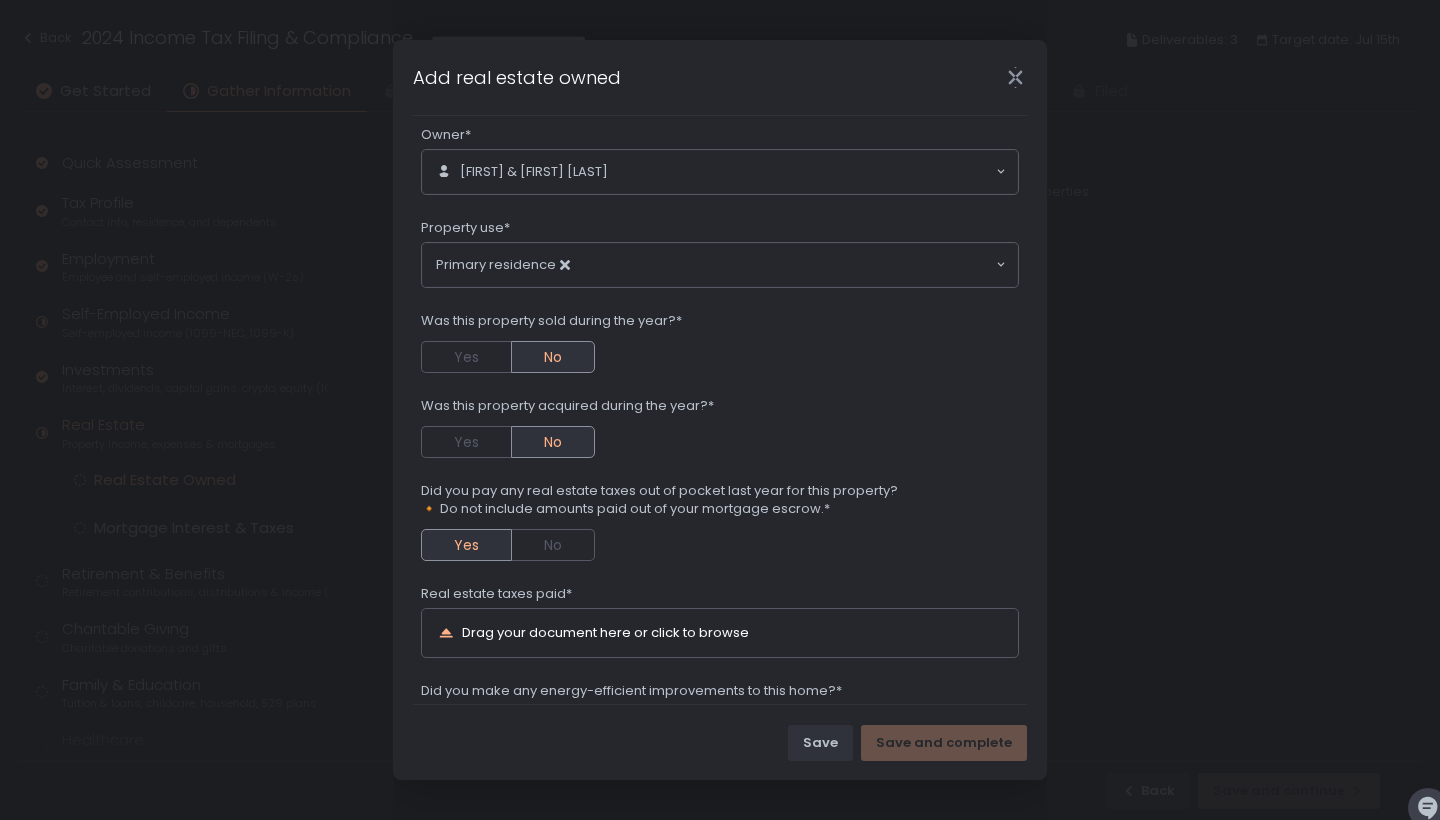 scroll, scrollTop: 225, scrollLeft: 0, axis: vertical 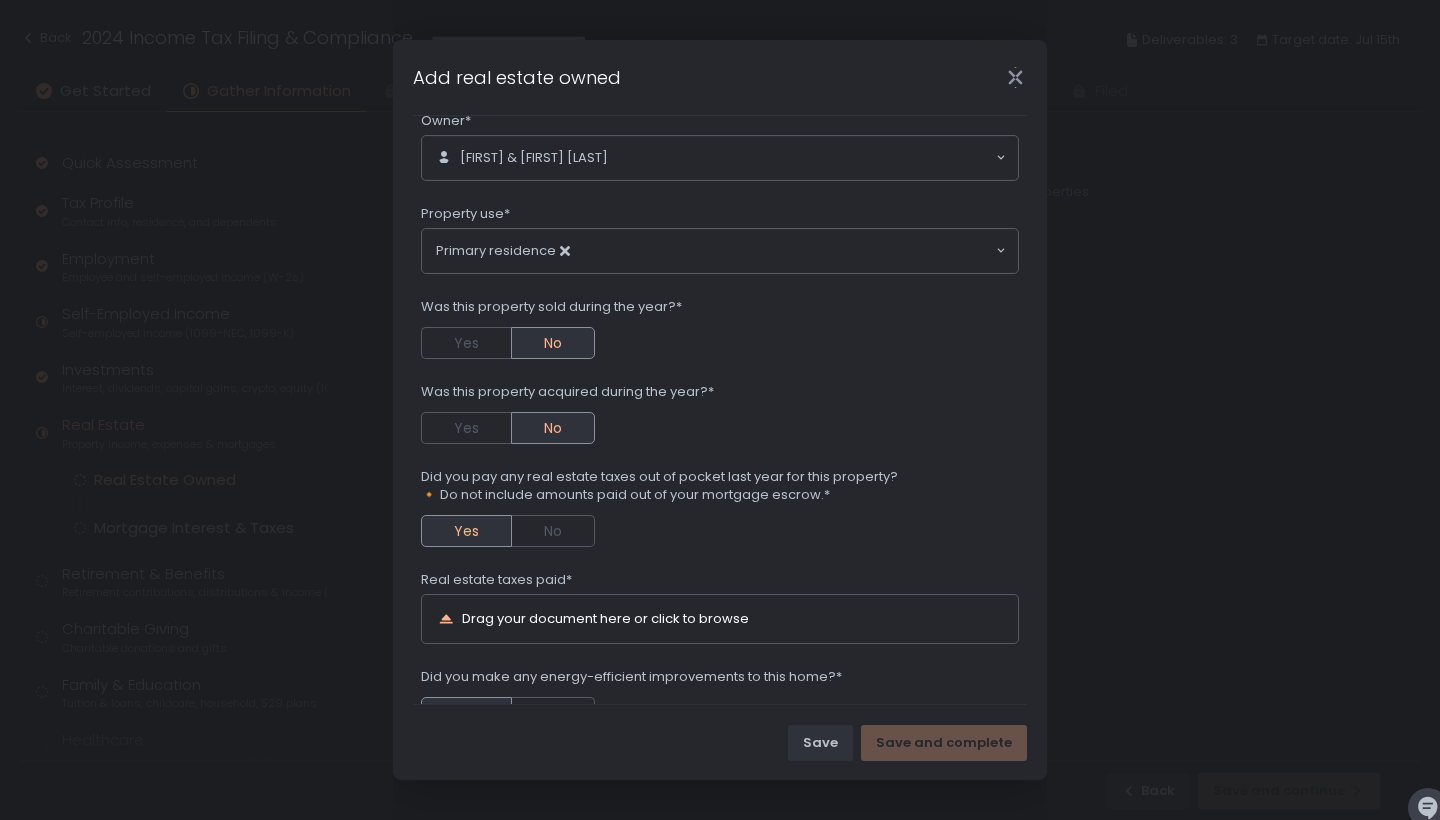 click 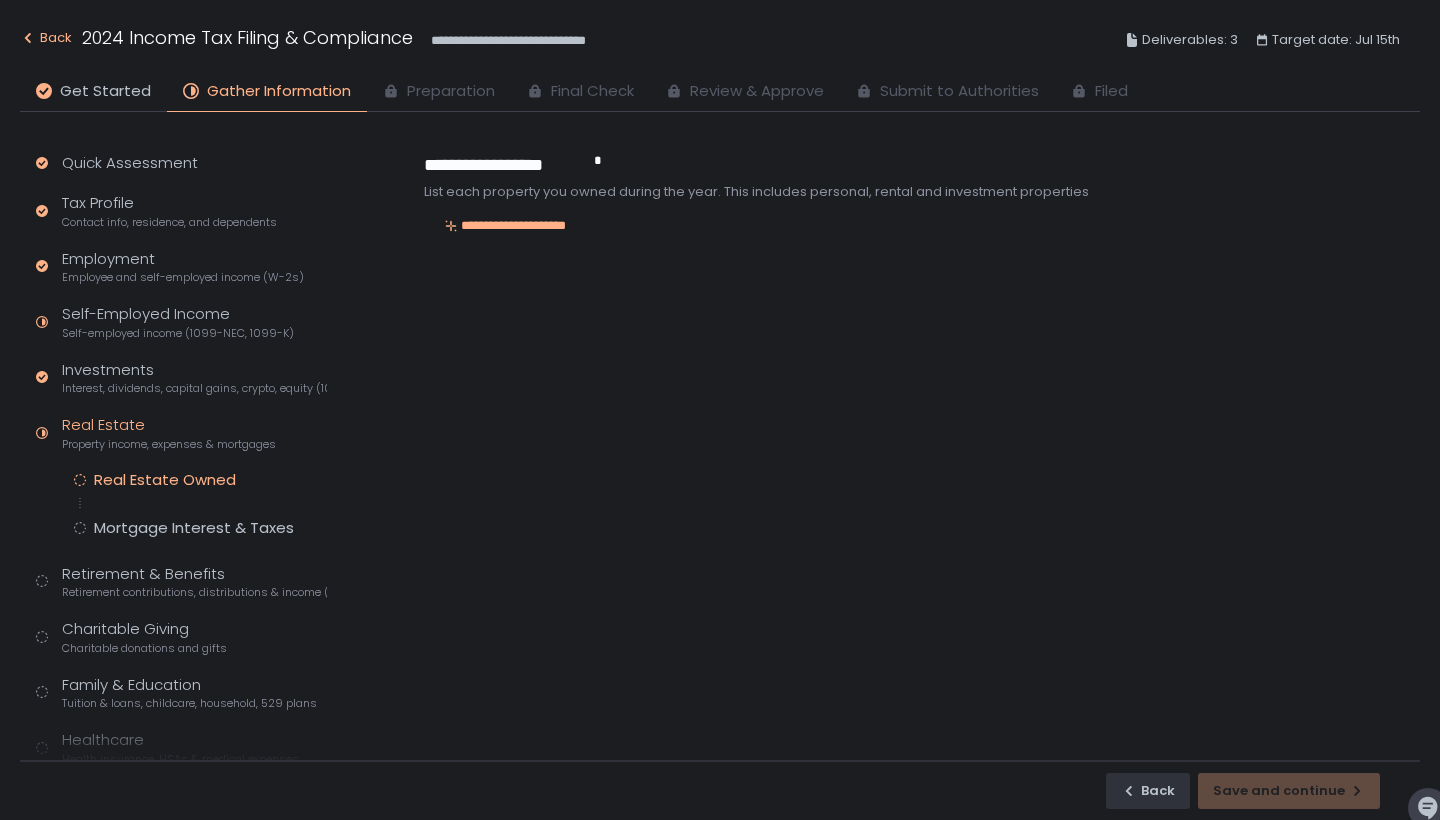 click on "Back" 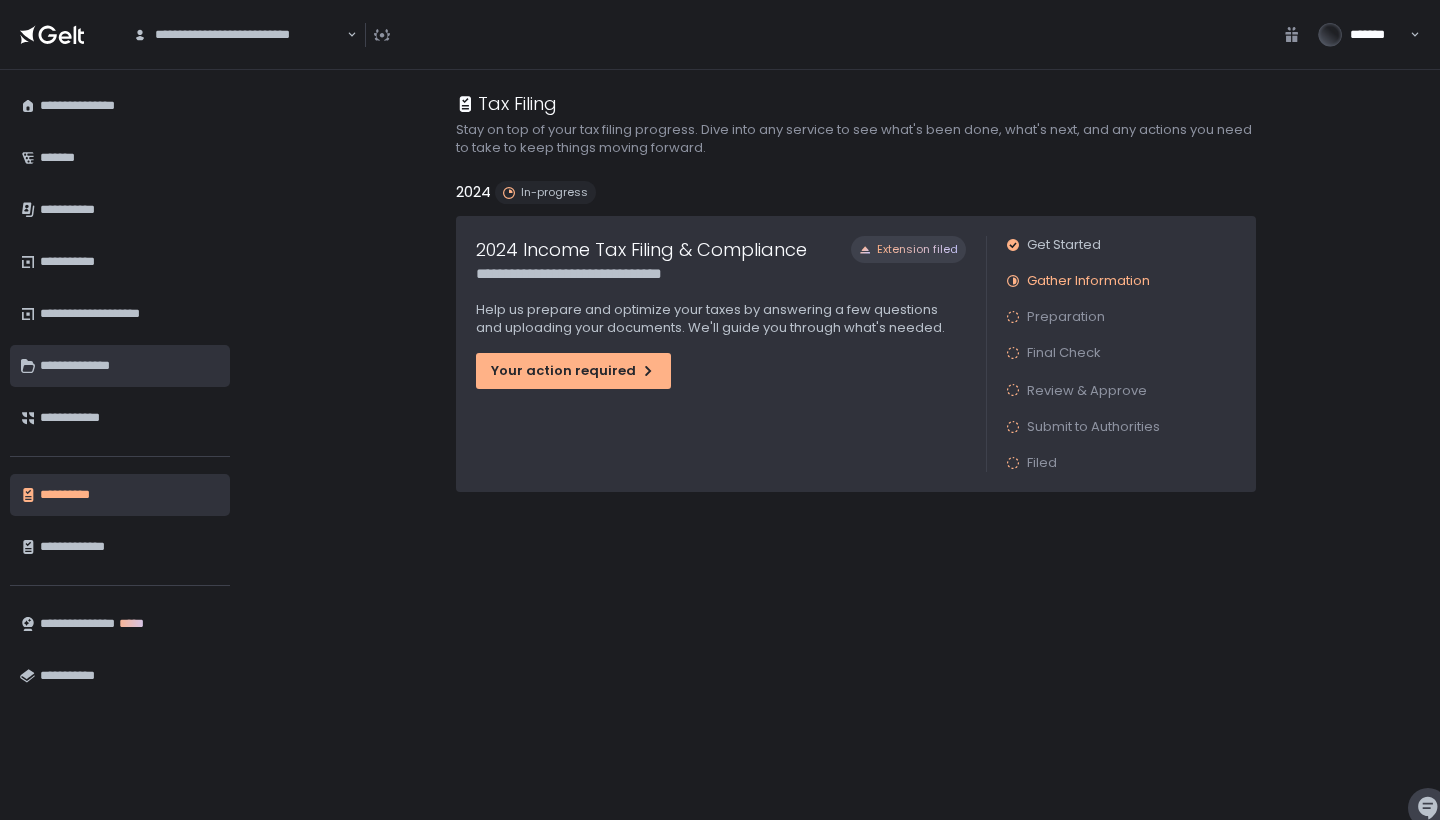 click on "**********" at bounding box center [130, 366] 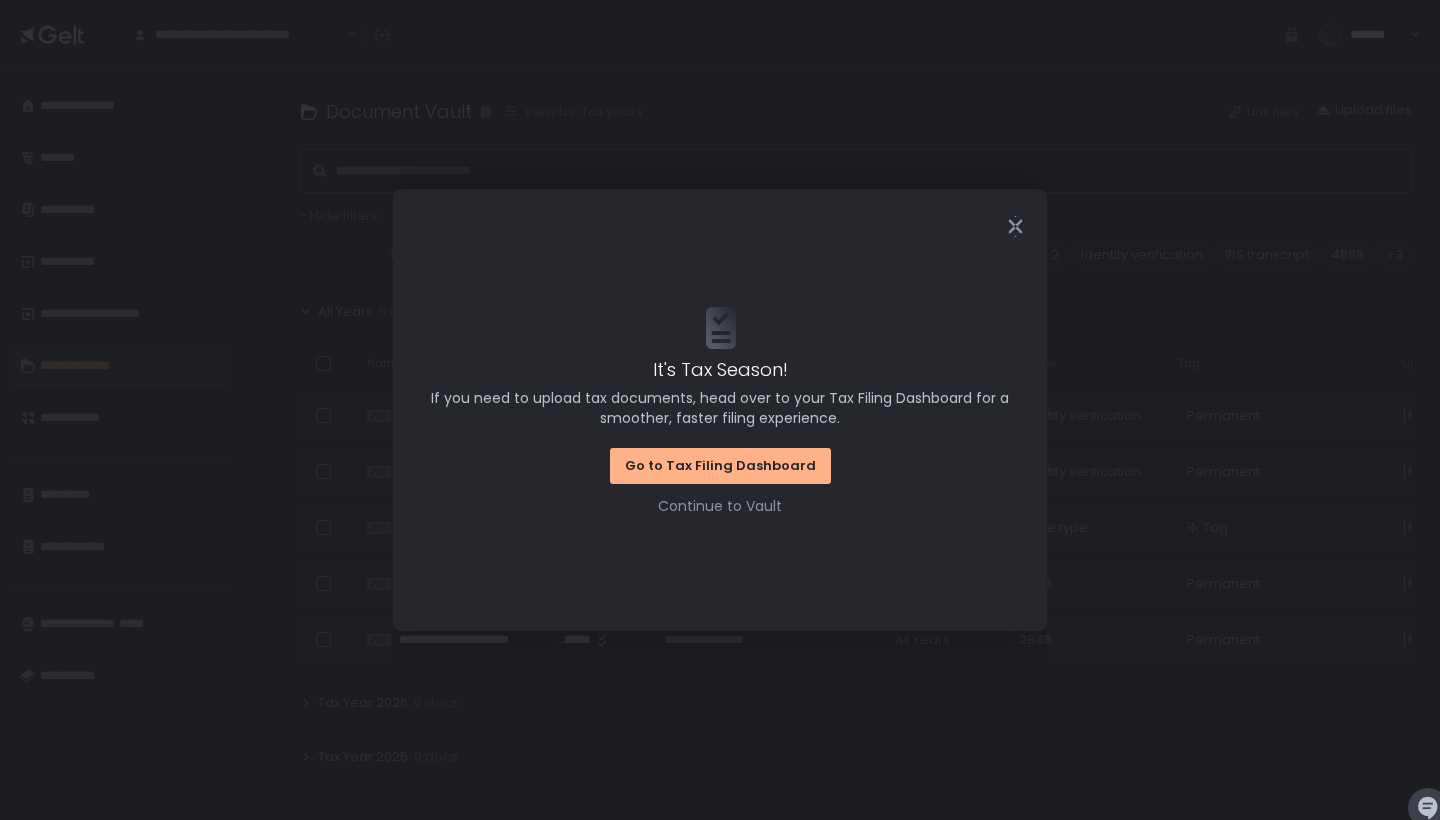 click 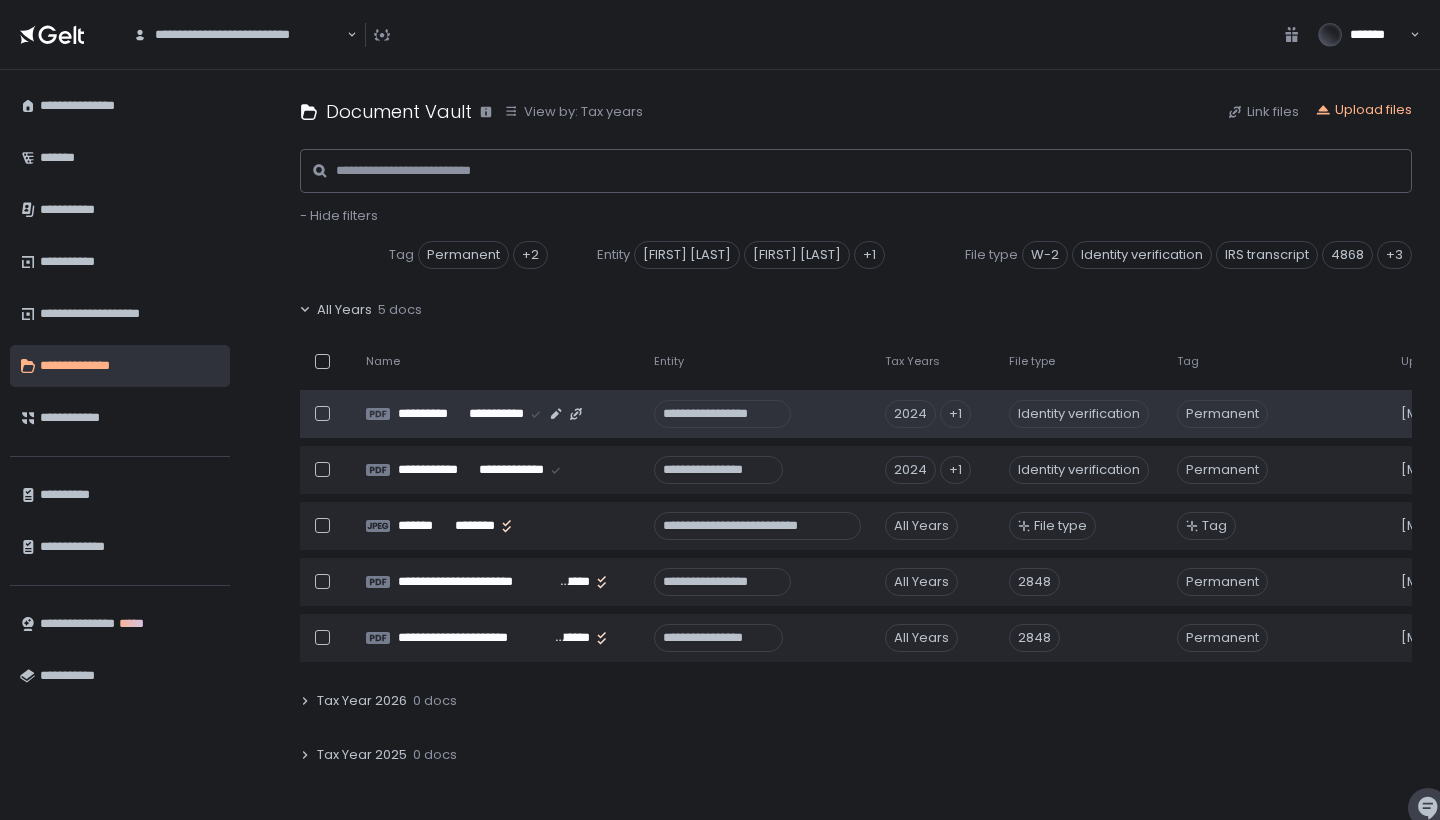 scroll, scrollTop: 0, scrollLeft: 1, axis: horizontal 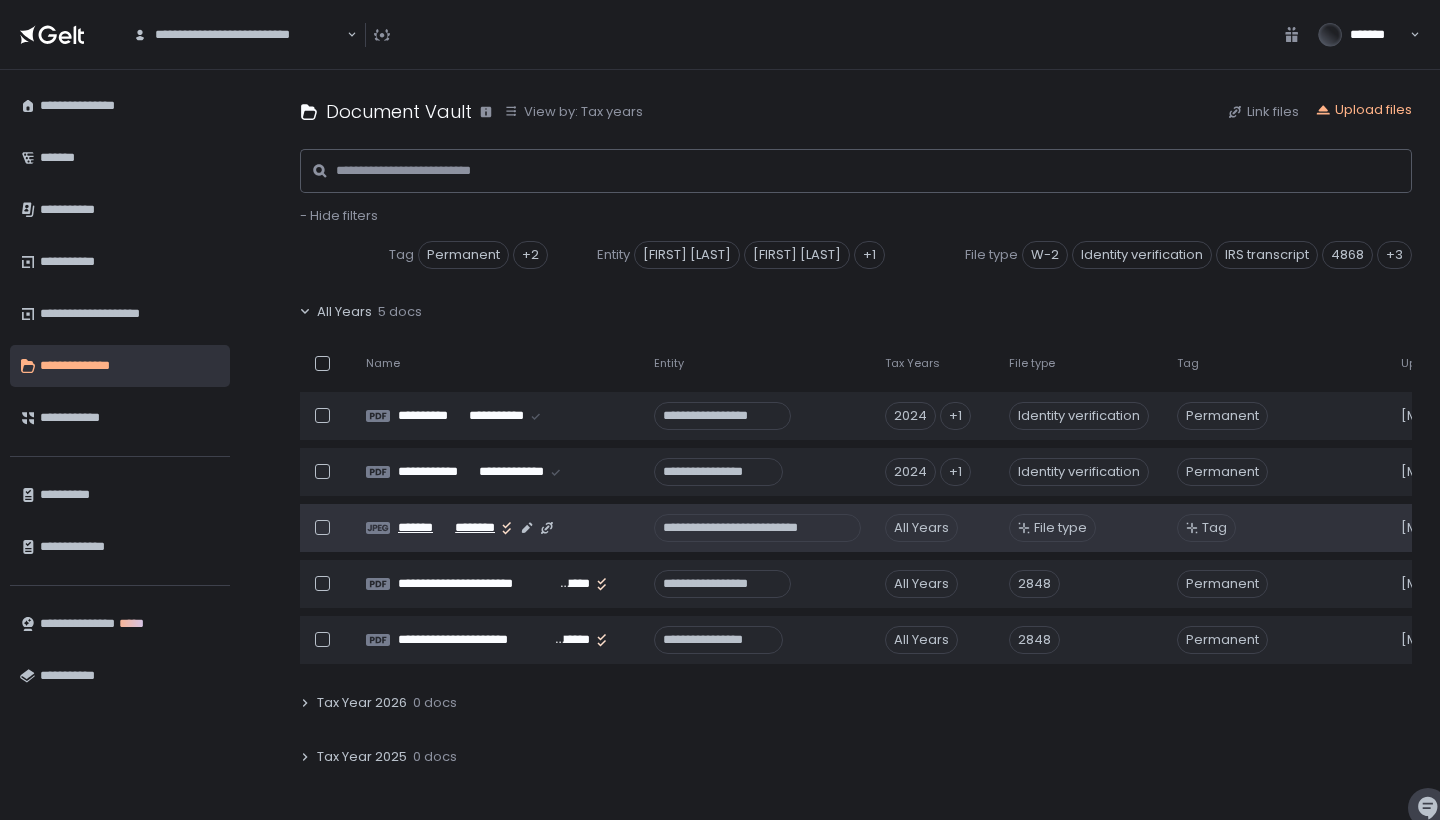click on "********" at bounding box center [475, 528] 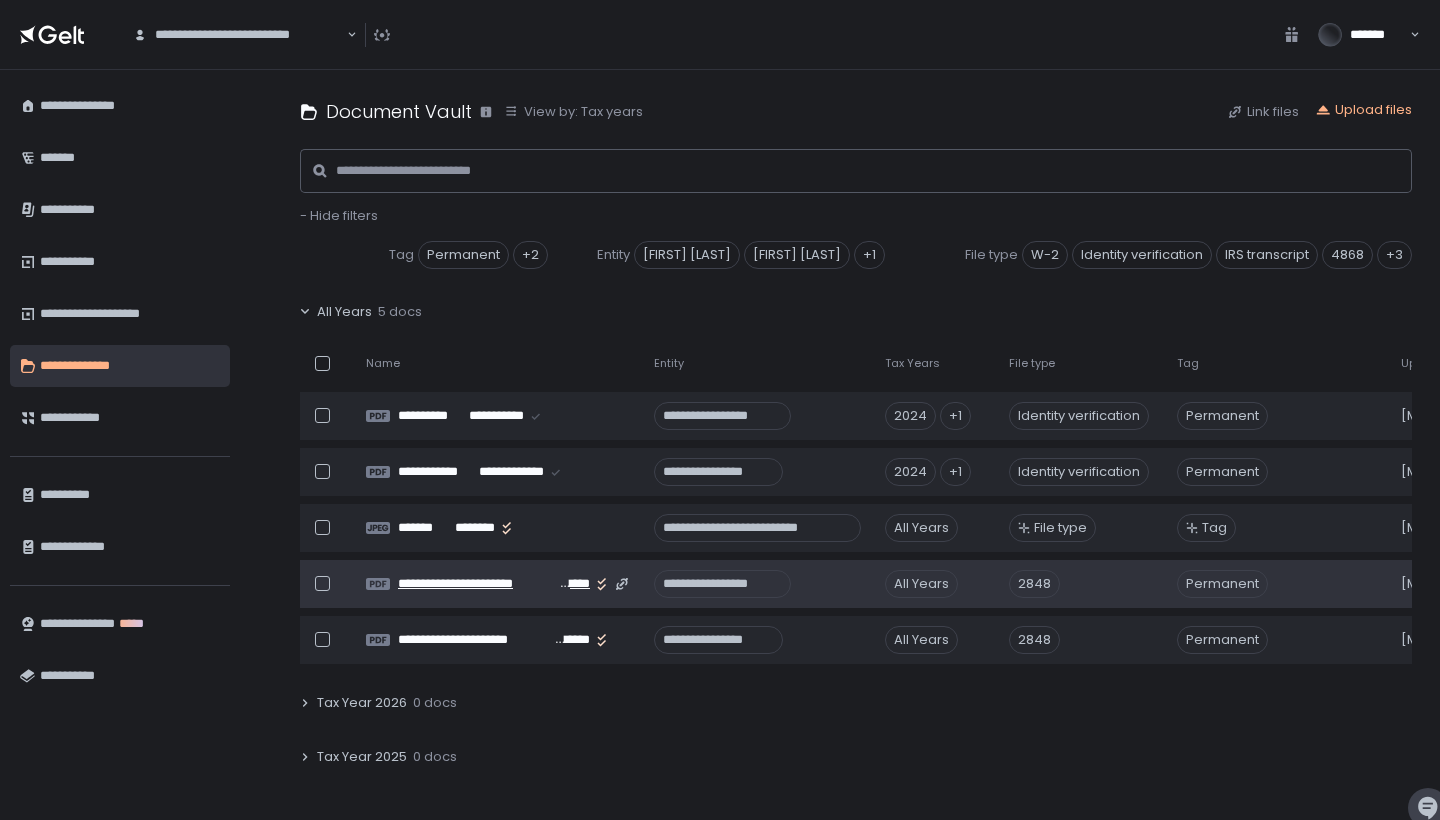 click on "**********" at bounding box center [479, 584] 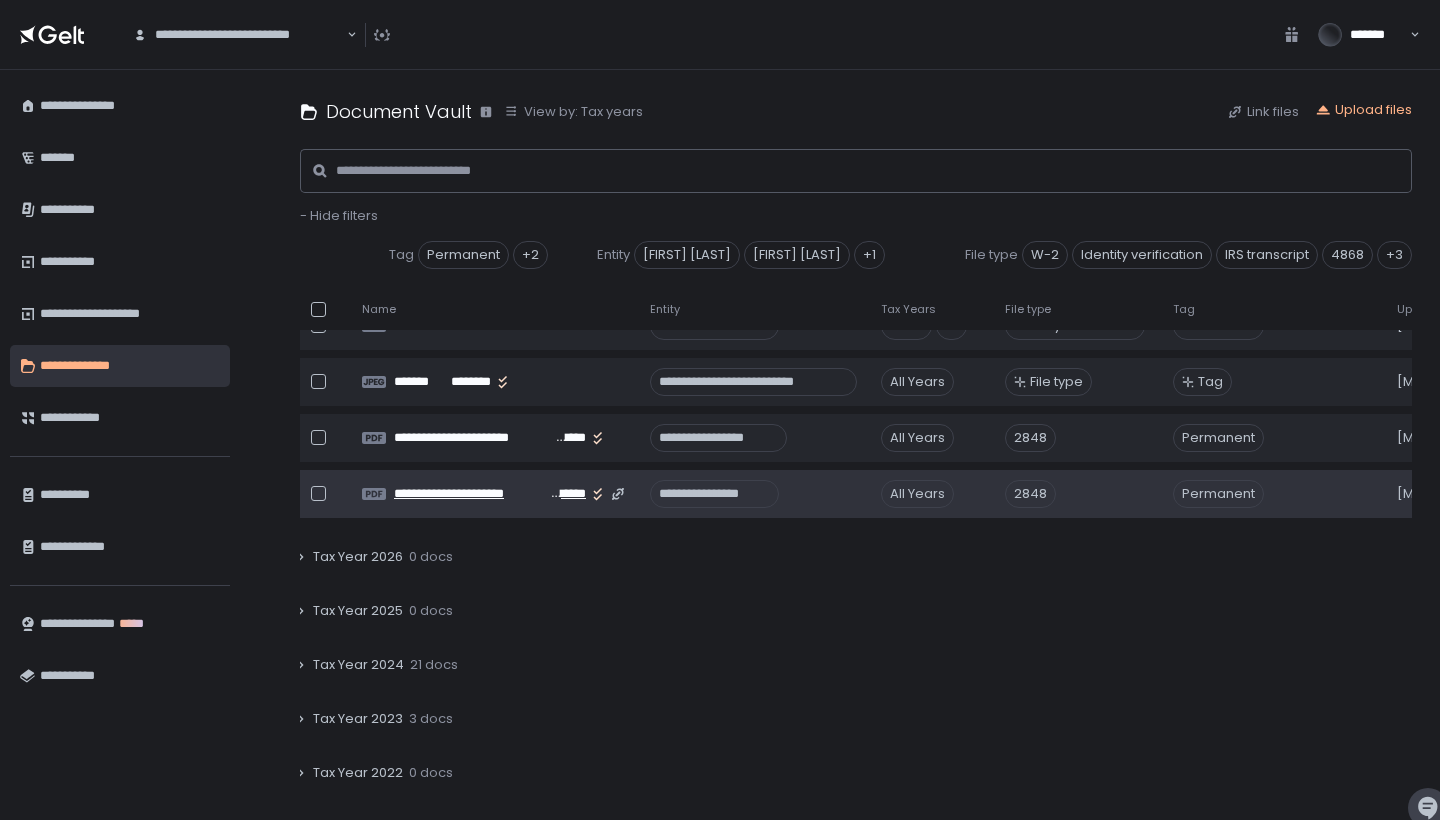 scroll, scrollTop: 211, scrollLeft: 5, axis: both 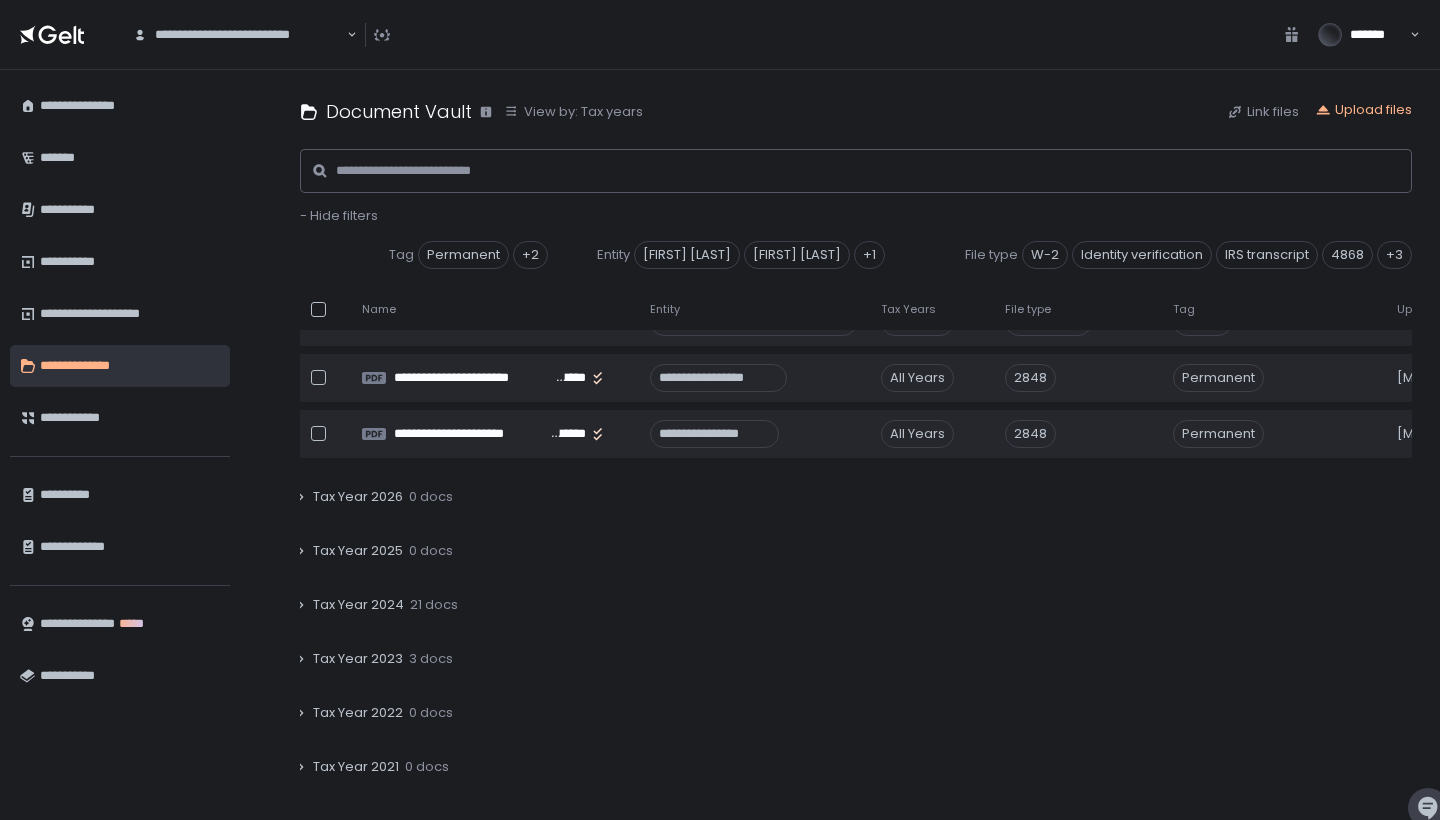 click on "Tax Year 2024" 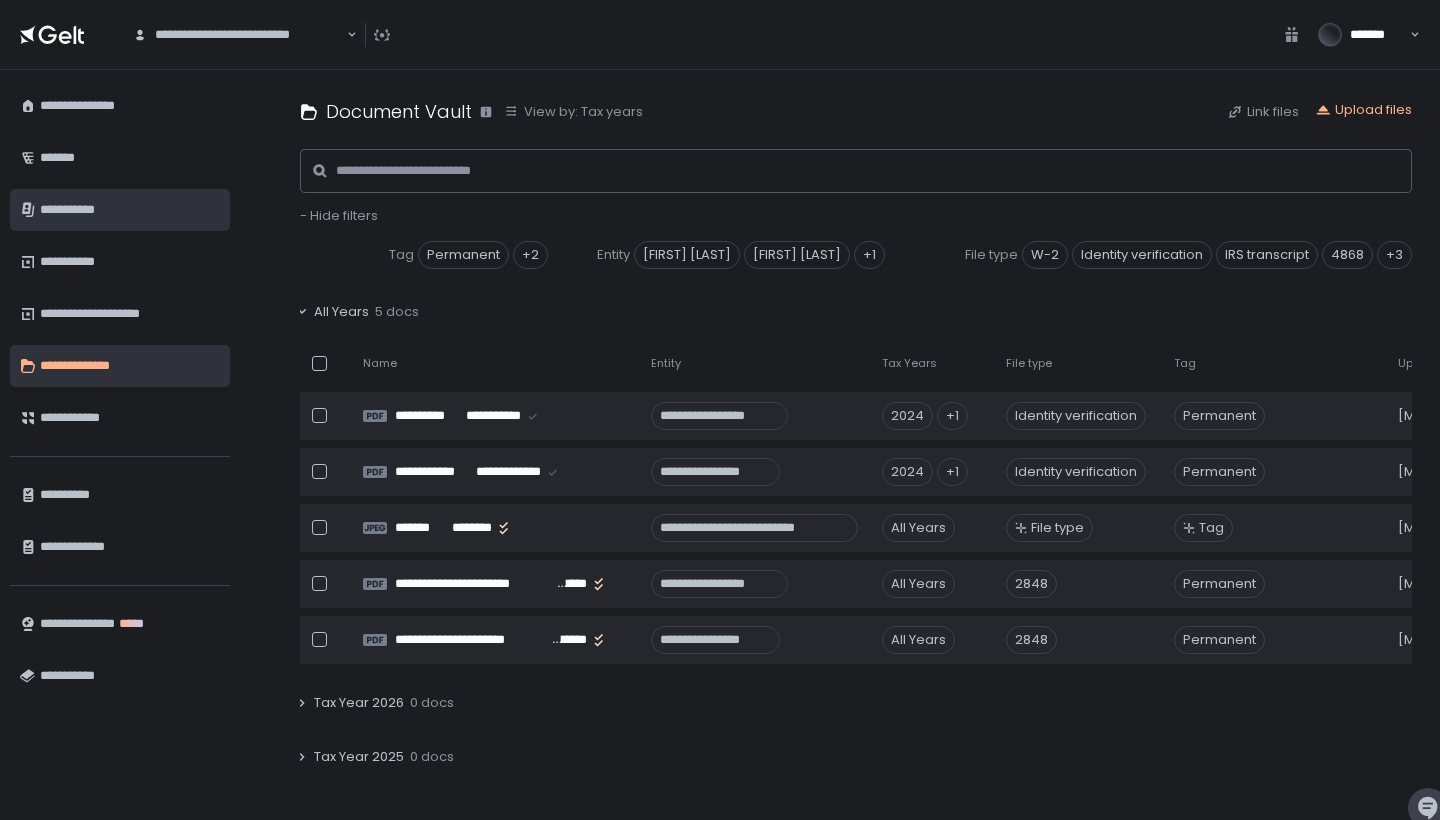 scroll, scrollTop: 0, scrollLeft: 4, axis: horizontal 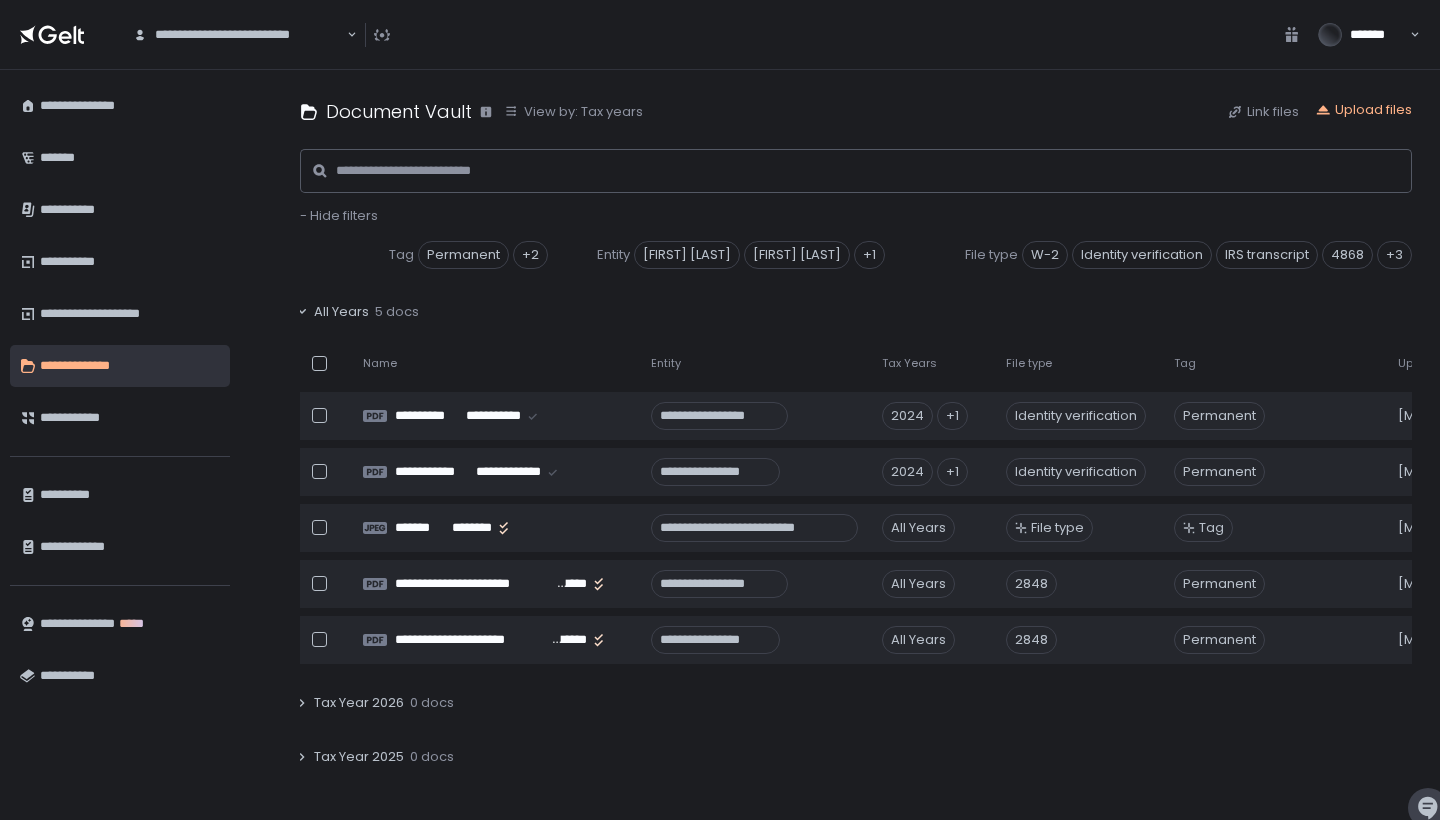 click on "**********" at bounding box center (239, 35) 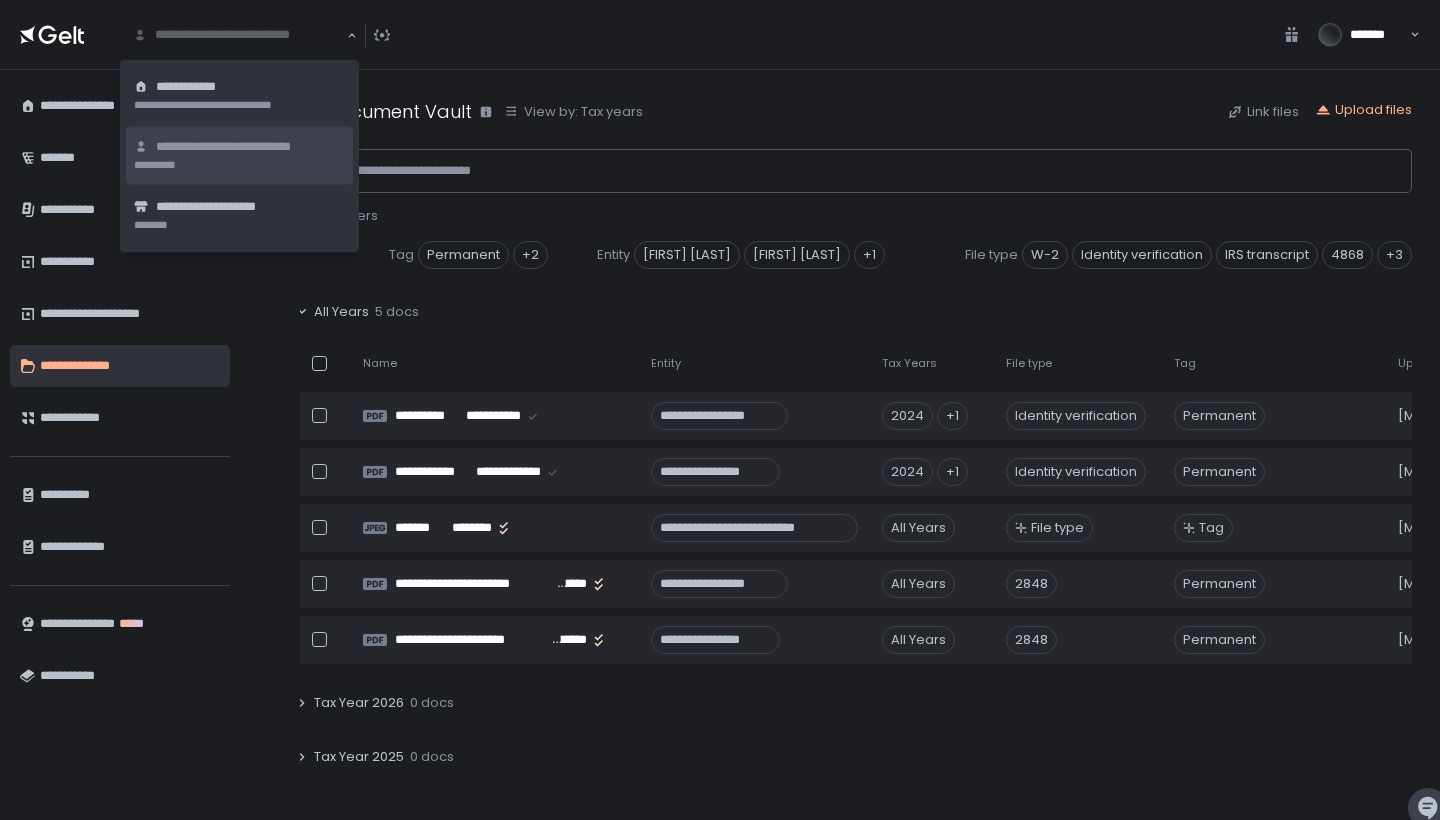 click on "**********" 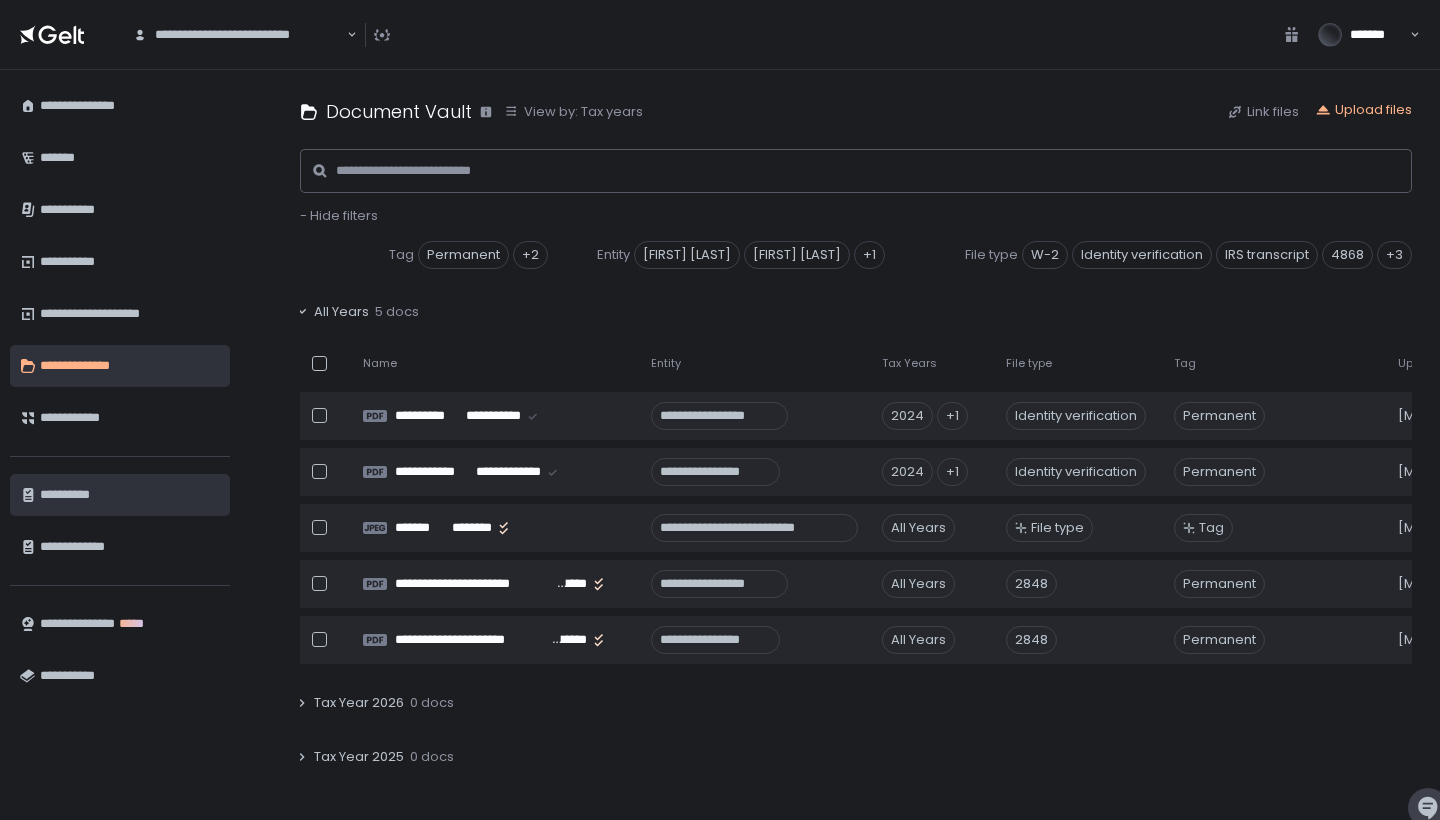 click on "**********" at bounding box center [130, 495] 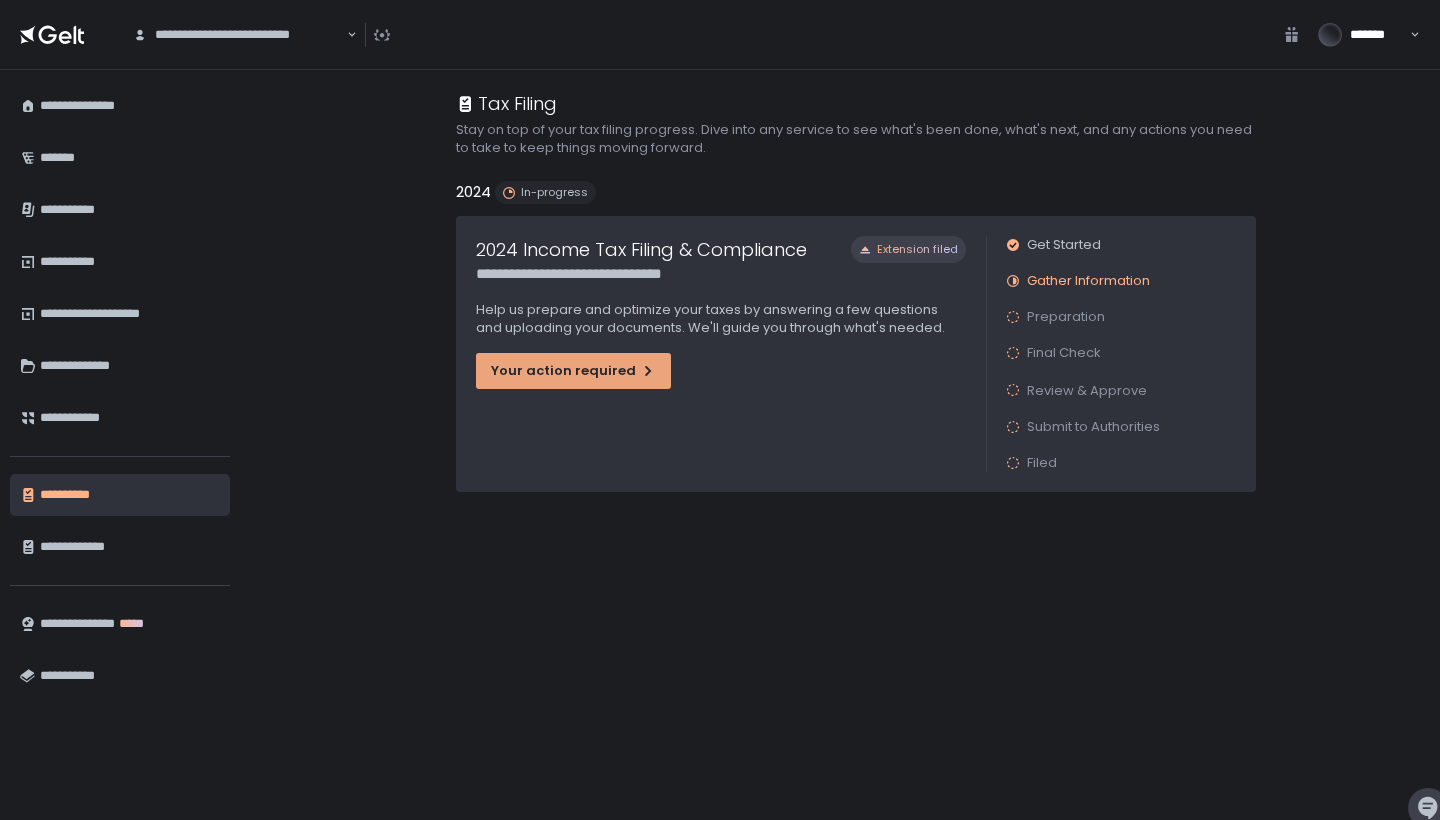 click on "Your action required" 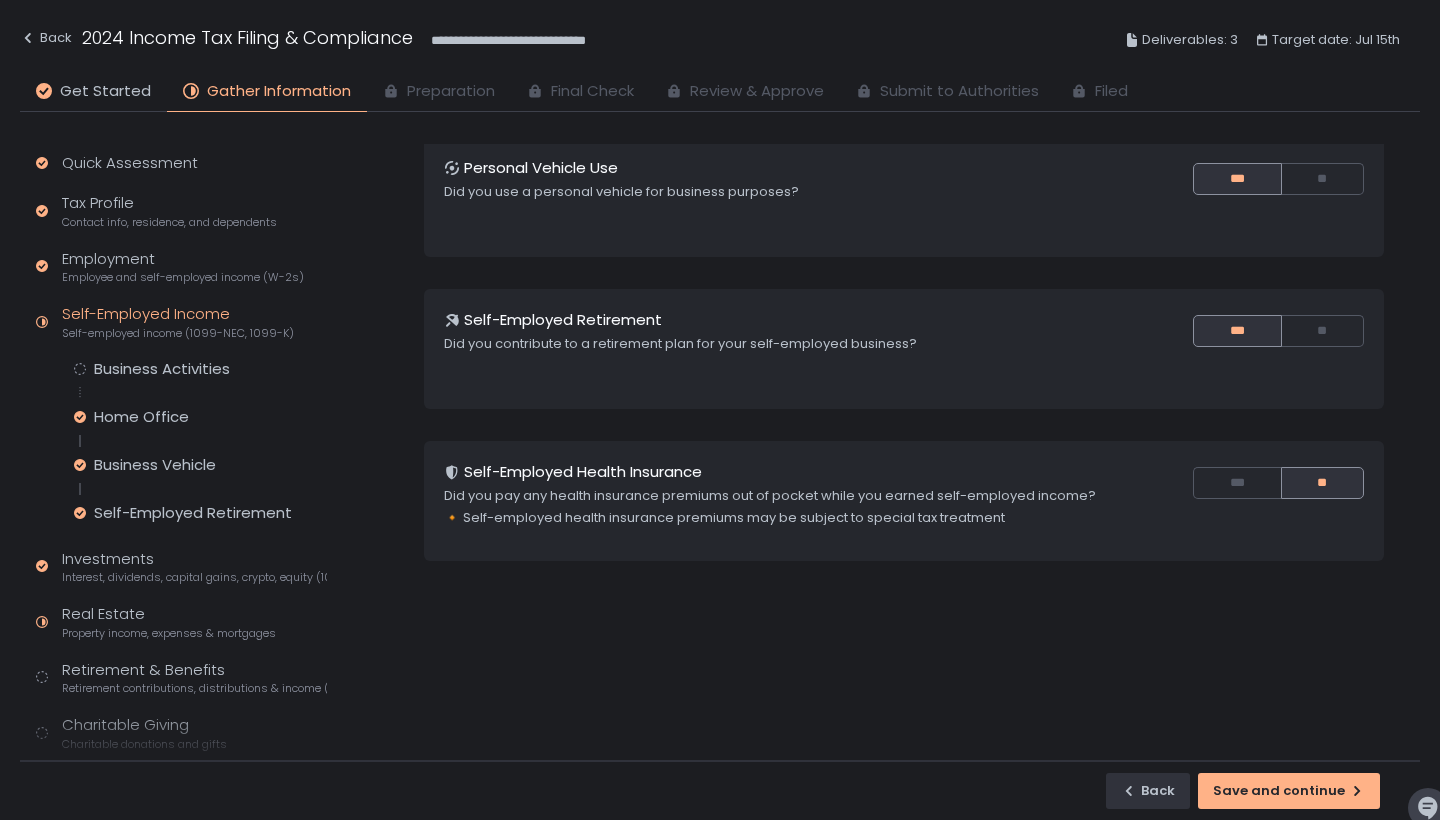 scroll, scrollTop: 216, scrollLeft: 0, axis: vertical 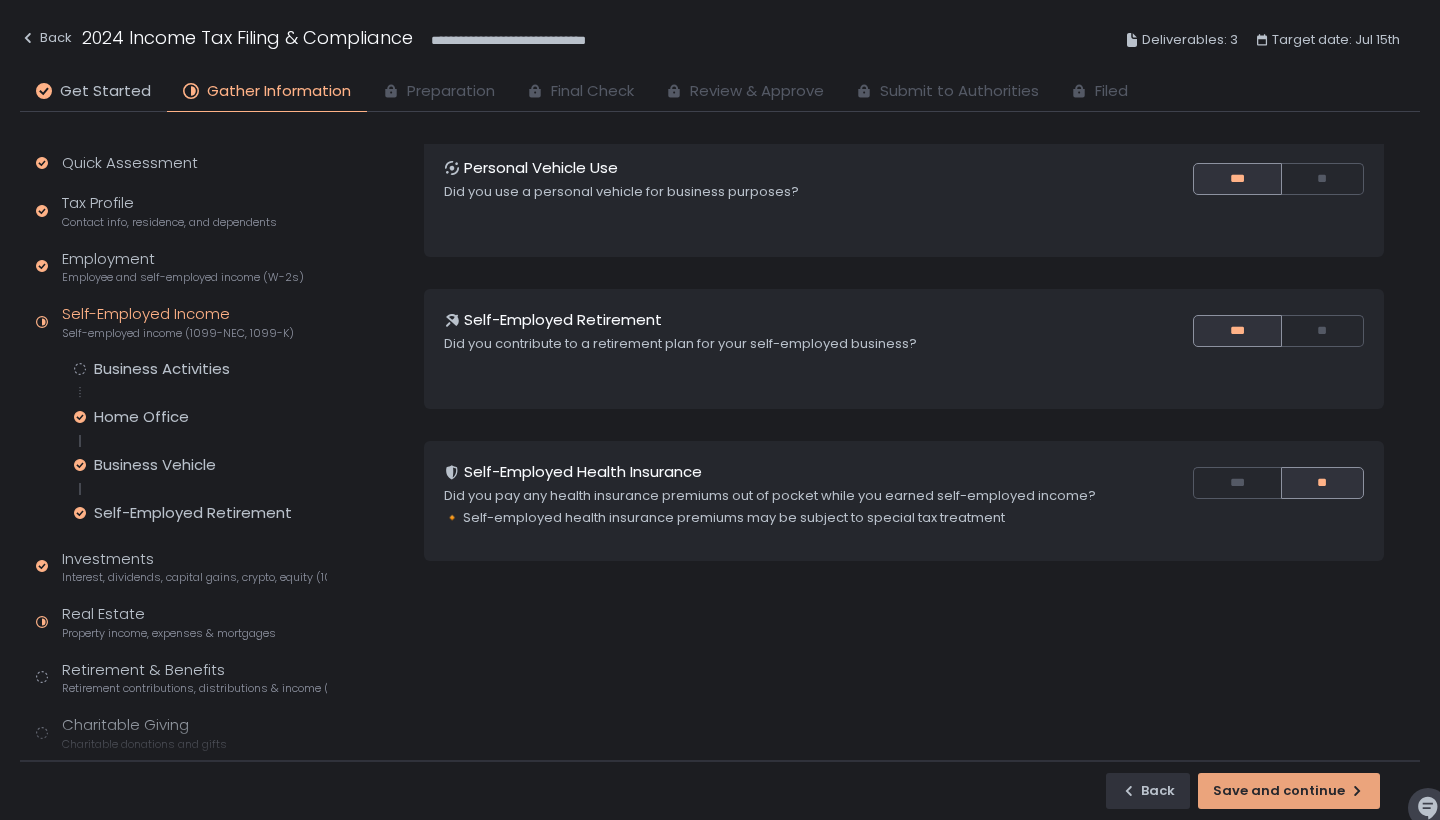 click on "Save and continue" 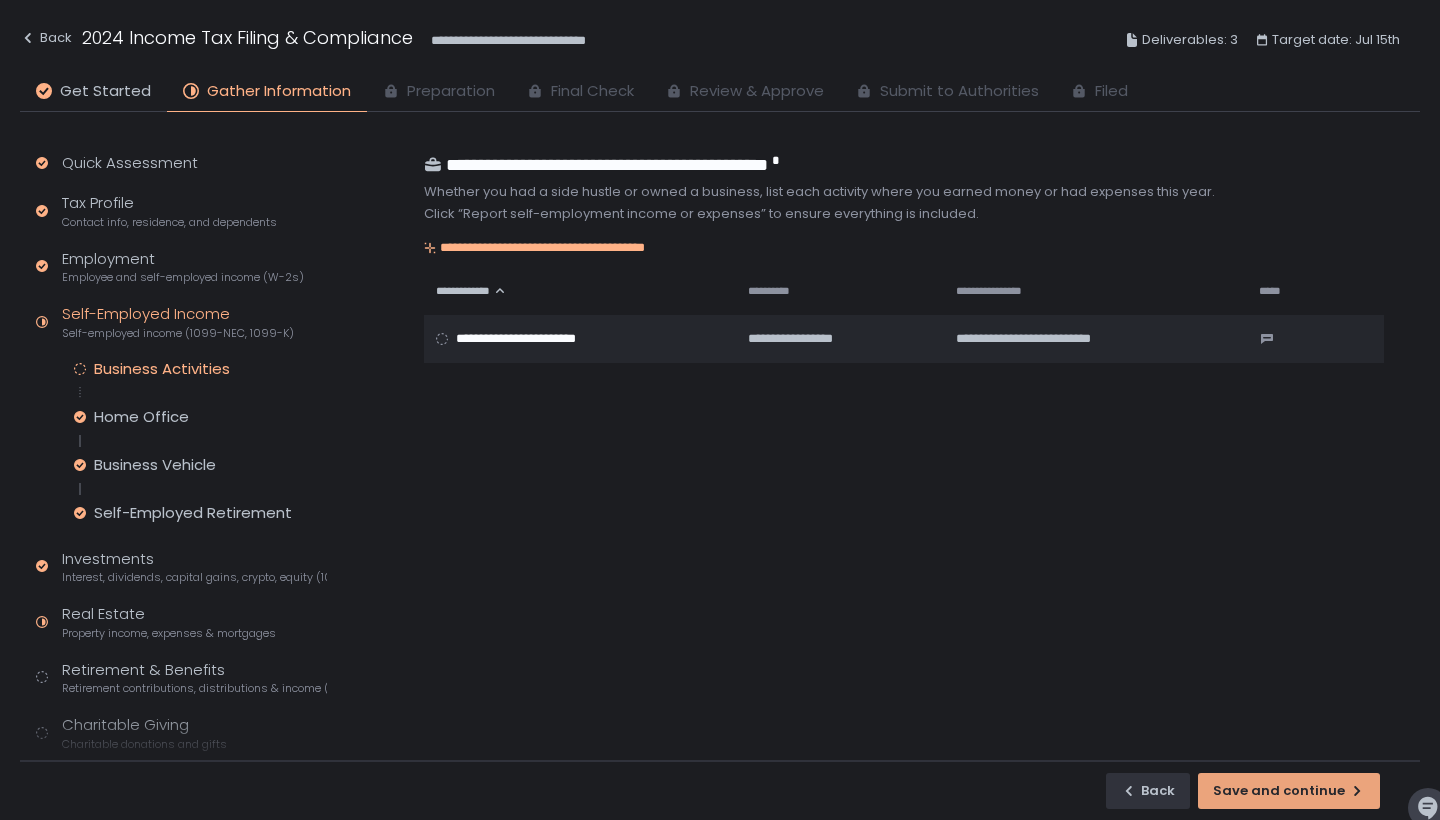 scroll, scrollTop: 0, scrollLeft: 0, axis: both 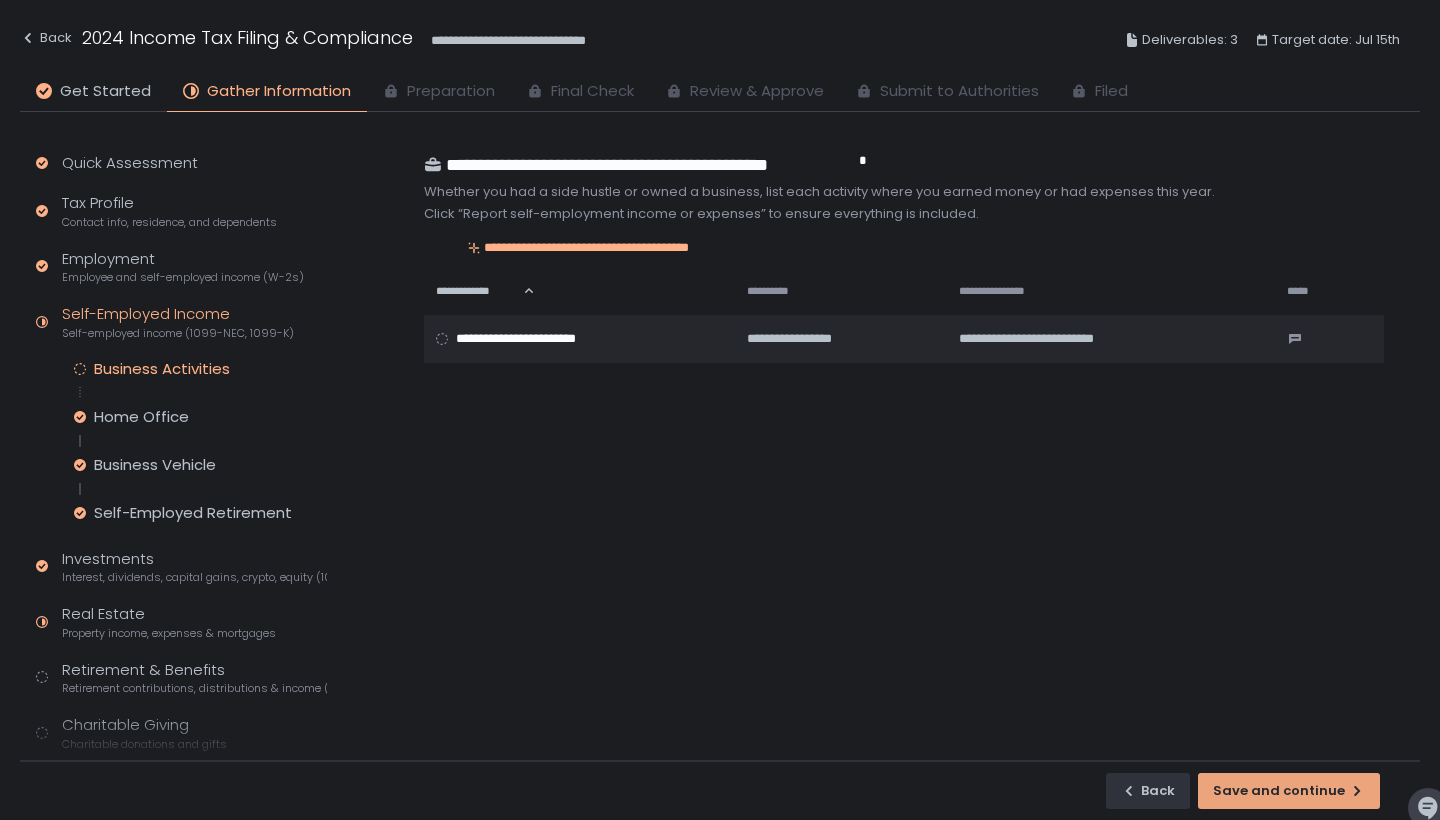 click on "Save and continue" 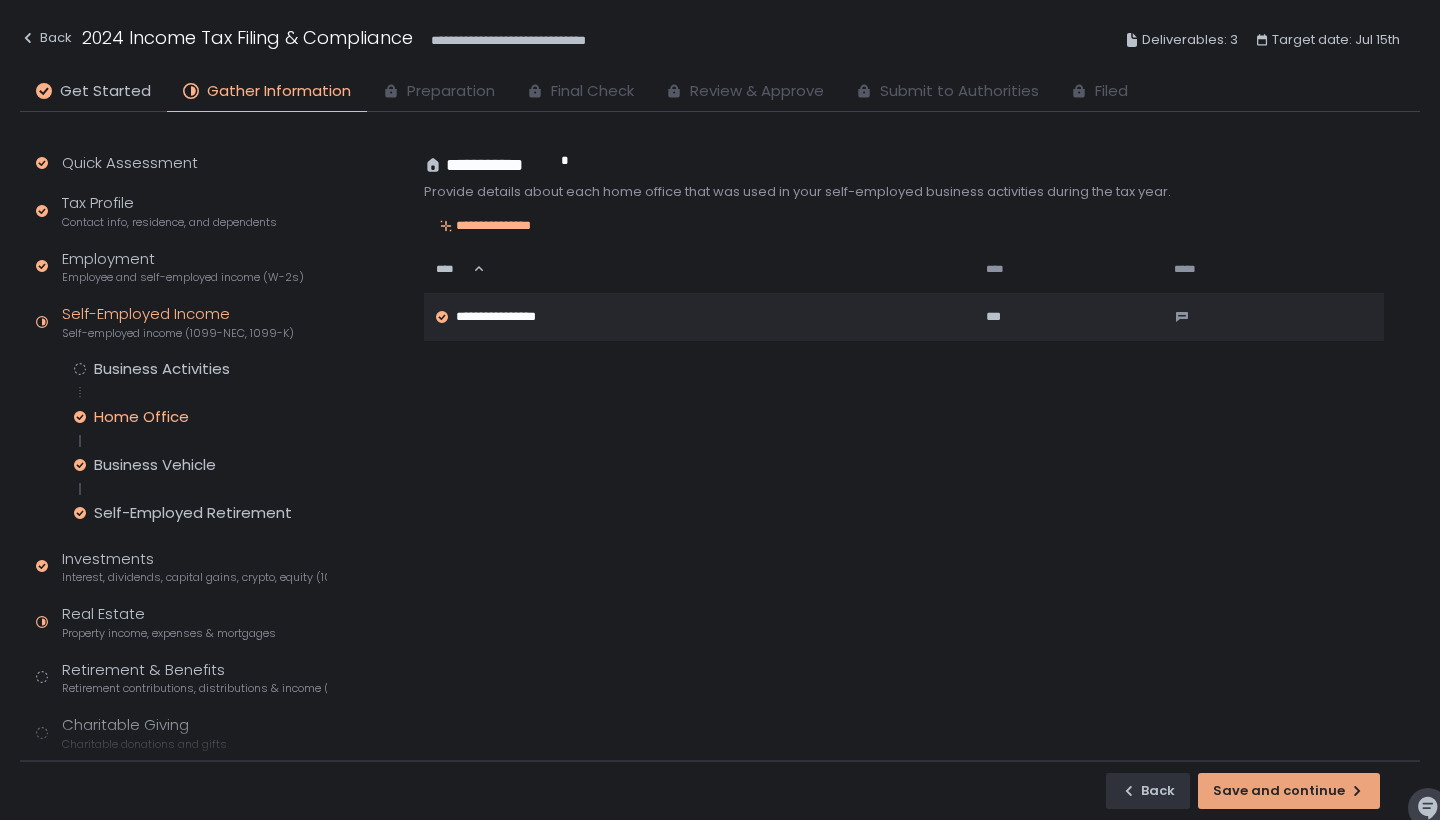 click on "Save and continue" 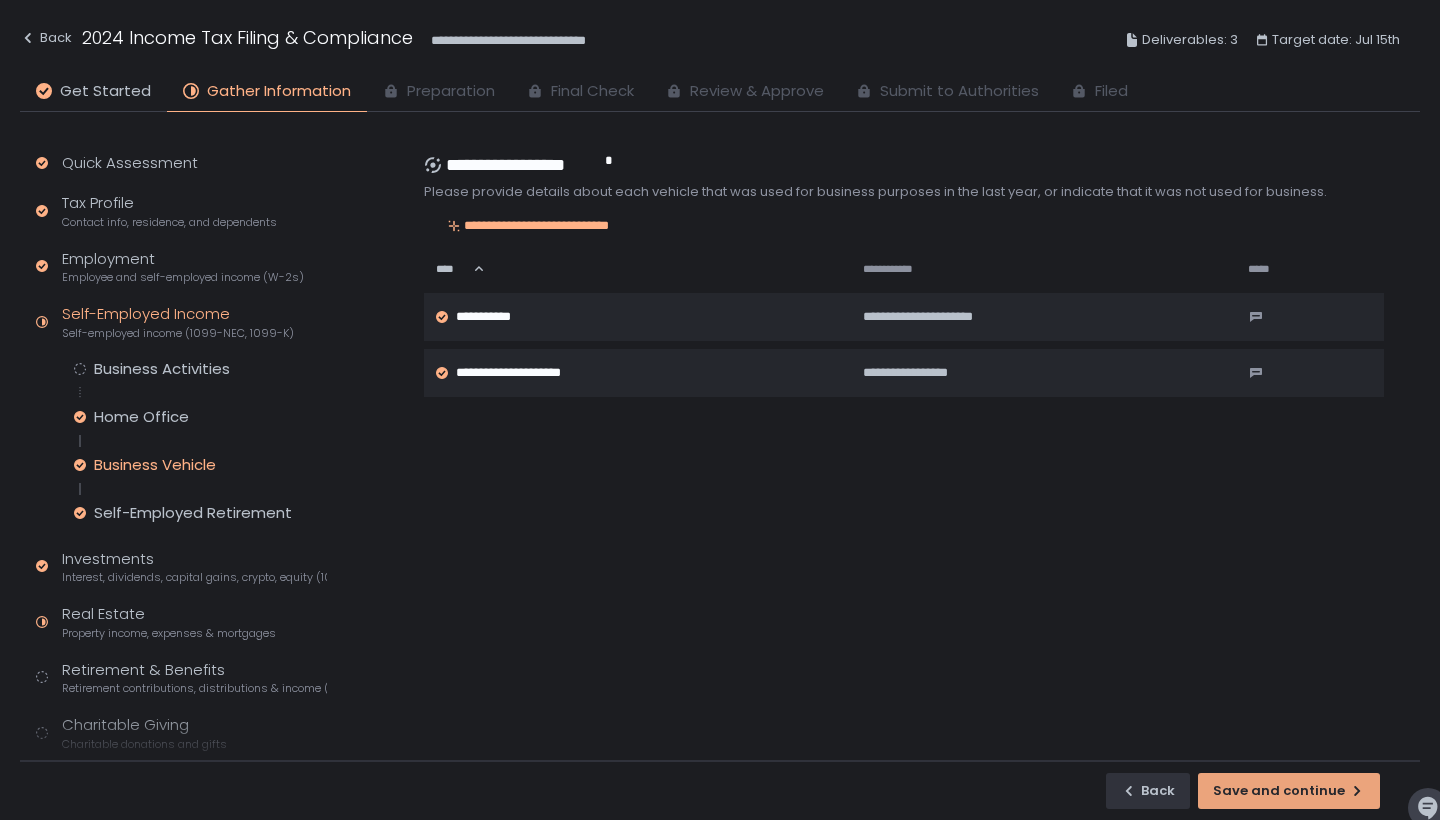 click on "Save and continue" 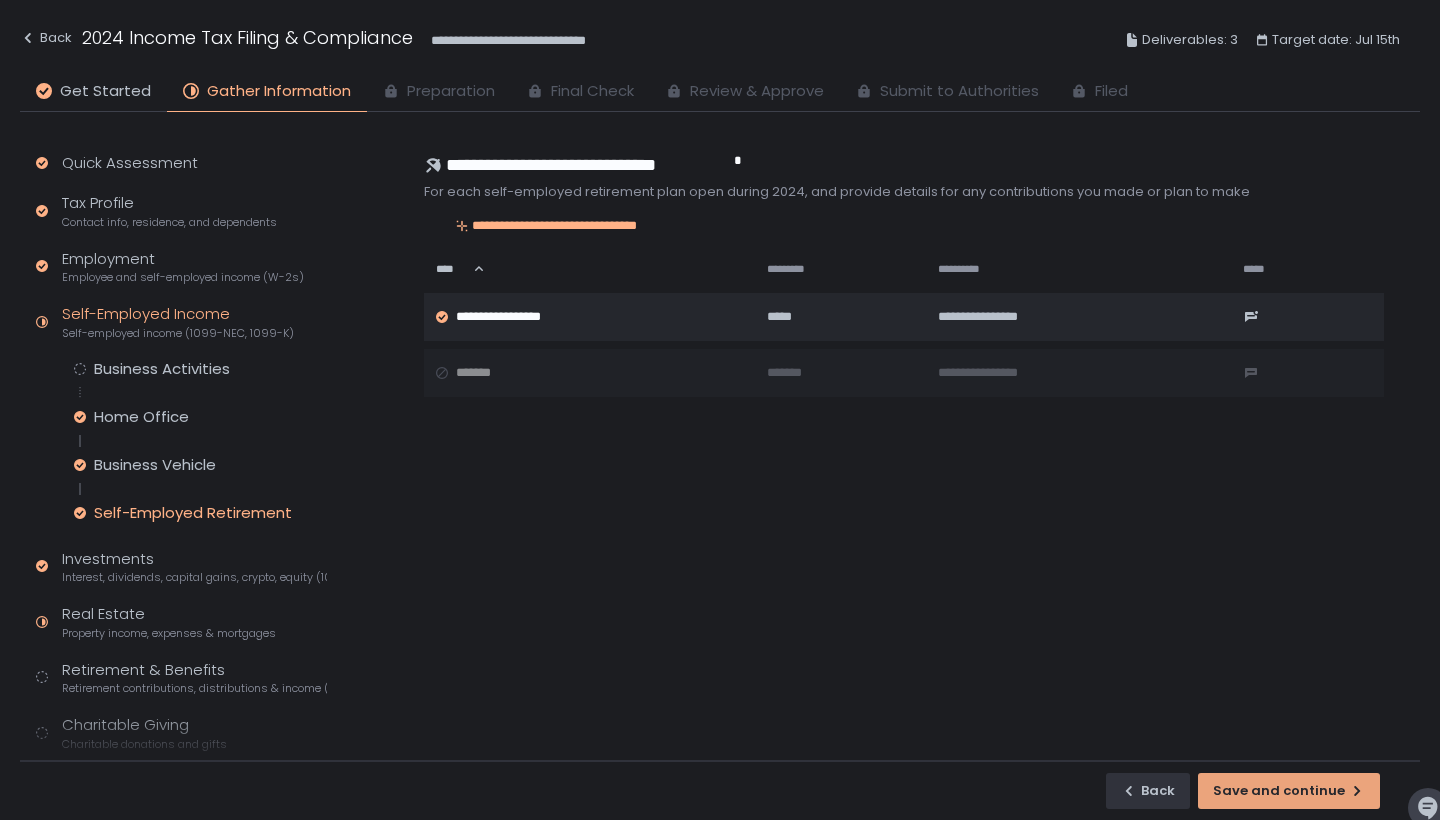 click on "Save and continue" 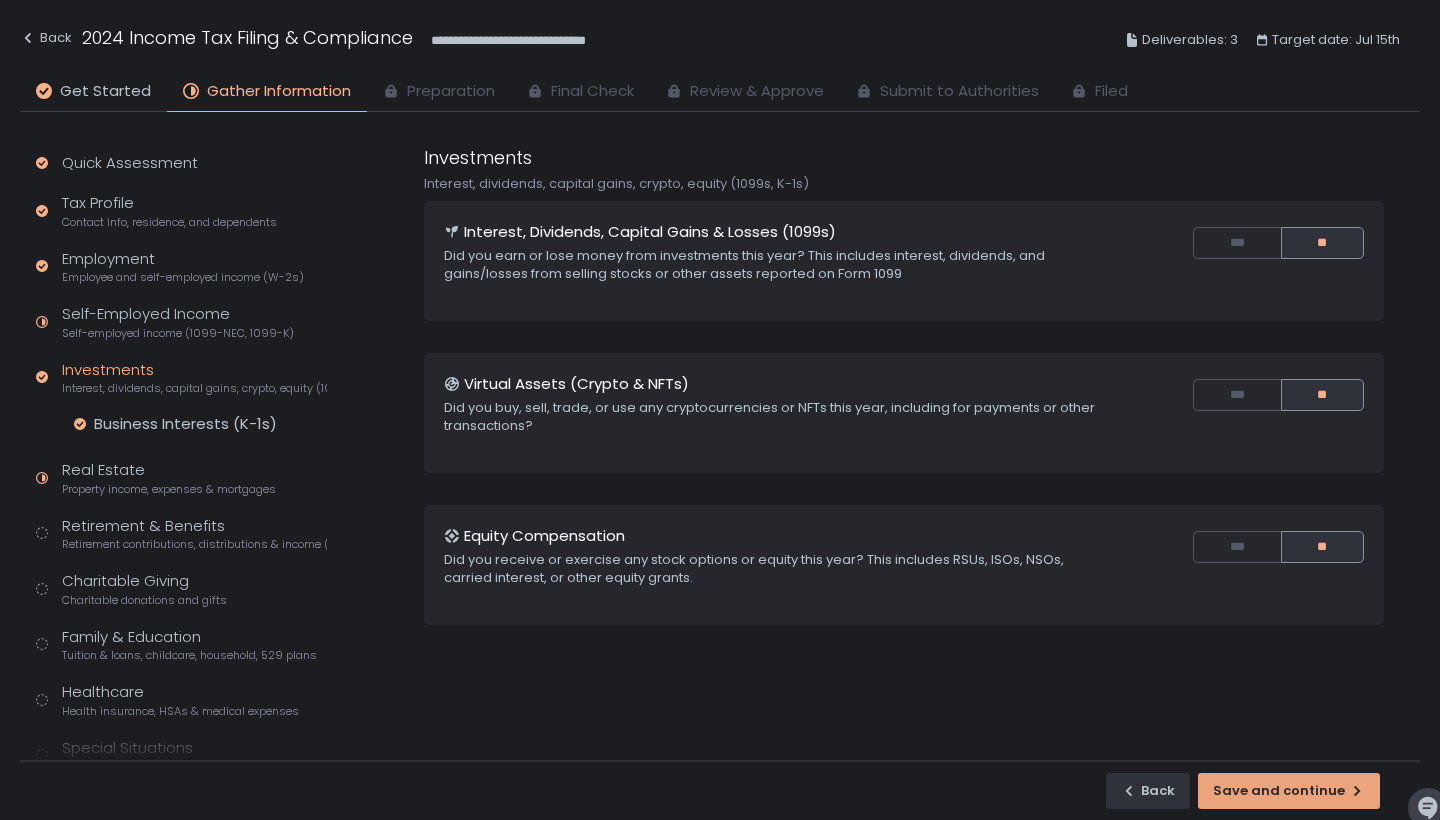 click on "Save and continue" 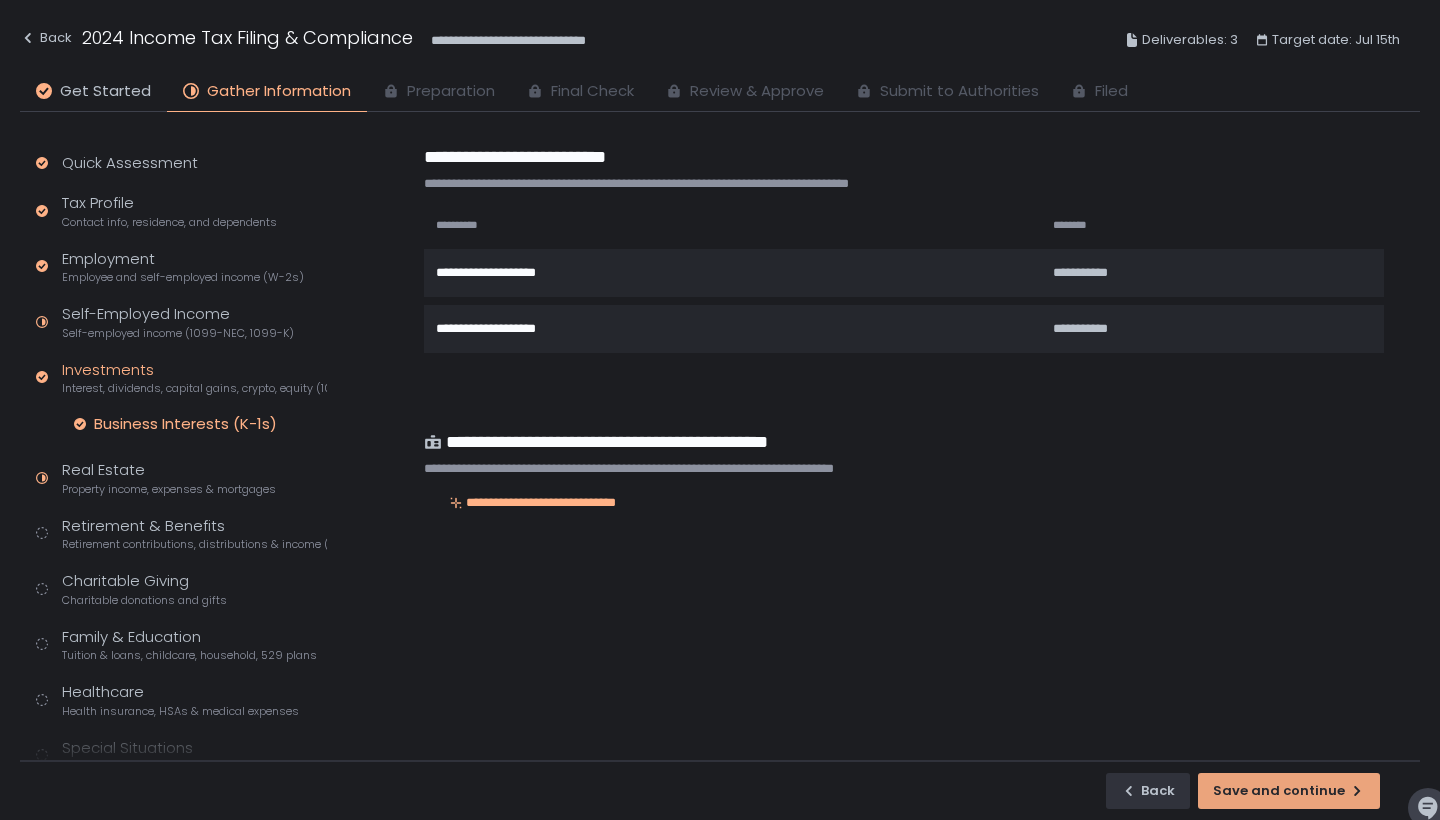click on "Save and continue" 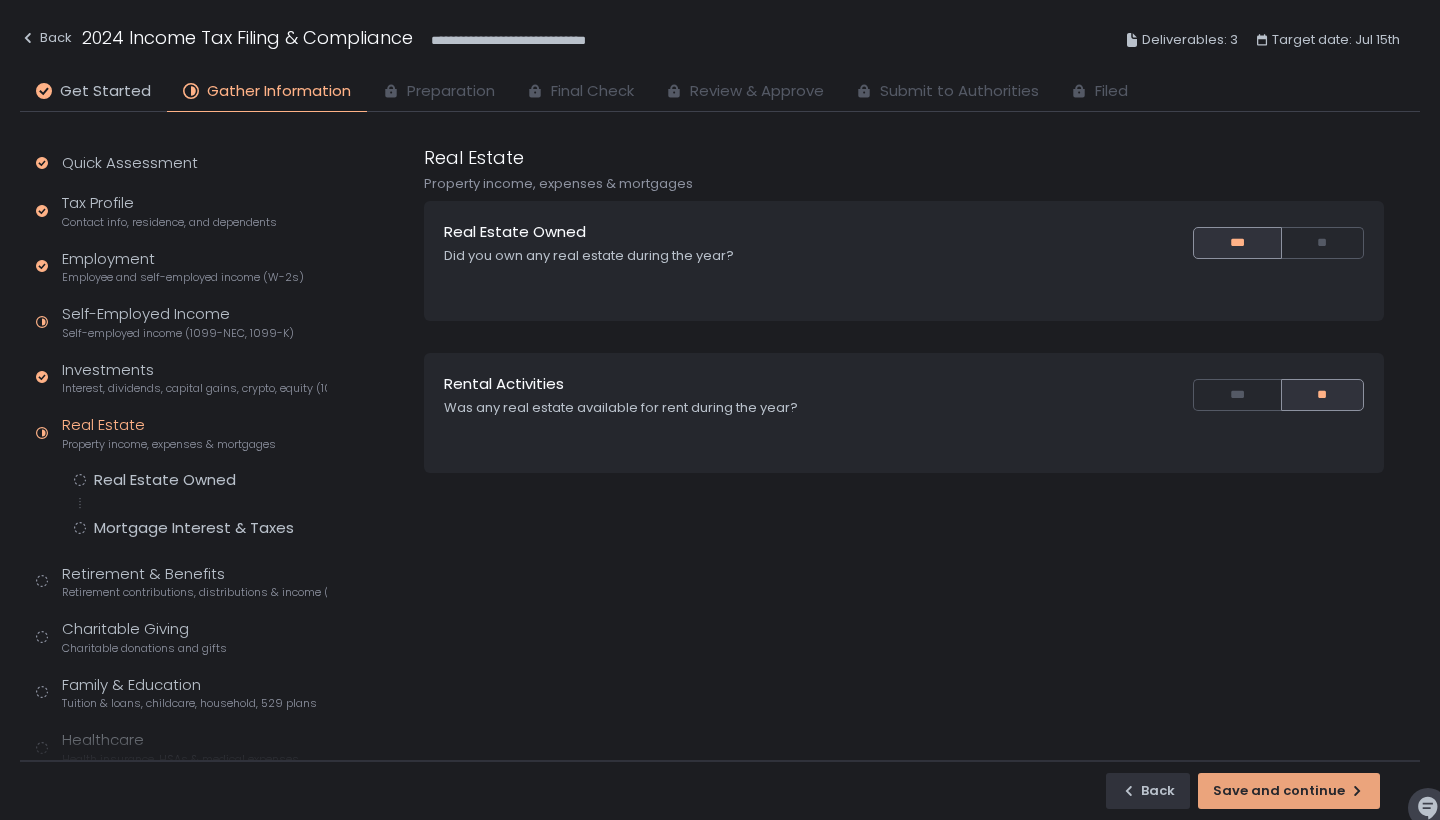 click on "Save and continue" 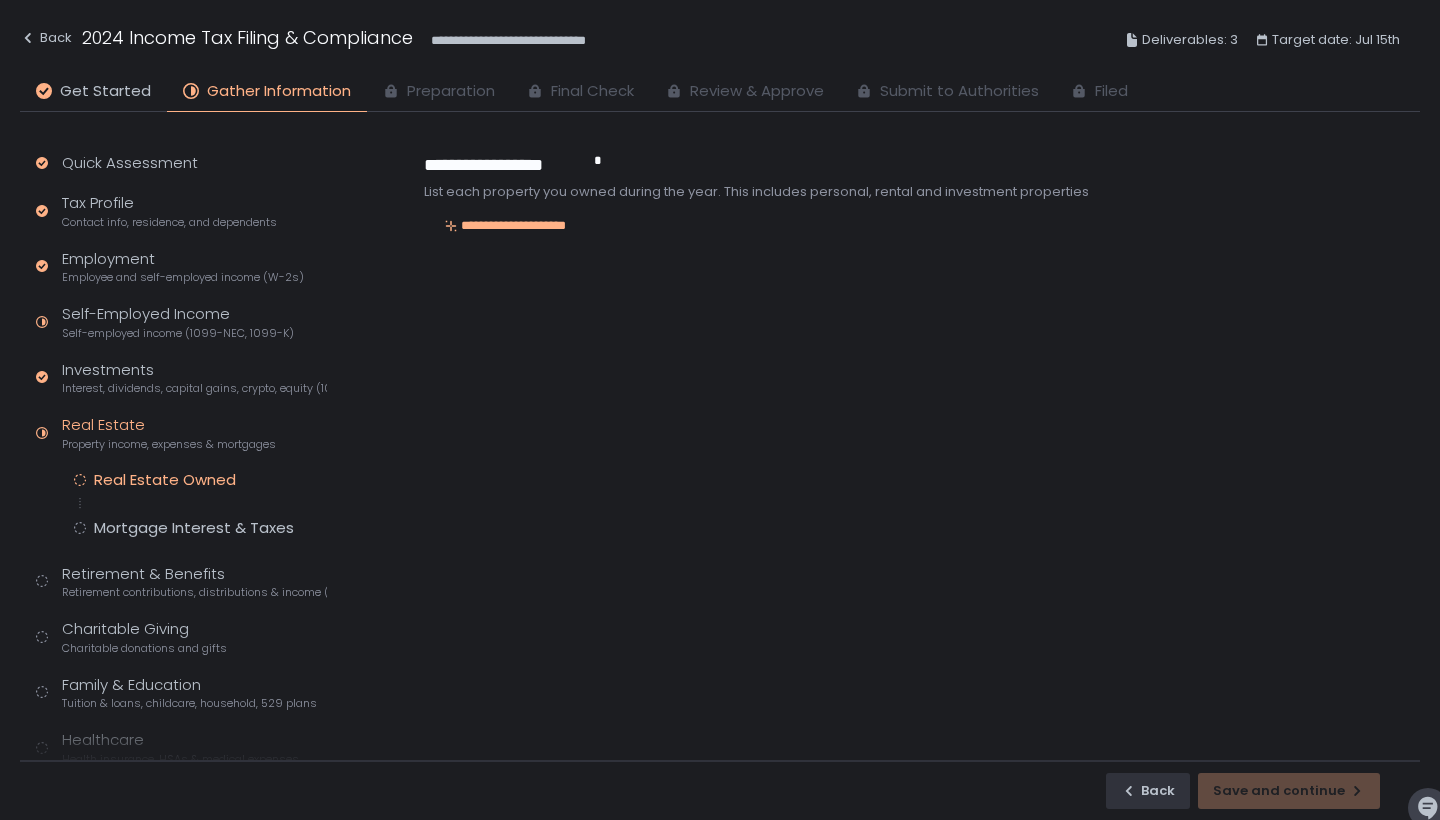 click on "**********" 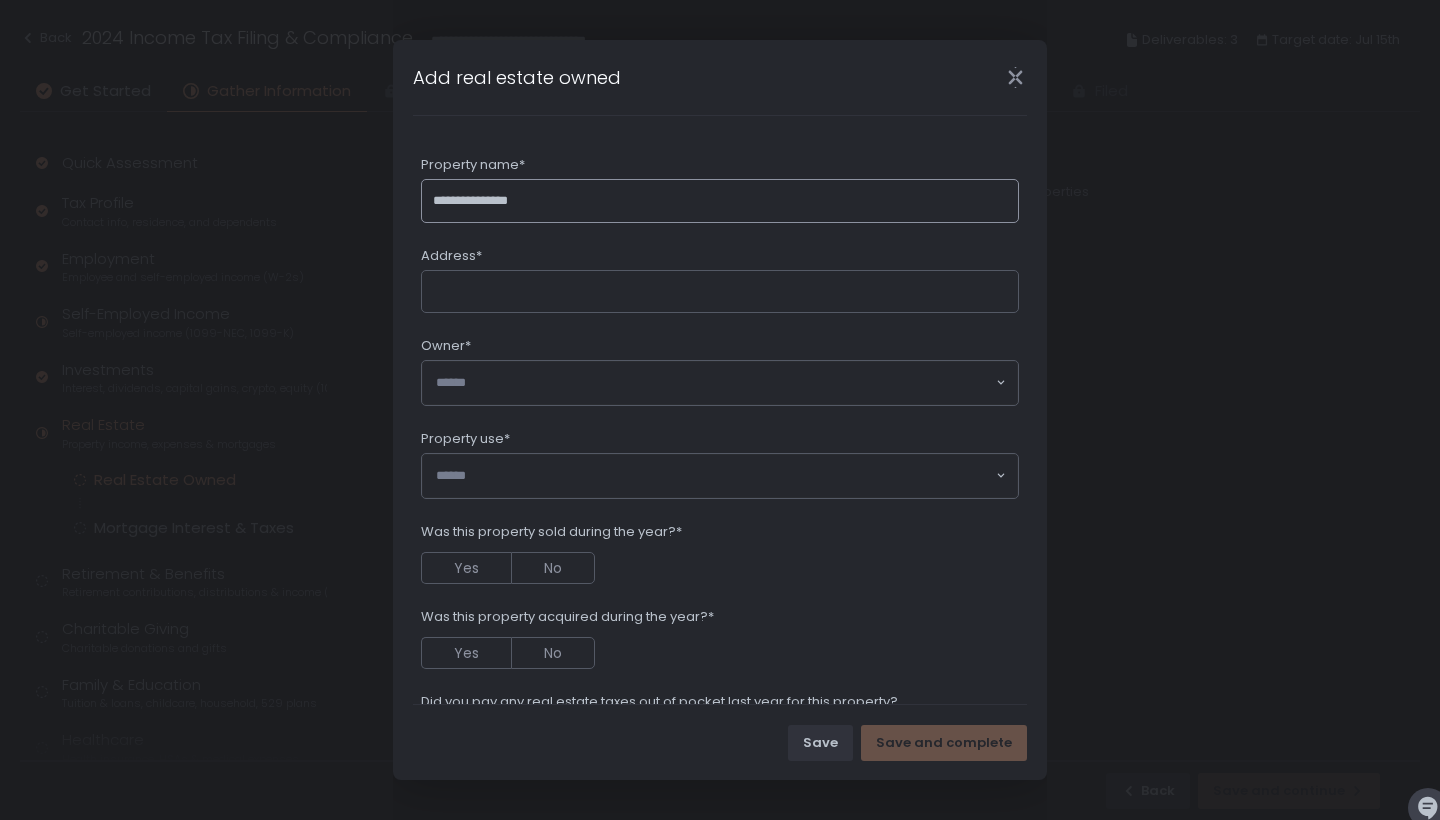 type on "**********" 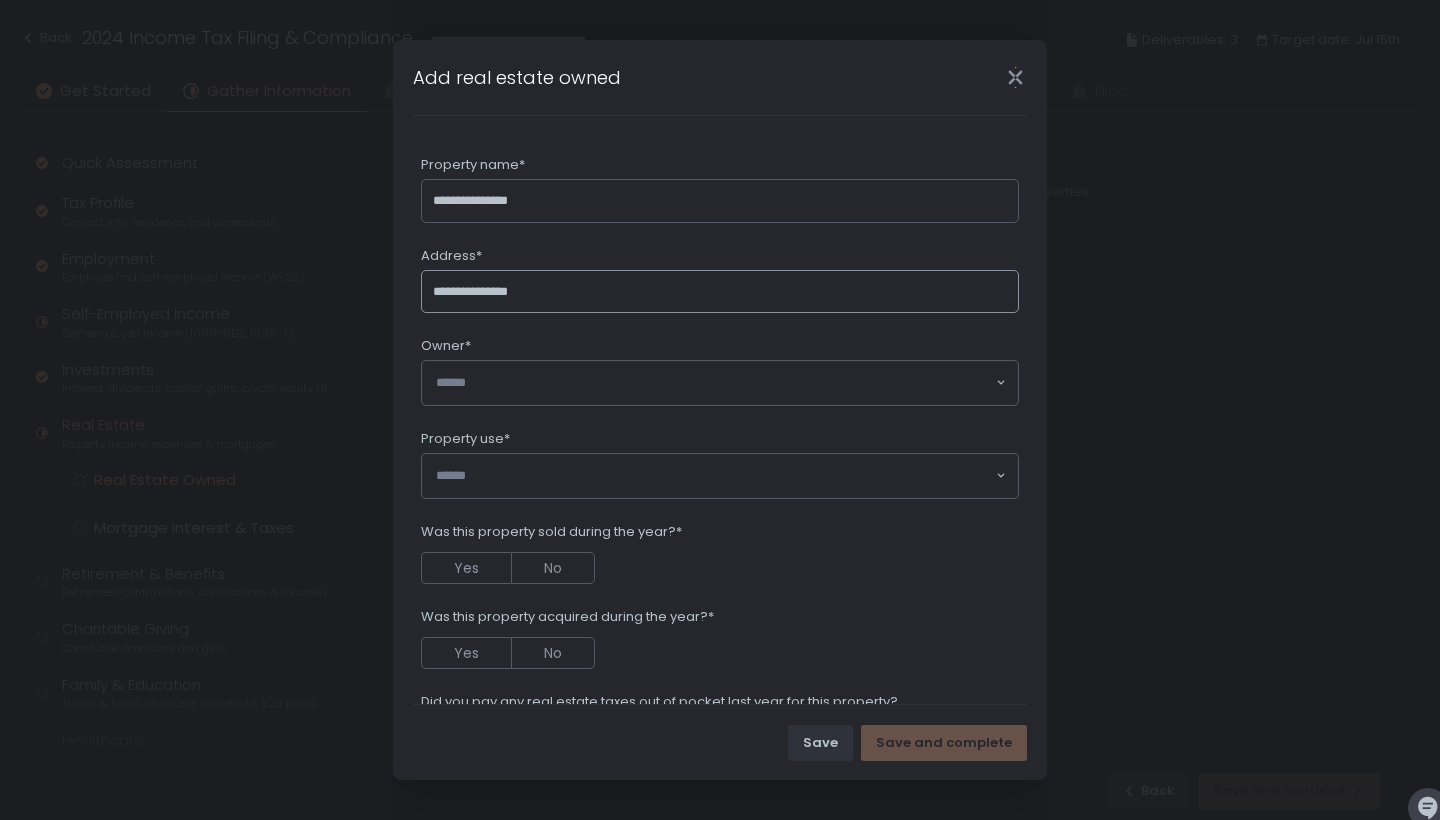 type on "**********" 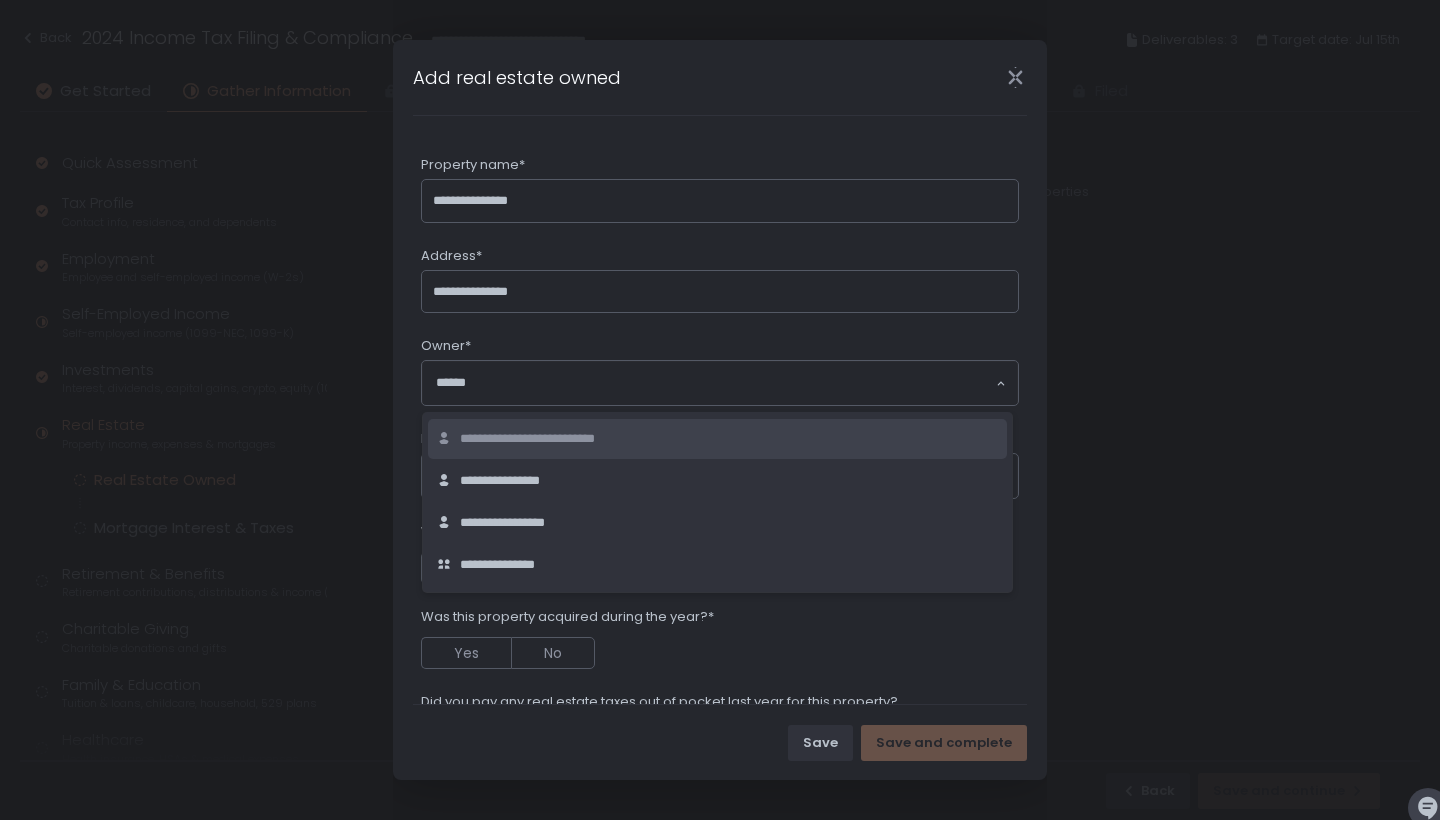click on "**********" at bounding box center [554, 439] 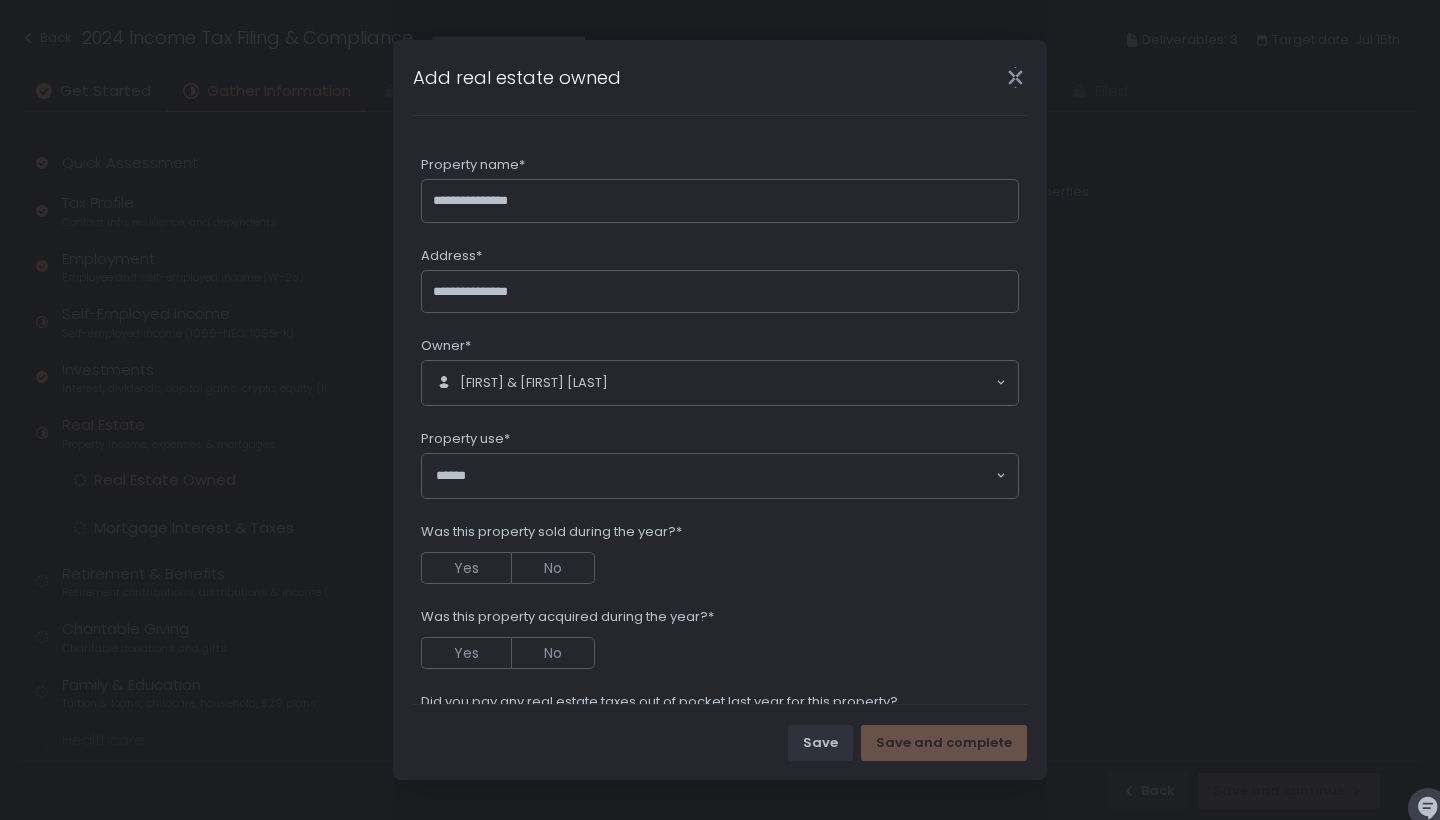 click 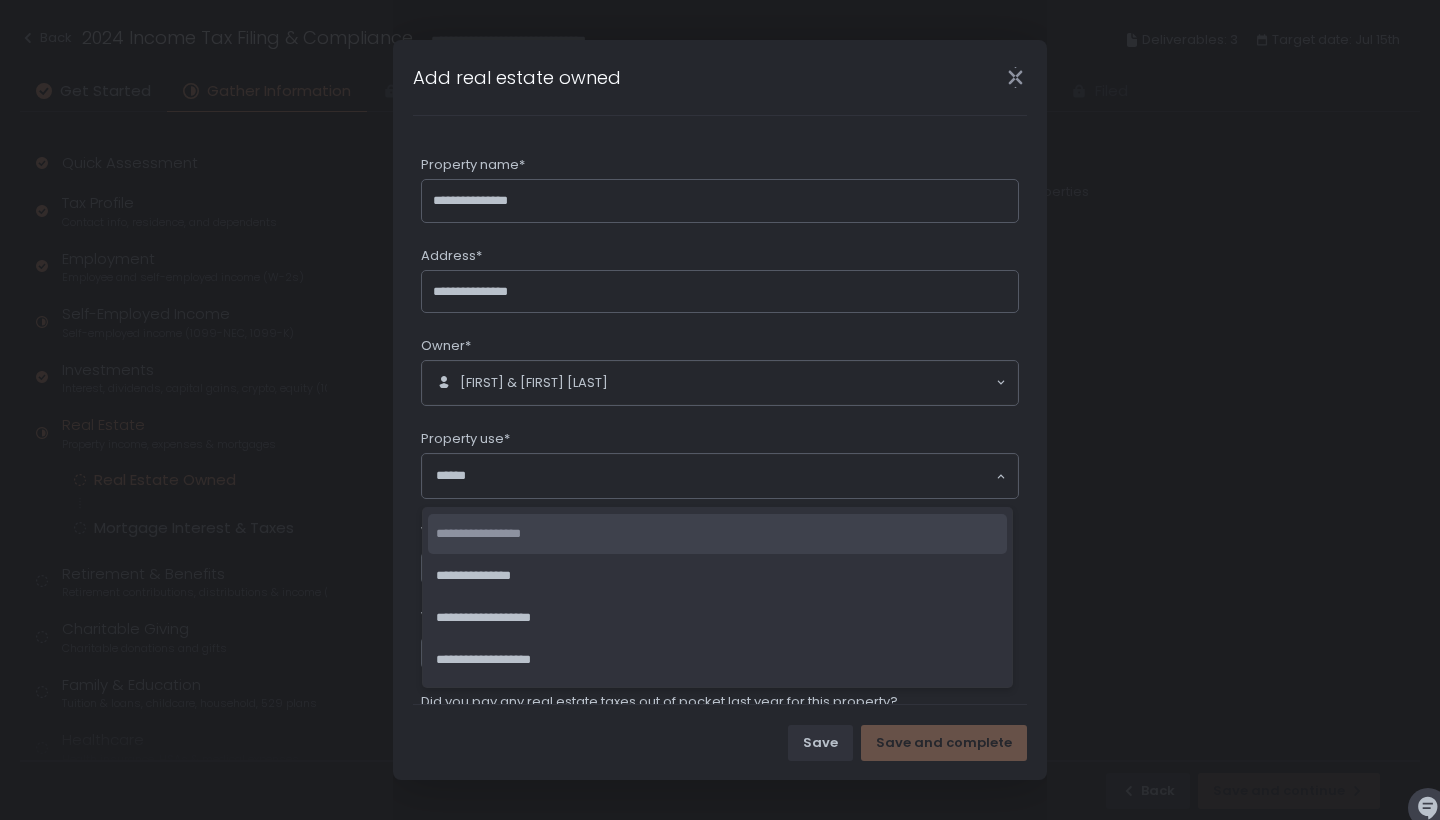 click on "**********" 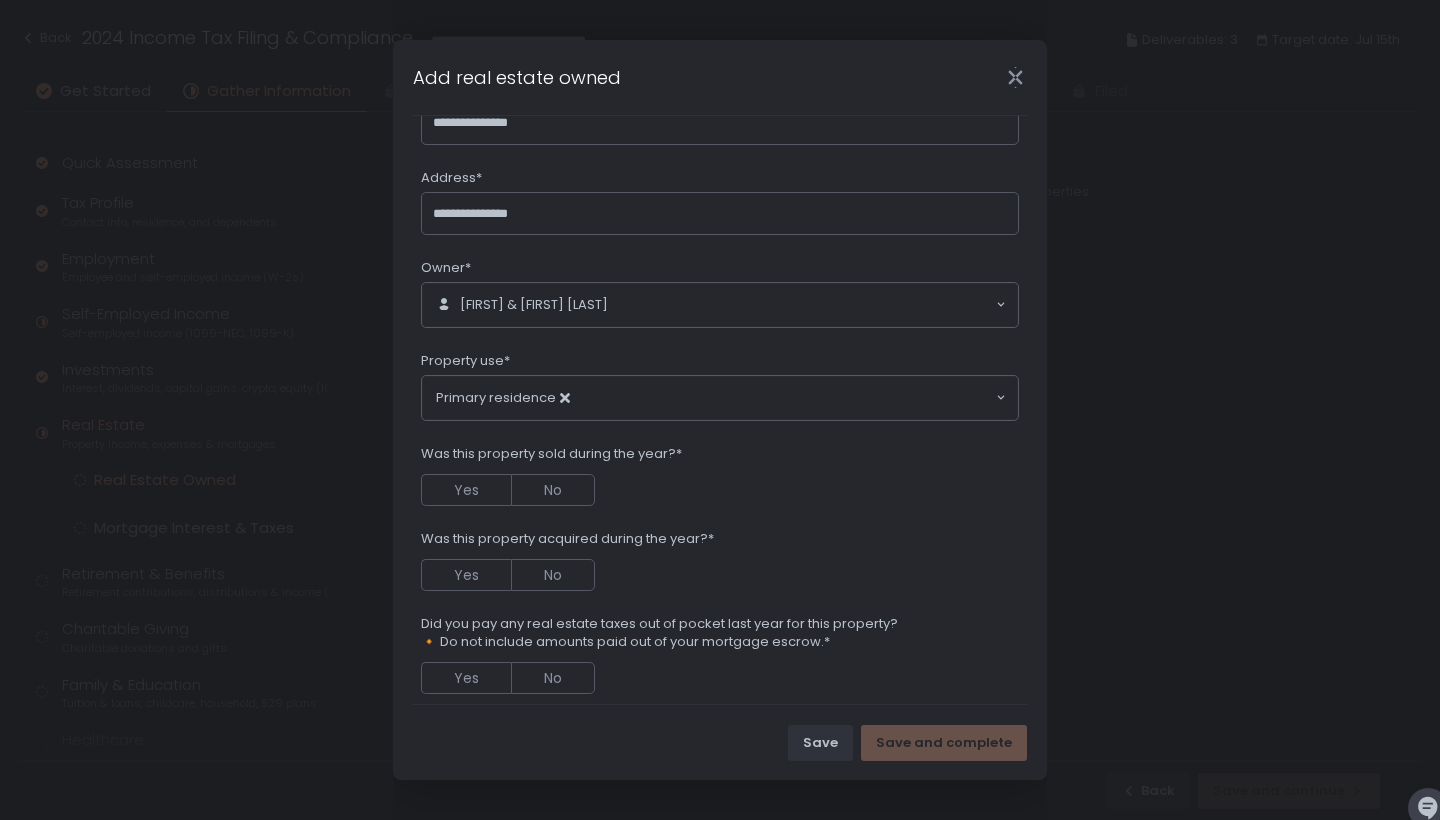 scroll, scrollTop: 104, scrollLeft: 0, axis: vertical 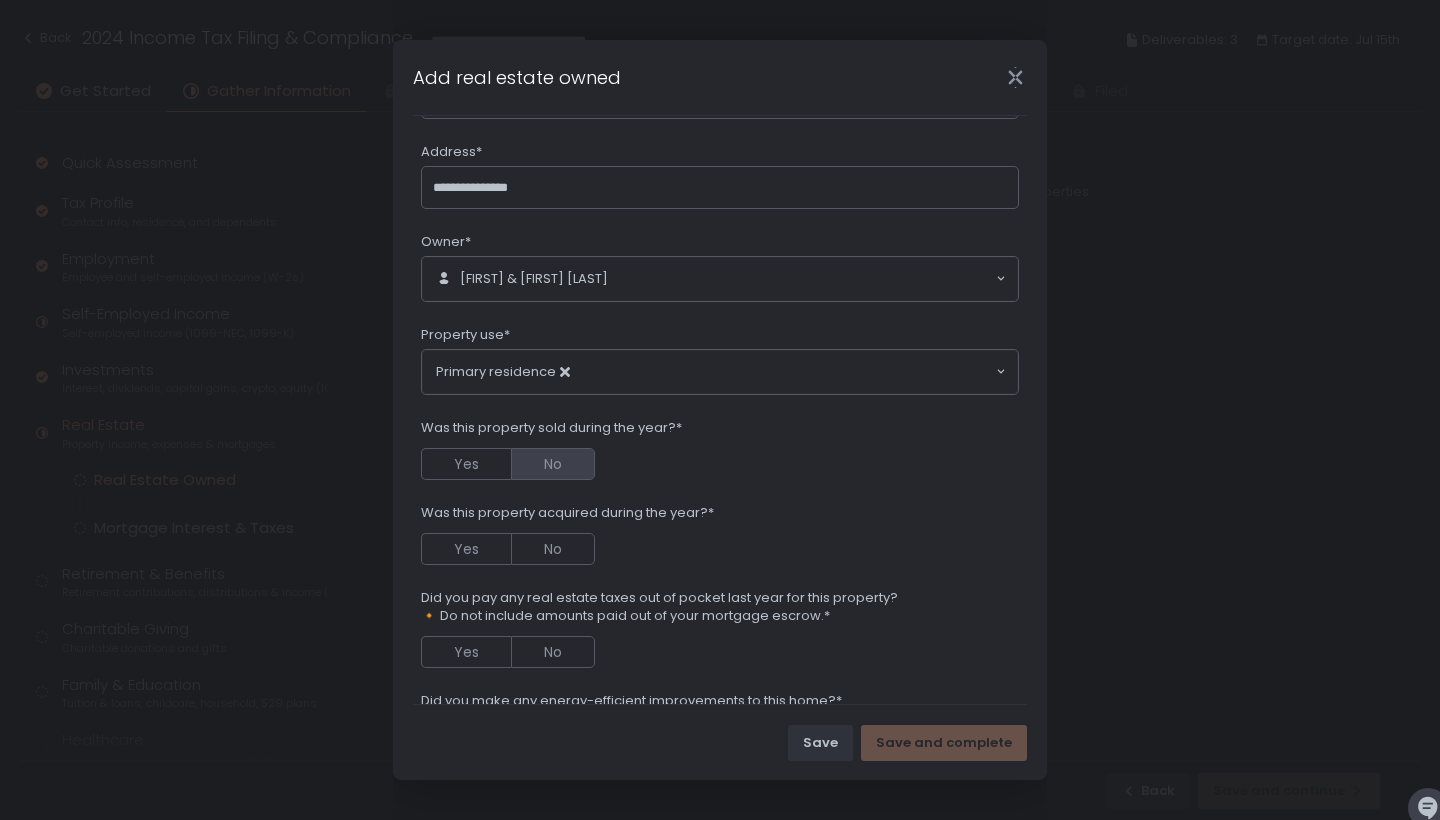click on "No" at bounding box center (553, 464) 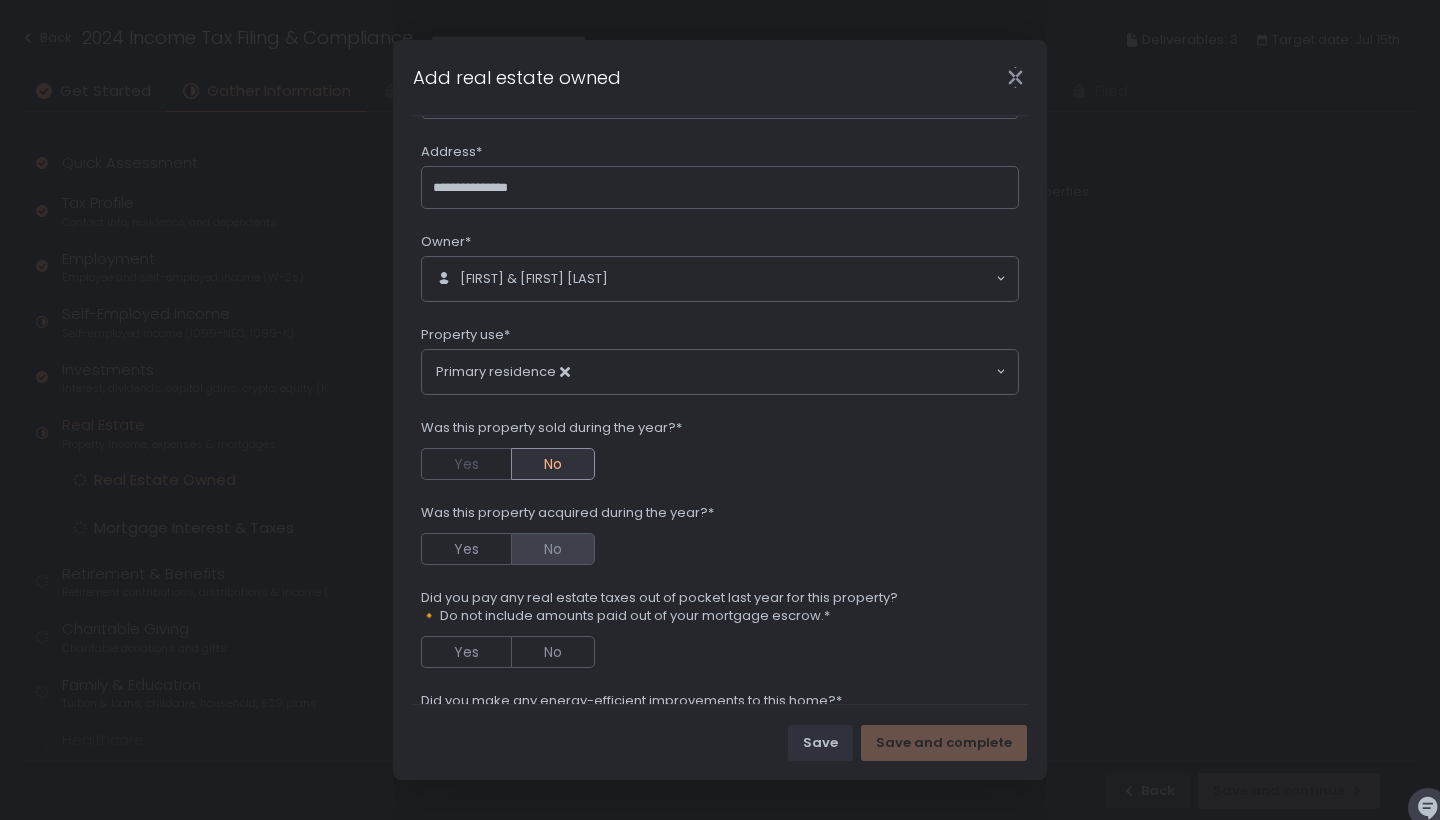 click on "No" at bounding box center (553, 549) 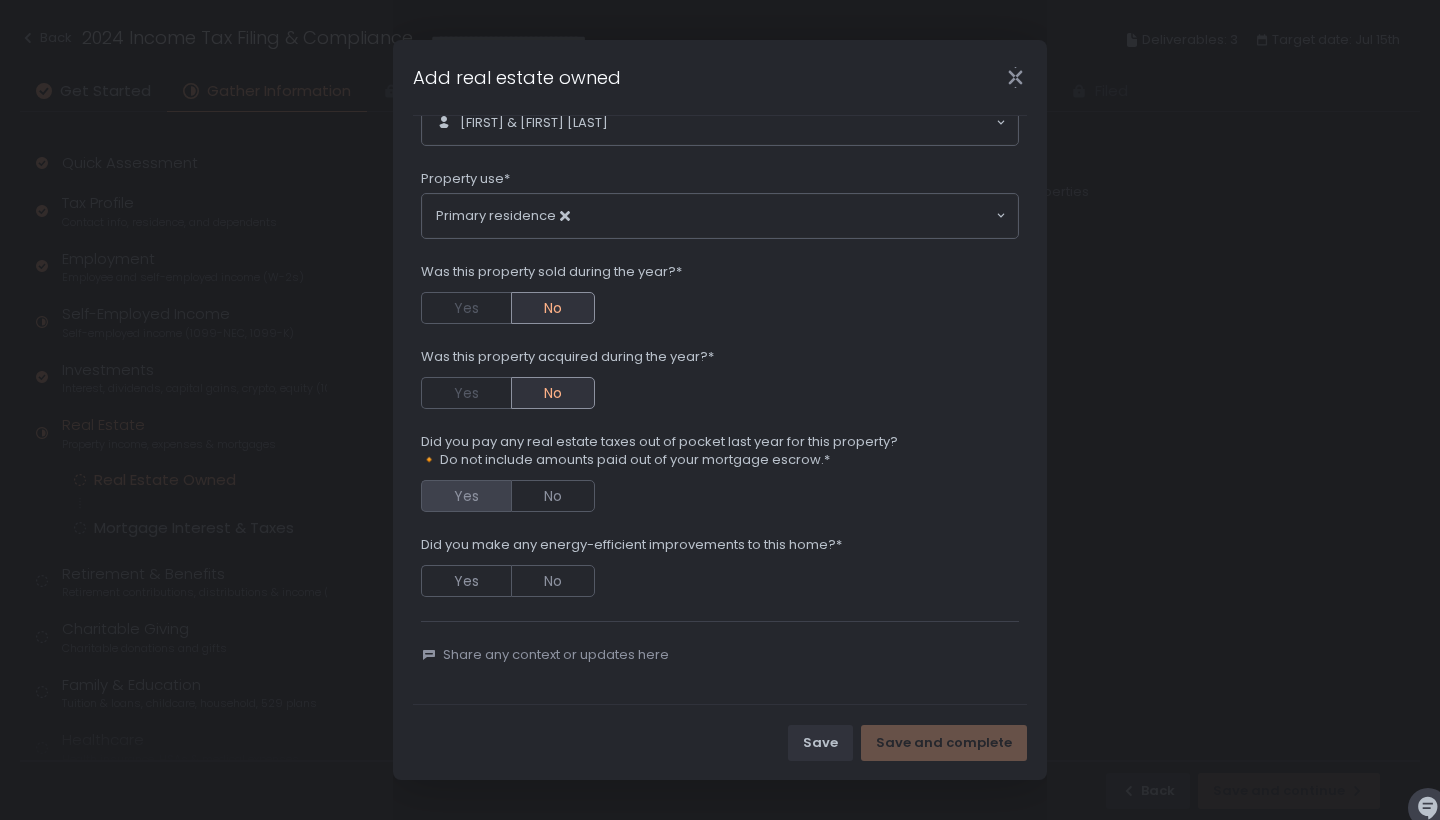 scroll, scrollTop: 265, scrollLeft: 0, axis: vertical 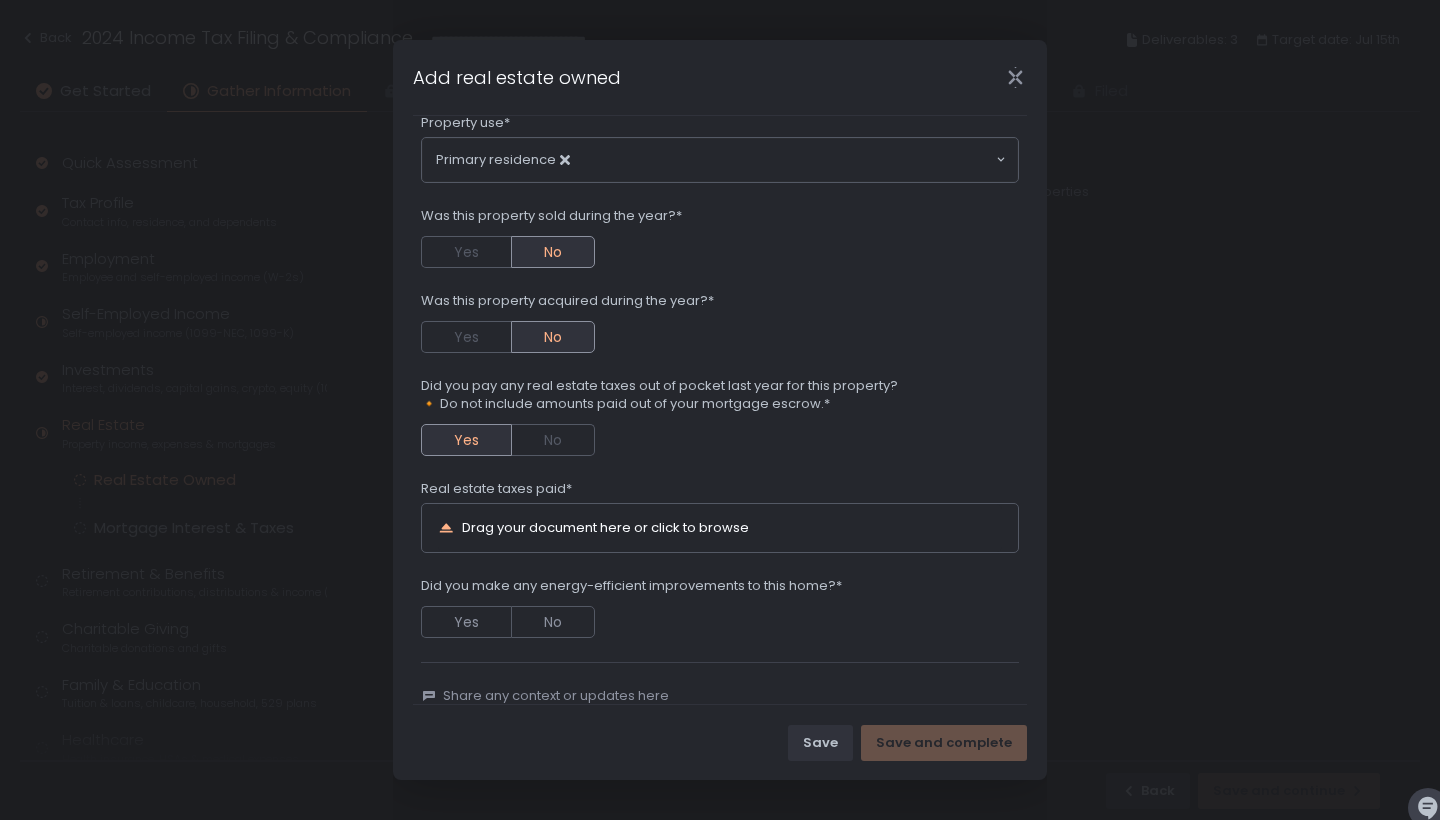 click on "Drag your document here or click to browse" at bounding box center (605, 527) 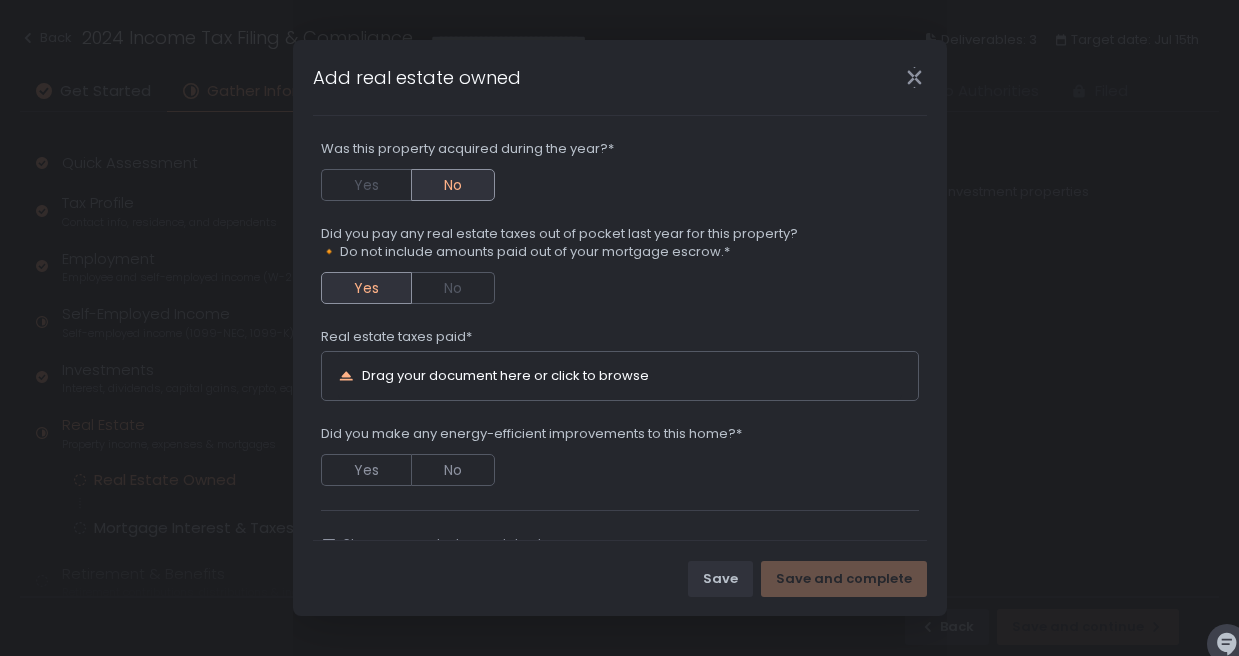 scroll, scrollTop: 473, scrollLeft: 0, axis: vertical 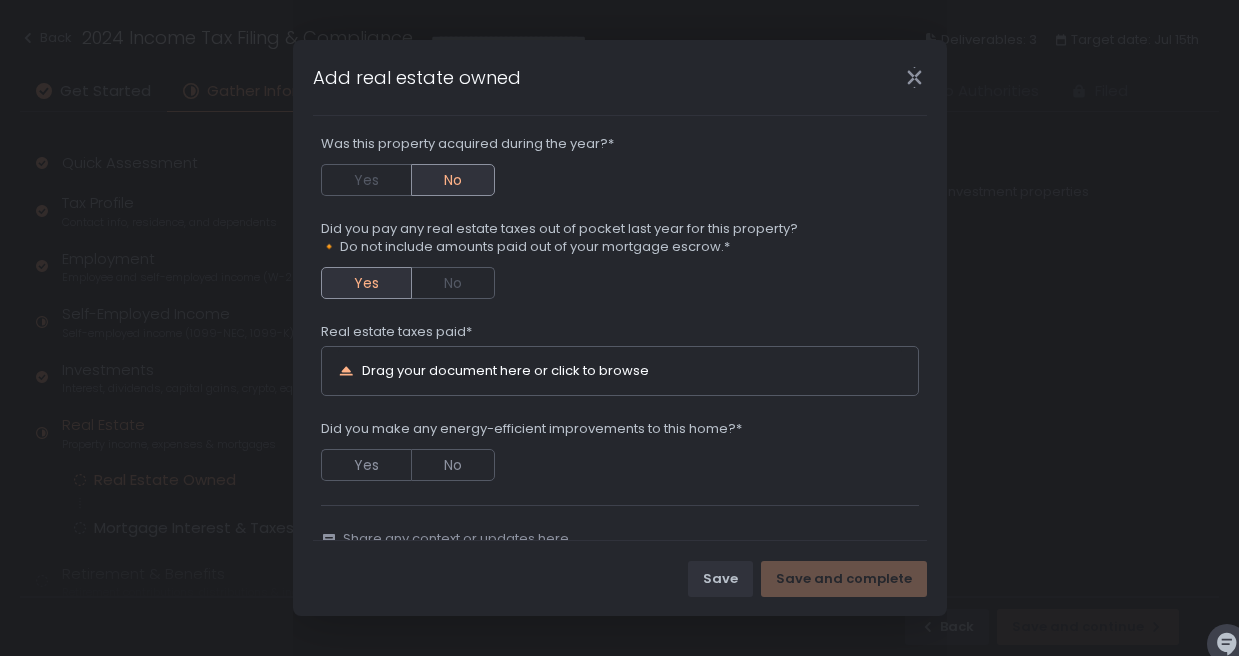 click on "Drag your document here or click to browse" at bounding box center [505, 370] 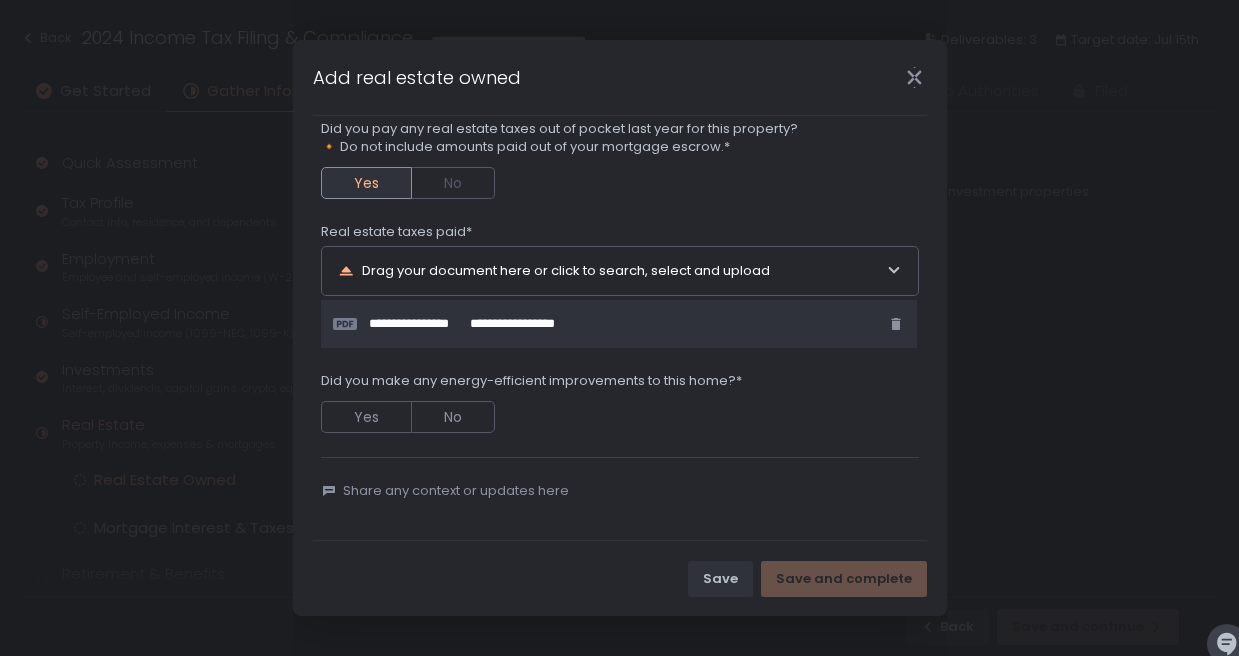 scroll, scrollTop: 578, scrollLeft: 0, axis: vertical 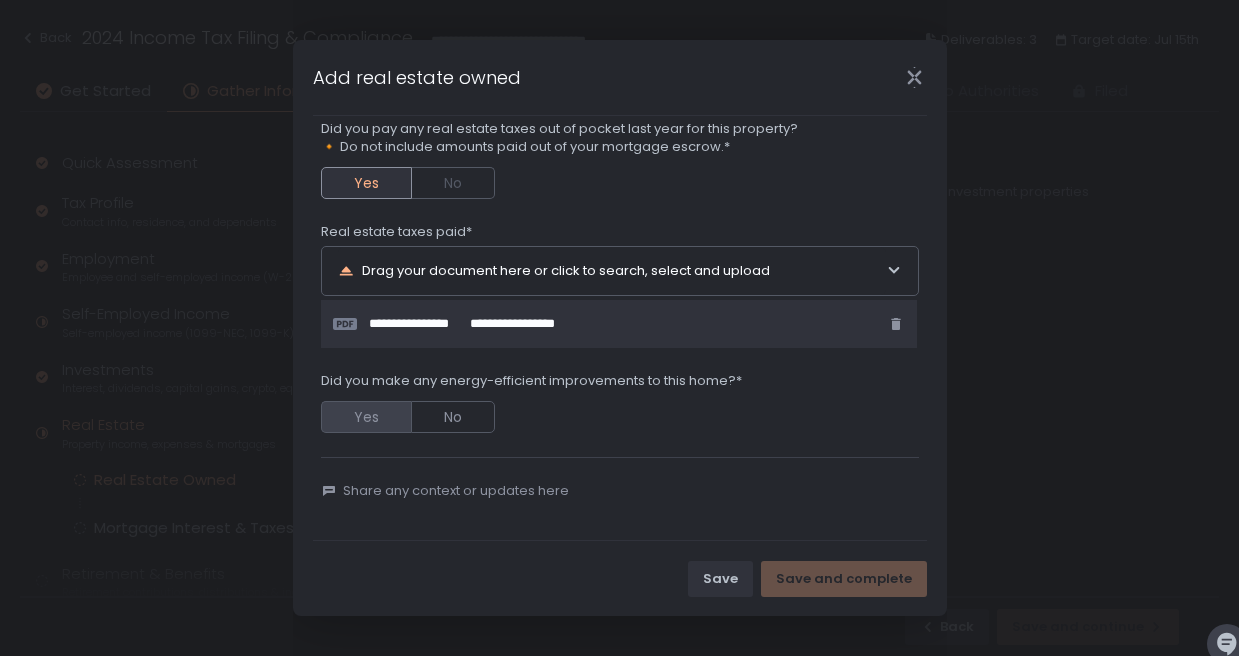 click on "Yes" at bounding box center (366, 417) 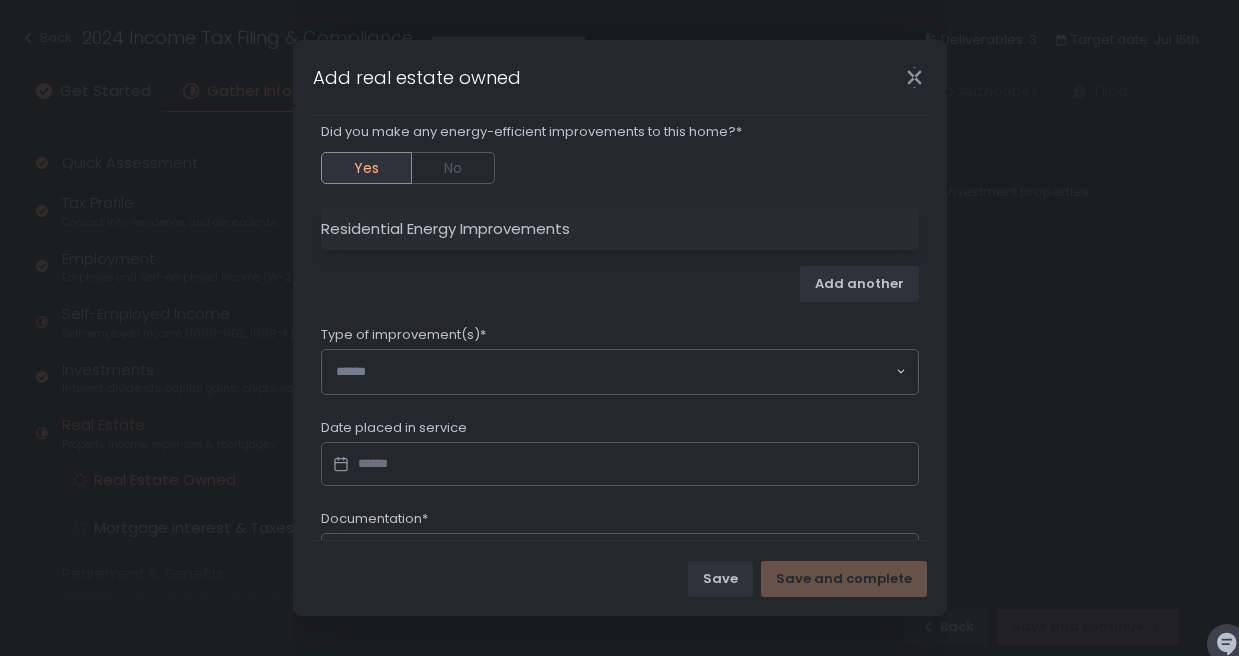 scroll, scrollTop: 836, scrollLeft: 0, axis: vertical 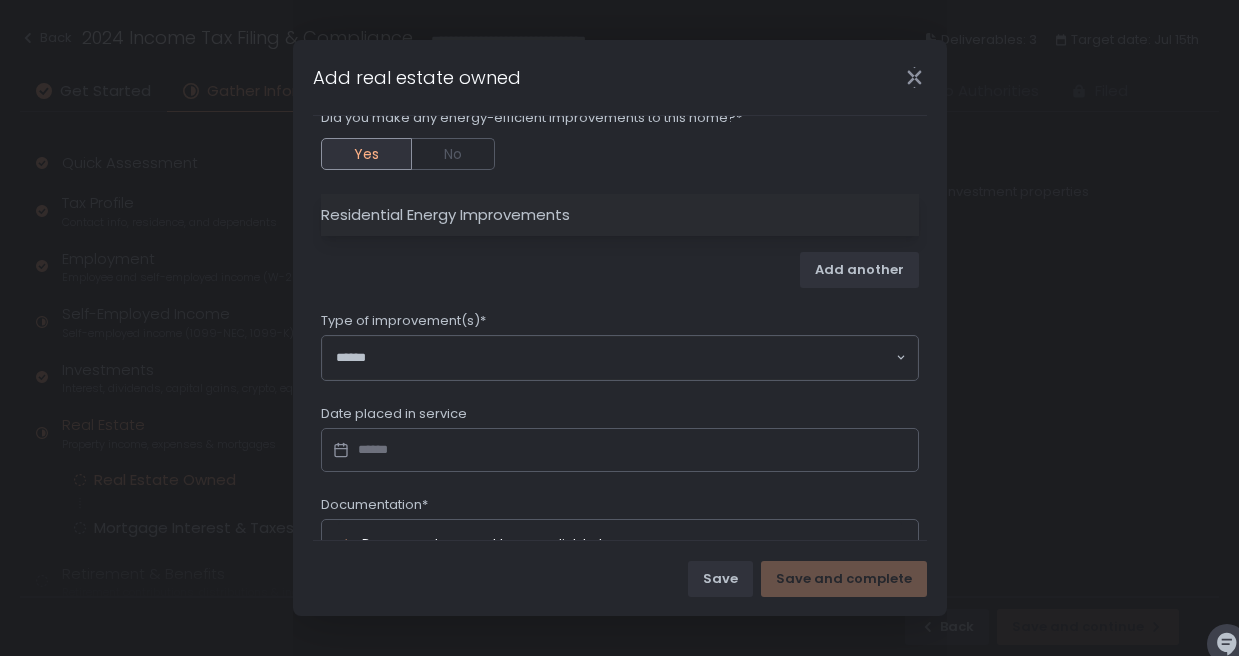 click 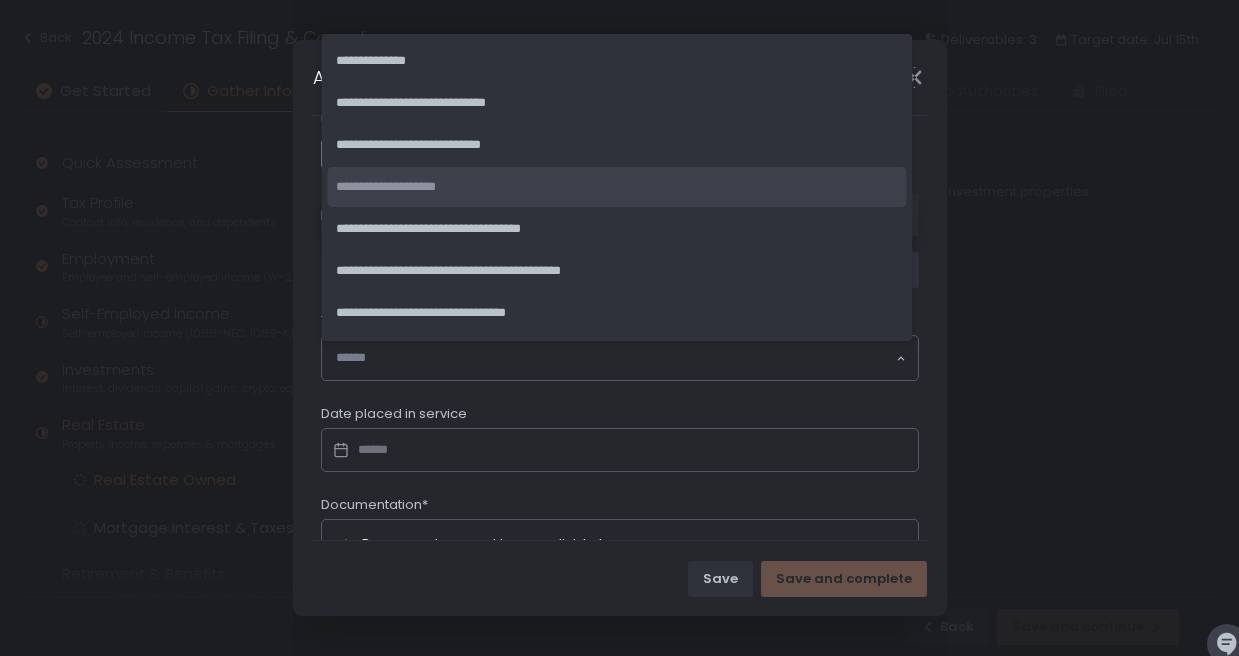 click on "**********" at bounding box center [619, 328] 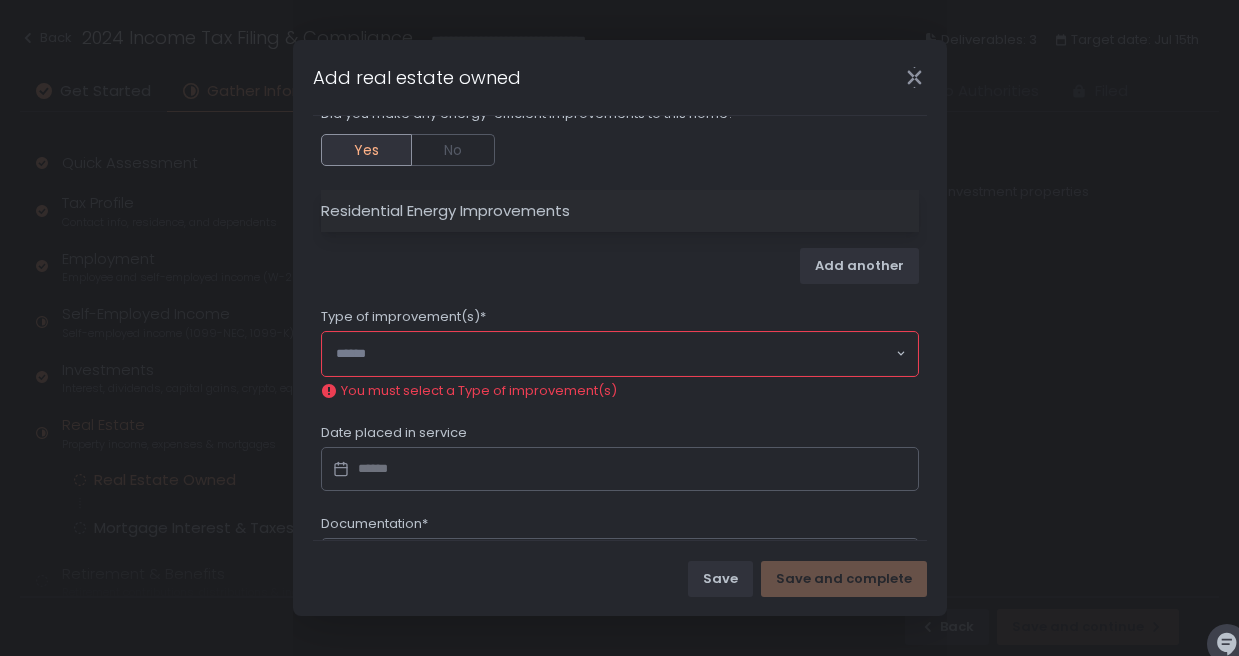scroll, scrollTop: 861, scrollLeft: 0, axis: vertical 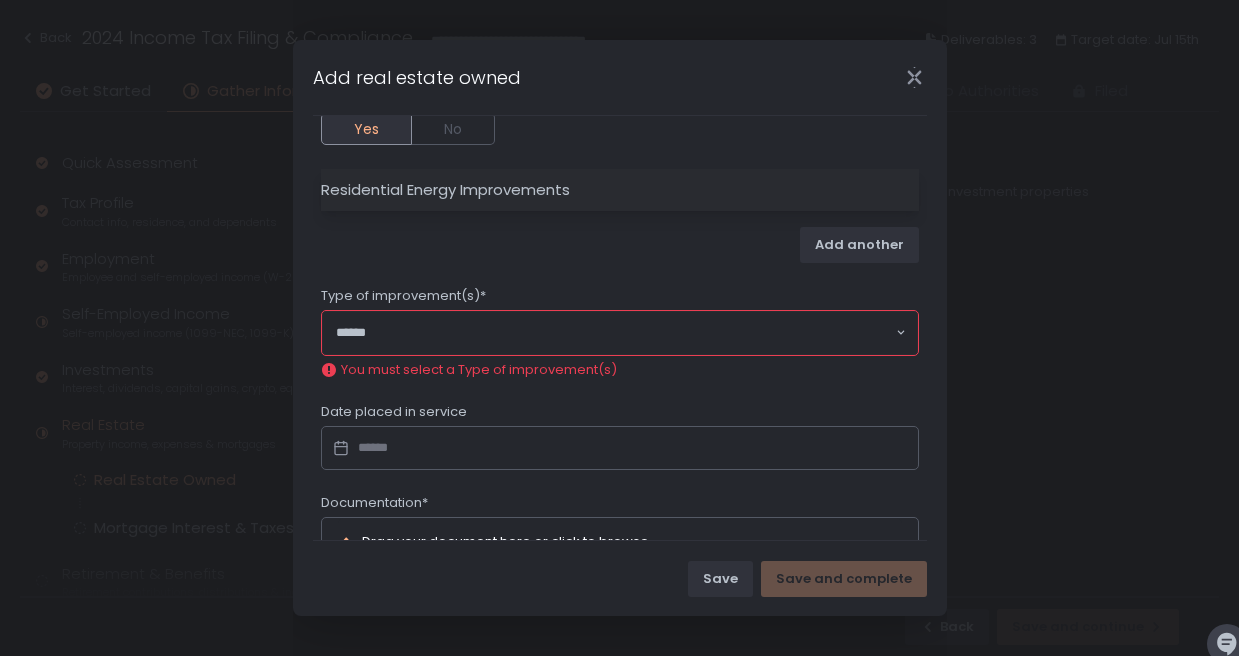 click 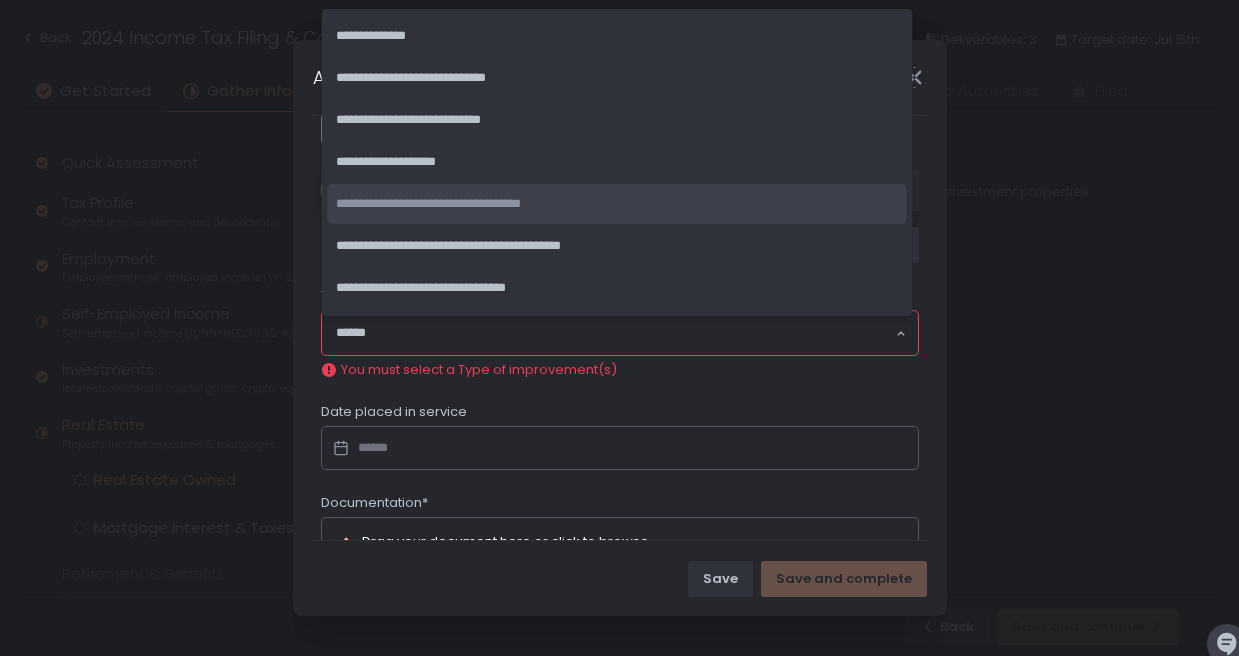 click on "**********" 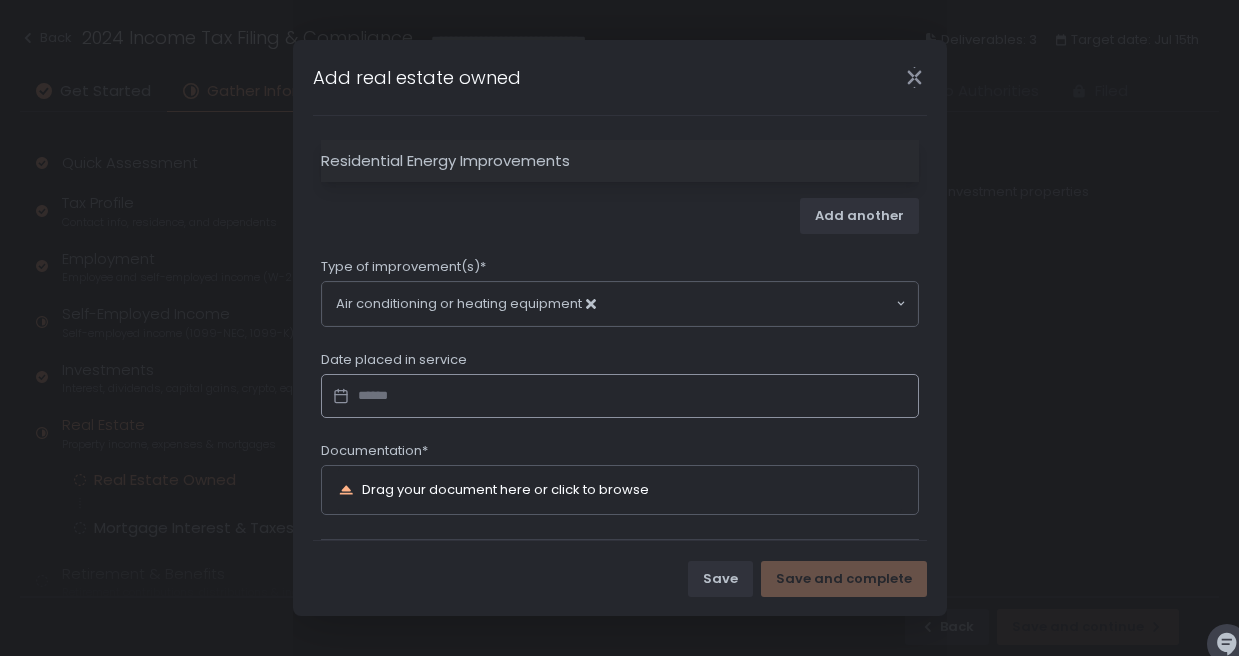 scroll, scrollTop: 903, scrollLeft: 0, axis: vertical 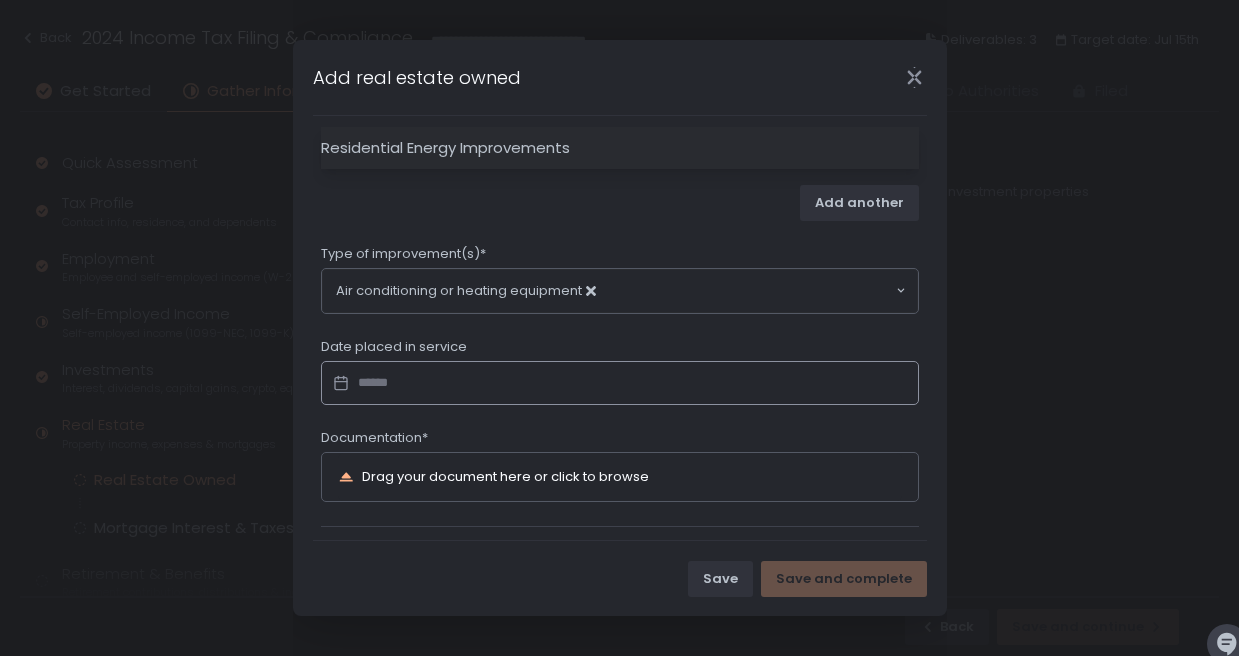 click at bounding box center (620, 383) 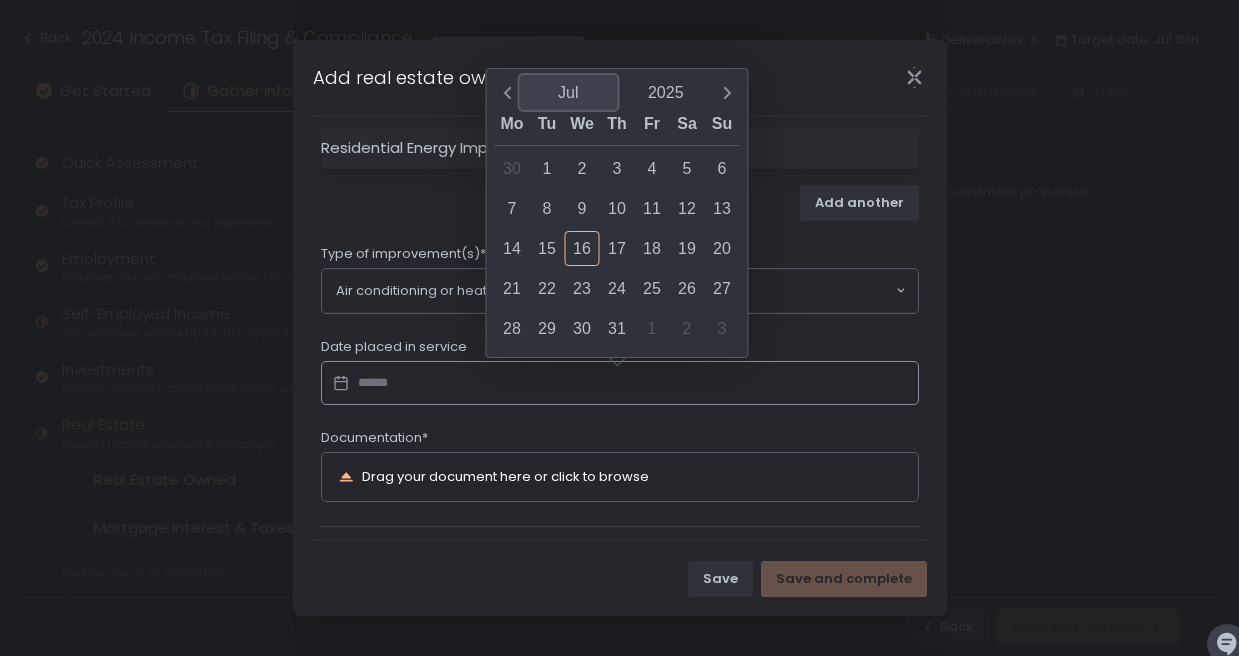 click on "Jul" 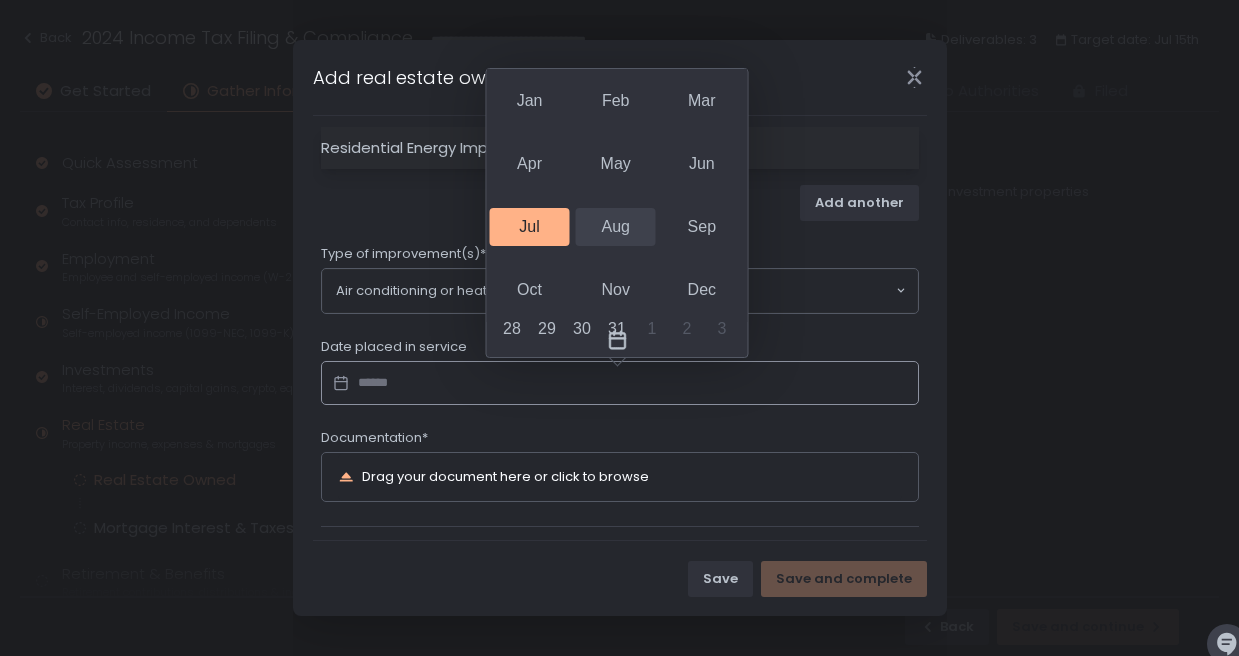 click on "Aug" at bounding box center [616, 227] 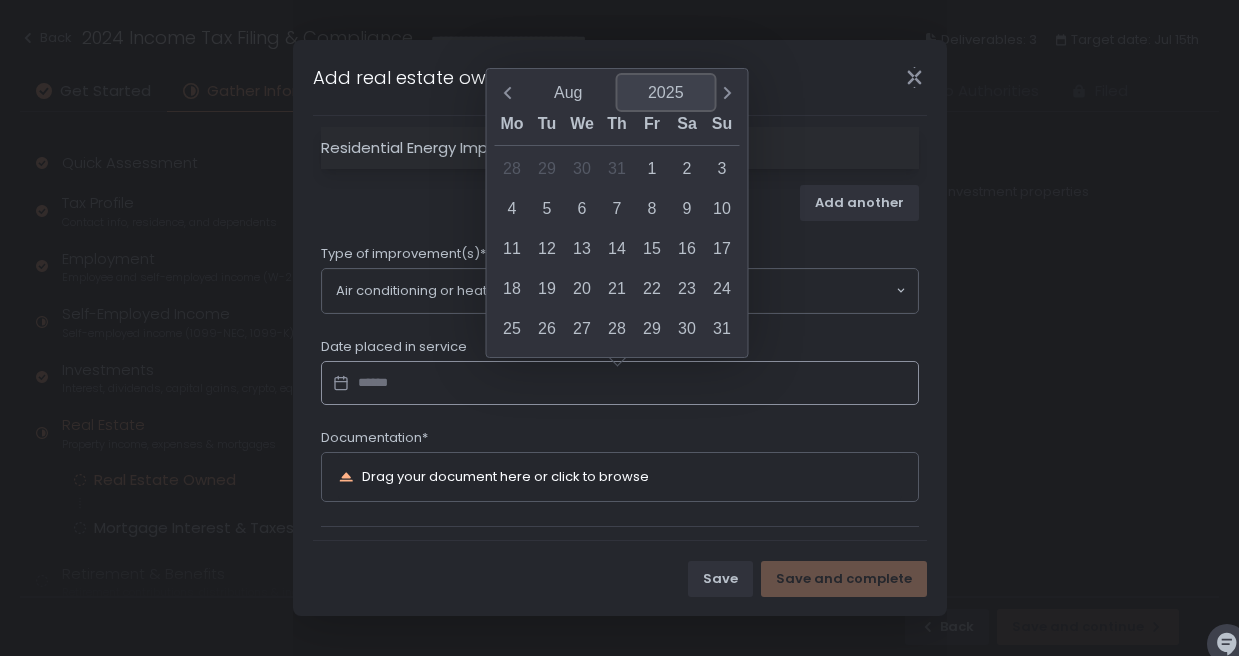 click on "2025" 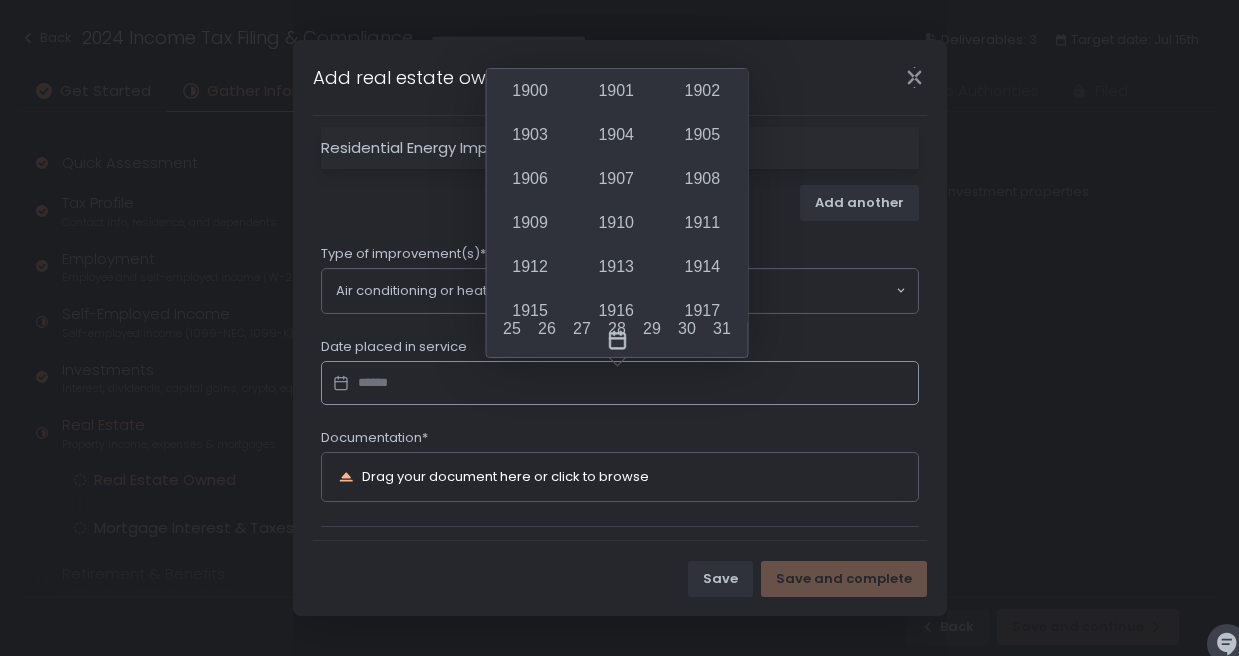 scroll, scrollTop: 1686, scrollLeft: 0, axis: vertical 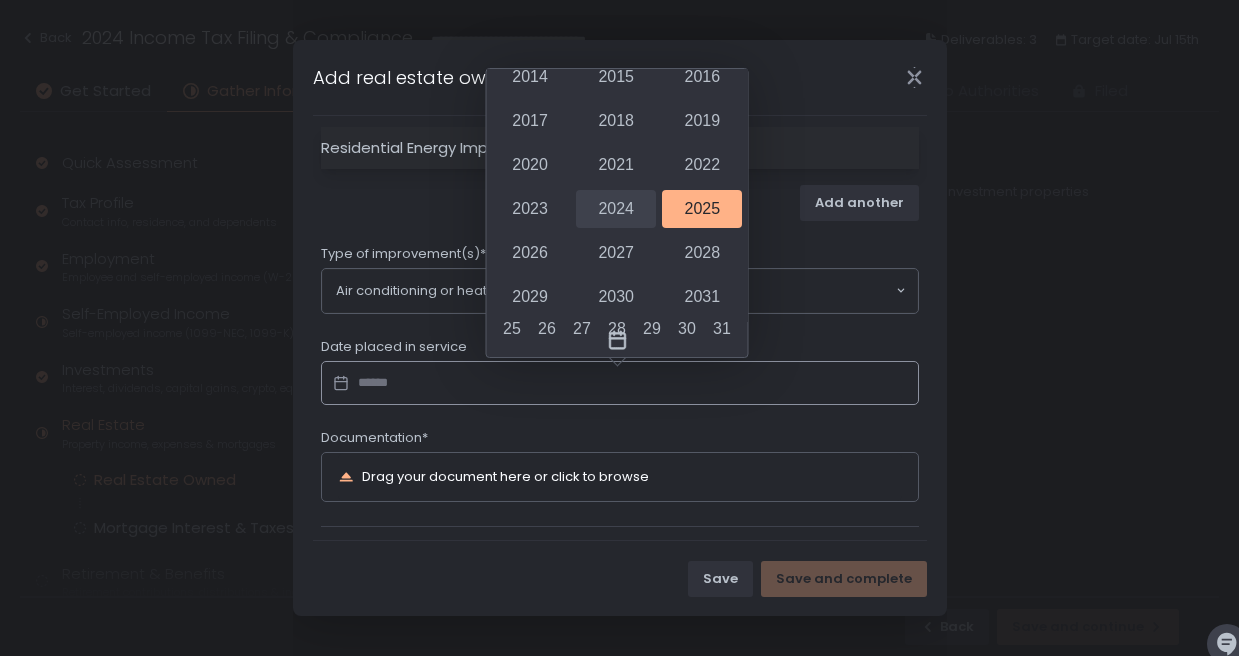 click on "2024" at bounding box center (616, 209) 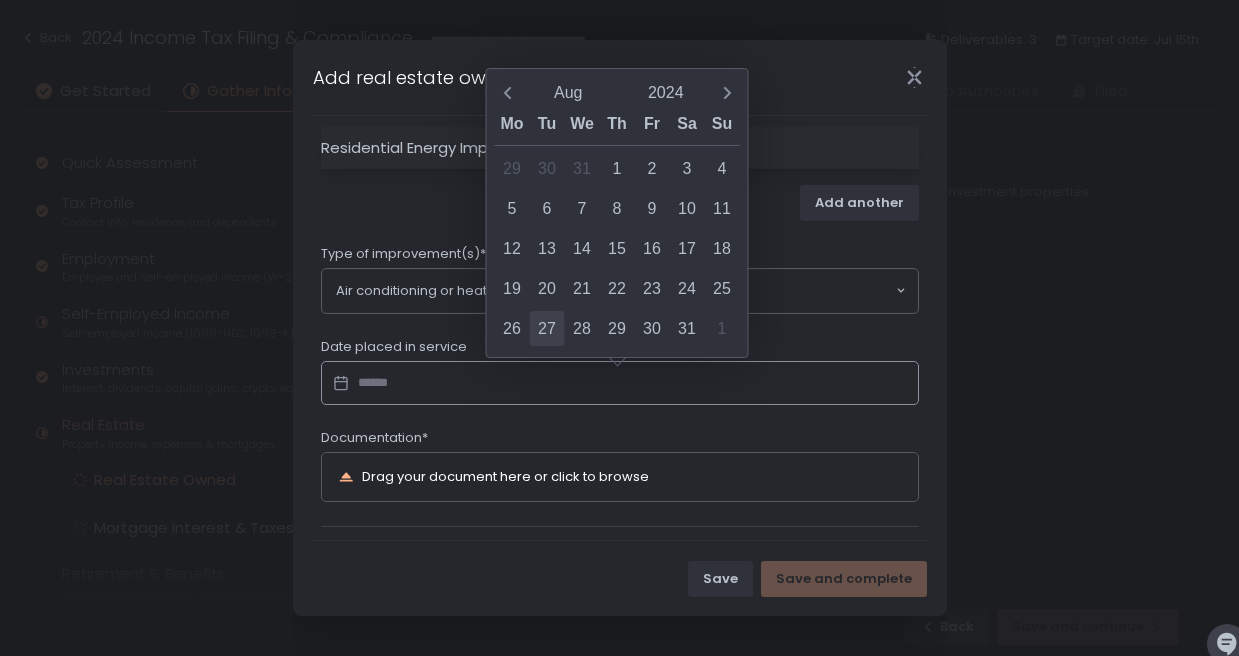 click on "27" at bounding box center [547, 328] 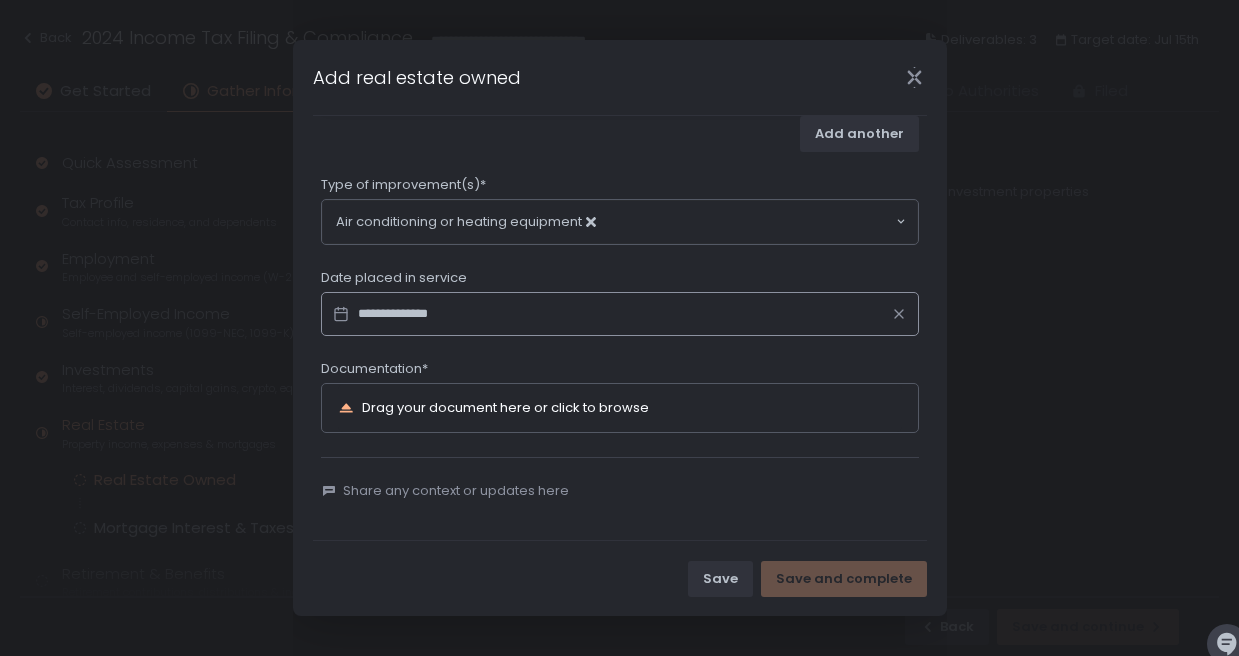 scroll, scrollTop: 978, scrollLeft: 0, axis: vertical 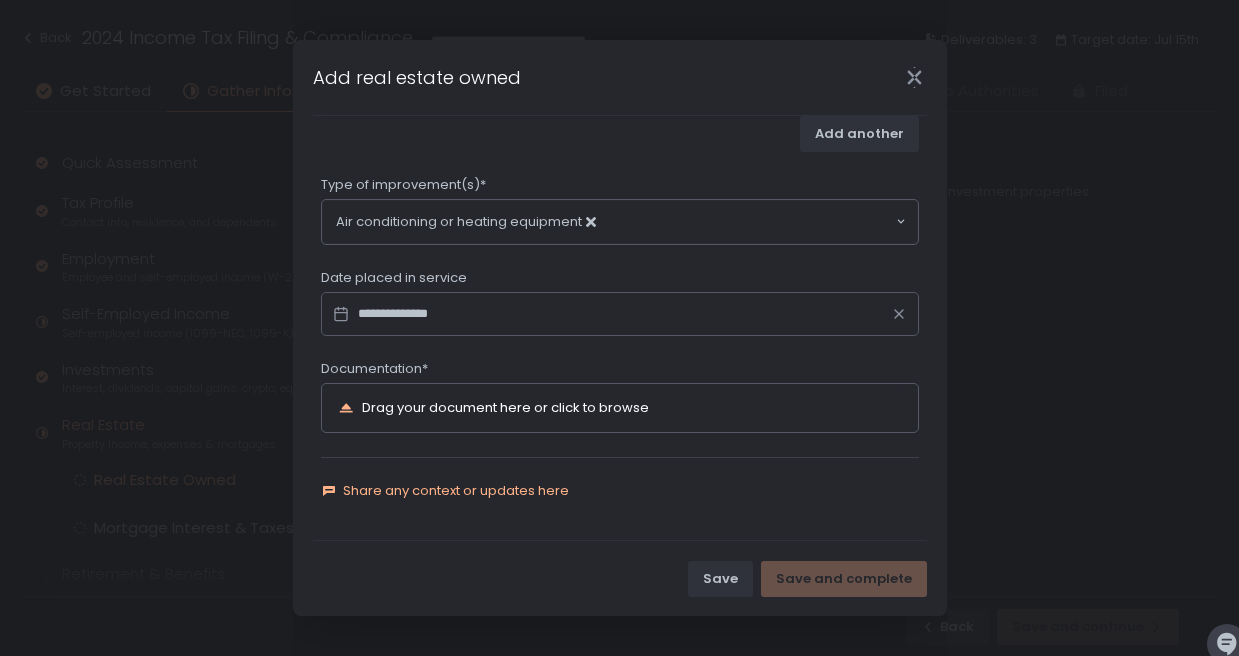 click on "Share any context or updates here" 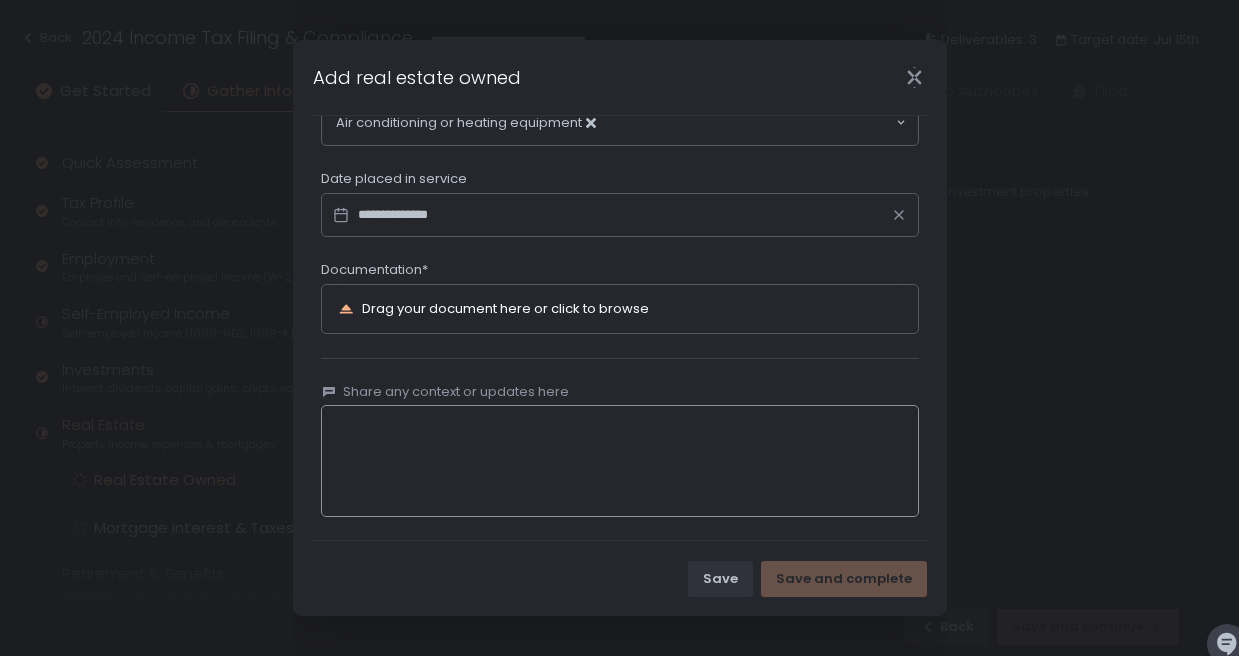 scroll, scrollTop: 1072, scrollLeft: 0, axis: vertical 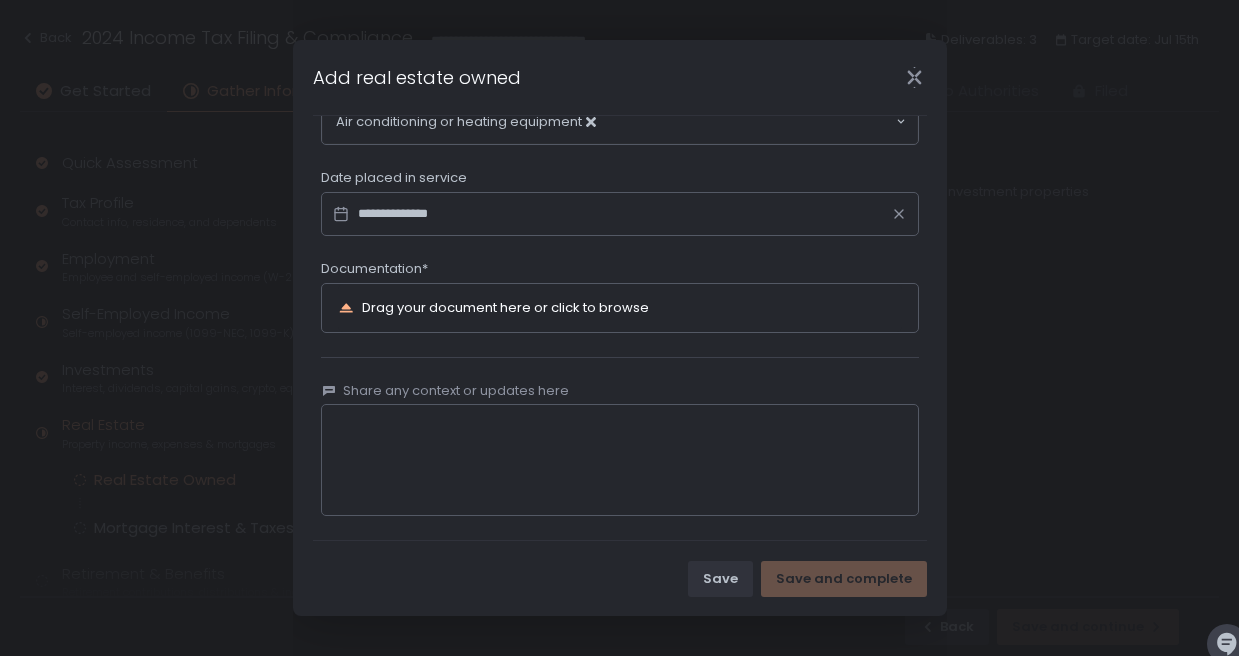 click on "Drag your document here or click to browse" at bounding box center [505, 307] 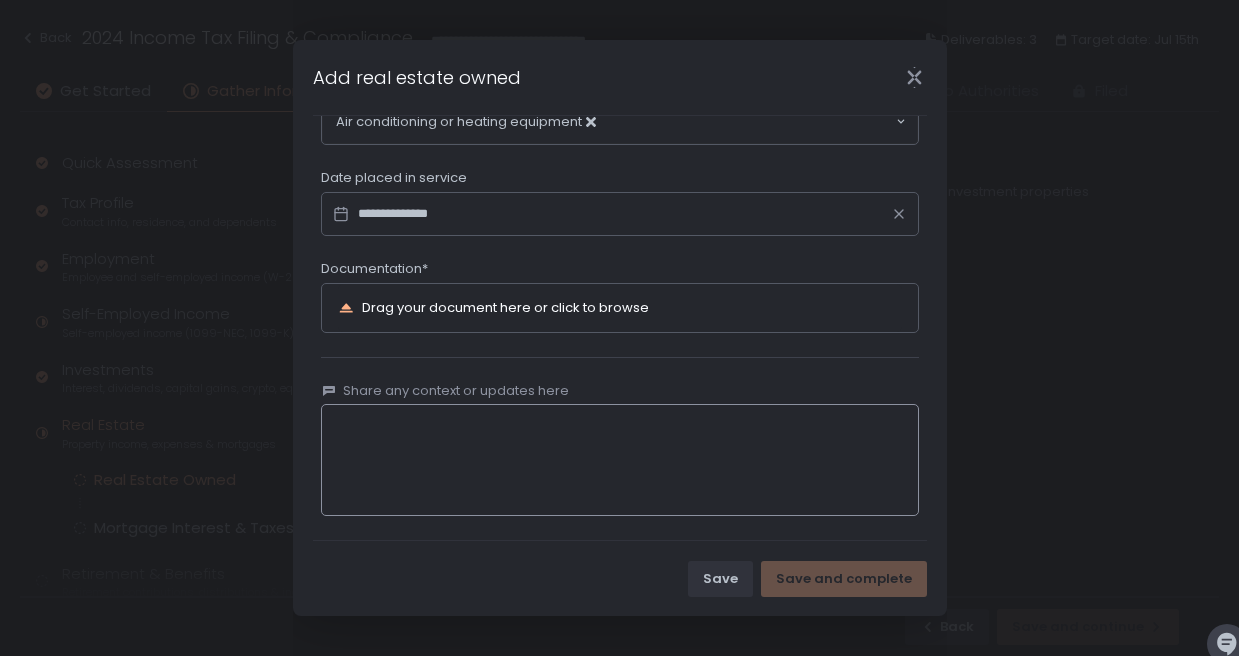 click 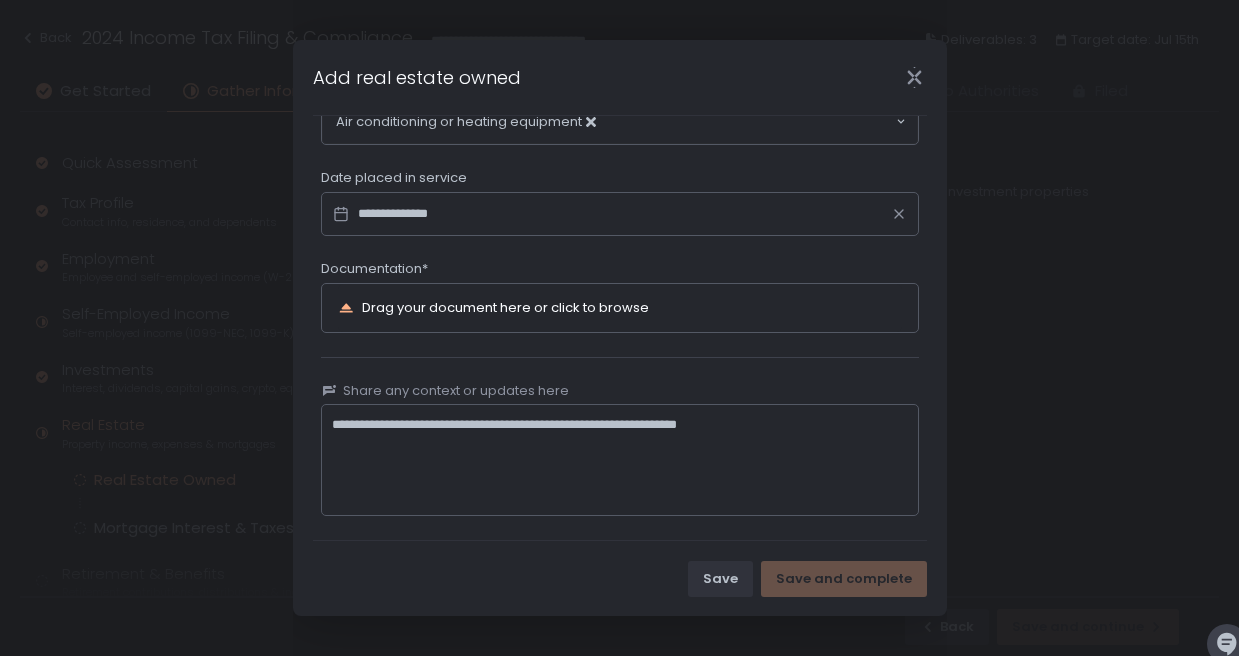click on "Save Save and complete" 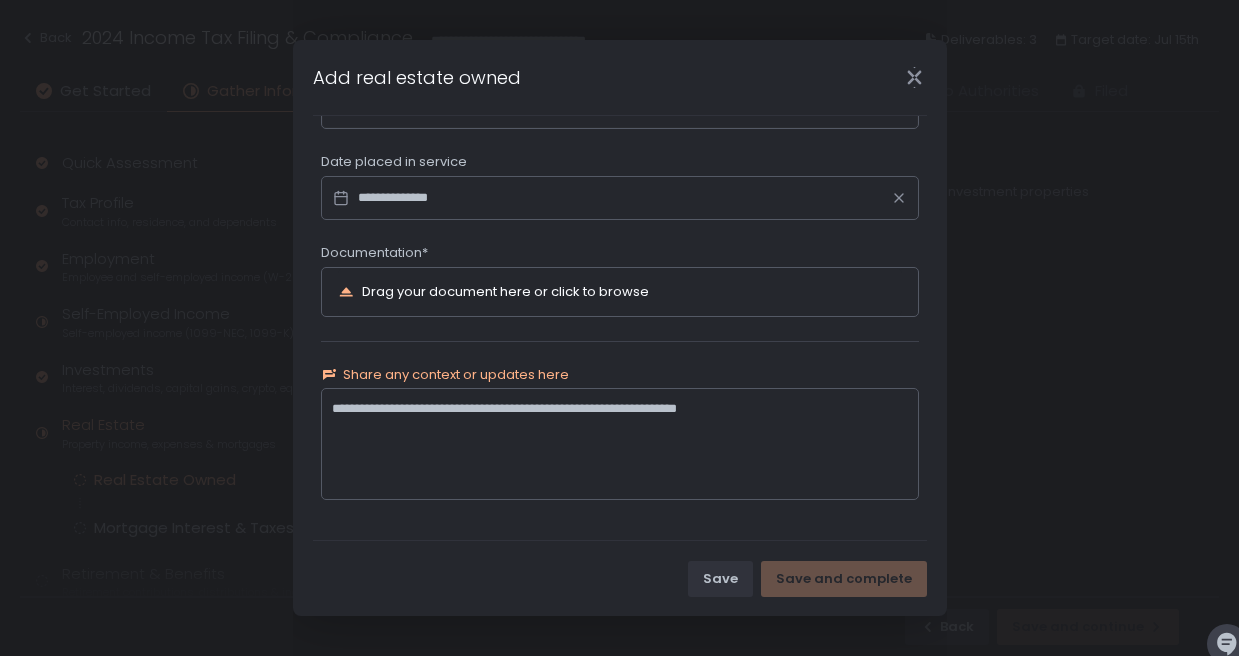 scroll, scrollTop: 1094, scrollLeft: 0, axis: vertical 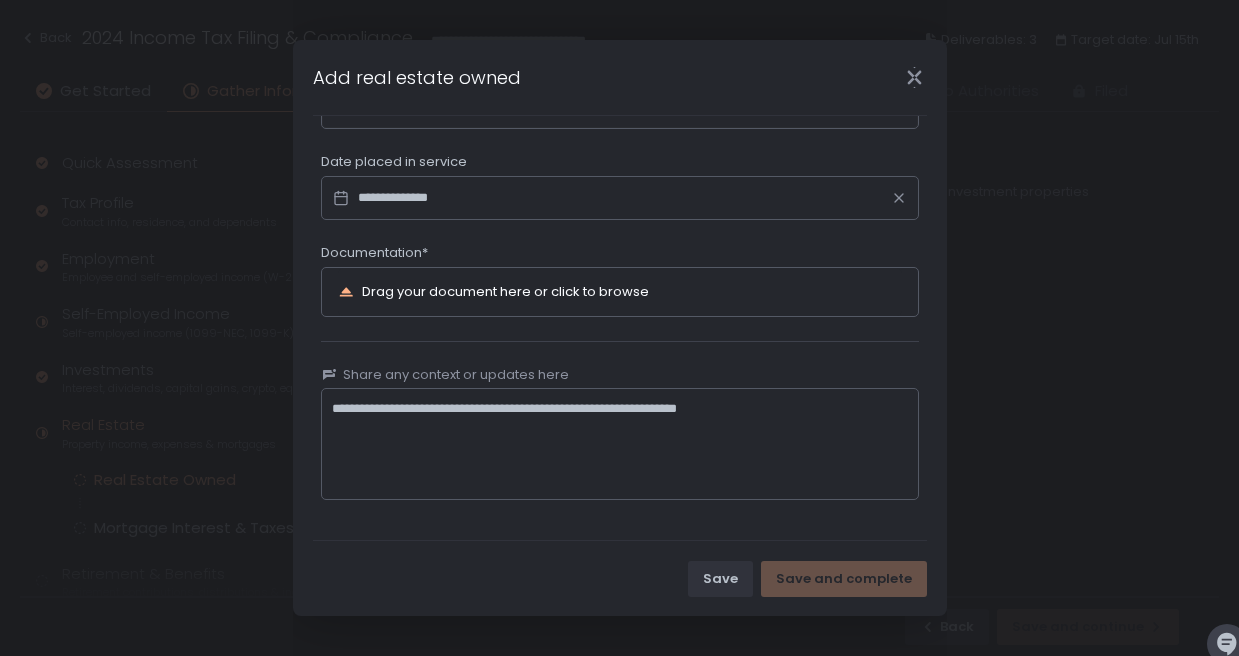 click on "Drag your document here or click to browse" at bounding box center [505, 291] 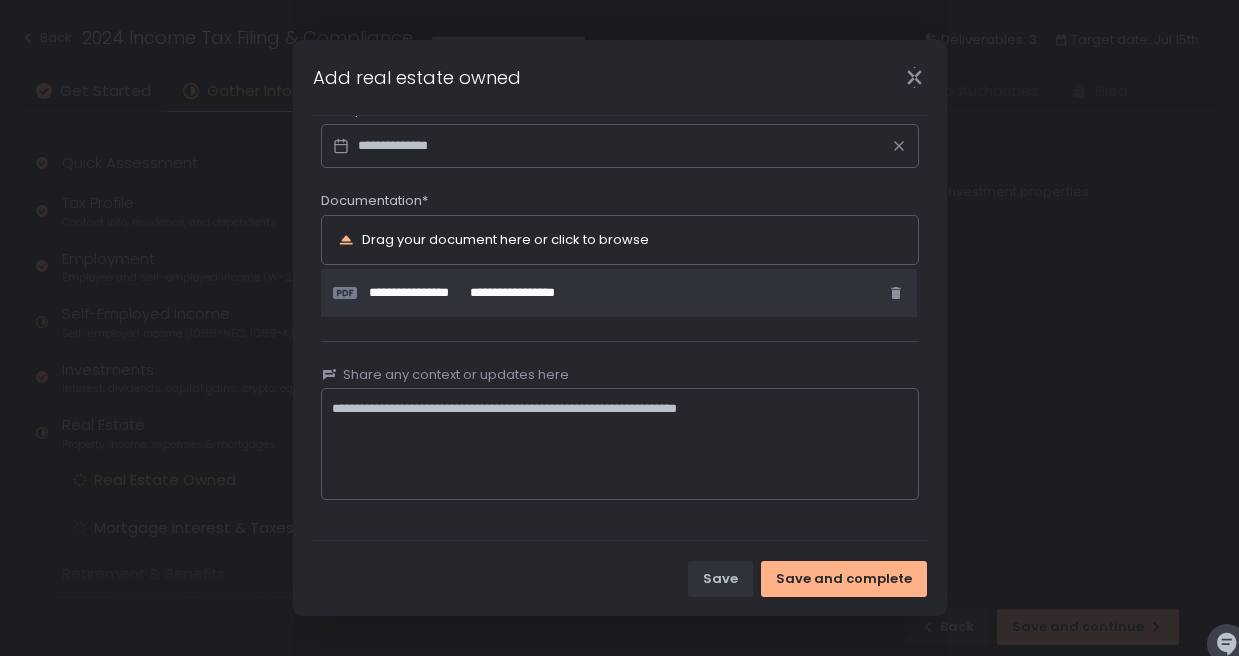 scroll, scrollTop: 1146, scrollLeft: 0, axis: vertical 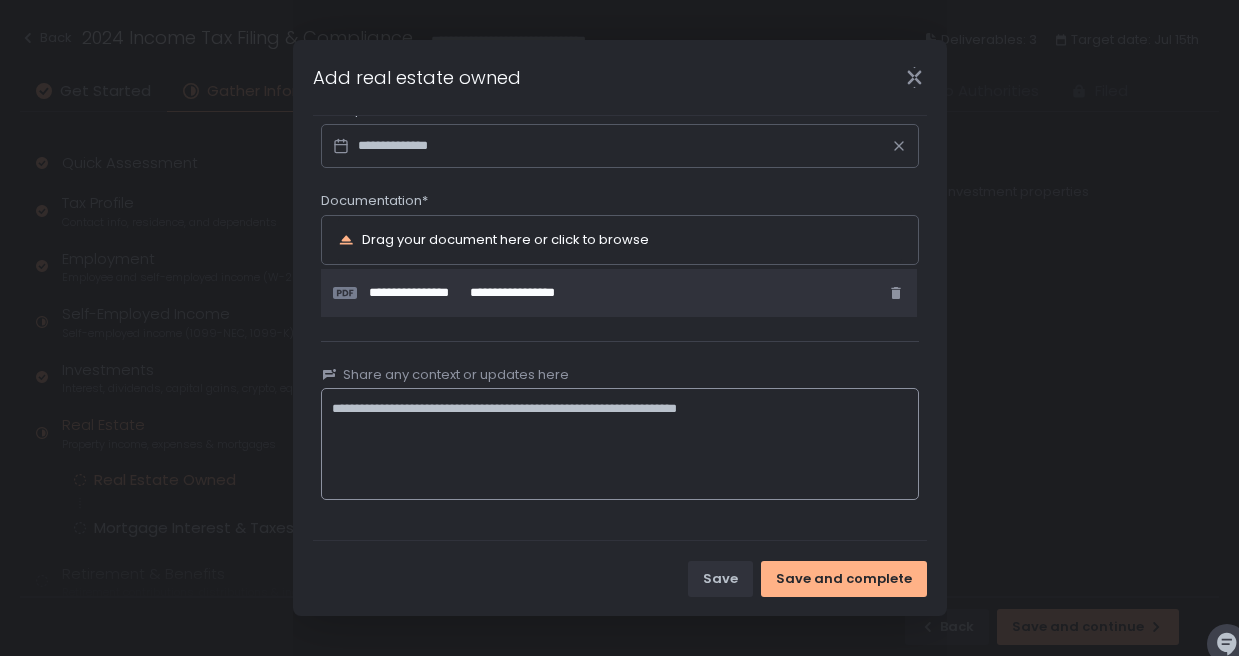 click on "**********" 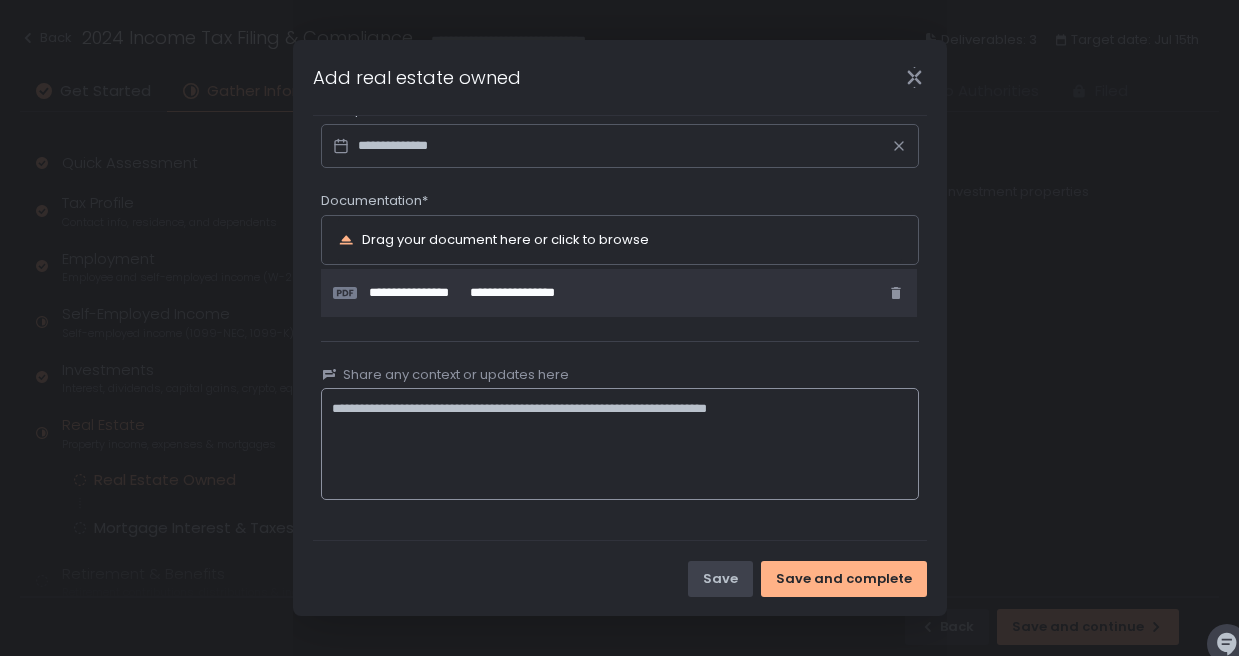 type on "**********" 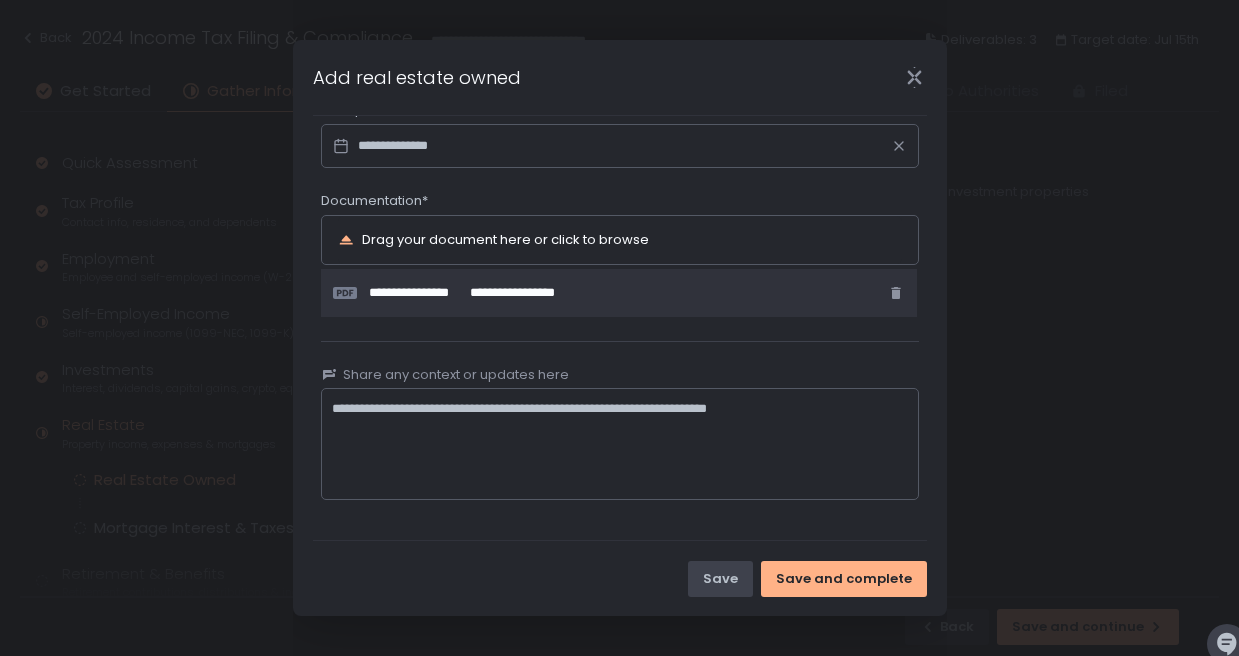 click on "Save" at bounding box center (720, 579) 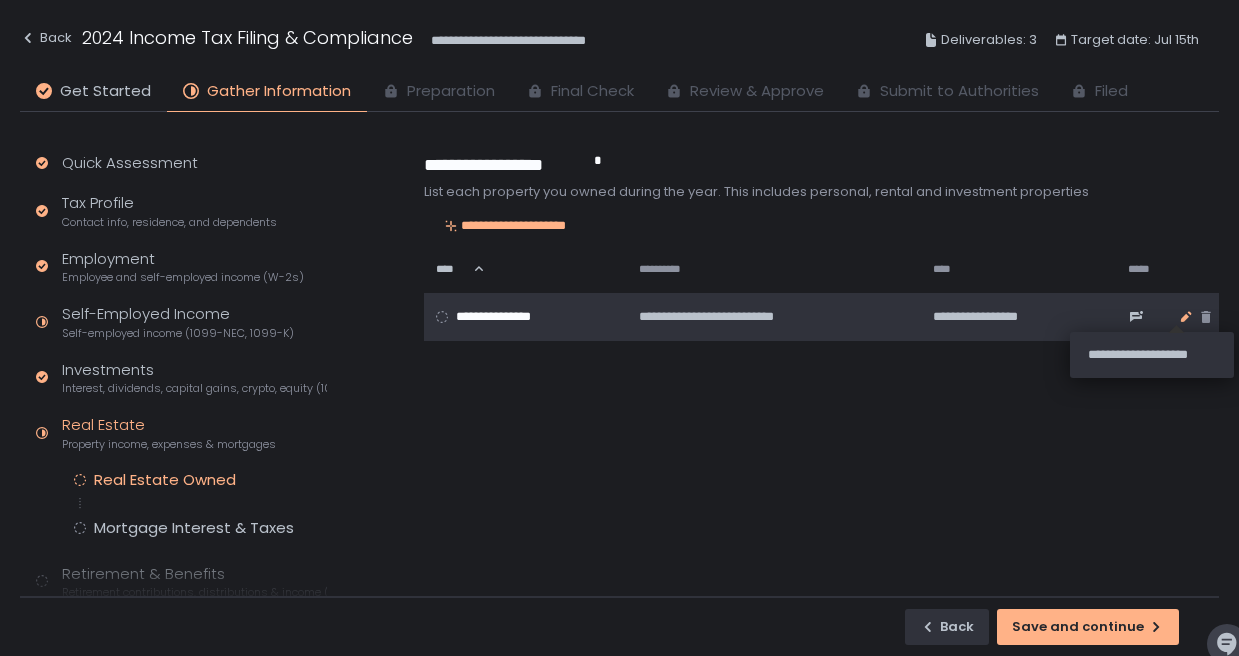 click 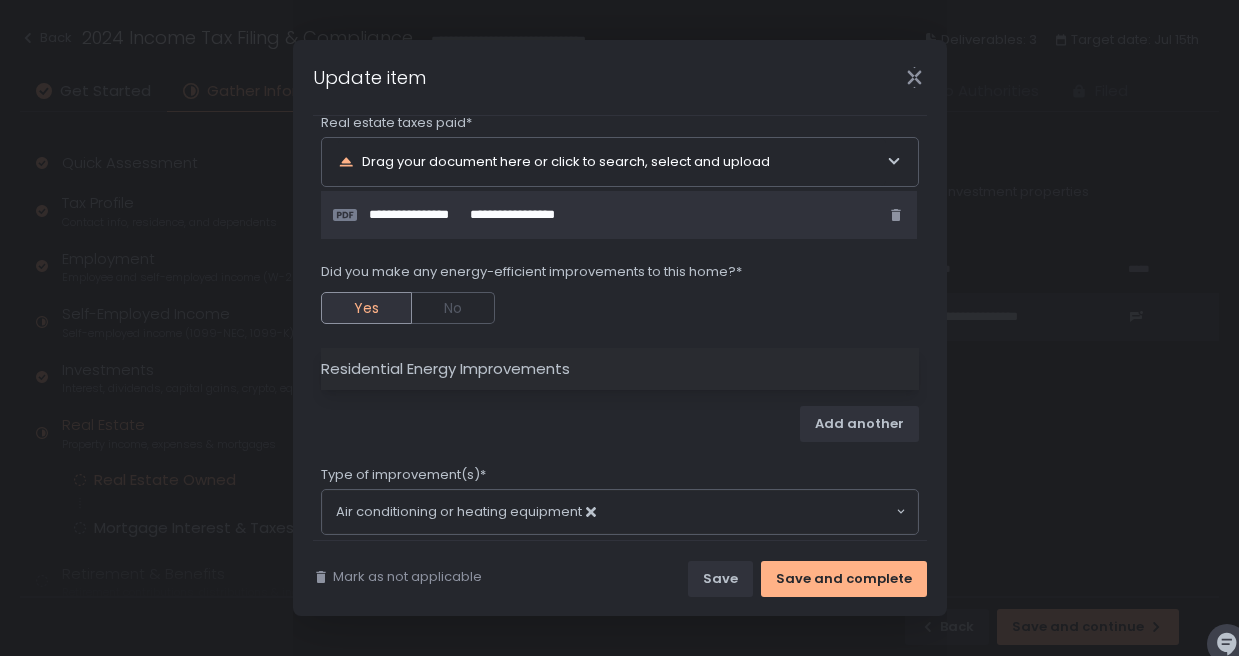 scroll, scrollTop: 671, scrollLeft: 0, axis: vertical 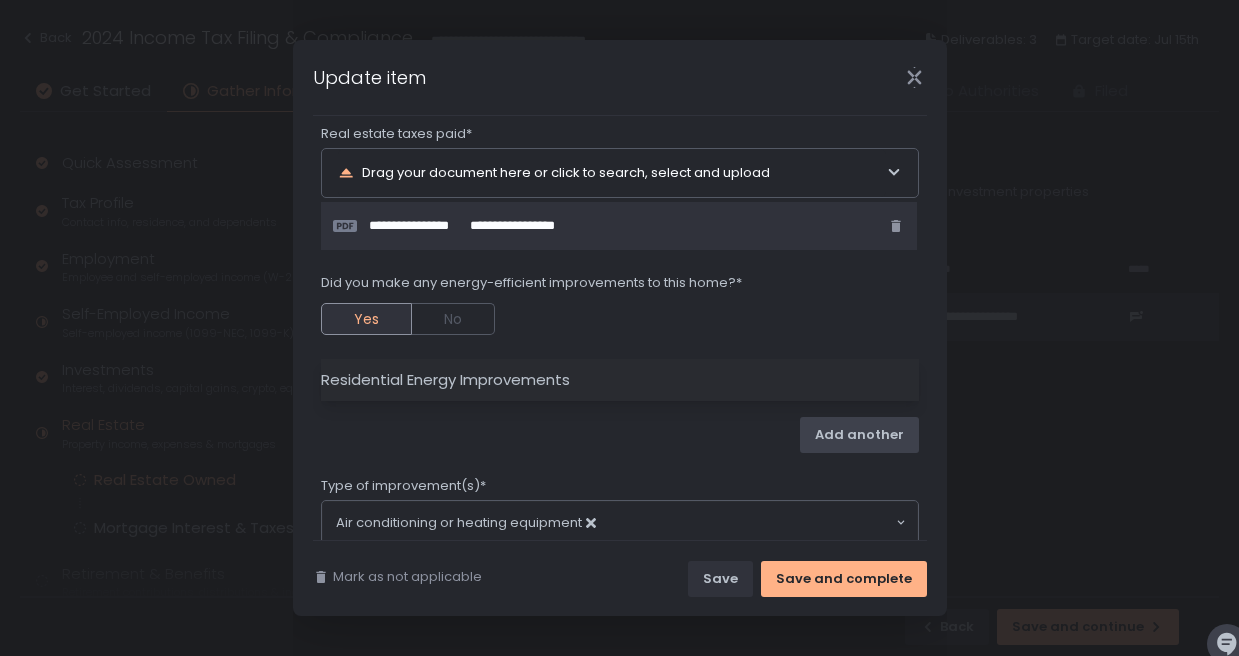 click on "Add another" at bounding box center [859, 435] 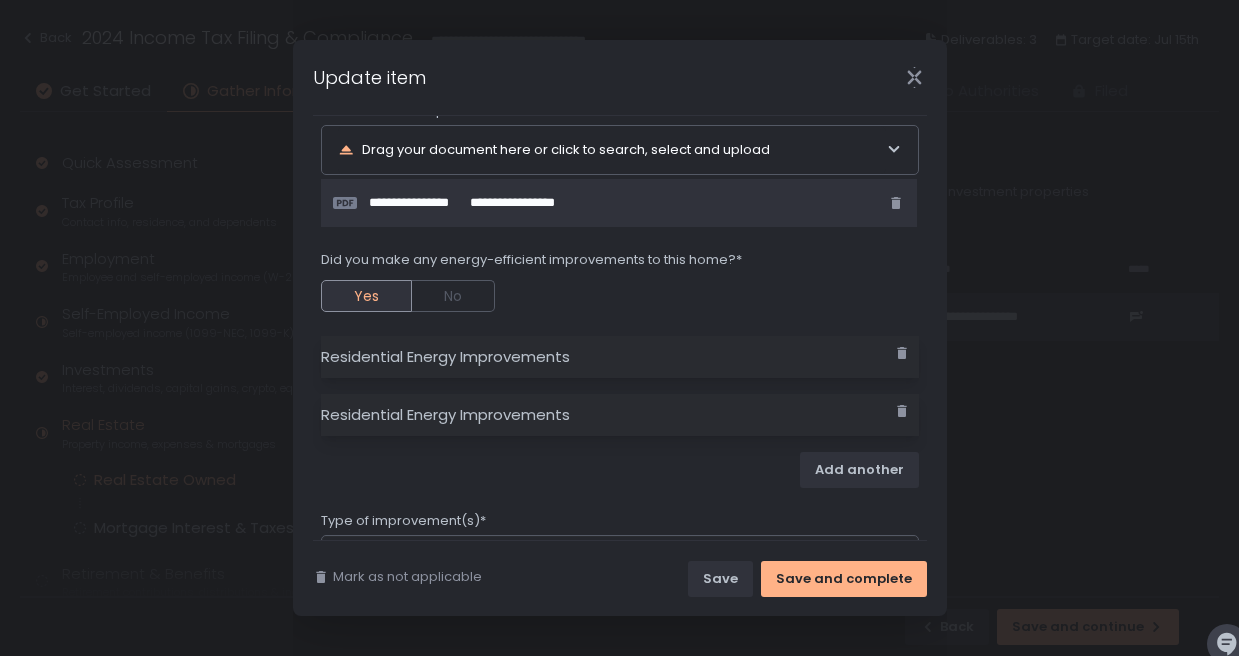 scroll, scrollTop: 696, scrollLeft: 0, axis: vertical 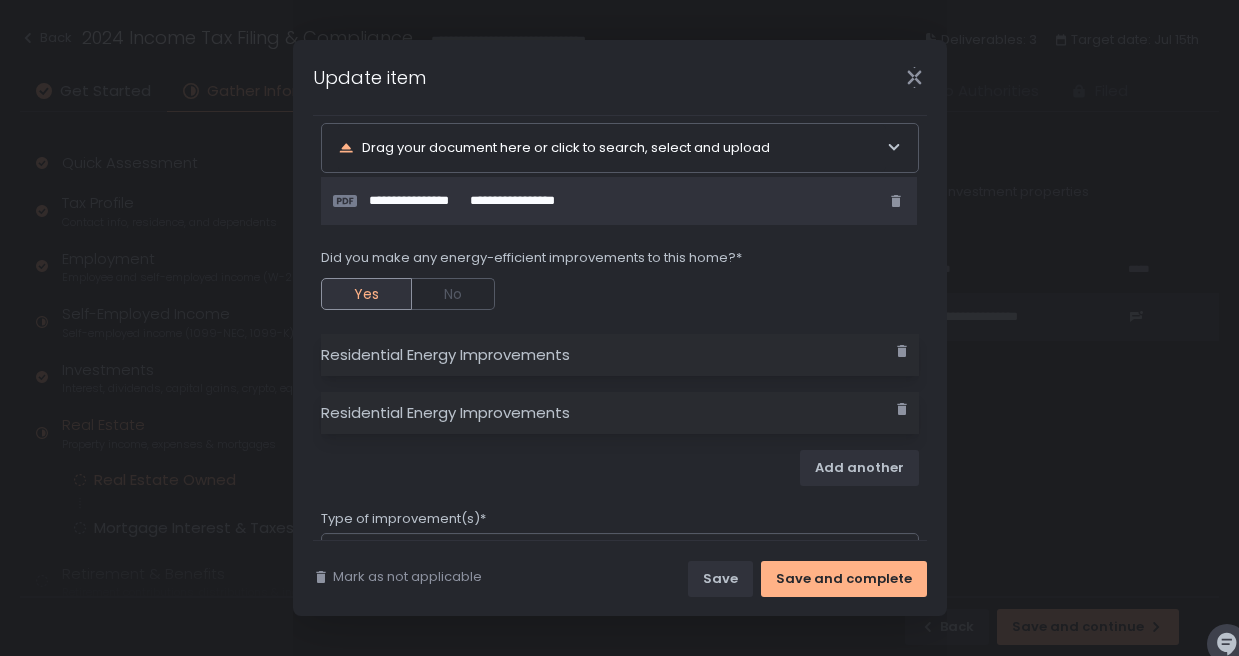 click on "Residential Energy Improvements" at bounding box center [445, 412] 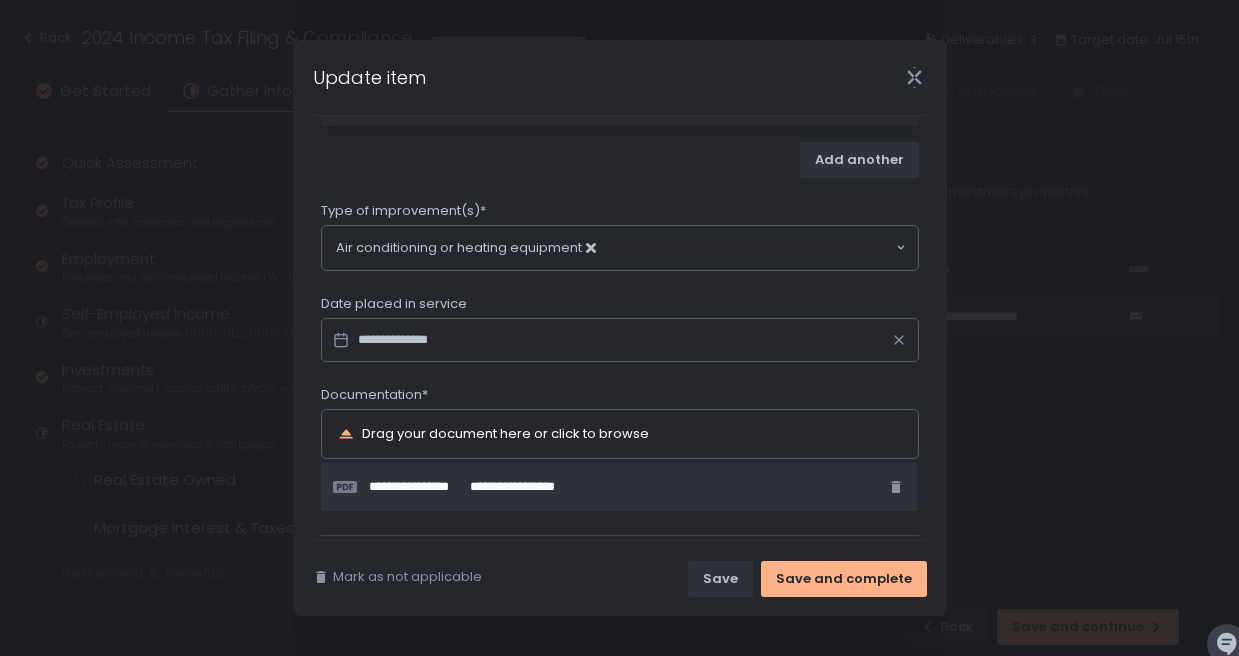 scroll, scrollTop: 985, scrollLeft: 0, axis: vertical 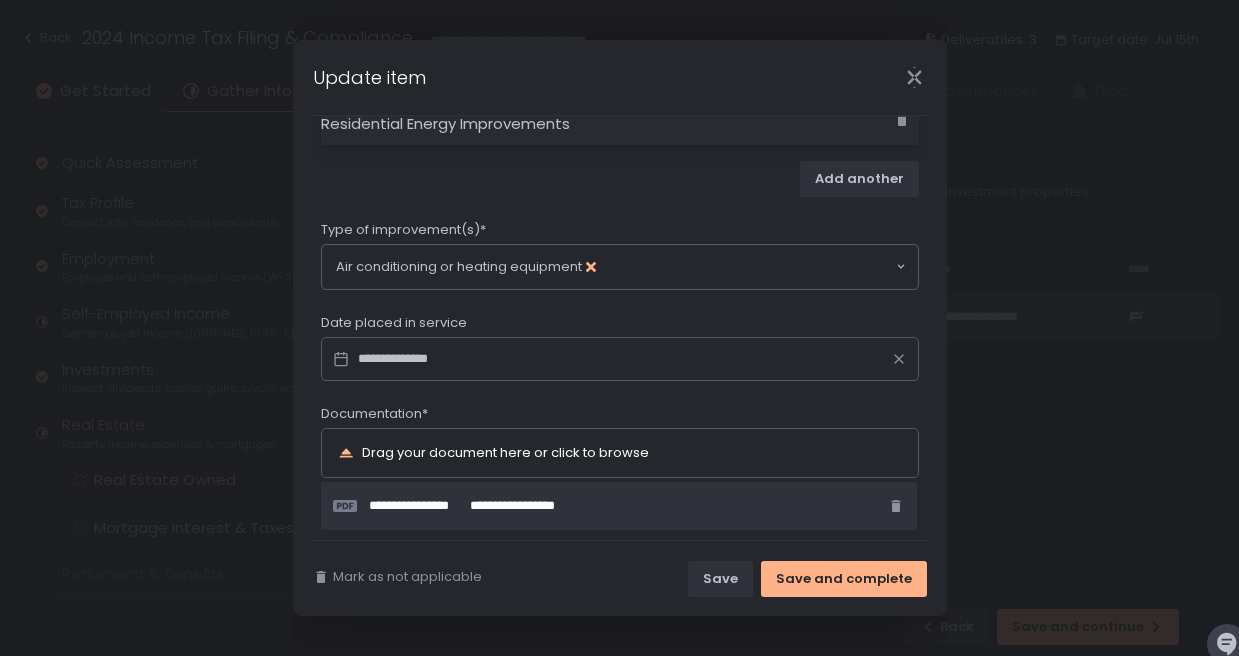 click 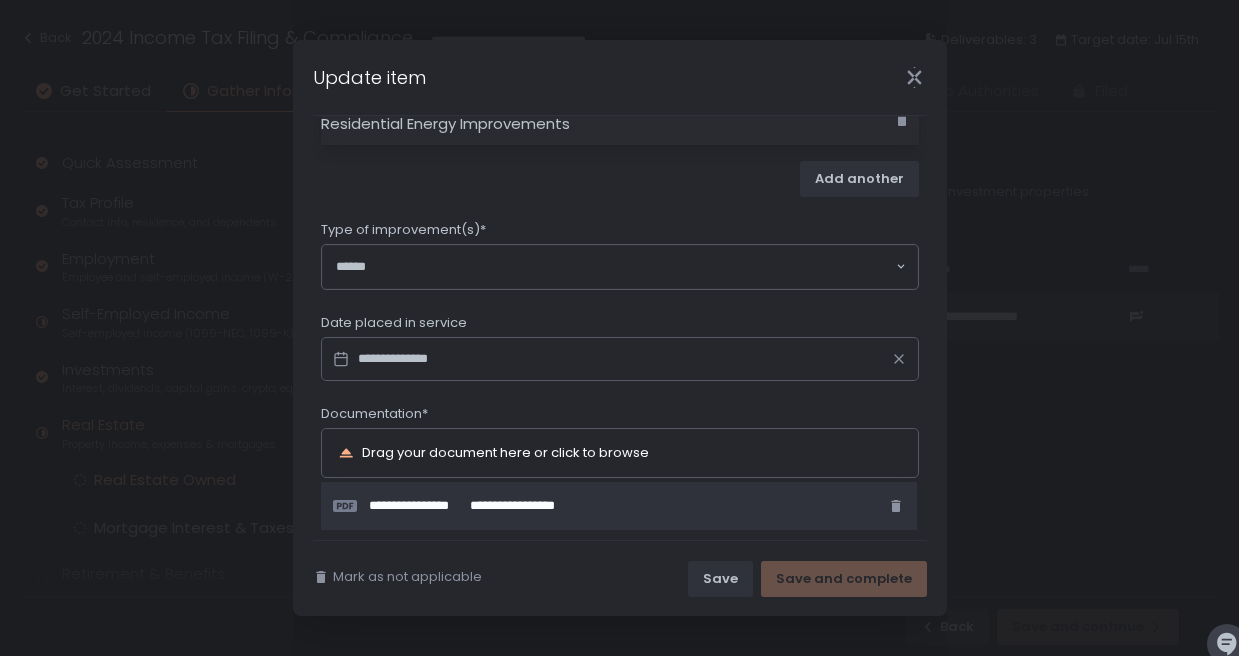 click 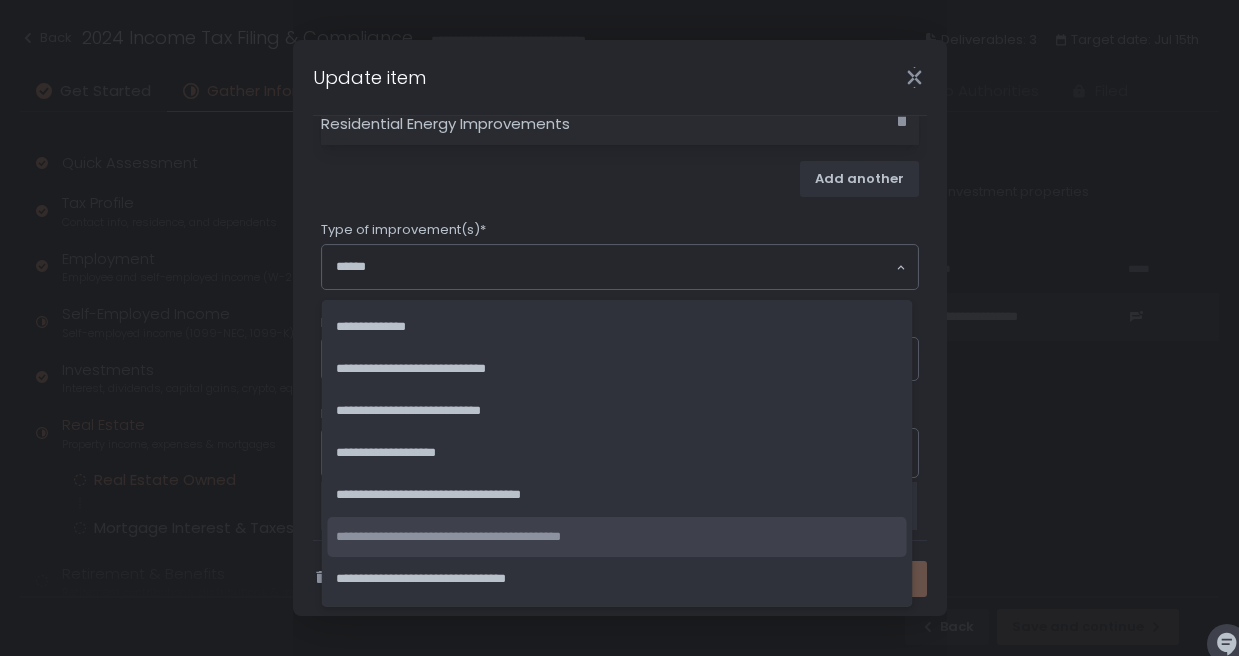 click on "**********" 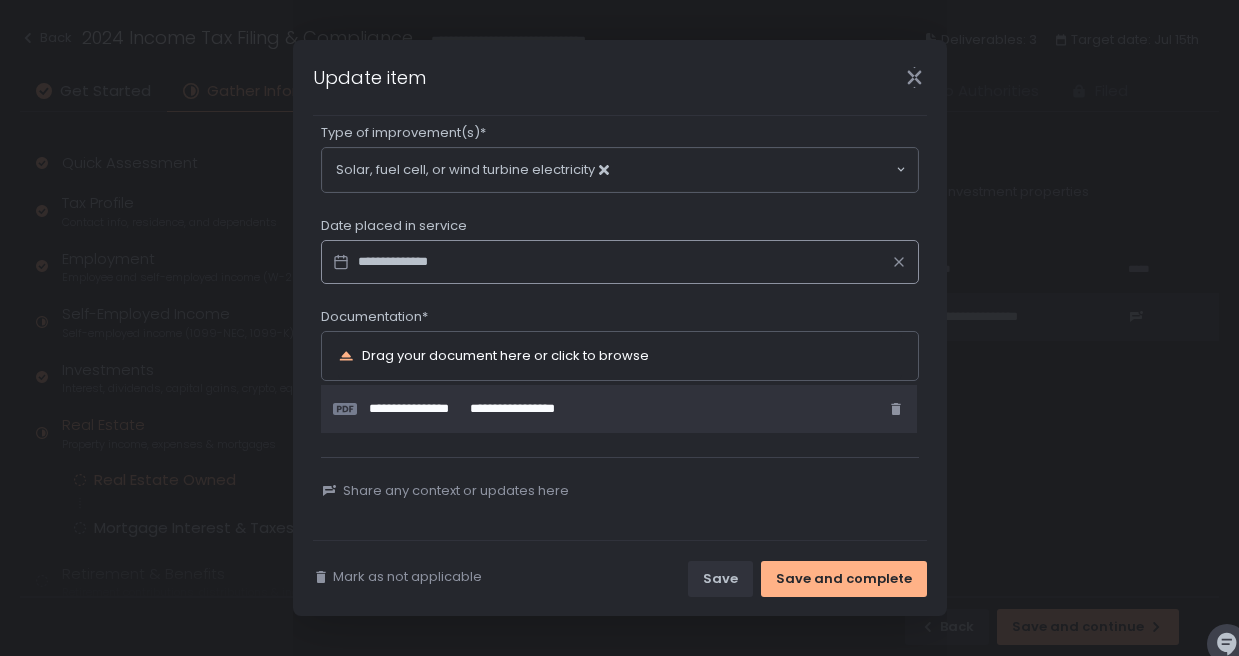 scroll, scrollTop: 1084, scrollLeft: 0, axis: vertical 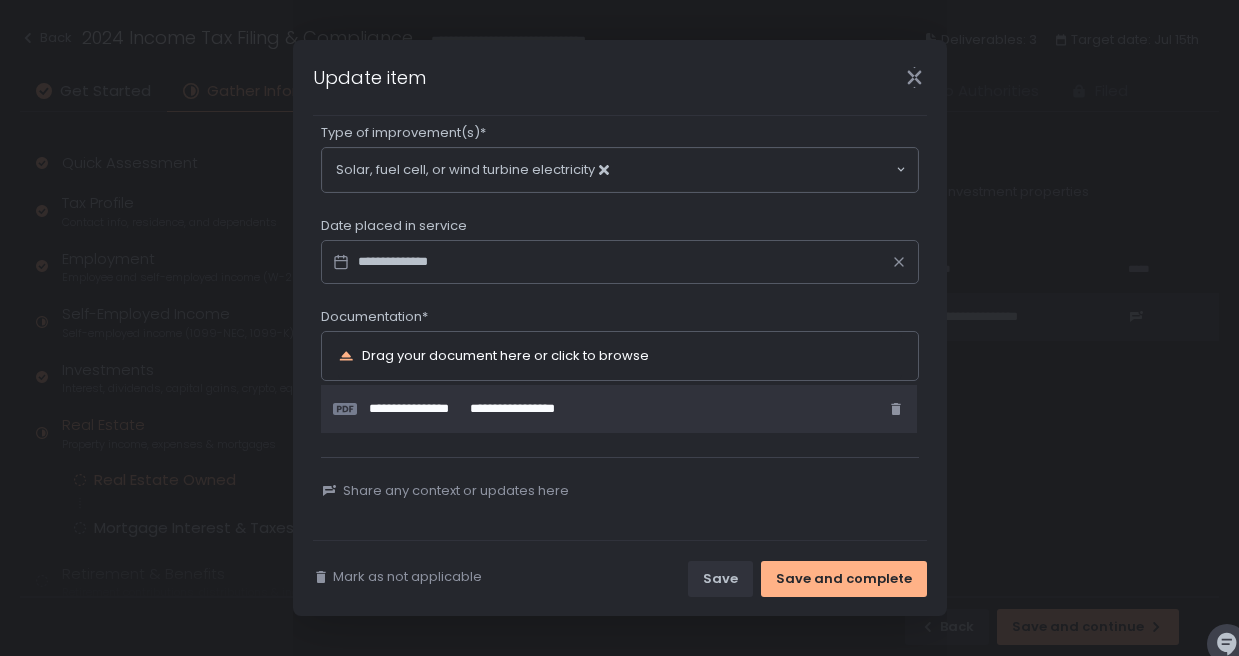click on "Solar, fuel cell, or wind turbine electricity" 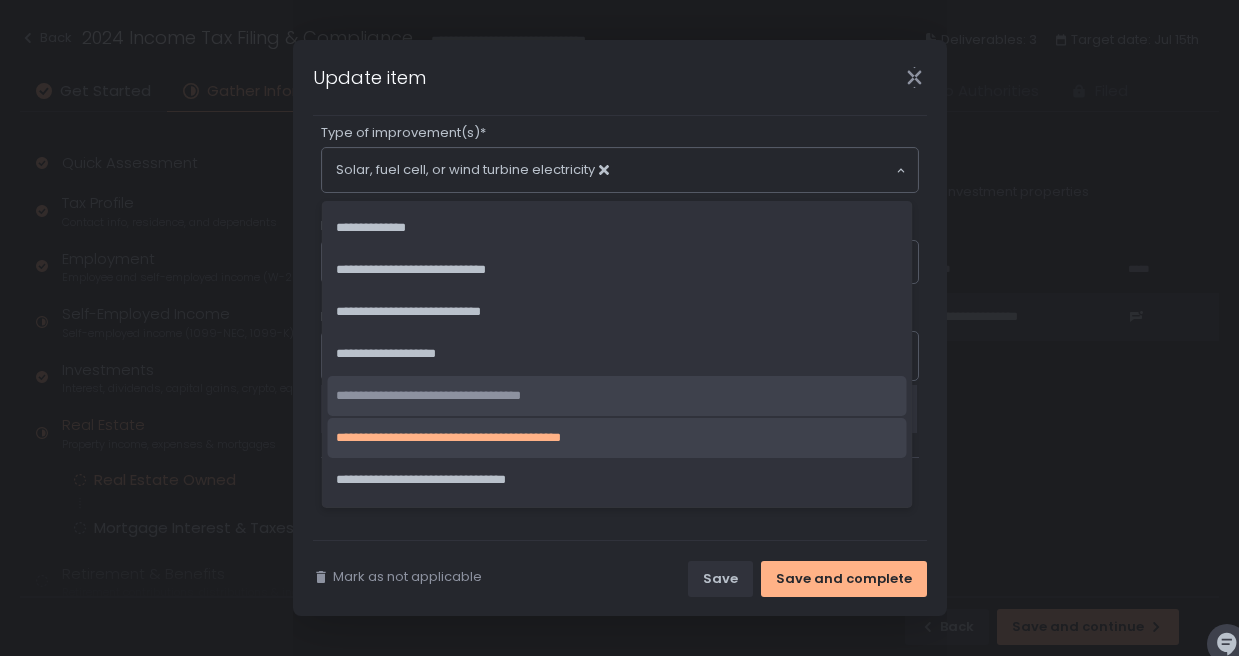 click on "**********" 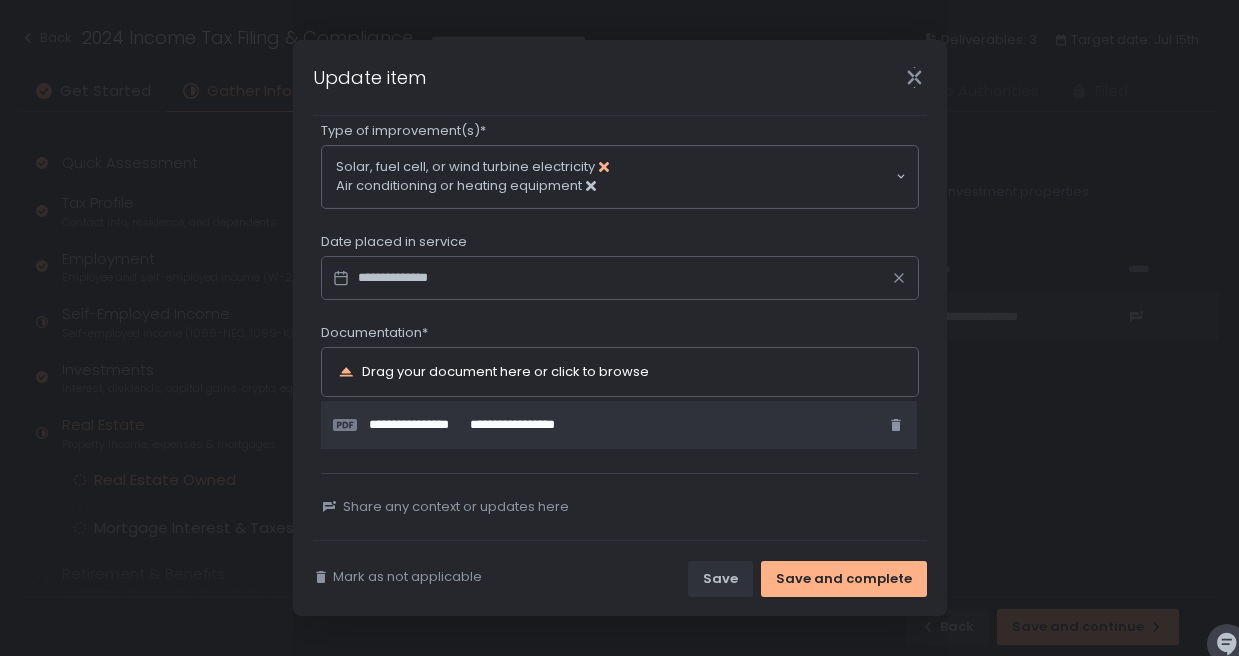 click 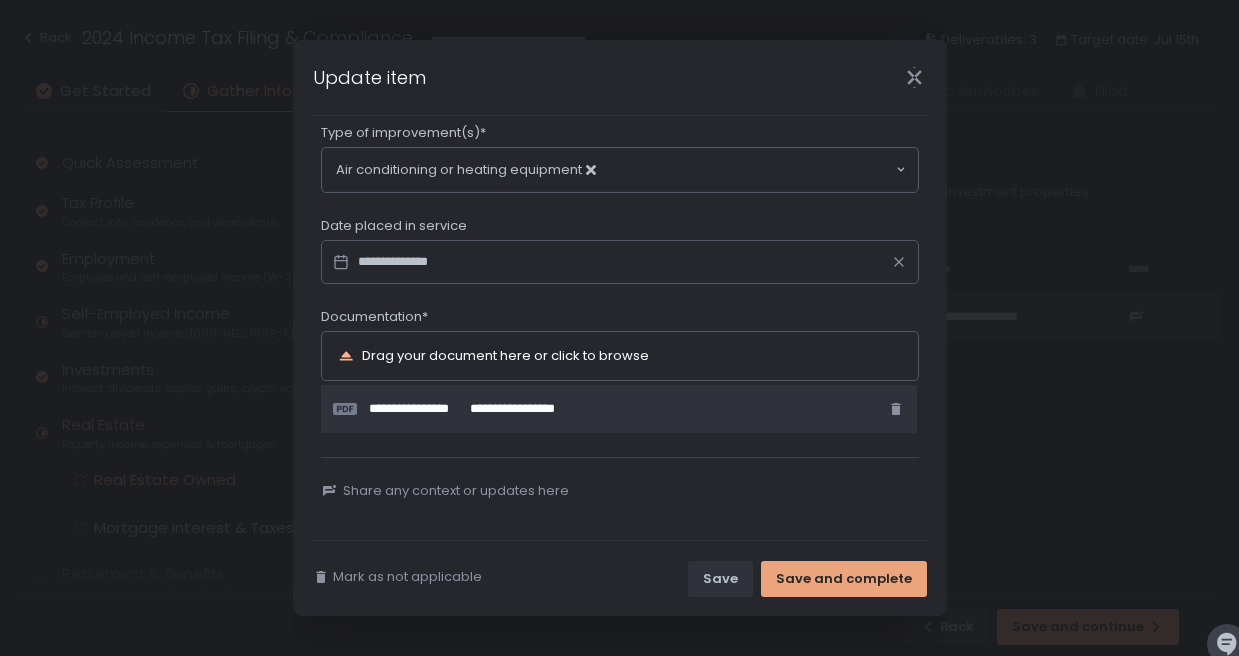 click on "Save and complete" at bounding box center (844, 579) 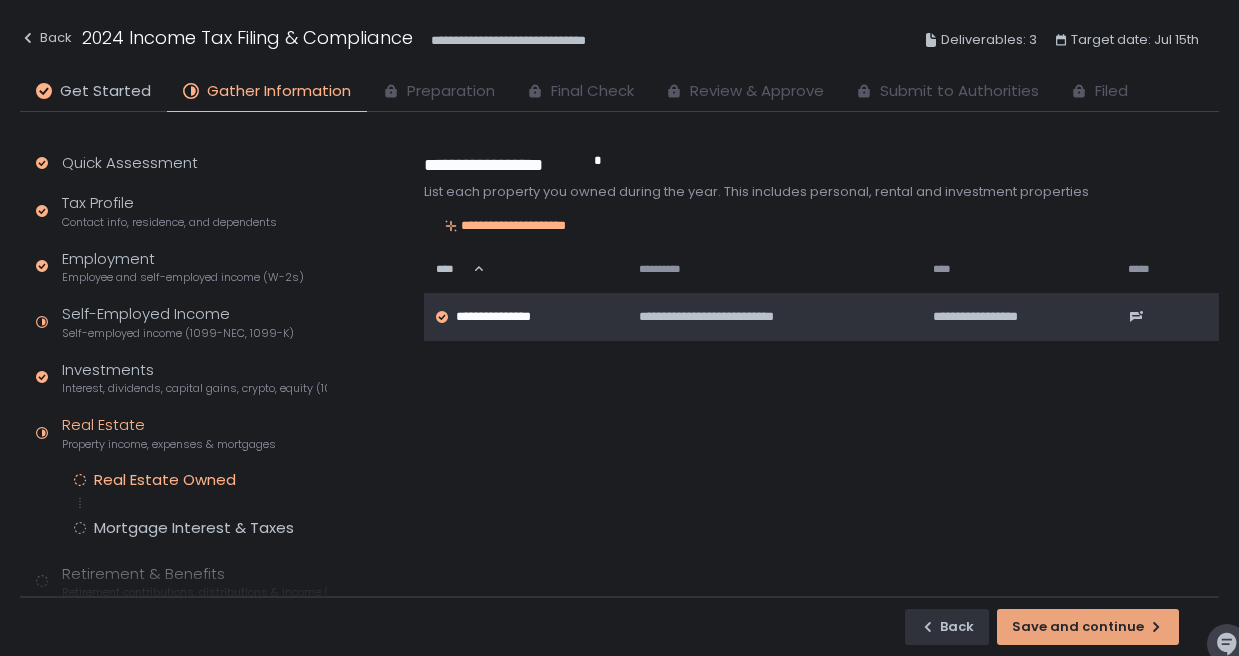 click on "Save and continue" 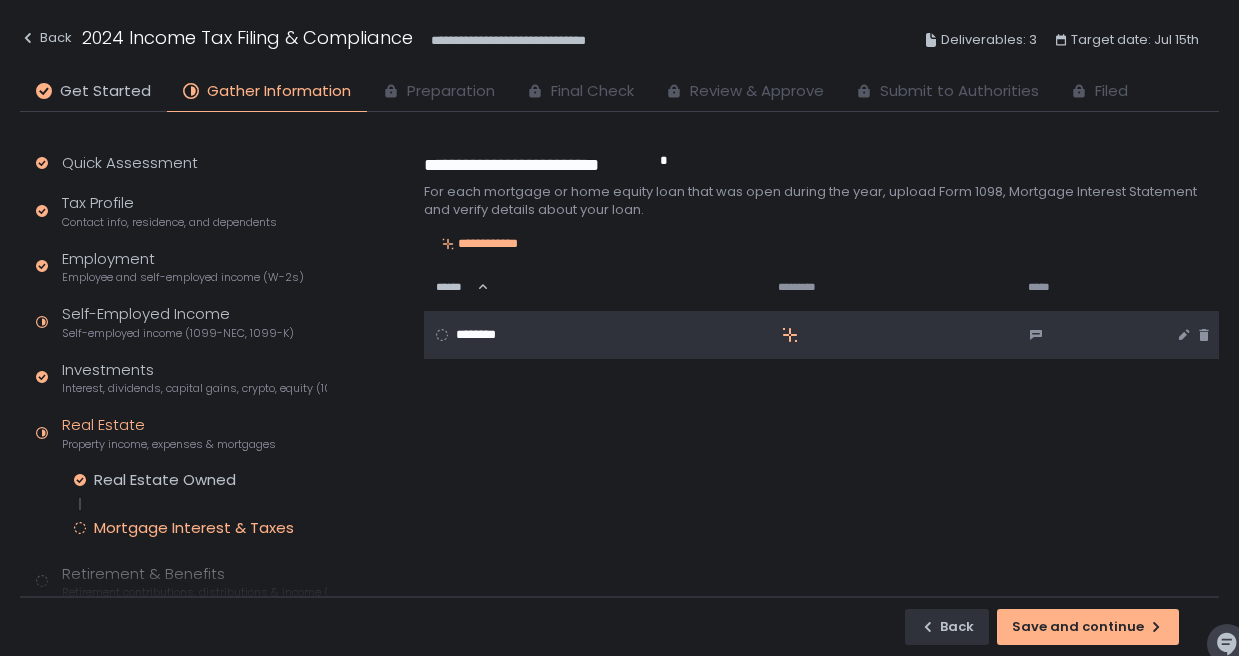 click on "********" at bounding box center [584, 335] 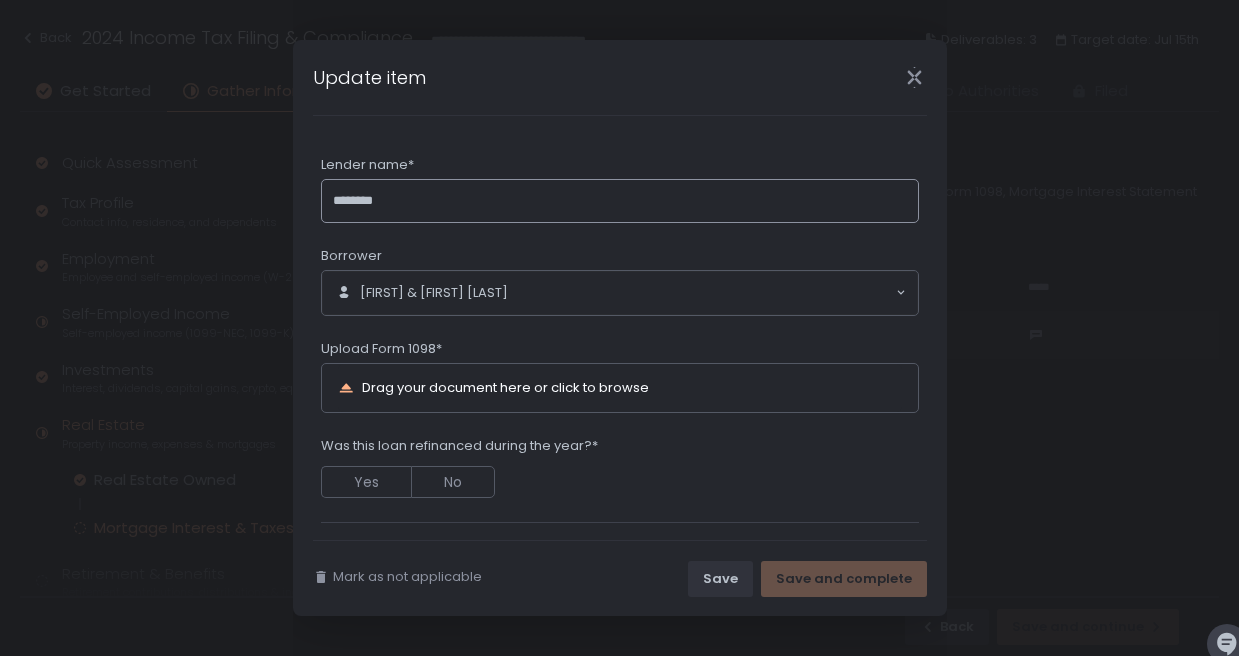 scroll, scrollTop: 0, scrollLeft: 0, axis: both 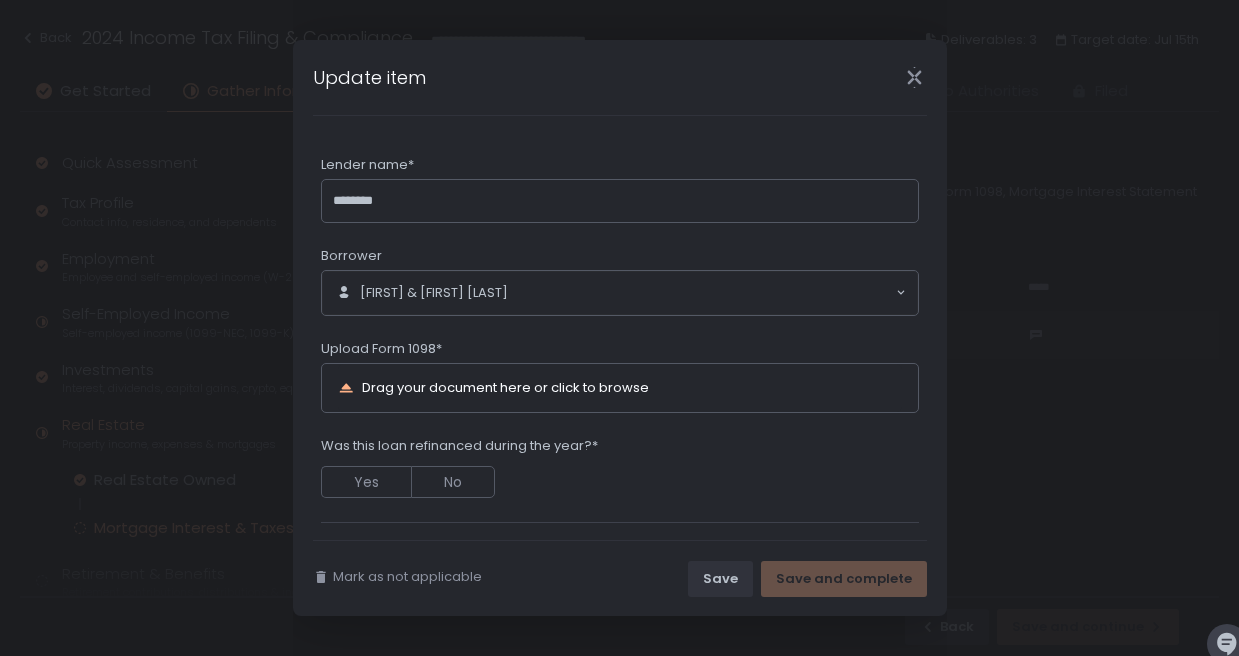 click on "Drag your document here or click to browse" at bounding box center [505, 387] 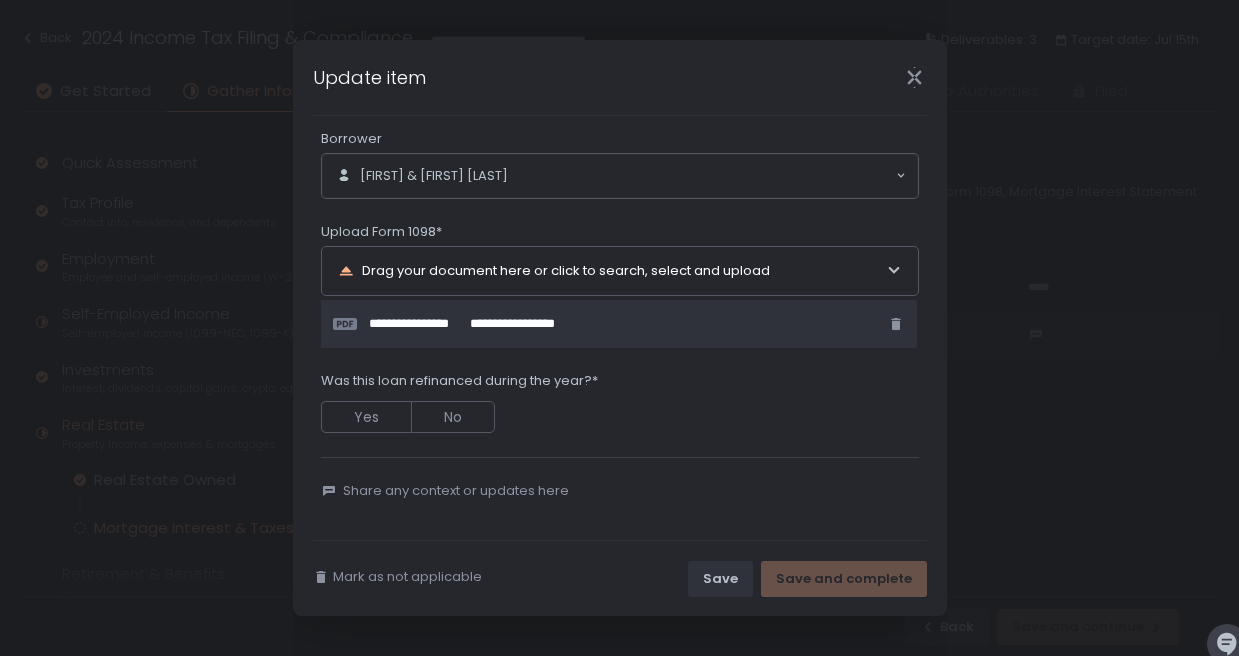scroll, scrollTop: 119, scrollLeft: 0, axis: vertical 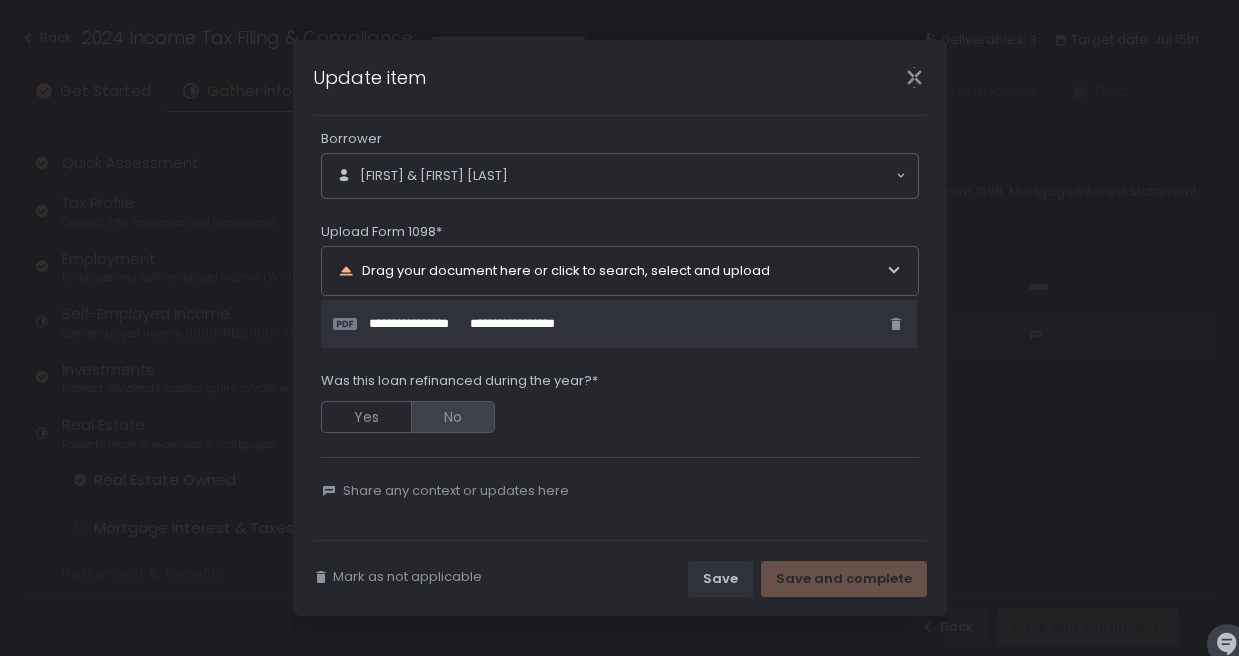 click on "No" at bounding box center (453, 417) 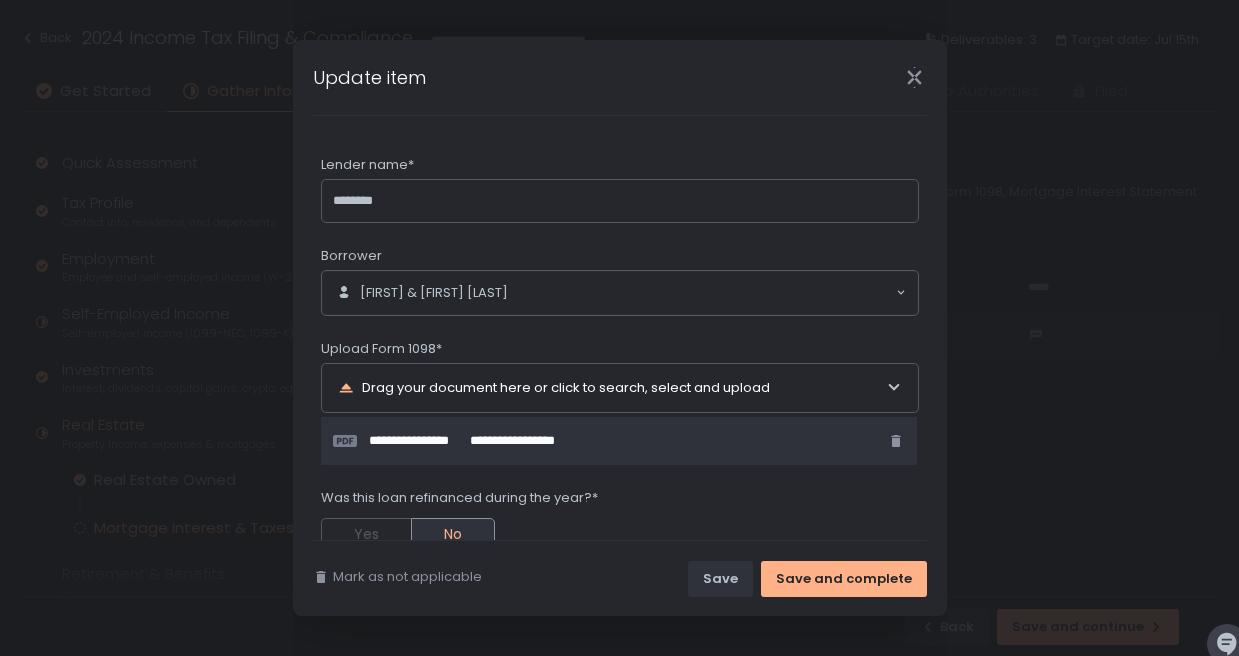 scroll, scrollTop: 0, scrollLeft: 0, axis: both 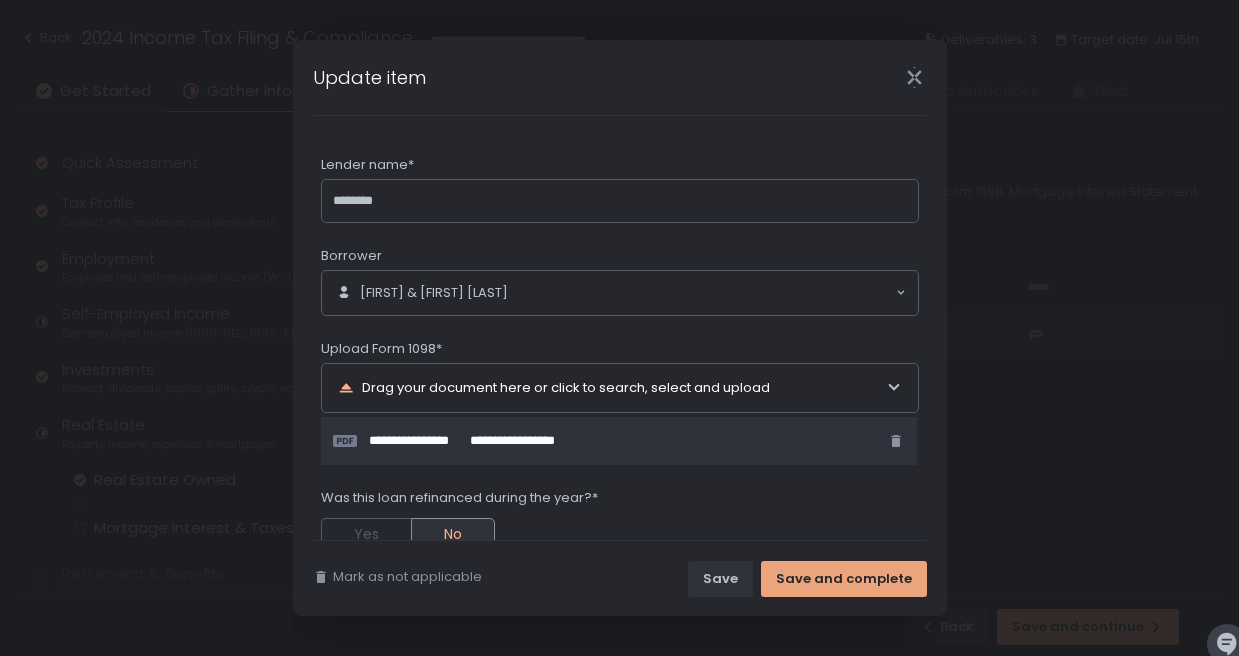 click on "Save and complete" at bounding box center (844, 579) 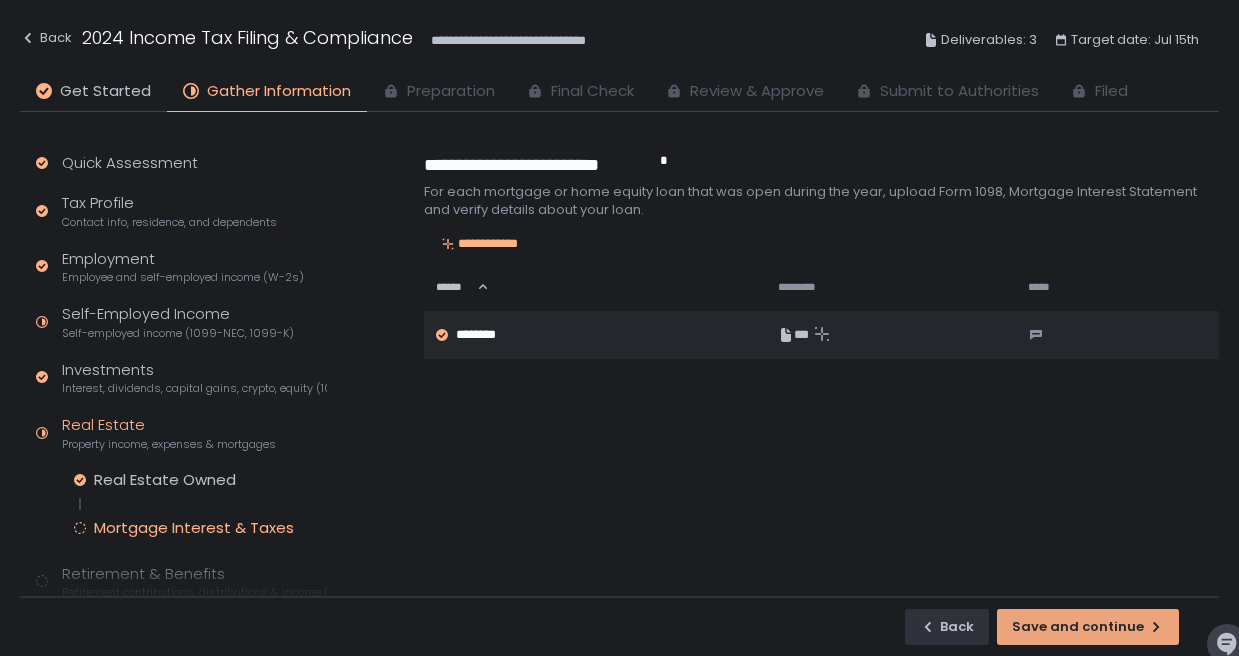 click on "Save and continue" 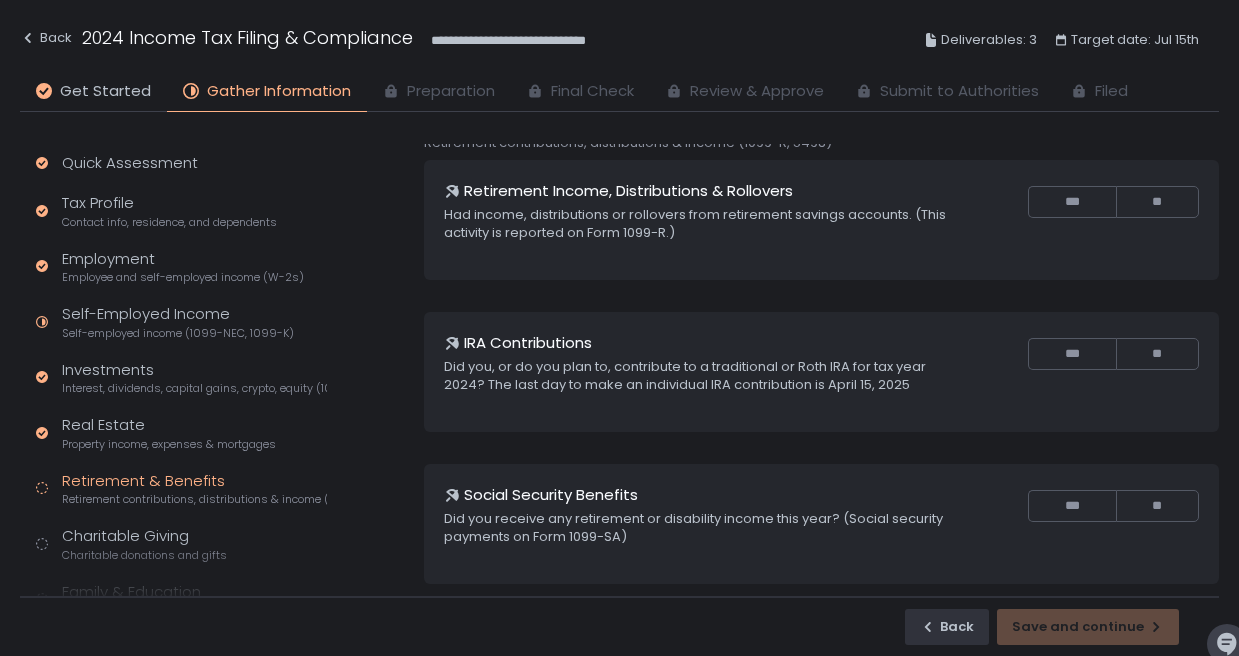 scroll, scrollTop: 69, scrollLeft: 0, axis: vertical 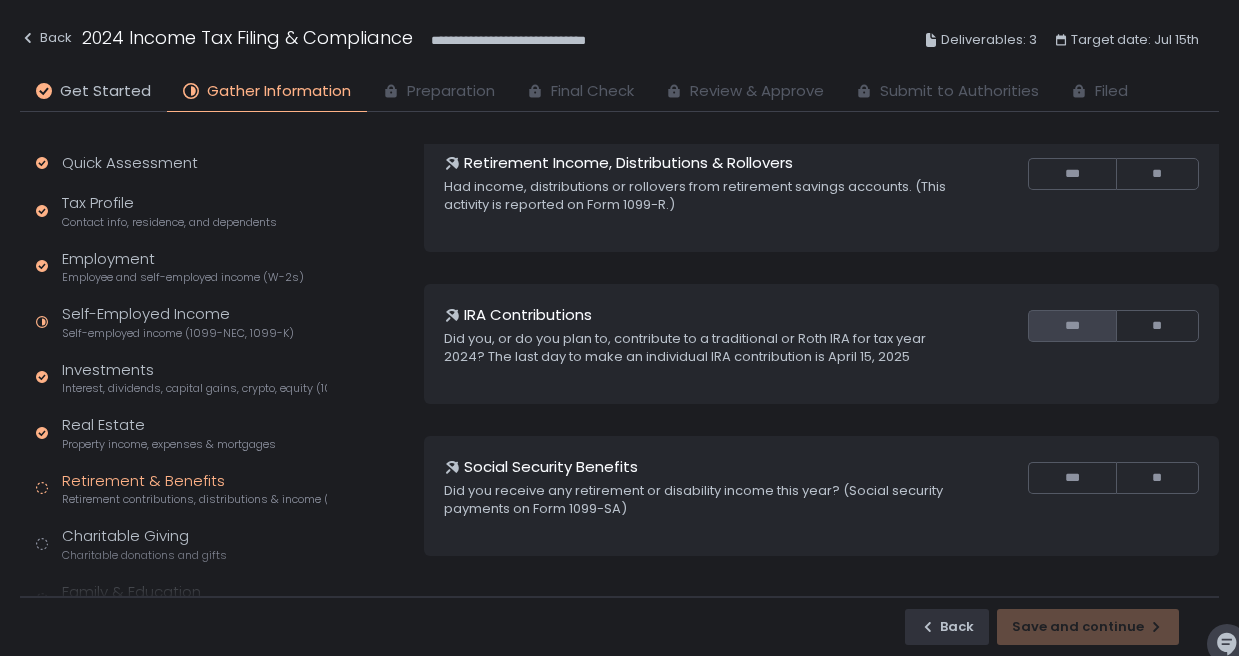 click on "***" at bounding box center (1071, 326) 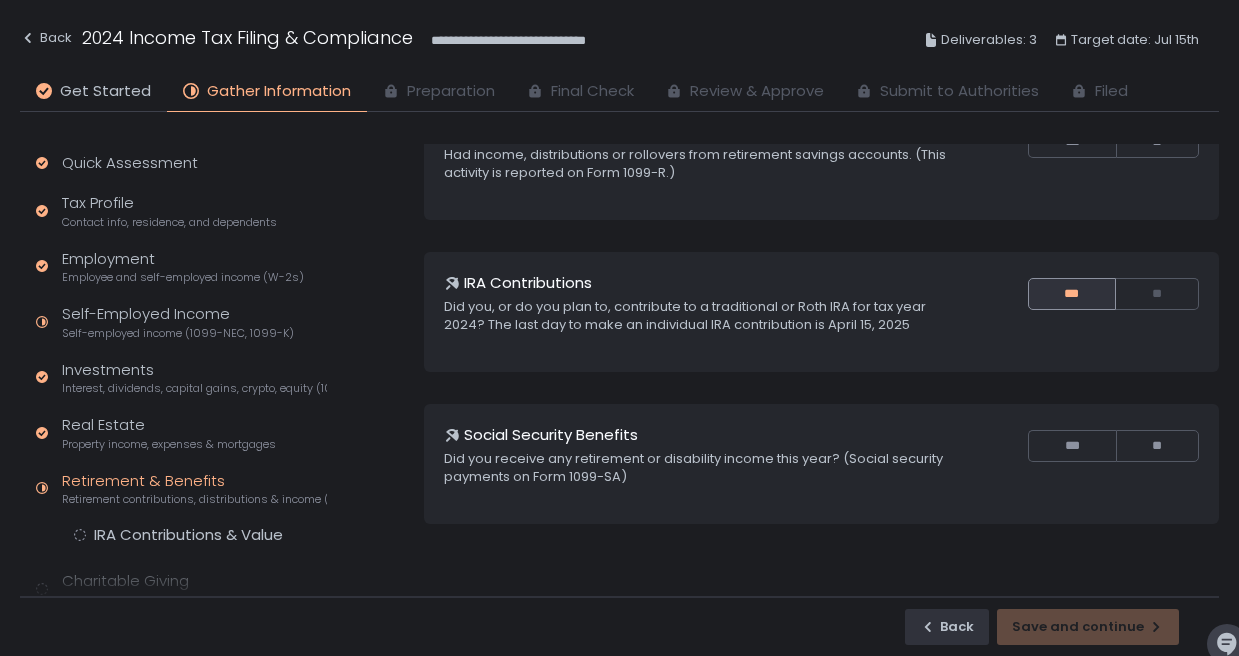 scroll, scrollTop: 114, scrollLeft: 0, axis: vertical 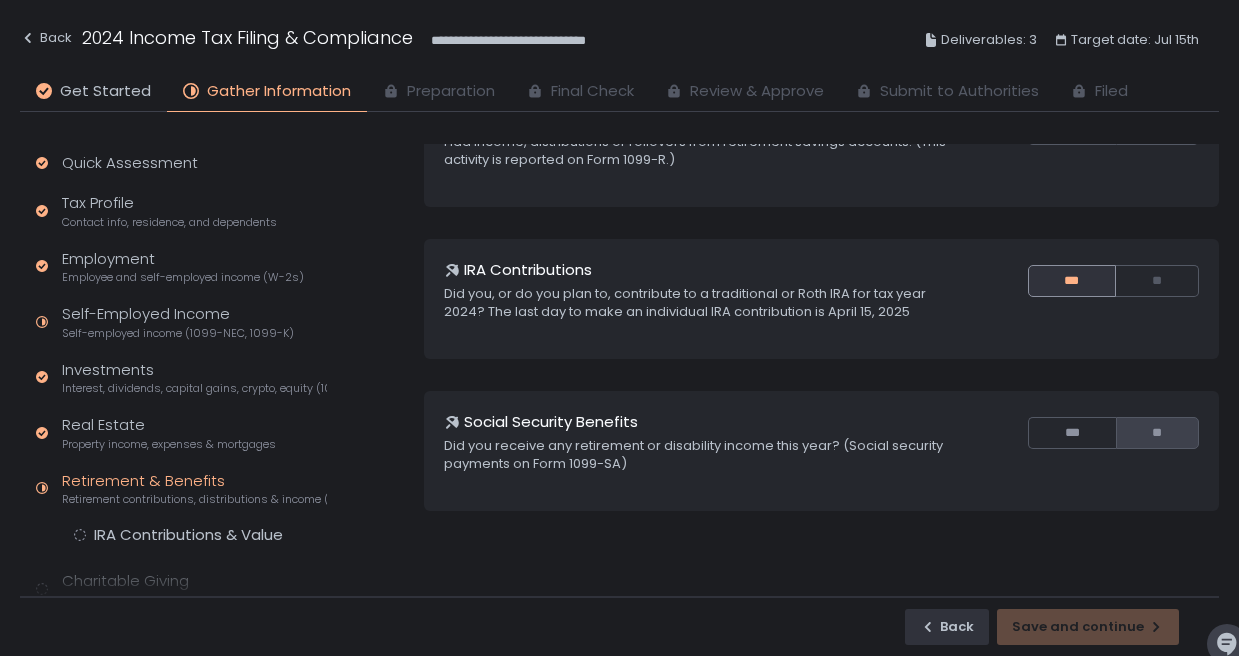 click on "**" at bounding box center [1157, 433] 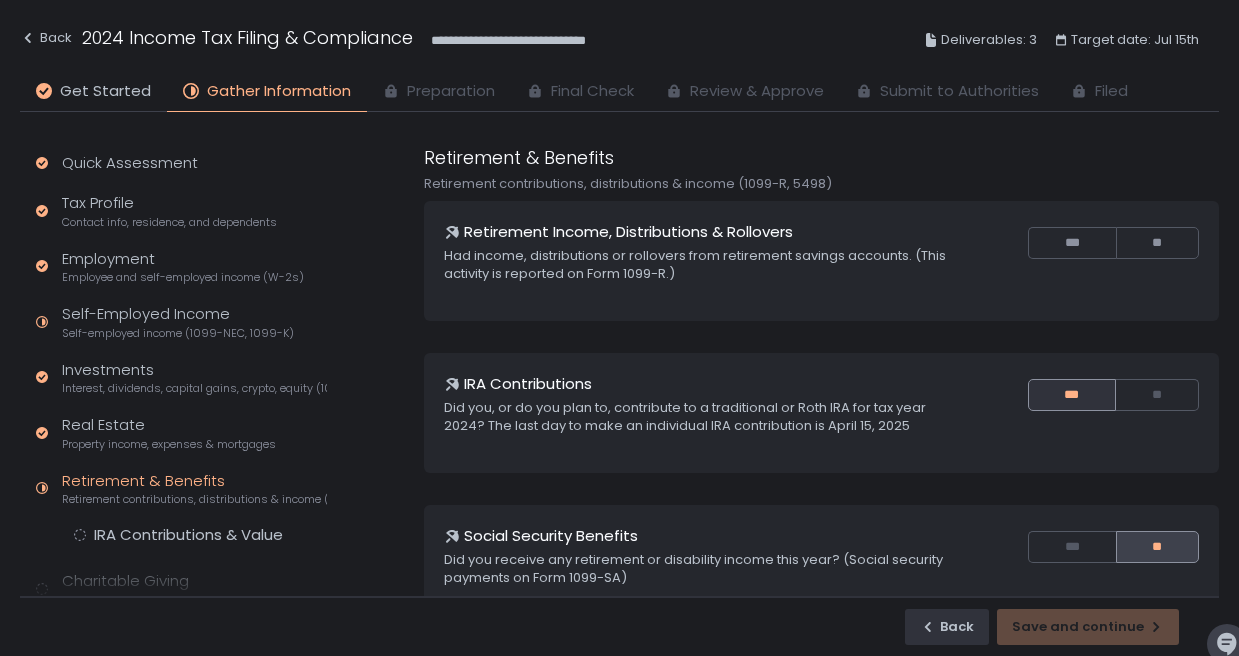 scroll, scrollTop: 0, scrollLeft: 0, axis: both 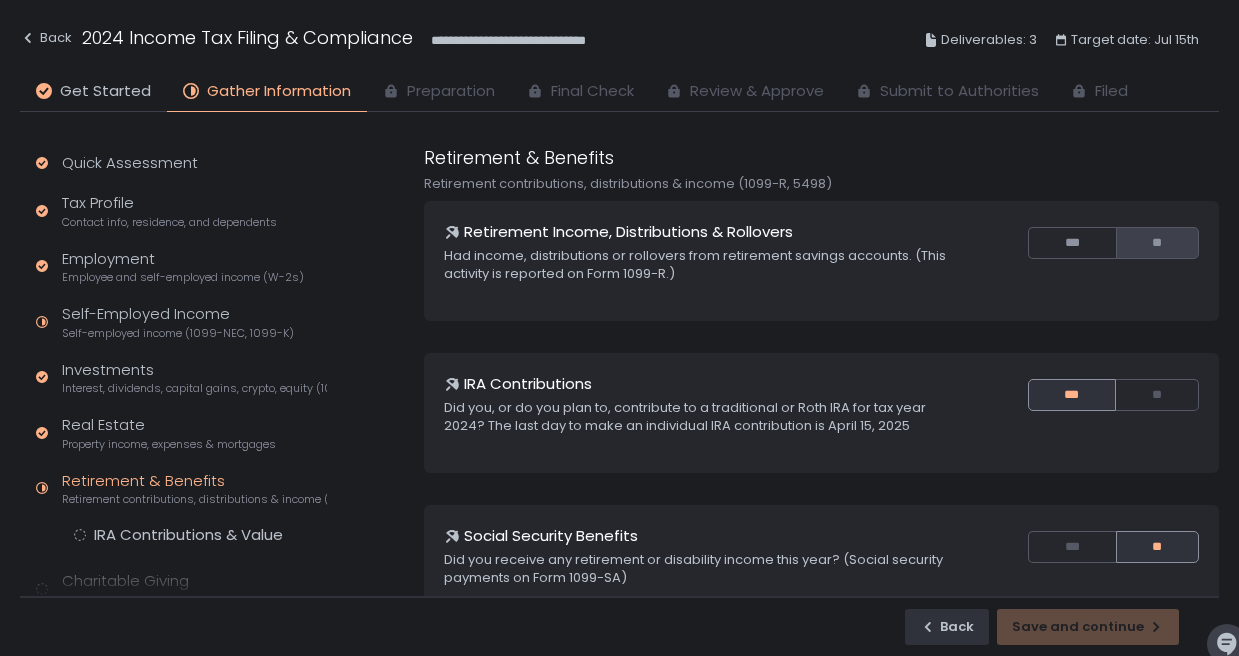 click on "**" at bounding box center (1157, 243) 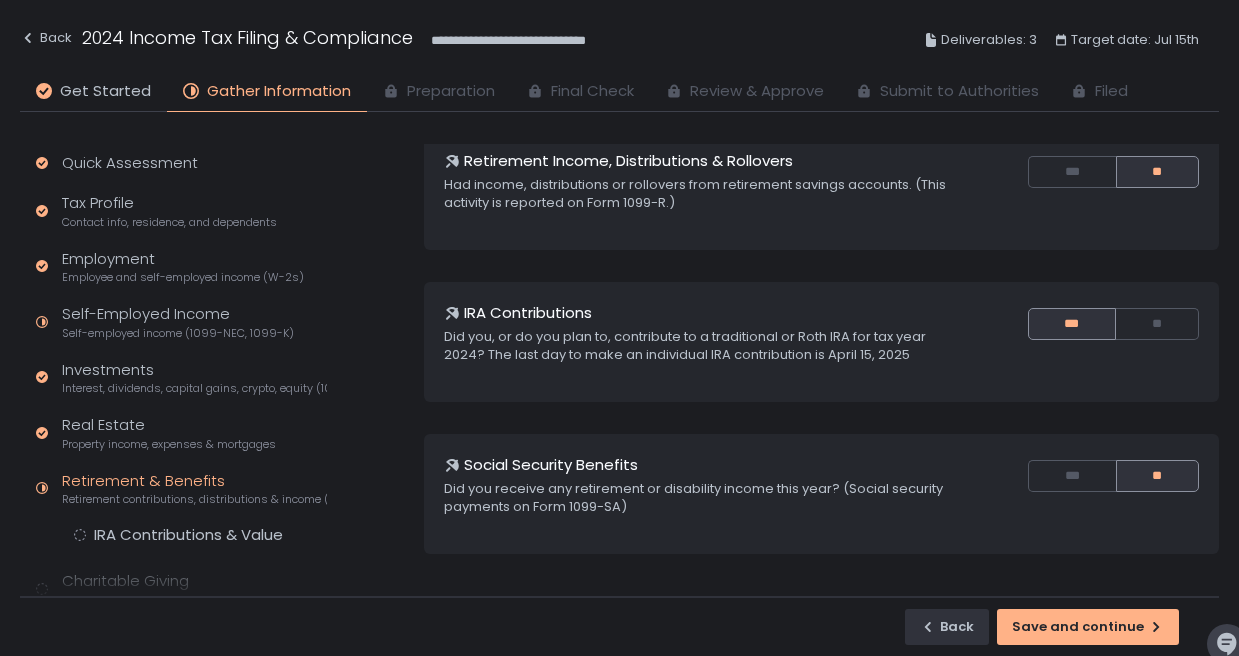 scroll, scrollTop: 83, scrollLeft: 0, axis: vertical 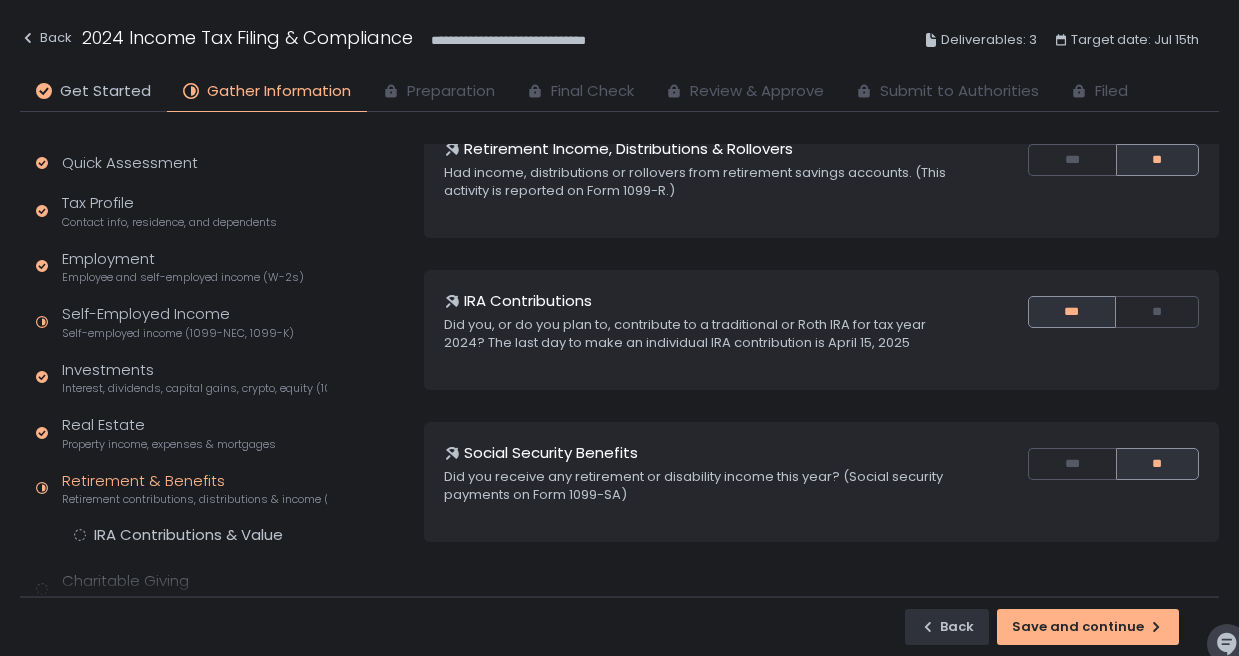 click on "Back Save and continue" at bounding box center (619, 626) 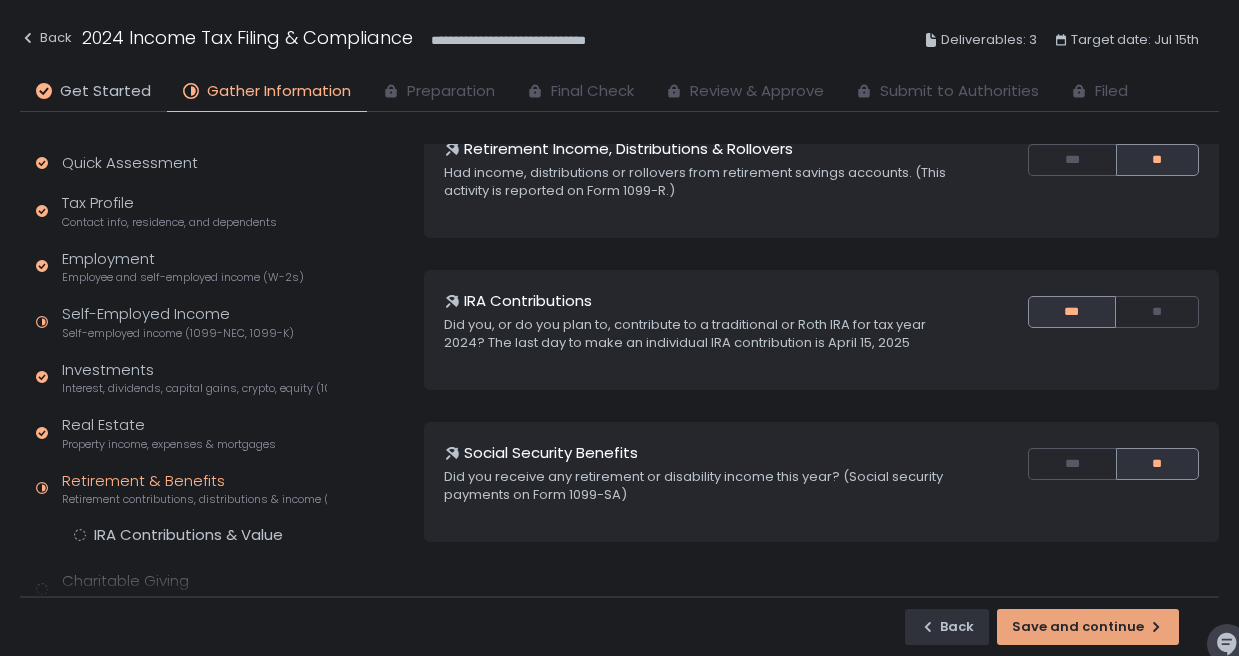 click on "Save and continue" 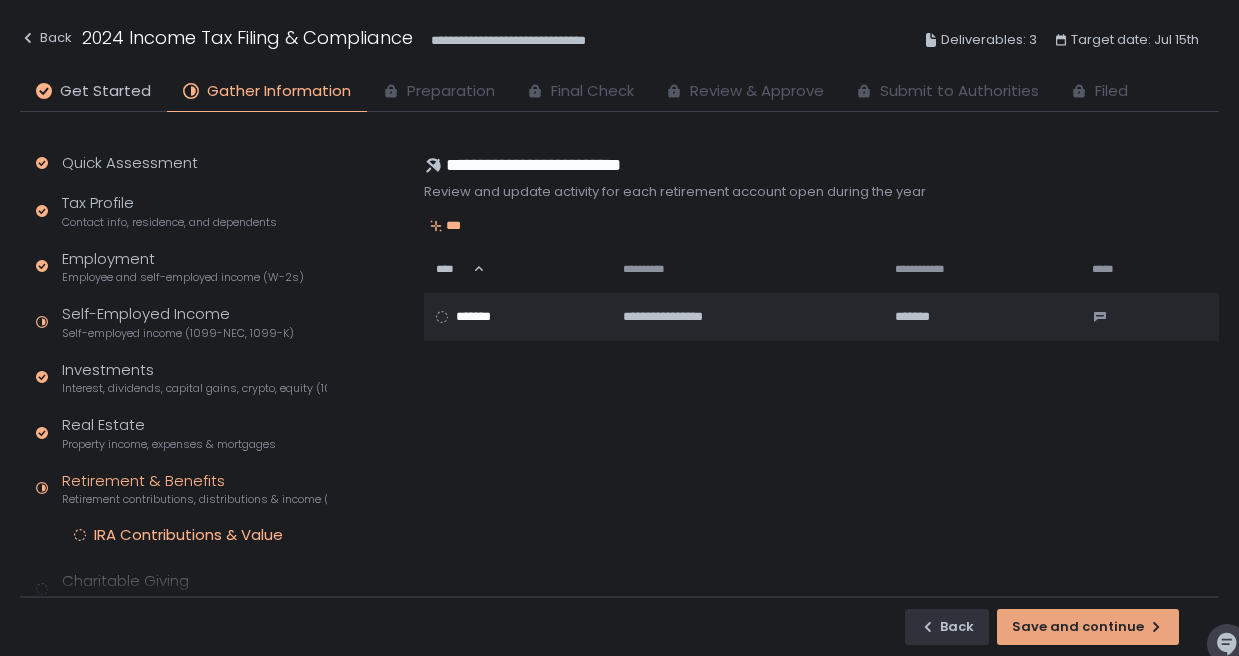 scroll, scrollTop: 0, scrollLeft: 0, axis: both 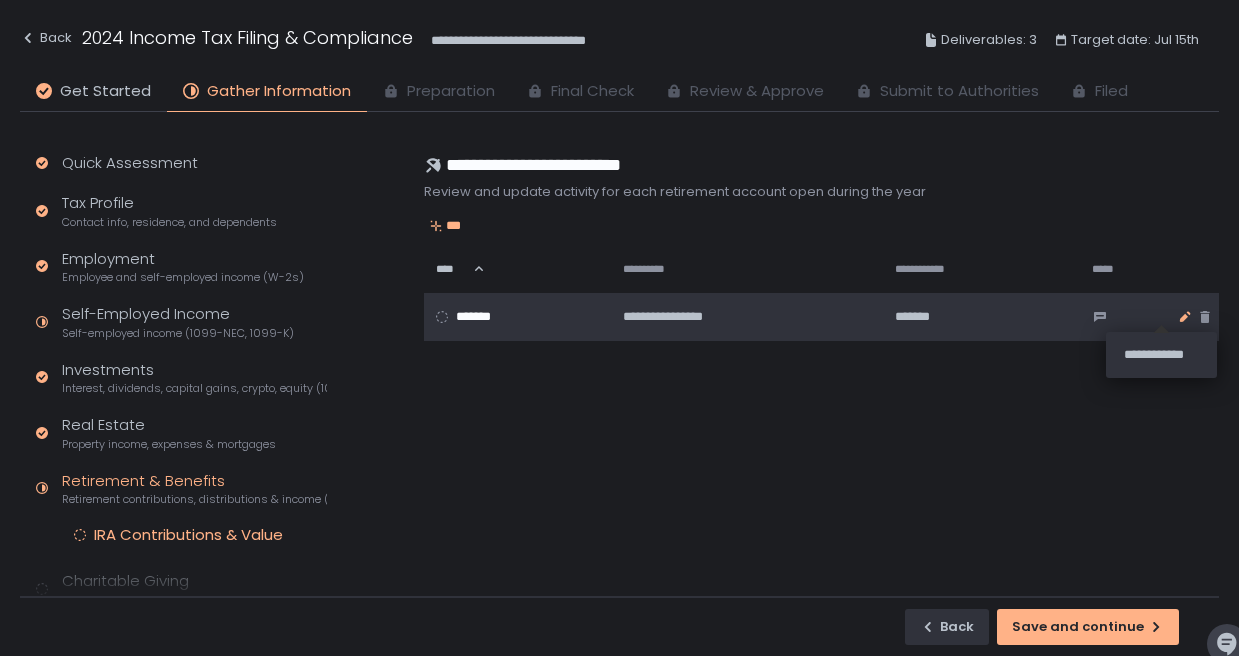 click 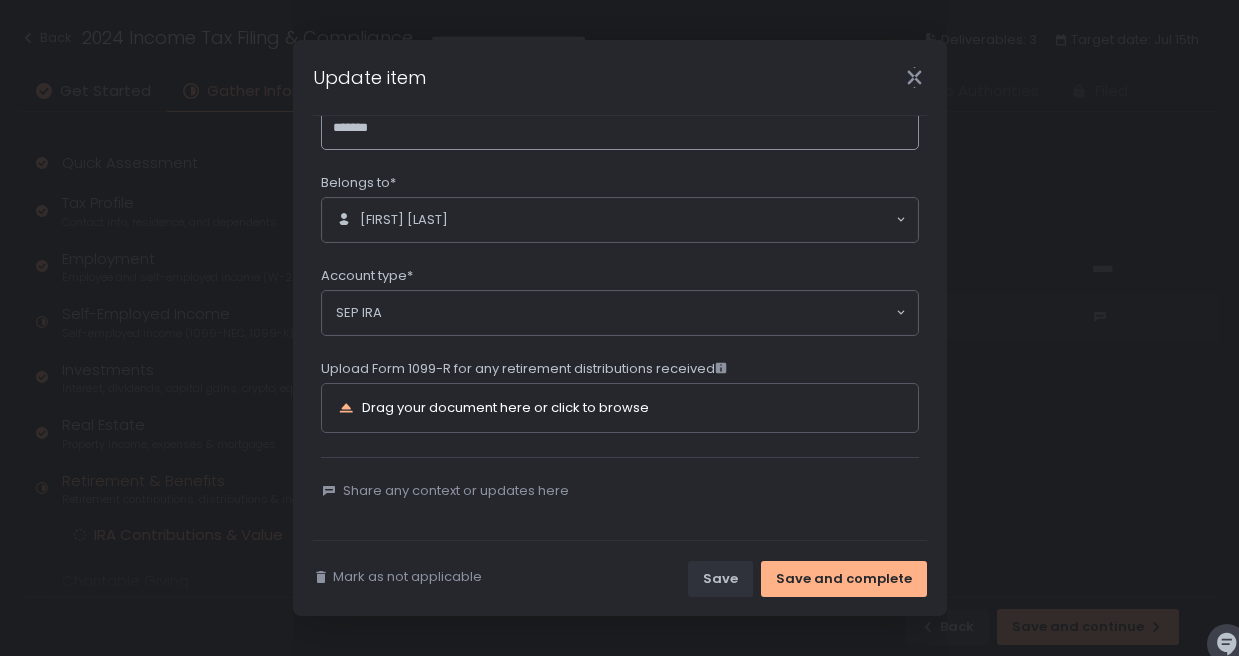 scroll, scrollTop: 77, scrollLeft: 0, axis: vertical 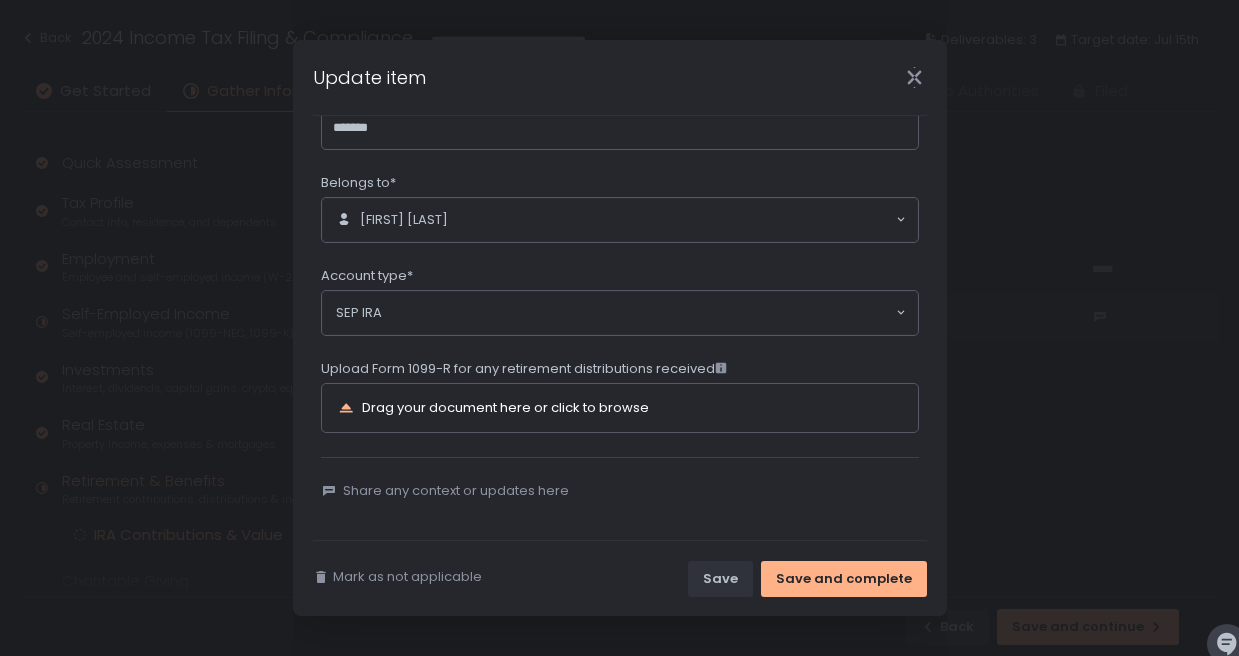 click on "Drag your document here or click to browse" at bounding box center (505, 407) 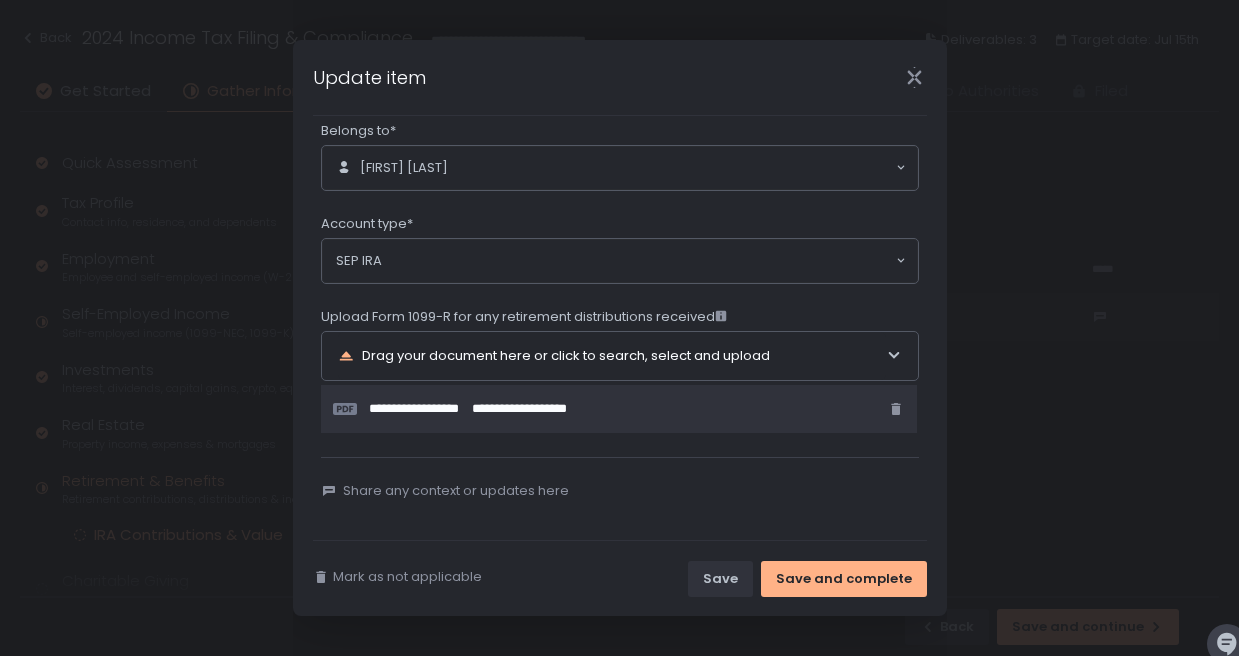 scroll, scrollTop: 129, scrollLeft: 0, axis: vertical 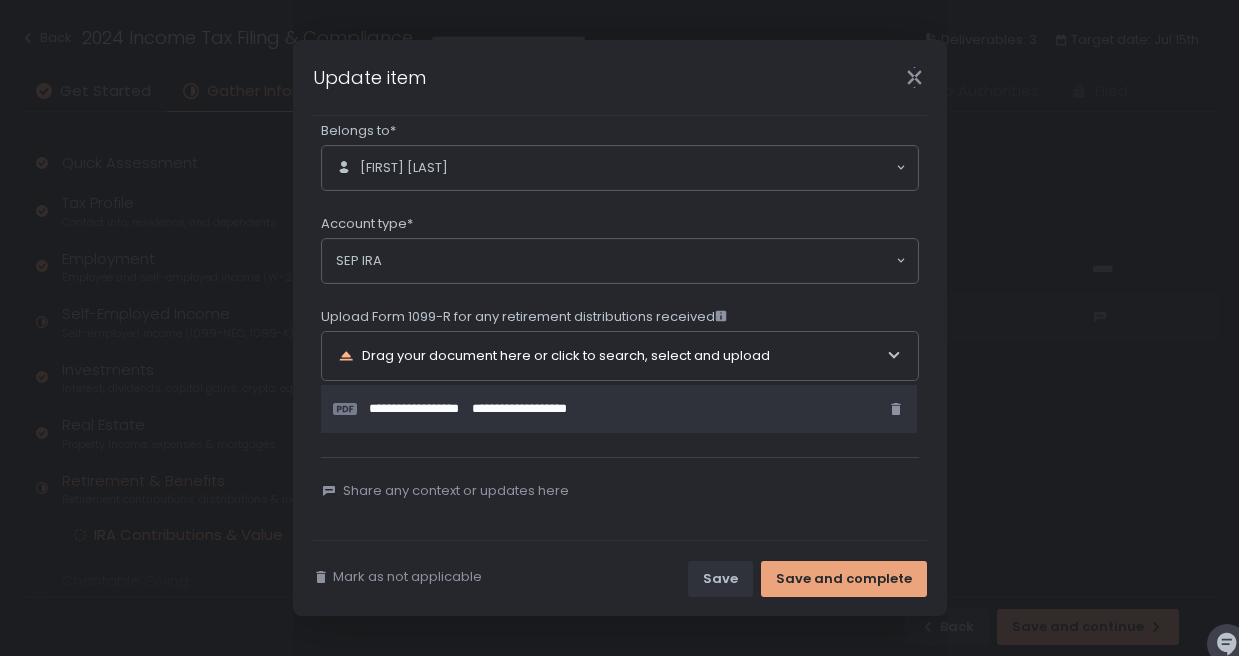click on "Save and complete" at bounding box center [844, 579] 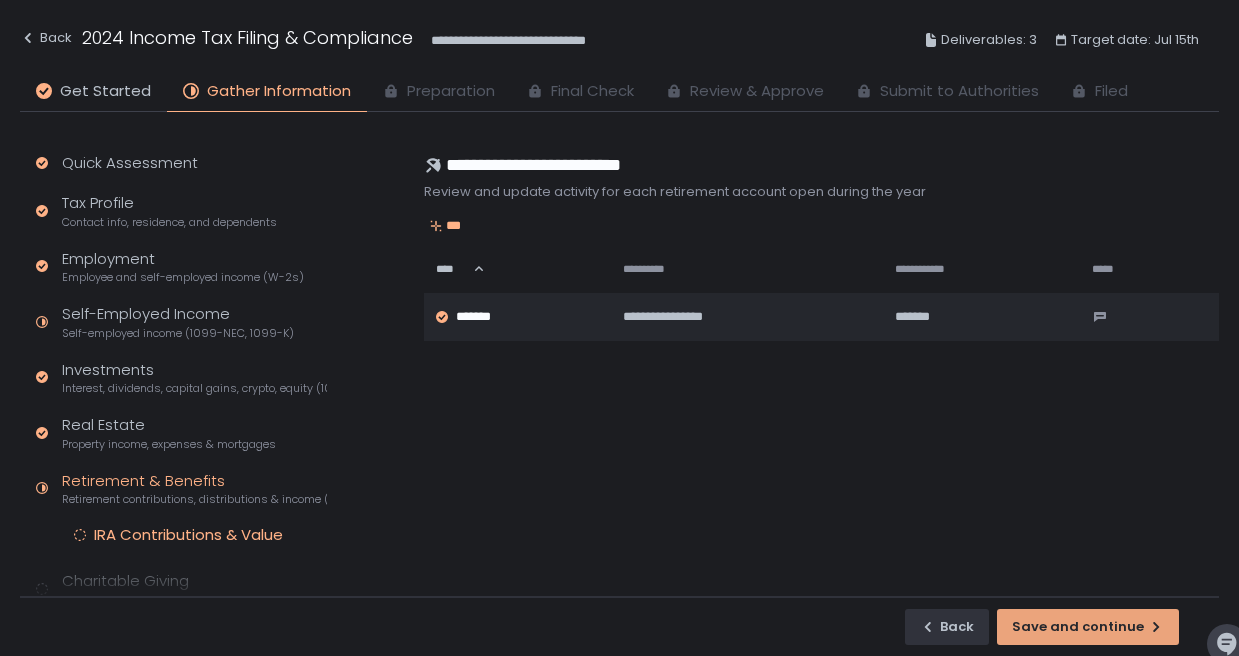 click on "Save and continue" 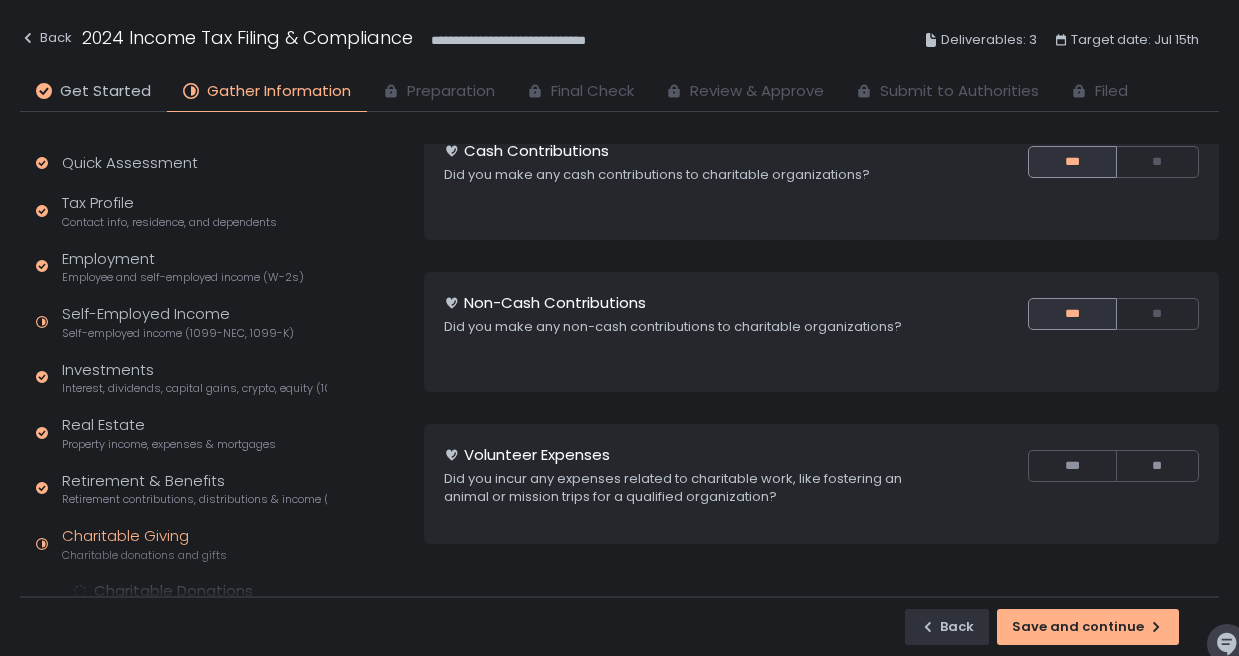 scroll, scrollTop: 84, scrollLeft: 0, axis: vertical 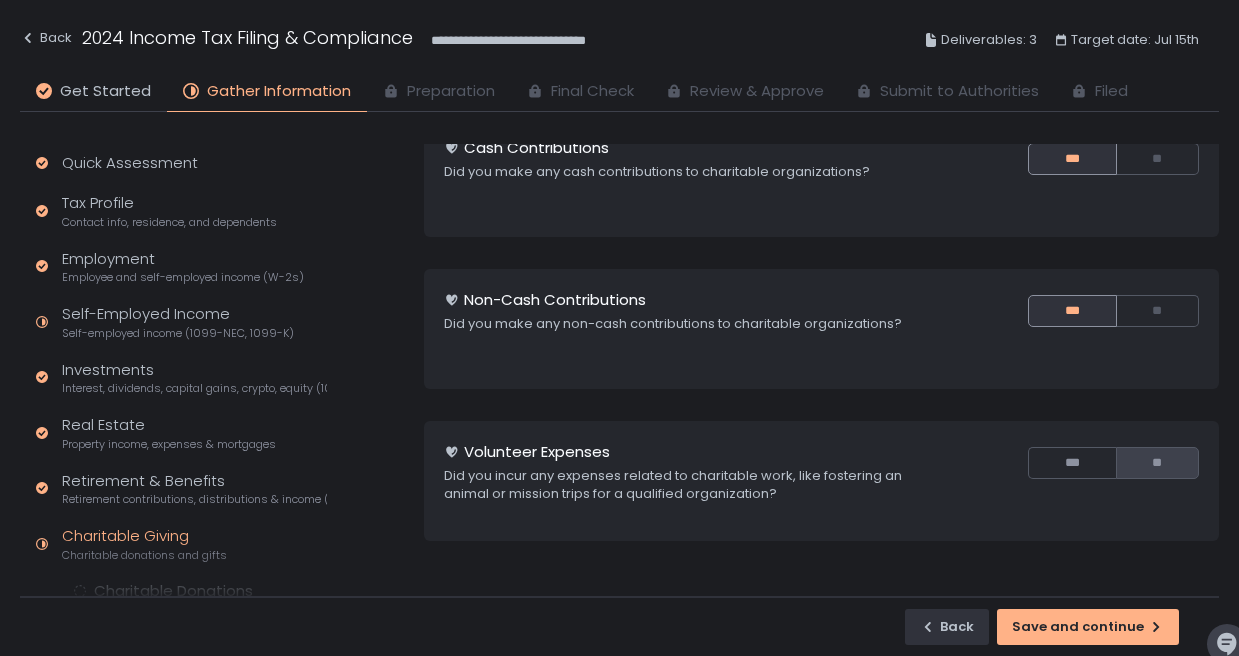 click on "**" at bounding box center (1157, 463) 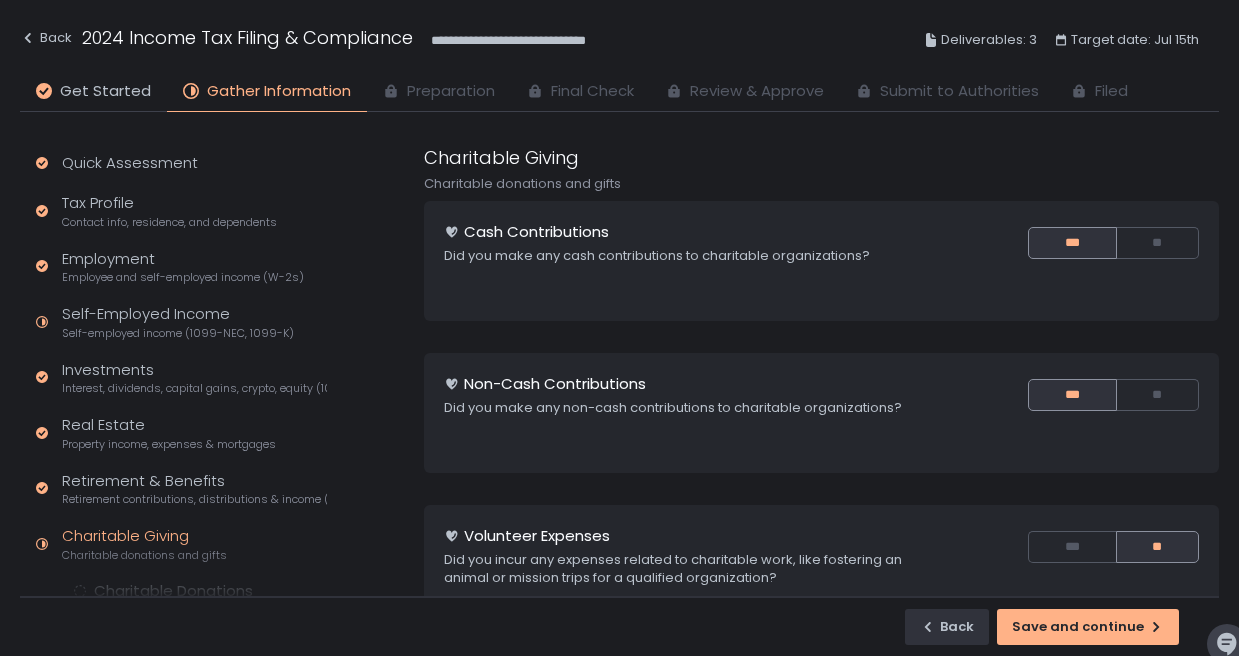 scroll, scrollTop: 0, scrollLeft: 0, axis: both 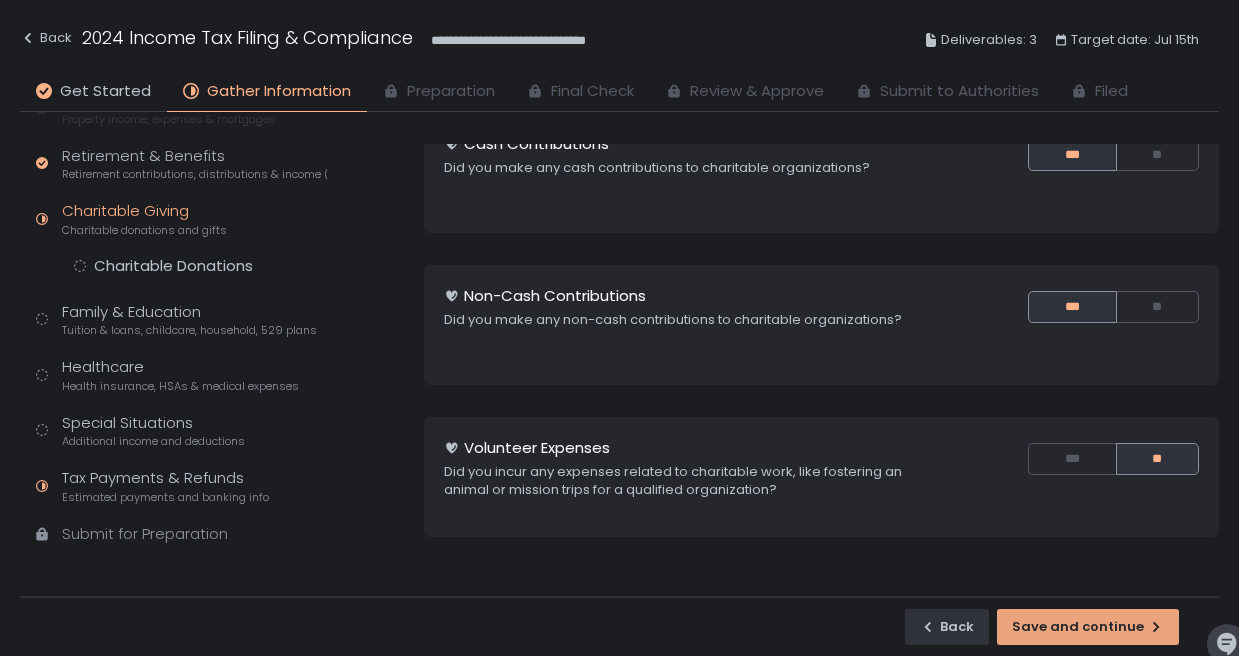 click on "Save and continue" 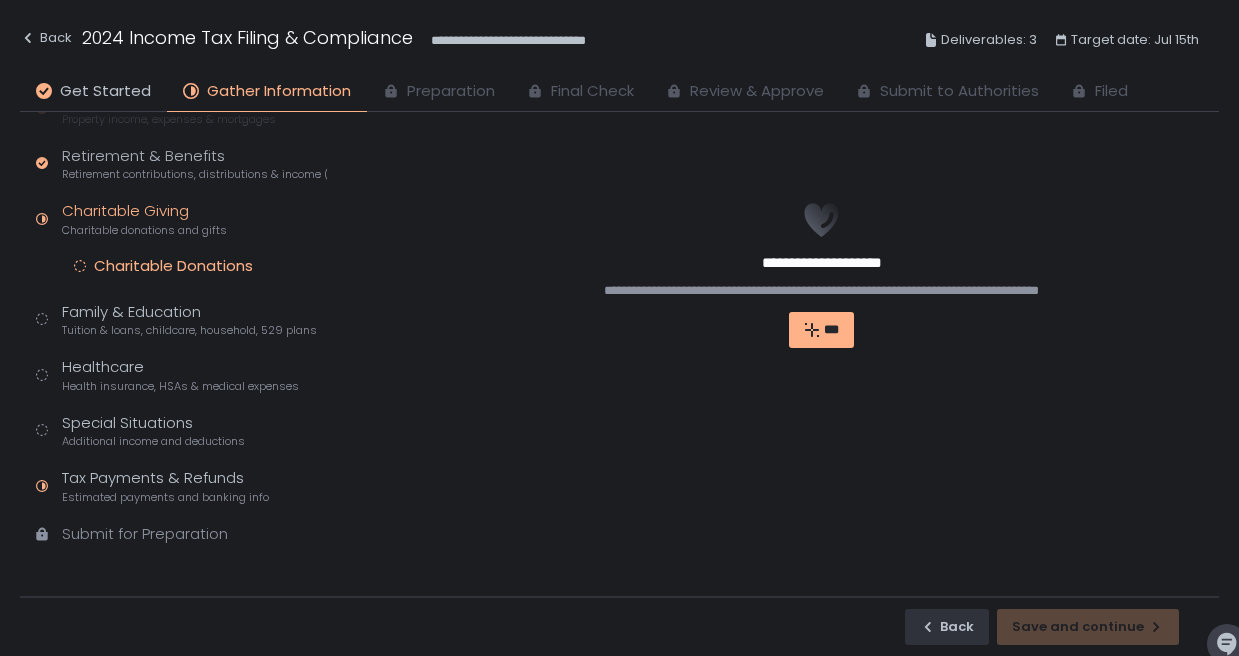 scroll, scrollTop: 0, scrollLeft: 0, axis: both 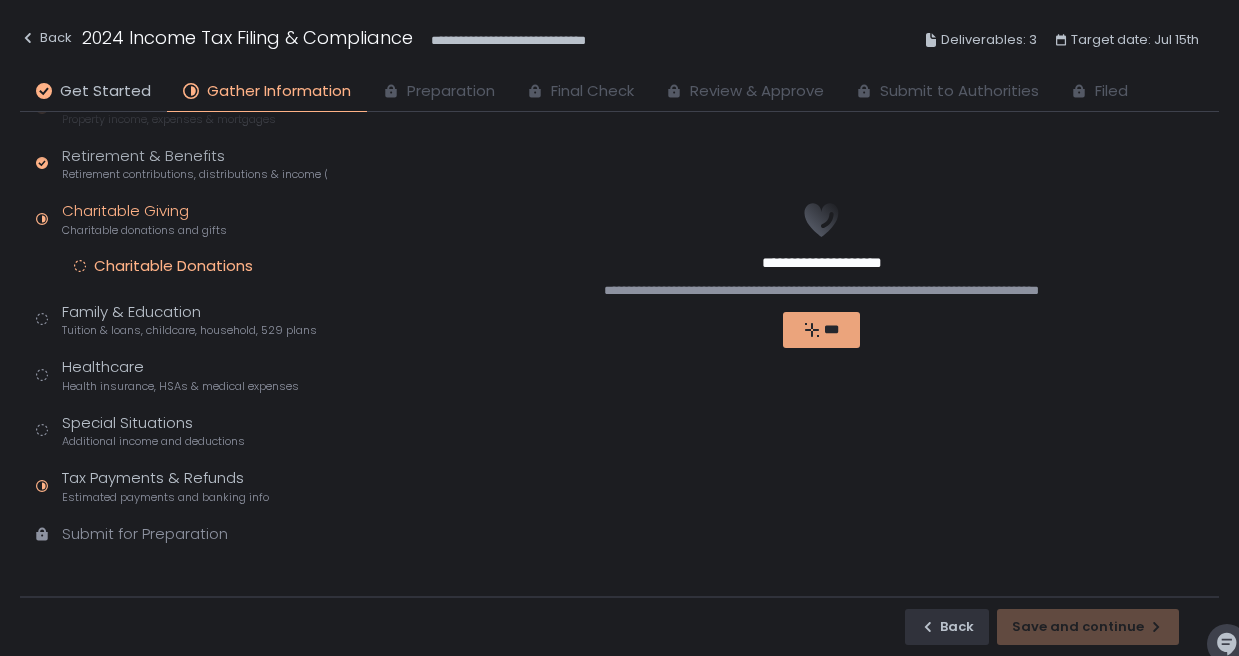 click 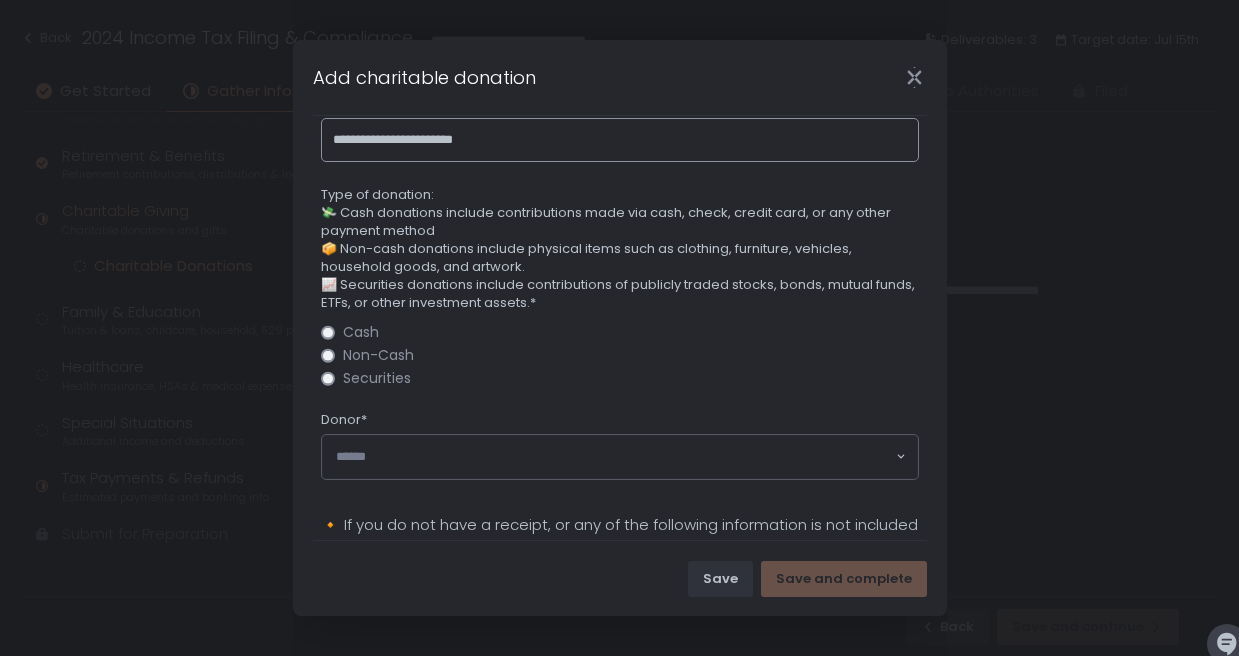 scroll, scrollTop: 85, scrollLeft: 0, axis: vertical 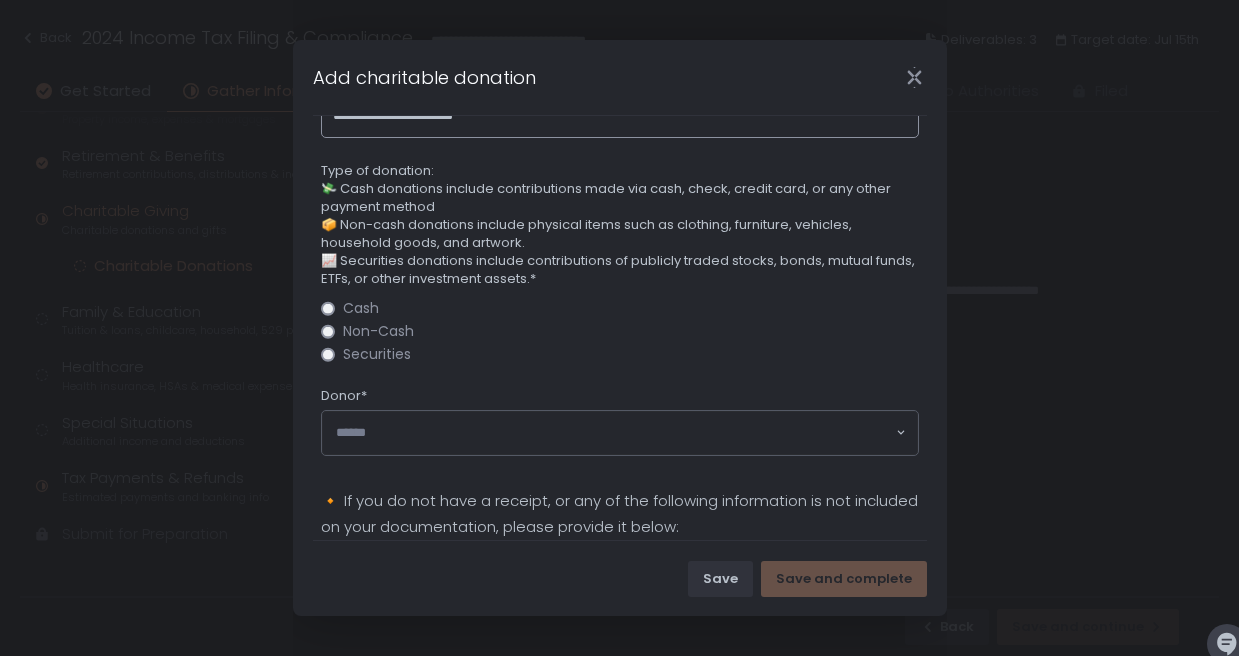 type on "**********" 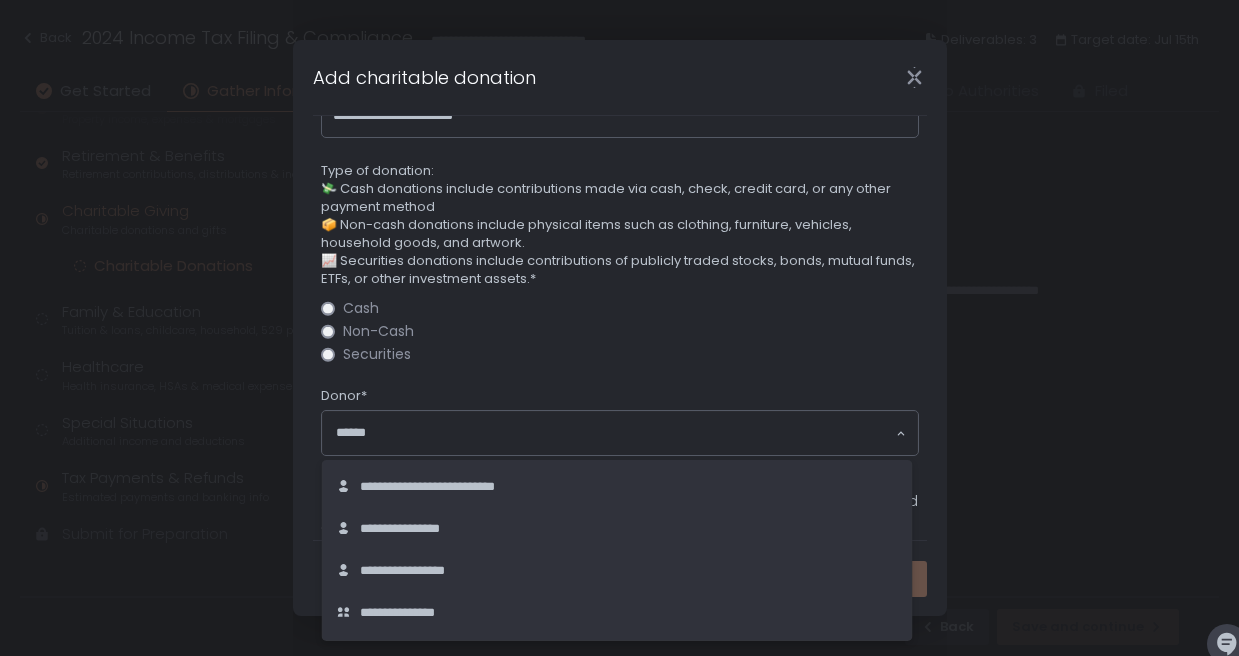 click on "Loading..." 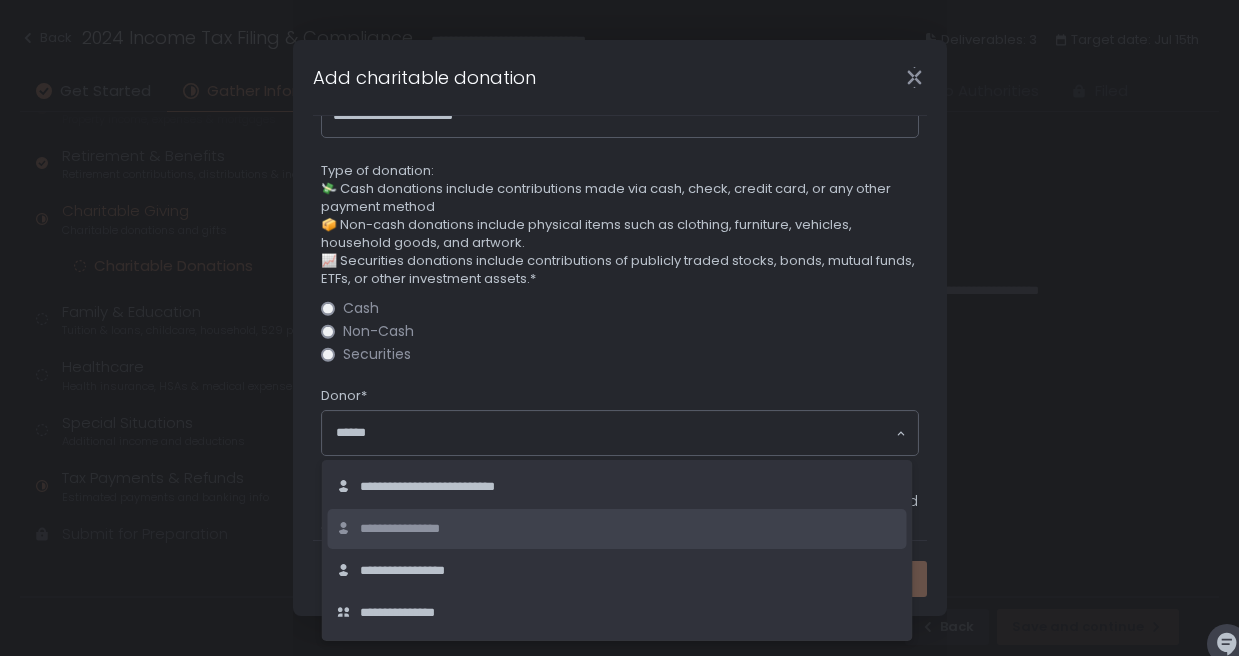 click on "**********" at bounding box center (415, 529) 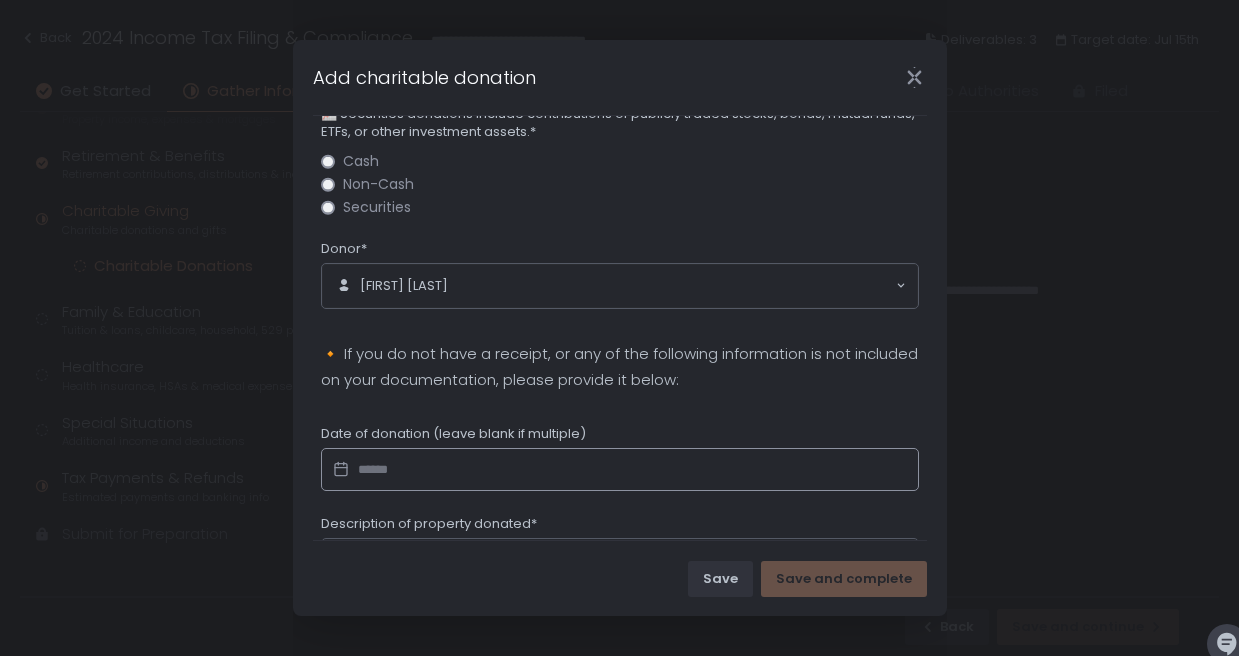 scroll, scrollTop: 241, scrollLeft: 0, axis: vertical 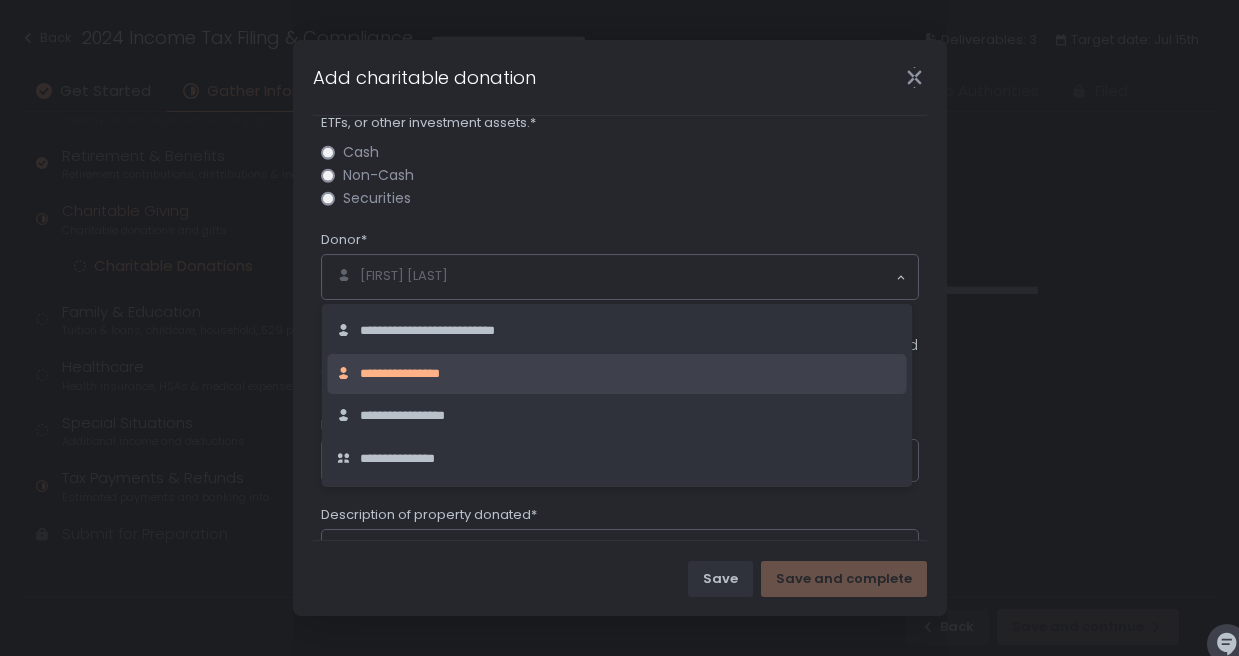 click 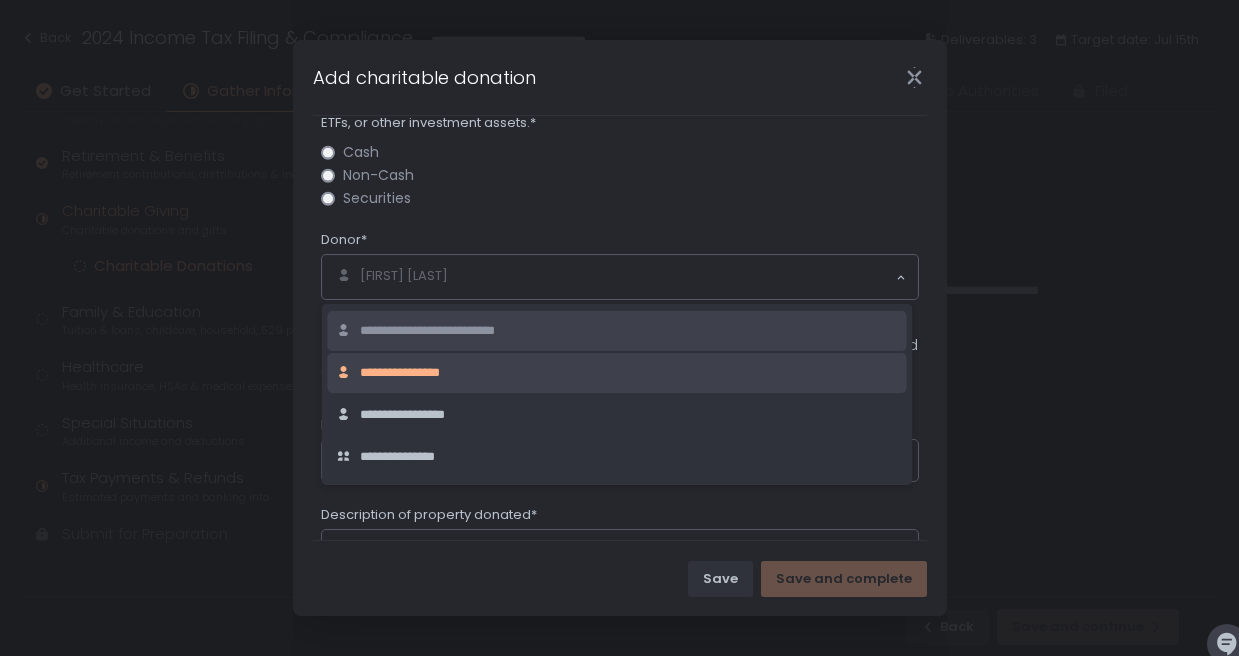 click on "**********" at bounding box center [454, 331] 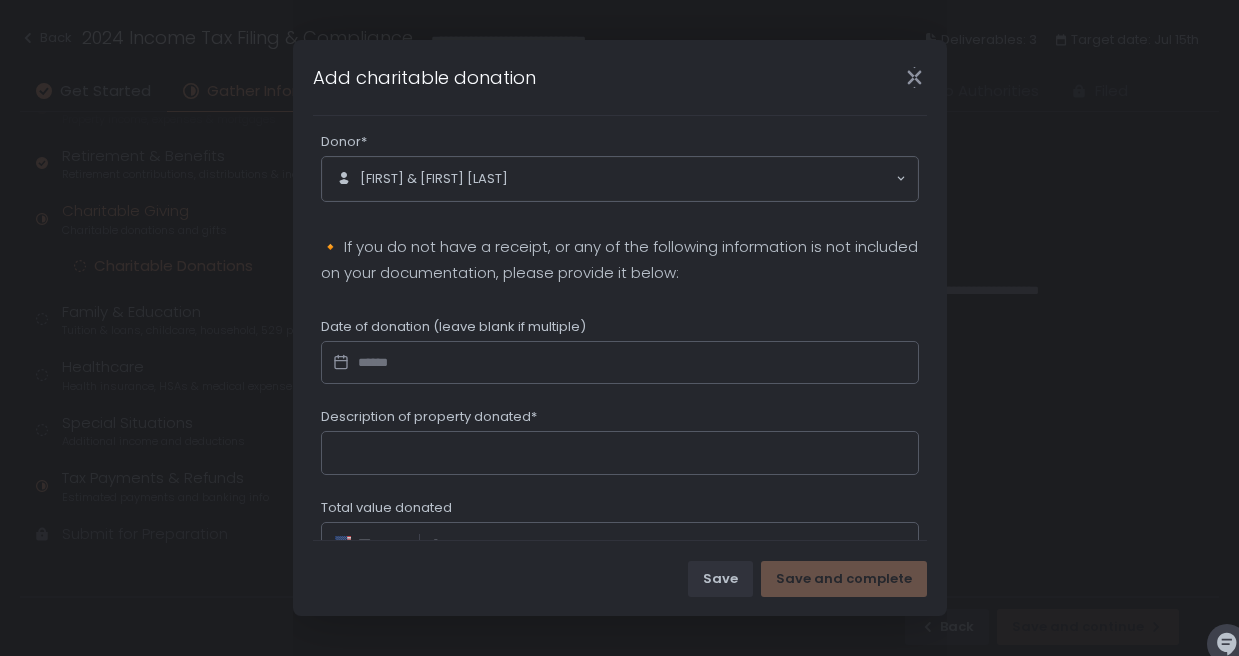 scroll, scrollTop: 381, scrollLeft: 0, axis: vertical 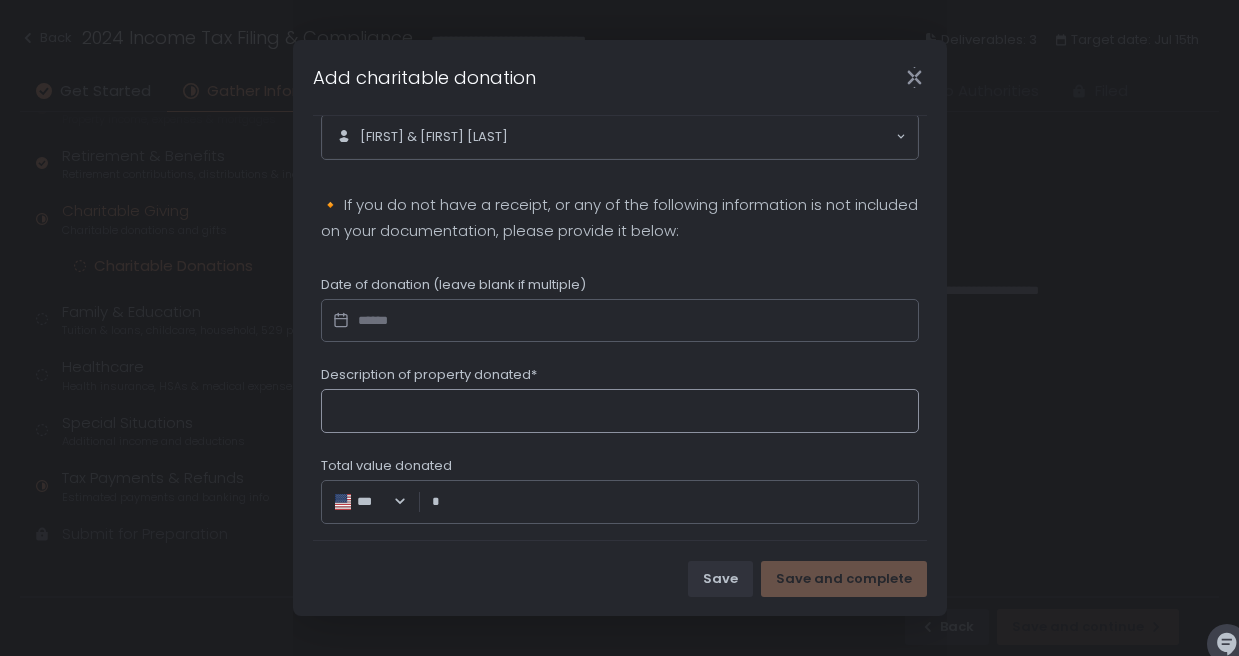 click on "Description of property donated*" 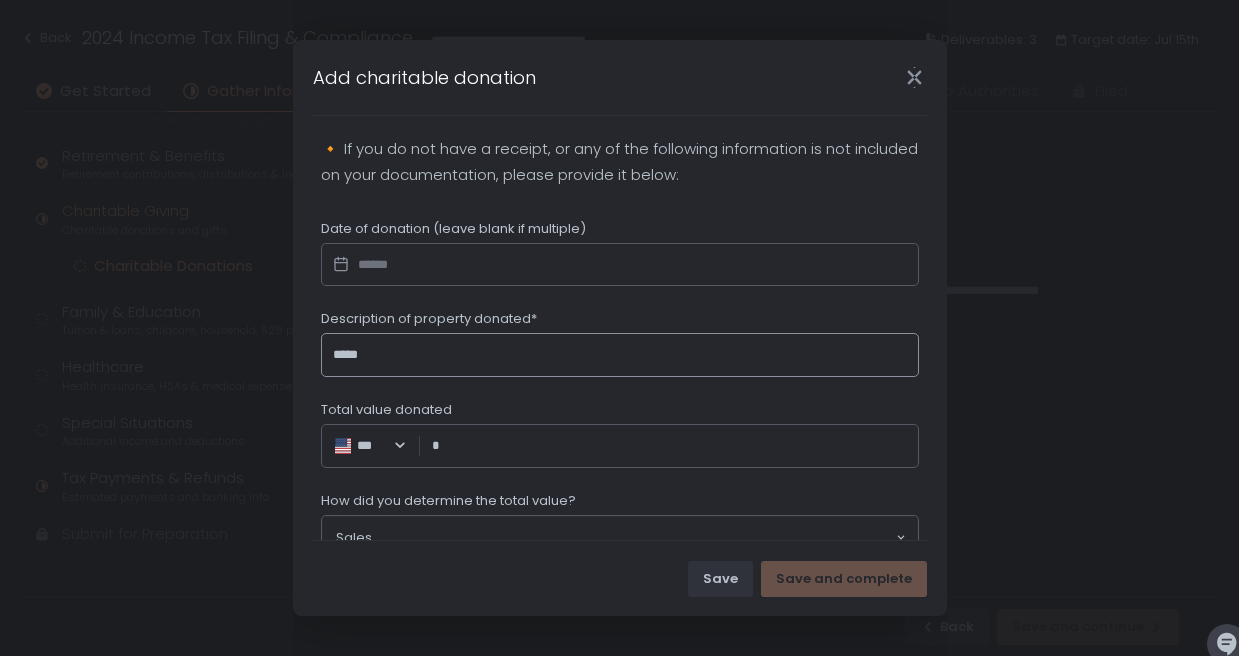 scroll, scrollTop: 438, scrollLeft: 0, axis: vertical 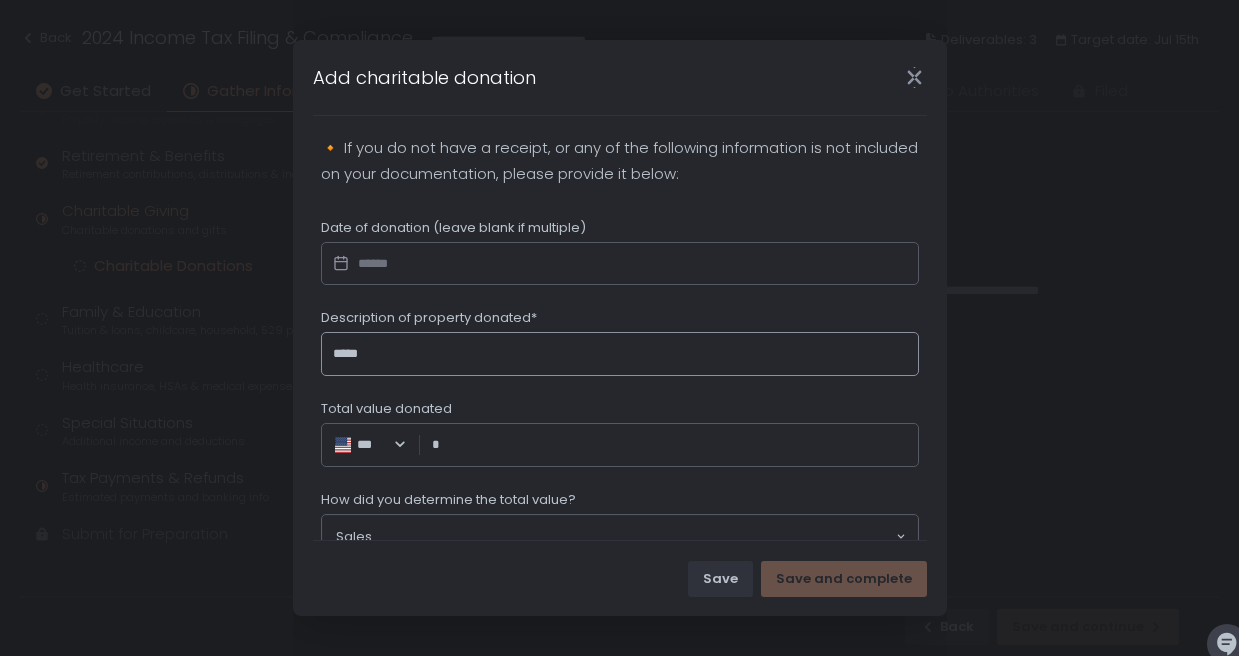 type on "*****" 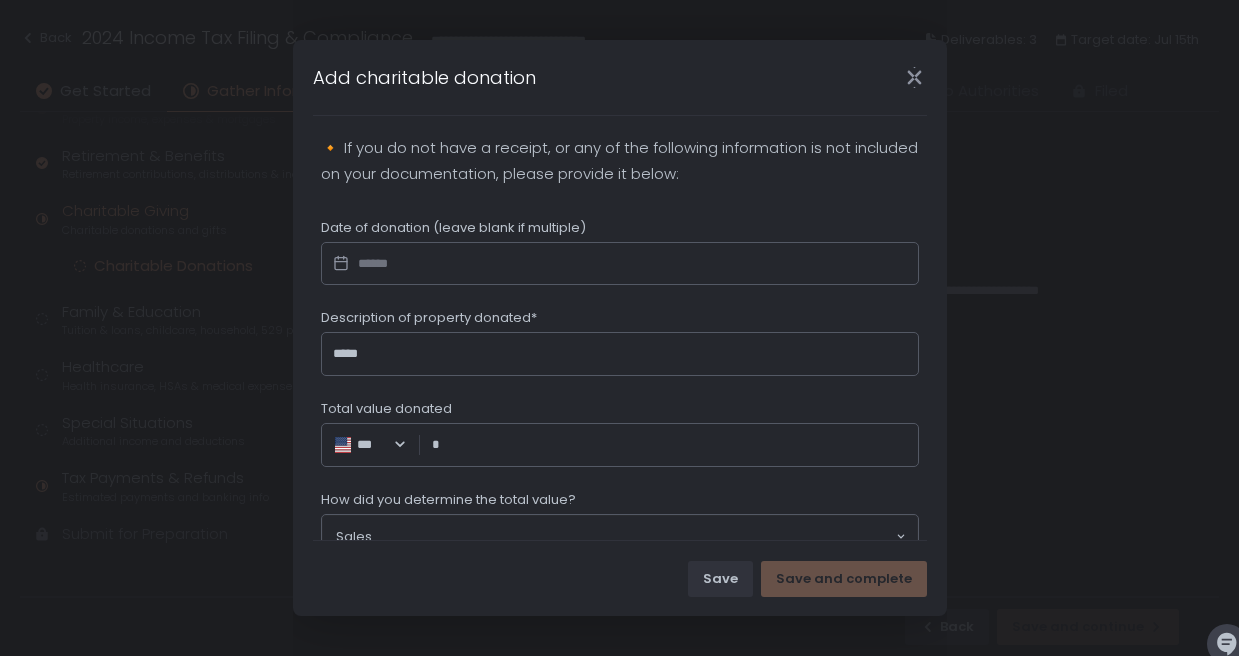 click on "Total value donated" at bounding box center (674, 445) 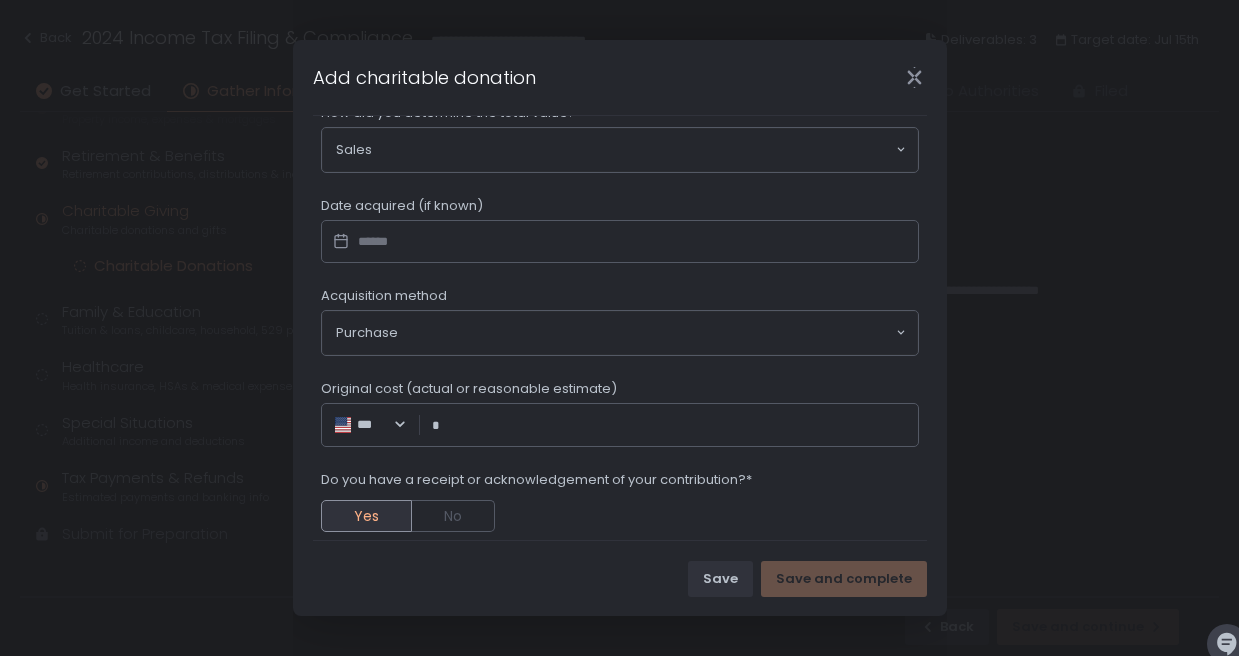 scroll, scrollTop: 838, scrollLeft: 0, axis: vertical 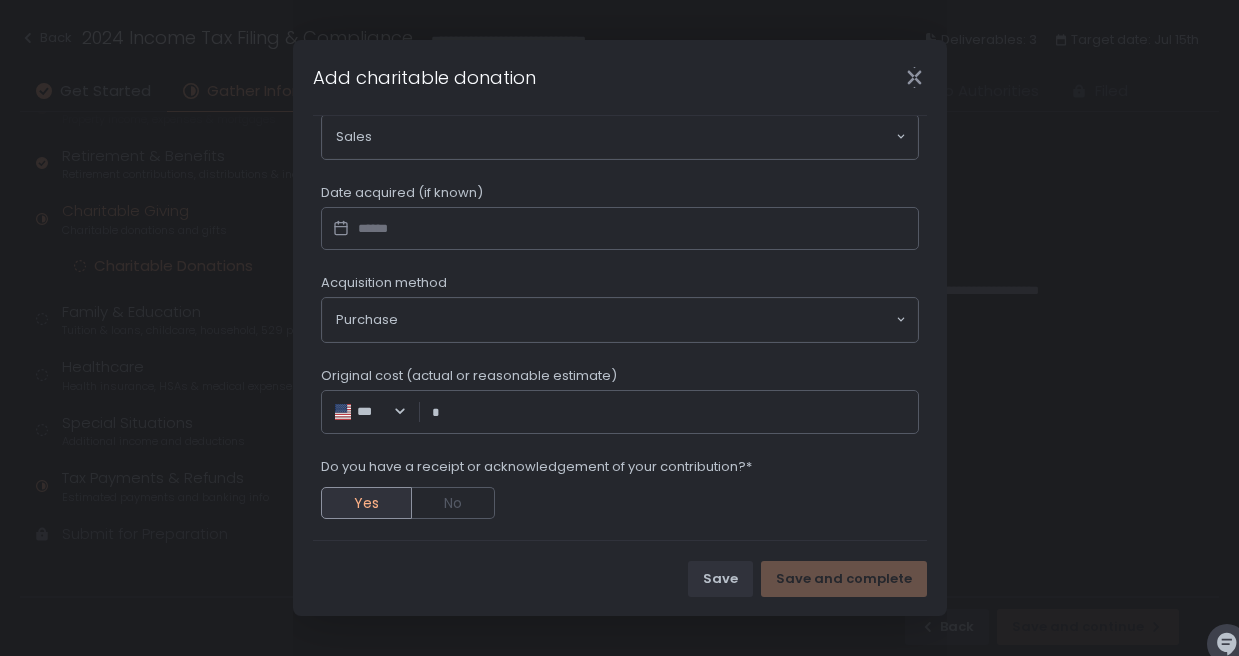 type on "******" 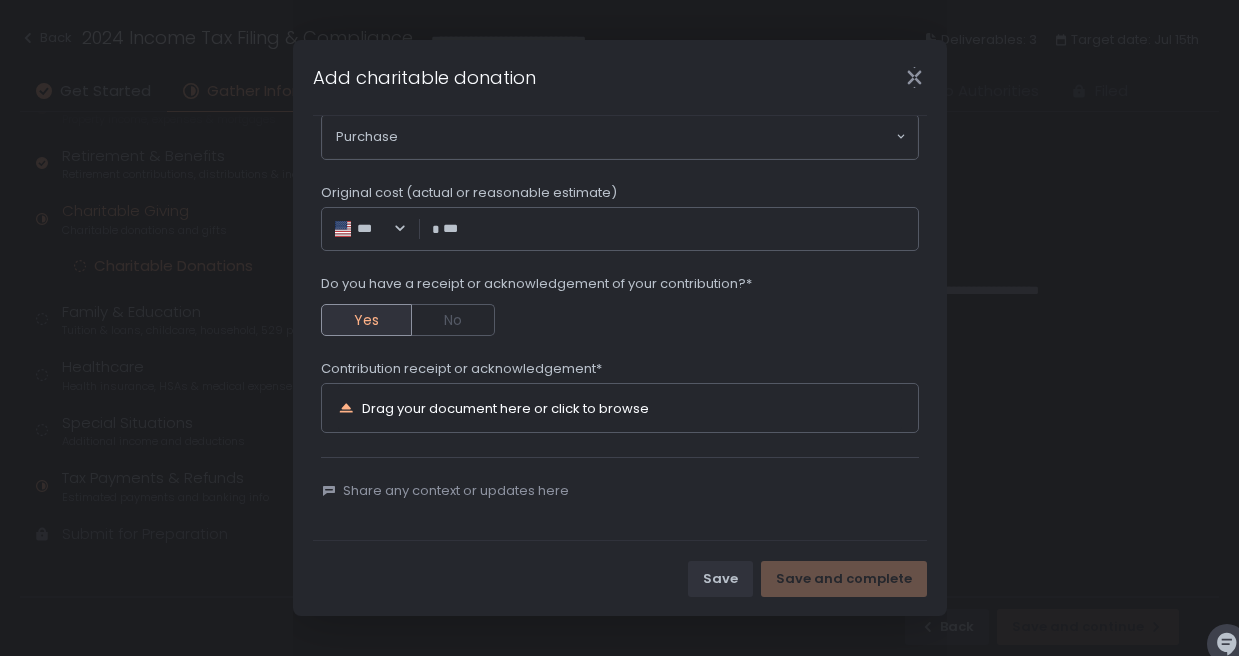 scroll, scrollTop: 1030, scrollLeft: 0, axis: vertical 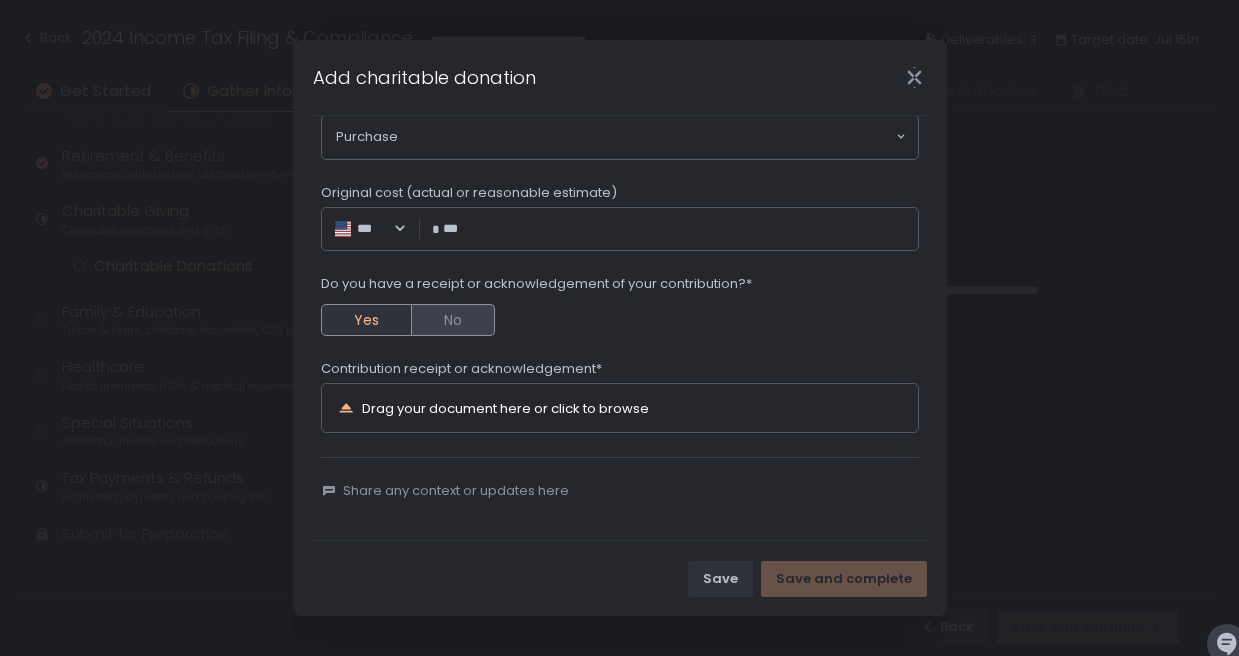 click on "No" at bounding box center (453, 320) 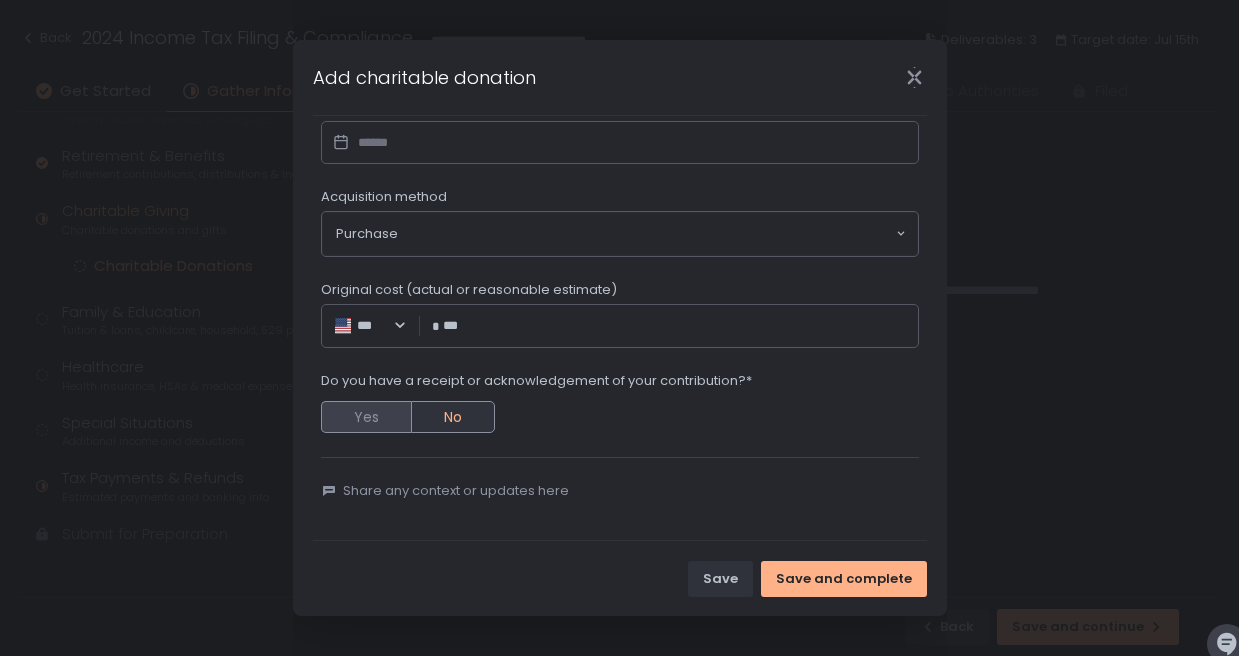 click on "Yes" at bounding box center [366, 417] 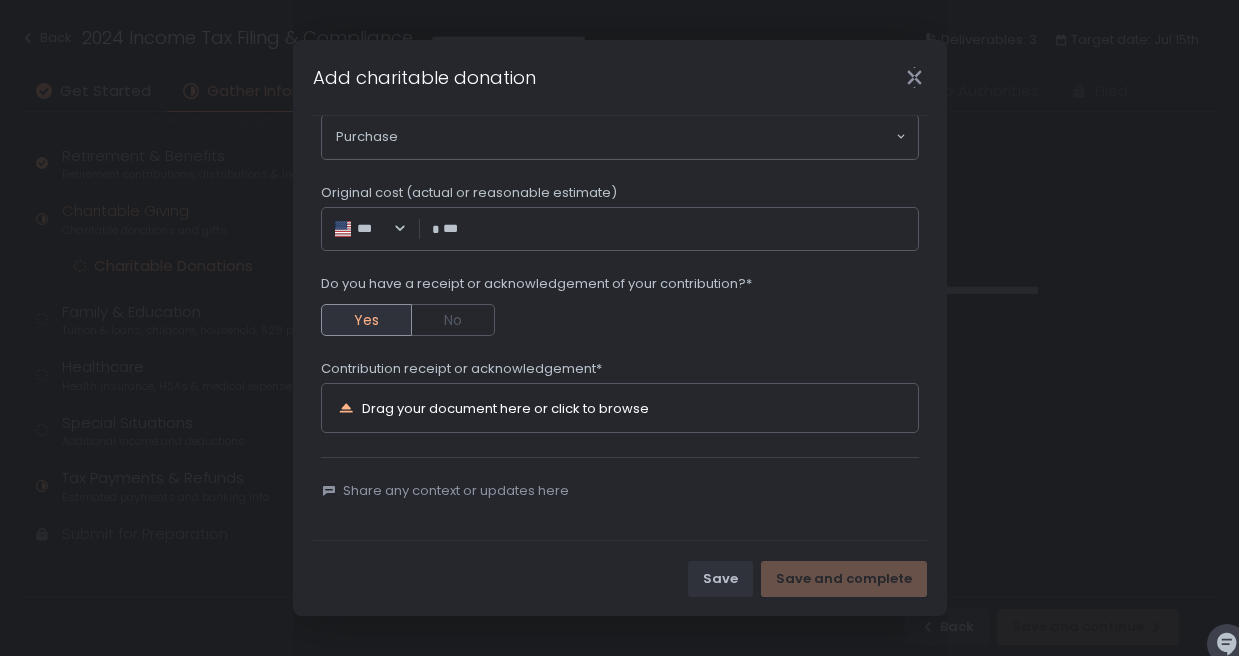 scroll, scrollTop: 1030, scrollLeft: 0, axis: vertical 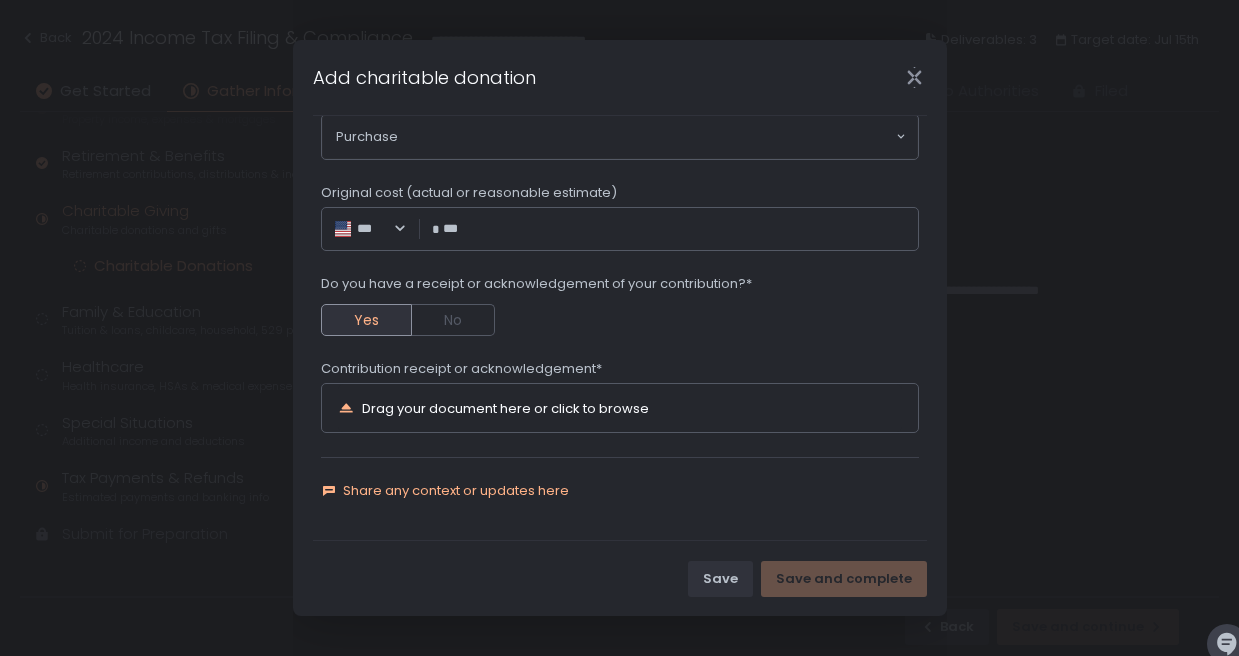 click on "Share any context or updates here" 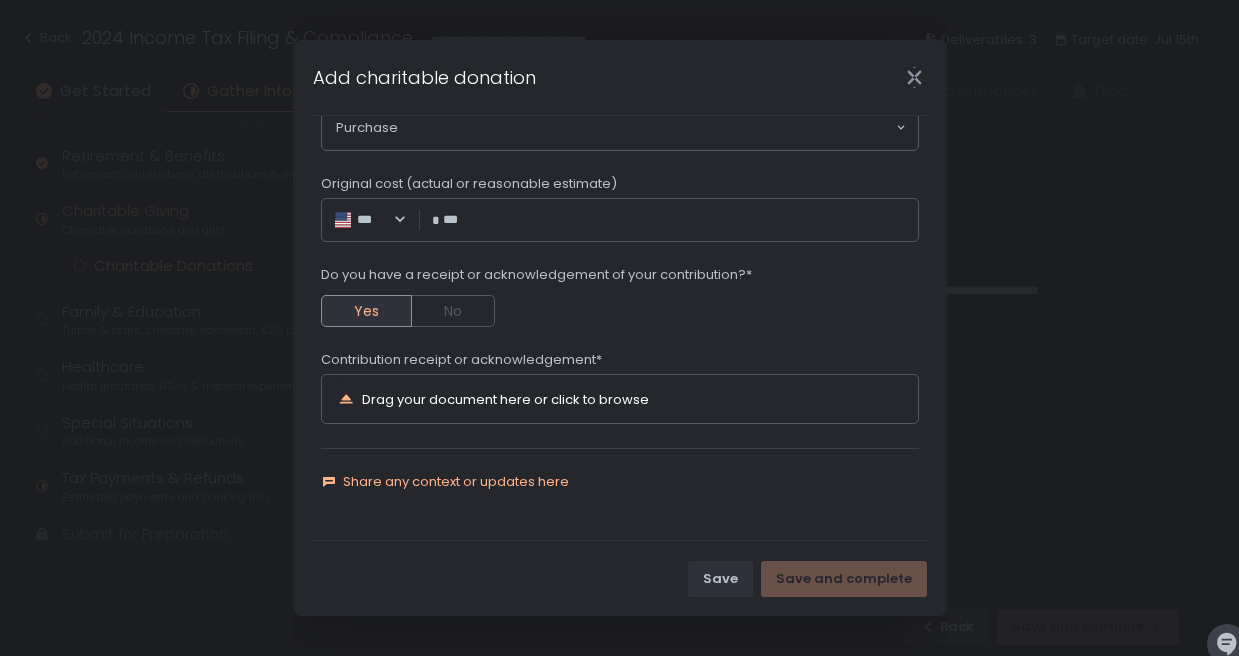 type on "******" 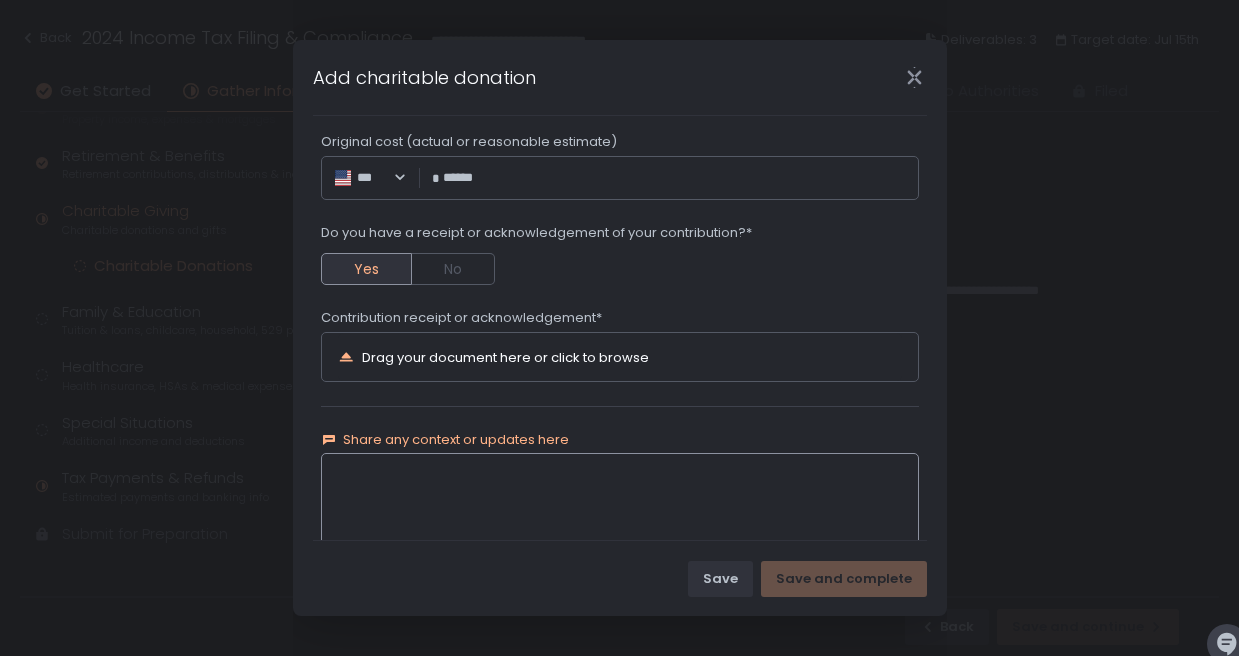 scroll, scrollTop: 1074, scrollLeft: 0, axis: vertical 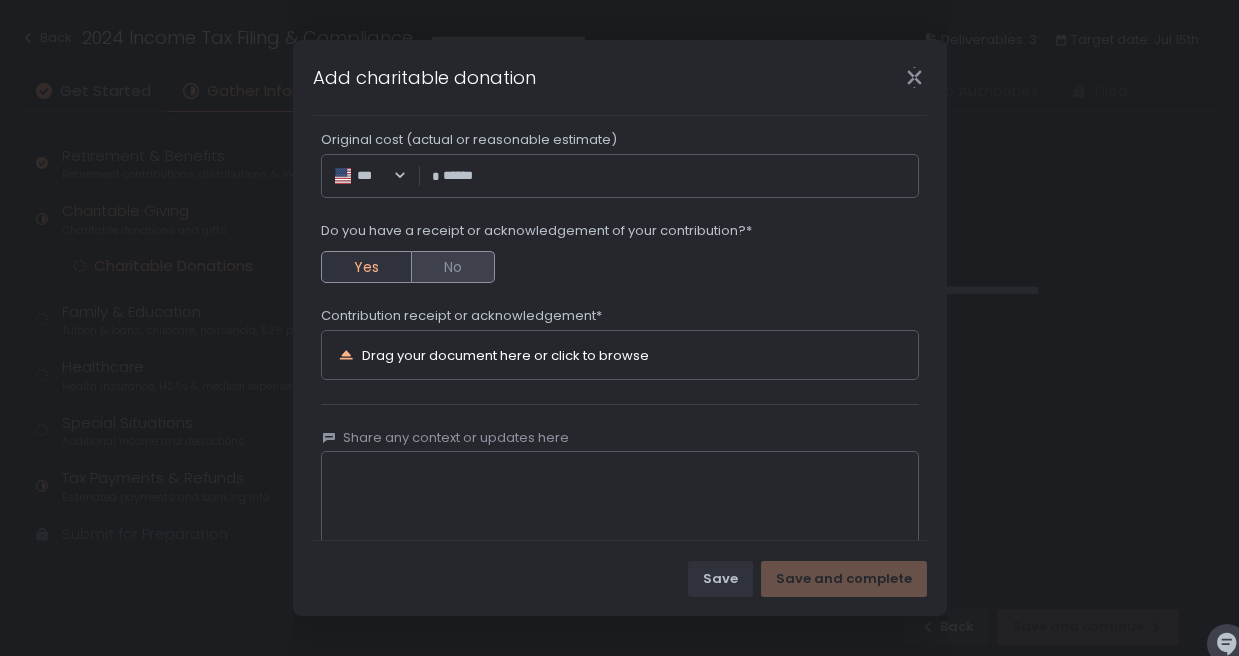 click on "No" at bounding box center (453, 267) 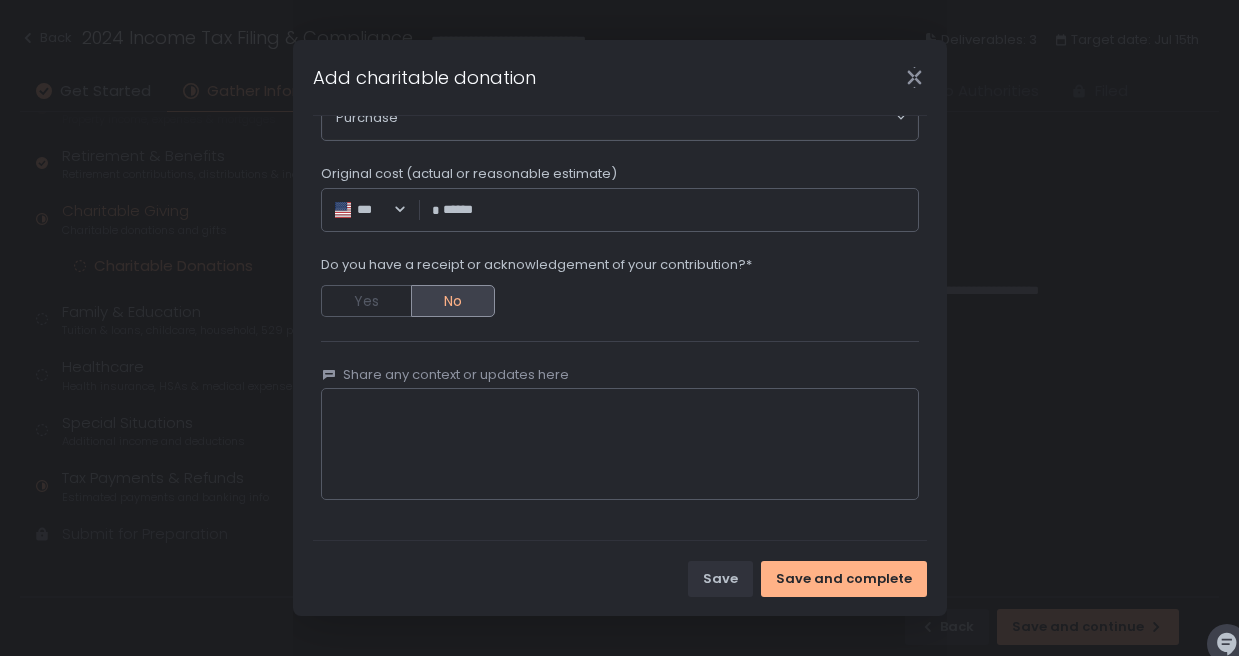 scroll, scrollTop: 1049, scrollLeft: 0, axis: vertical 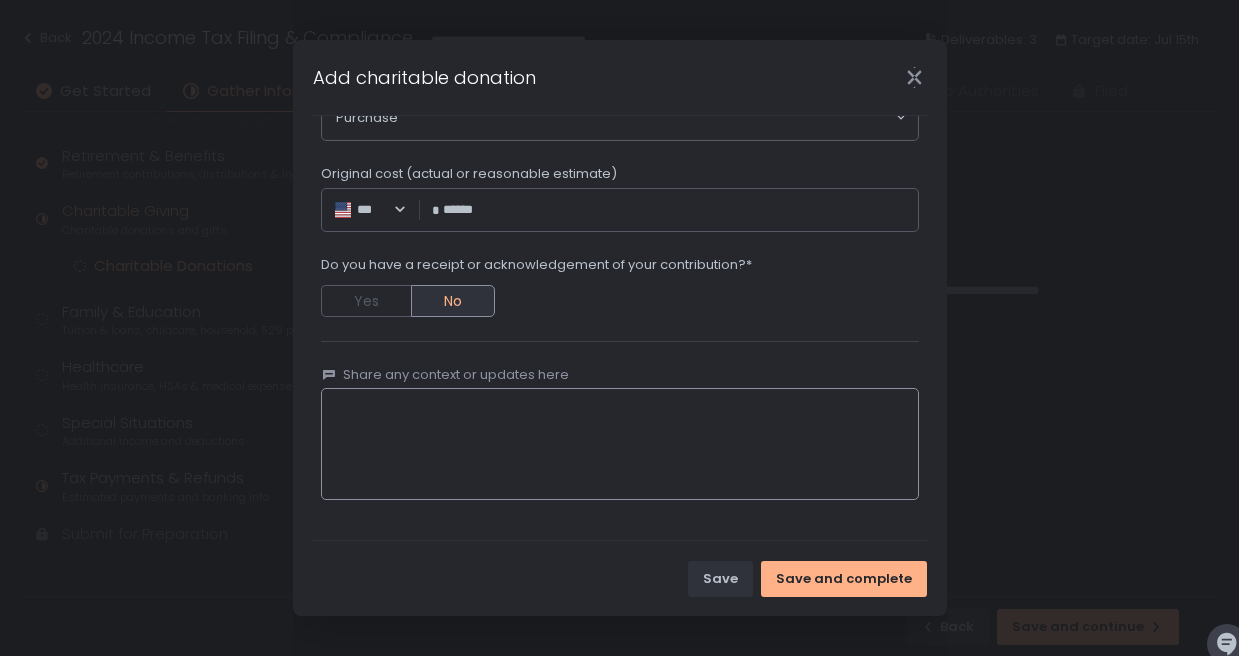 click 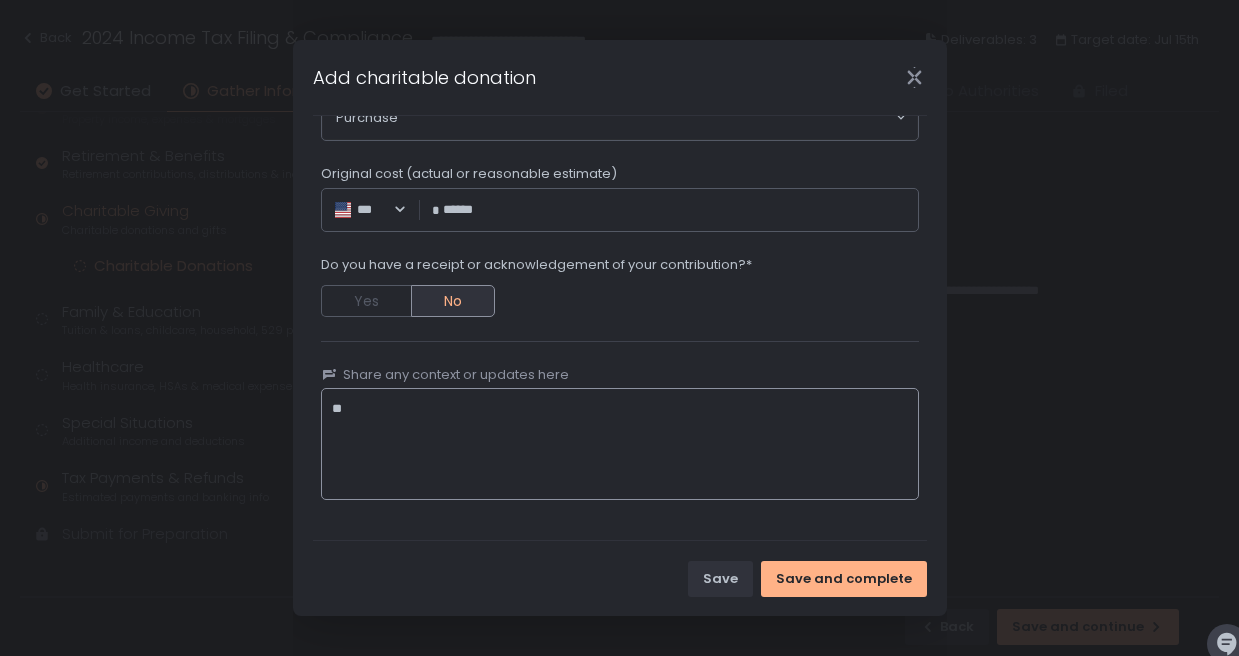 type on "*" 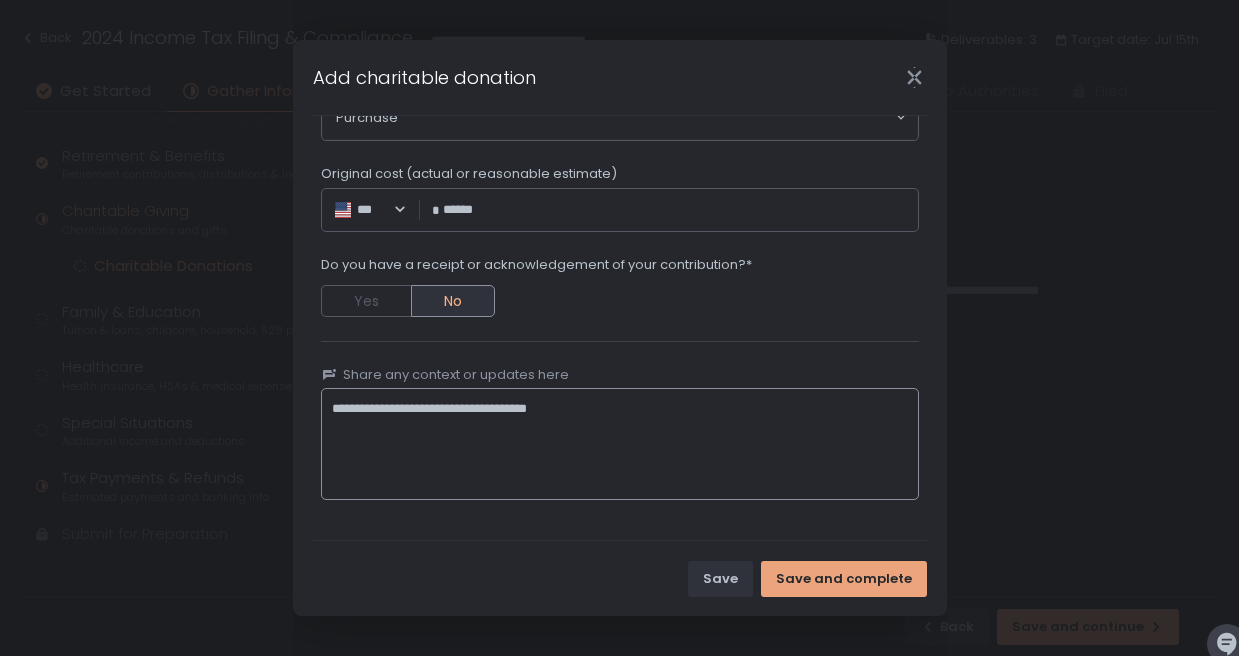 type on "**********" 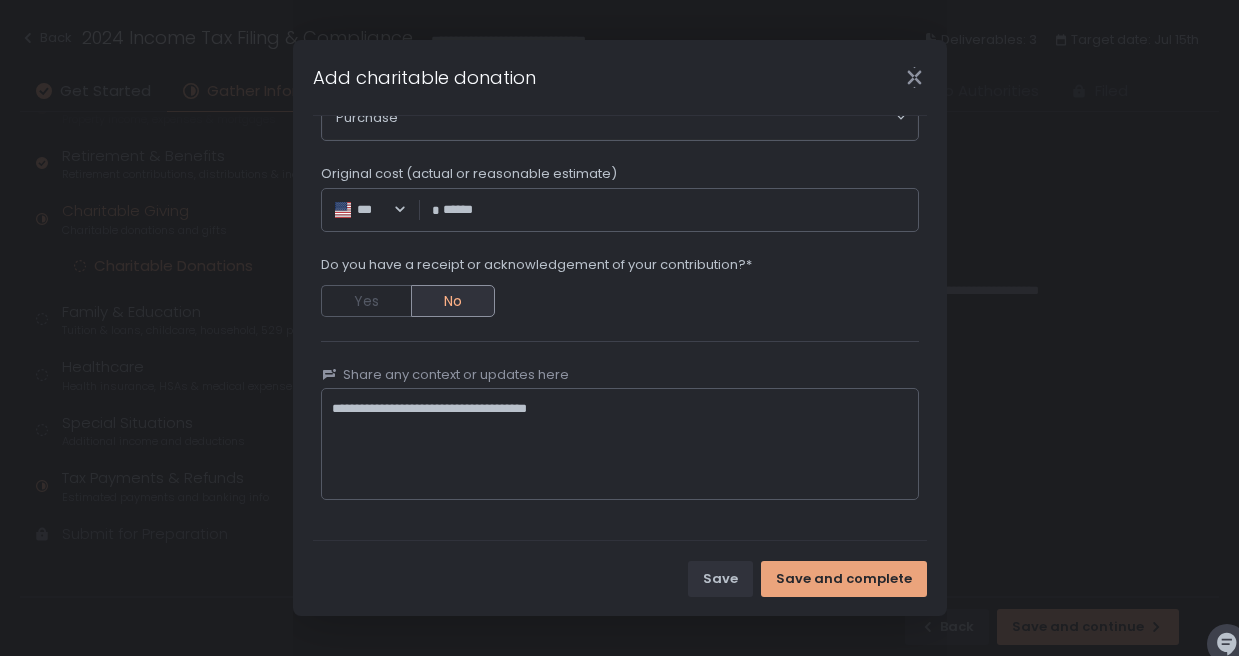 click on "Save and complete" at bounding box center (844, 579) 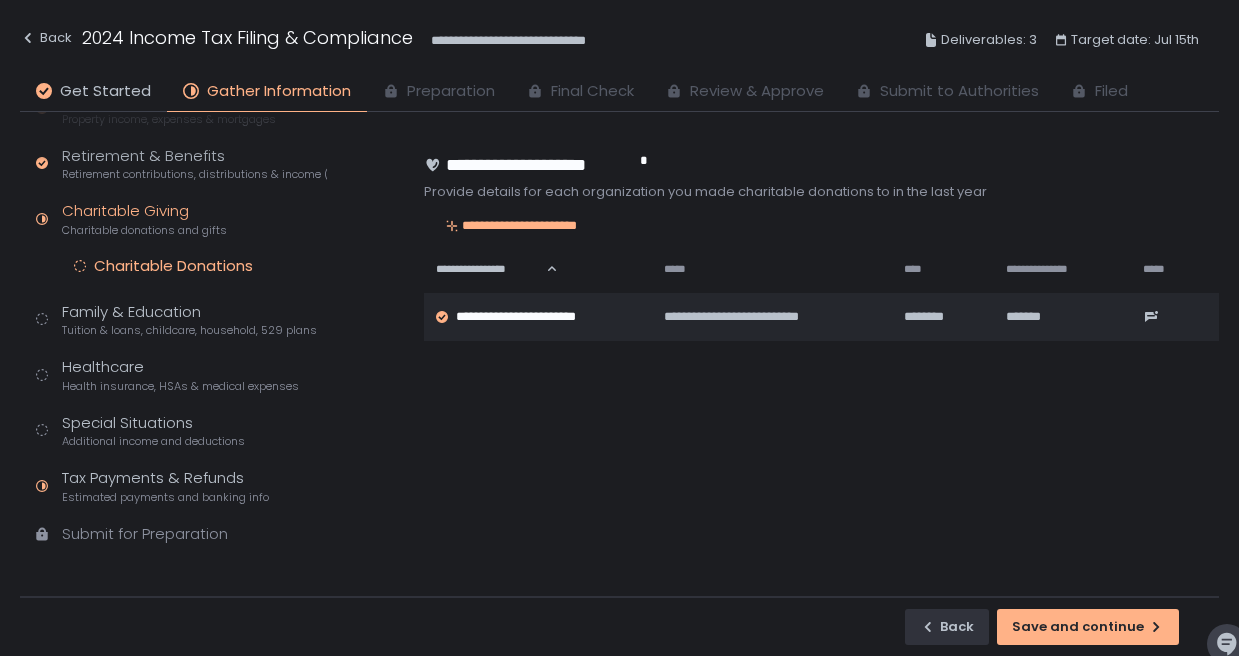 click on "**********" 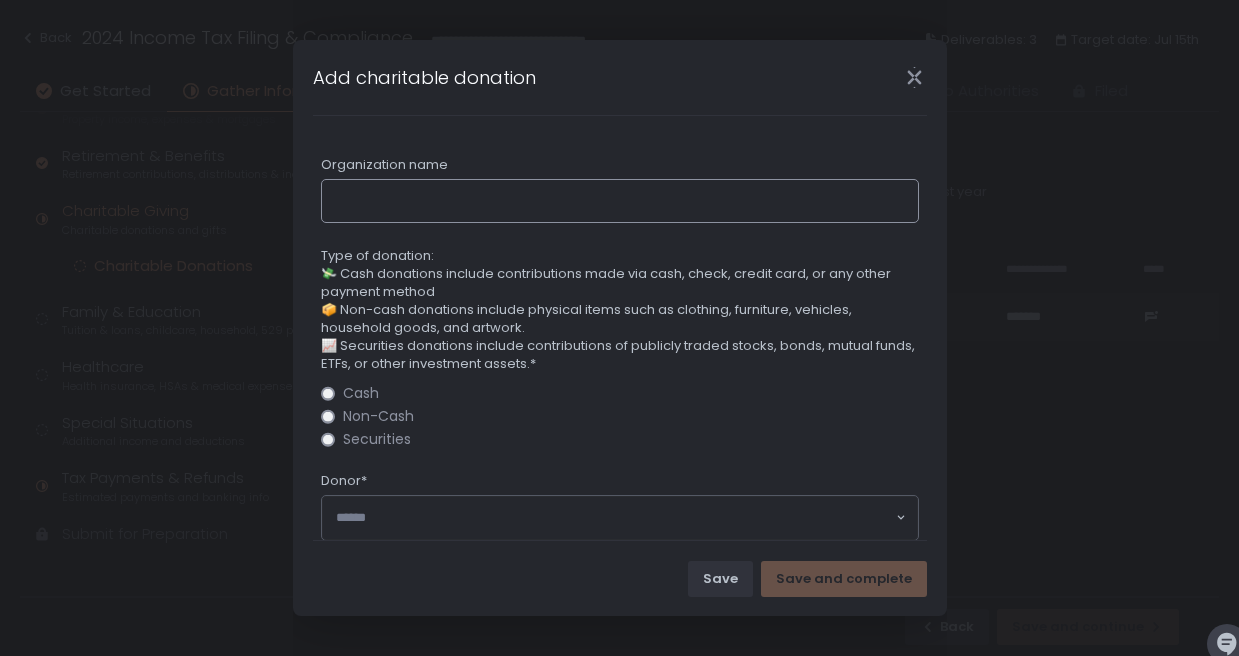 click on "Organization name" 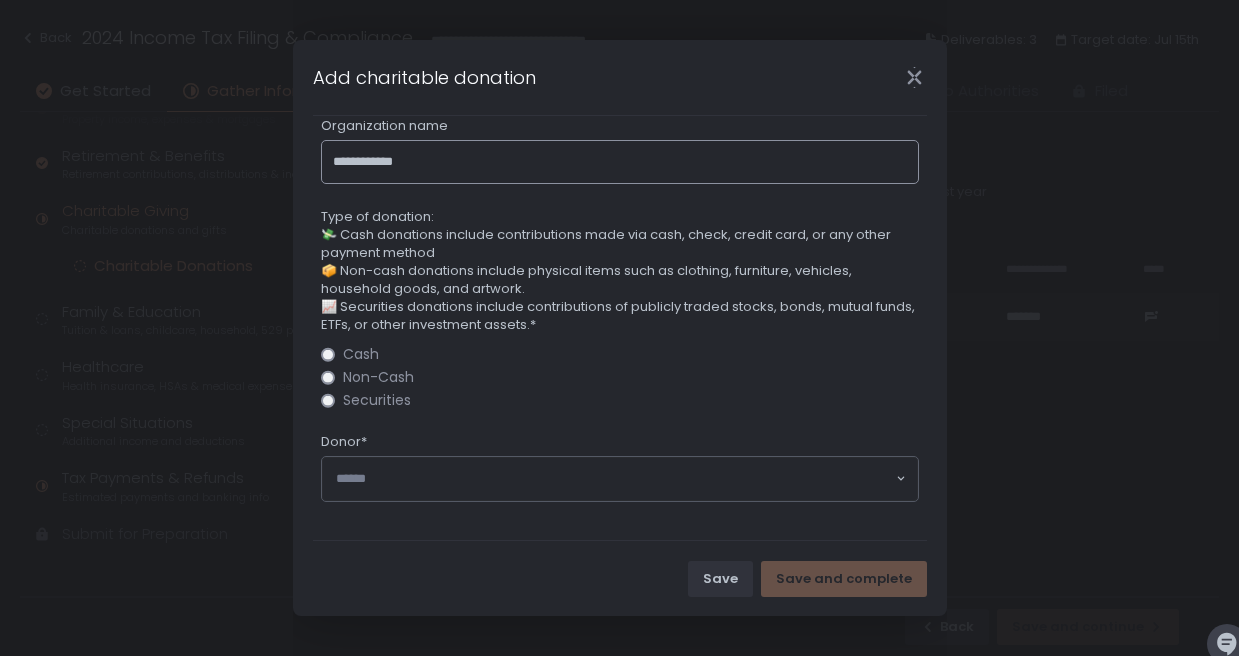scroll, scrollTop: 42, scrollLeft: 0, axis: vertical 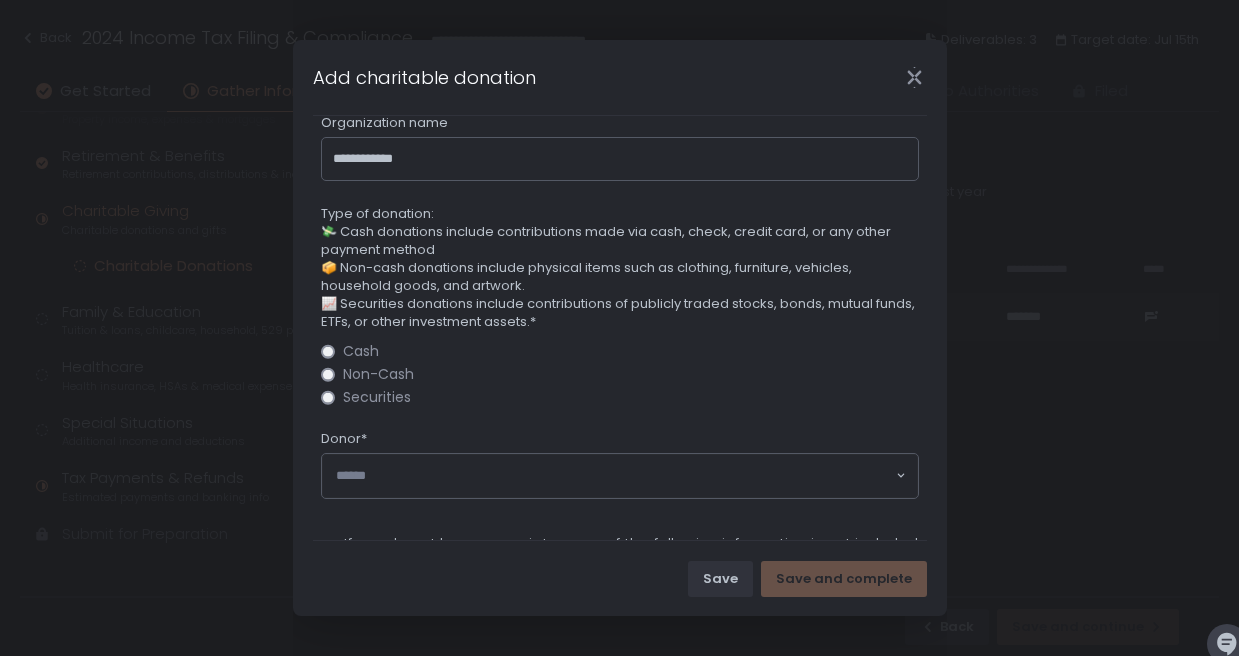 click on "Cash" 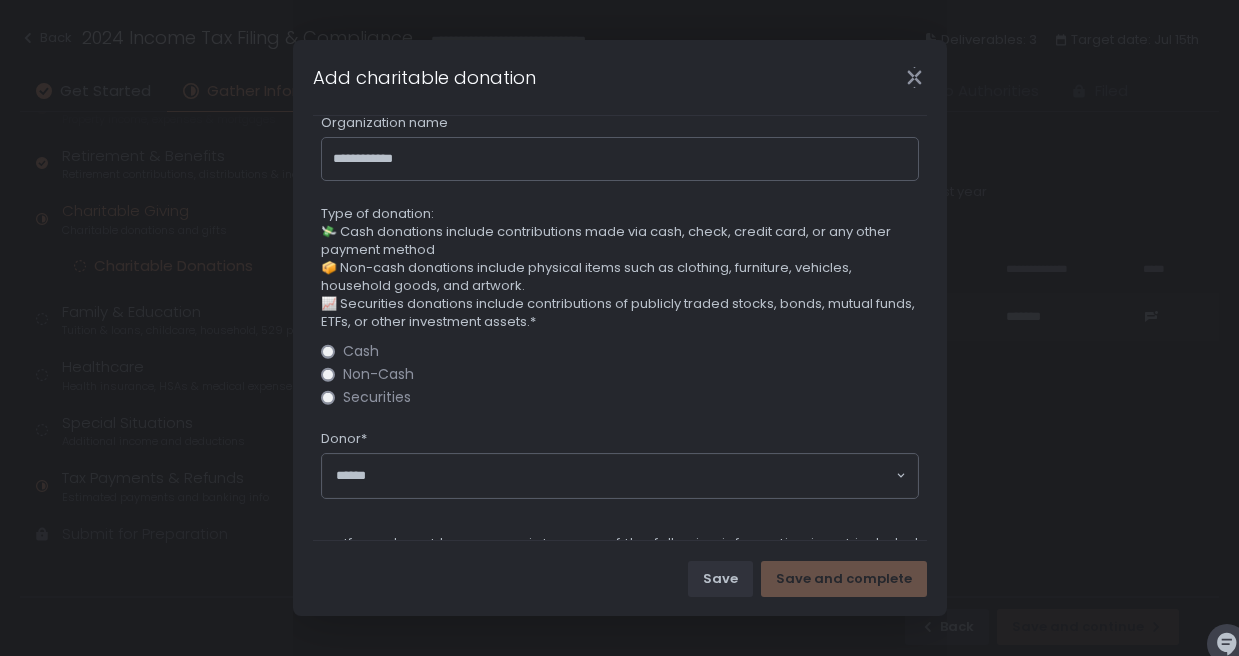 click 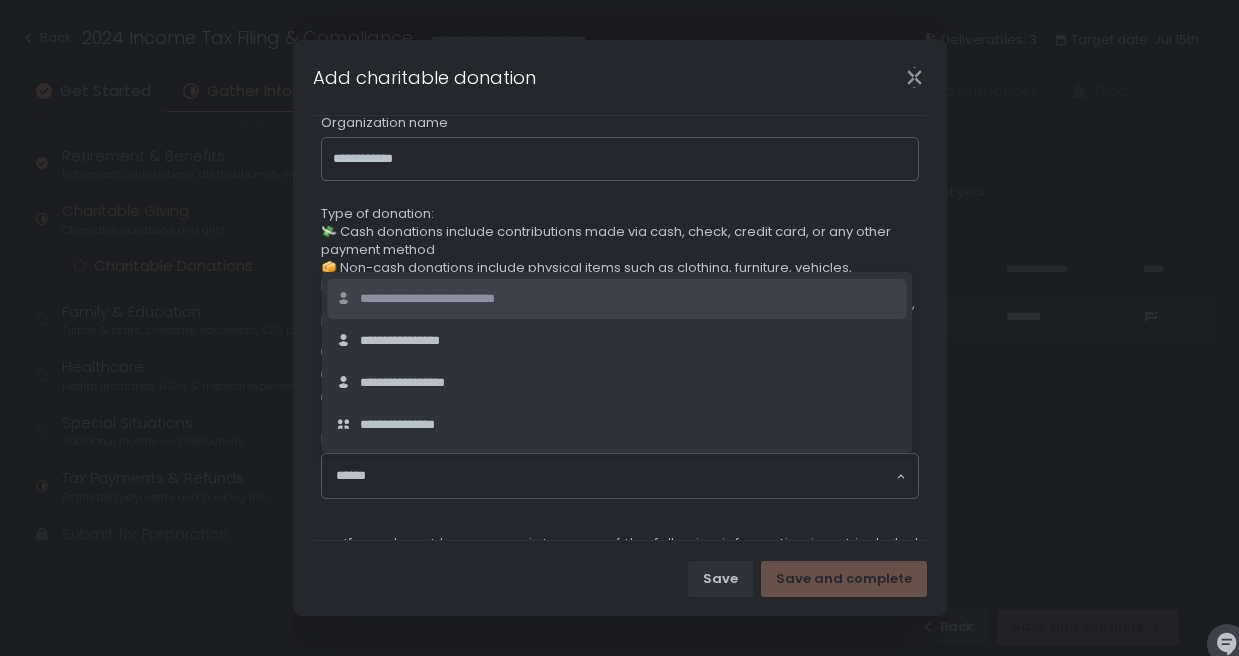 click on "**********" at bounding box center [454, 299] 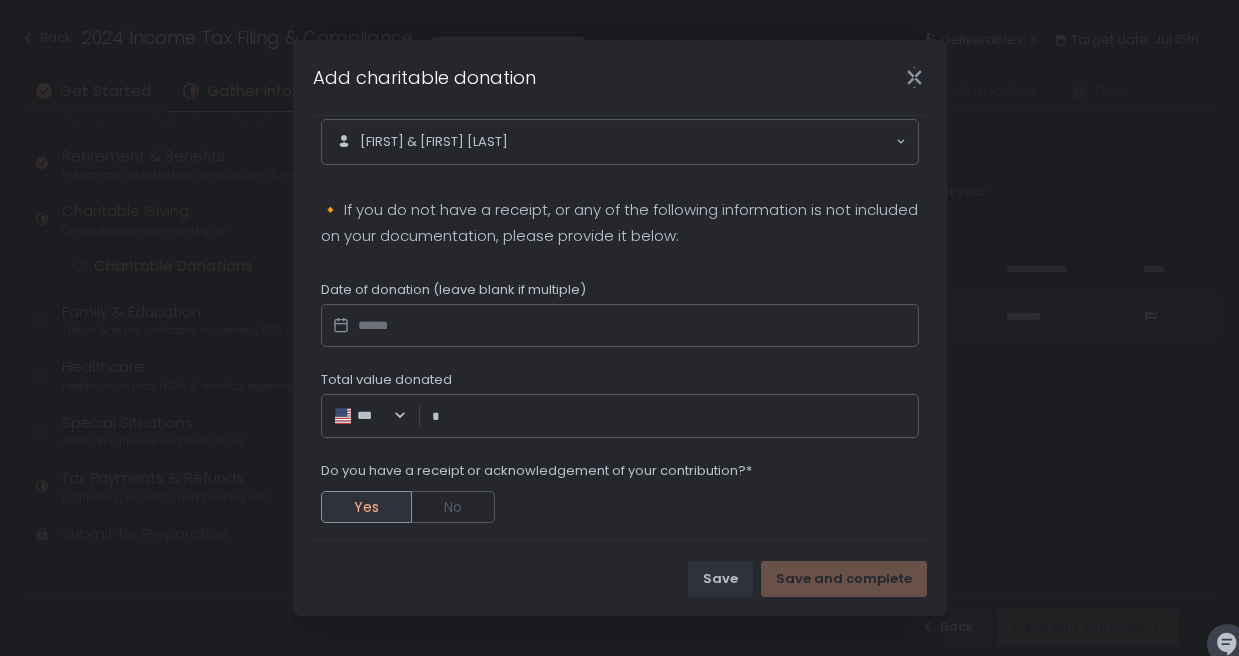 scroll, scrollTop: 379, scrollLeft: 0, axis: vertical 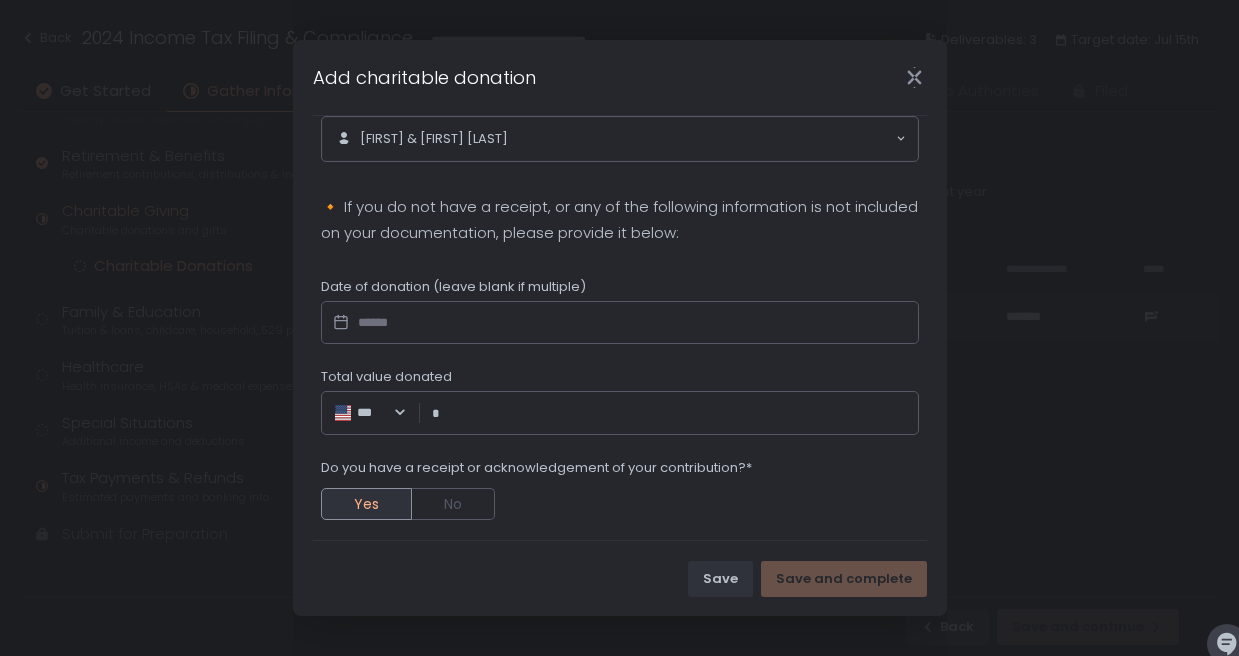 click on "Total value donated" at bounding box center [674, 413] 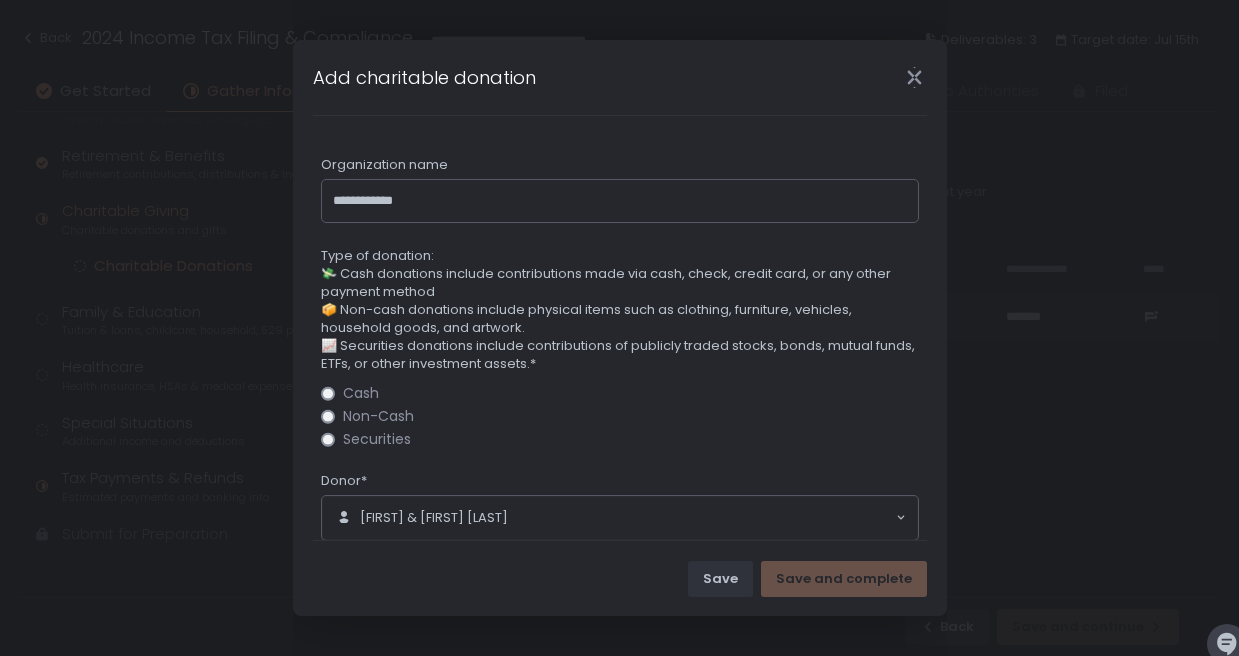 scroll, scrollTop: 0, scrollLeft: 0, axis: both 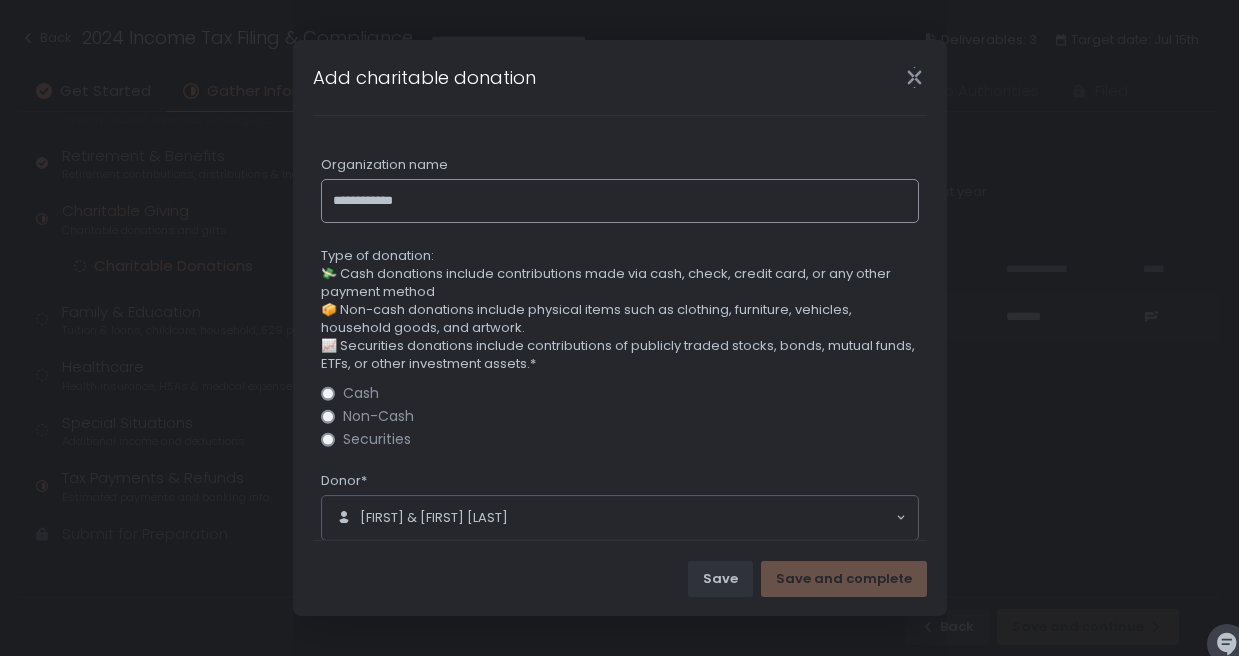click on "**********" 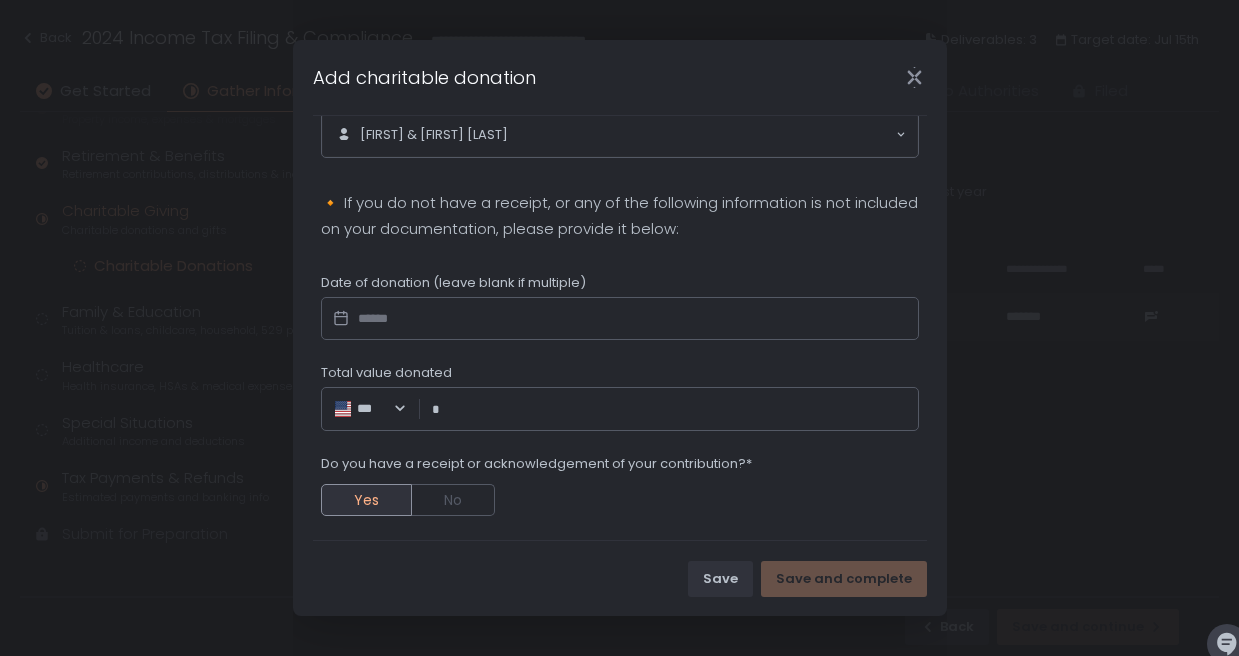 scroll, scrollTop: 388, scrollLeft: 0, axis: vertical 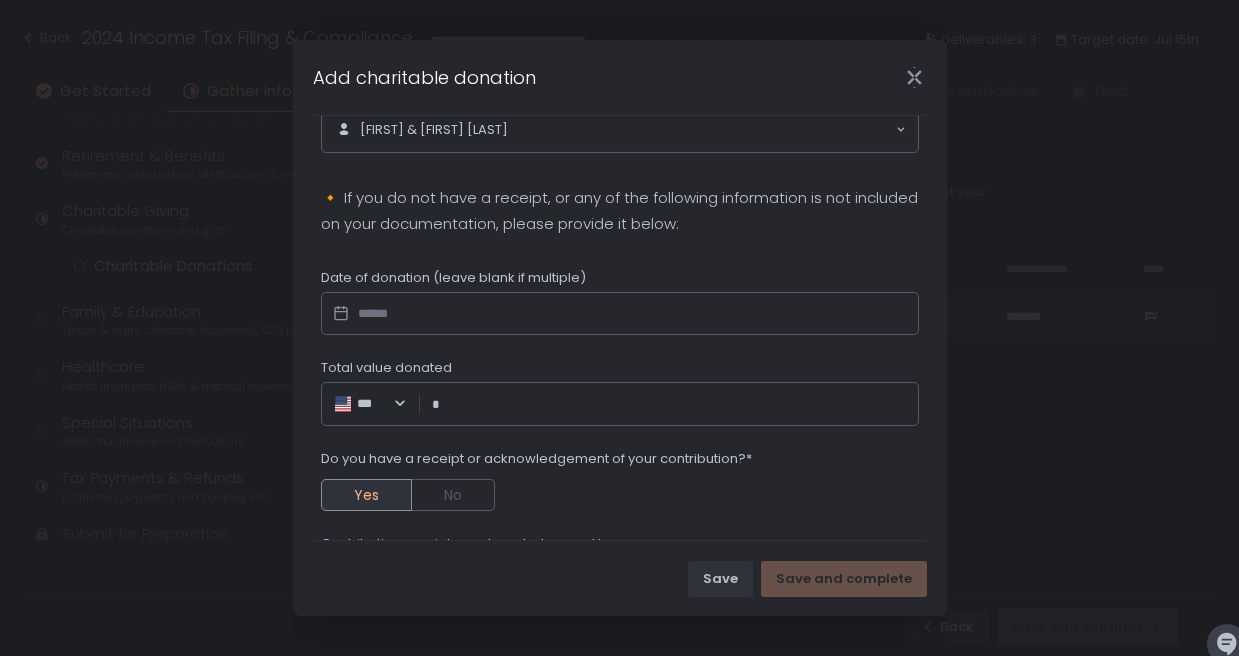 type on "**********" 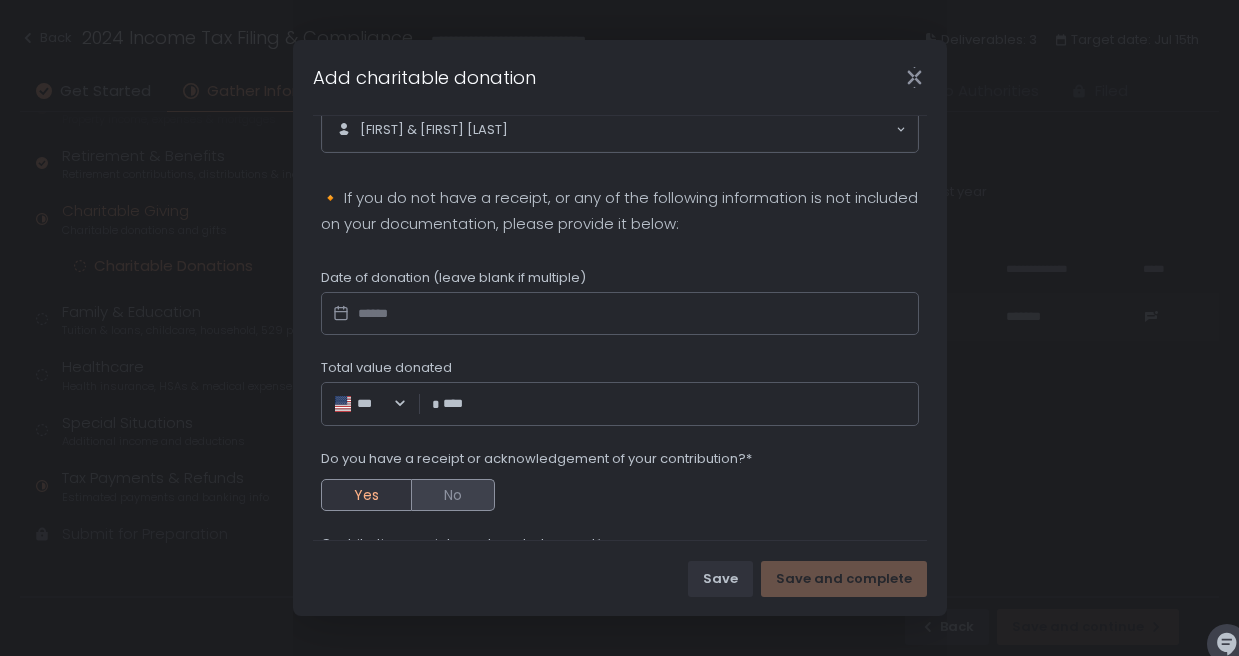 click on "No" at bounding box center [453, 495] 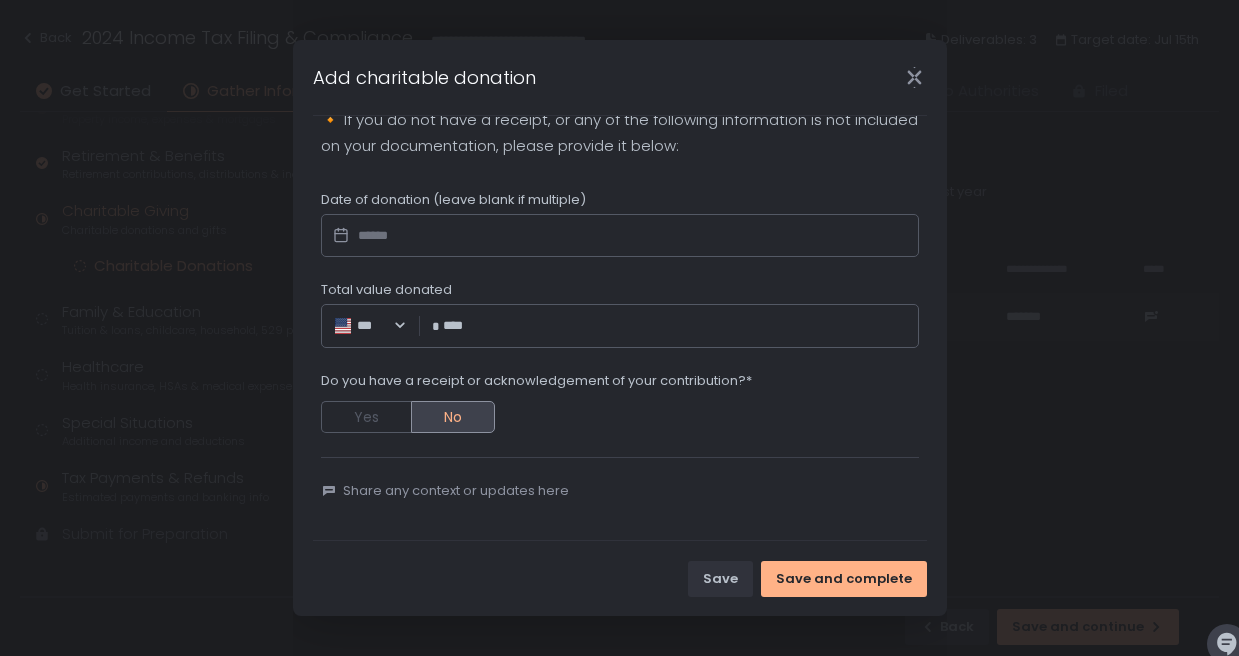 scroll, scrollTop: 469, scrollLeft: 0, axis: vertical 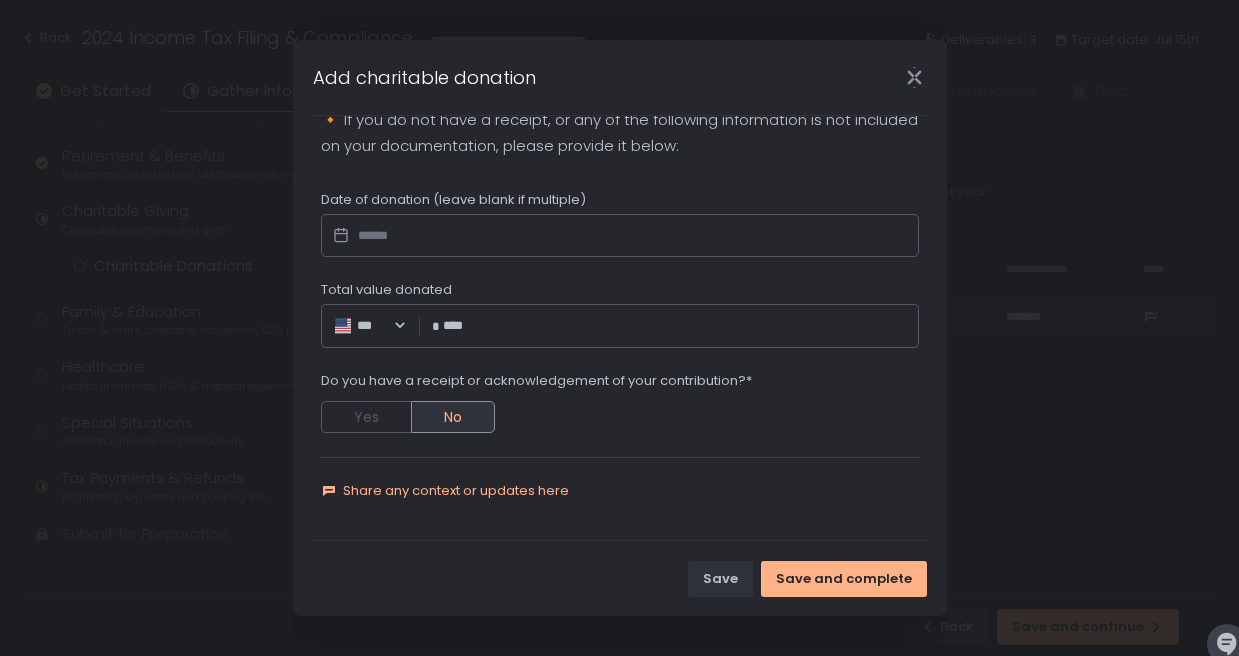 click on "Share any context or updates here" 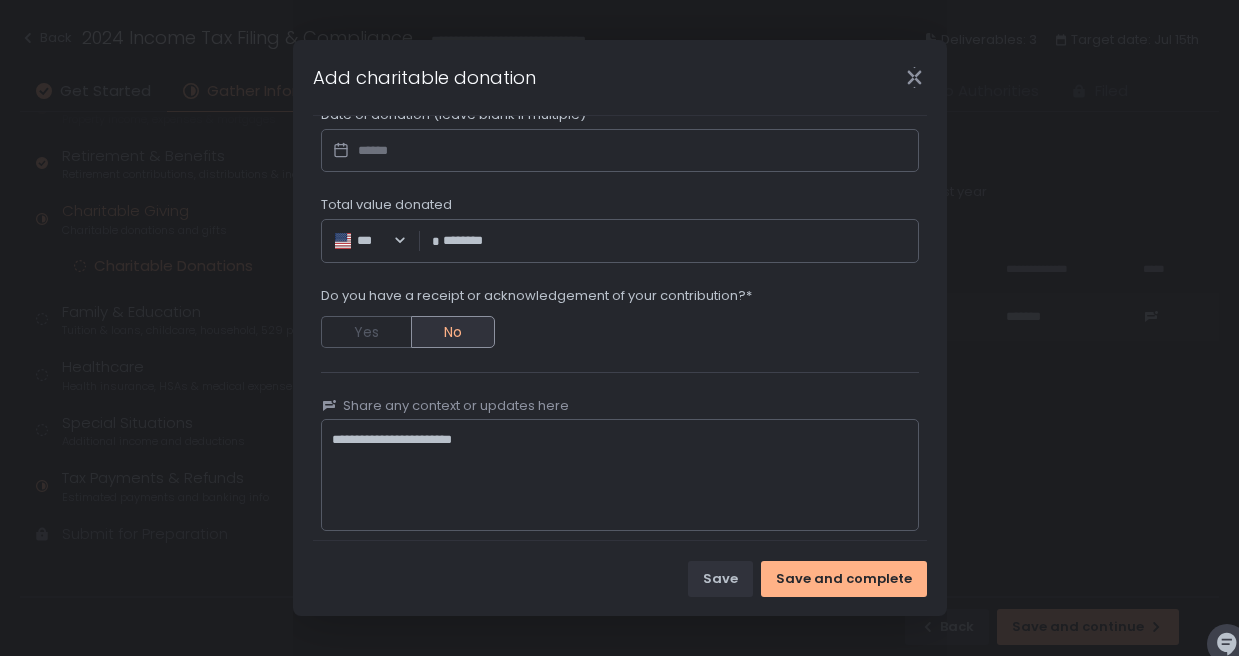 scroll, scrollTop: 553, scrollLeft: 0, axis: vertical 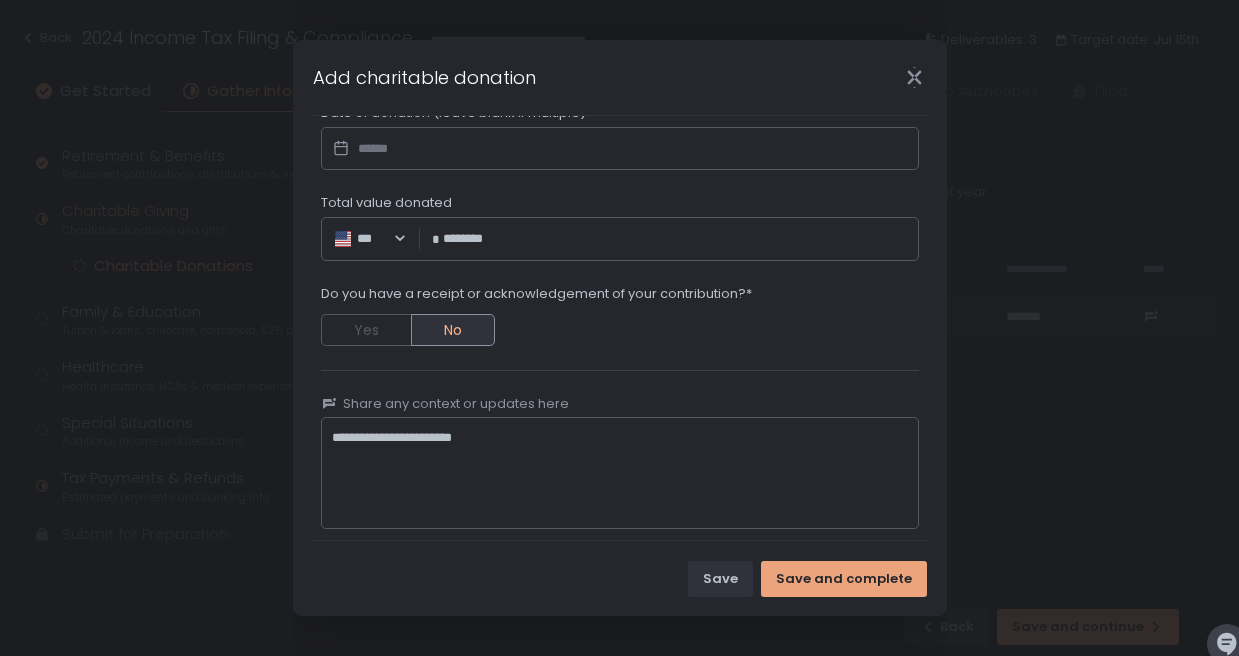 type on "**********" 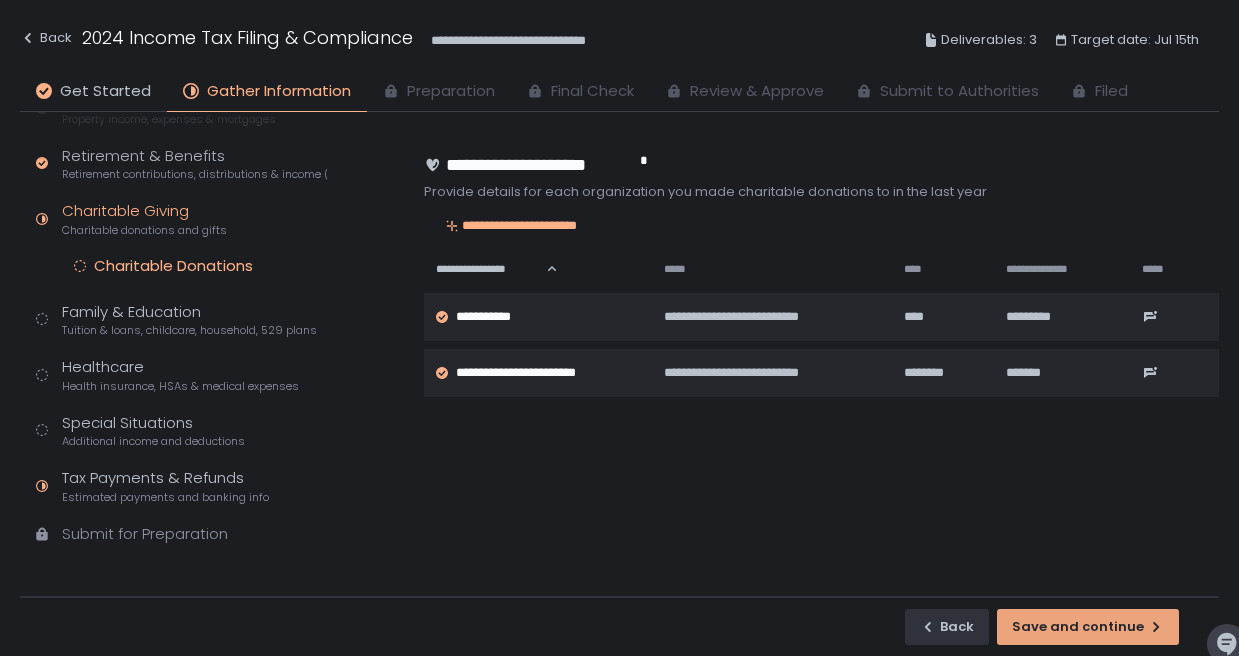 click on "Save and continue" 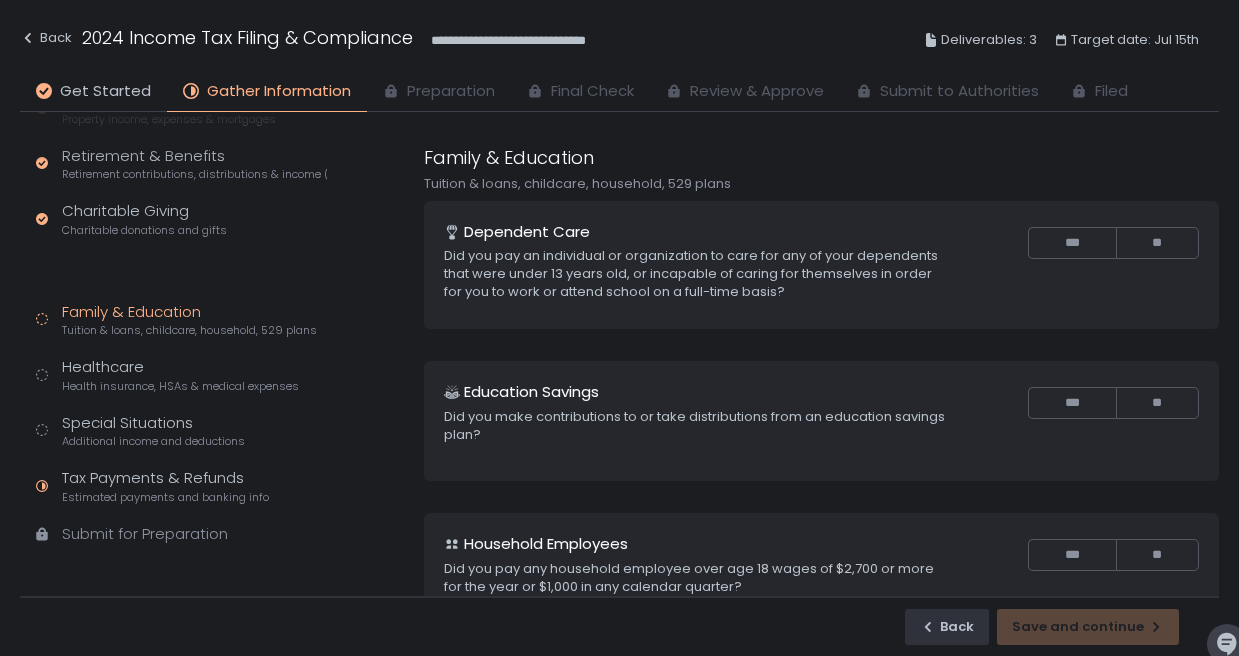 scroll, scrollTop: 280, scrollLeft: 0, axis: vertical 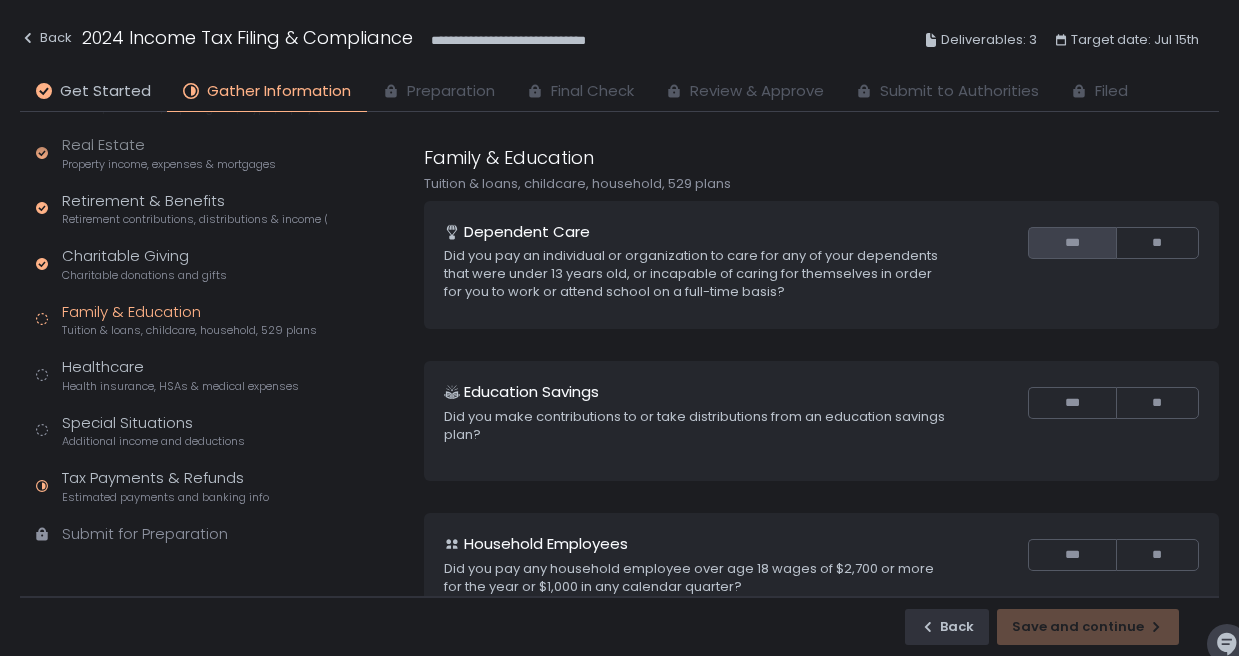 click on "***" at bounding box center (1071, 243) 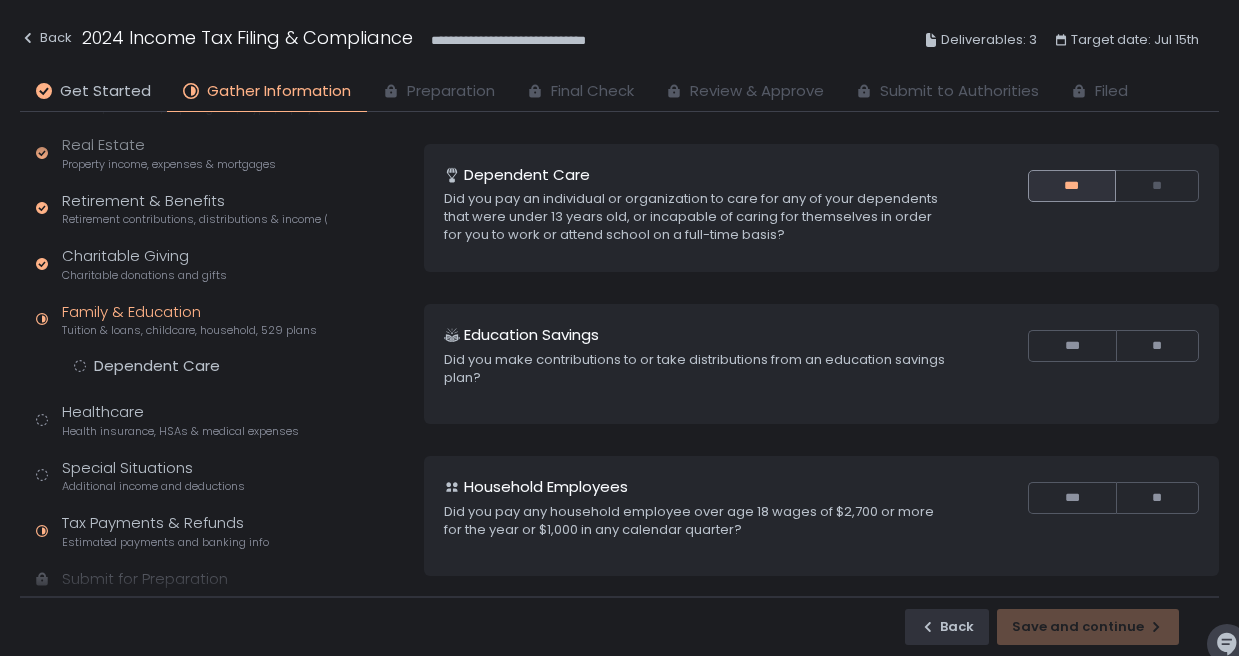 scroll, scrollTop: 72, scrollLeft: 0, axis: vertical 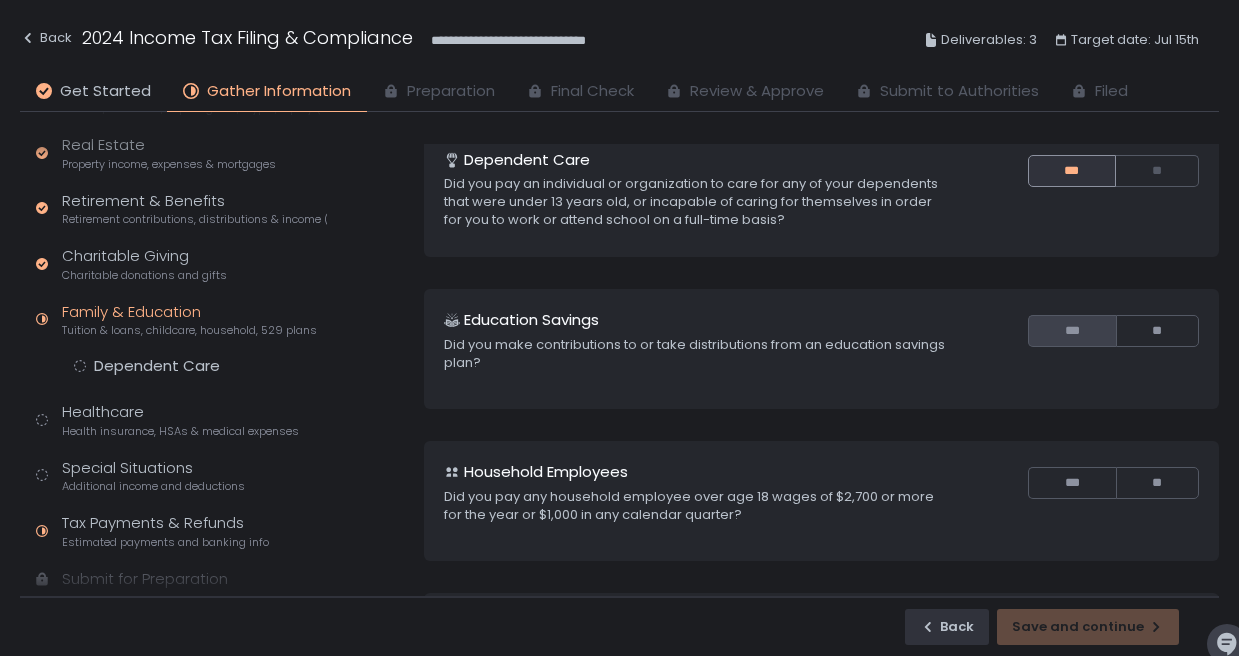 click on "***" at bounding box center (1071, 331) 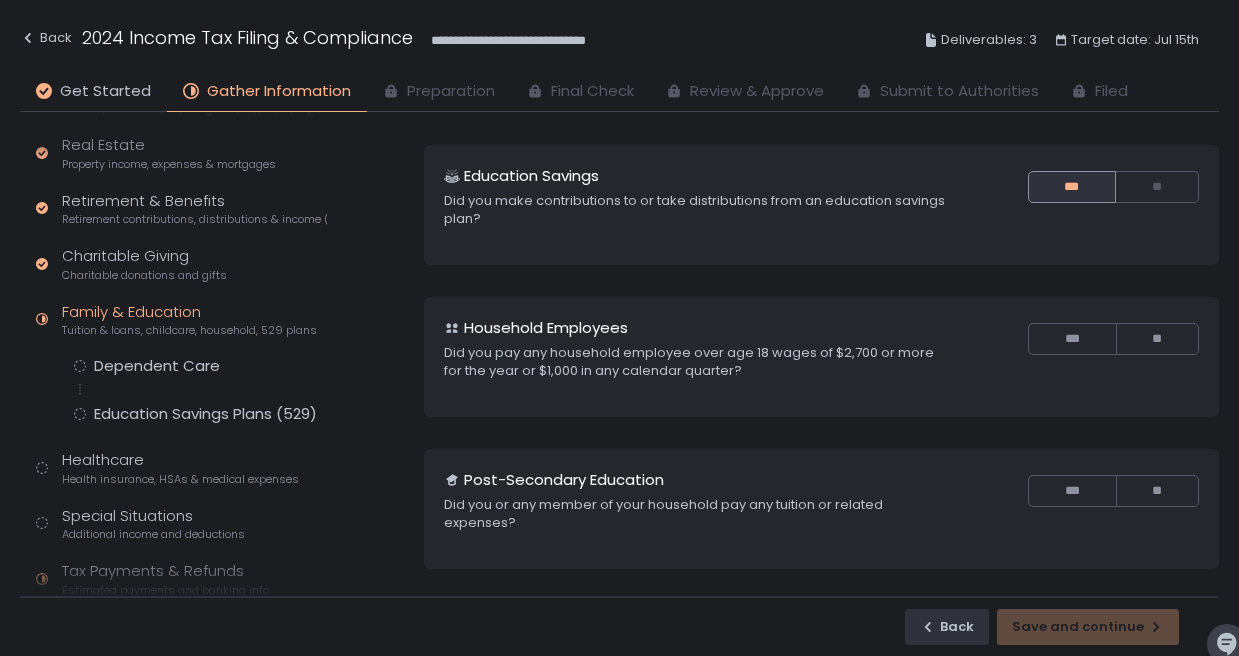 scroll, scrollTop: 242, scrollLeft: 0, axis: vertical 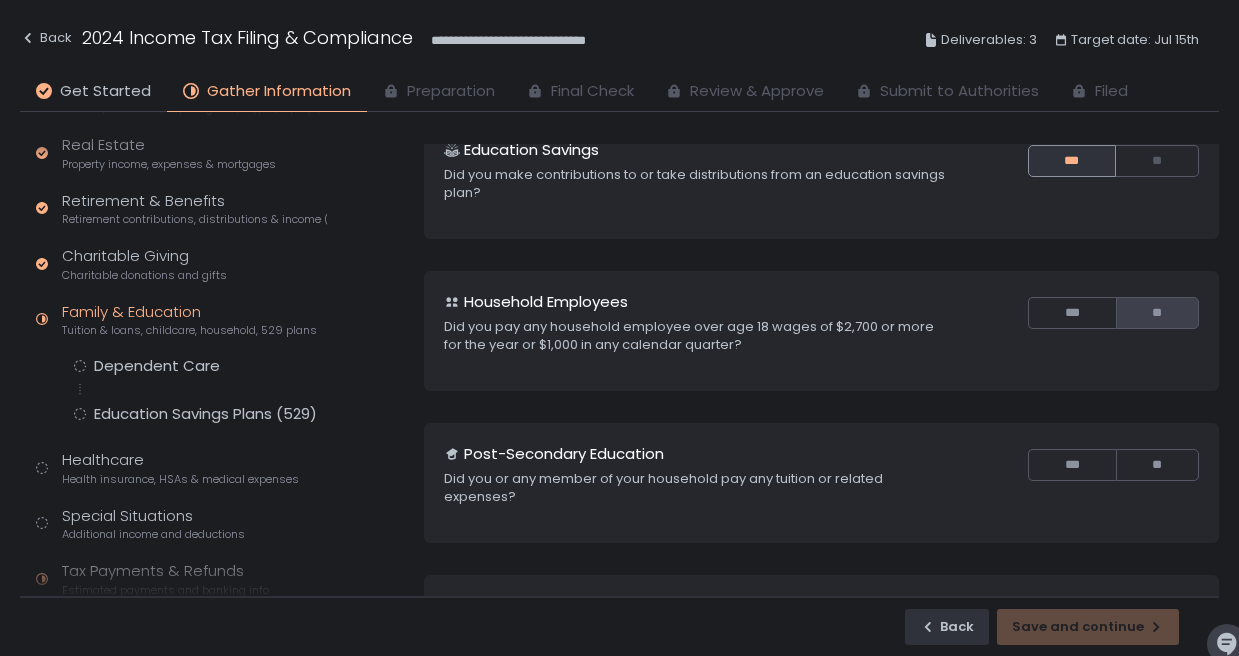 click on "**" at bounding box center (1157, 313) 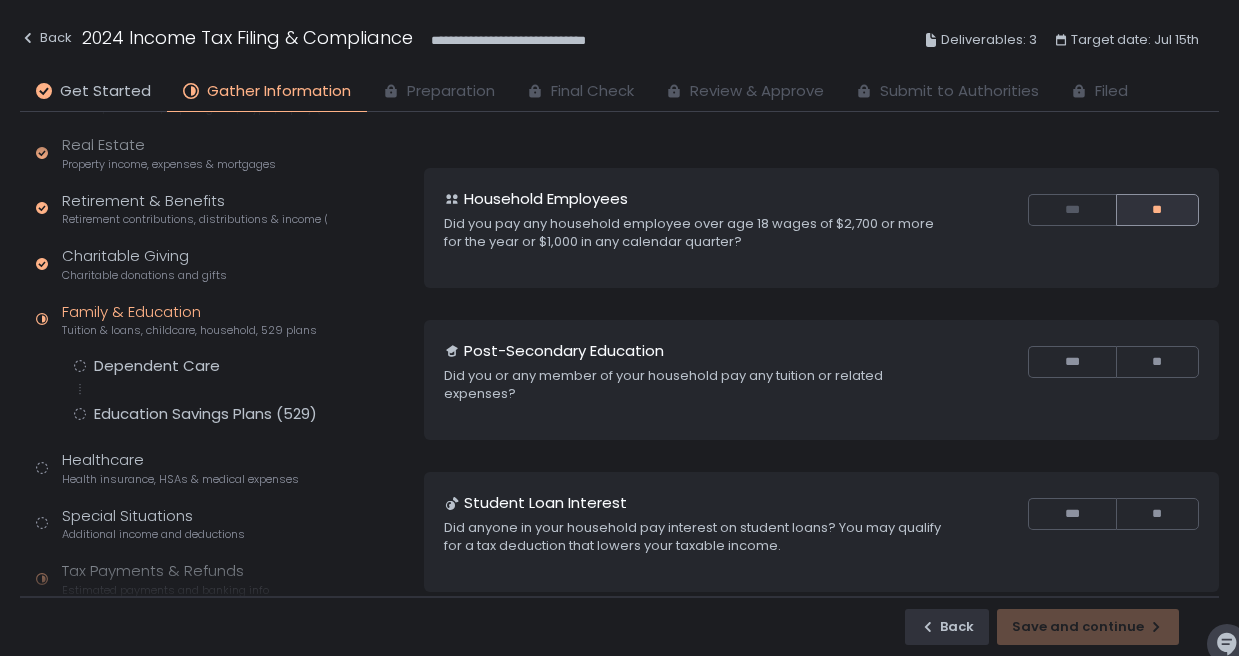 scroll, scrollTop: 348, scrollLeft: 0, axis: vertical 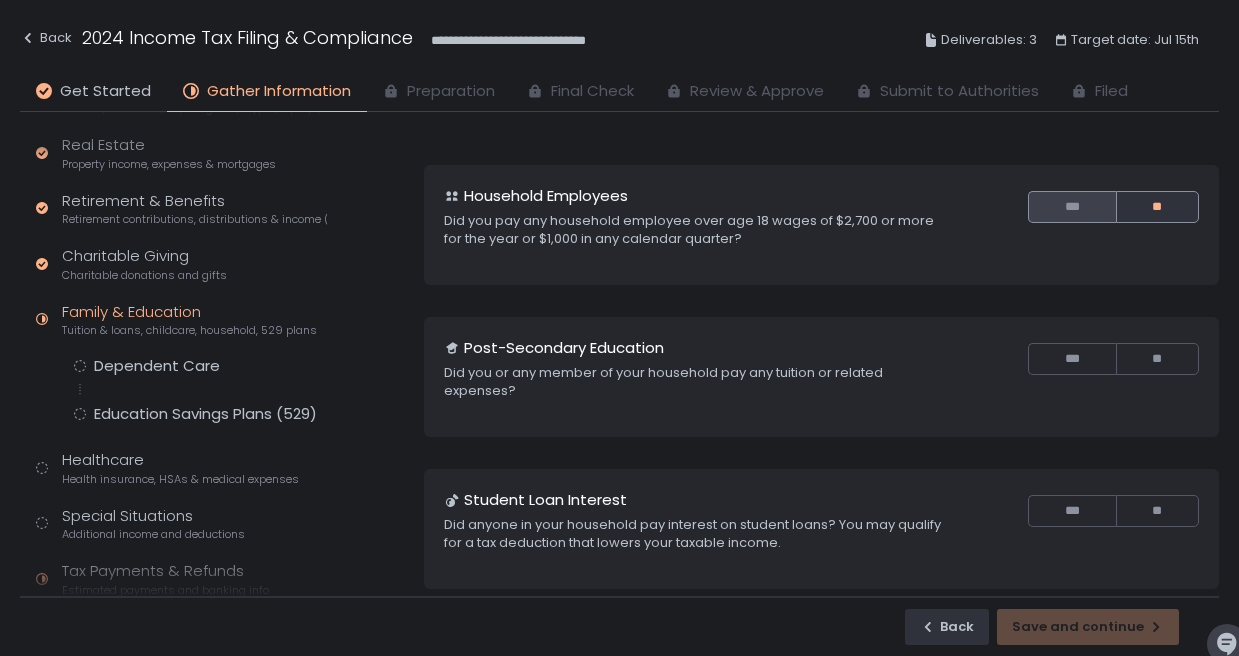 click on "***" at bounding box center [1071, 207] 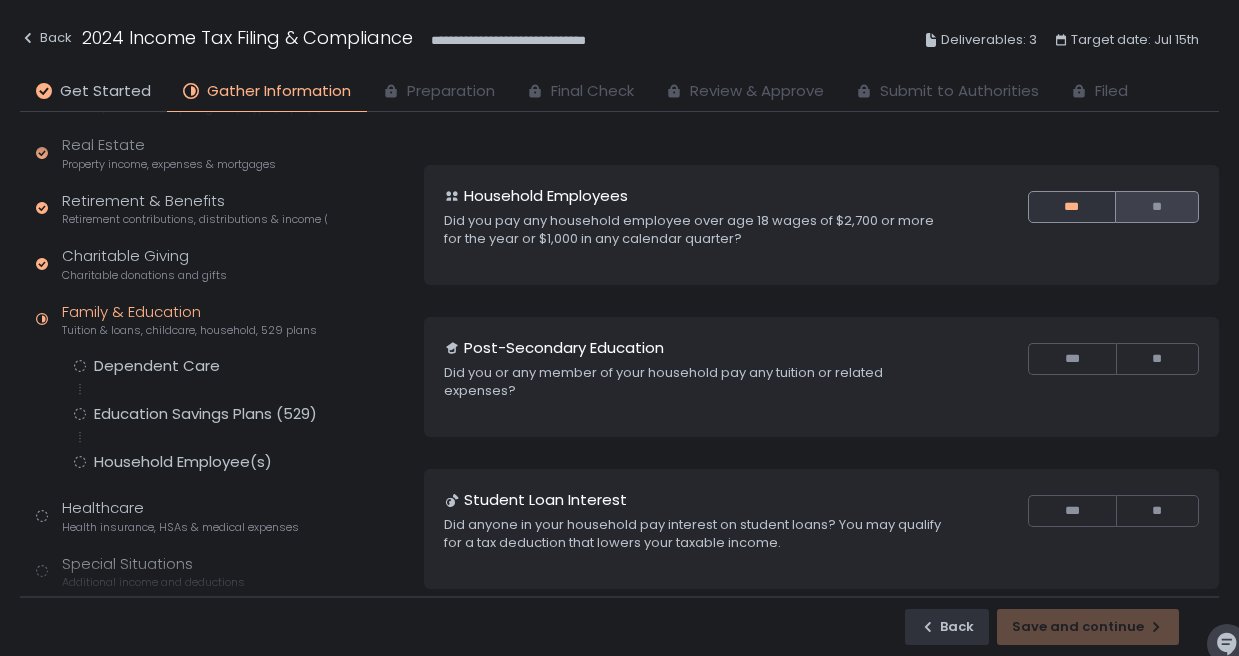 click on "**" at bounding box center [1157, 207] 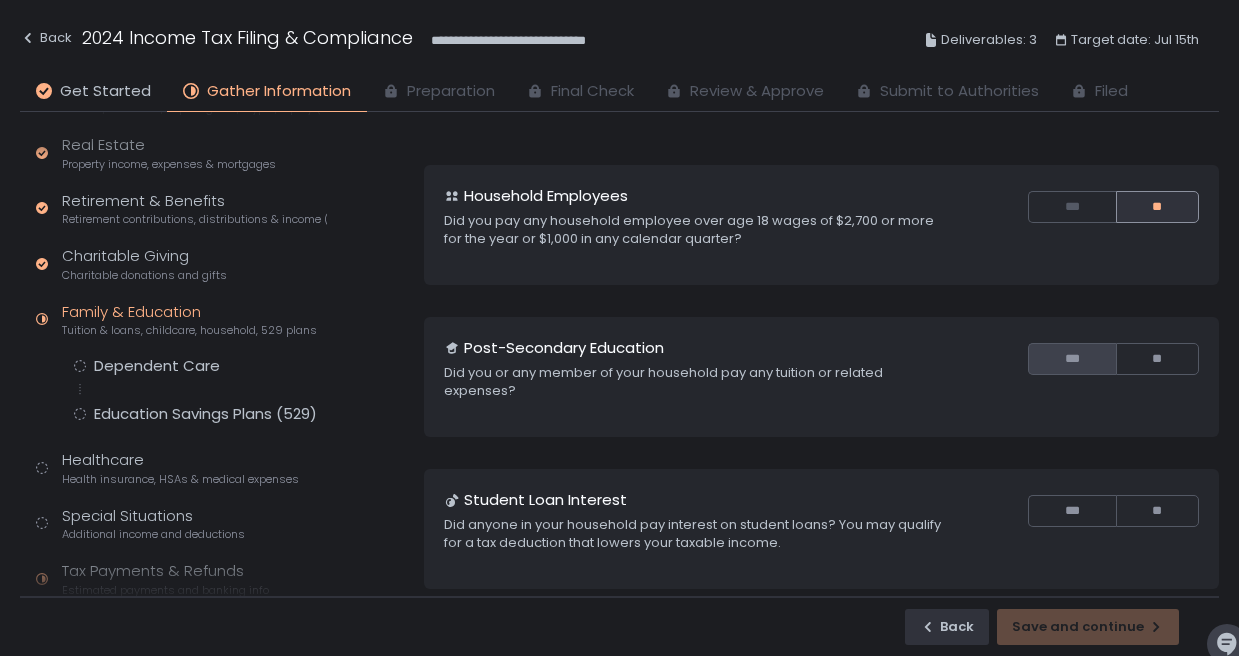 click on "***" at bounding box center [1071, 359] 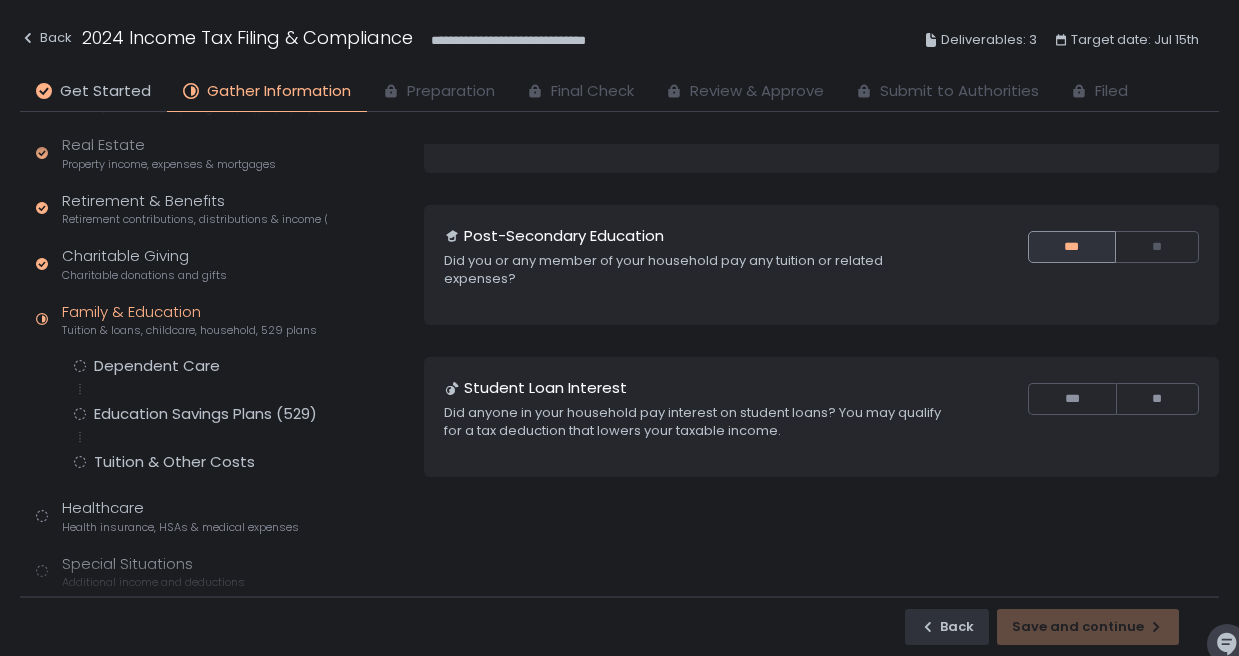 scroll, scrollTop: 473, scrollLeft: 0, axis: vertical 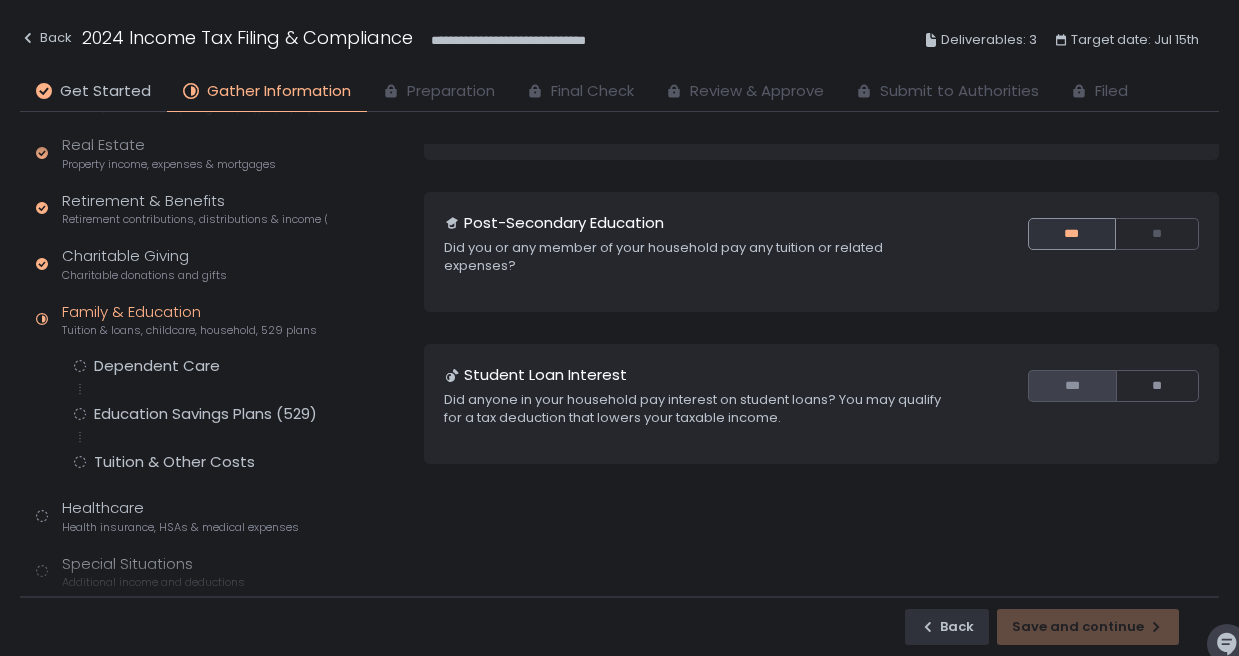 click on "***" at bounding box center (1071, 386) 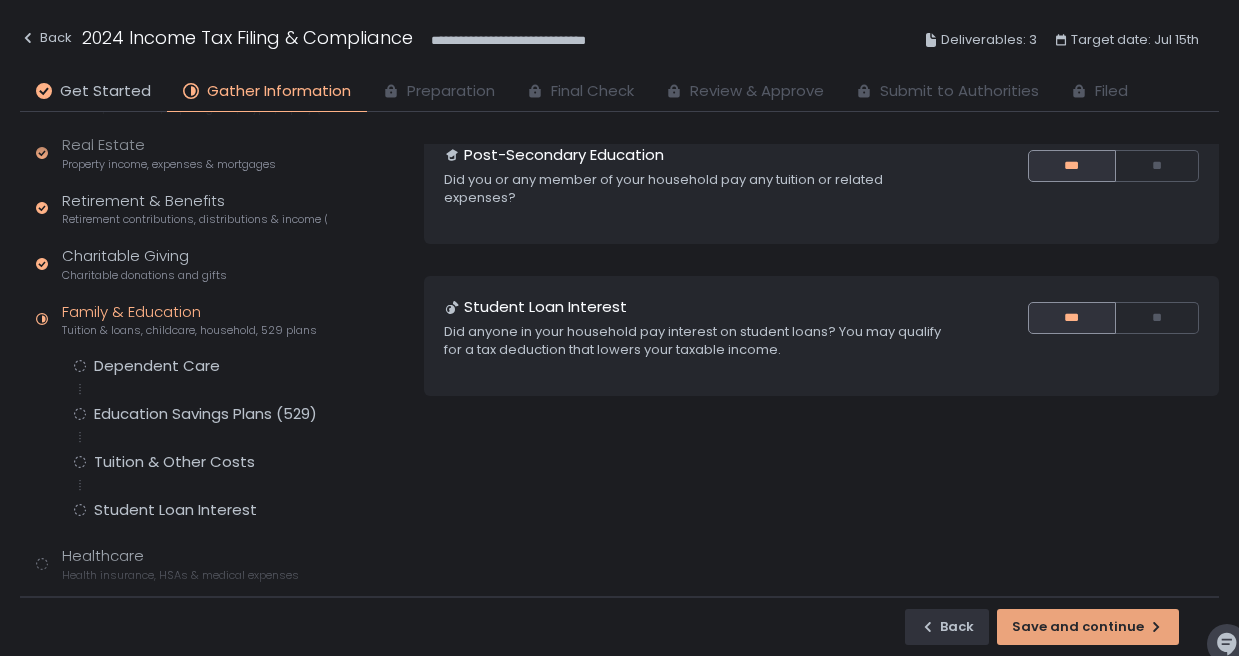 scroll, scrollTop: 540, scrollLeft: 0, axis: vertical 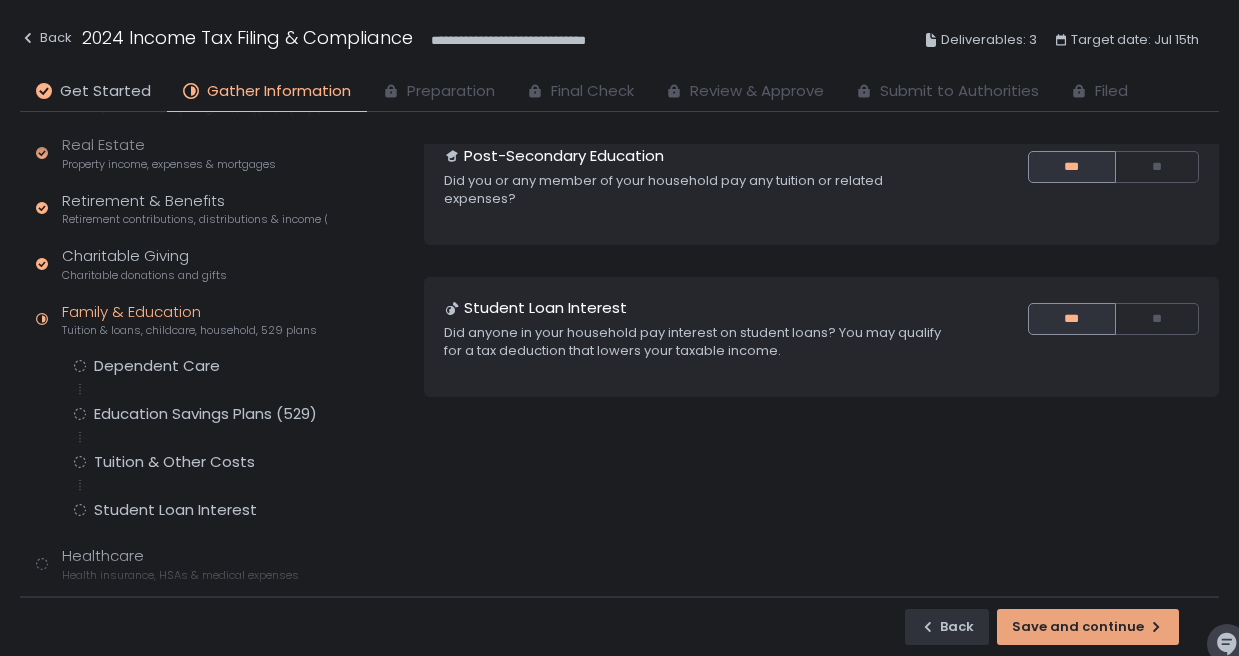 click on "Save and continue" 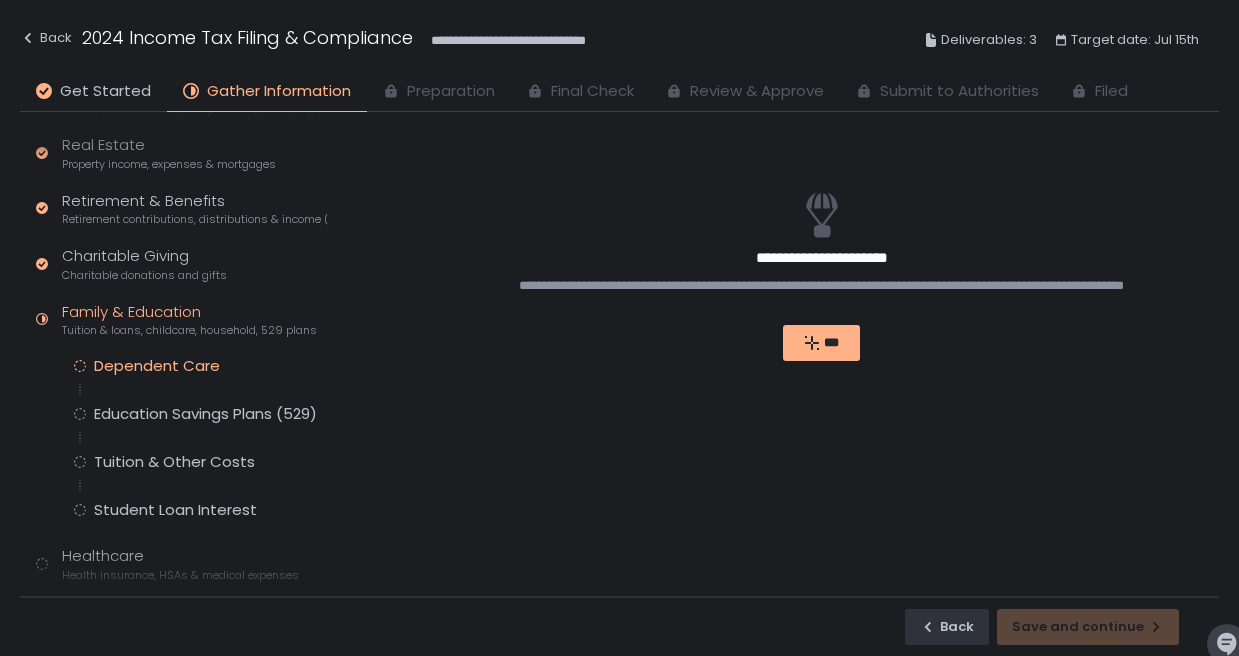 scroll, scrollTop: 0, scrollLeft: 0, axis: both 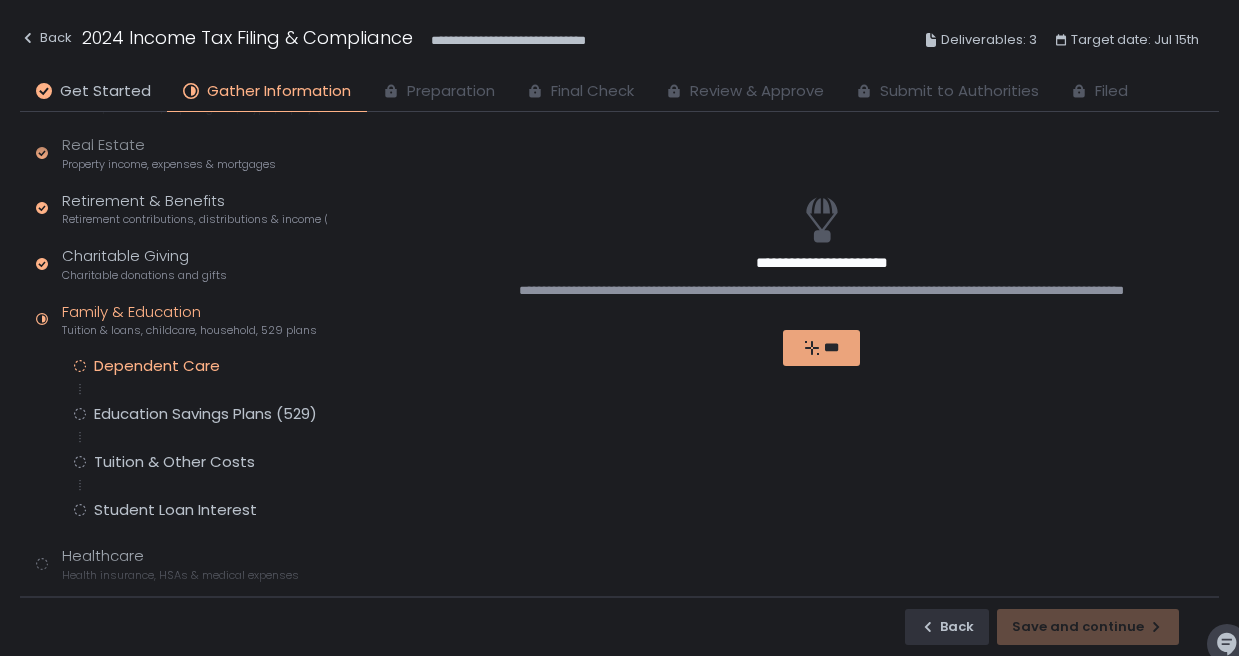 click on "***" 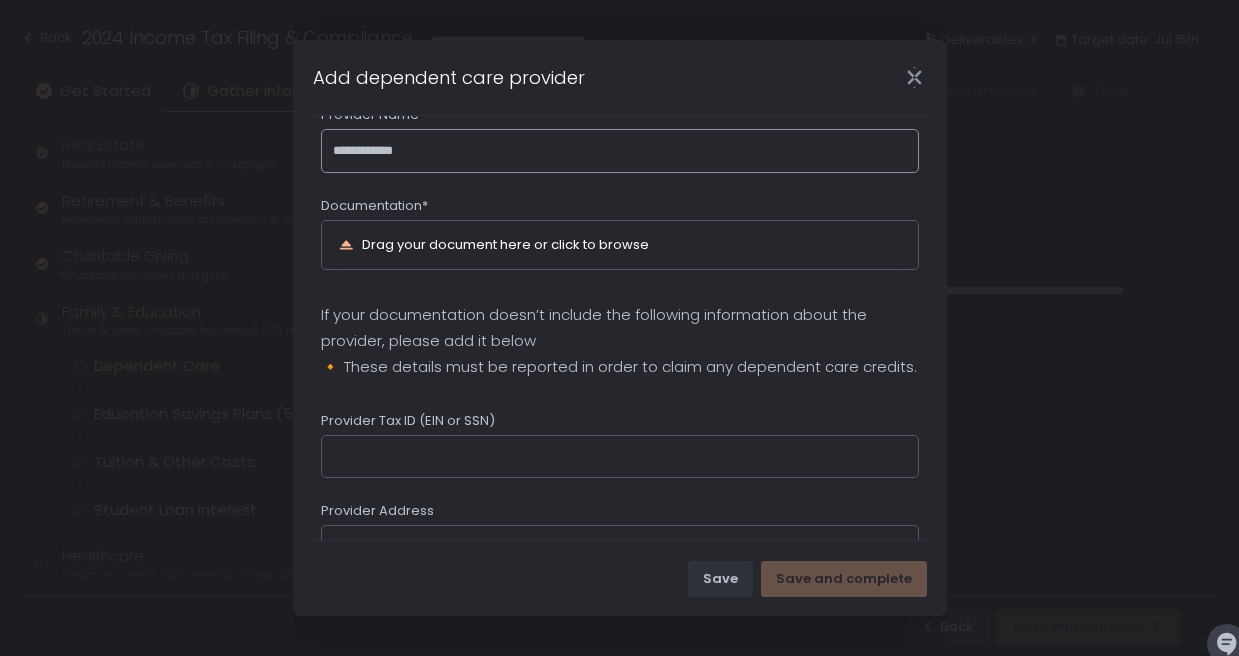 scroll, scrollTop: 78, scrollLeft: 0, axis: vertical 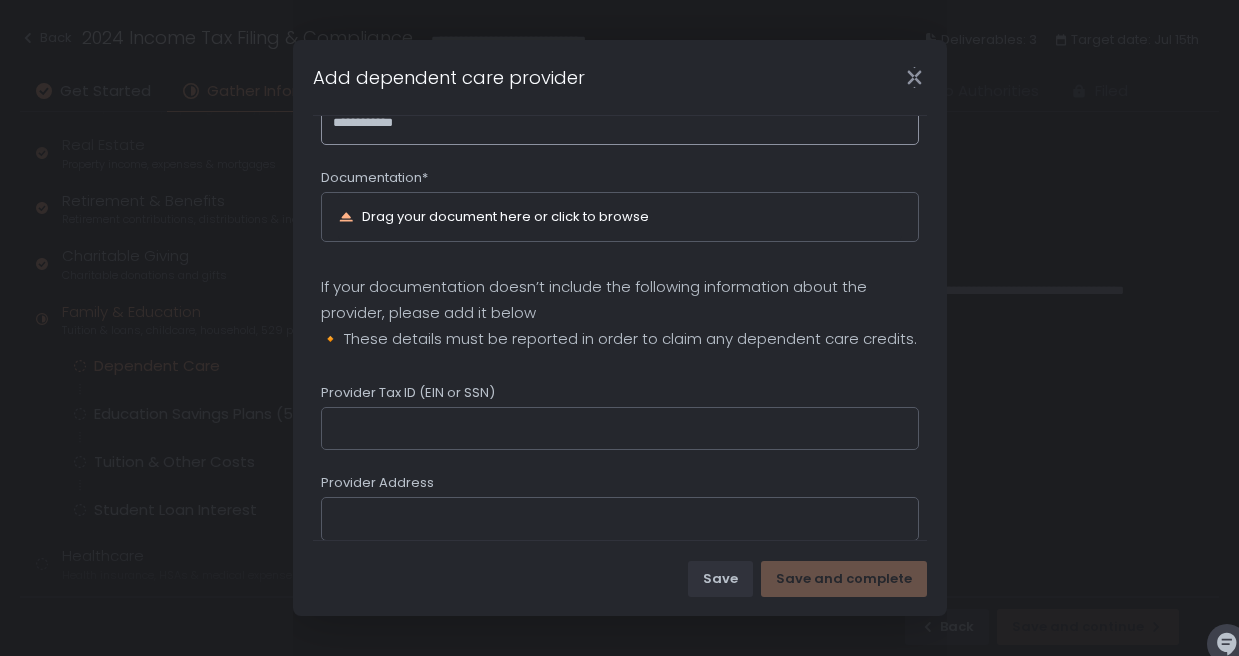 type on "**********" 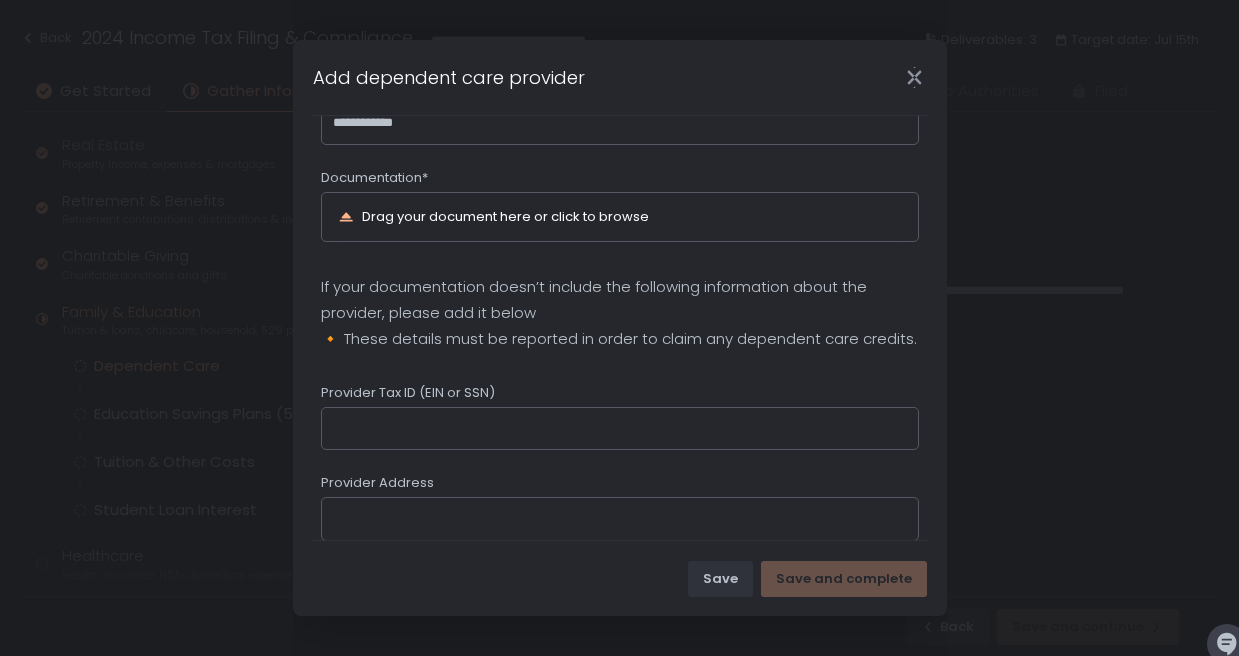 click on "If your documentation doesn’t include the following information about the provider, please add it below
These details must be reported in order to claim any dependent care credits." at bounding box center (620, 313) 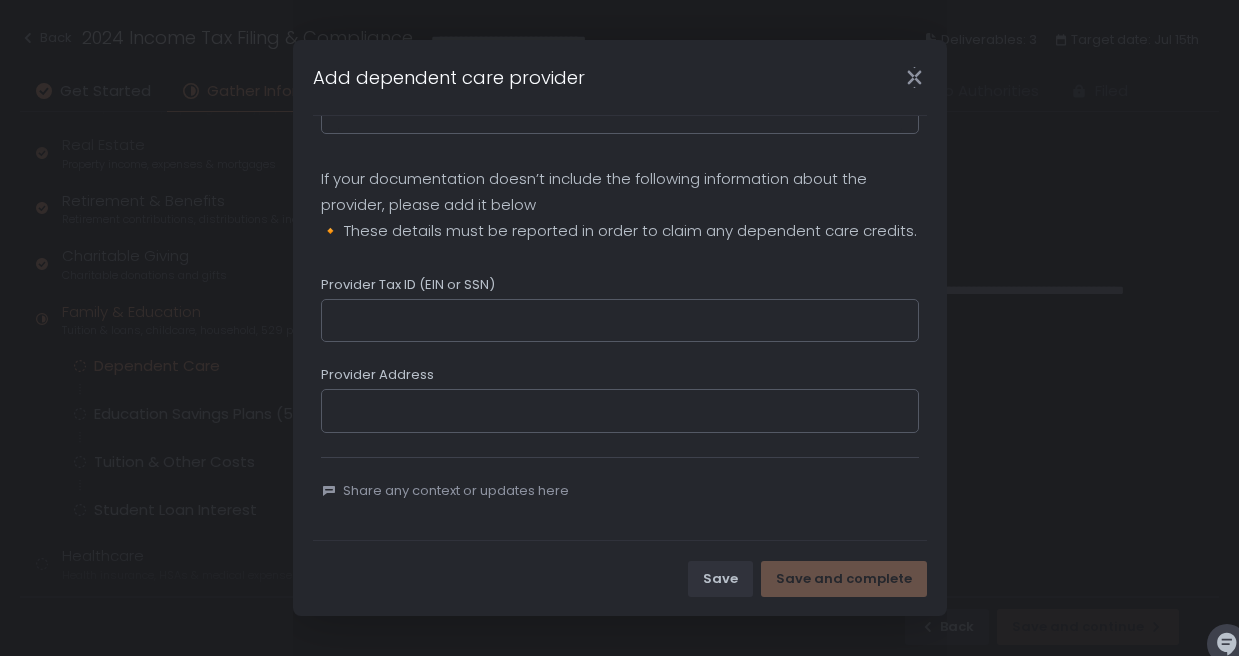 scroll, scrollTop: 202, scrollLeft: 0, axis: vertical 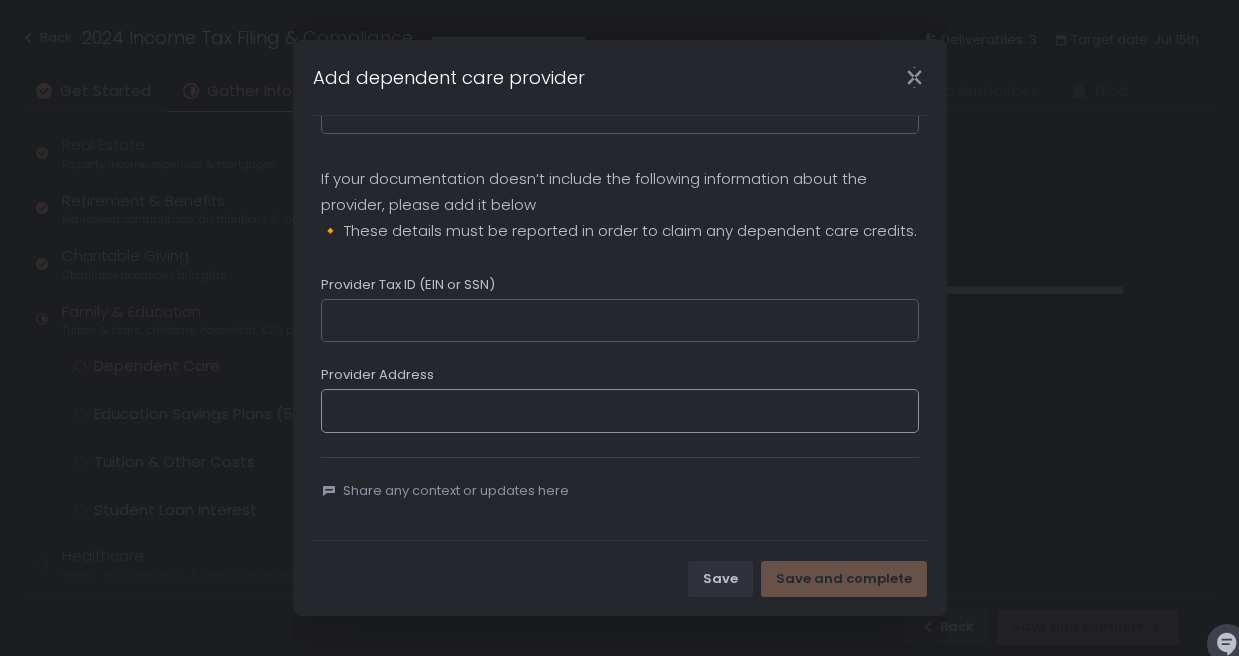 click on "Provider Address" 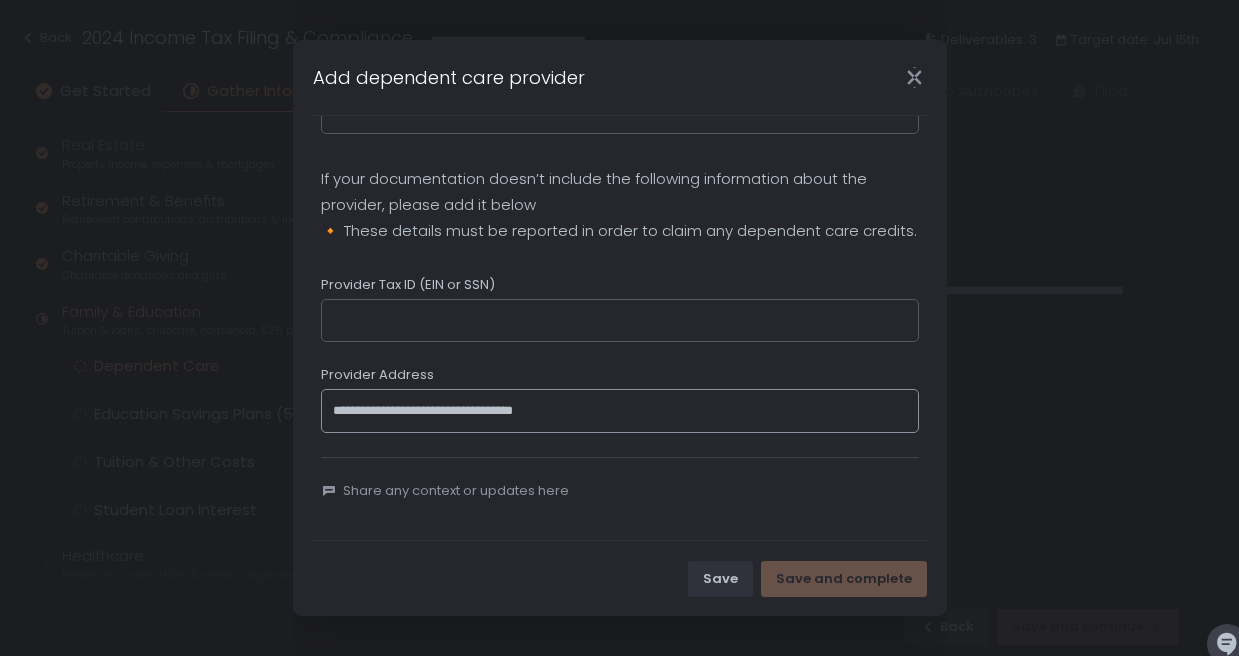 scroll, scrollTop: 213, scrollLeft: 0, axis: vertical 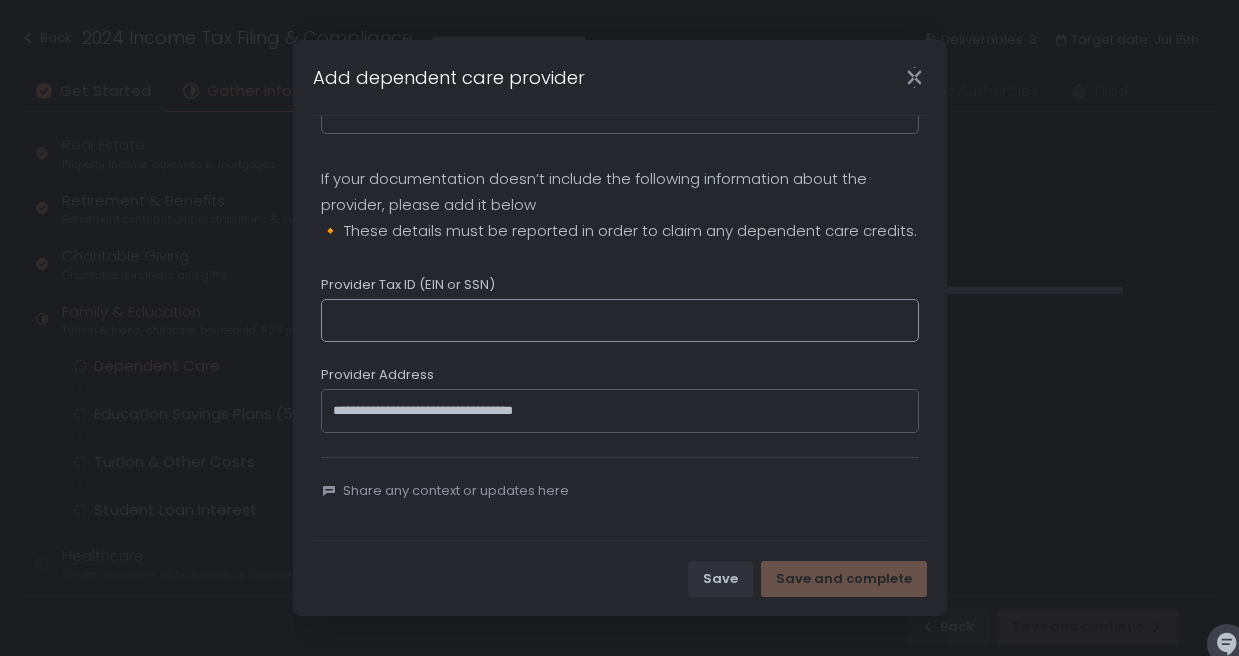 click on "Provider Tax ID (EIN or SSN)" 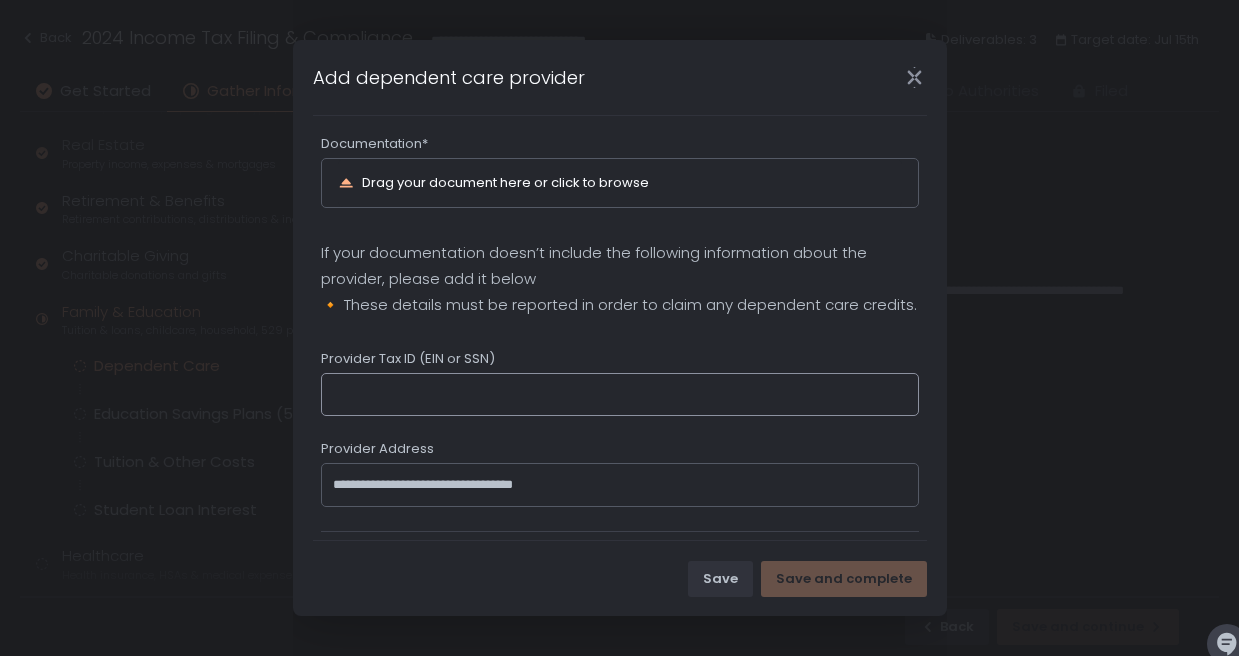 scroll, scrollTop: 84, scrollLeft: 0, axis: vertical 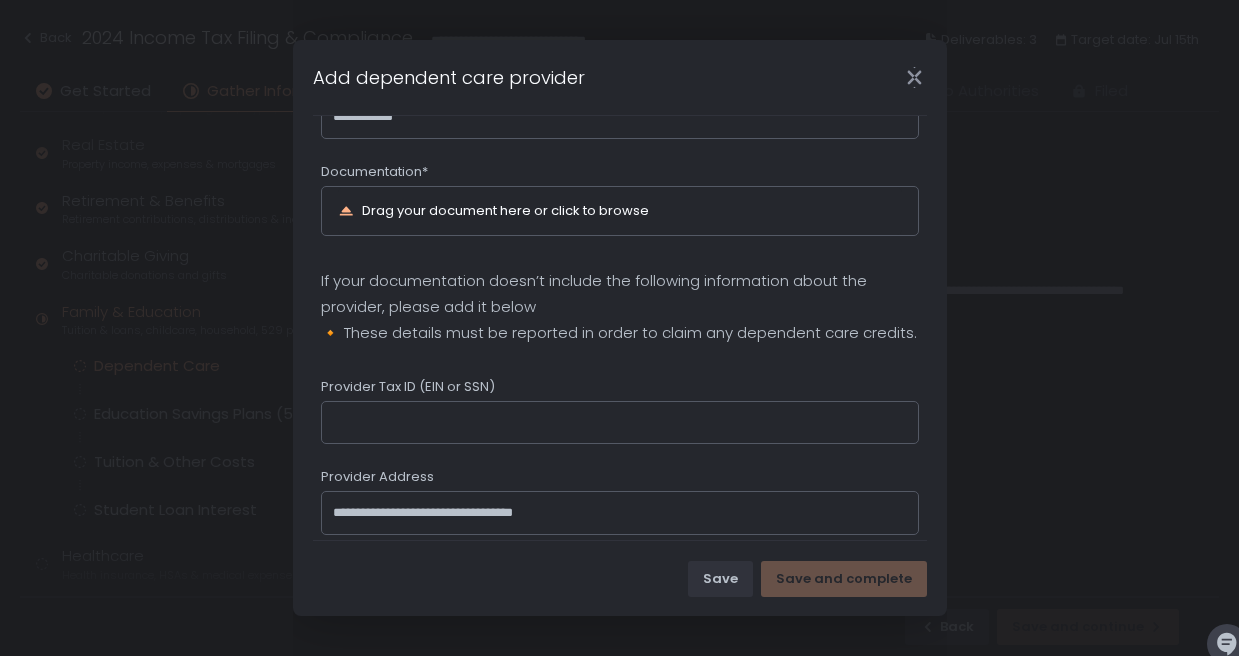 click on "Drag your document here or click to browse" at bounding box center [505, 210] 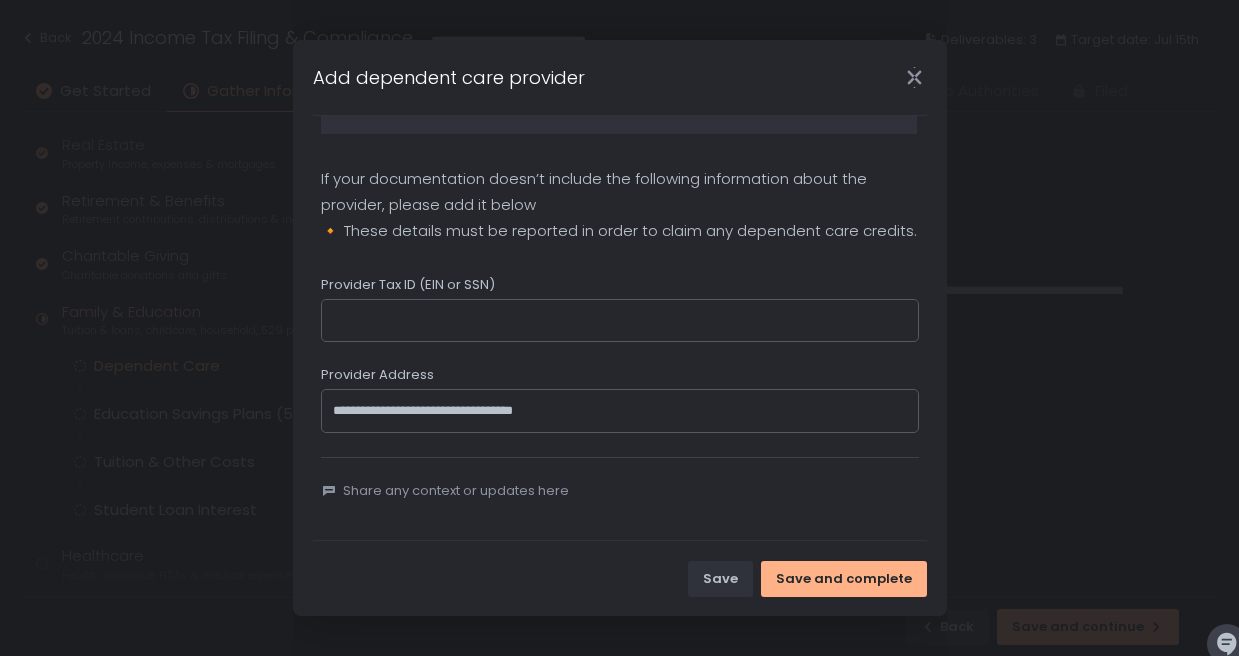 scroll, scrollTop: 265, scrollLeft: 0, axis: vertical 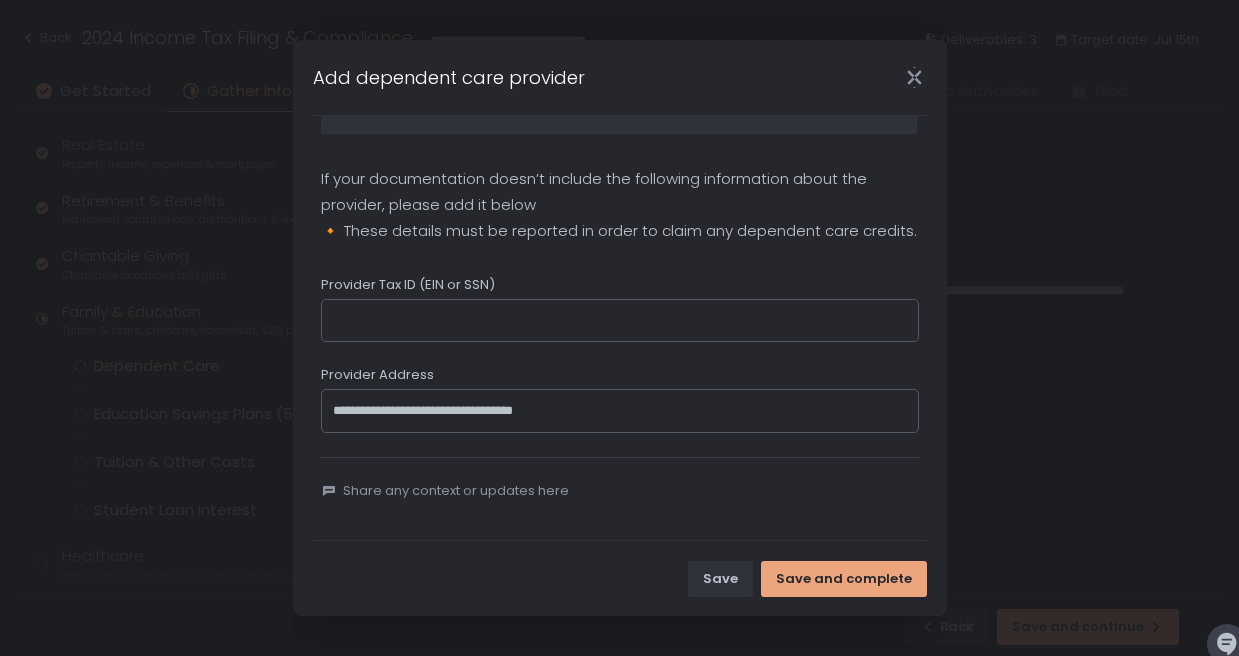 click on "Save and complete" at bounding box center [844, 579] 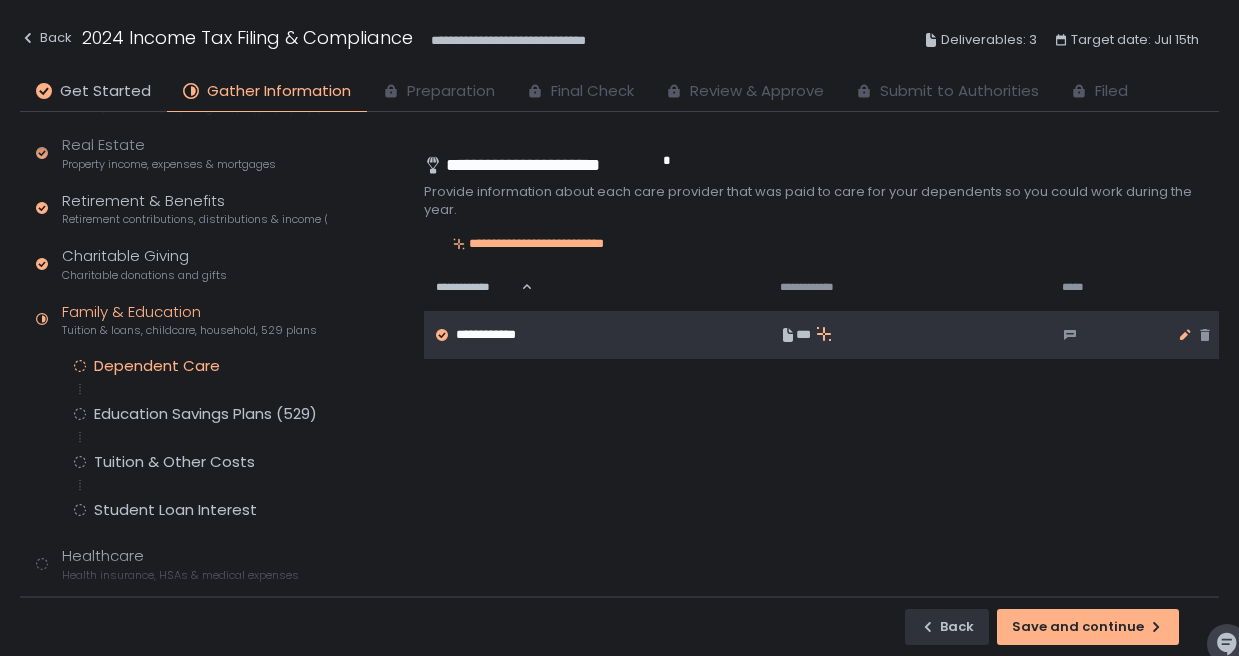 click 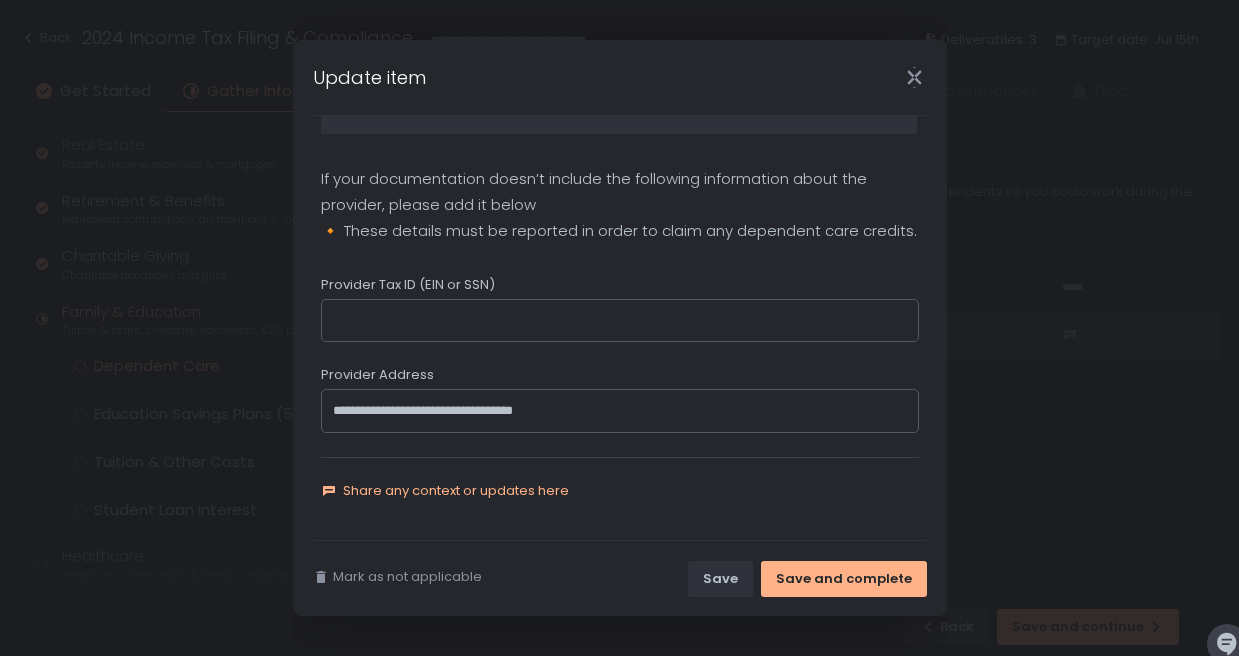 scroll, scrollTop: 265, scrollLeft: 0, axis: vertical 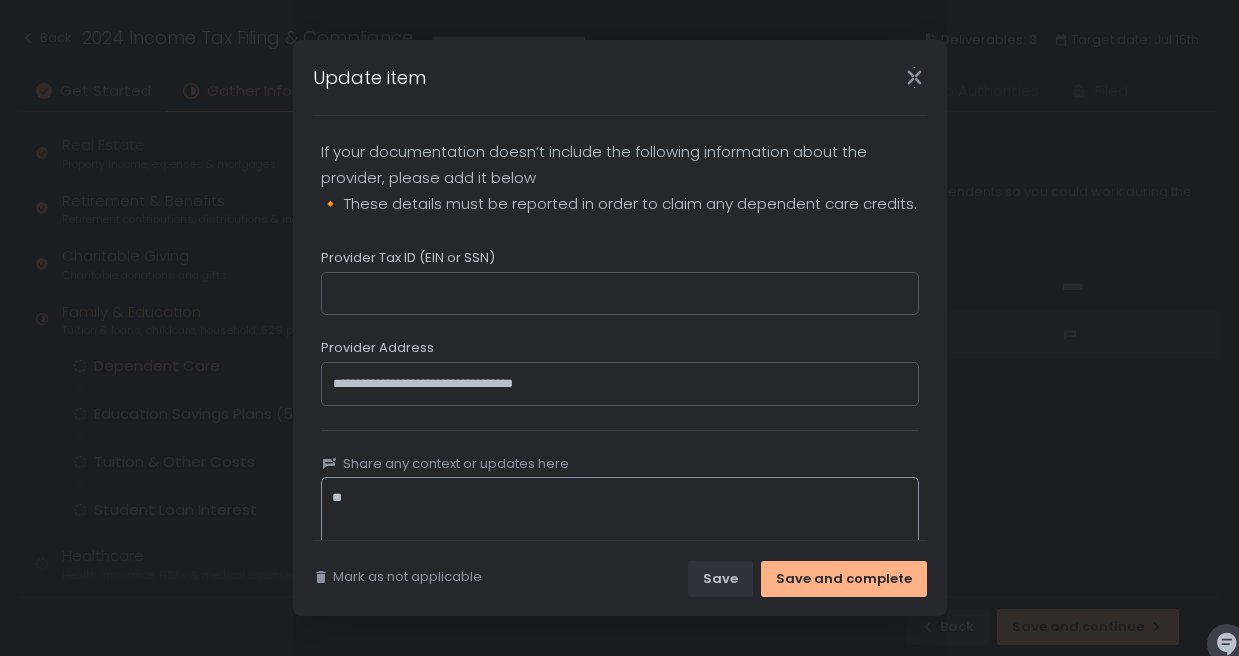 type on "*" 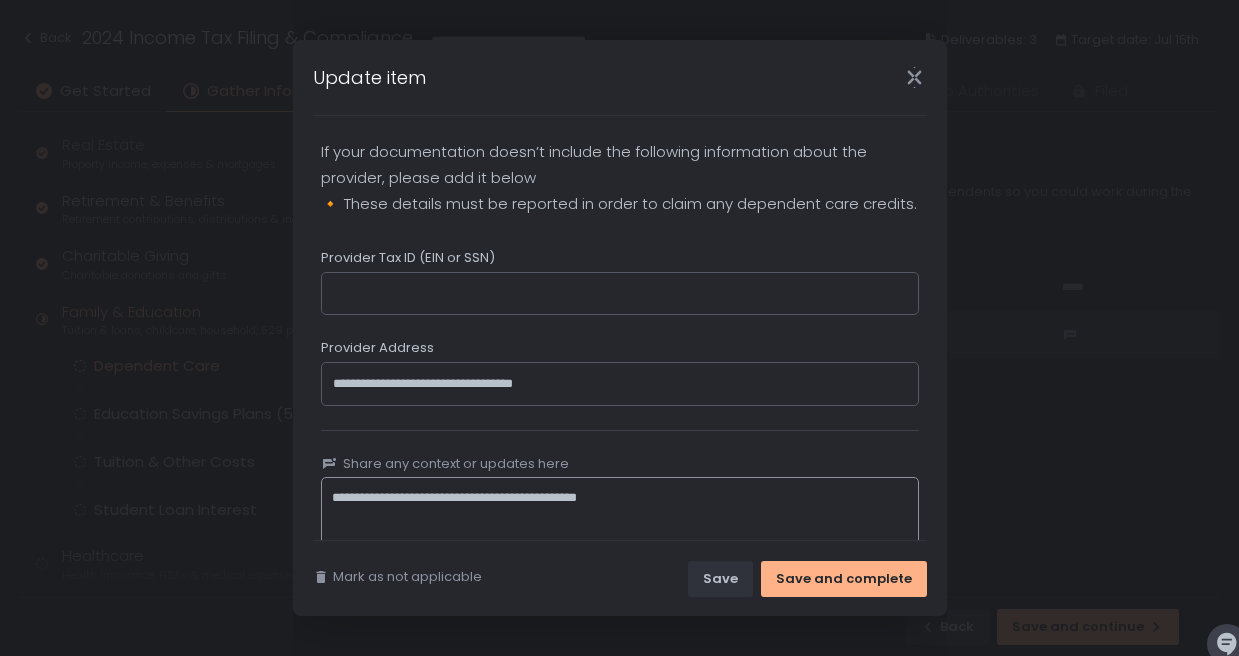 click on "**********" 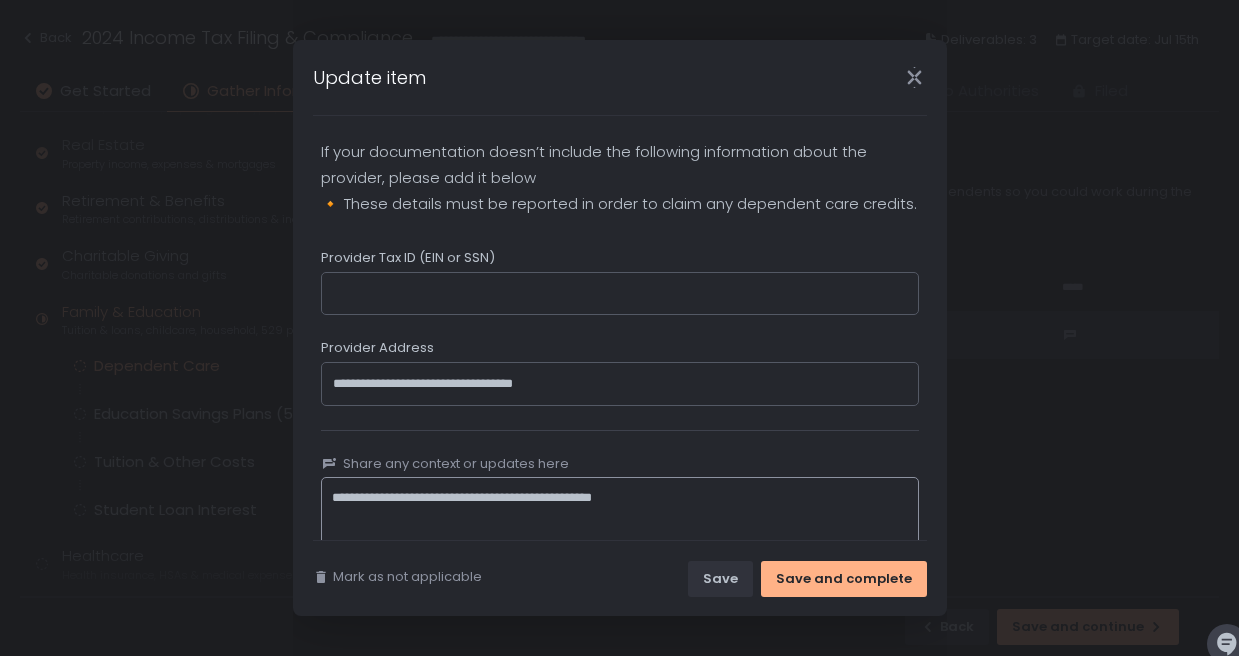 click on "**********" 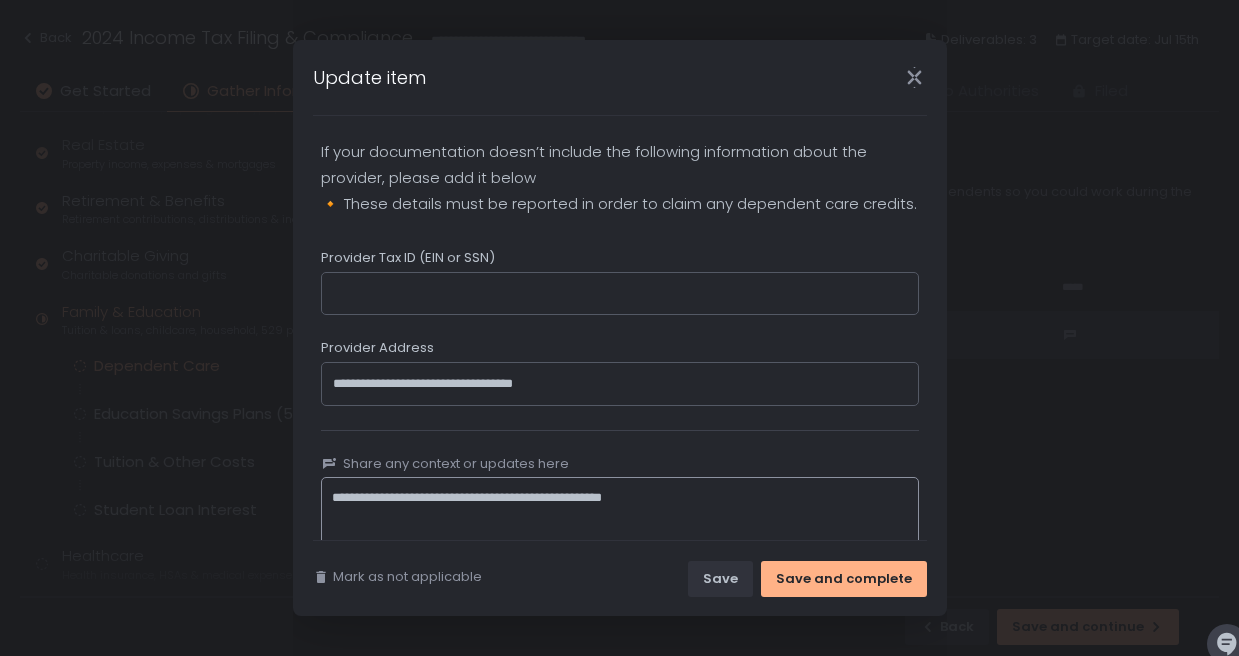 click on "**********" 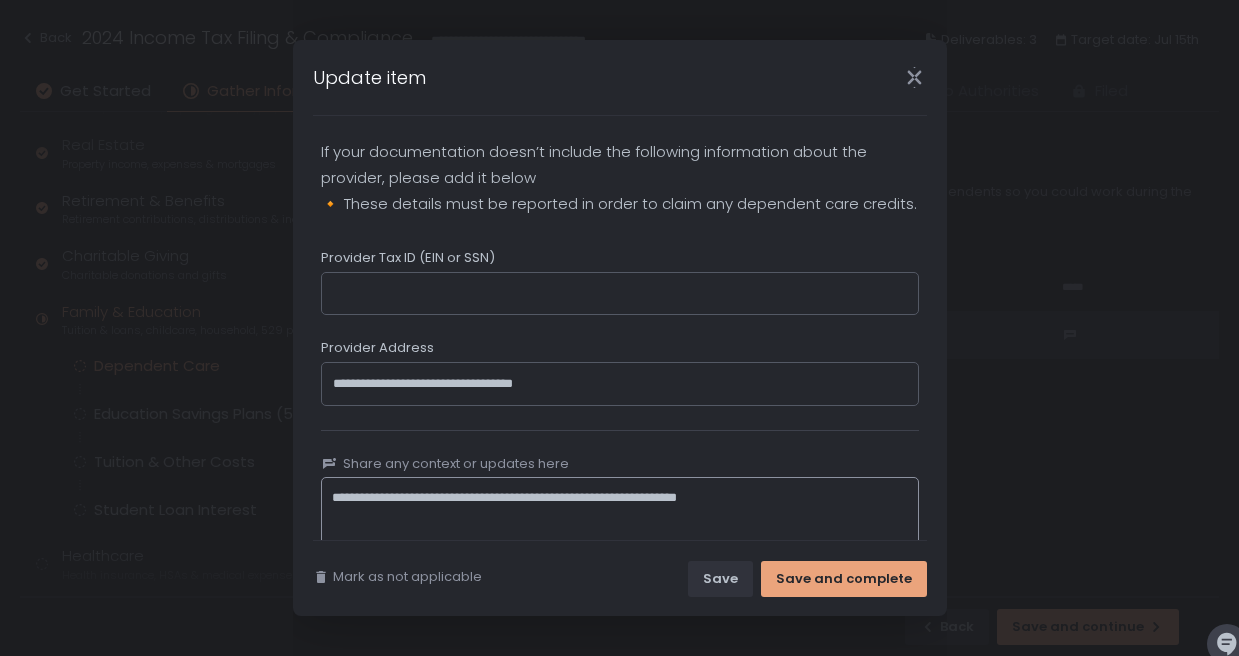 type on "**********" 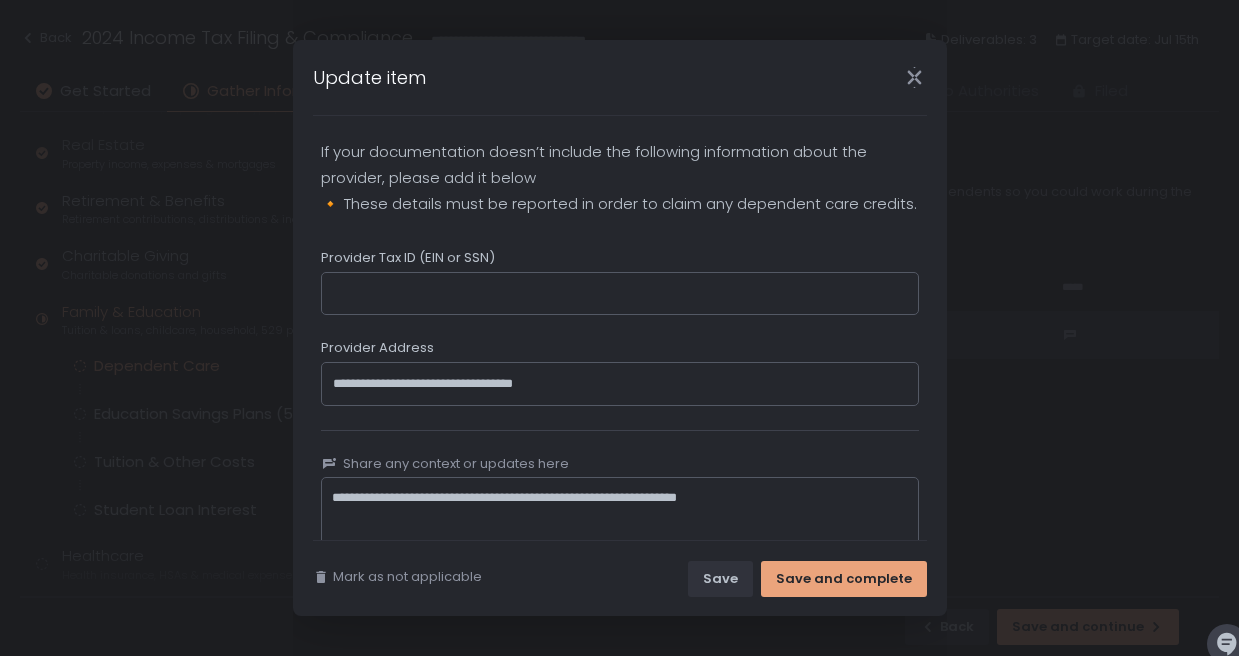 click on "Save and complete" at bounding box center [844, 579] 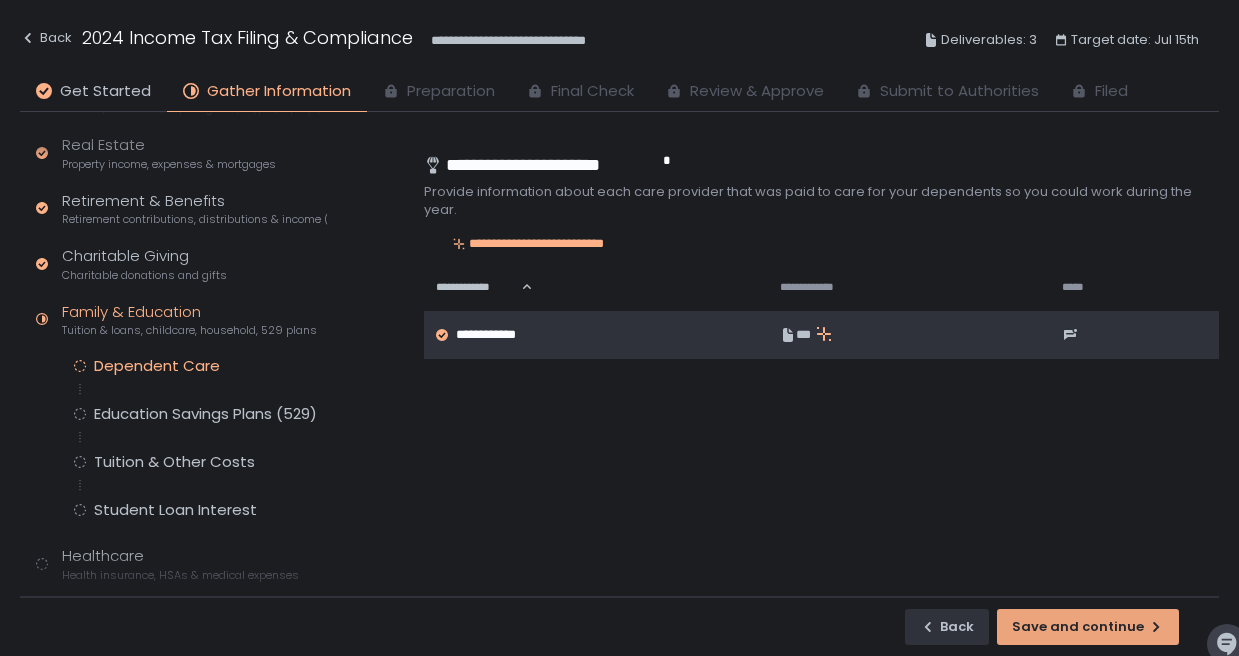 click on "Save and continue" 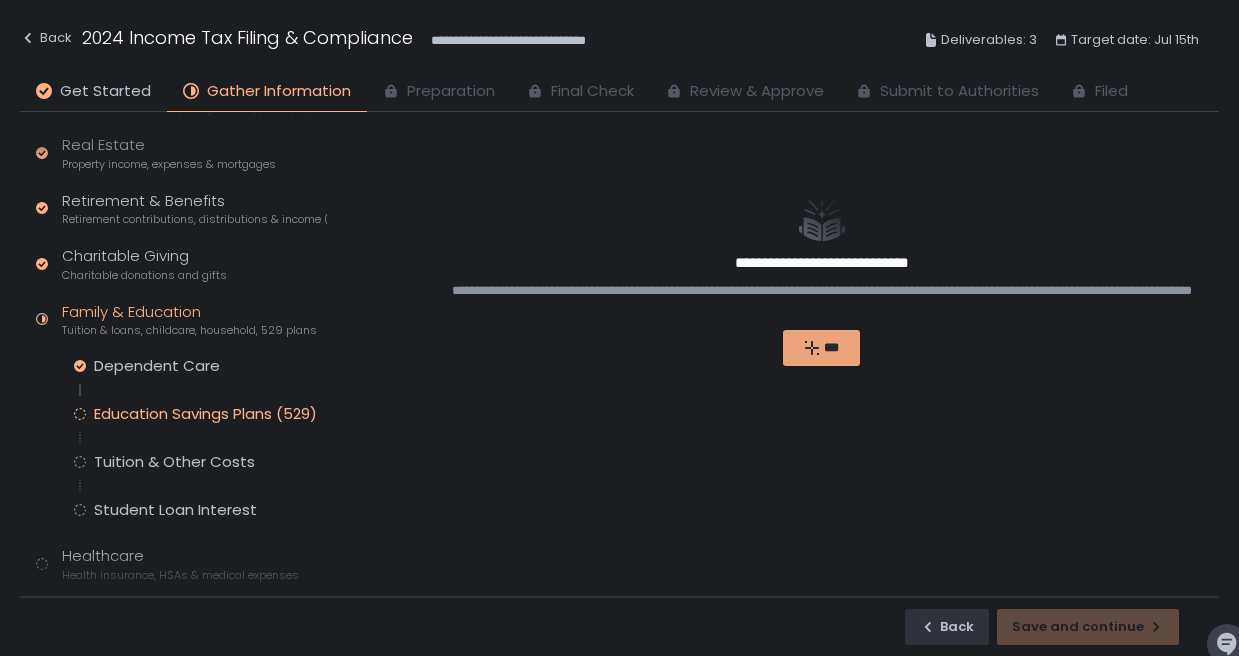 click on "***" 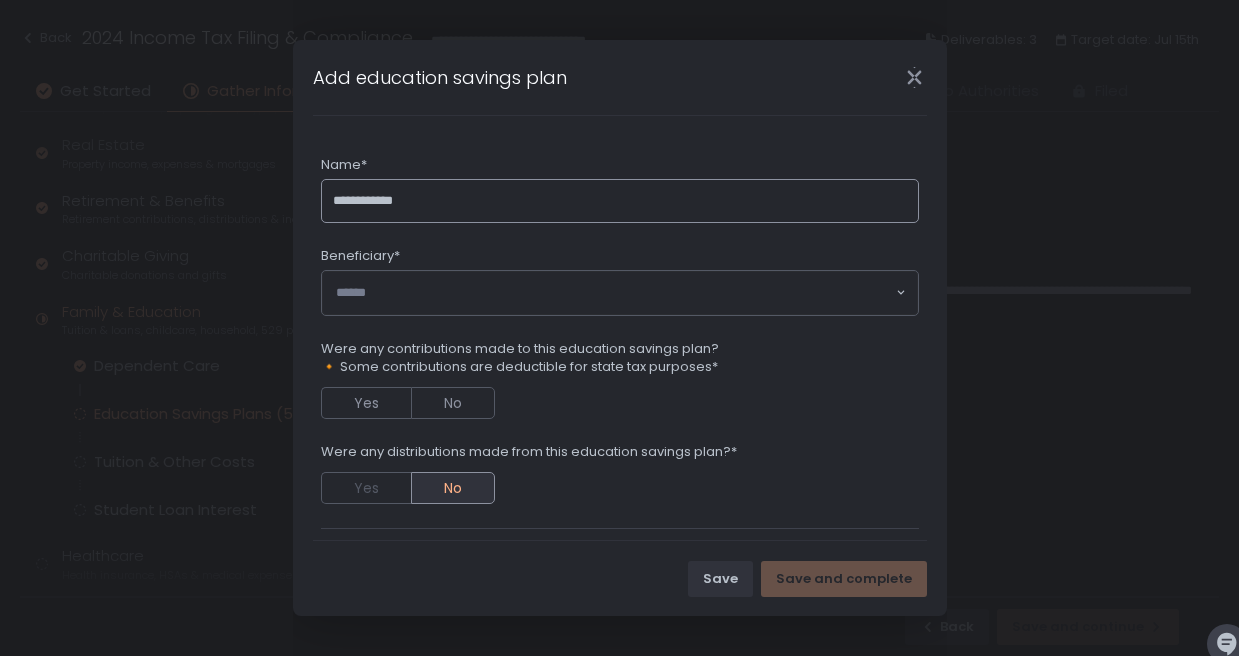 type on "**********" 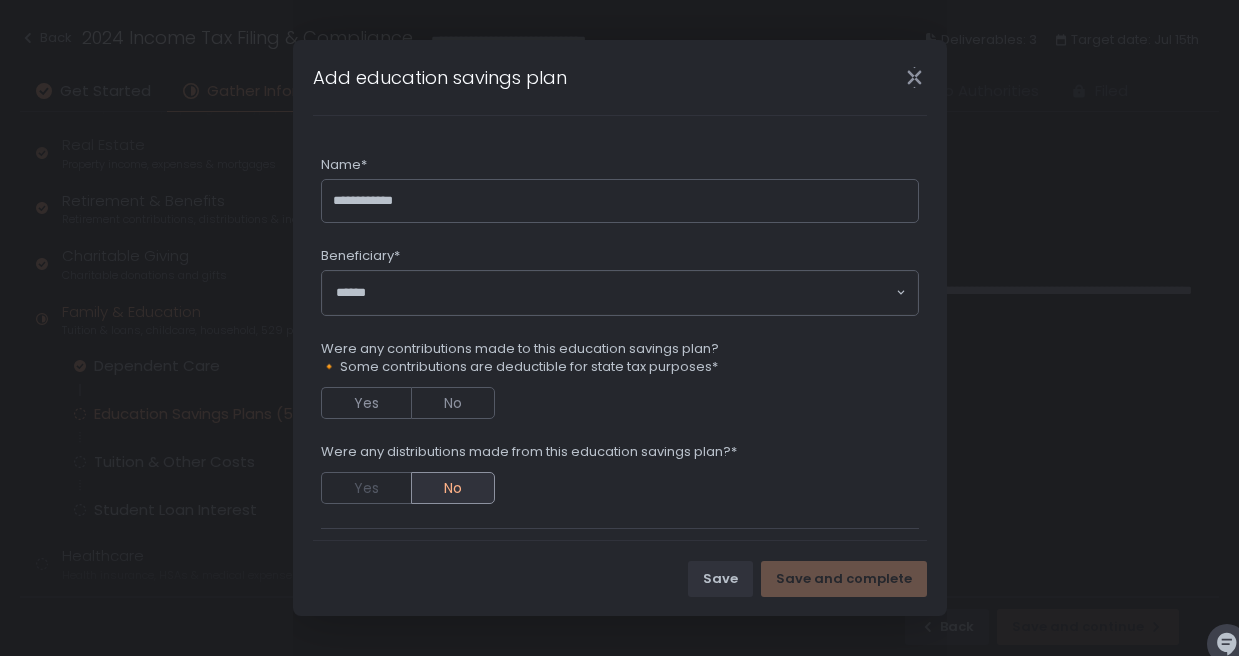 click 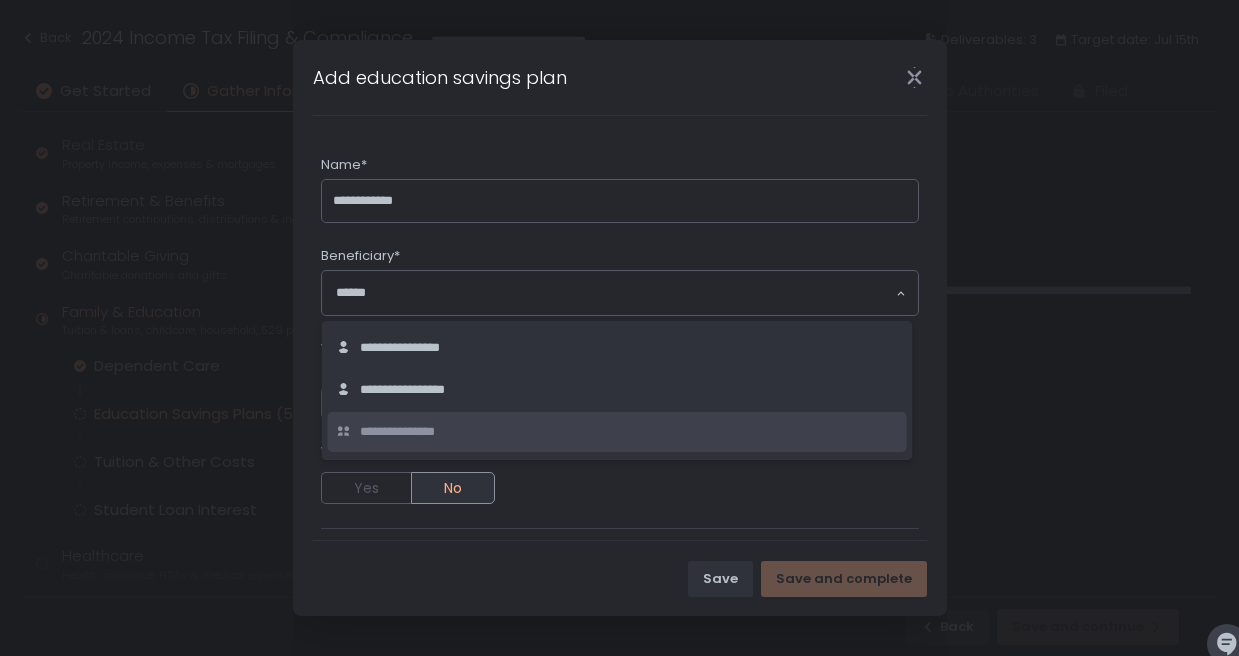 click on "**********" at bounding box center (412, 432) 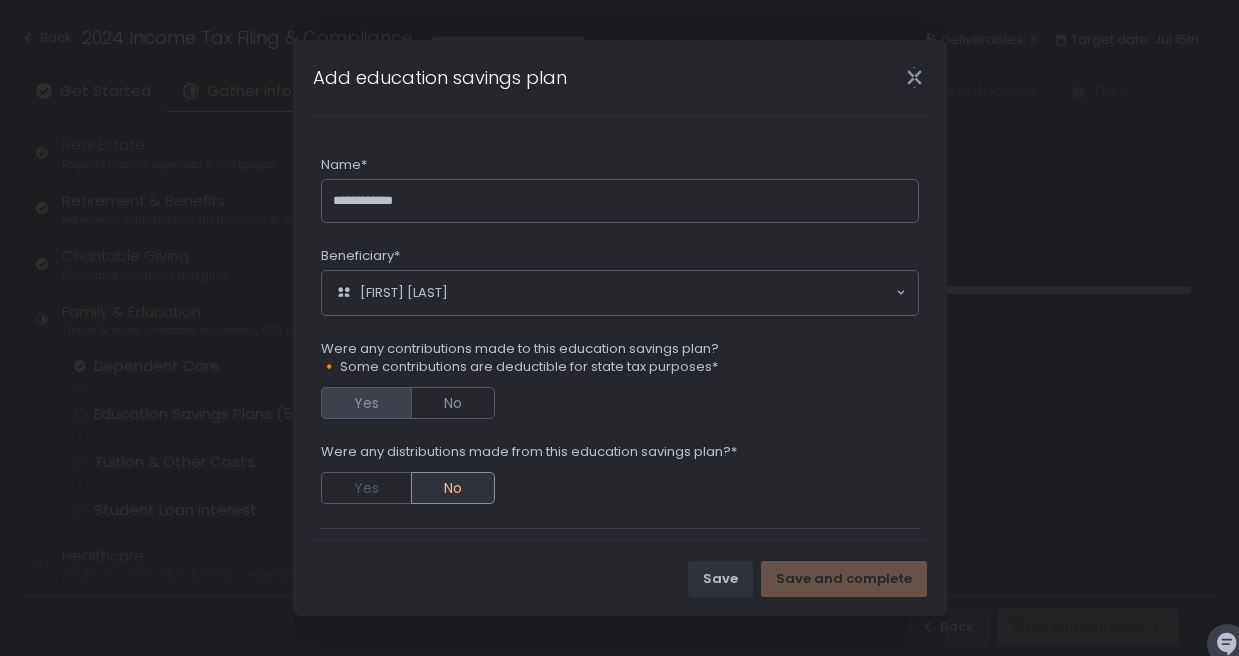 click on "Yes" at bounding box center (366, 403) 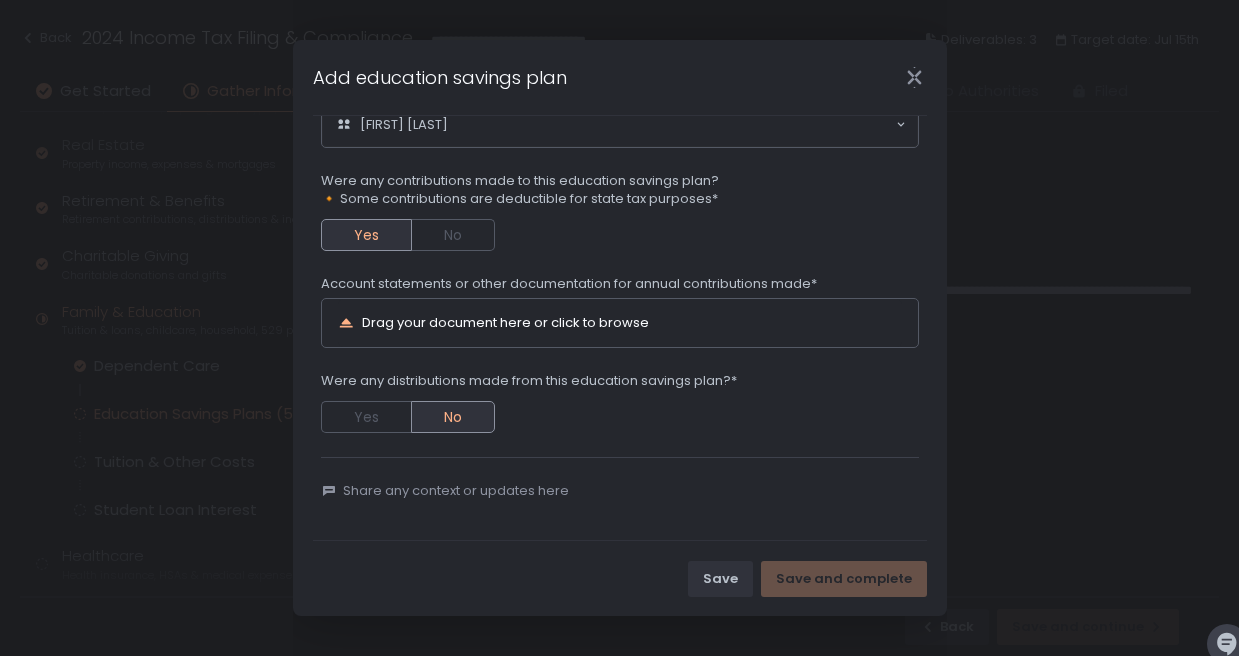 scroll, scrollTop: 170, scrollLeft: 0, axis: vertical 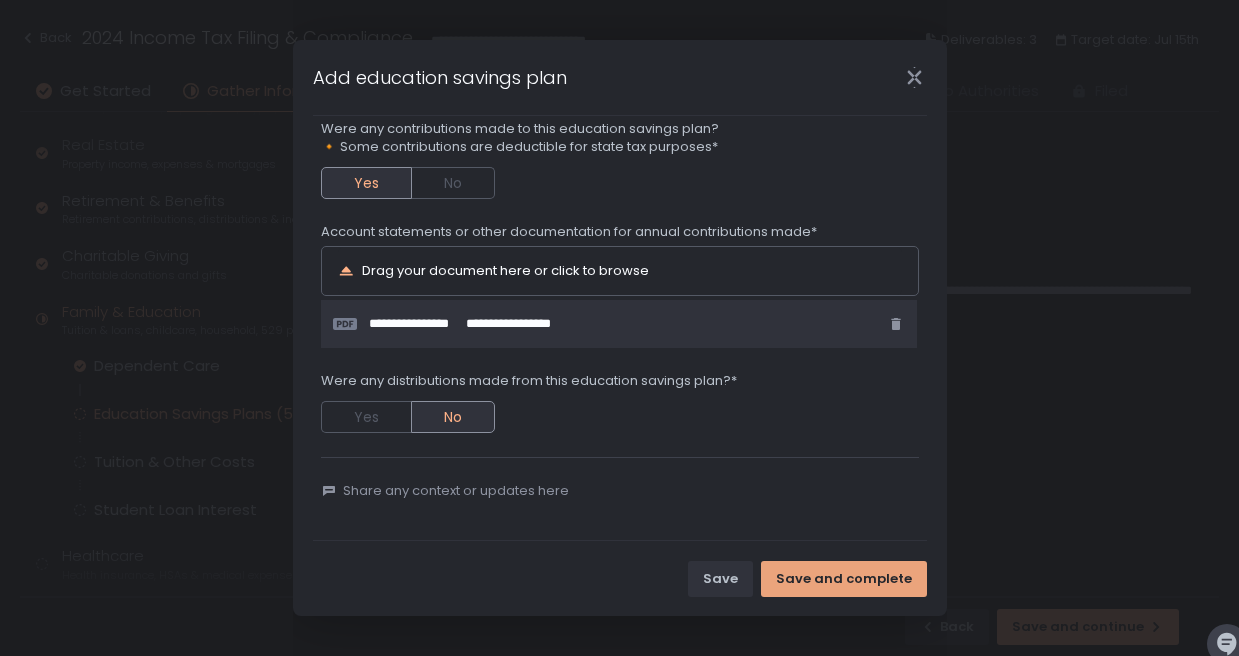 click on "Save and complete" at bounding box center (844, 579) 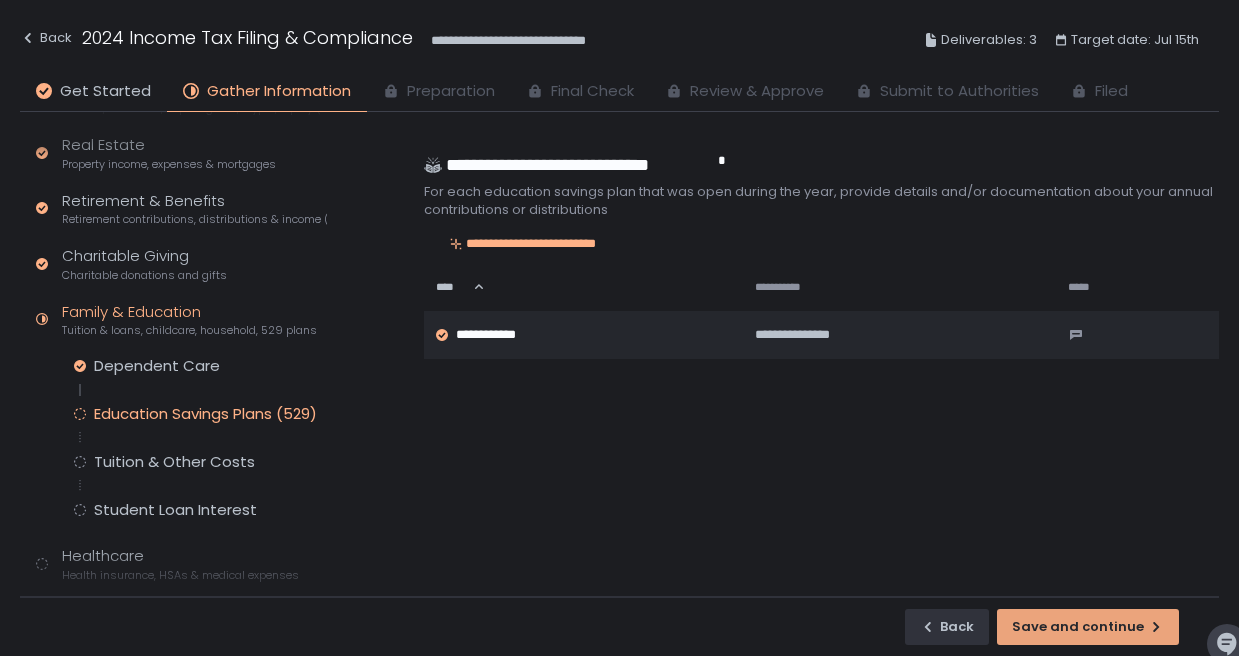 click on "Save and continue" 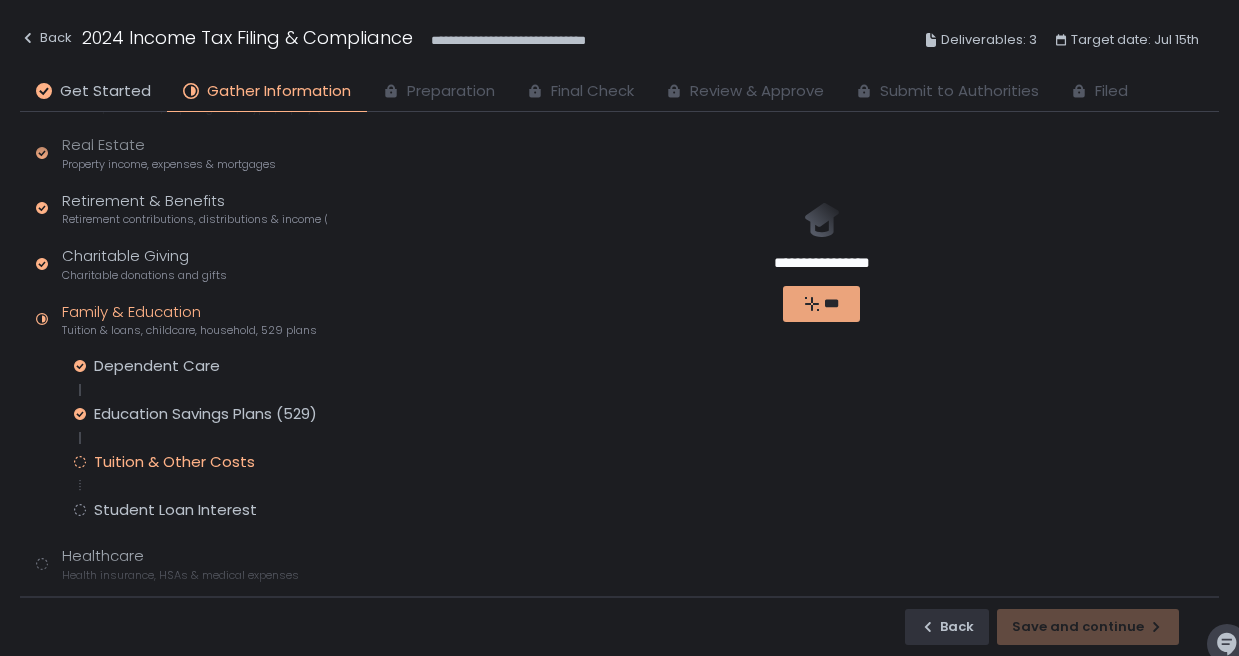 click on "***" 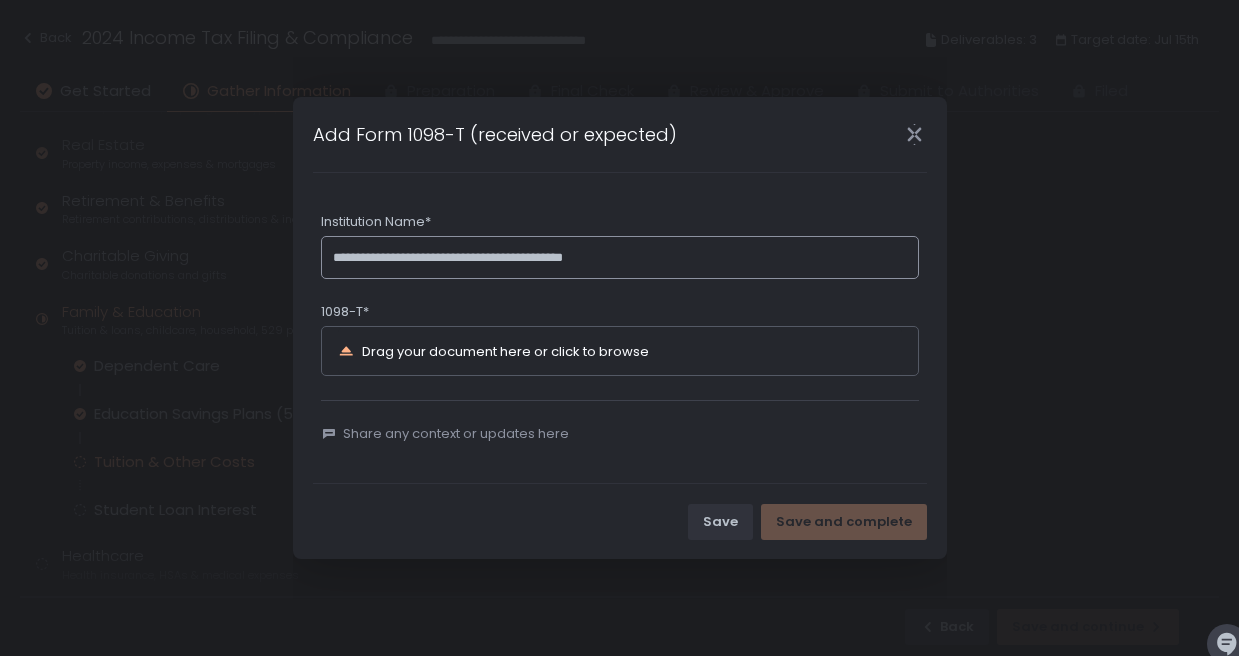 type on "**********" 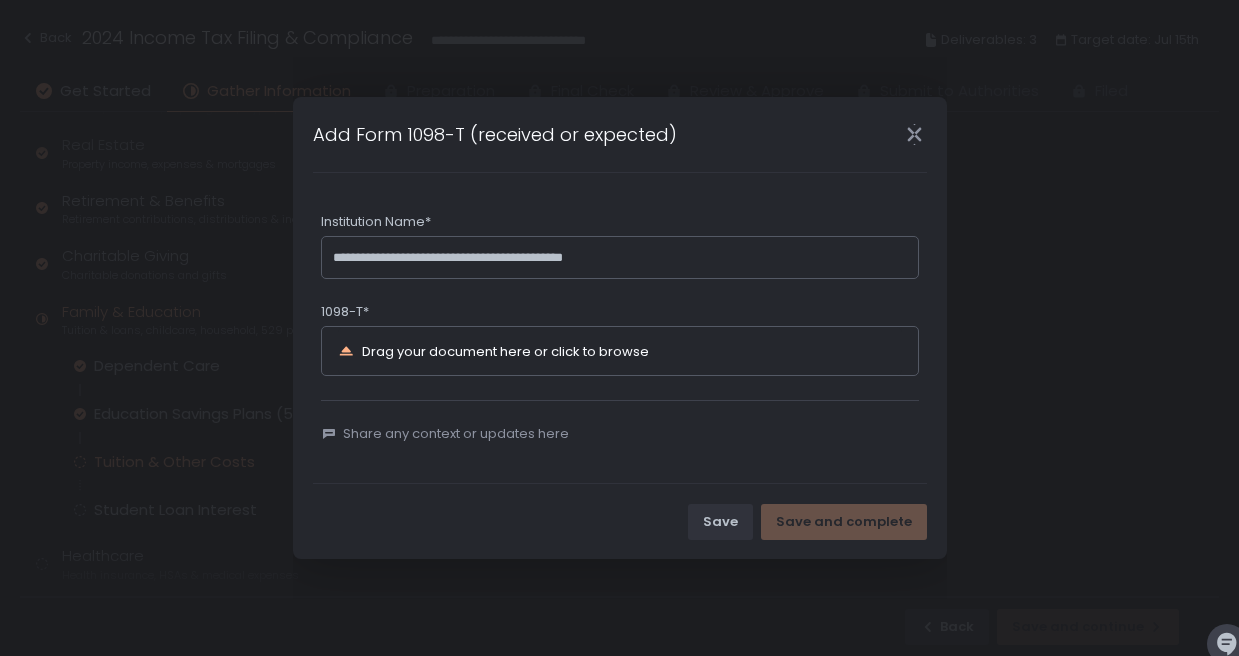 drag, startPoint x: 643, startPoint y: 303, endPoint x: 570, endPoint y: 414, distance: 132.8533 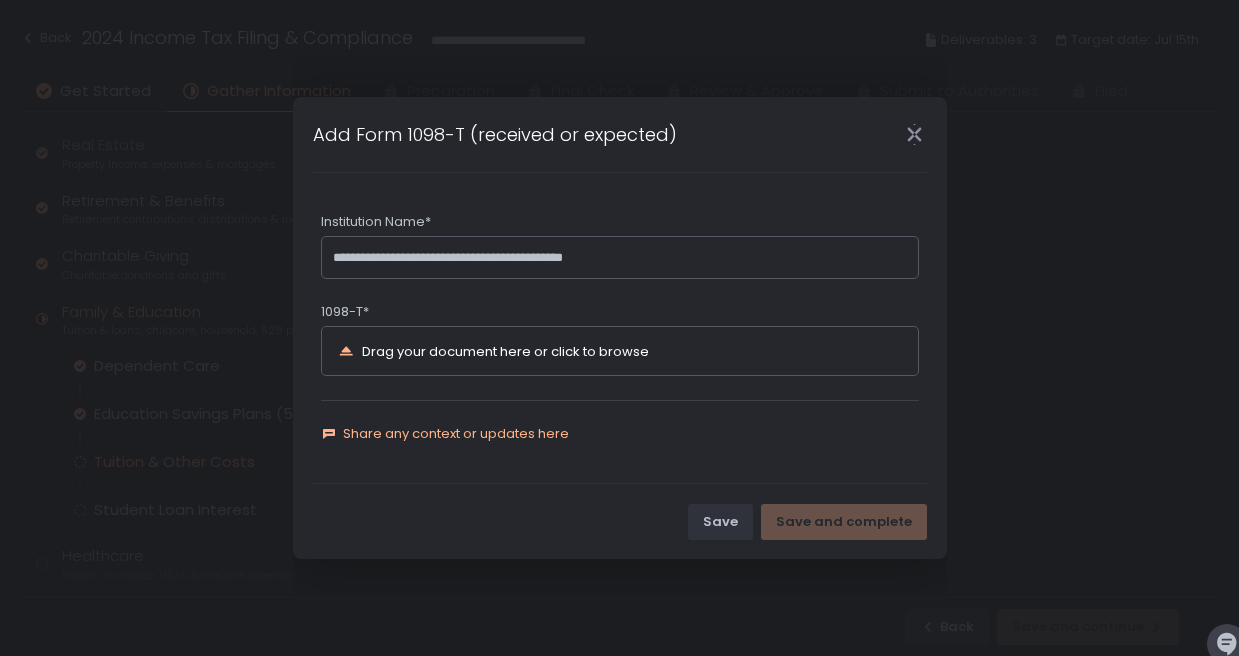 click on "Share any context or updates here" 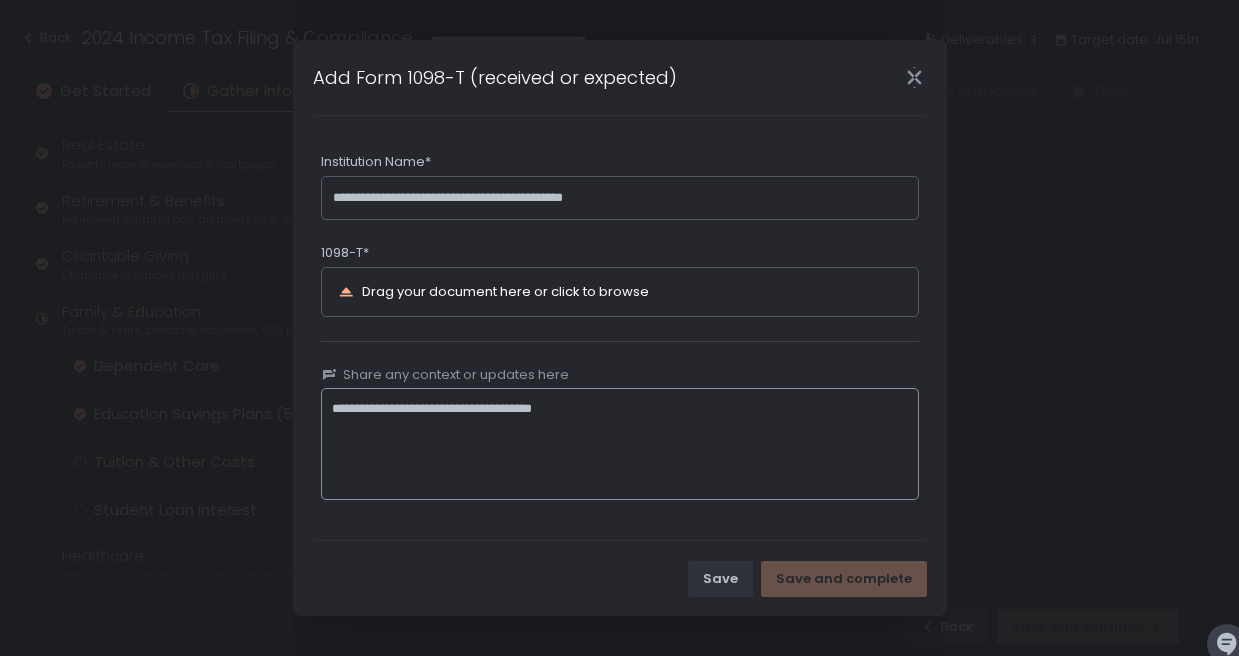 scroll, scrollTop: 3, scrollLeft: 0, axis: vertical 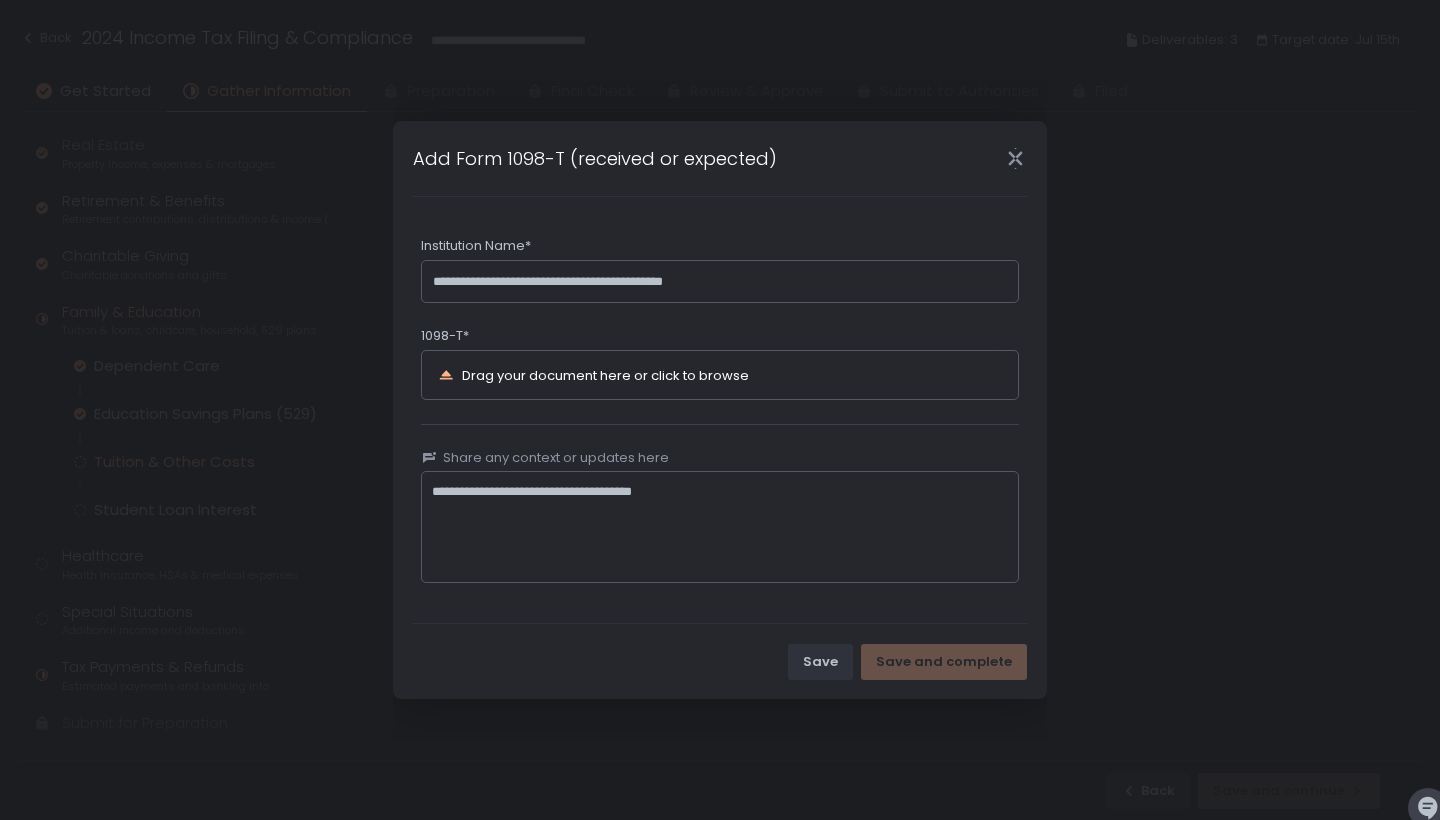 click on "Drag your document here or click to browse" at bounding box center [605, 375] 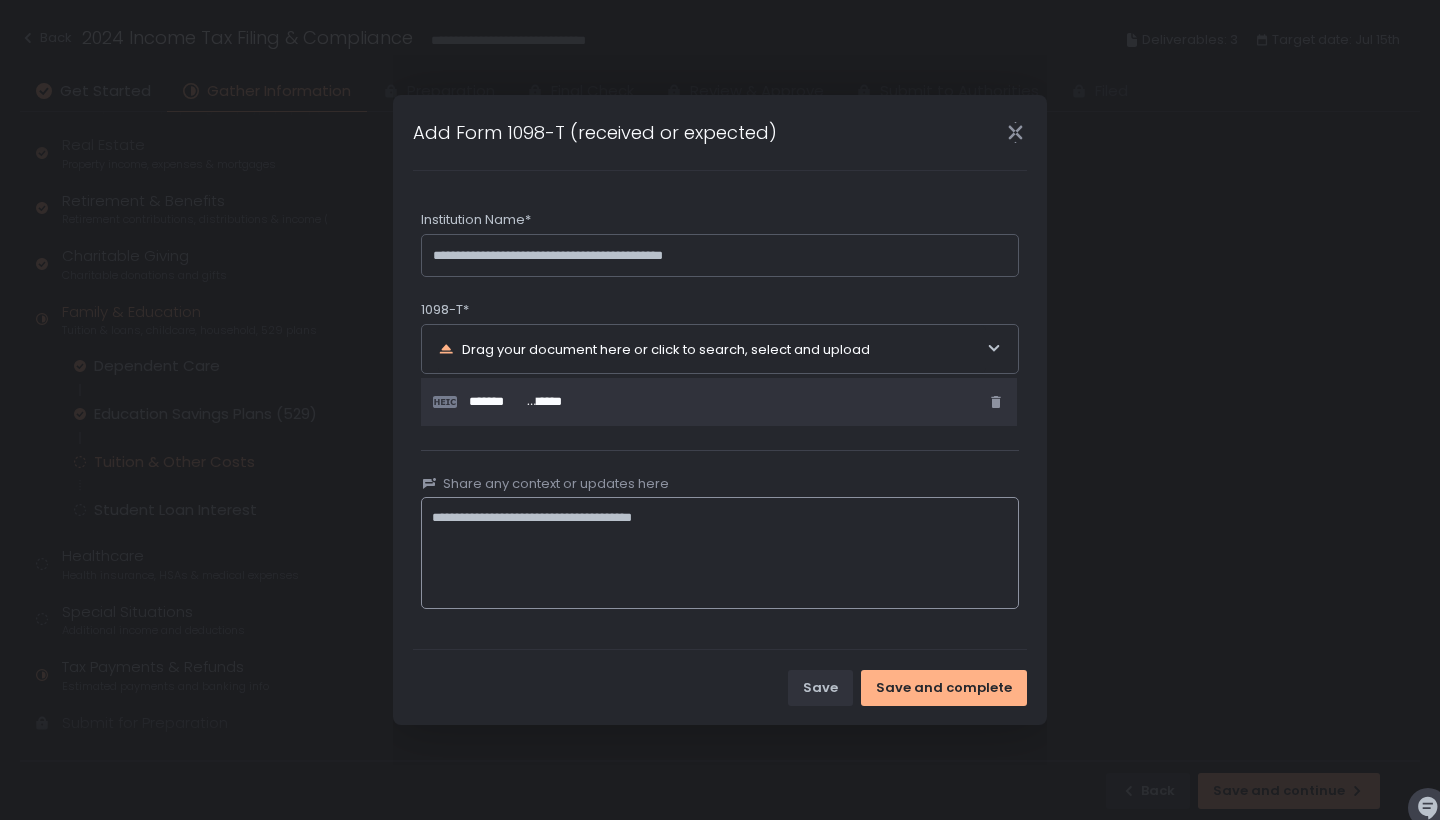click on "**********" 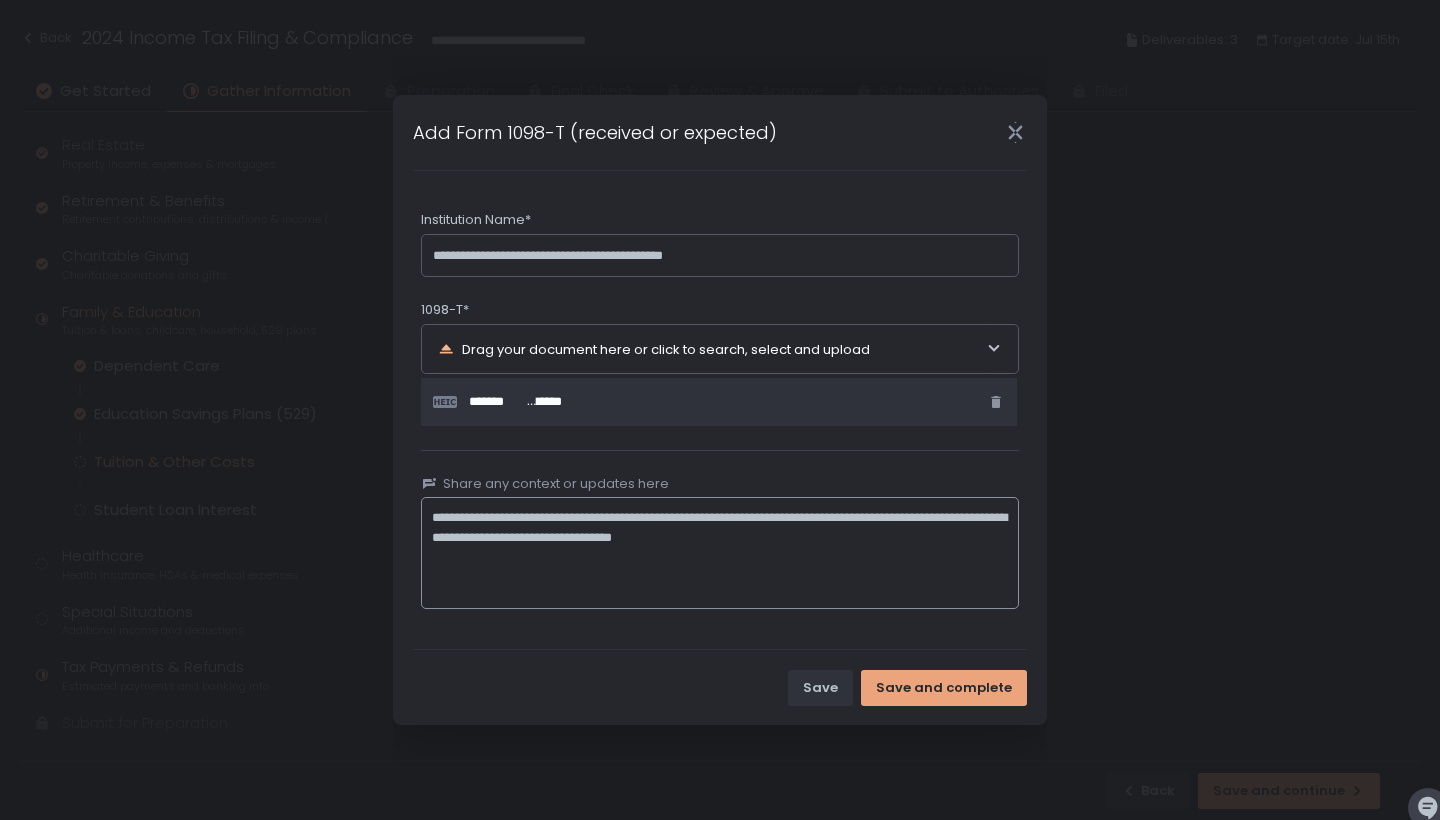 type on "**********" 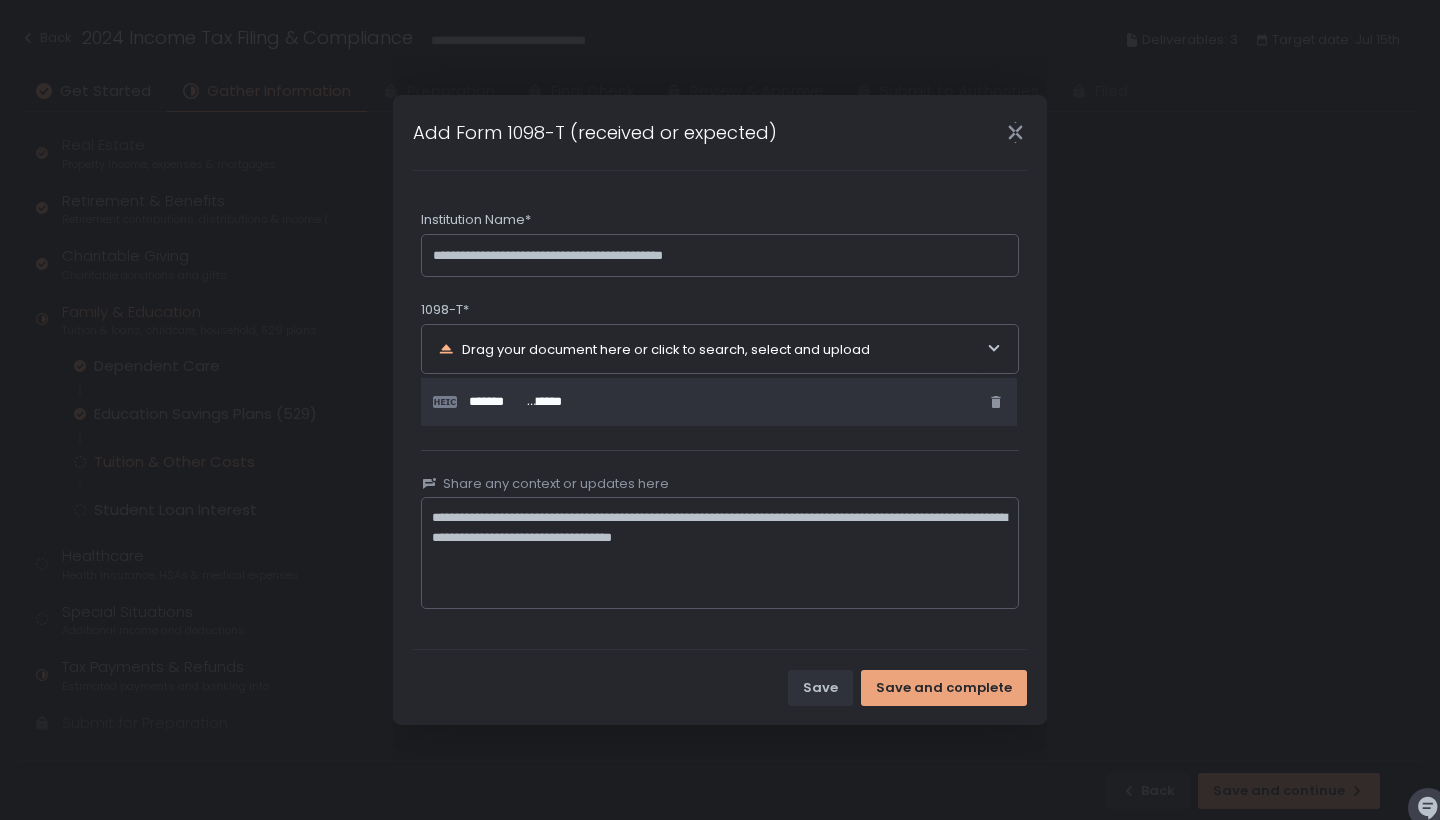 click on "Save and complete" at bounding box center (944, 688) 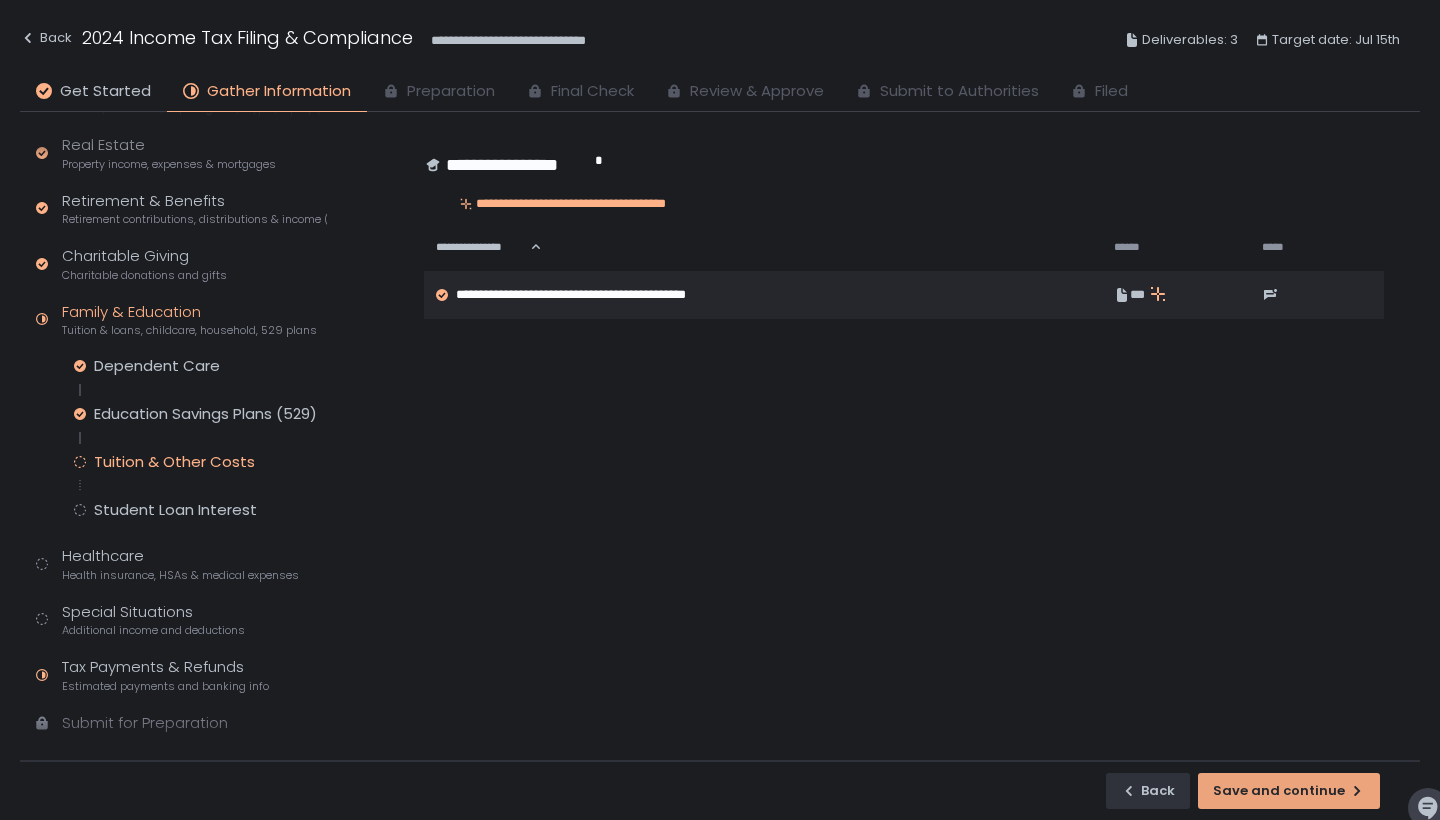 click on "Save and continue" 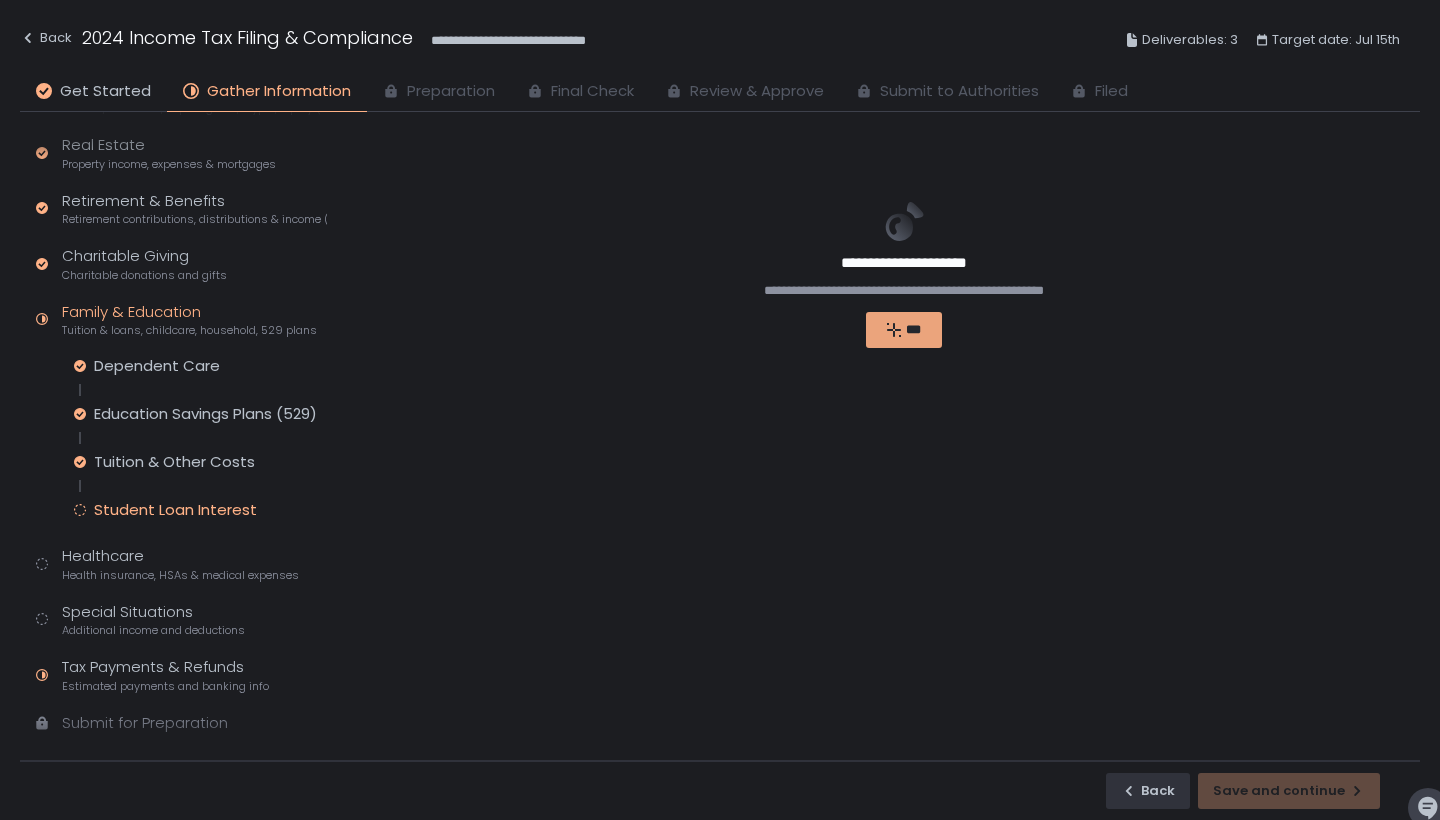 click on "***" 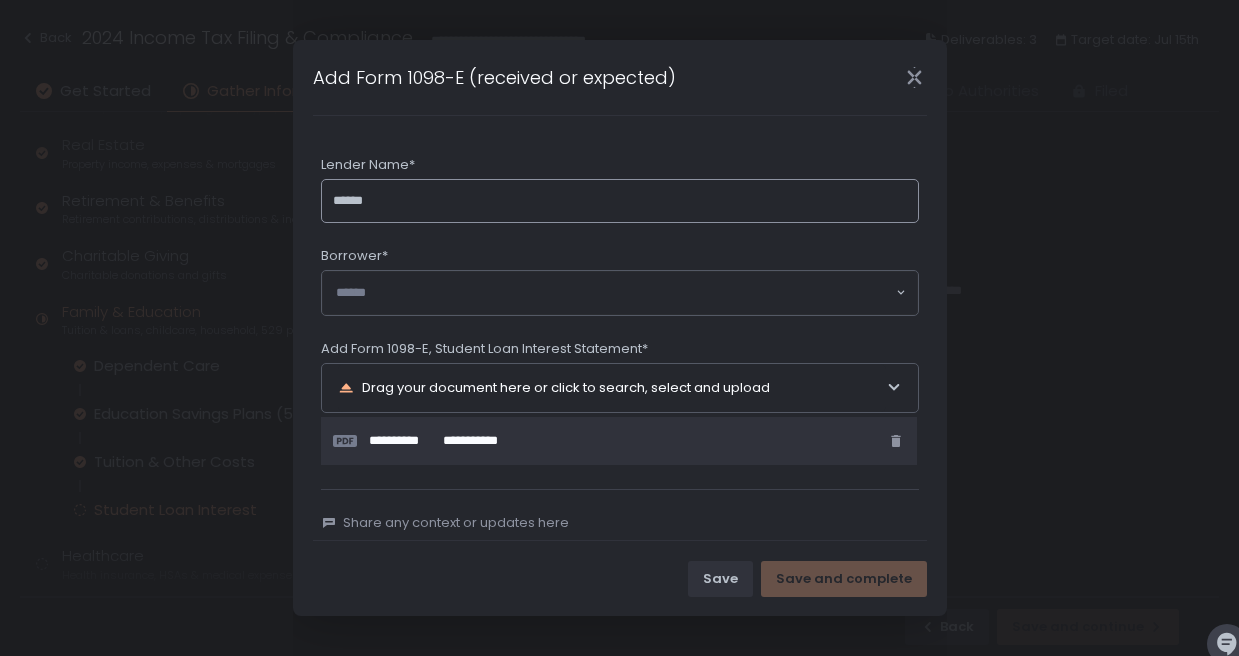 type on "******" 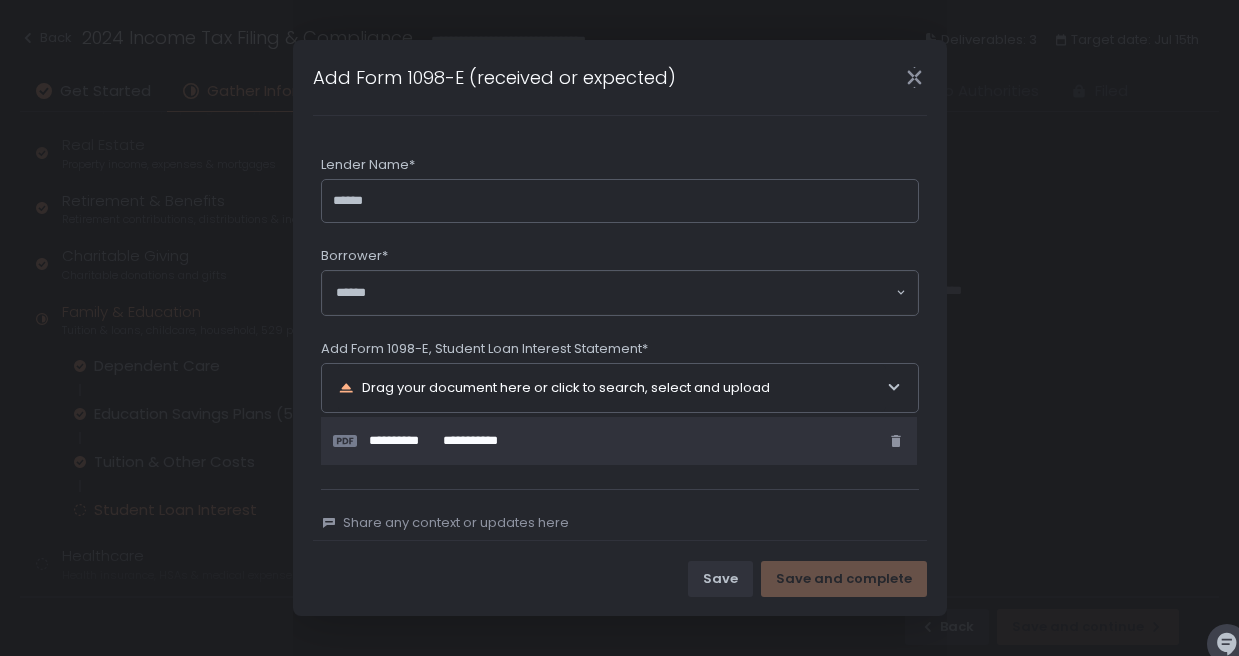 click 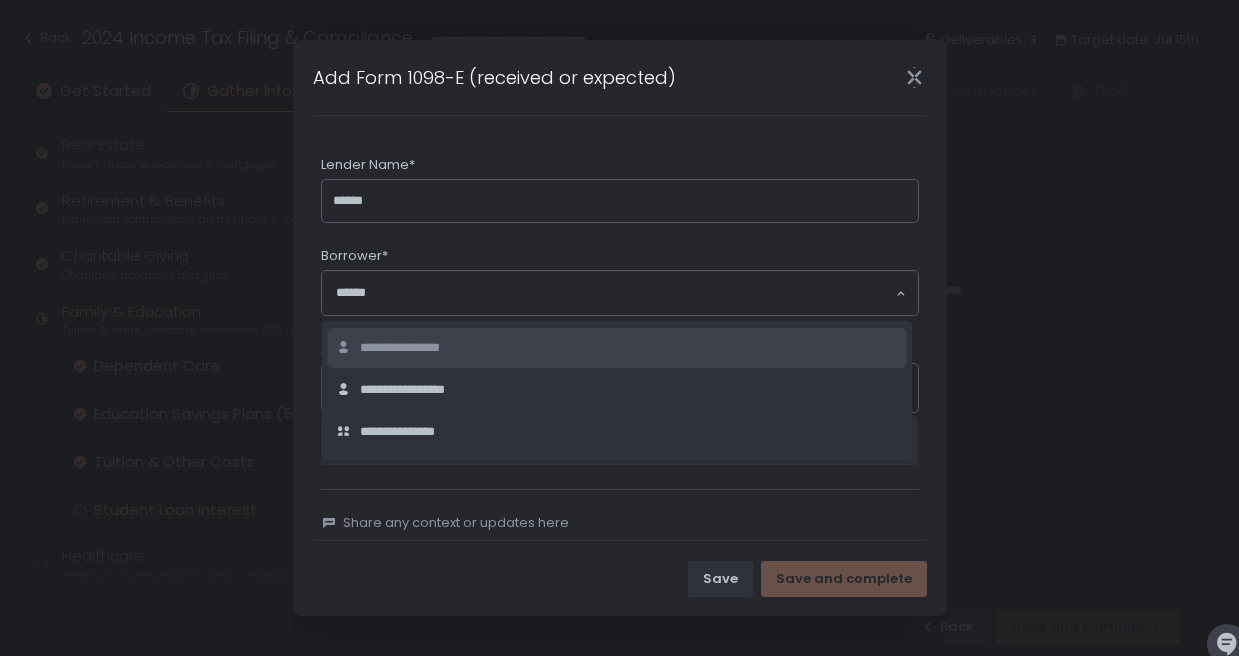 click on "**********" at bounding box center (415, 348) 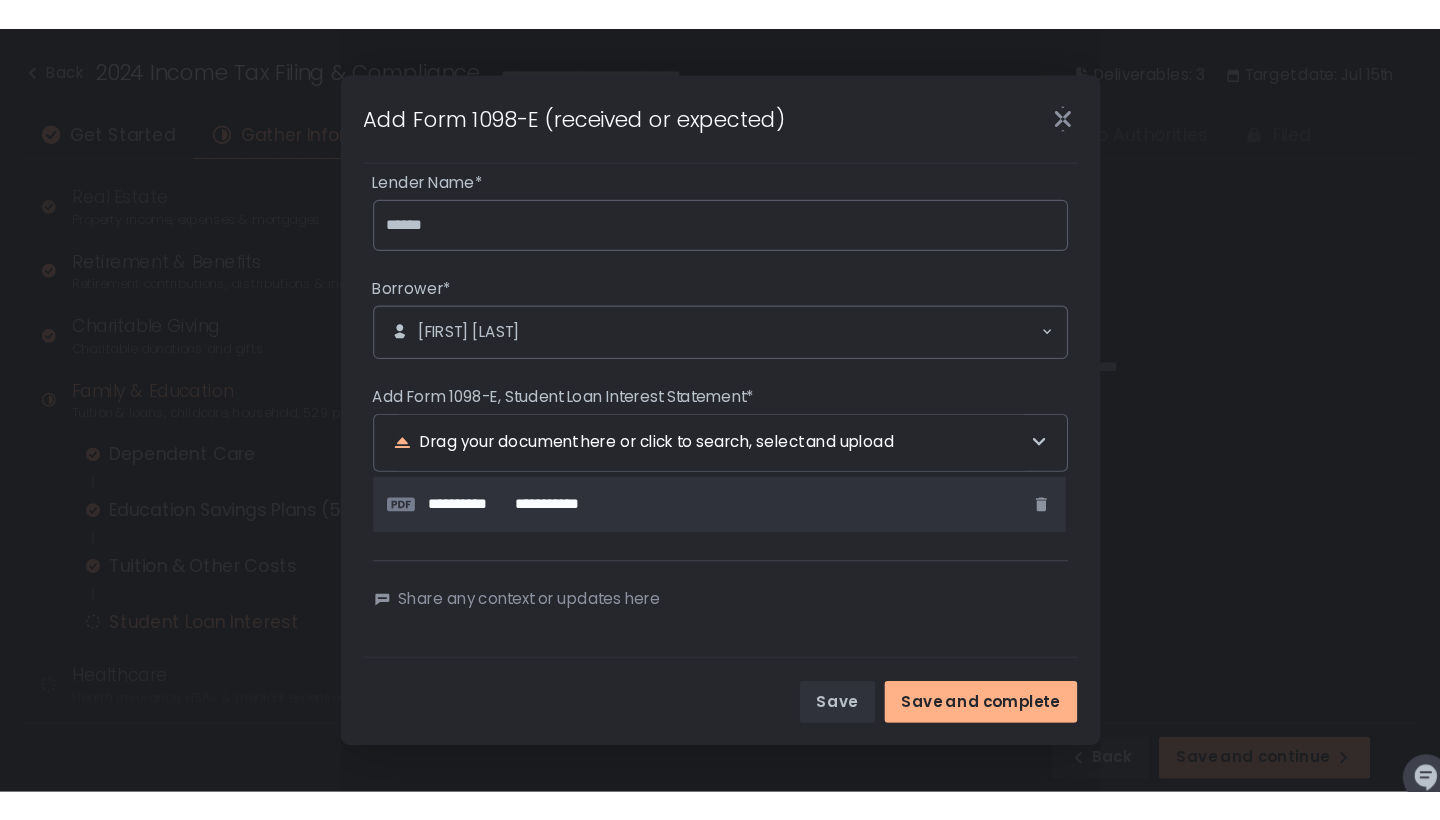 scroll, scrollTop: 34, scrollLeft: 0, axis: vertical 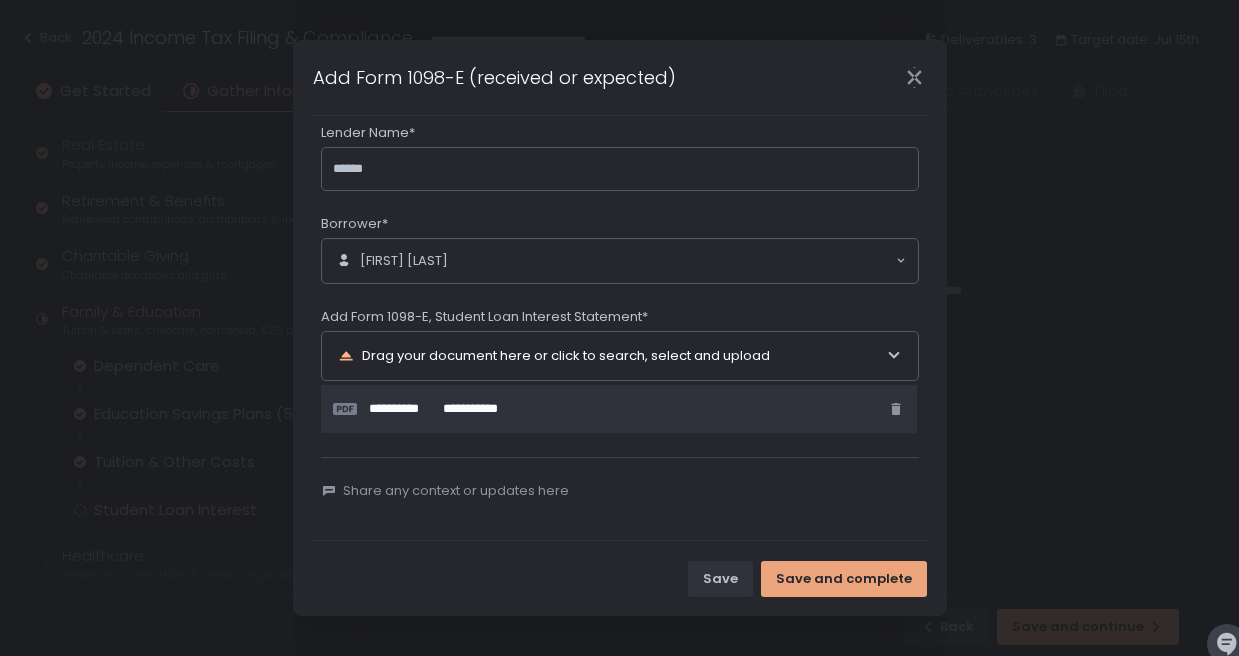 click on "Save and complete" at bounding box center (844, 579) 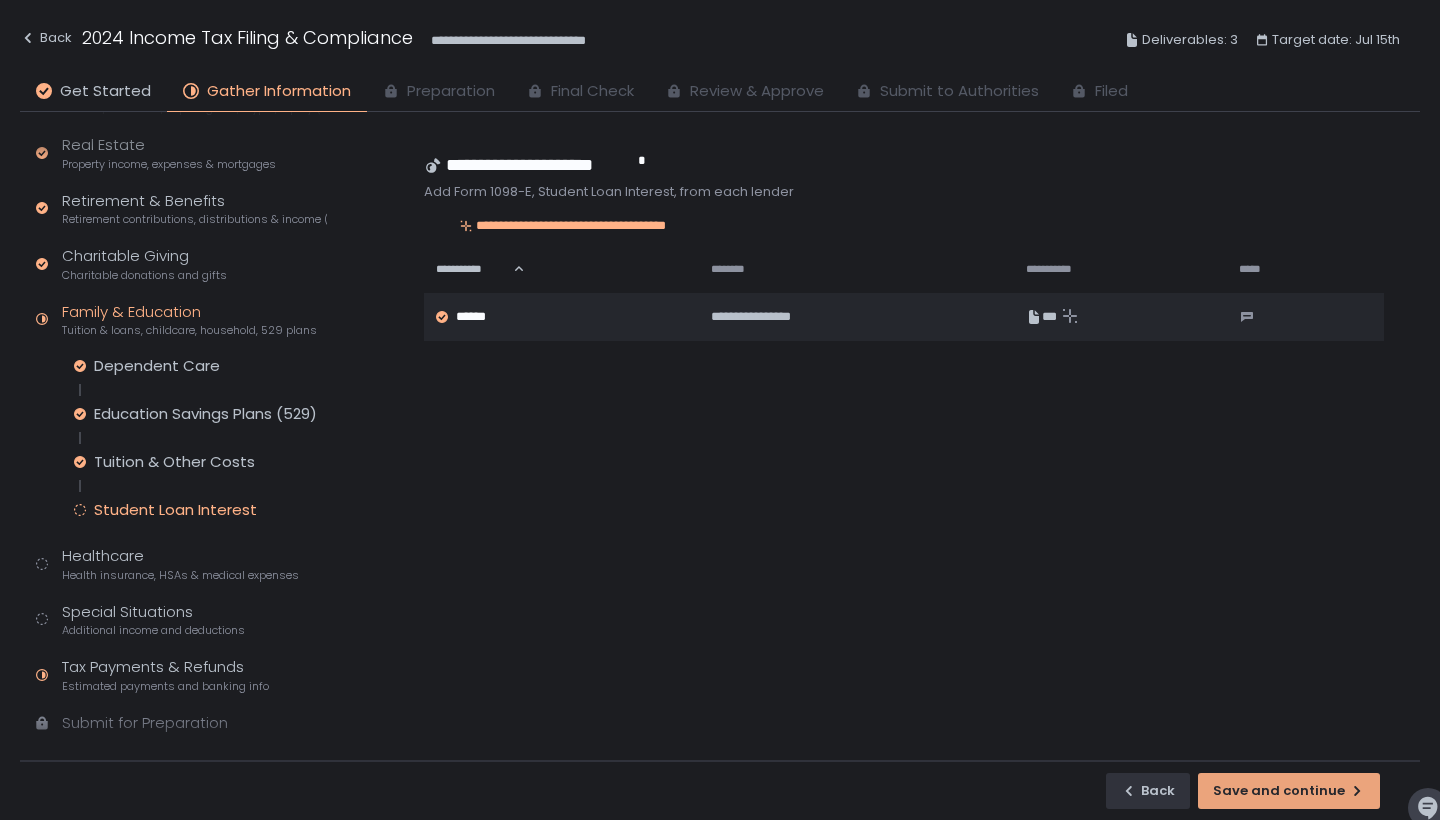 click on "Save and continue" 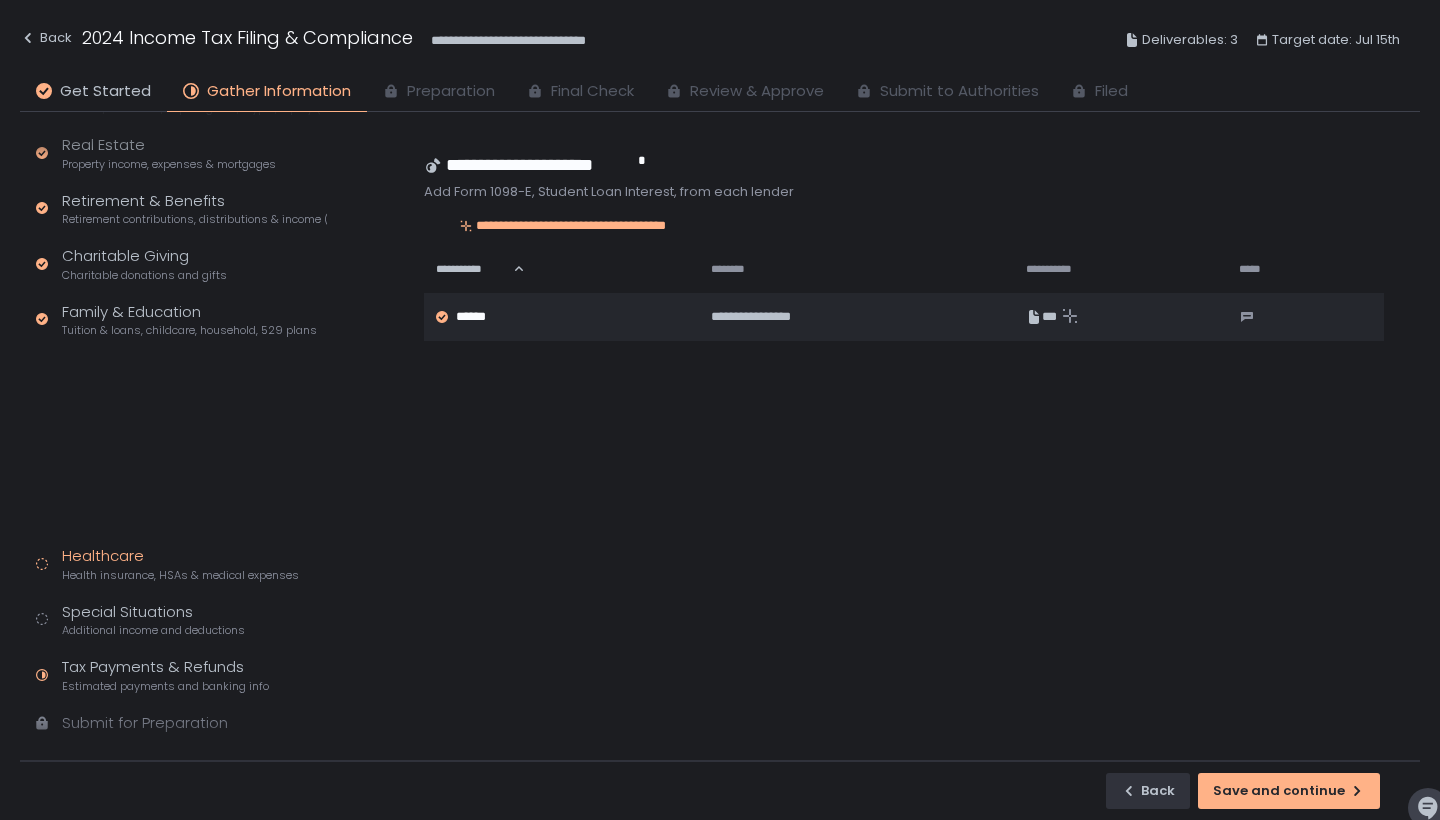 scroll, scrollTop: 116, scrollLeft: 0, axis: vertical 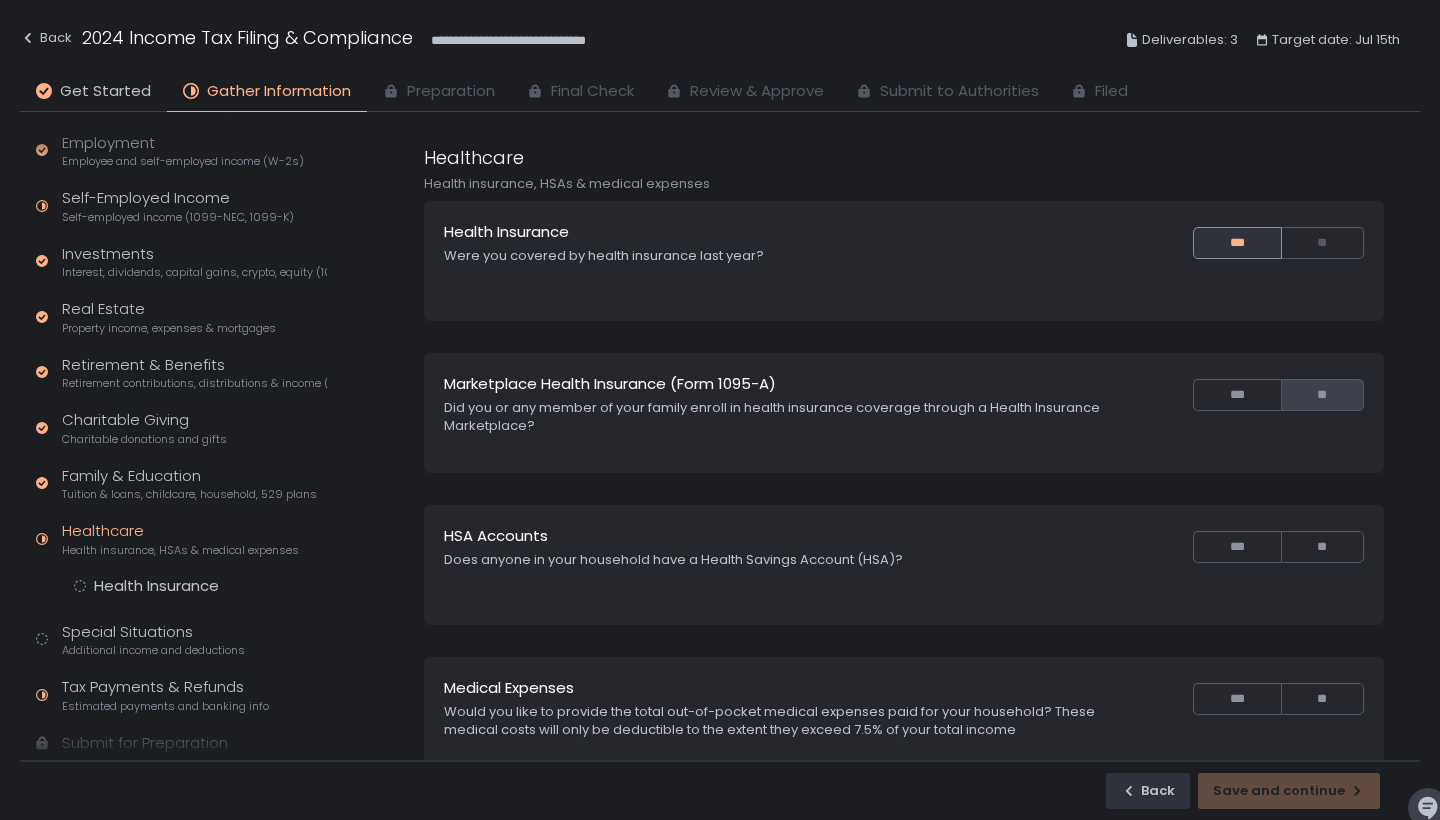 click on "**" at bounding box center (1322, 395) 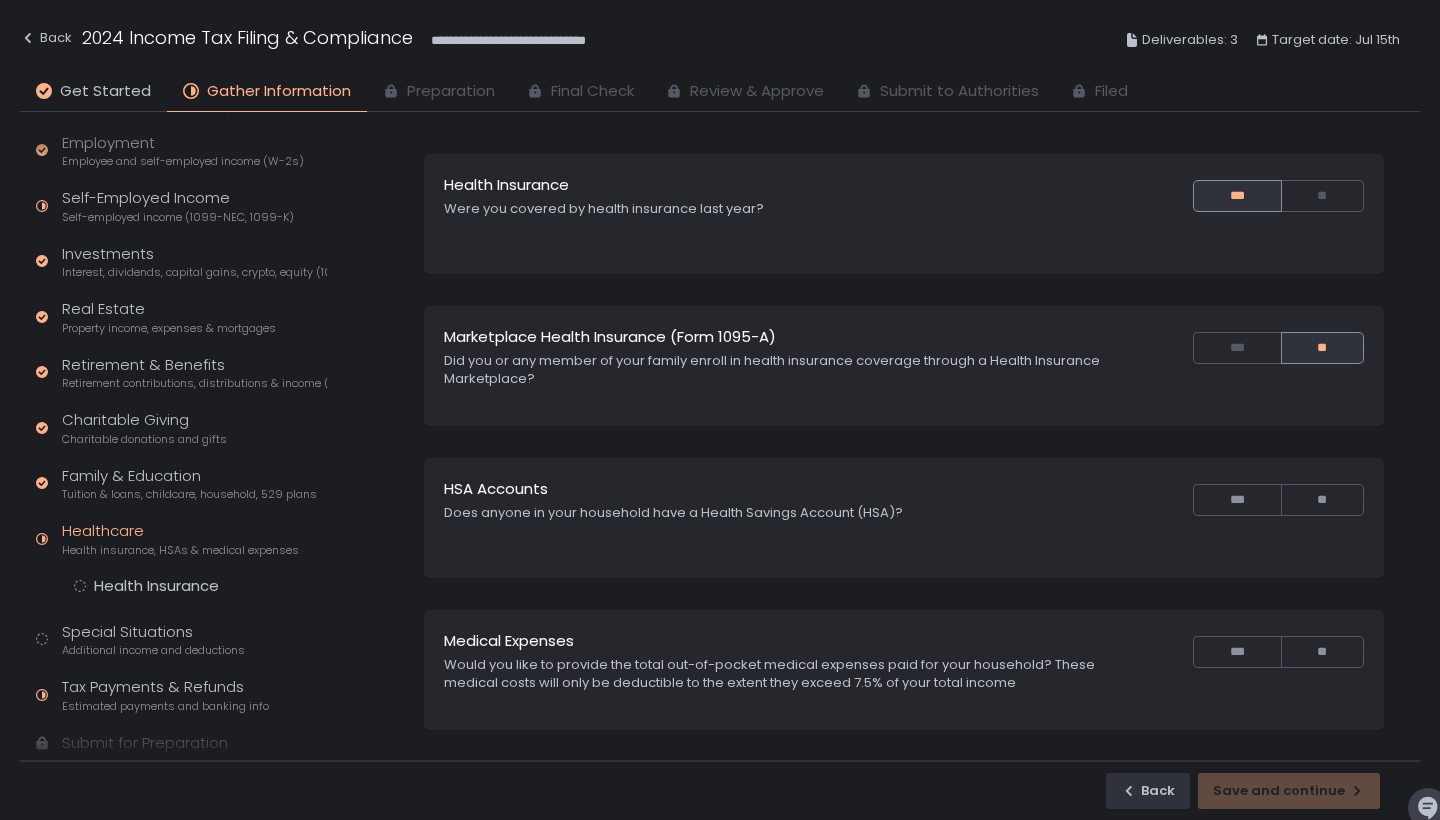 scroll, scrollTop: 93, scrollLeft: 0, axis: vertical 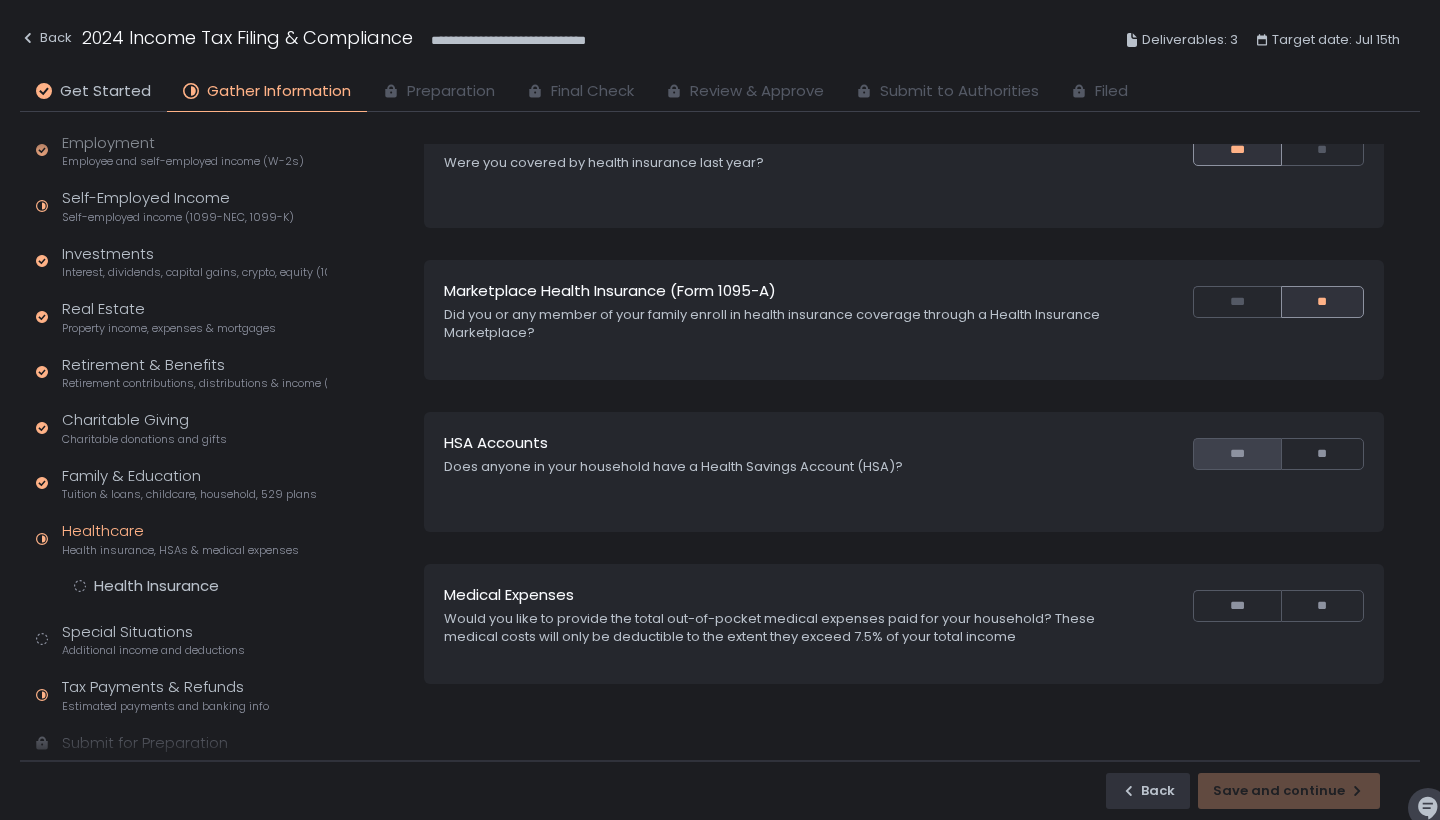 click on "***" at bounding box center [1236, 454] 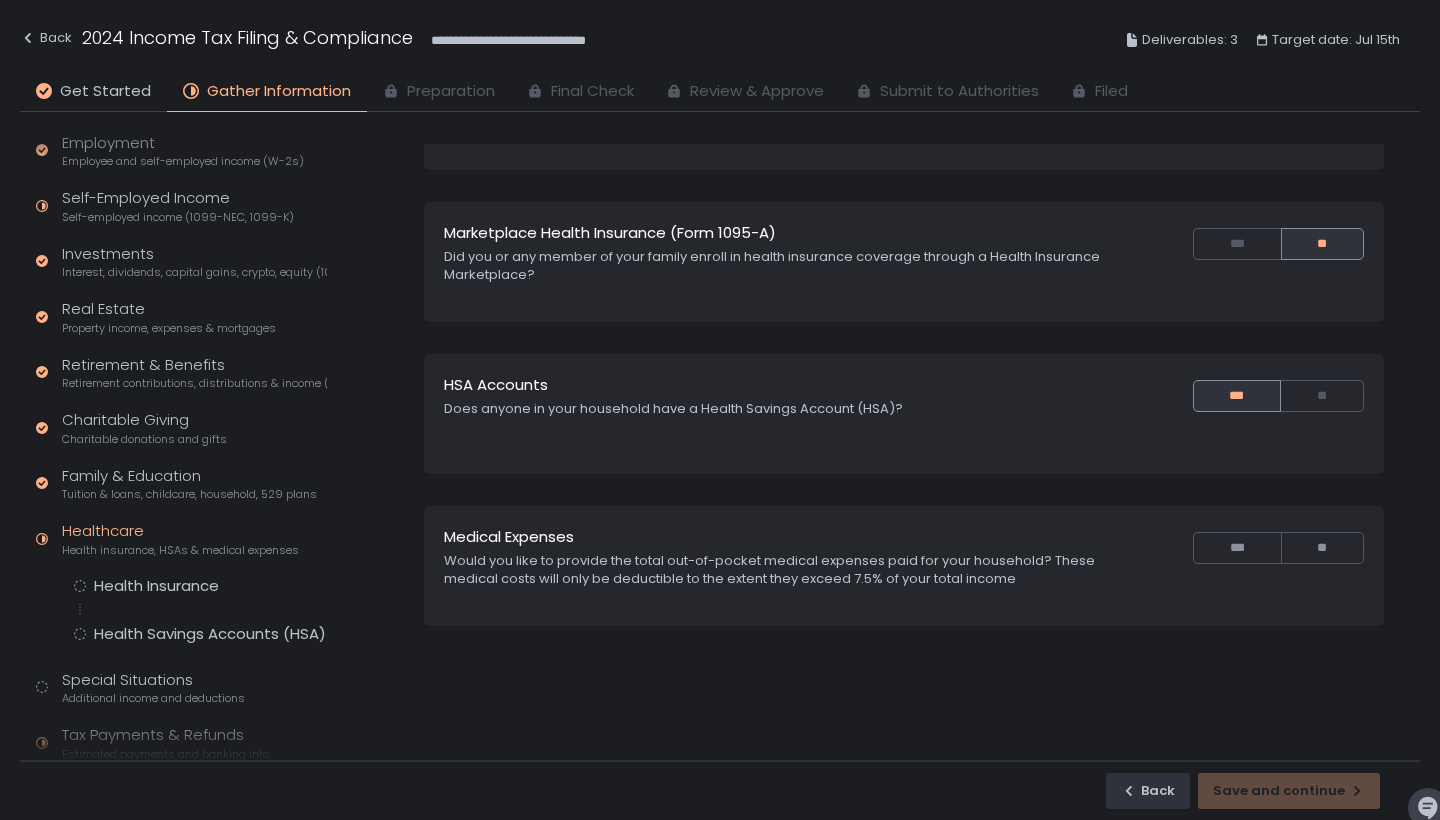 scroll, scrollTop: 156, scrollLeft: 0, axis: vertical 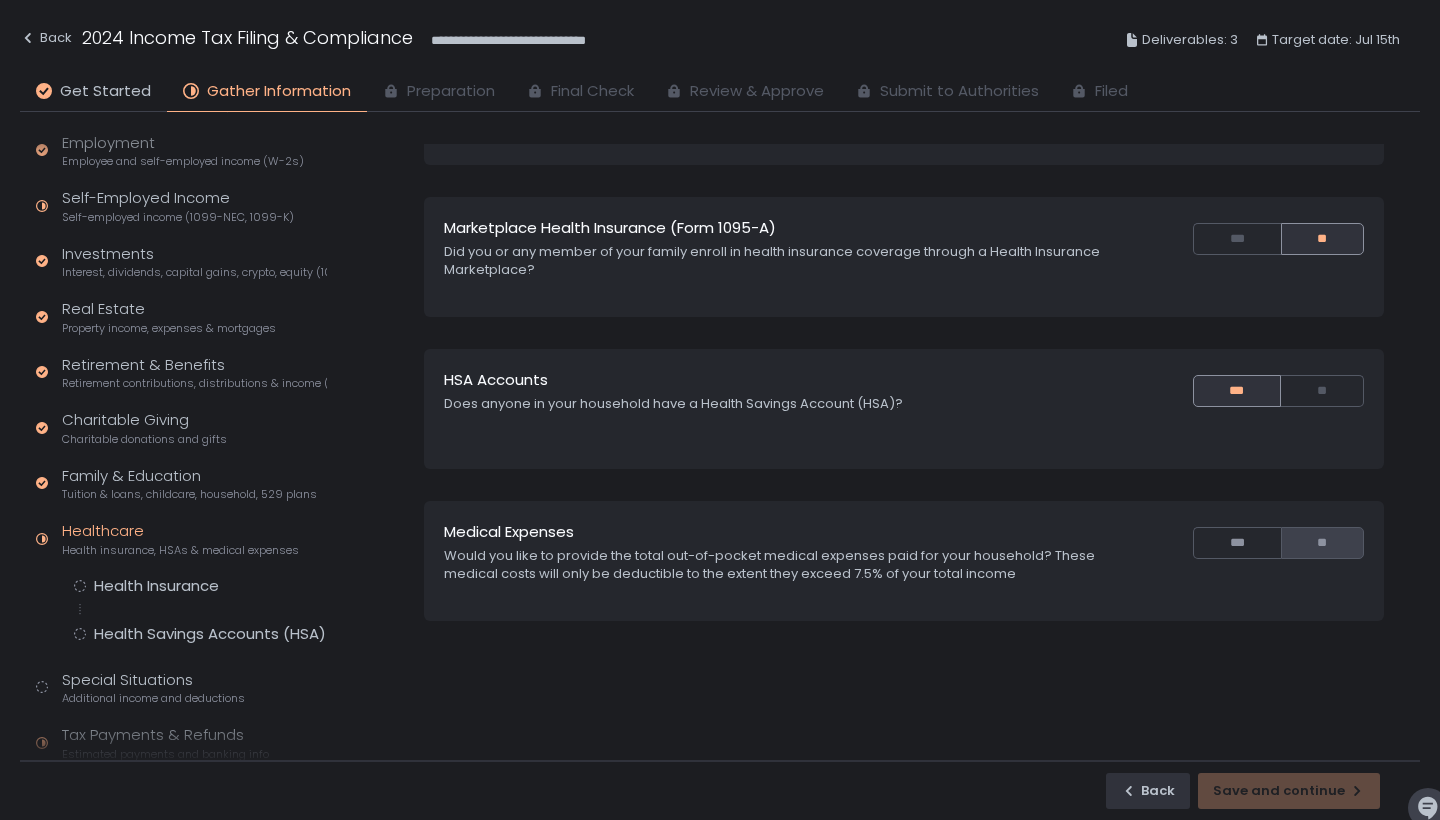 click on "**" at bounding box center (1322, 543) 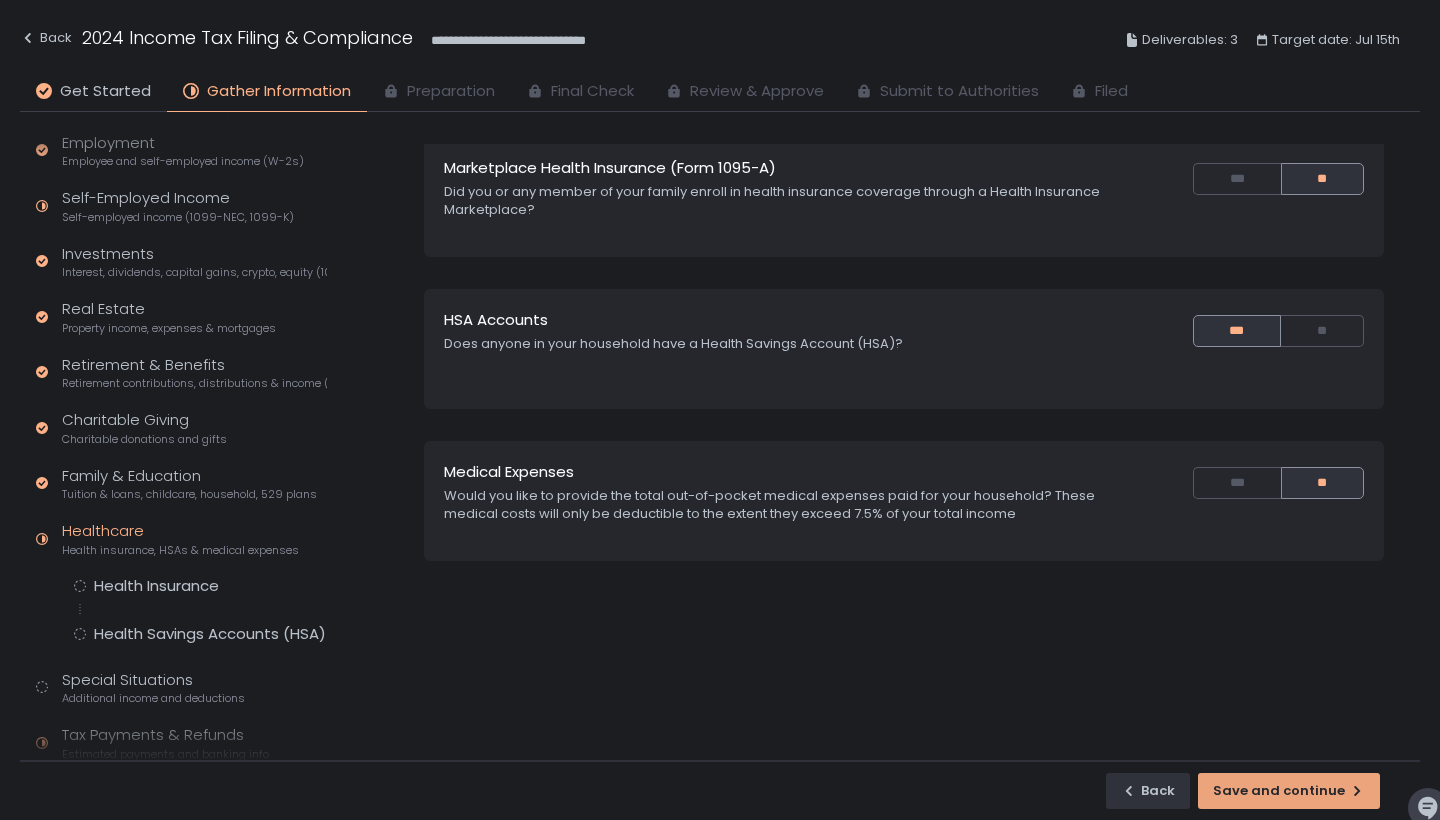 scroll, scrollTop: 216, scrollLeft: 0, axis: vertical 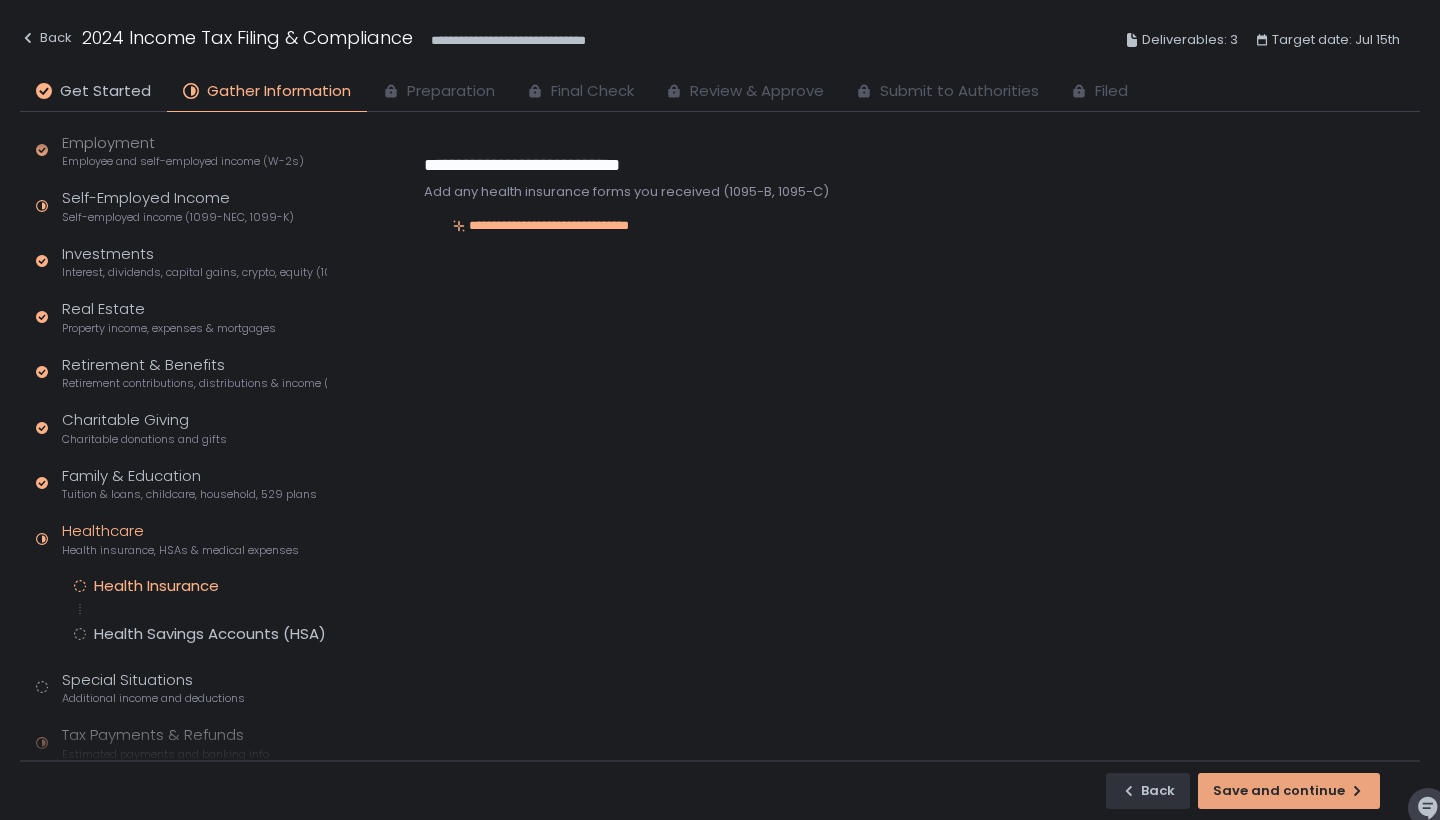 click on "Save and continue" 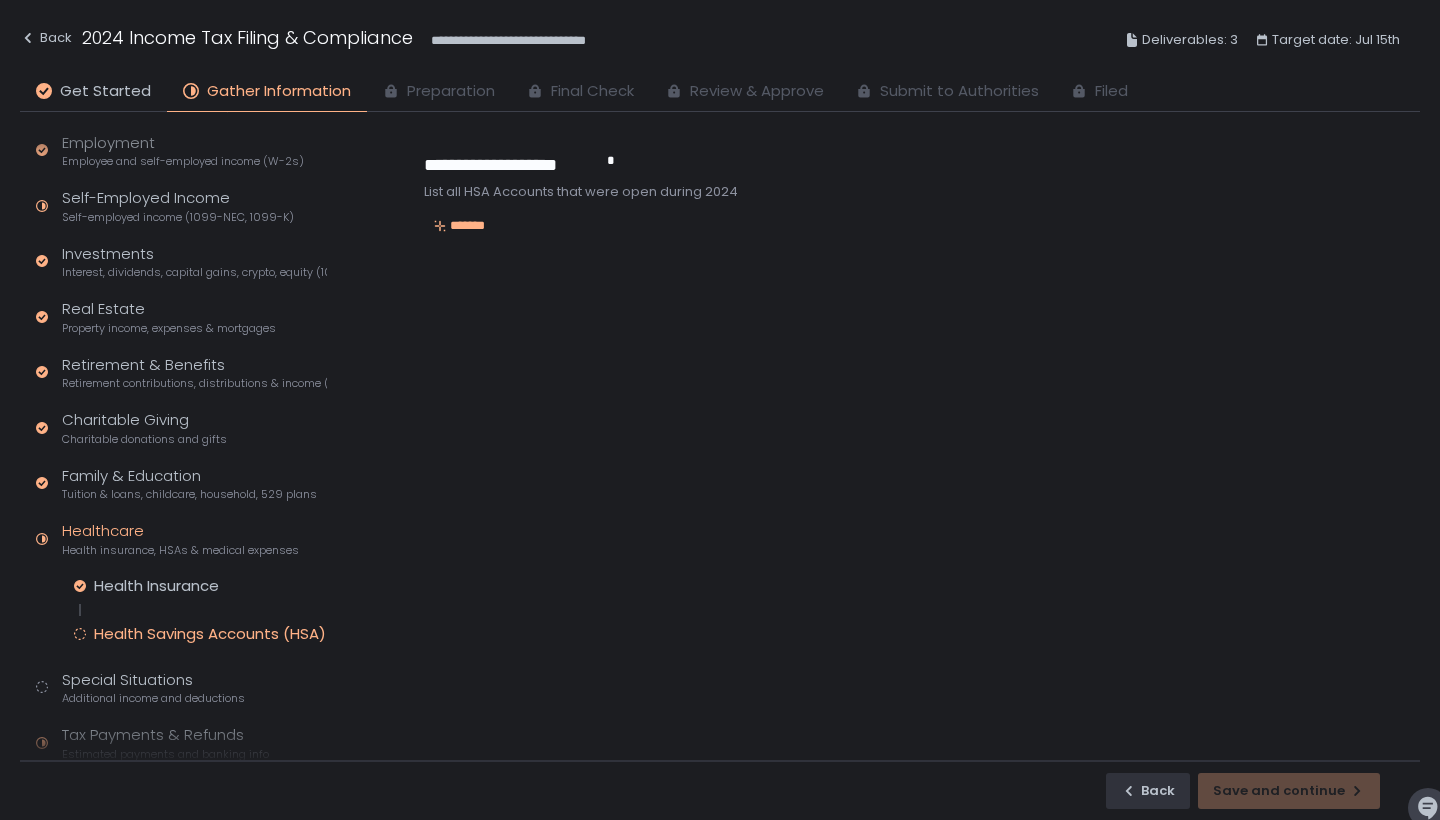 click on "*******" 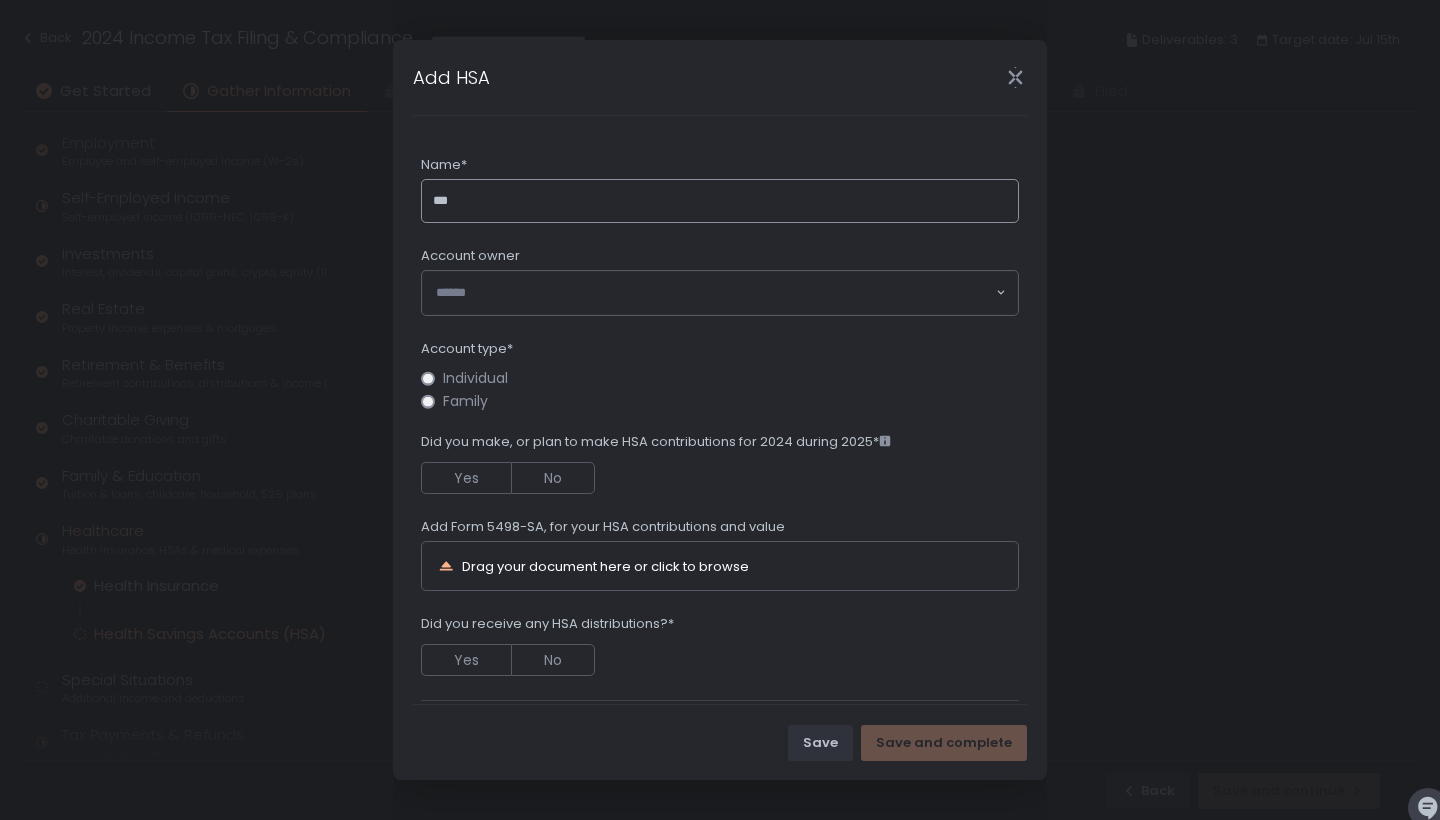 type on "***" 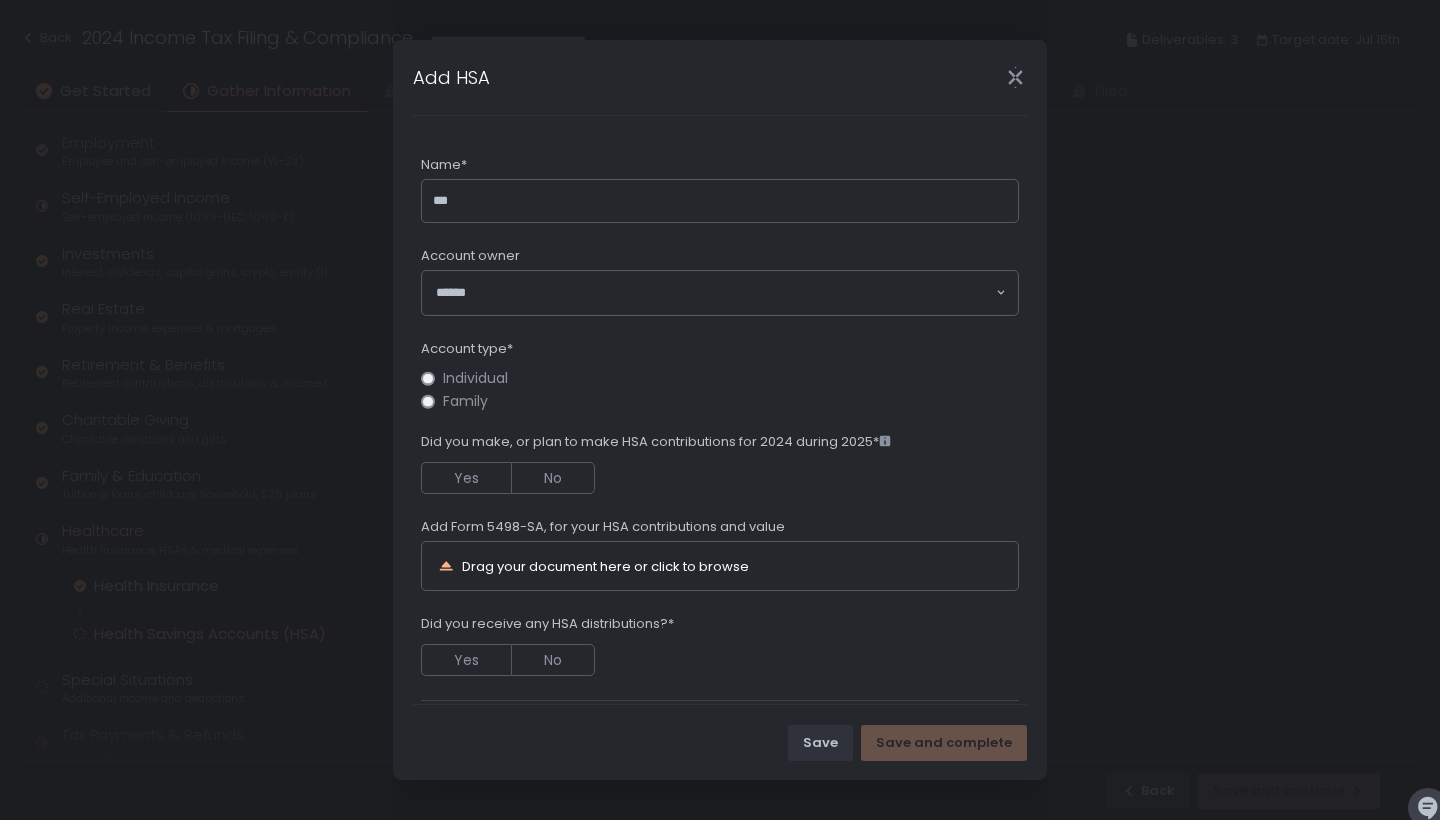 click on "Loading..." 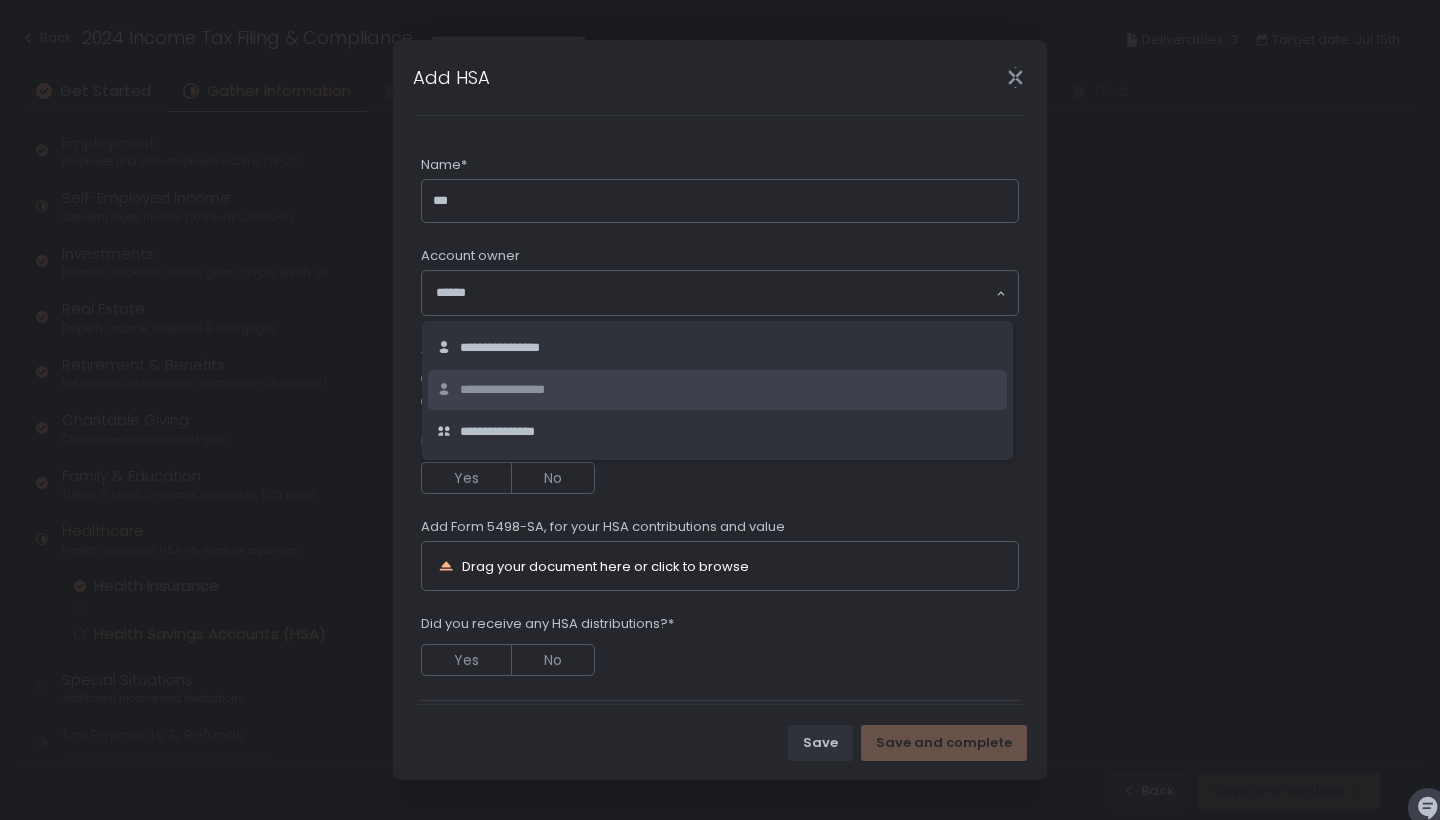 click on "**********" at bounding box center (519, 390) 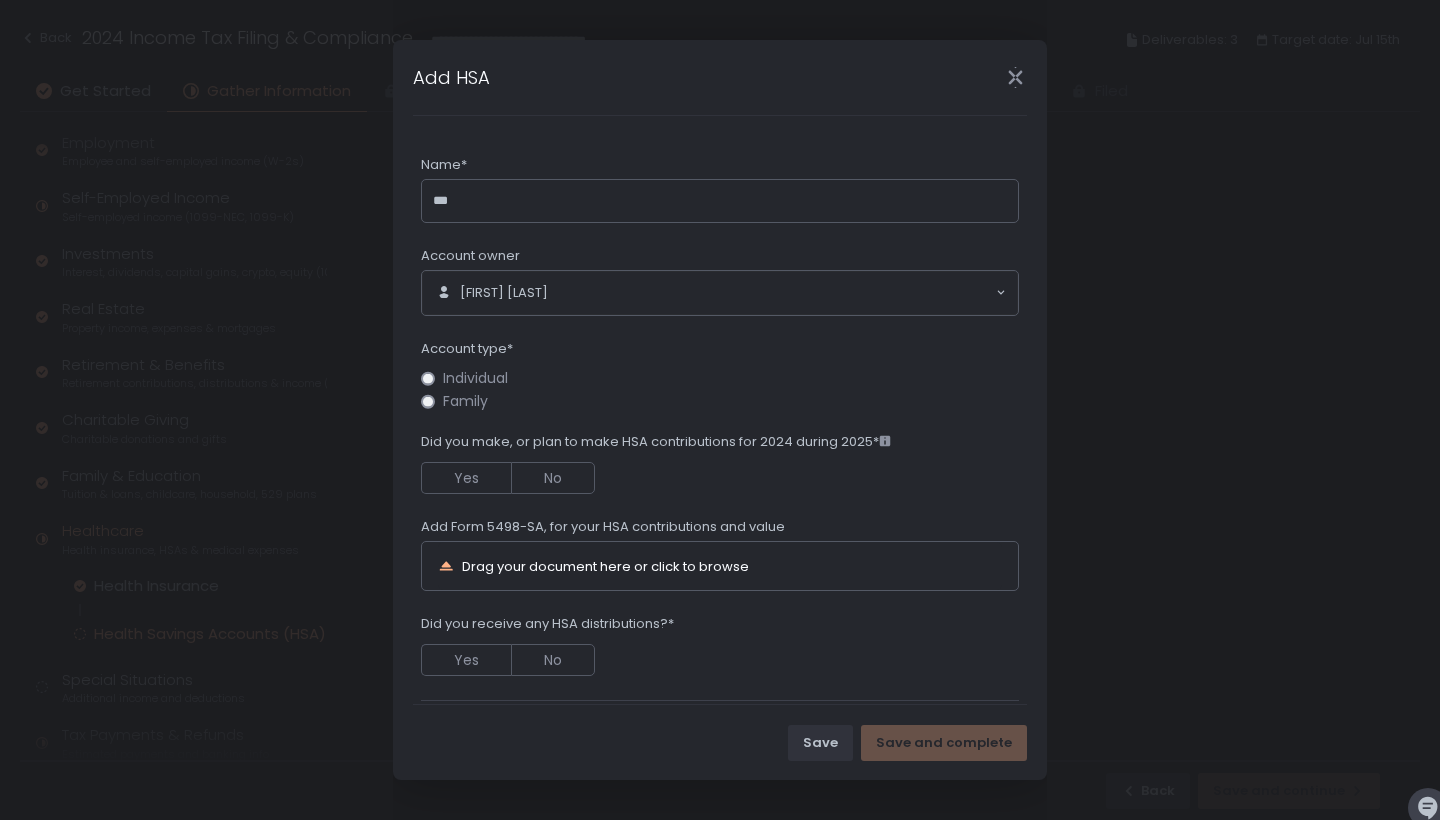 click on "Individual" 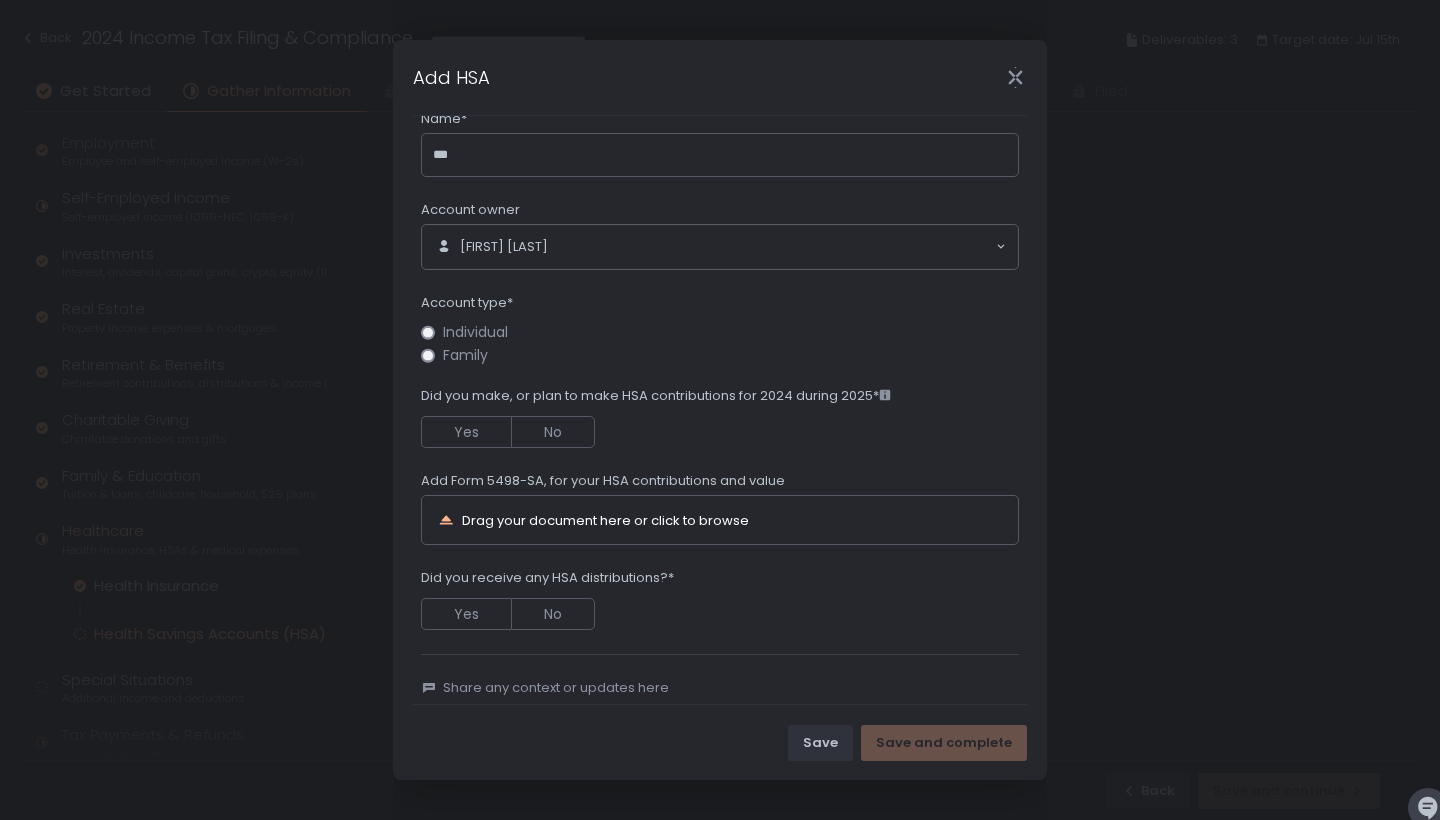 scroll, scrollTop: 52, scrollLeft: 0, axis: vertical 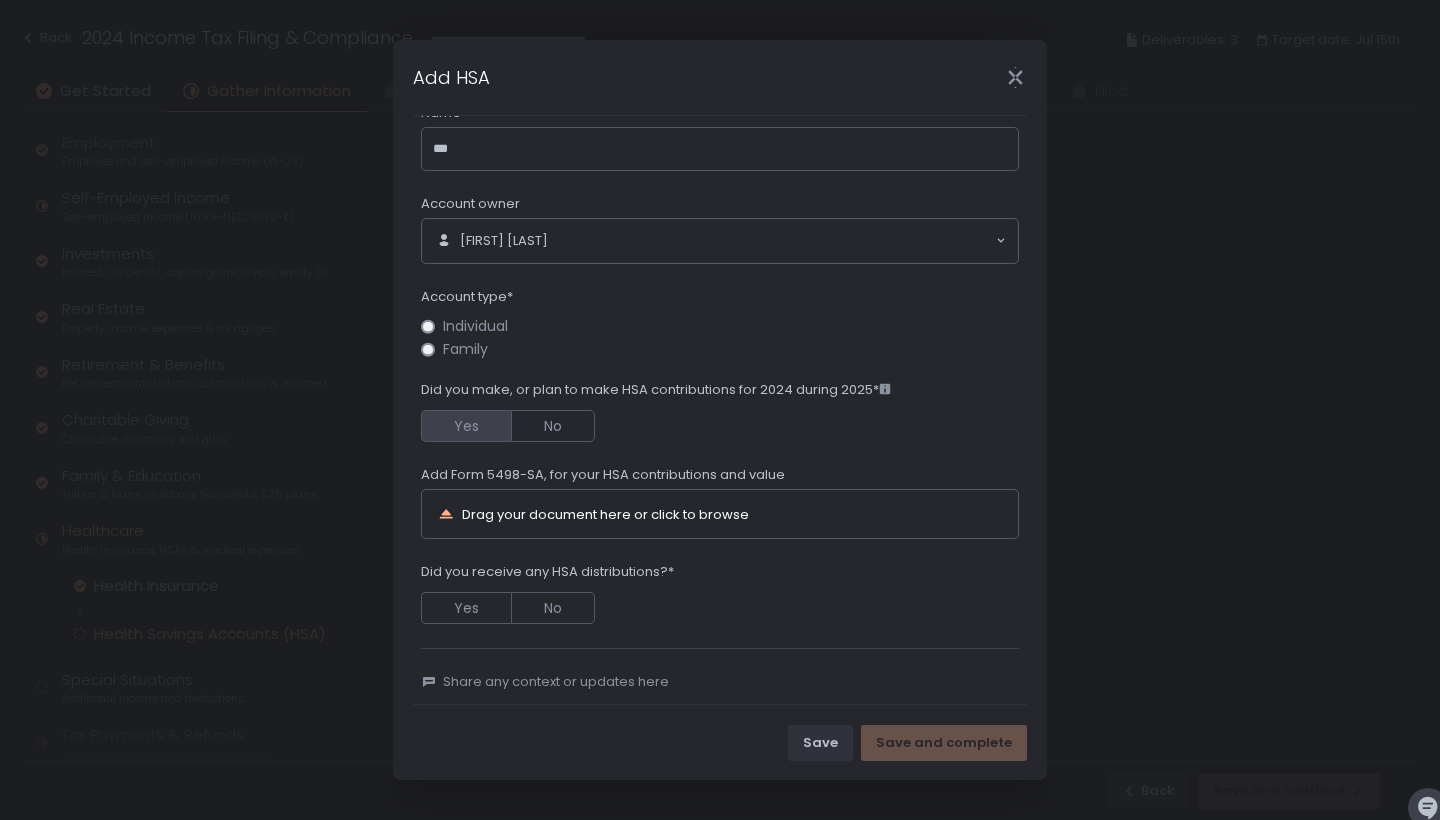 click on "Yes" at bounding box center (466, 426) 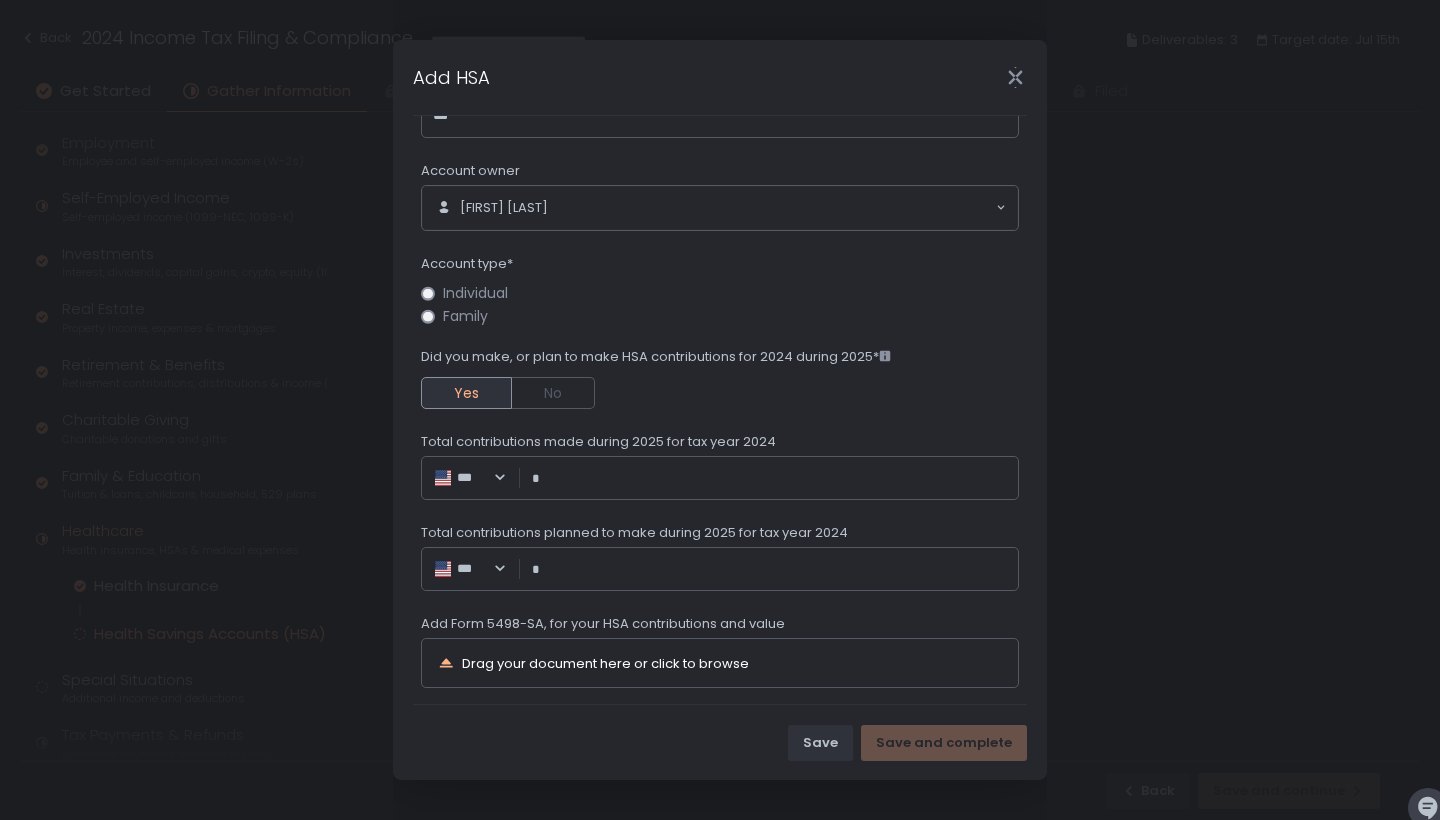 scroll, scrollTop: 86, scrollLeft: 0, axis: vertical 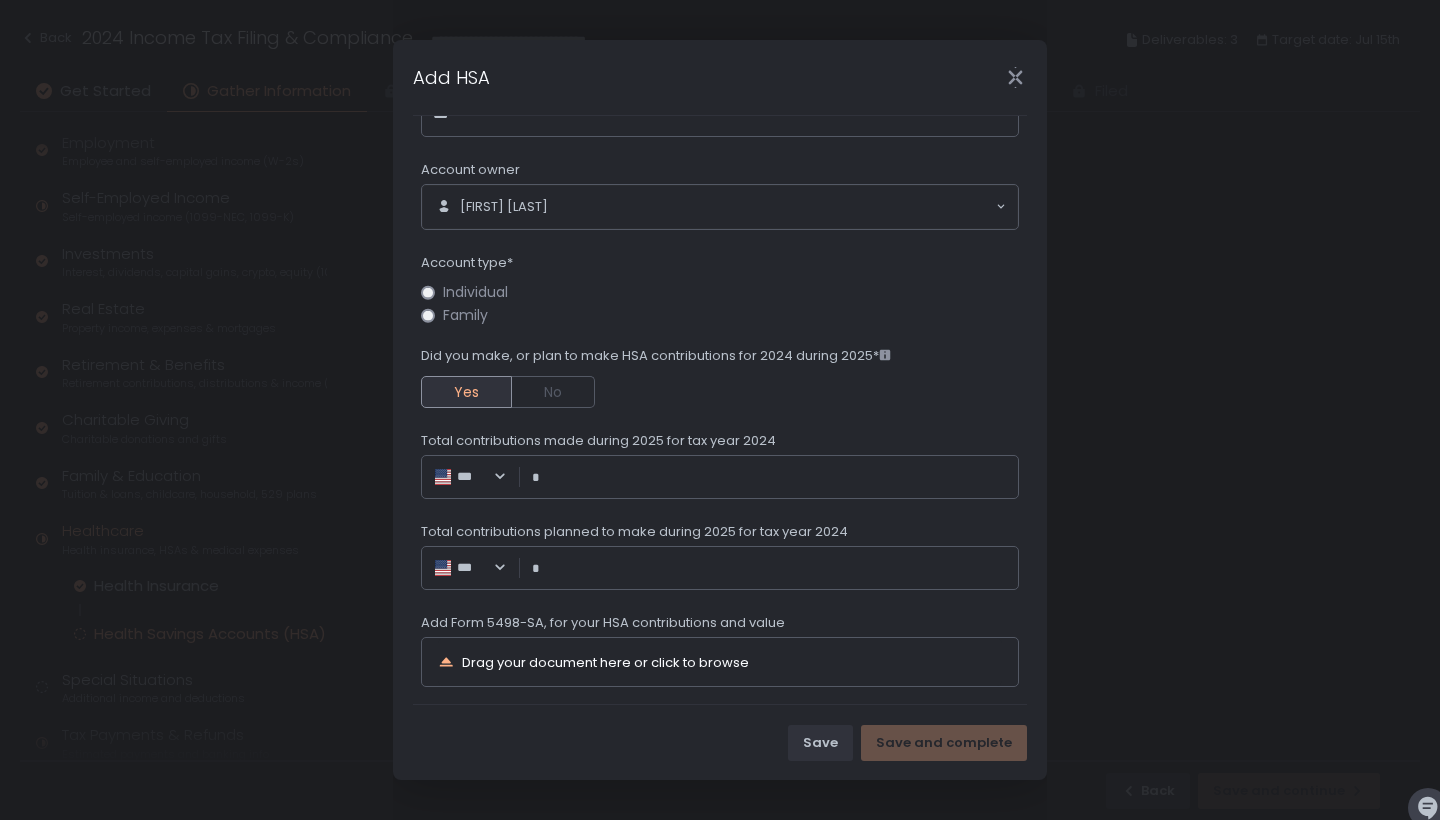 click on "Total contributions made during 2025 for tax year 2024" at bounding box center [775, 477] 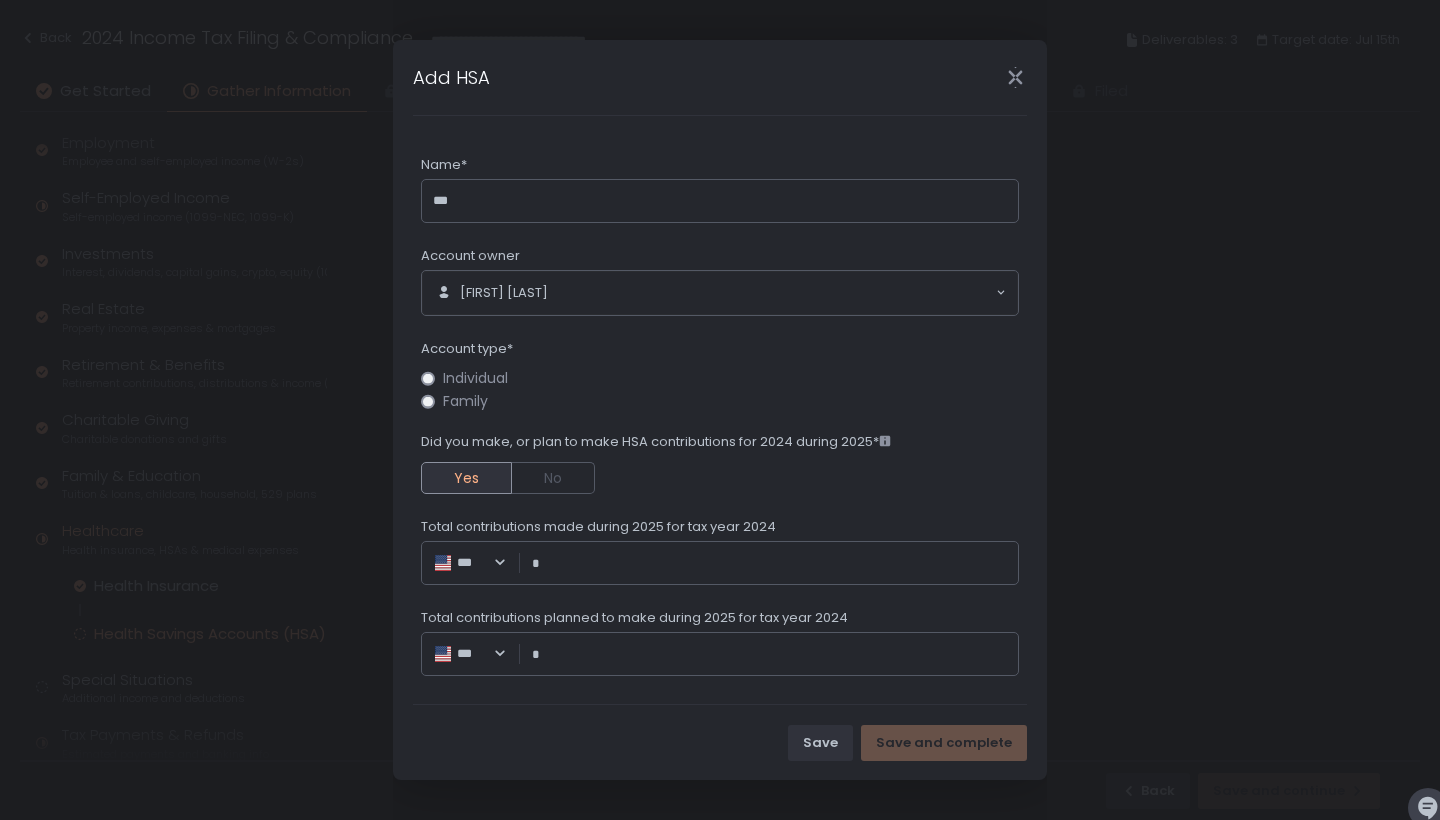 scroll, scrollTop: 0, scrollLeft: 0, axis: both 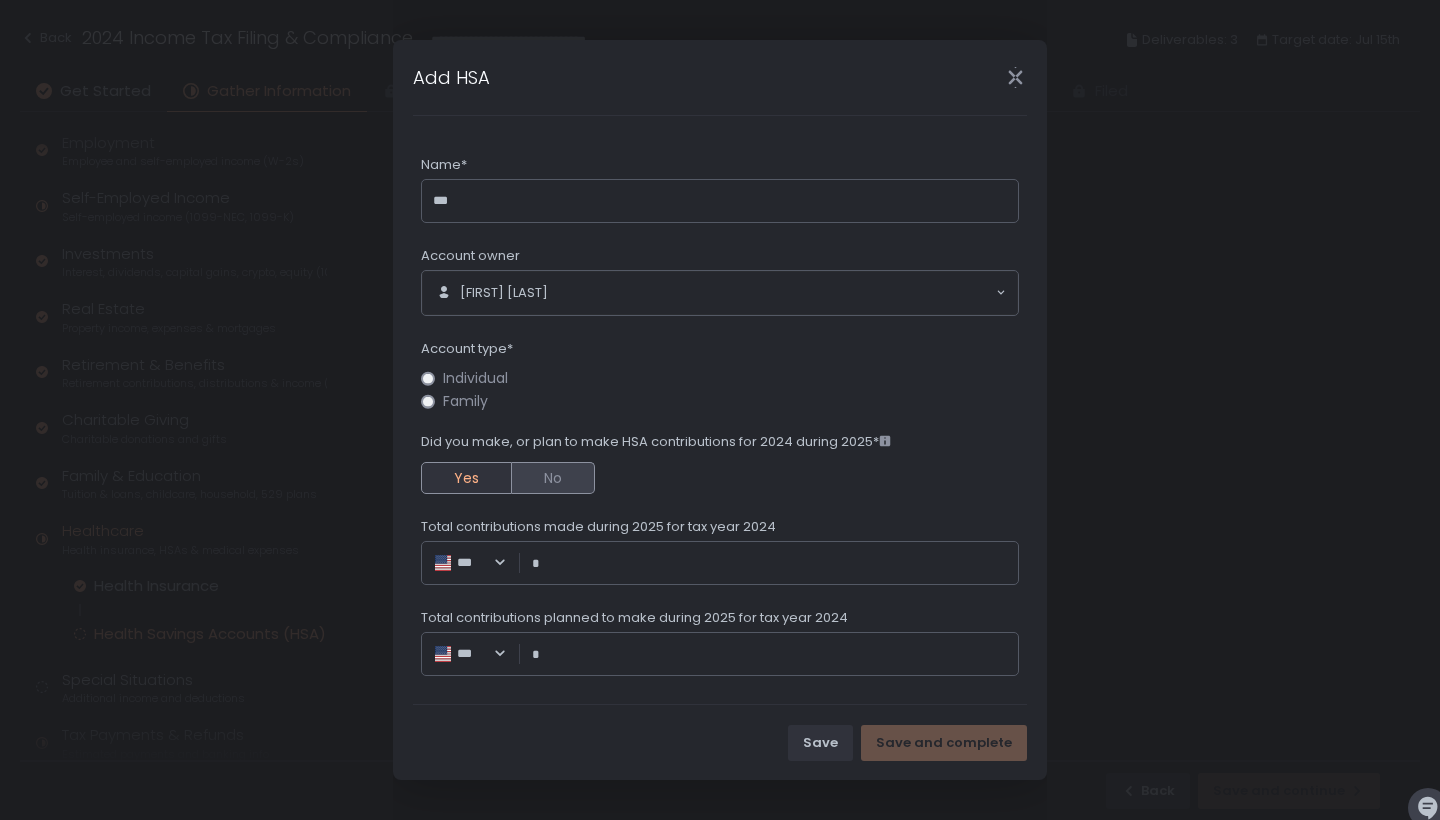 click on "No" at bounding box center [553, 478] 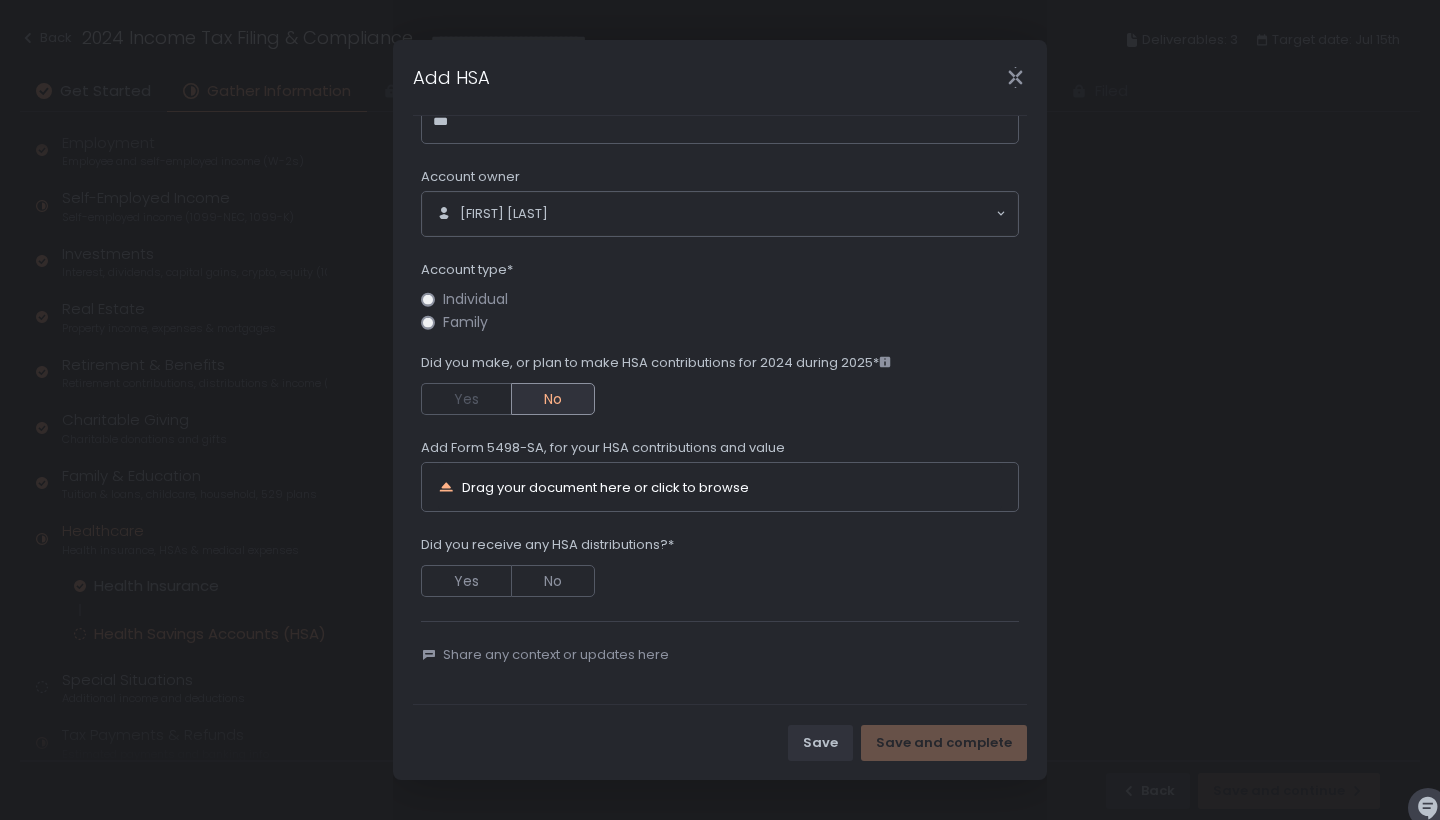 scroll, scrollTop: 81, scrollLeft: 0, axis: vertical 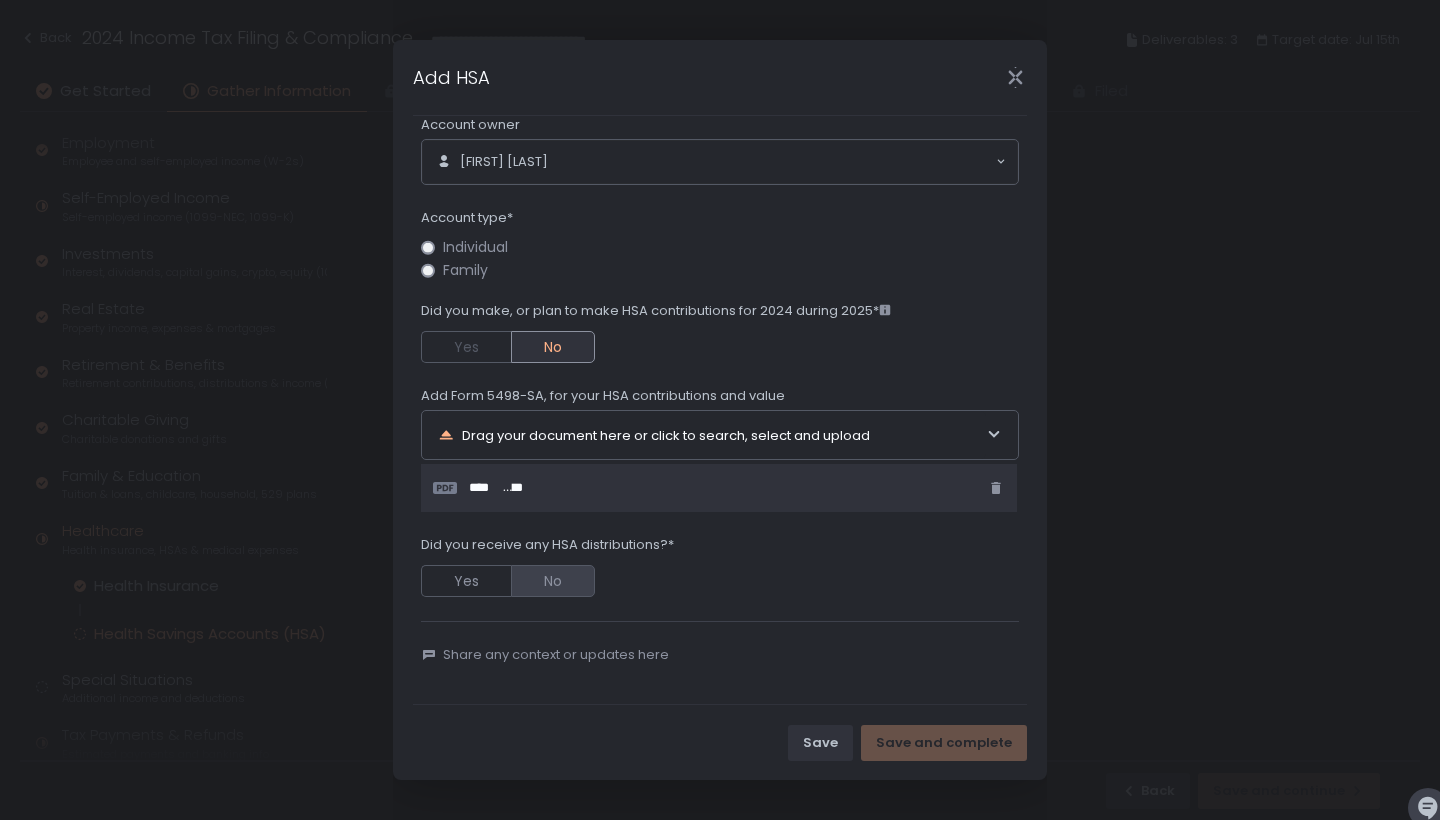 click on "No" at bounding box center [553, 581] 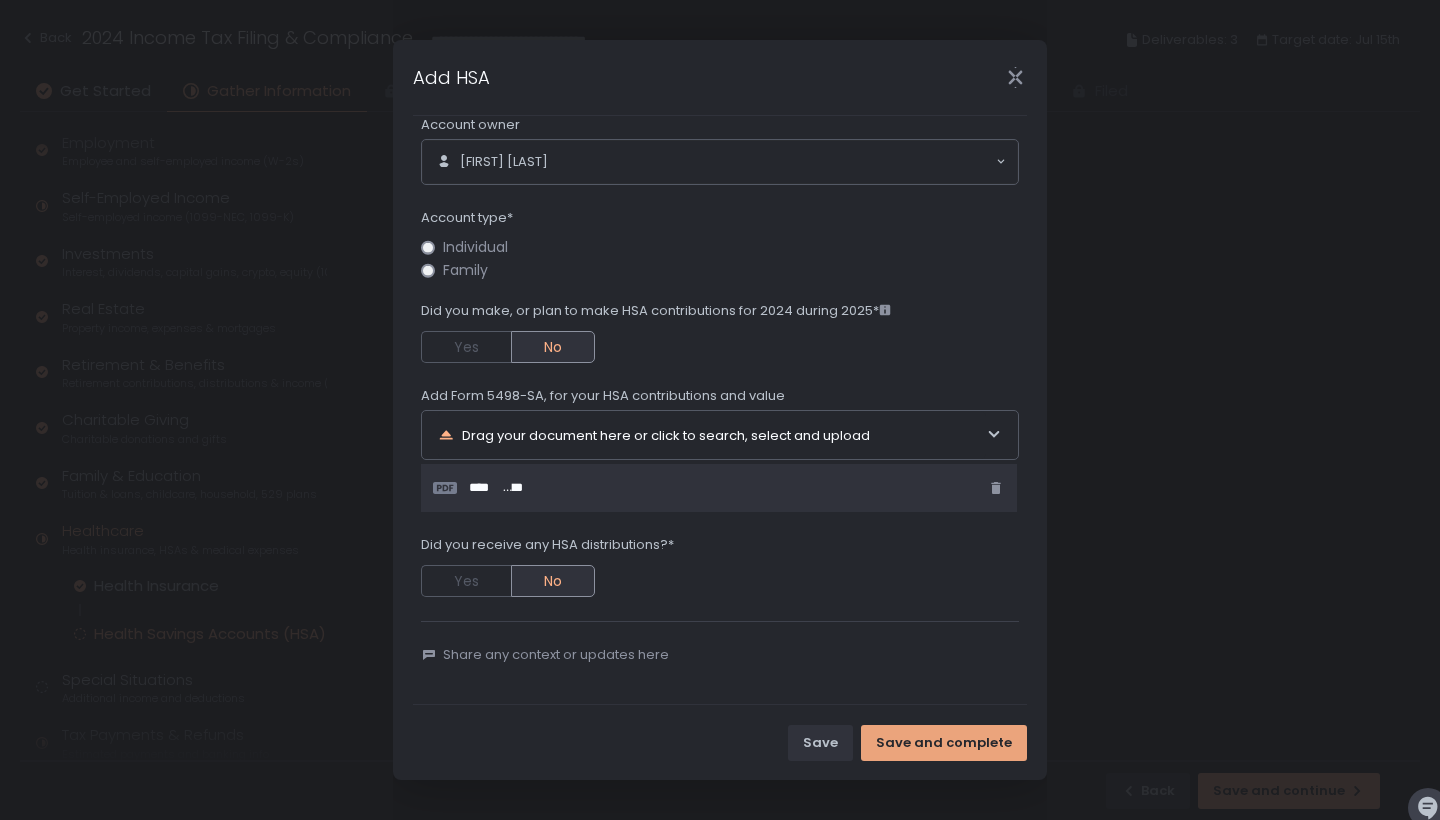 click on "Save and complete" at bounding box center [944, 743] 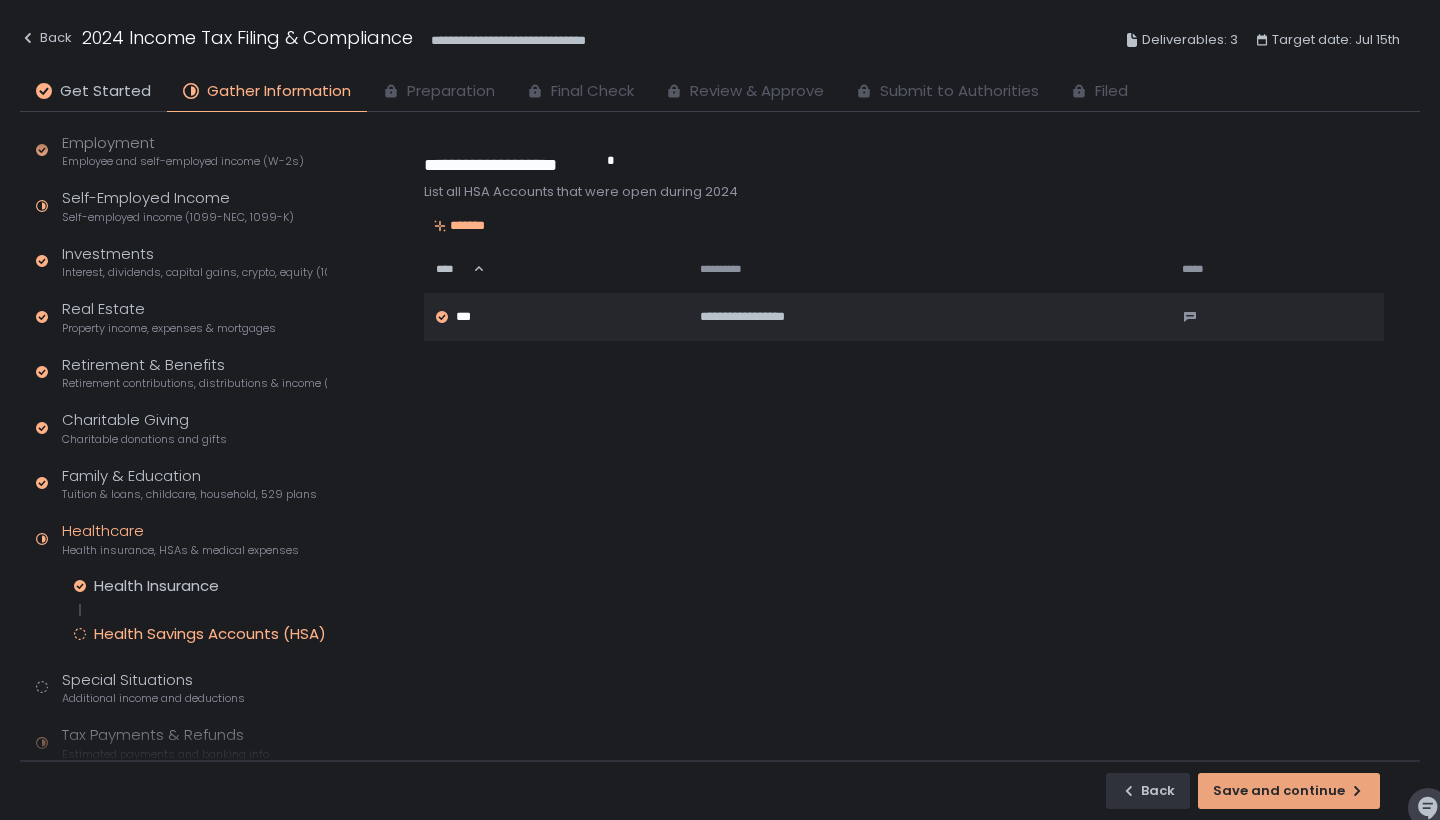 click on "Save and continue" 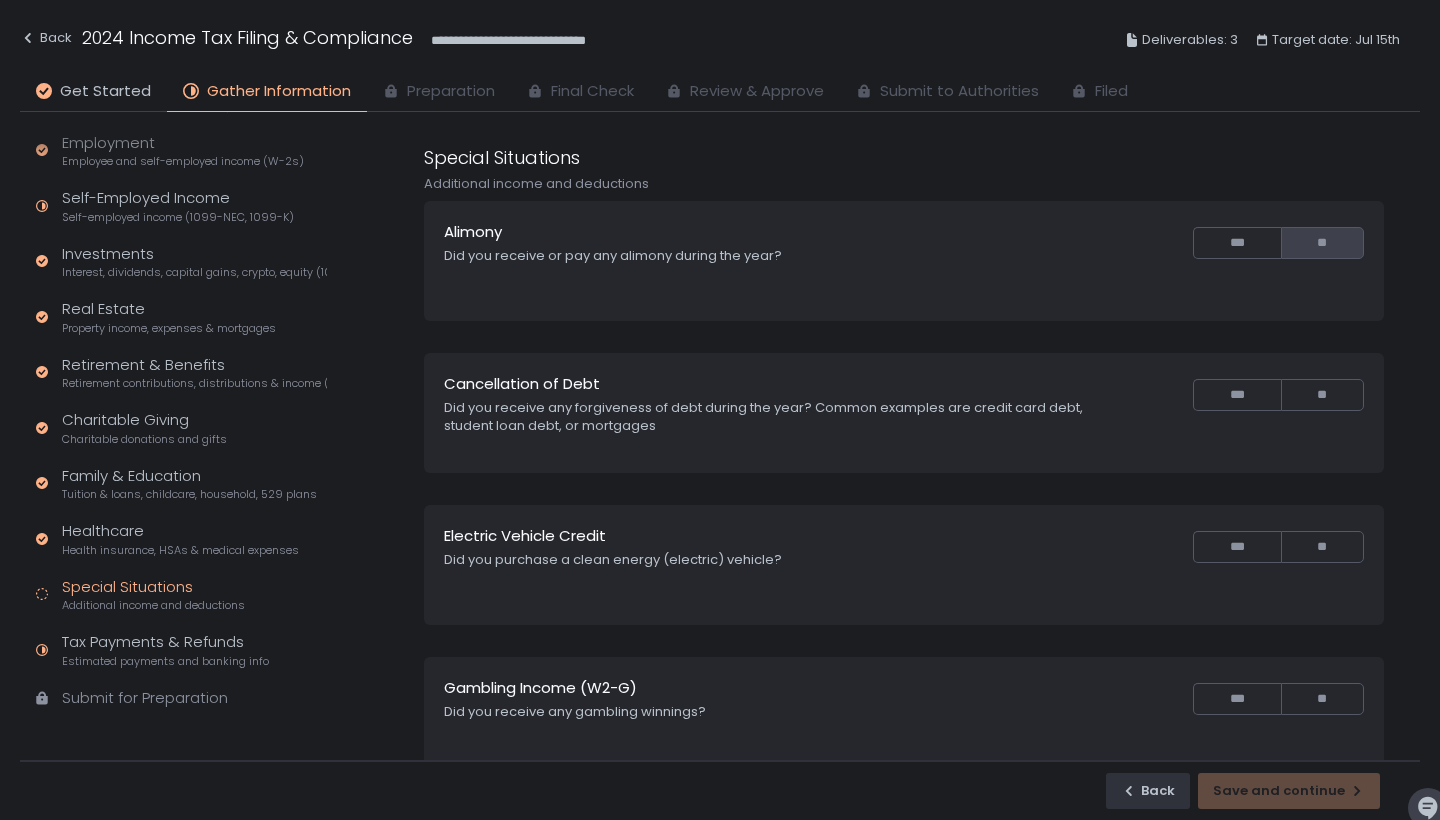 click on "**" at bounding box center (1322, 243) 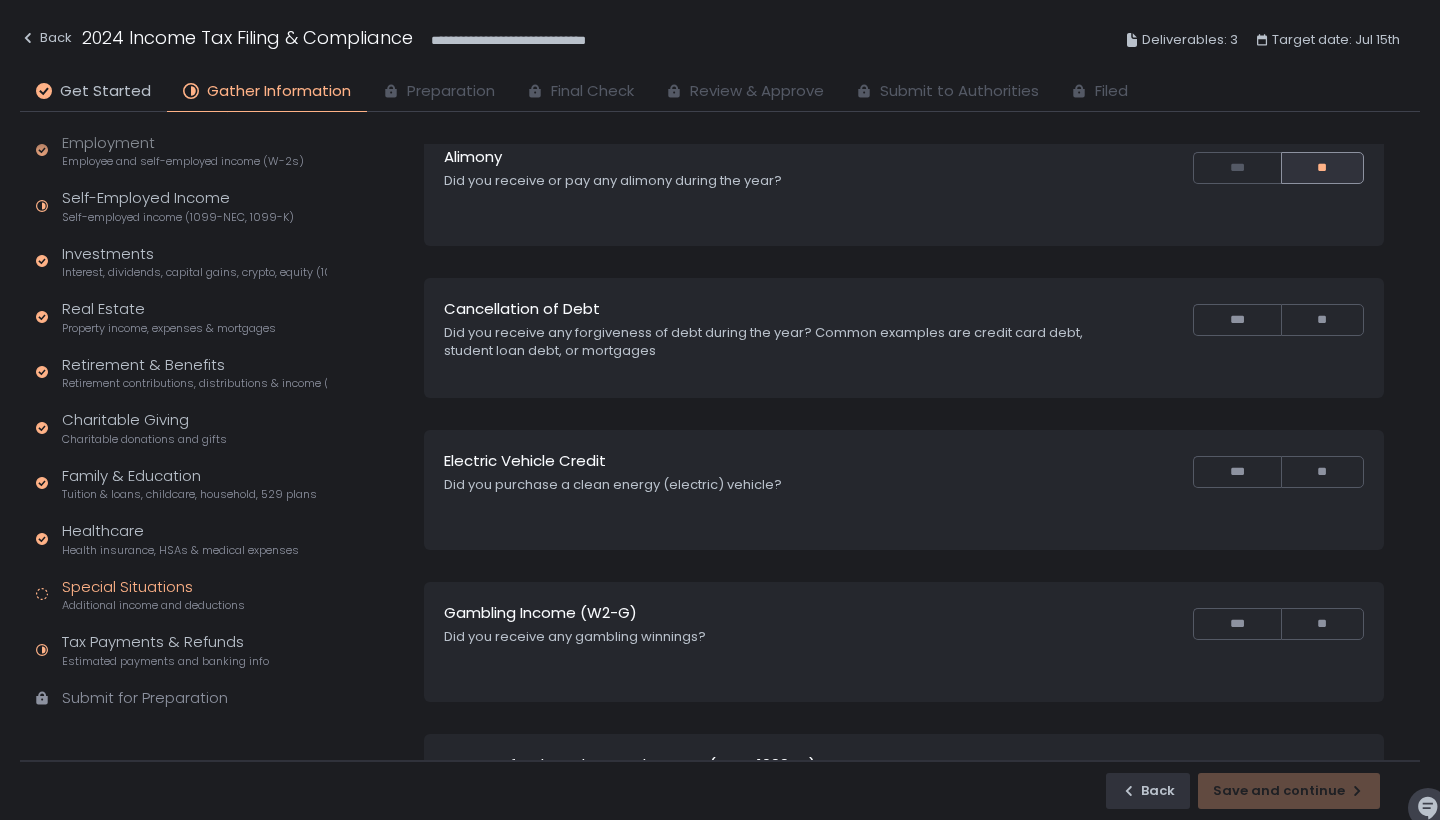 scroll, scrollTop: 77, scrollLeft: 0, axis: vertical 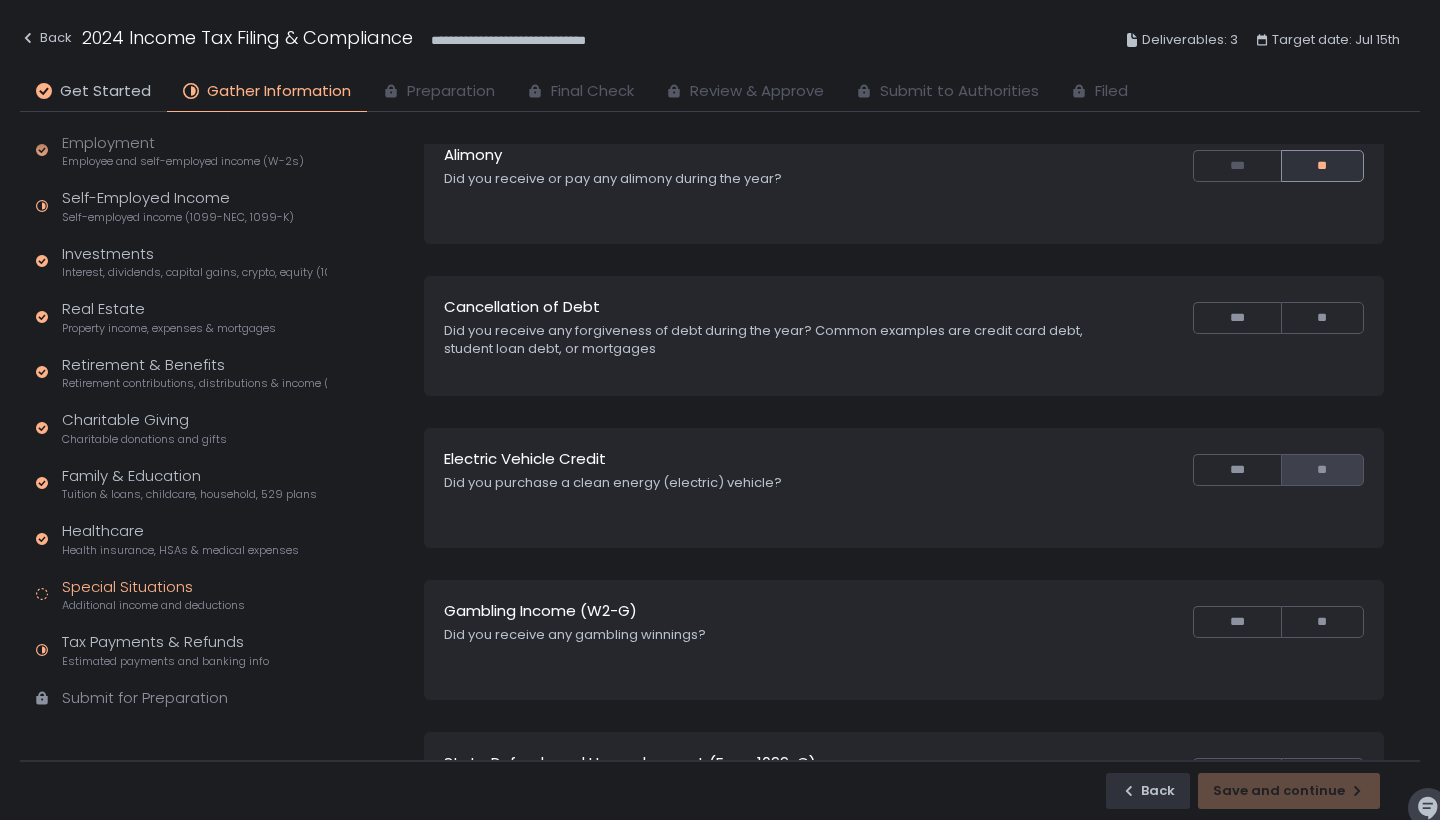 click on "**" at bounding box center [1322, 470] 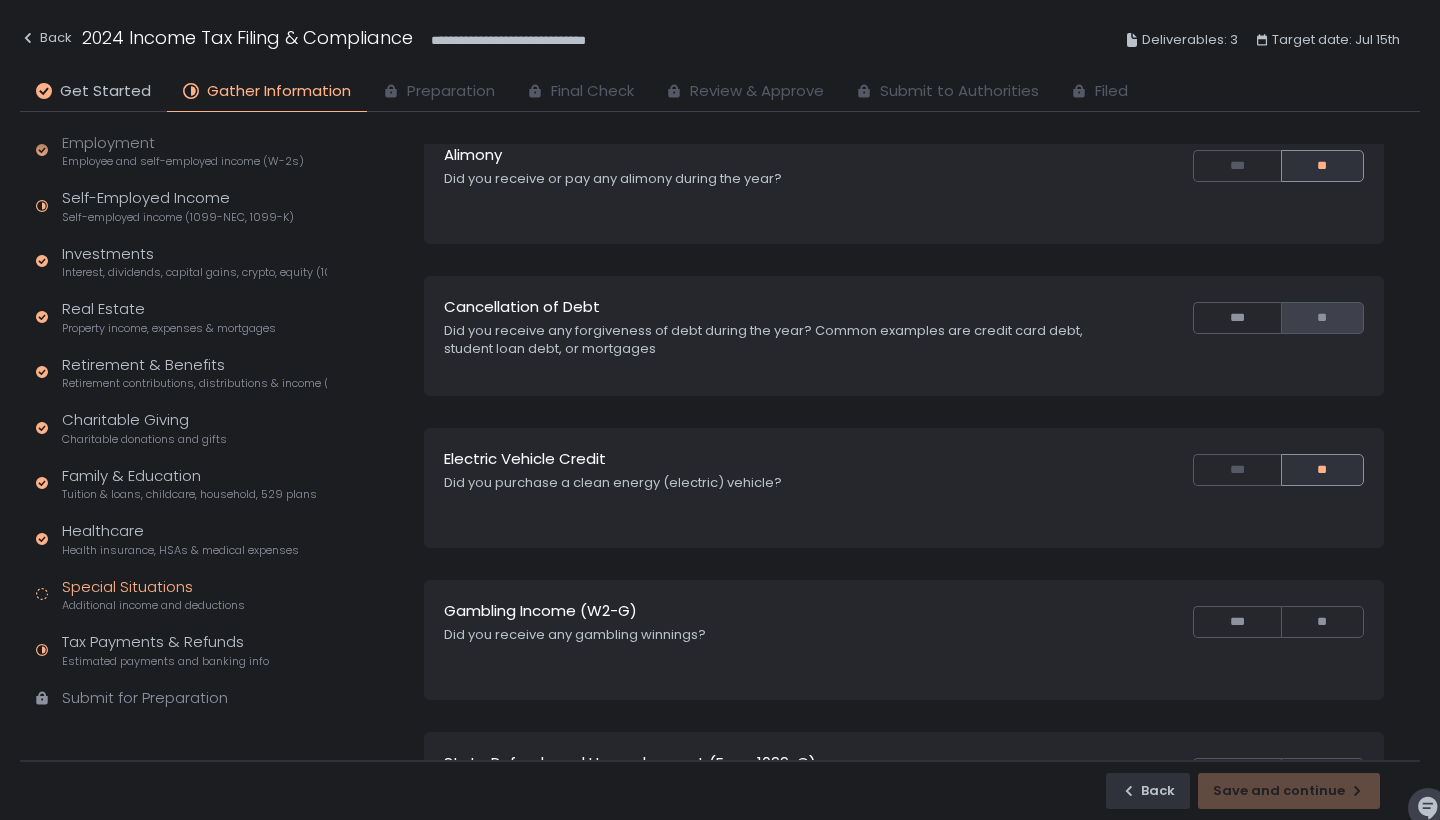 click on "**" at bounding box center (1322, 318) 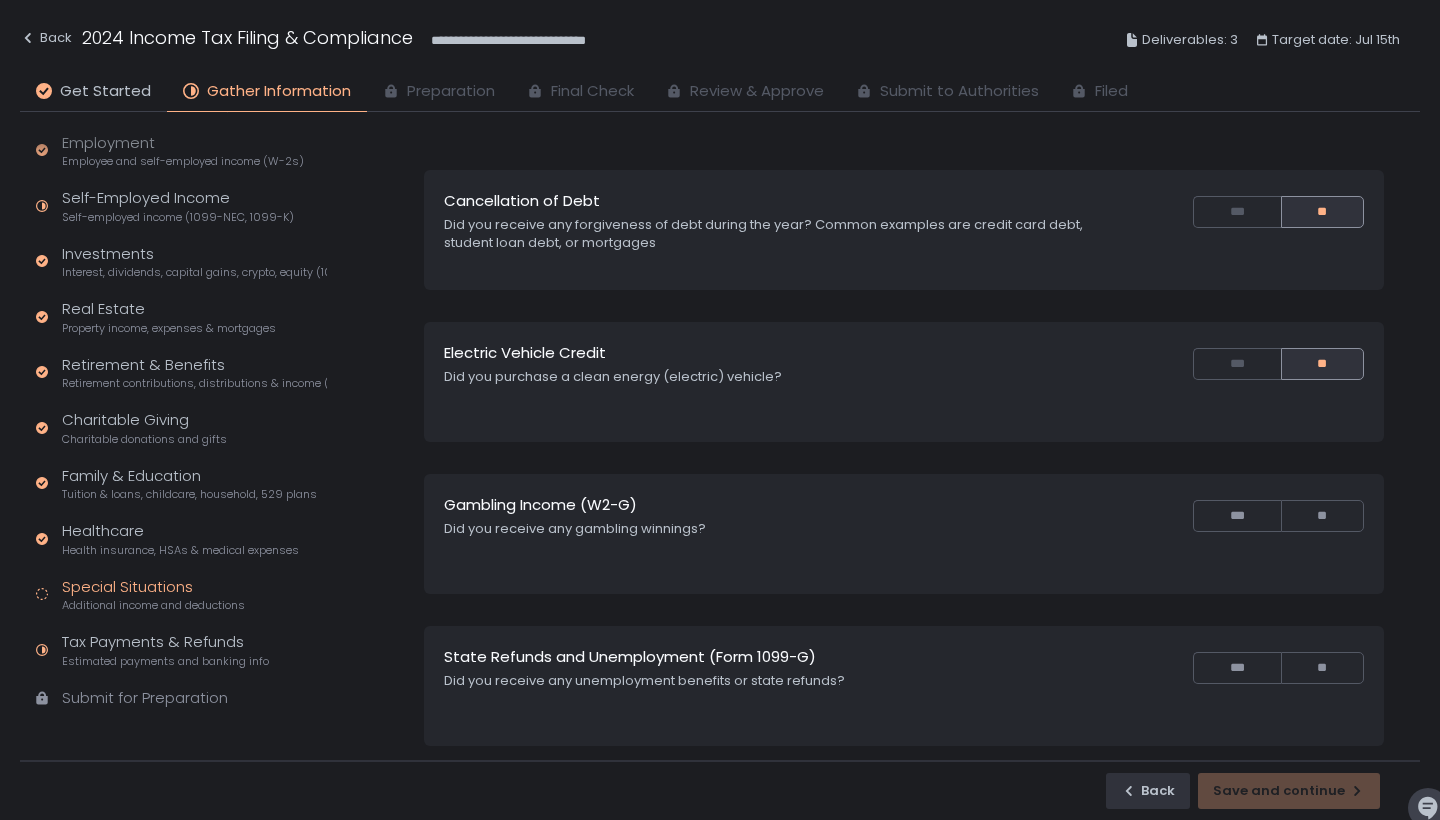scroll, scrollTop: 268, scrollLeft: 0, axis: vertical 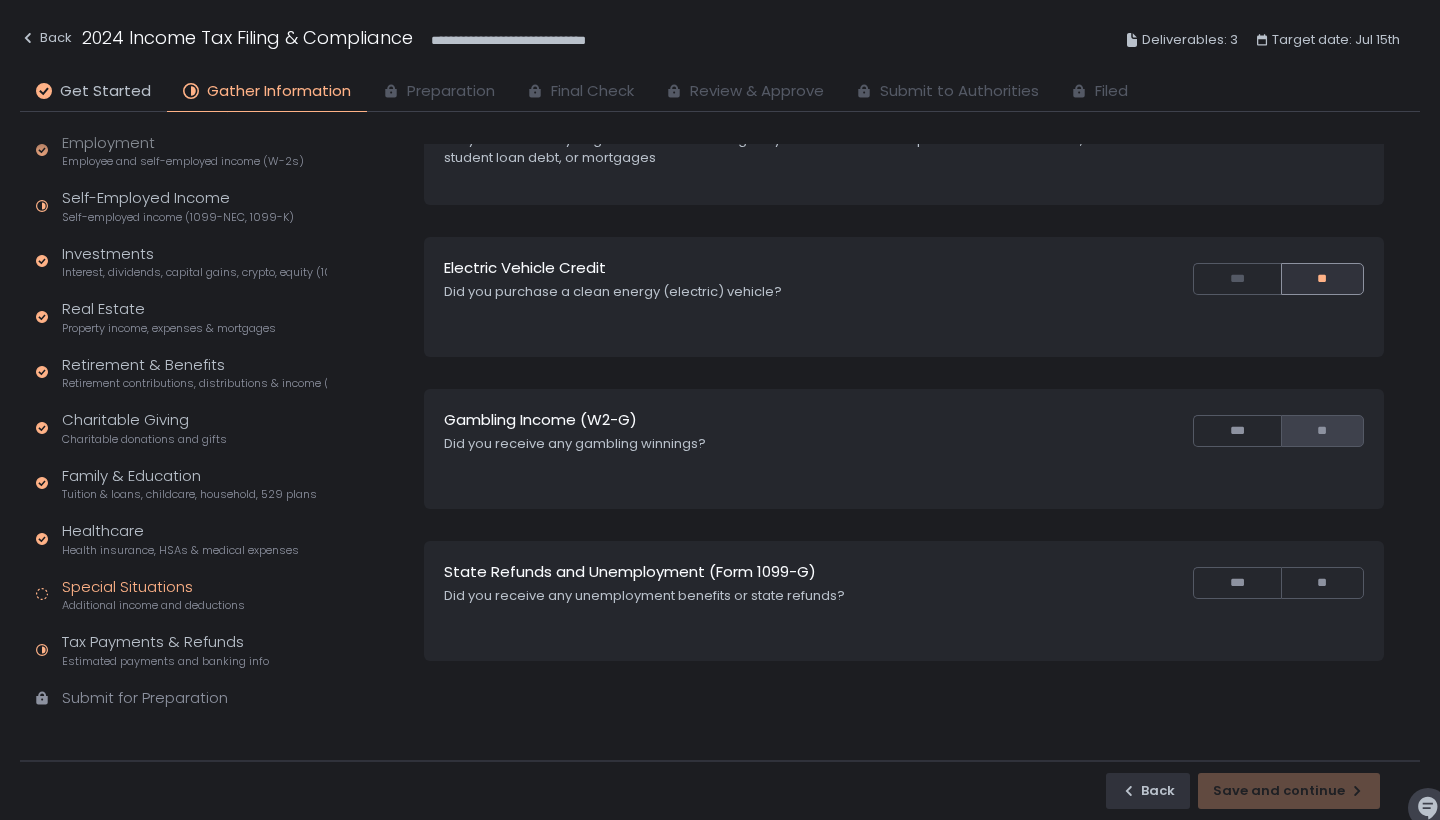 click on "**" at bounding box center (1322, 431) 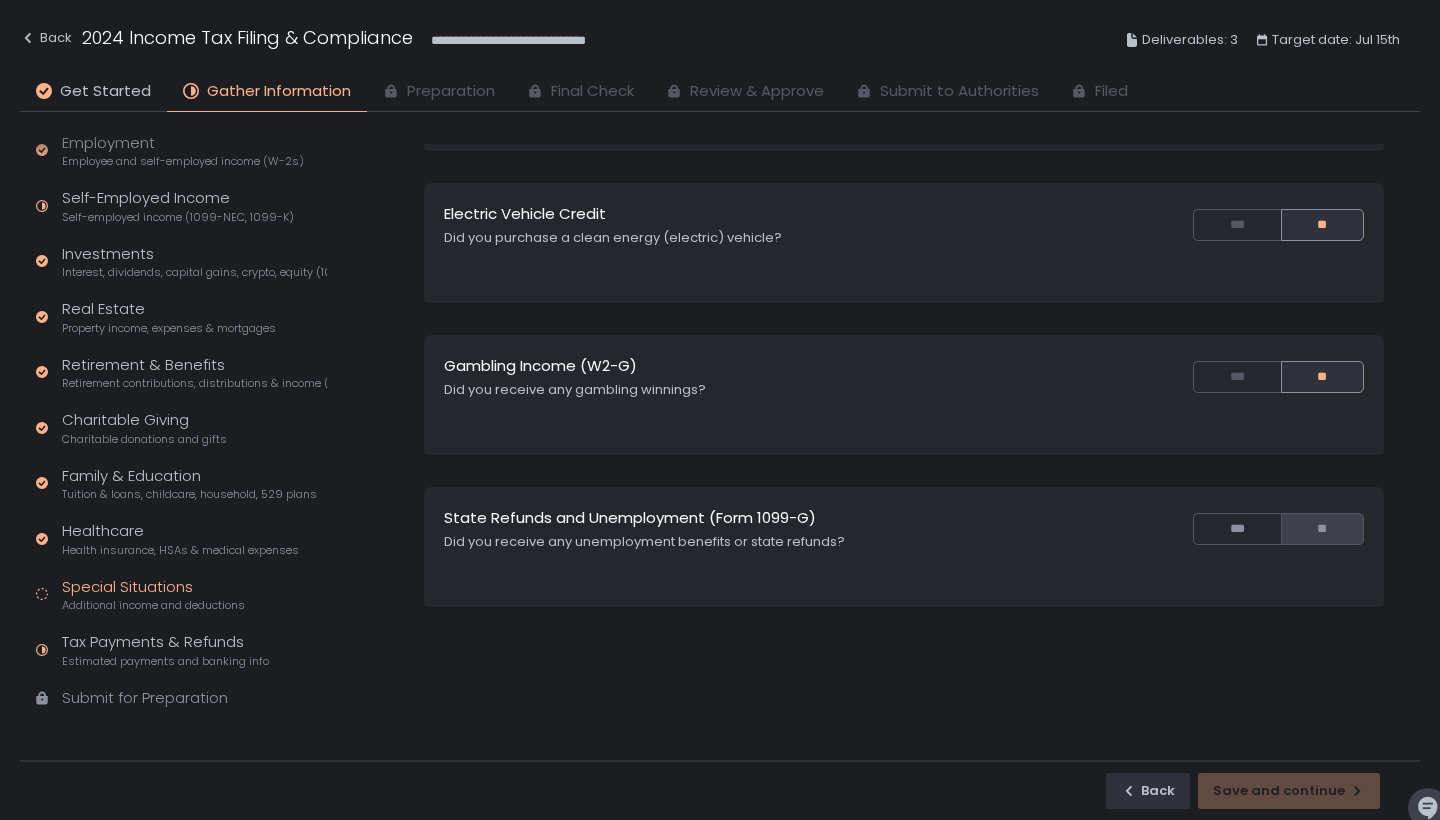 scroll, scrollTop: 327, scrollLeft: 0, axis: vertical 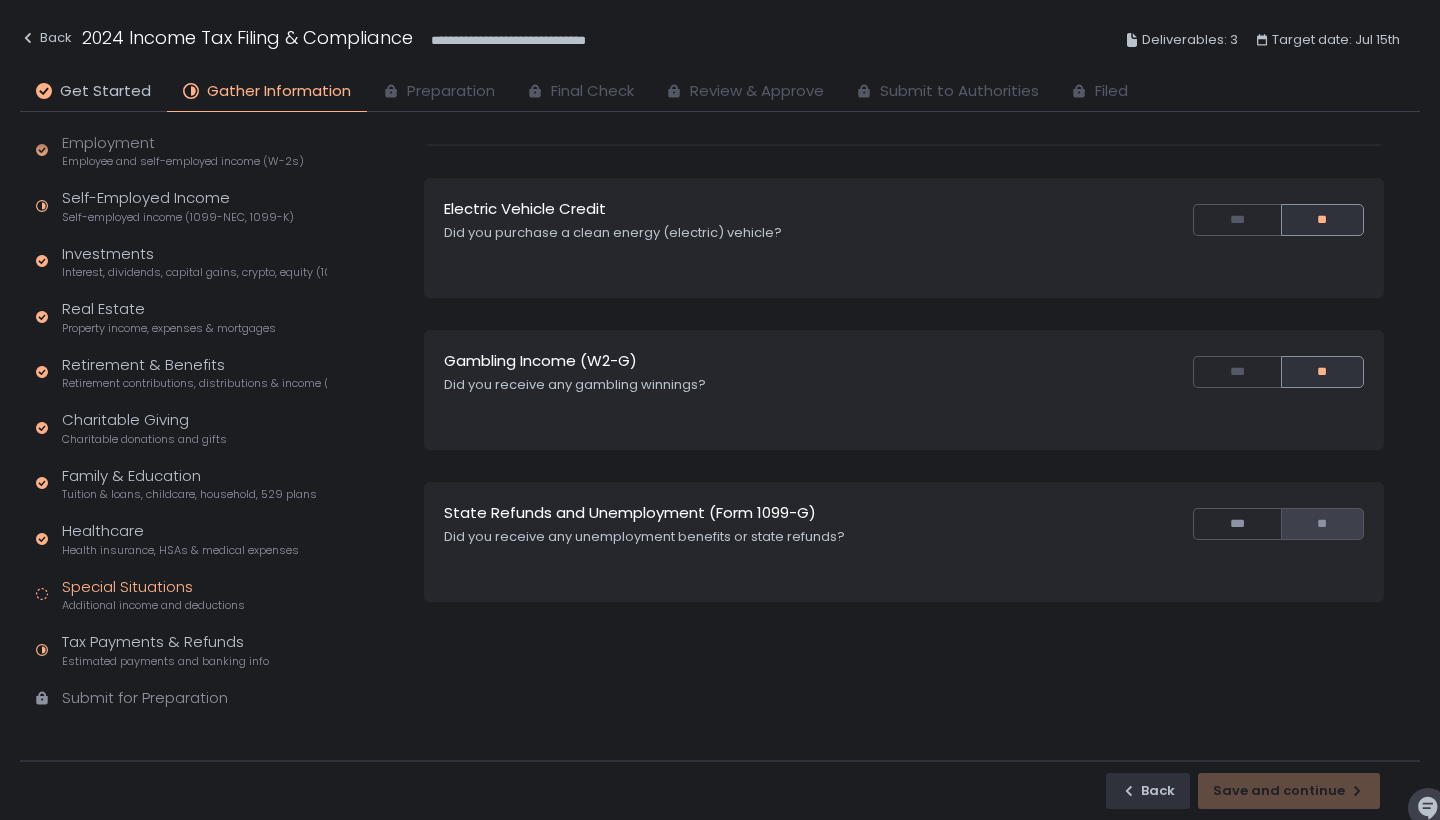 click on "**" at bounding box center [1322, 524] 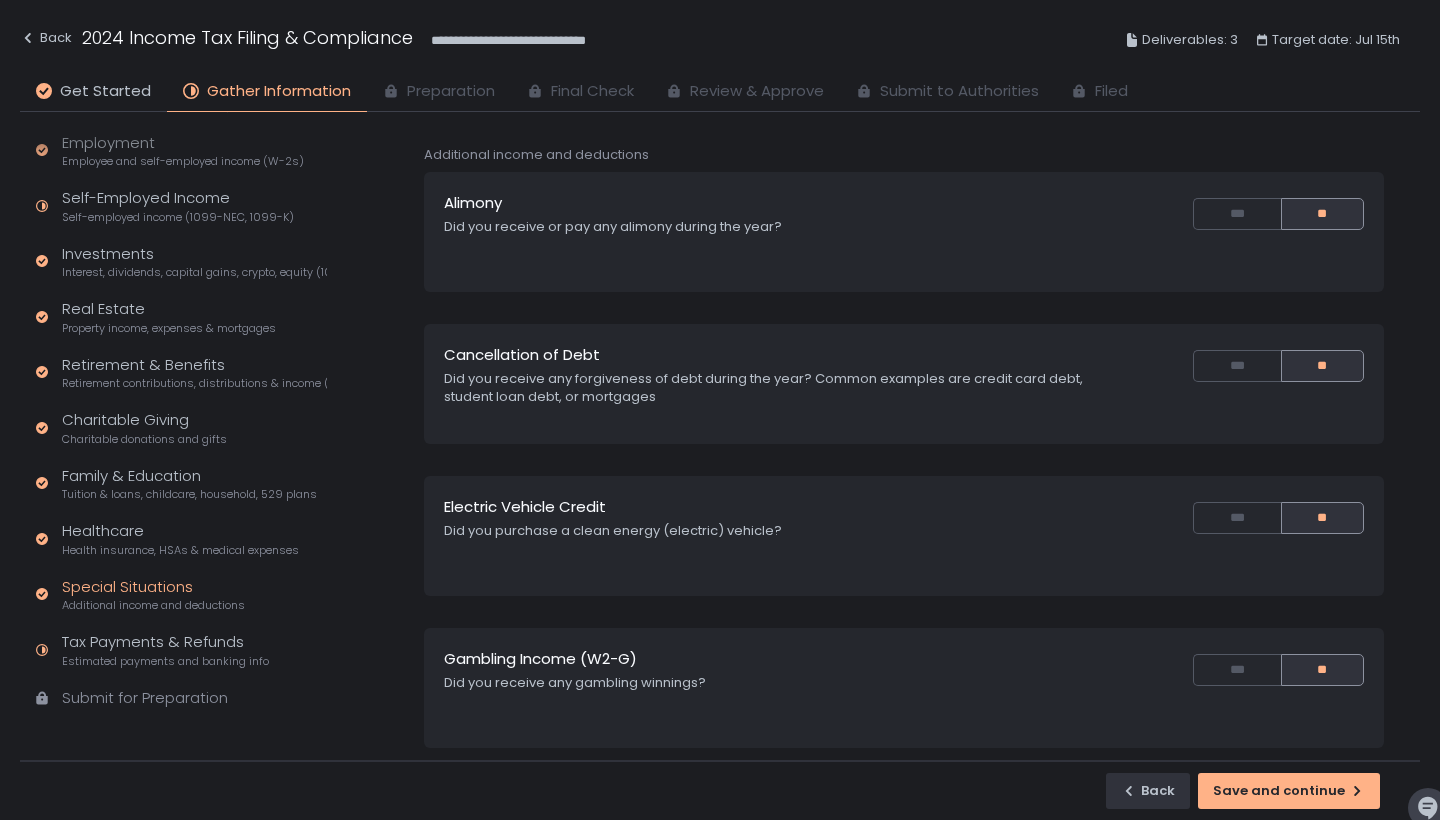 scroll, scrollTop: 21, scrollLeft: 0, axis: vertical 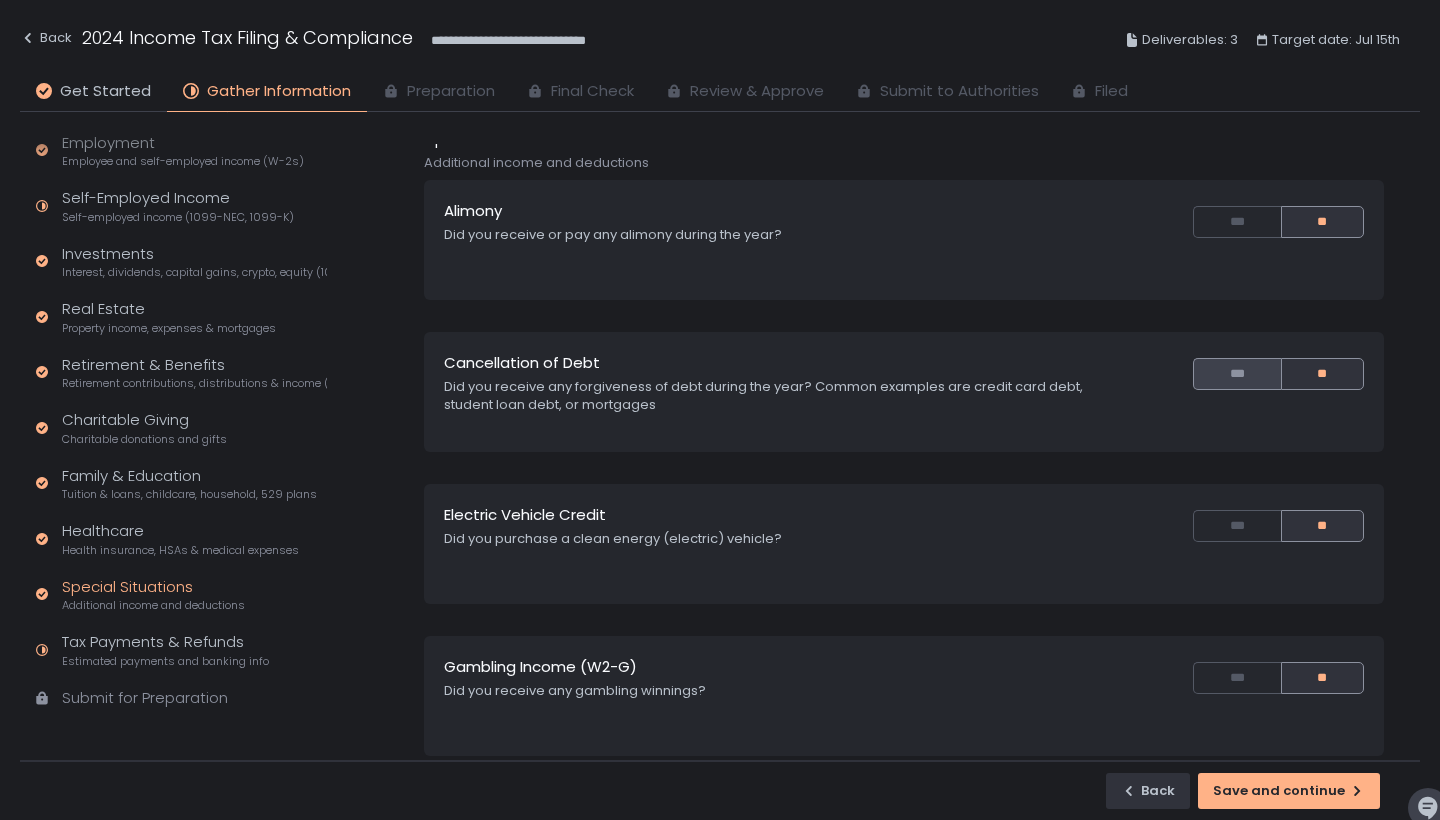 click on "***" at bounding box center (1236, 374) 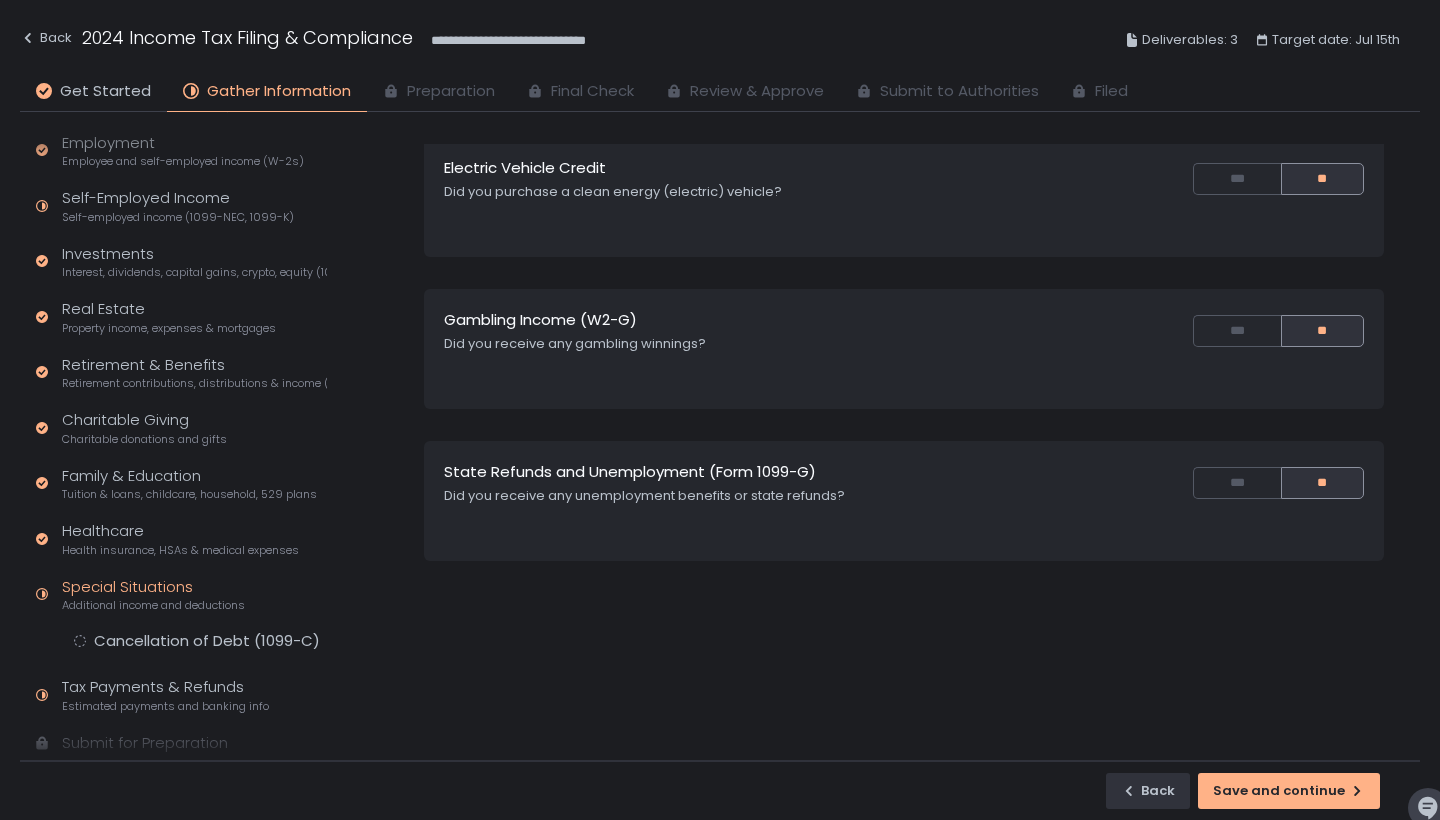 scroll, scrollTop: 368, scrollLeft: 0, axis: vertical 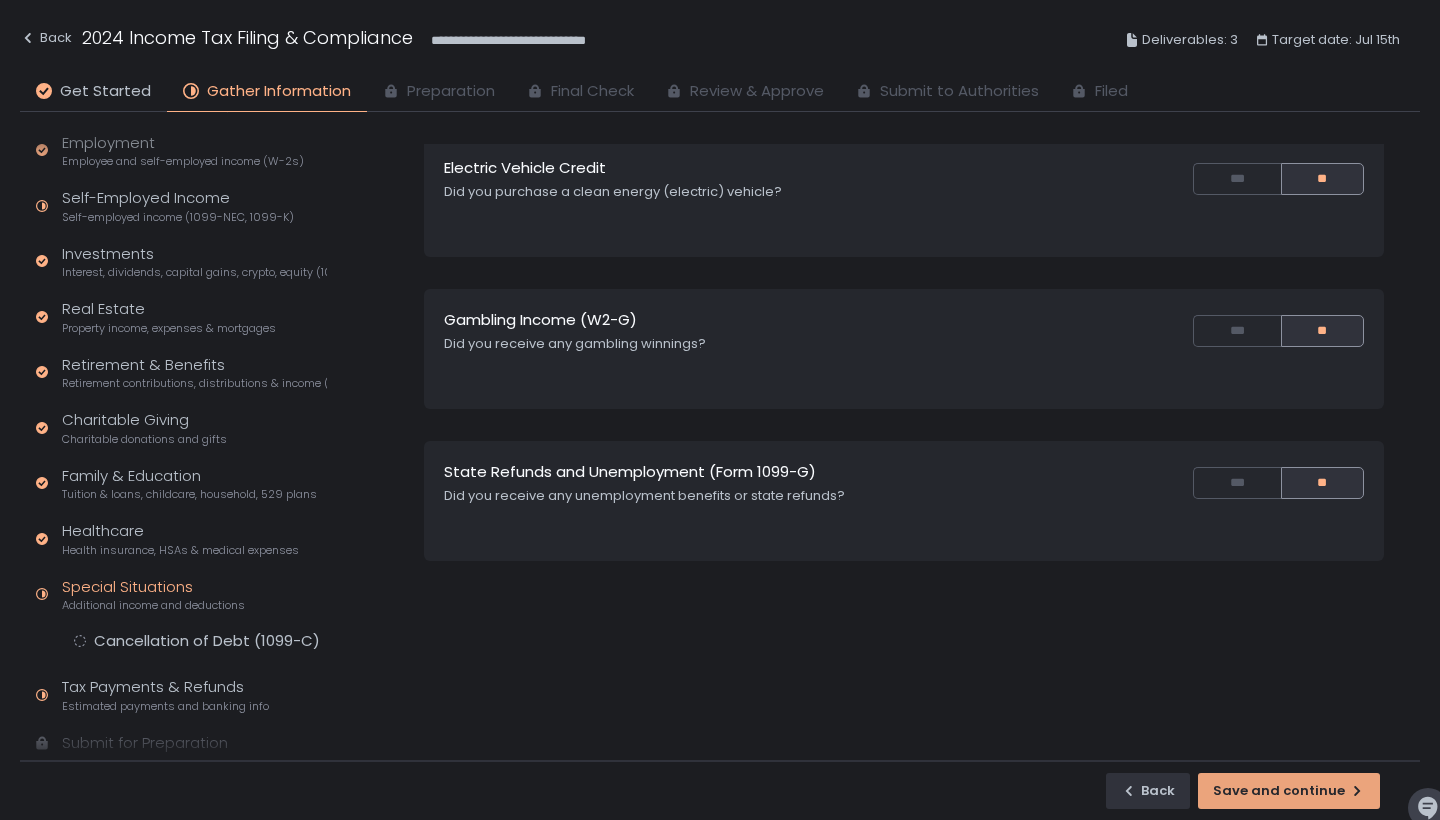 click on "Save and continue" 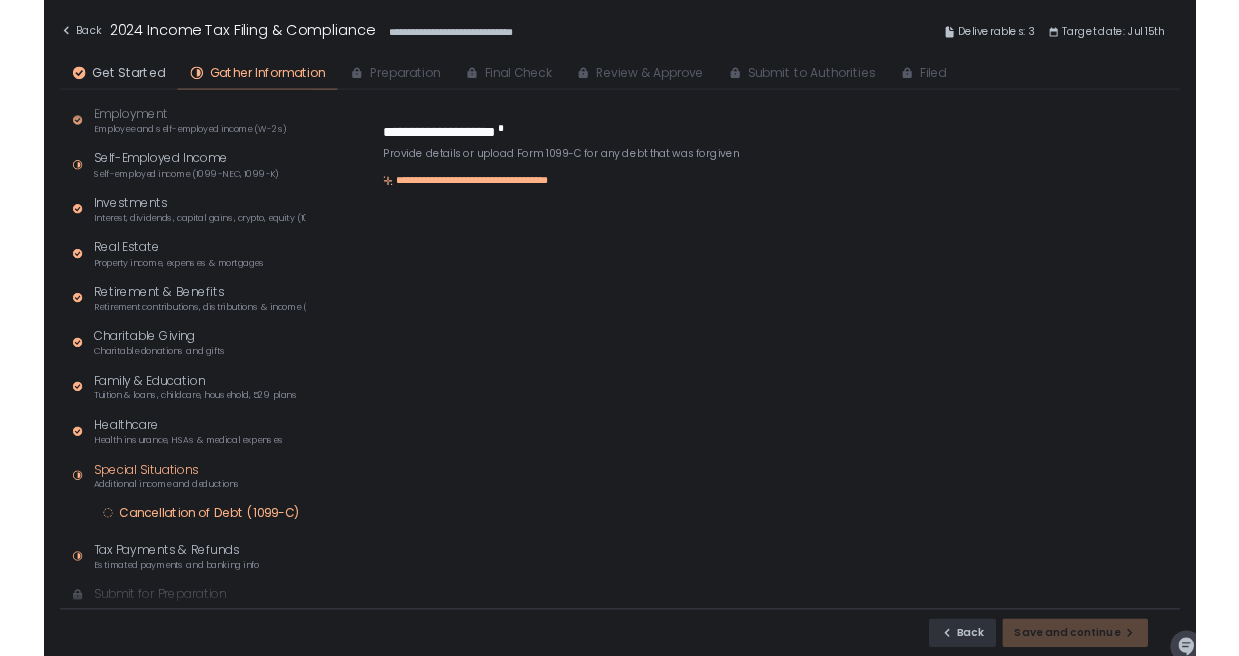 scroll, scrollTop: 0, scrollLeft: 0, axis: both 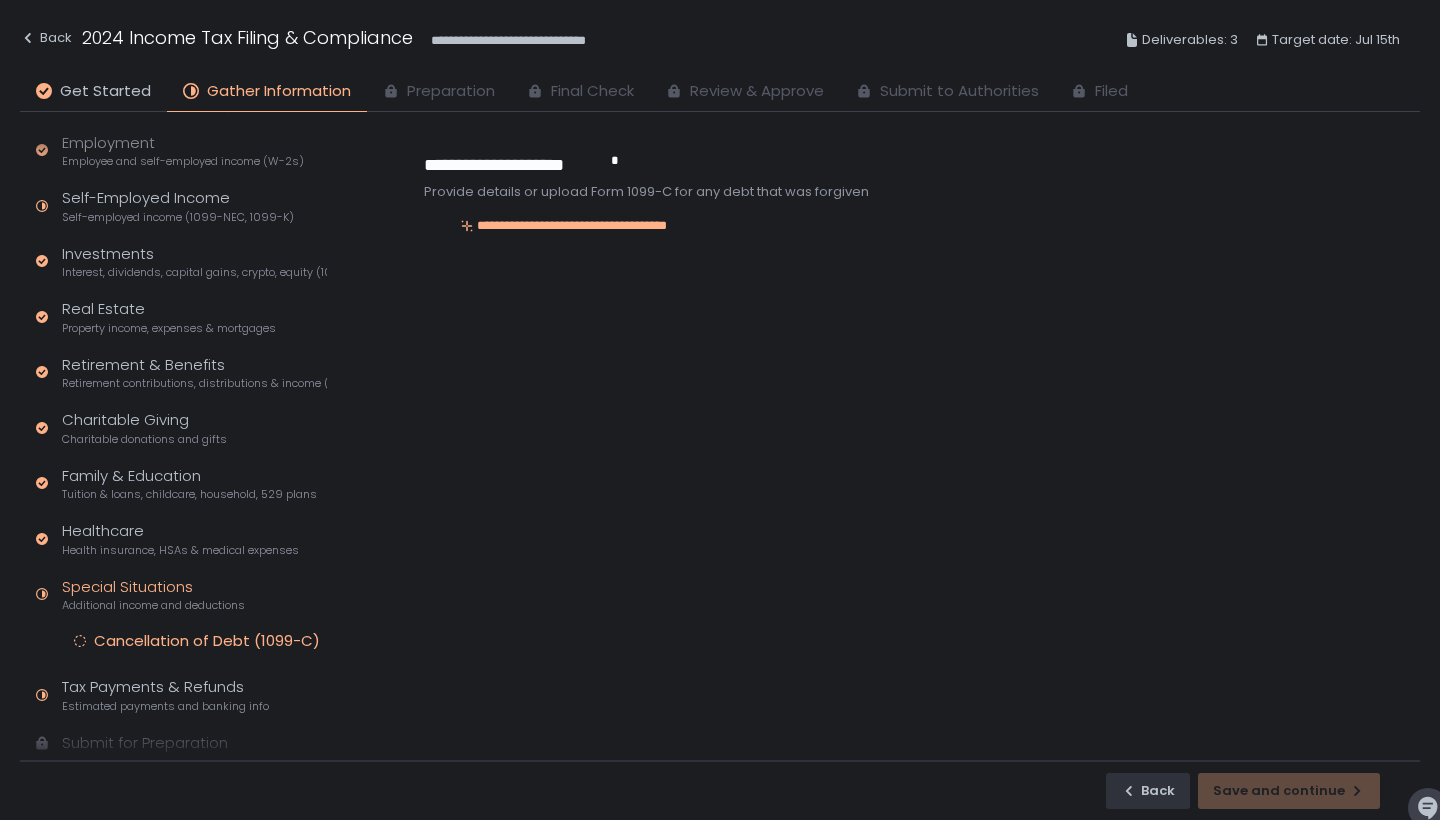 click on "**********" 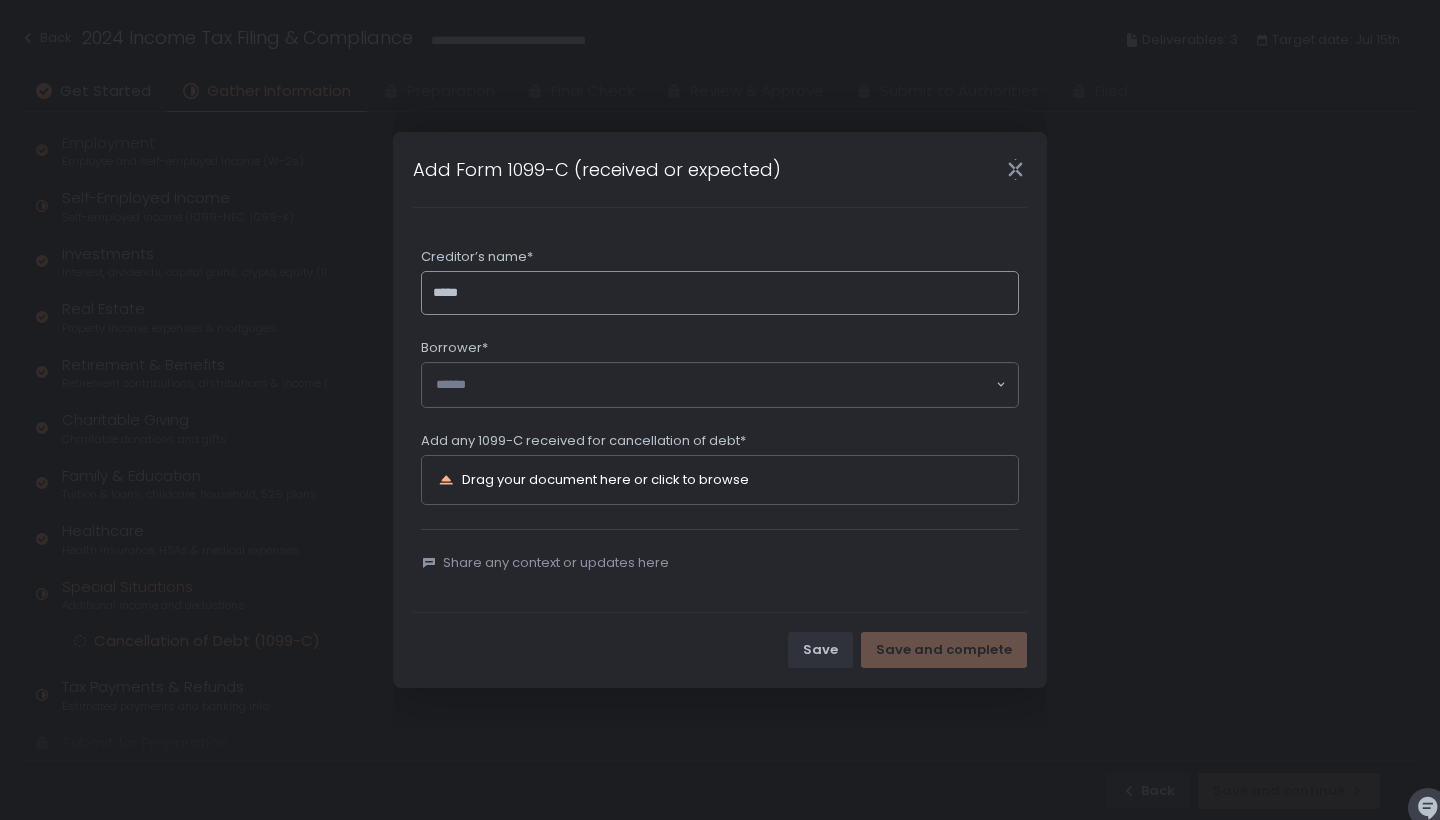 type on "*****" 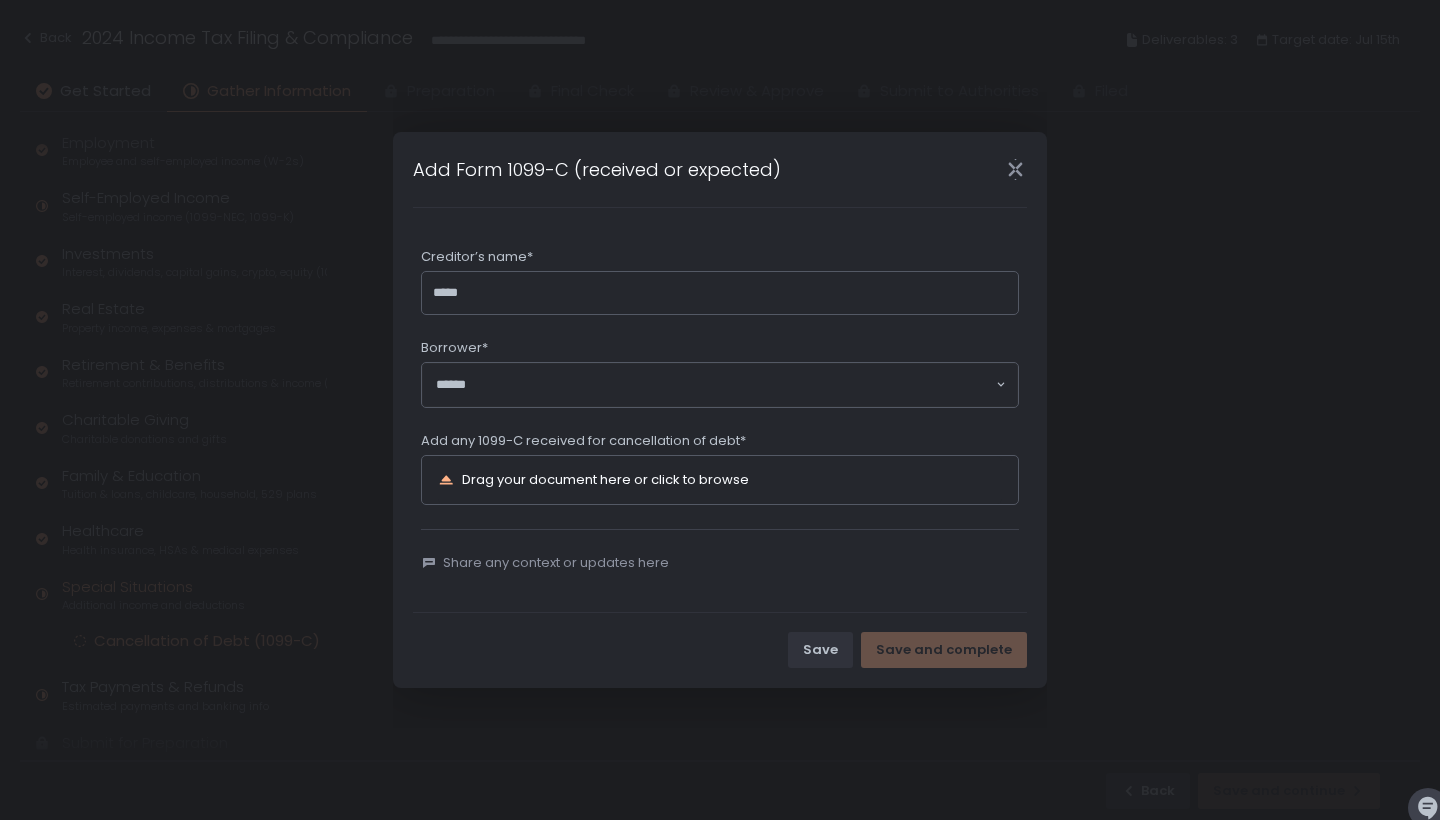 click 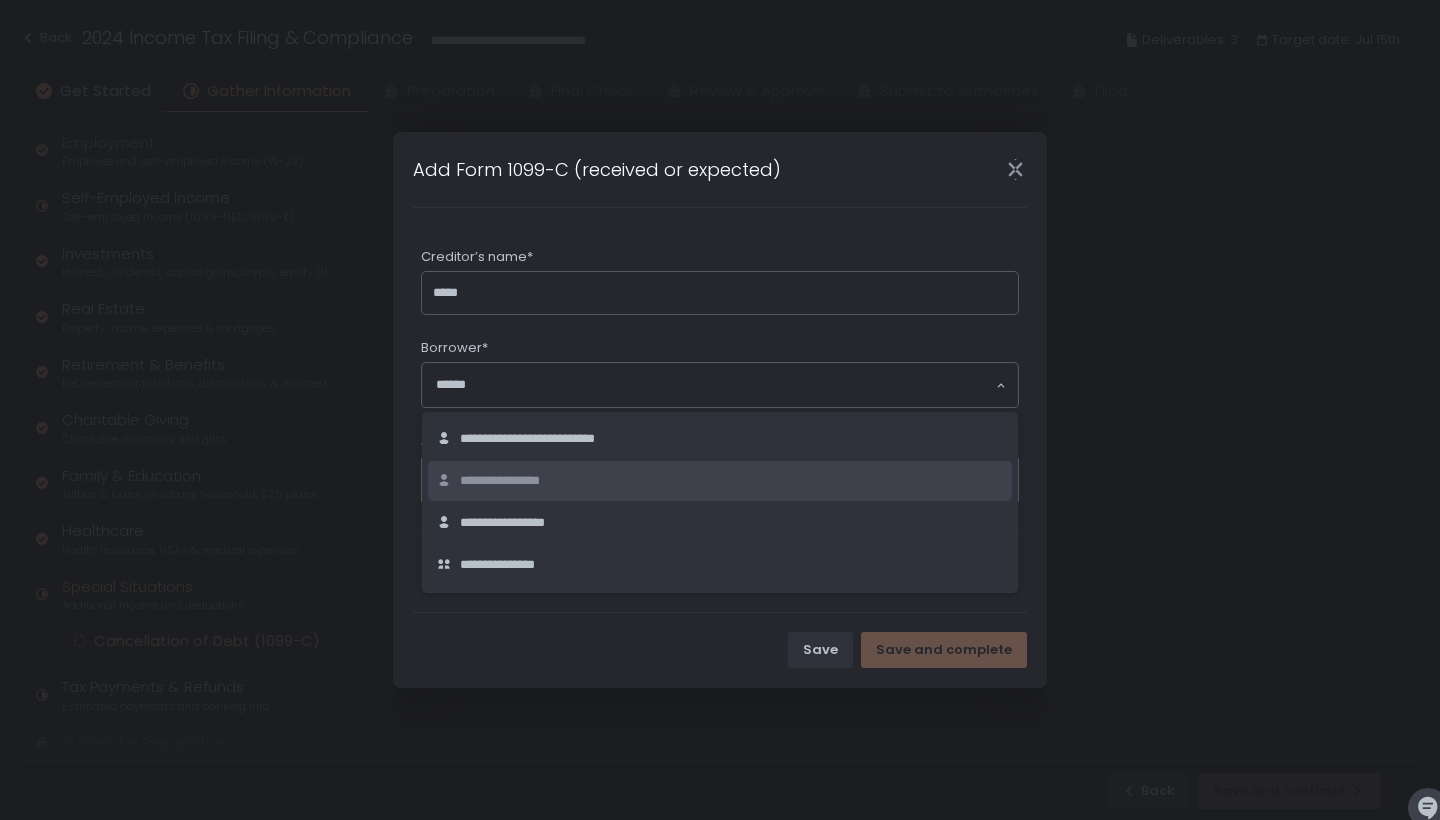 click on "**********" at bounding box center [515, 481] 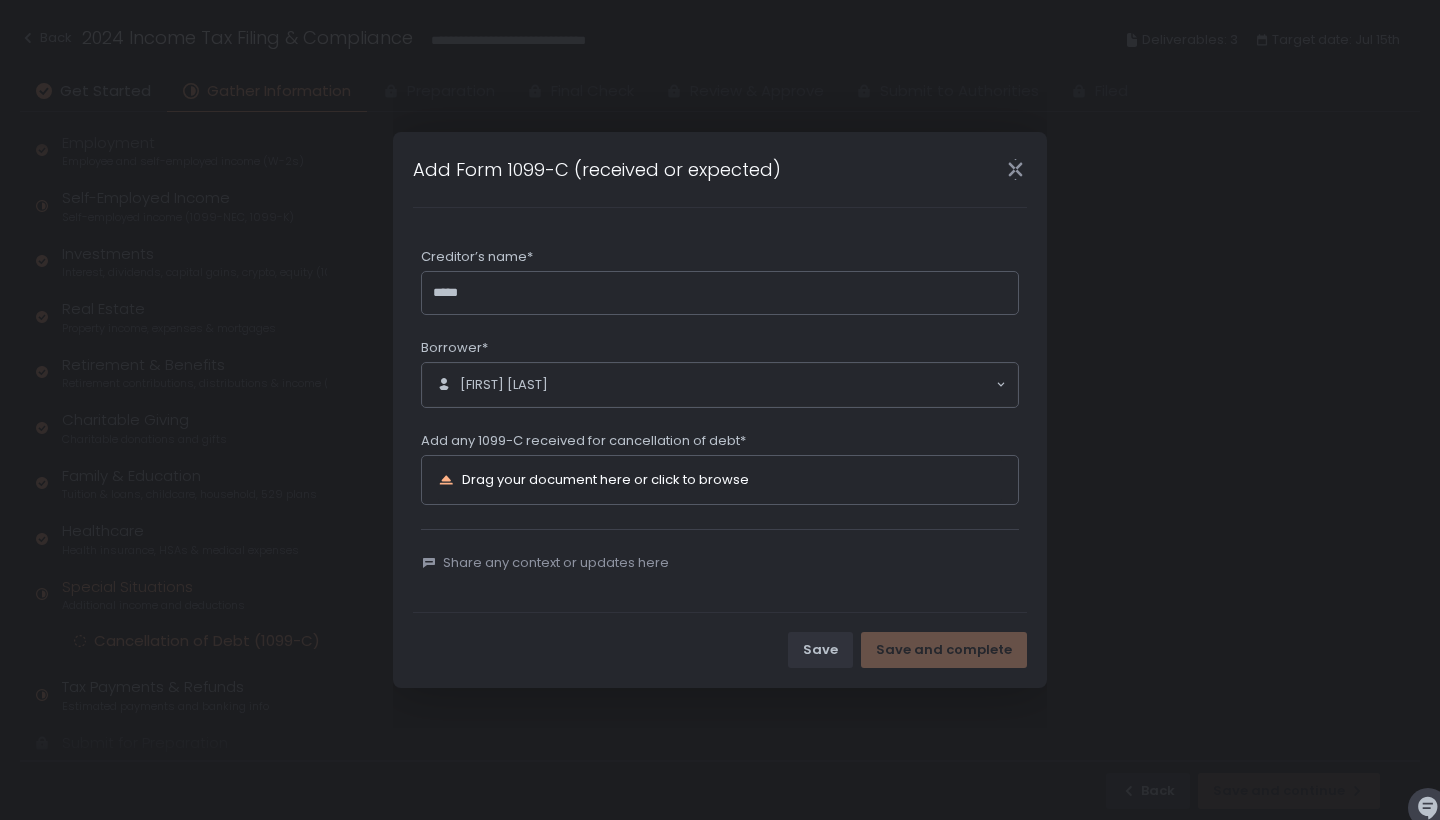 click on "Drag your document here or click to browse" at bounding box center (605, 480) 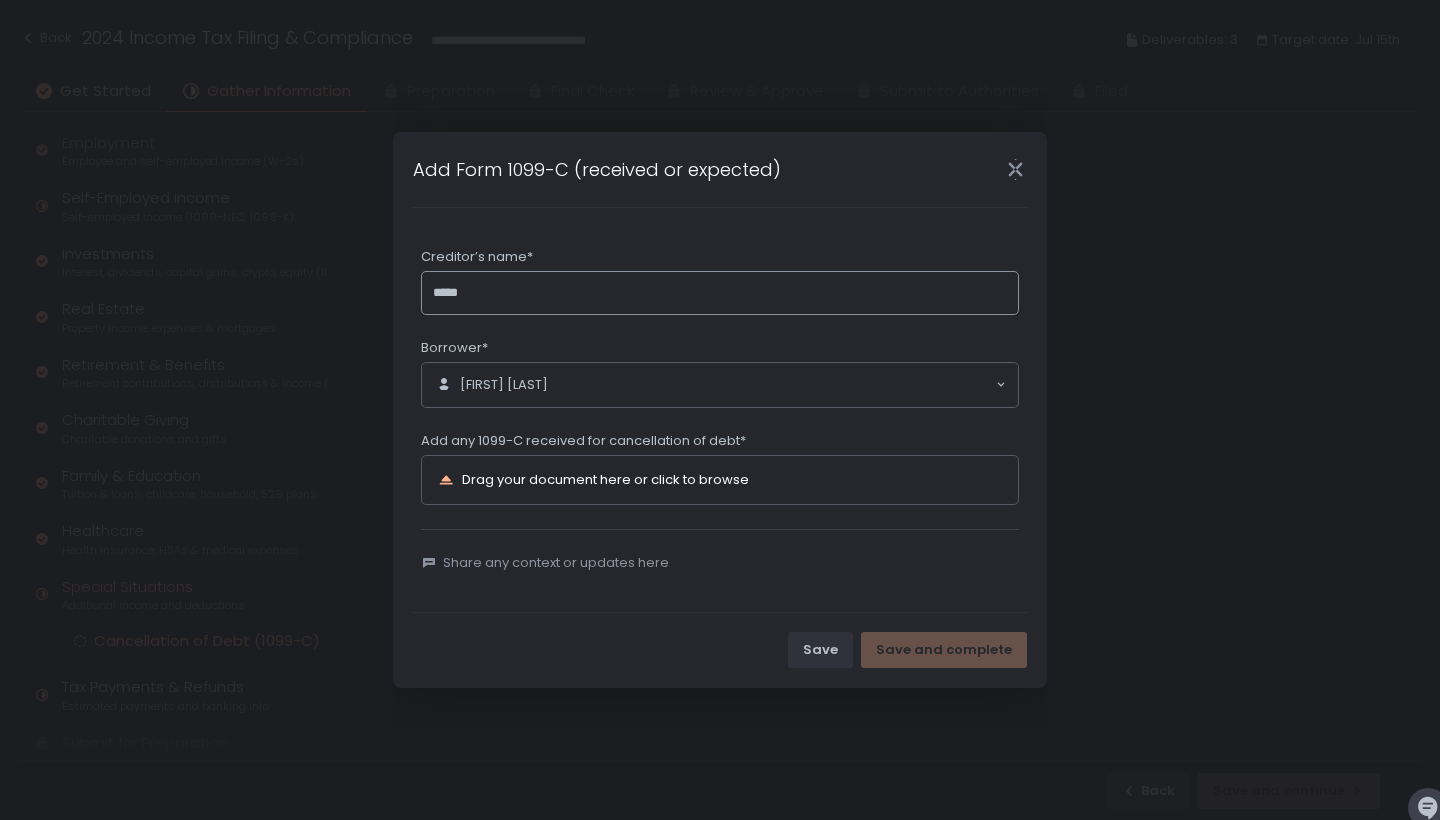 click on "*****" 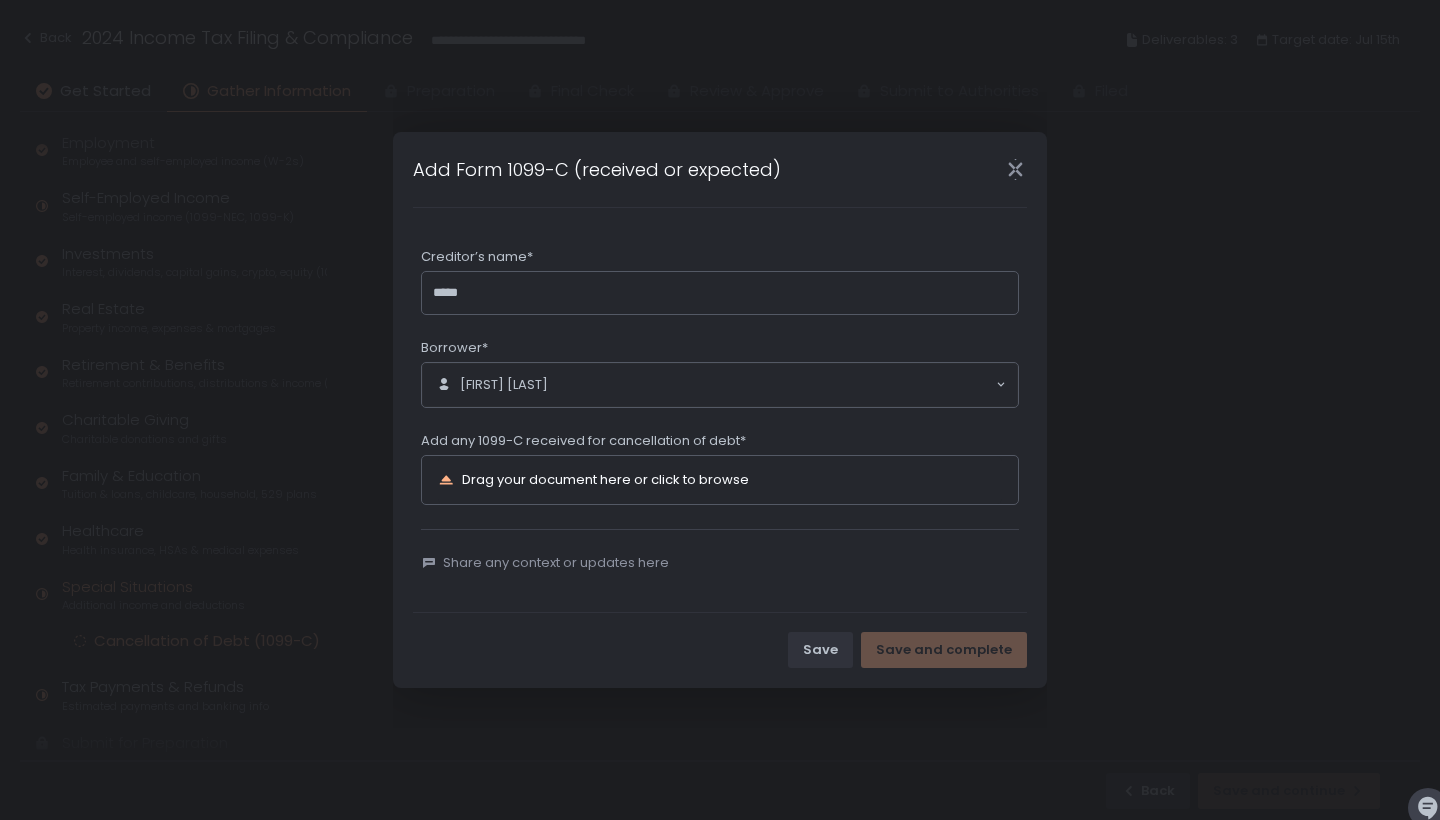 click on "Drag your document here or click to browse" at bounding box center (605, 479) 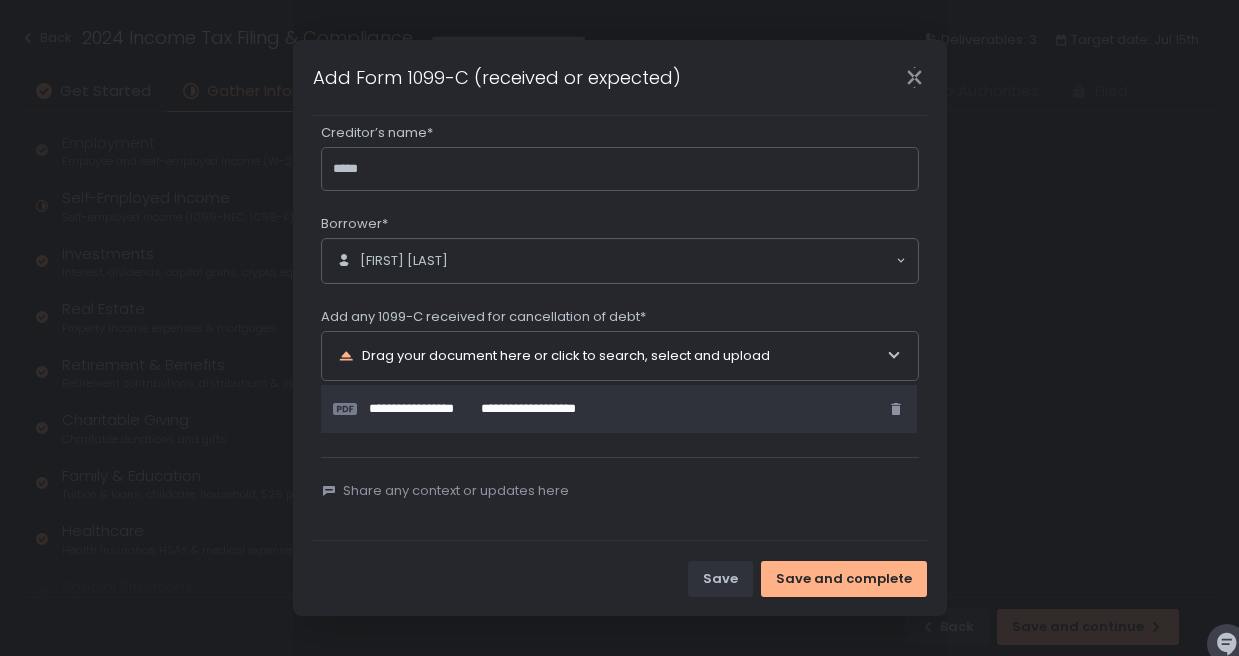 scroll, scrollTop: 34, scrollLeft: 0, axis: vertical 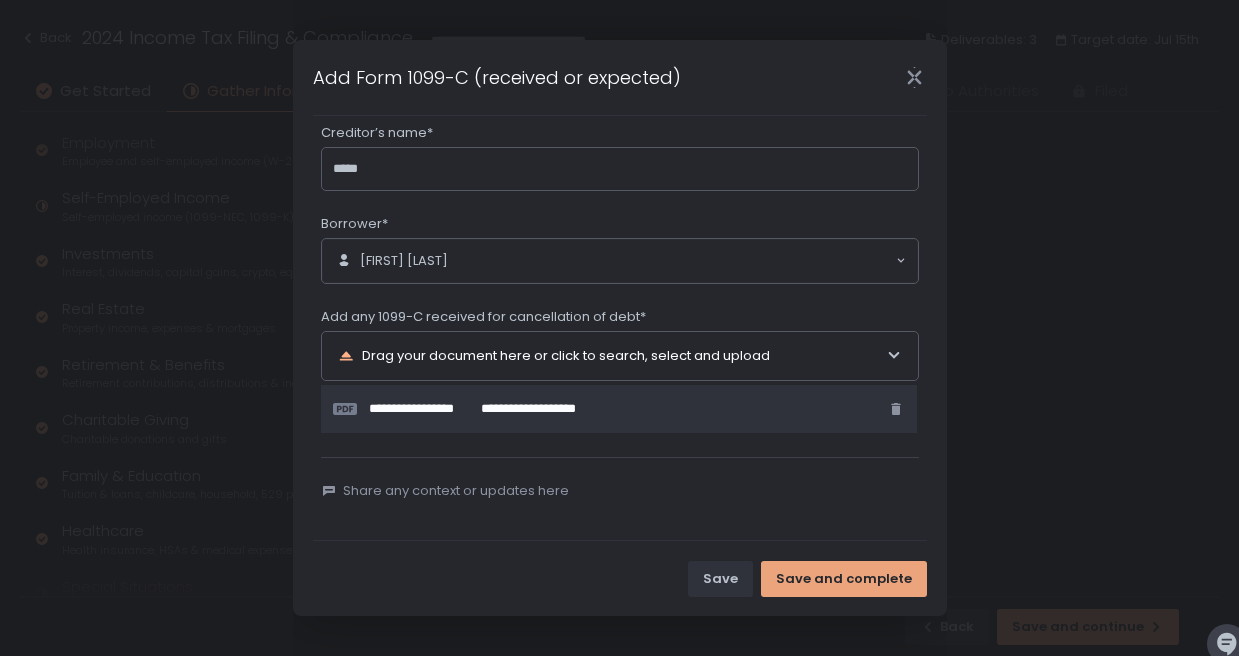click on "Save and complete" at bounding box center (844, 579) 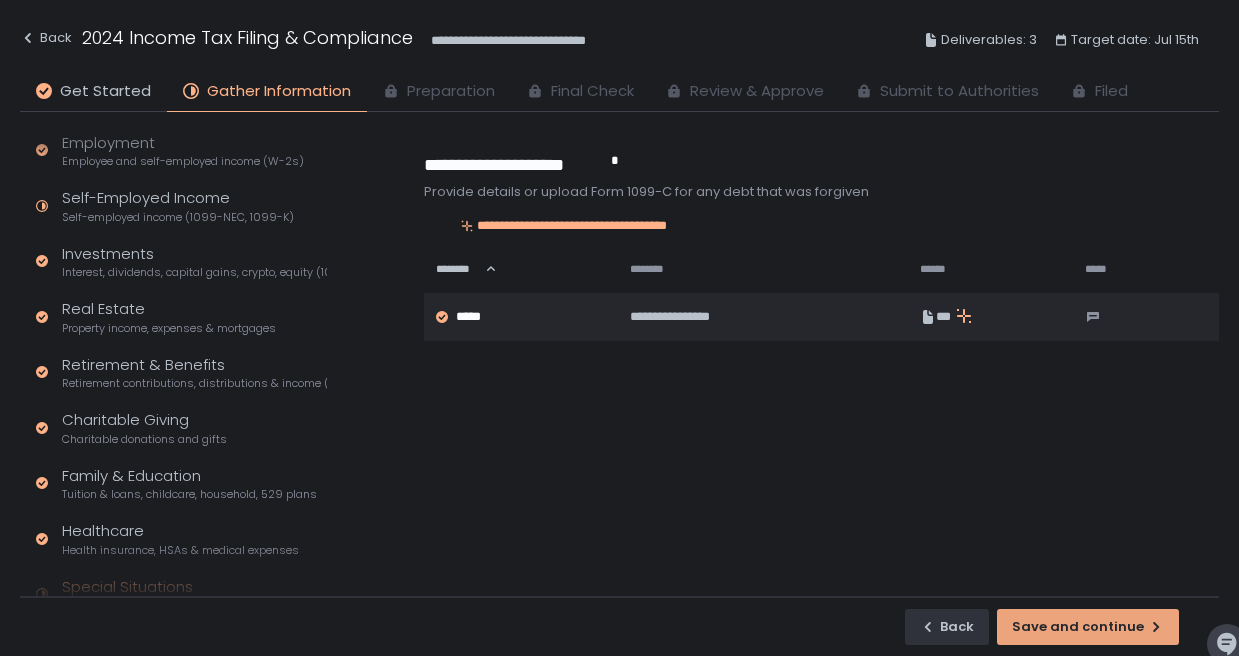 click on "Save and continue" 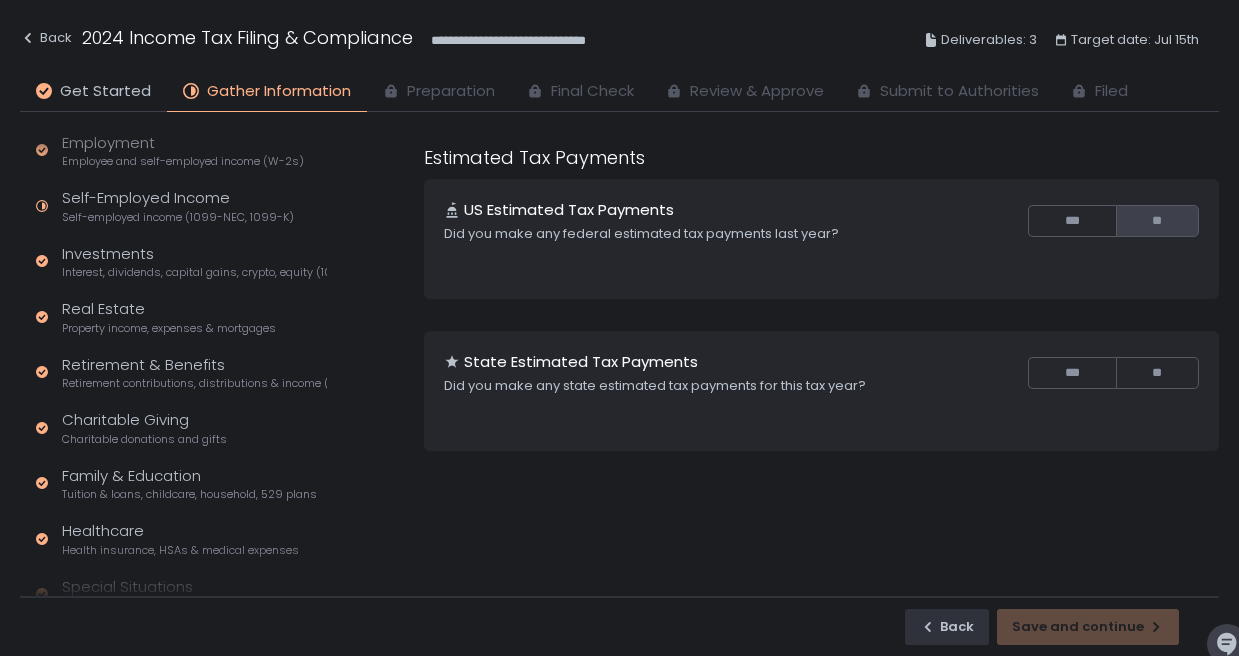 click on "**" at bounding box center [1157, 221] 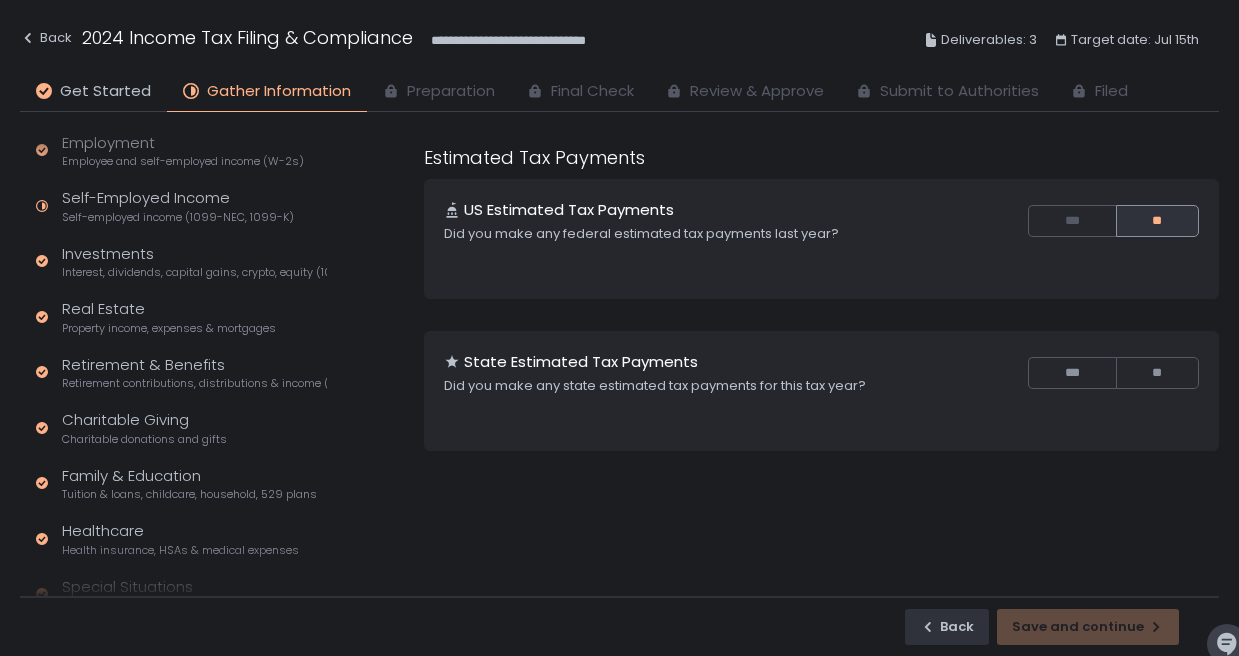 click on "State Estimated Tax Payments Did you make any state estimated tax payments for this tax year?   *** **" 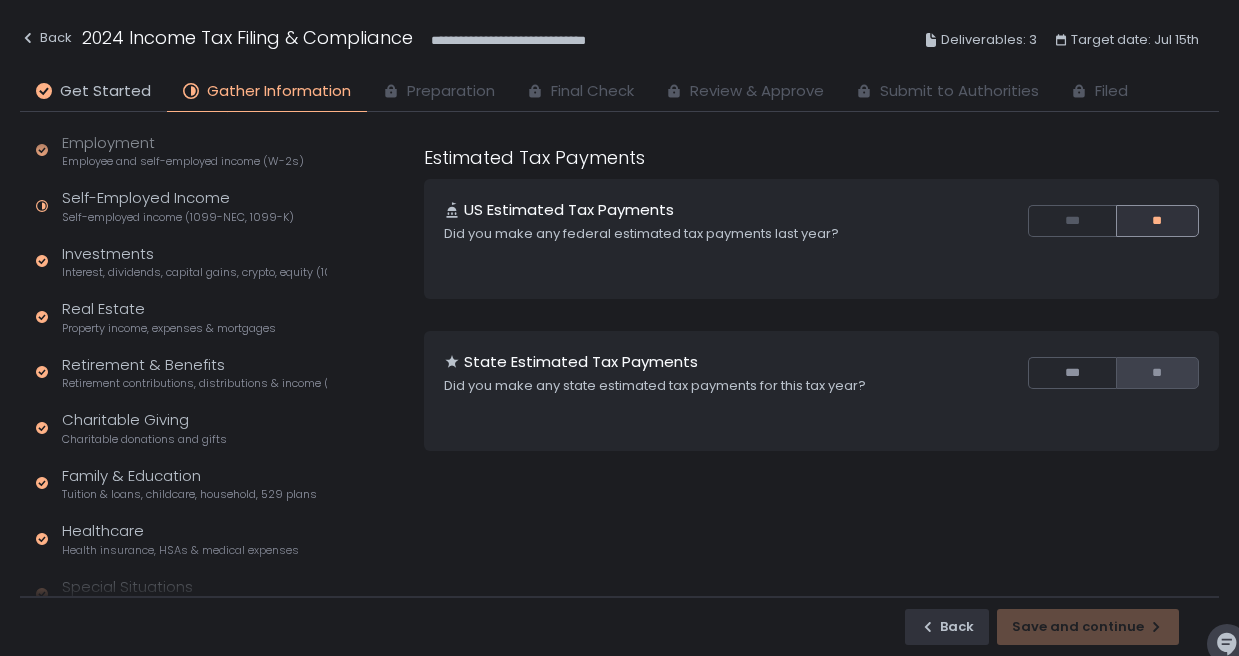 click on "**" at bounding box center [1157, 373] 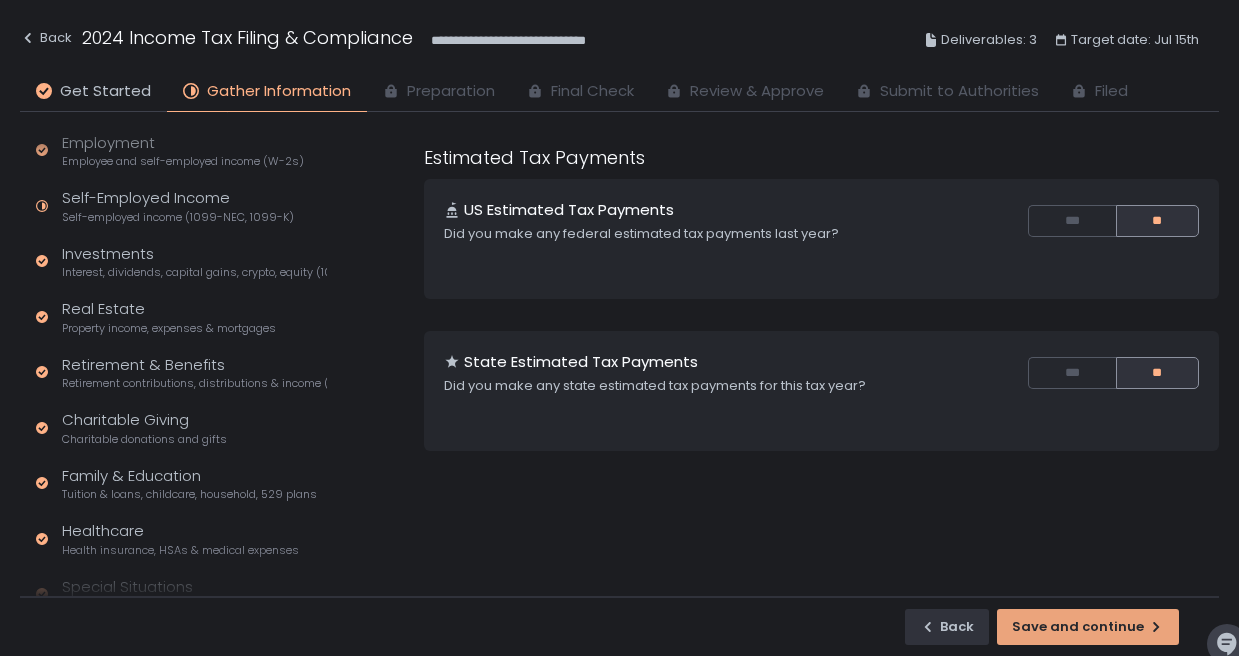 click on "Save and continue" 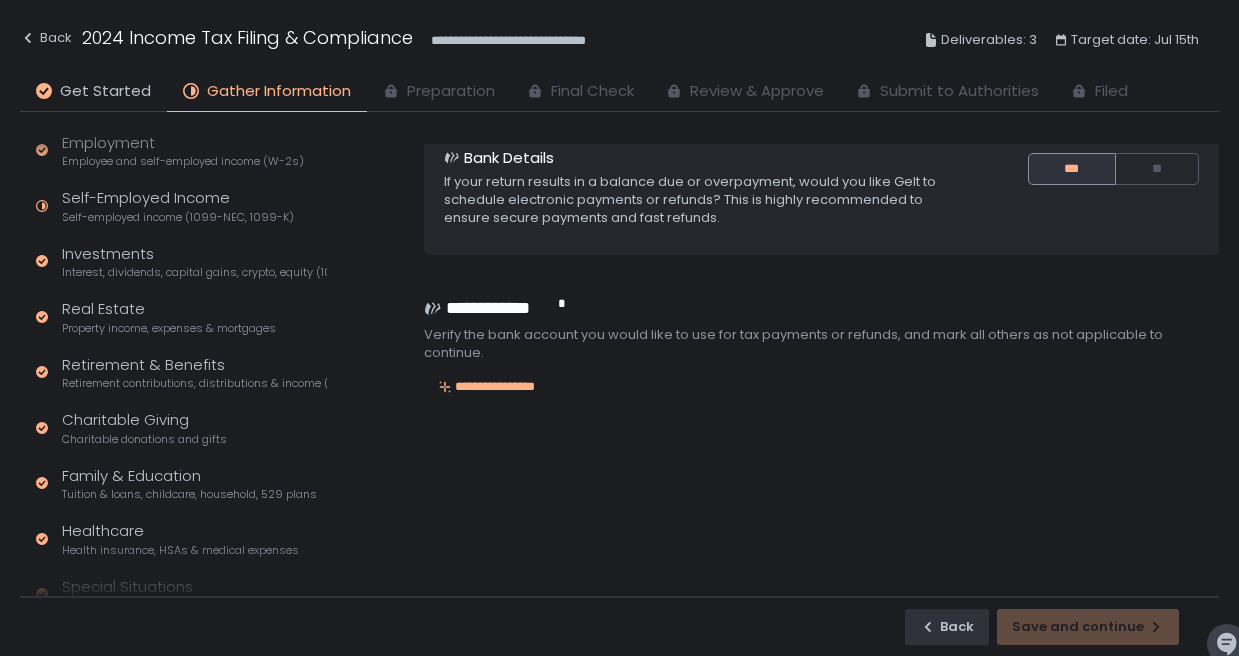 scroll, scrollTop: 51, scrollLeft: 0, axis: vertical 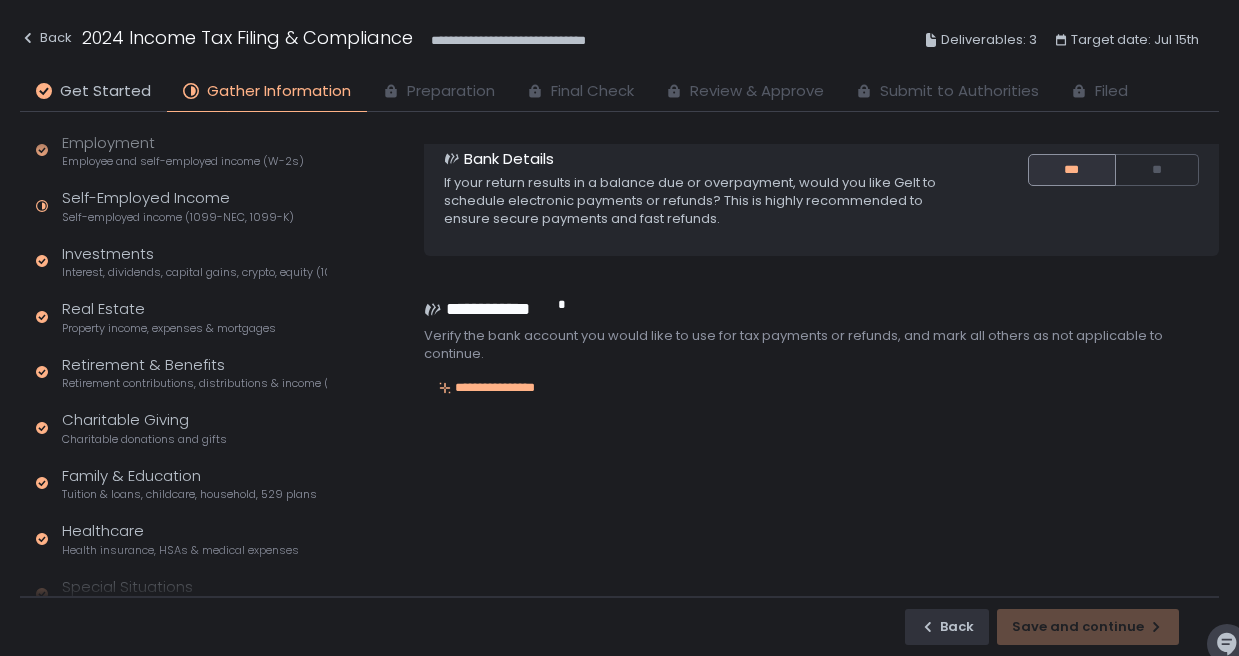 click on "**********" 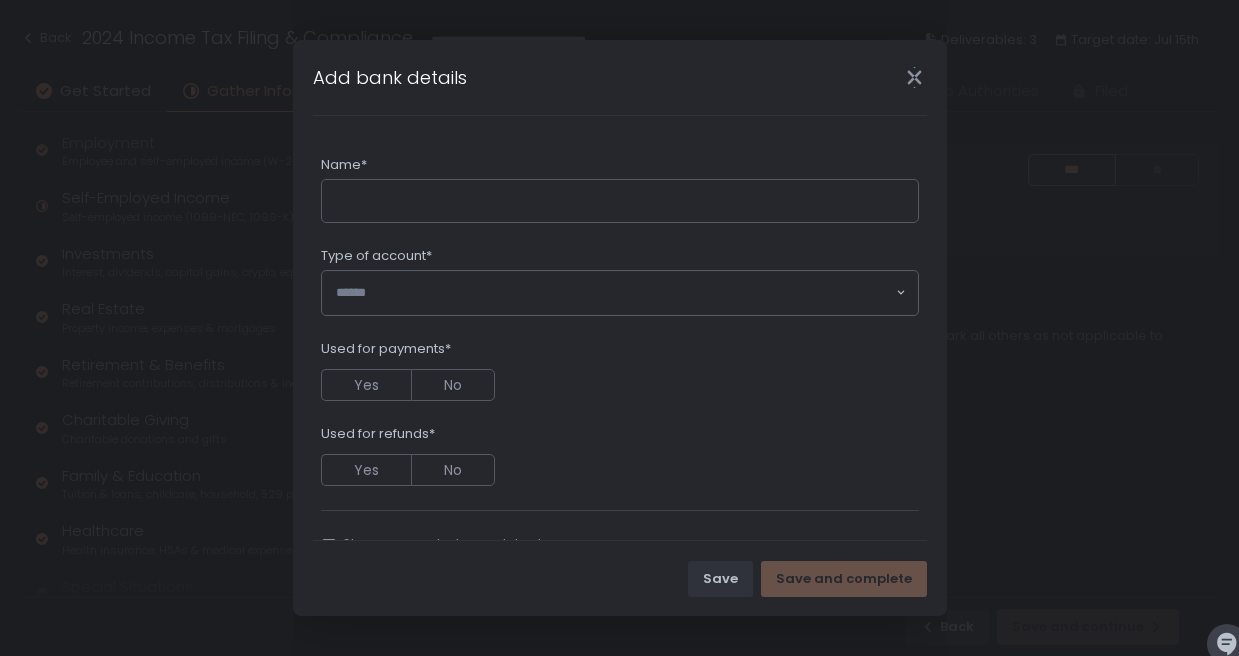 click 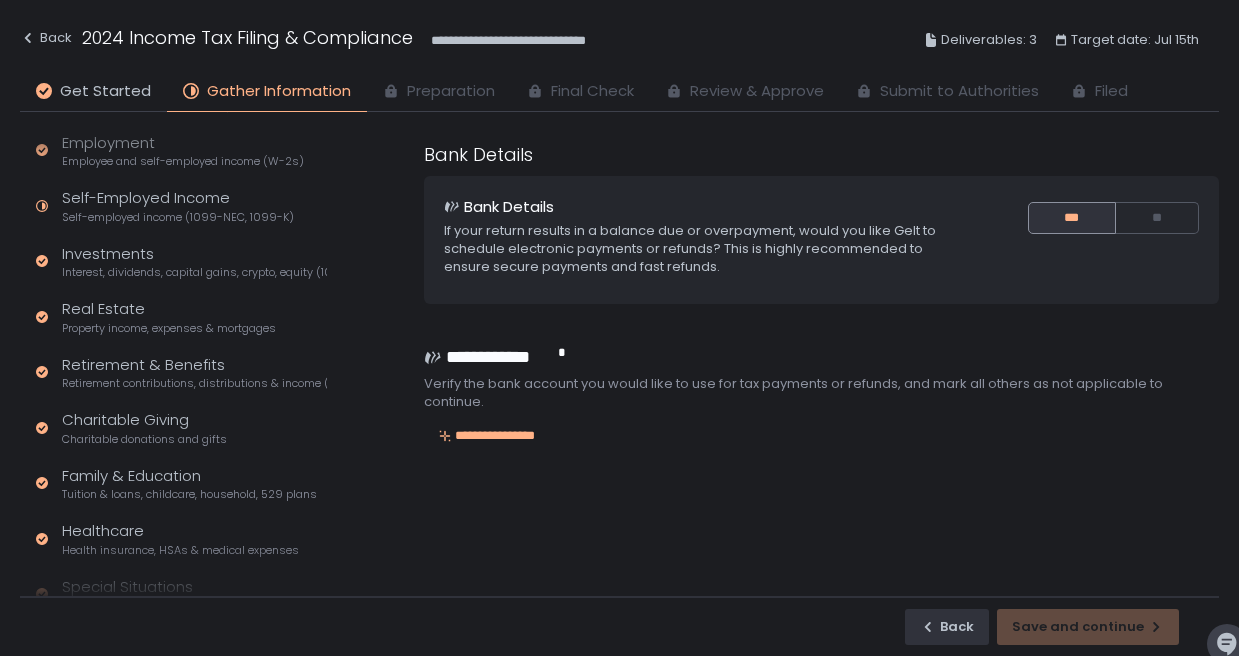 scroll, scrollTop: 0, scrollLeft: 0, axis: both 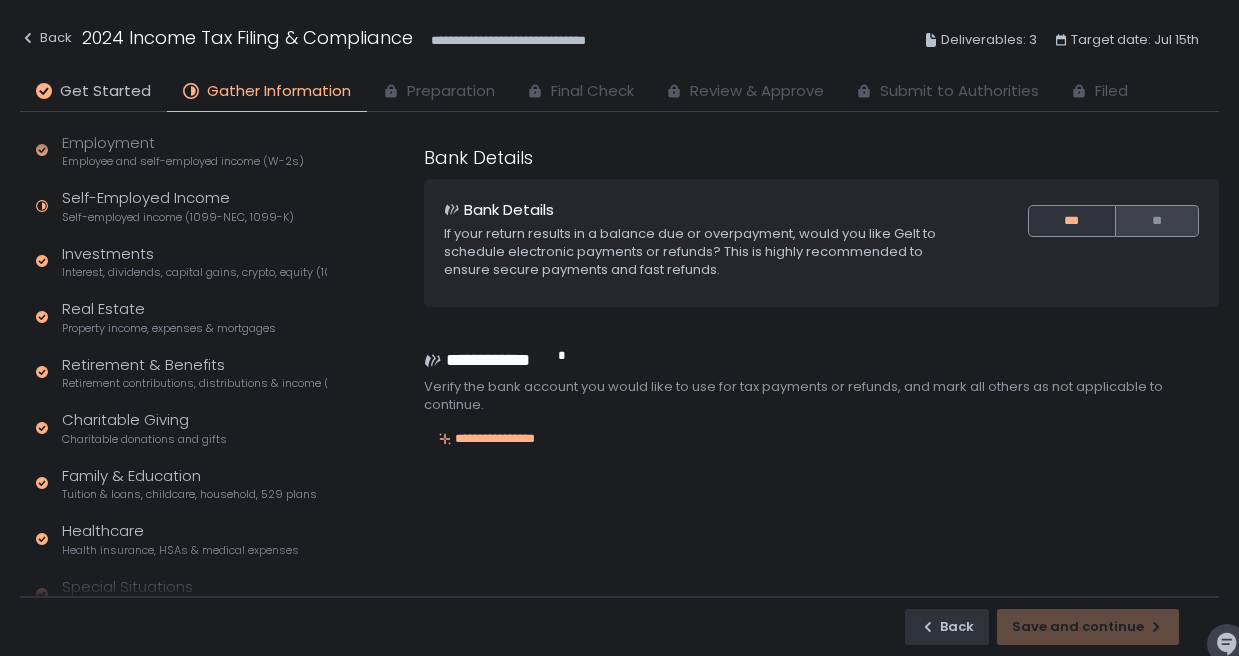 click on "**" at bounding box center [1157, 221] 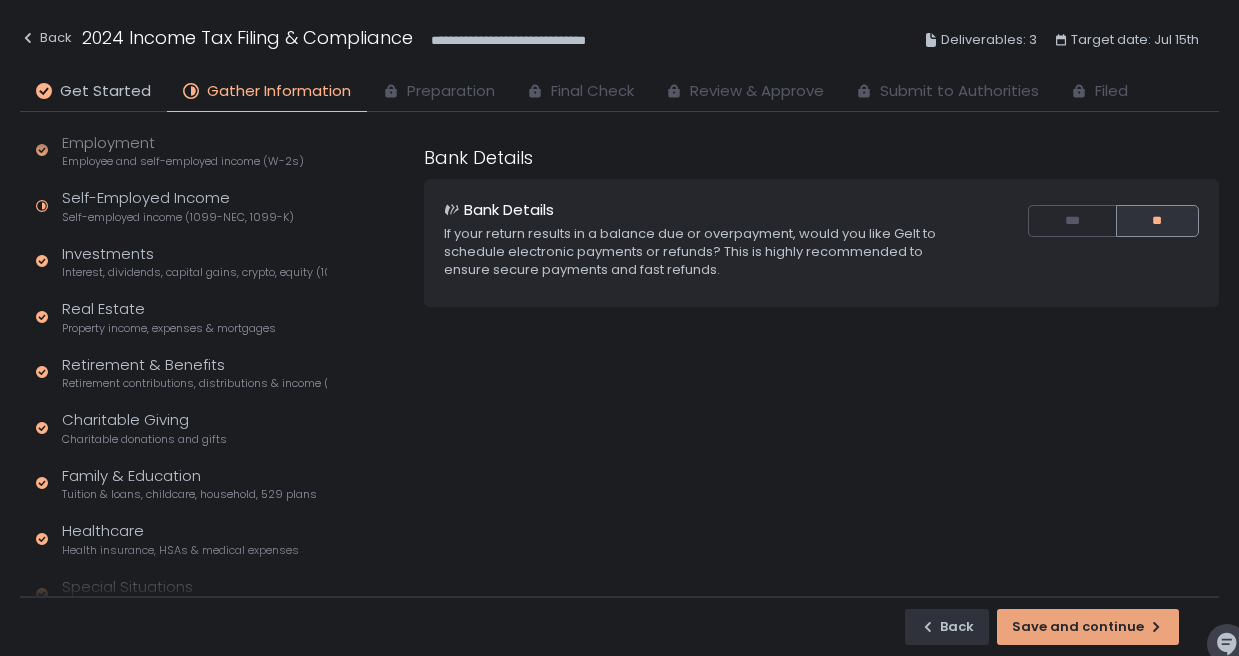 click on "Save and continue" 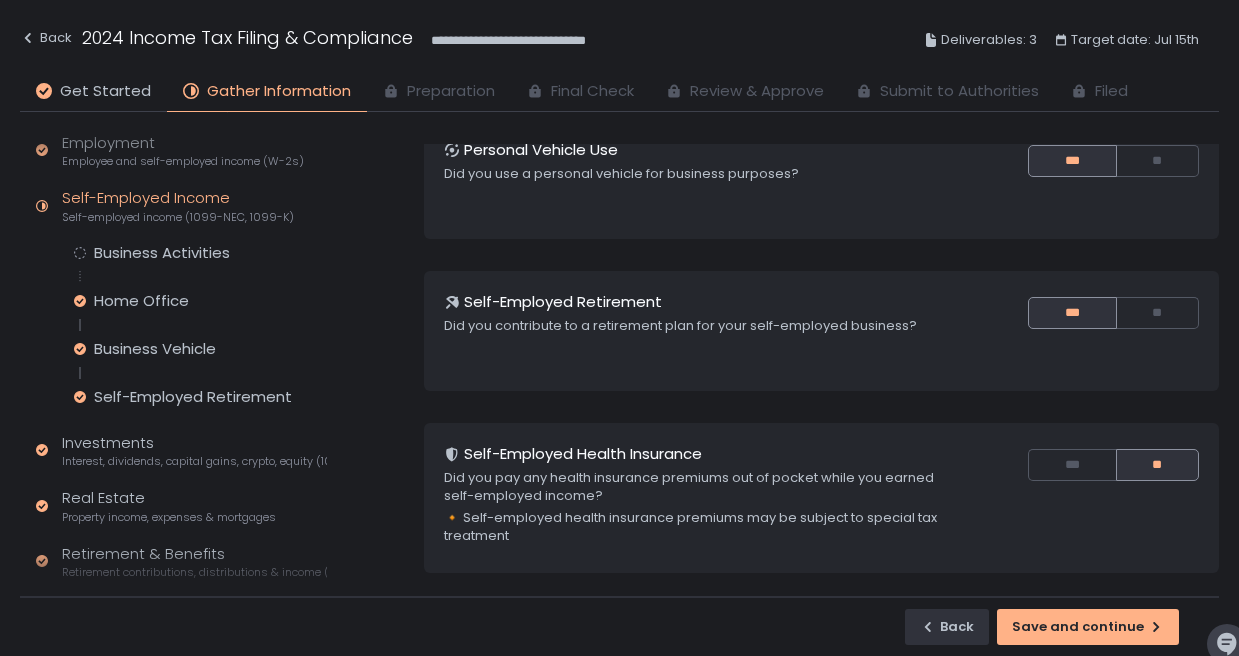 scroll, scrollTop: 202, scrollLeft: 0, axis: vertical 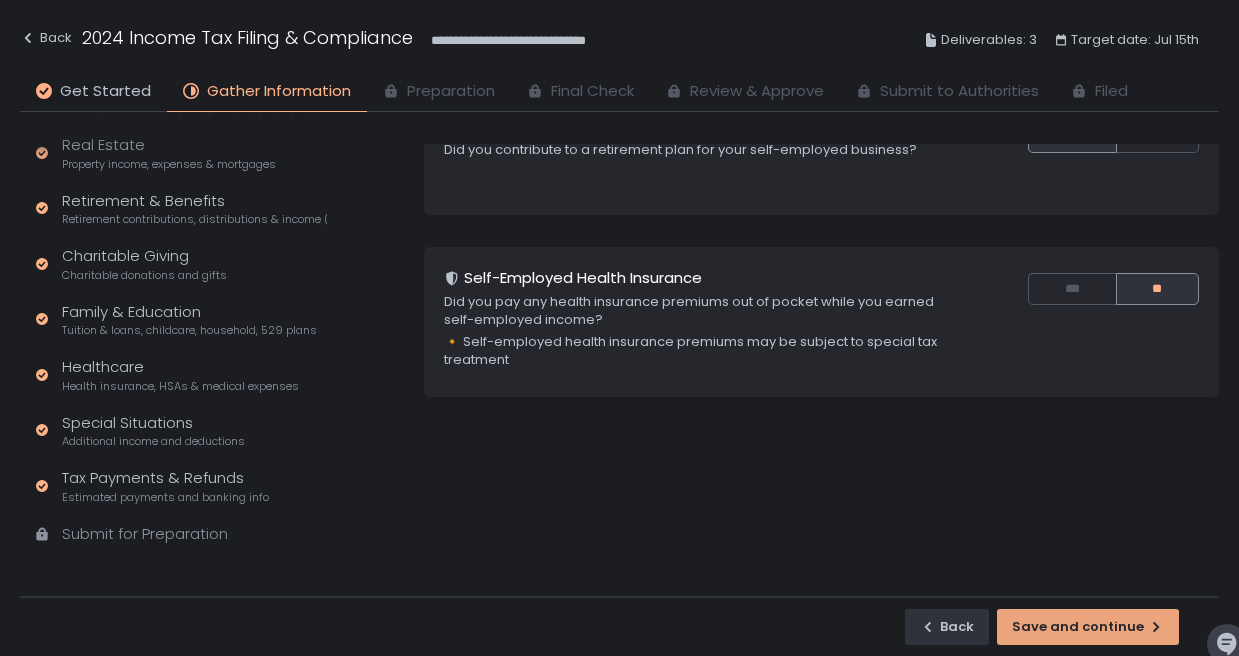 click on "Save and continue" 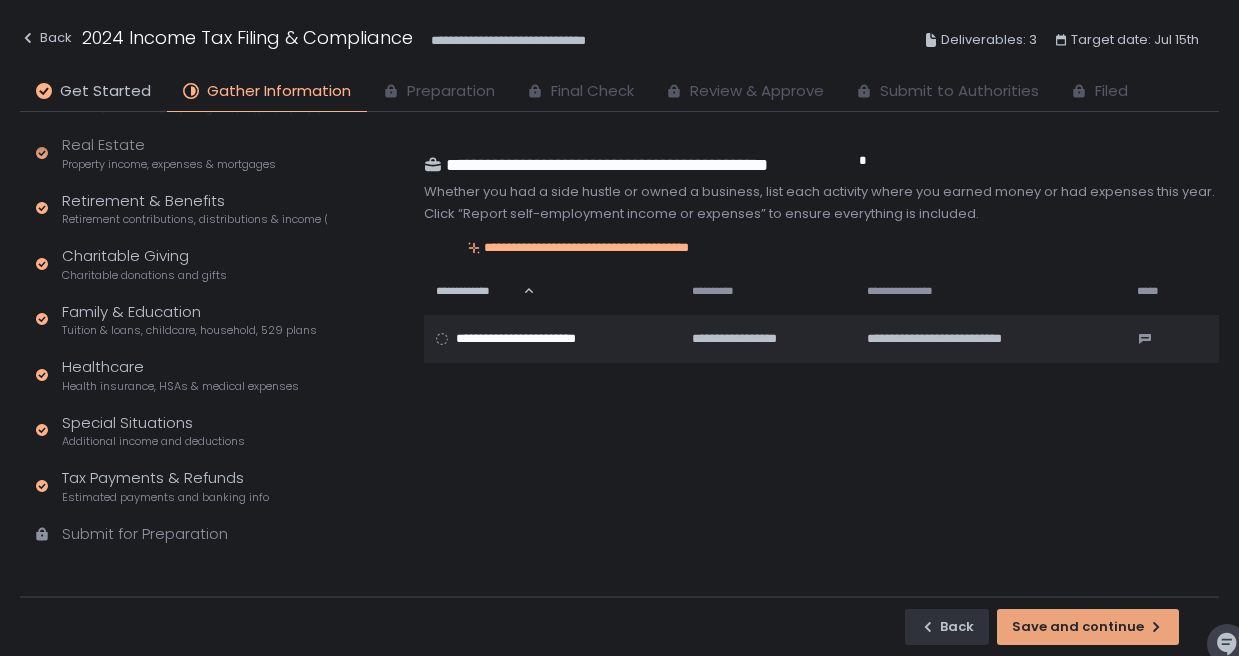 scroll, scrollTop: 0, scrollLeft: 0, axis: both 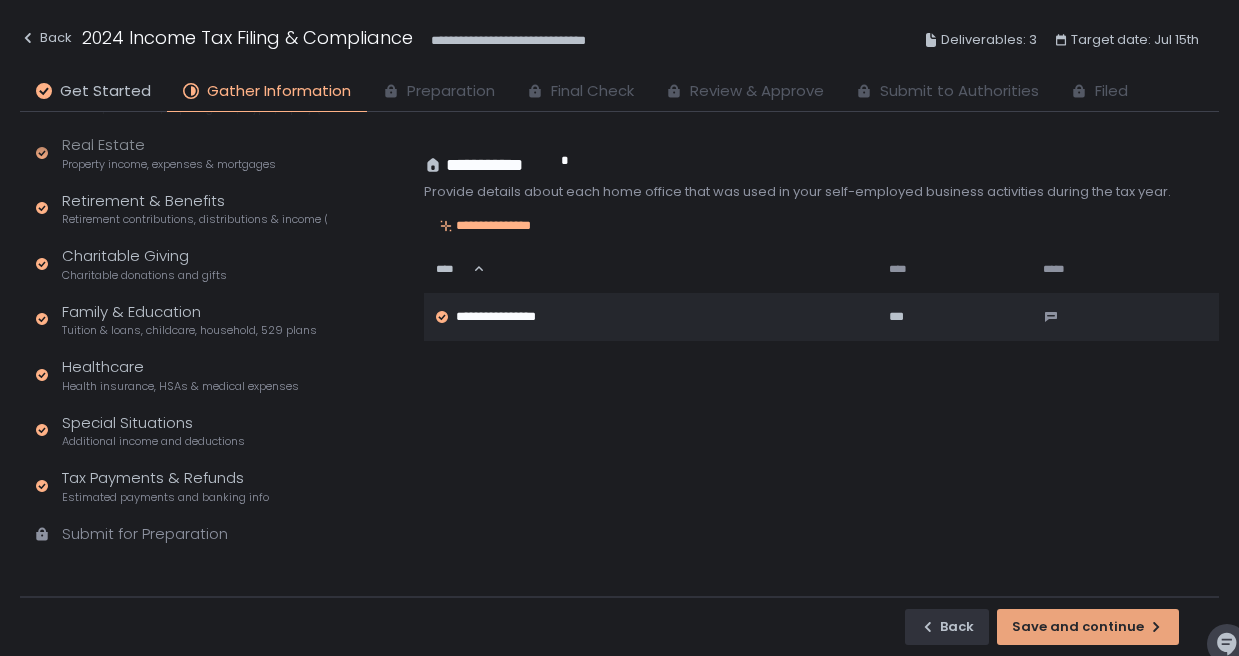 click on "Save and continue" 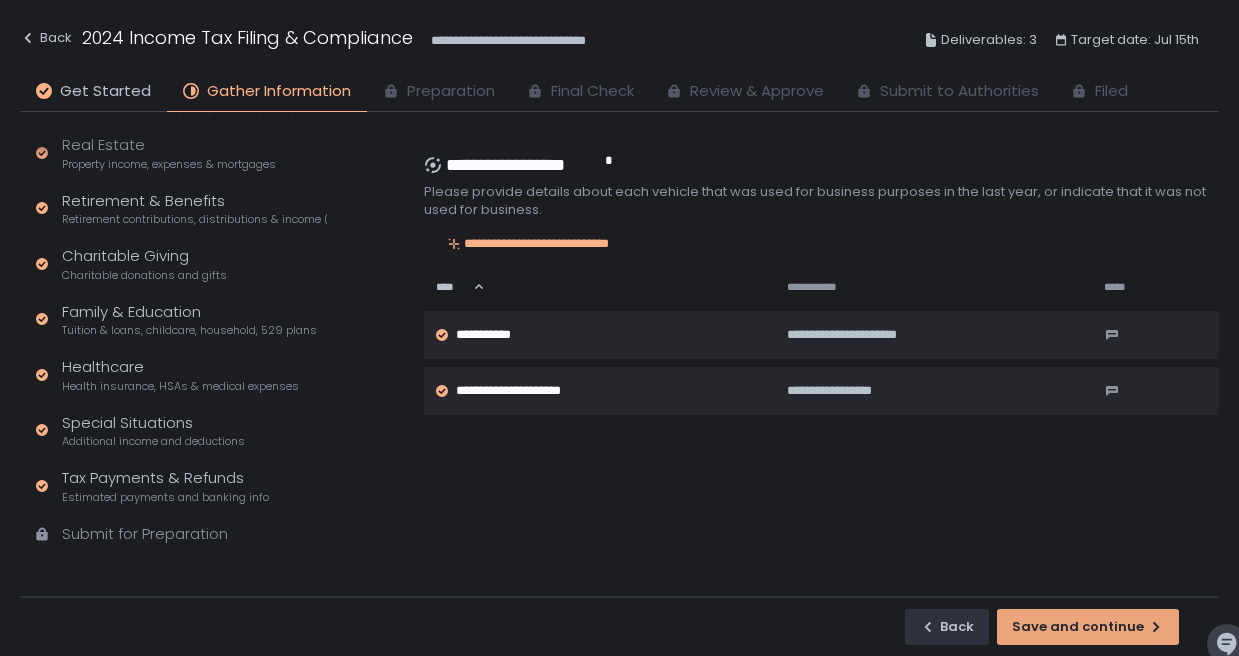 click on "Save and continue" 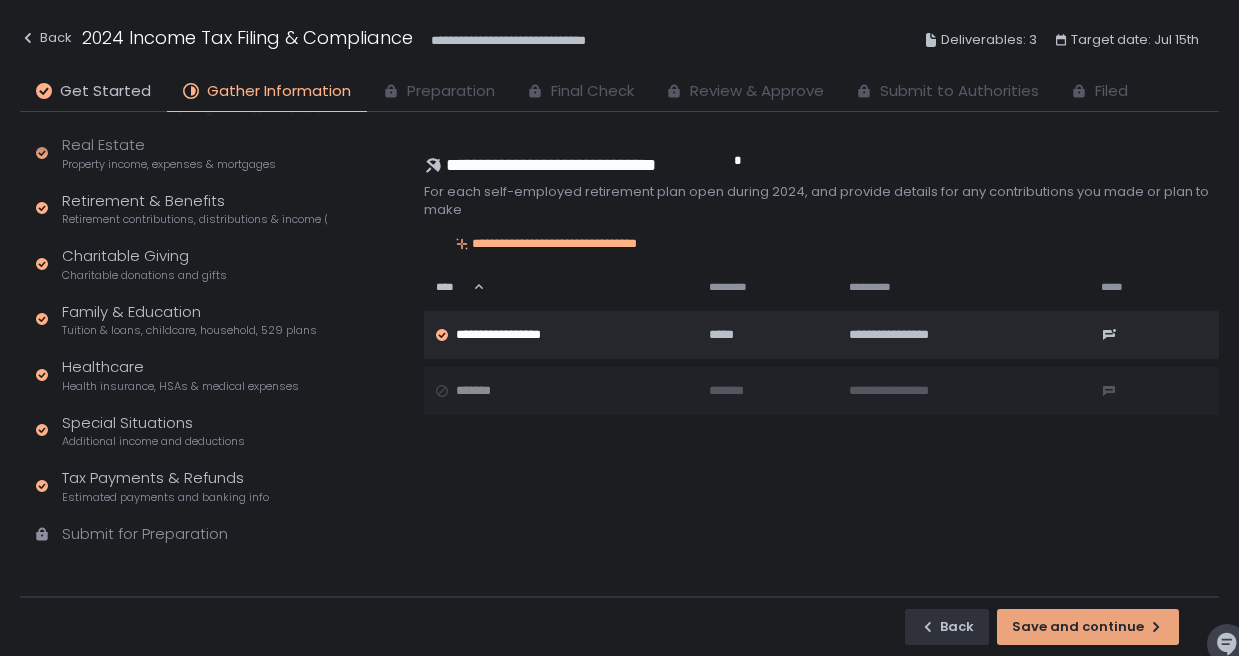 click on "Save and continue" 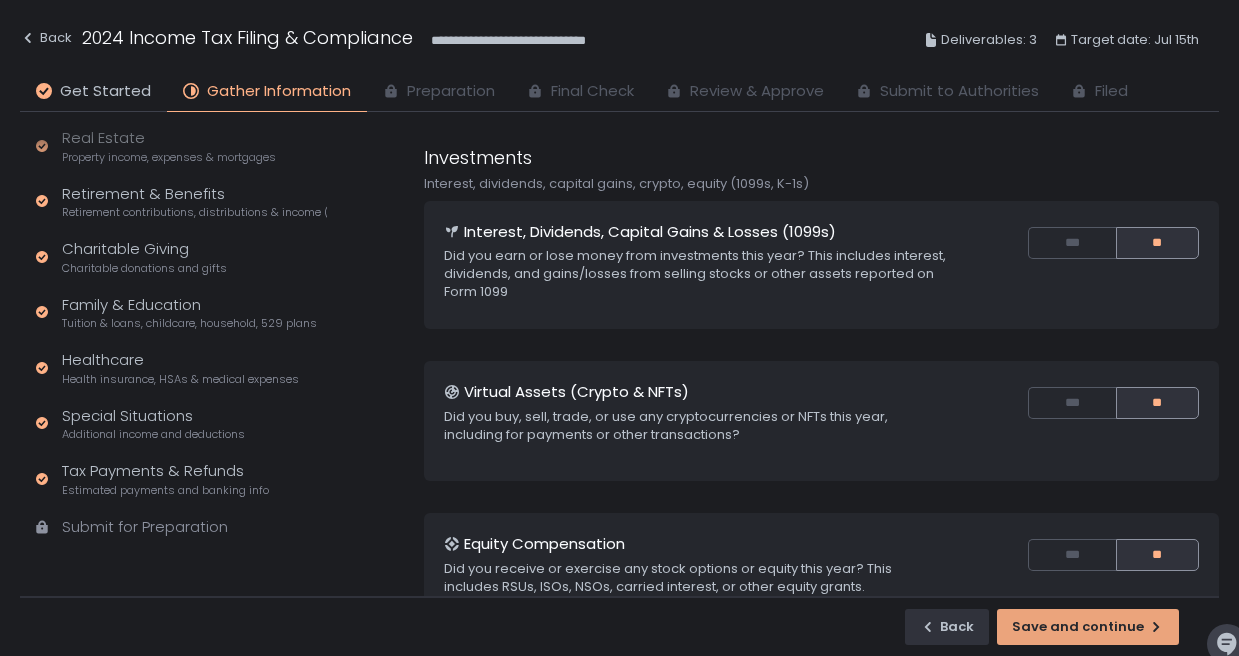 scroll, scrollTop: 325, scrollLeft: 0, axis: vertical 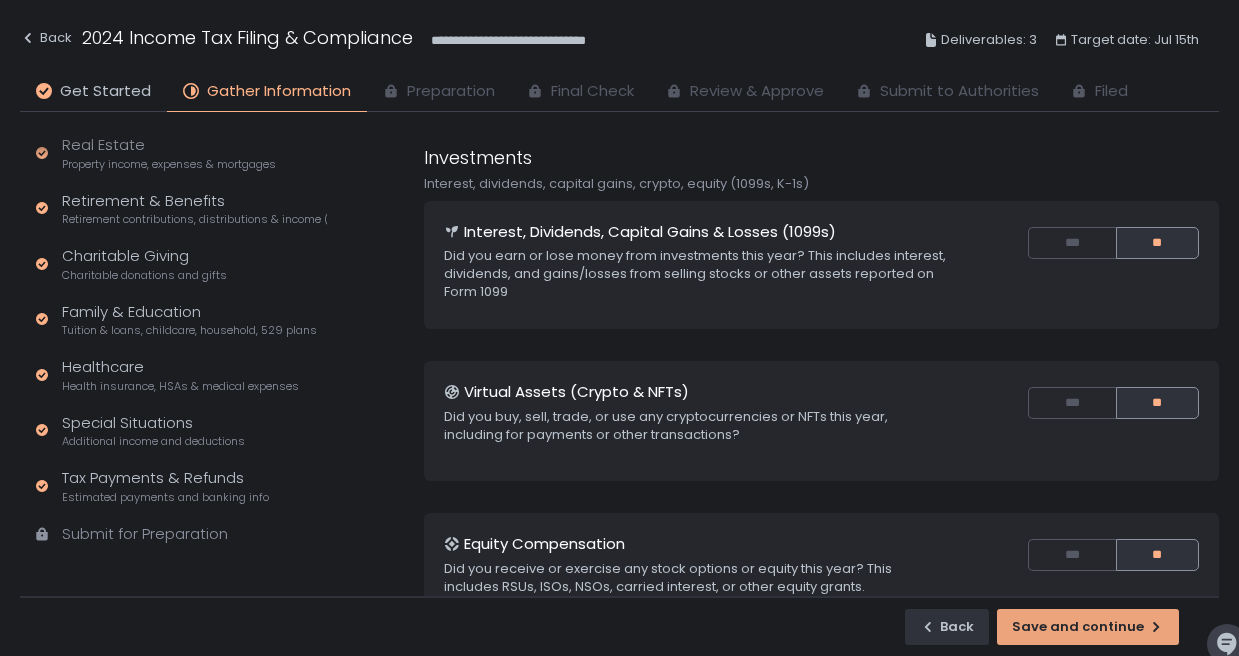 click on "Save and continue" 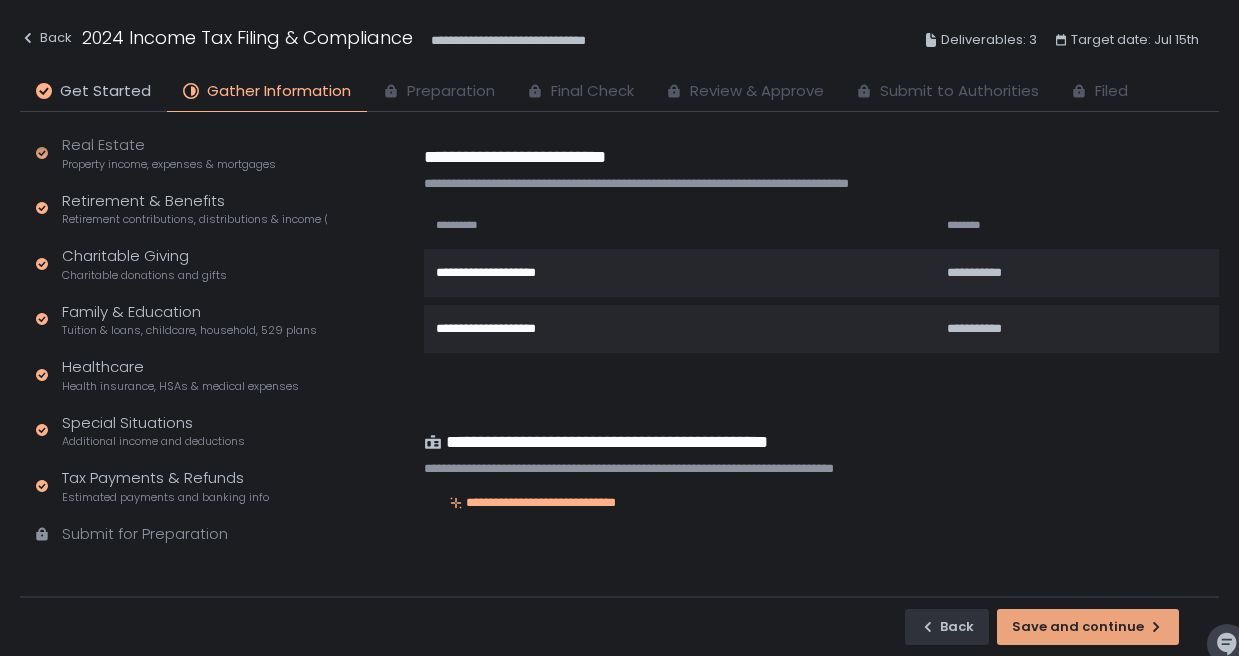 click on "Save and continue" 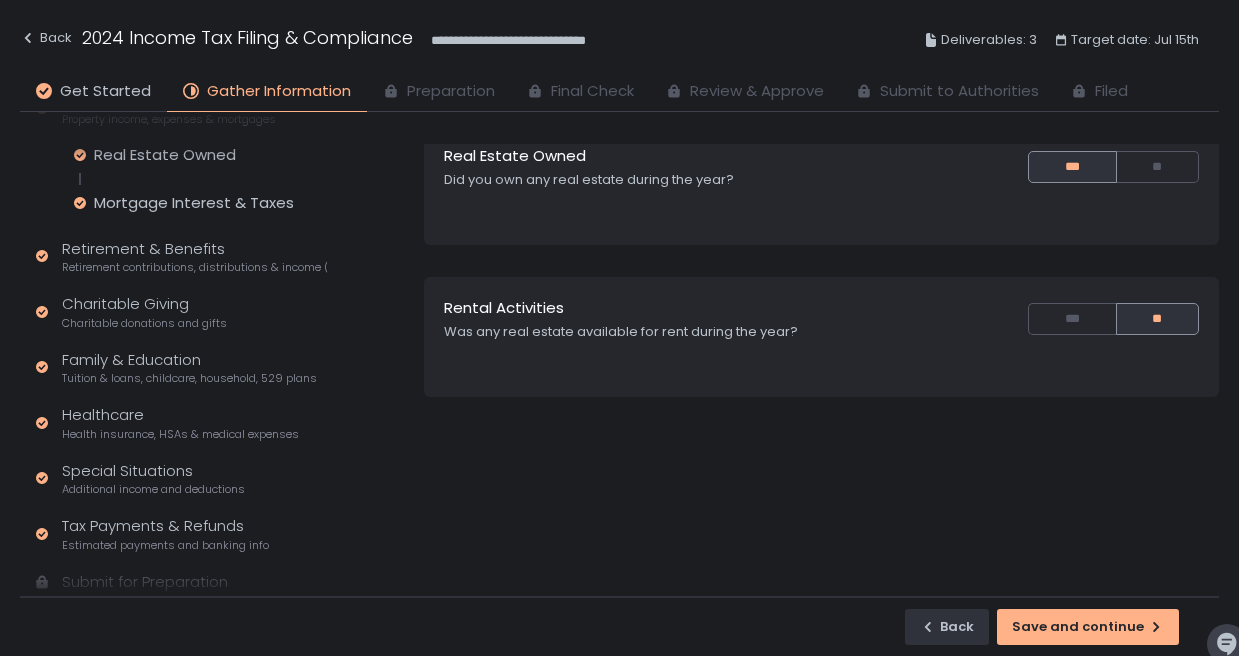 scroll, scrollTop: 76, scrollLeft: 0, axis: vertical 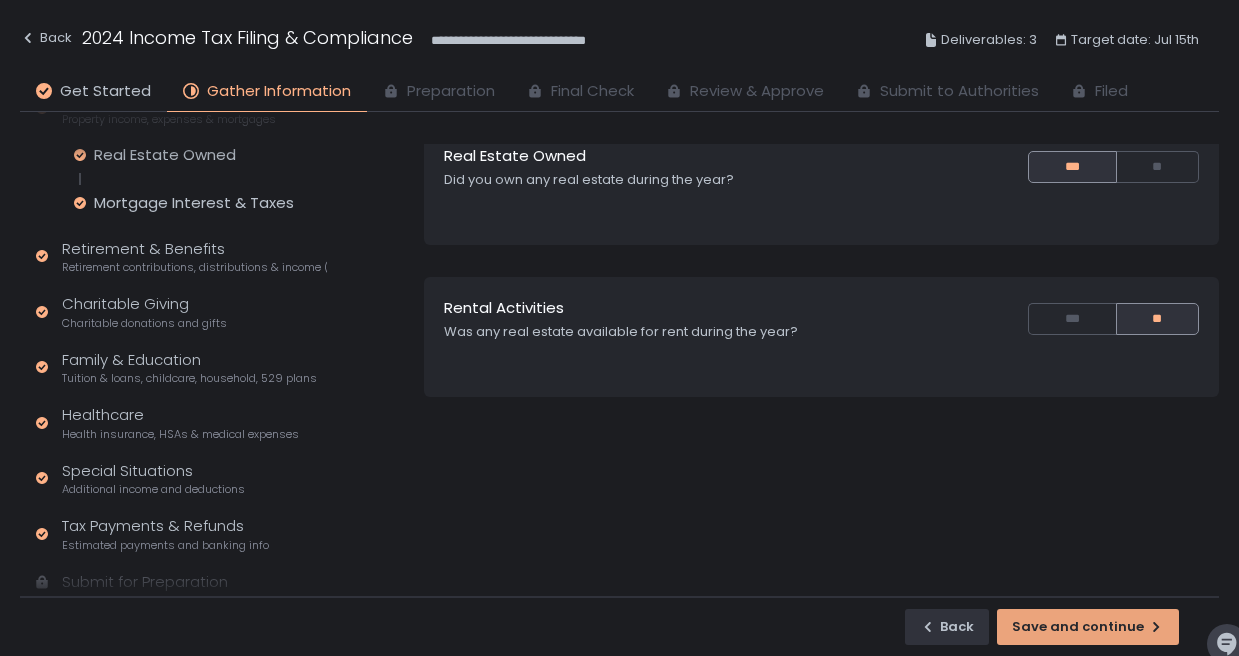 click on "Save and continue" at bounding box center [1088, 627] 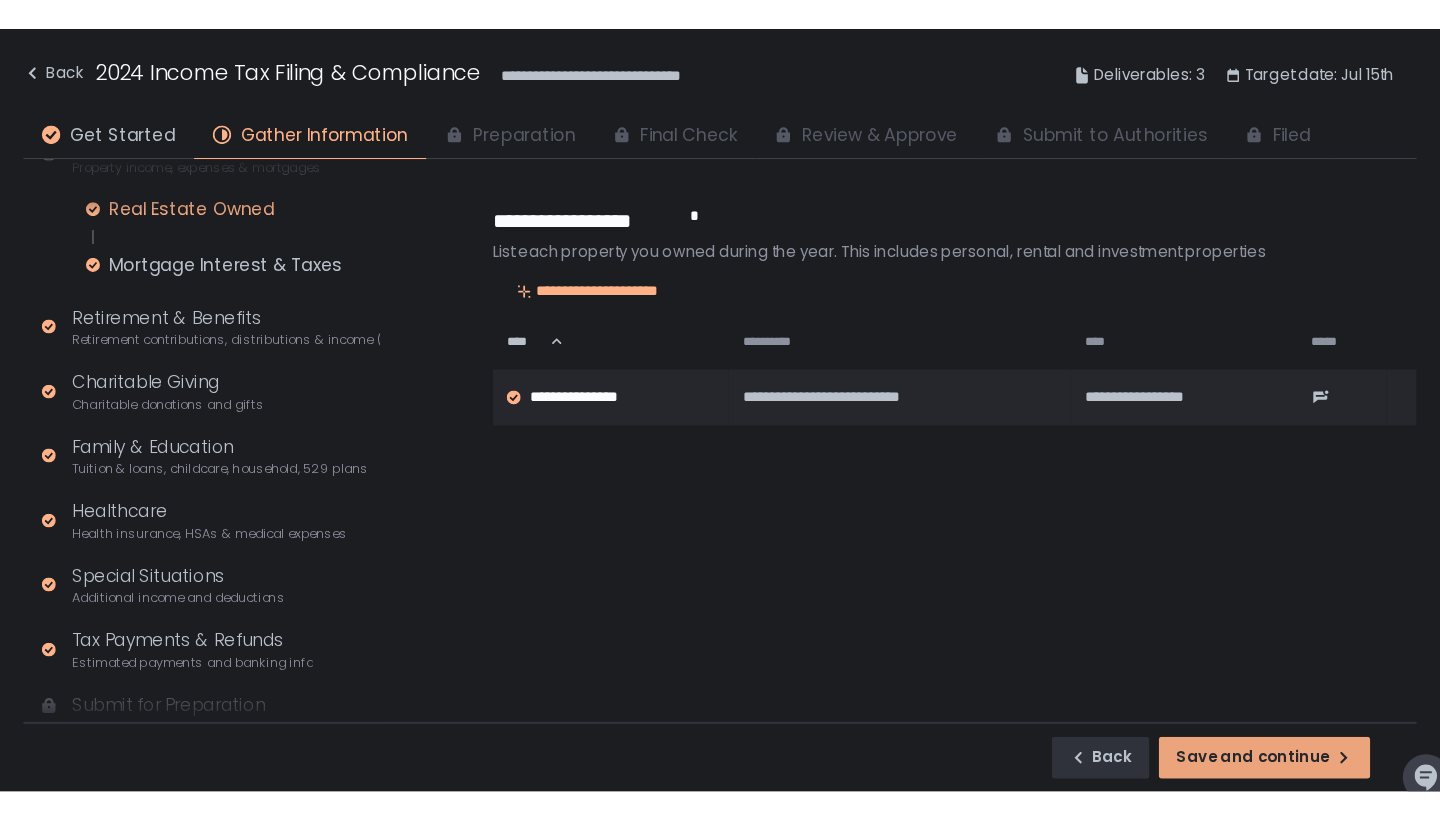 scroll, scrollTop: 0, scrollLeft: 0, axis: both 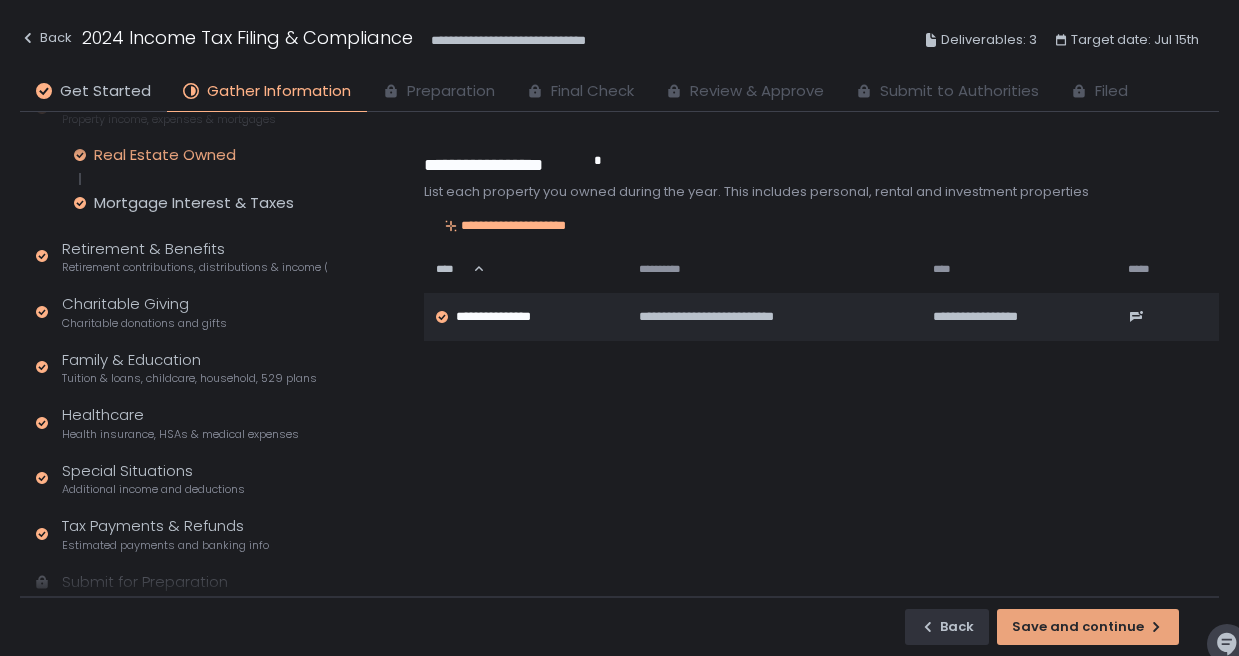 click on "Save and continue" at bounding box center (1088, 627) 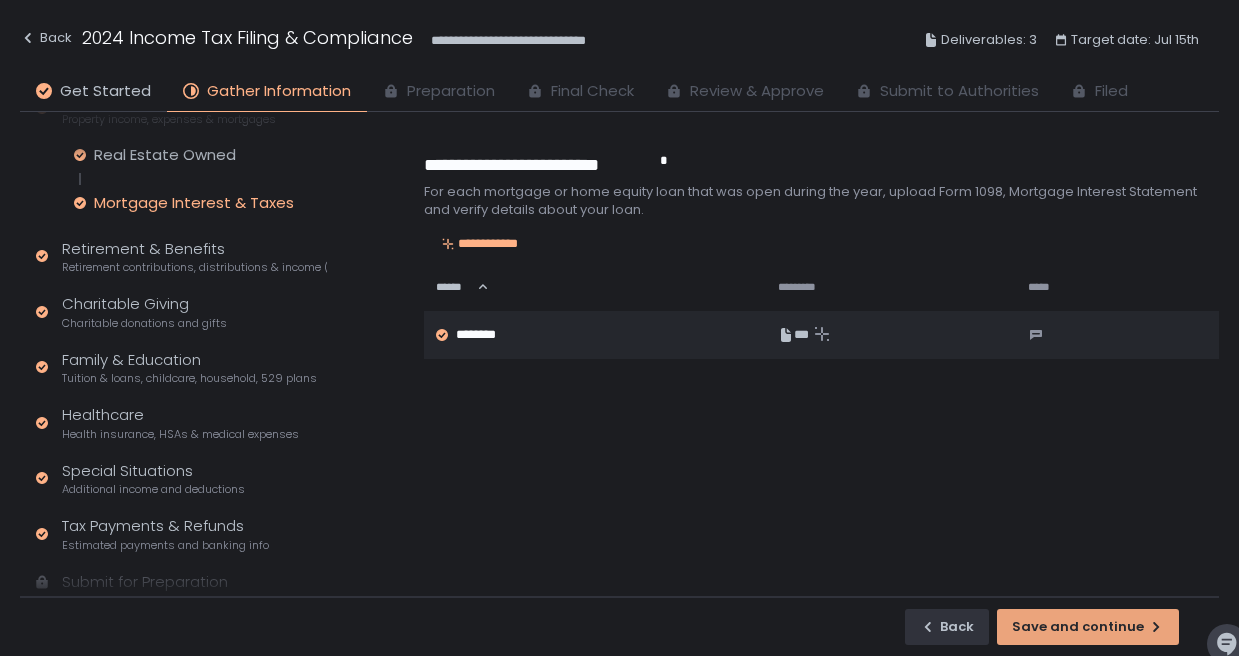 click on "Save and continue" at bounding box center [1088, 627] 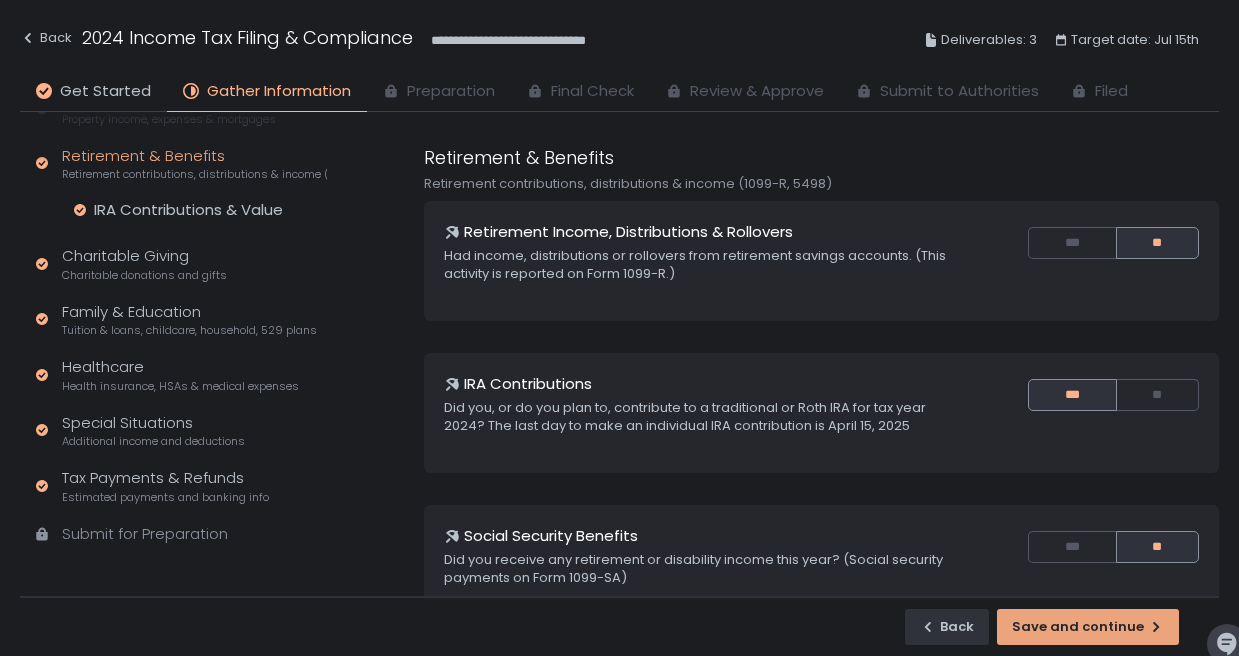 click on "Save and continue" at bounding box center (1088, 627) 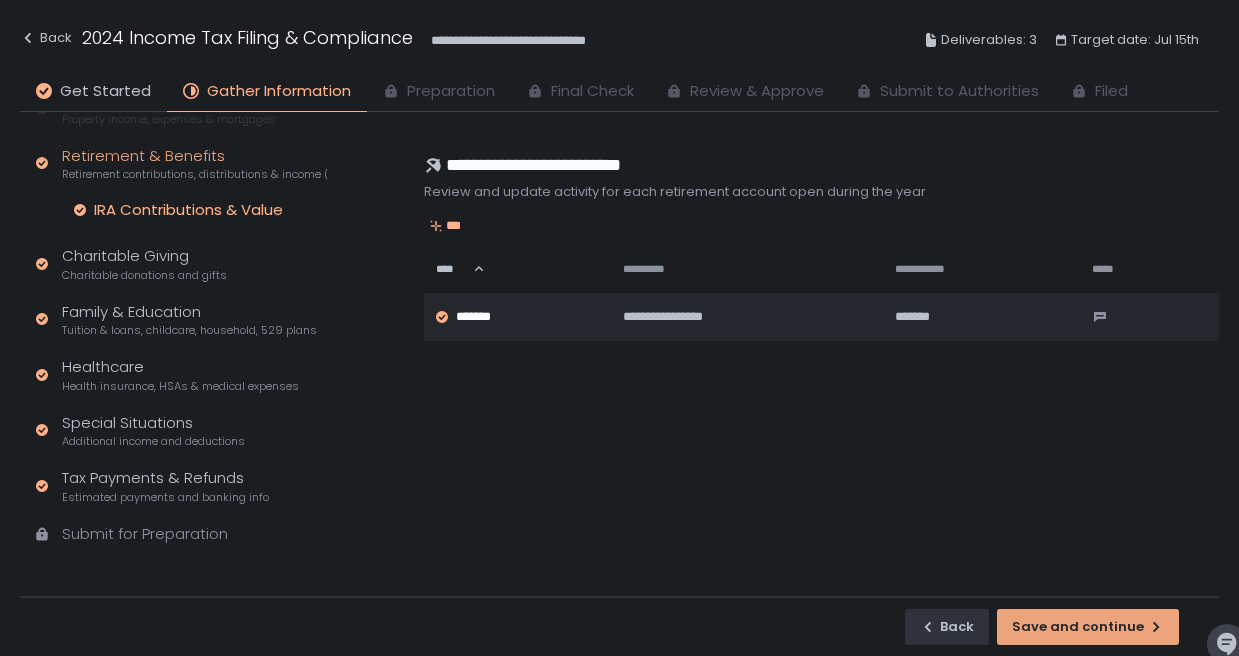 click on "Save and continue" at bounding box center [1088, 627] 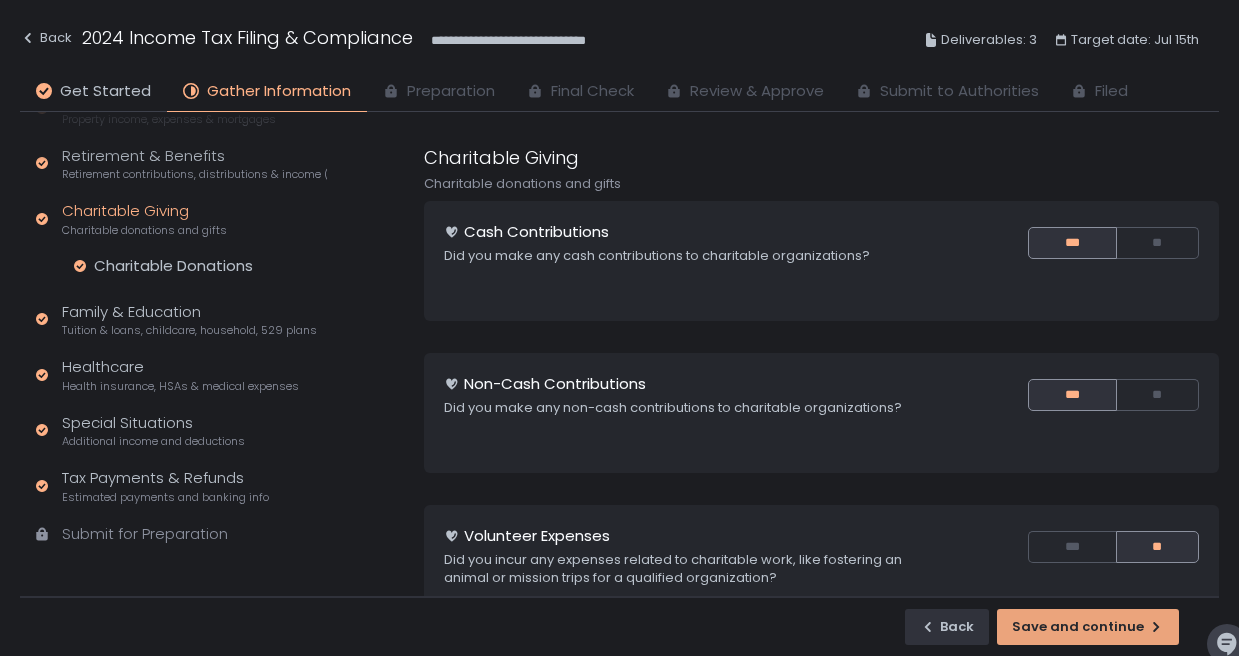 click on "Save and continue" at bounding box center [1088, 627] 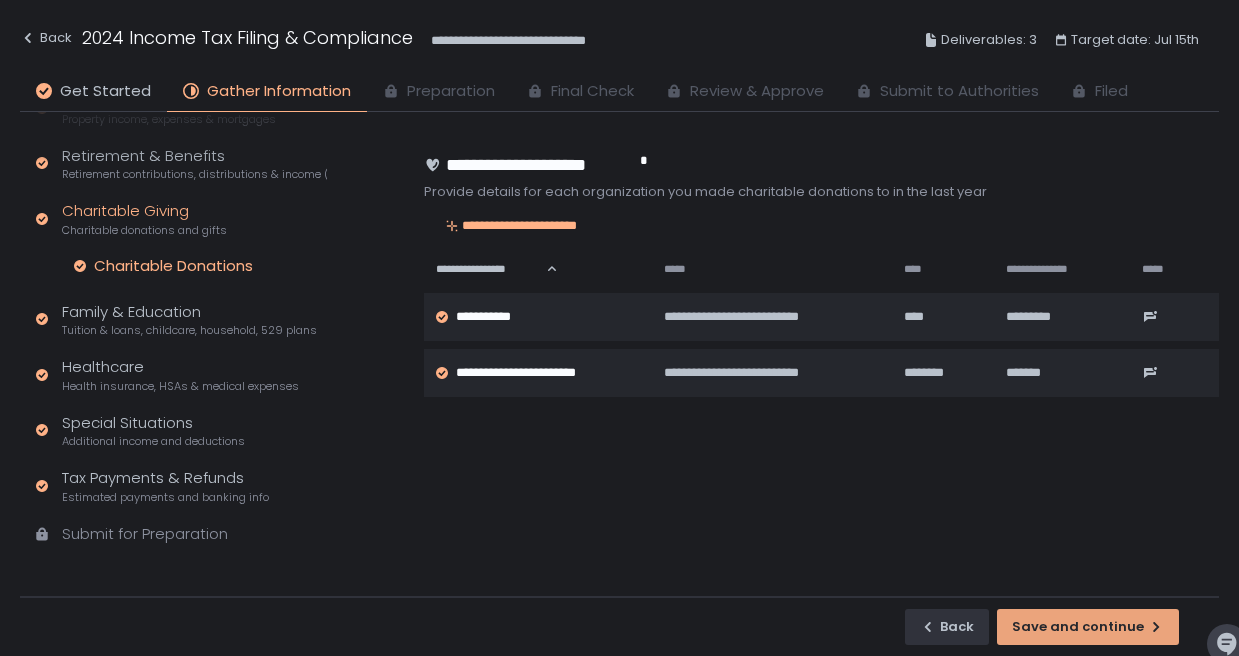 click on "Save and continue" at bounding box center [1088, 627] 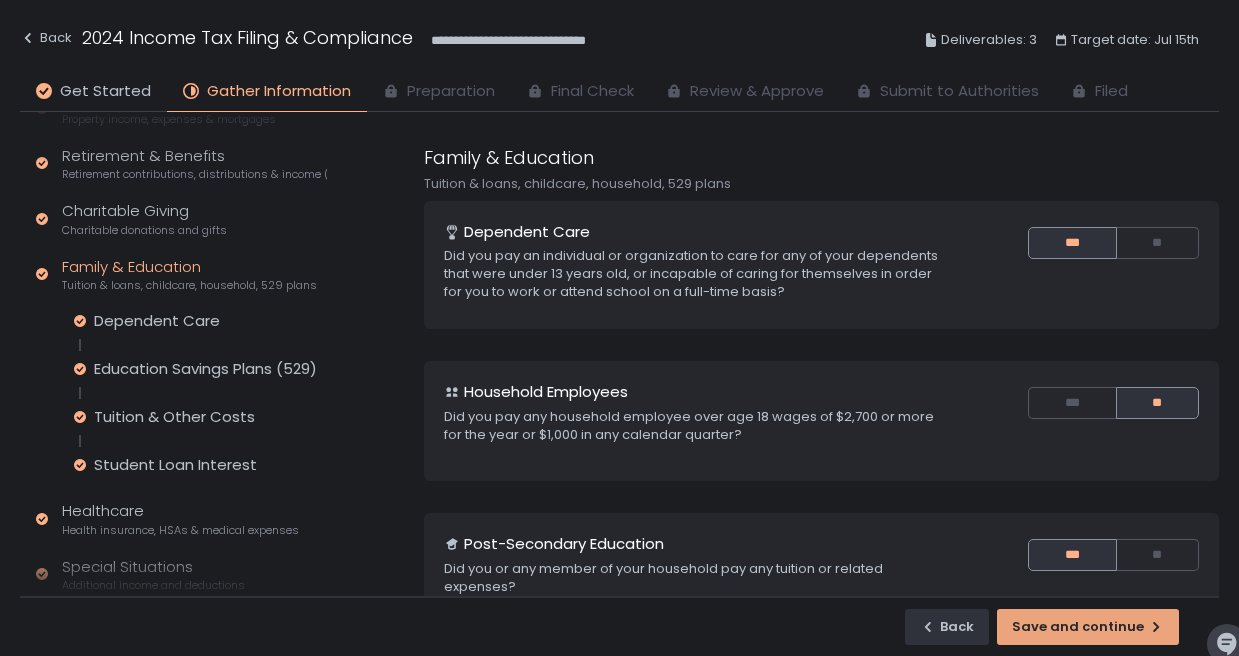 click on "Save and continue" at bounding box center [1088, 627] 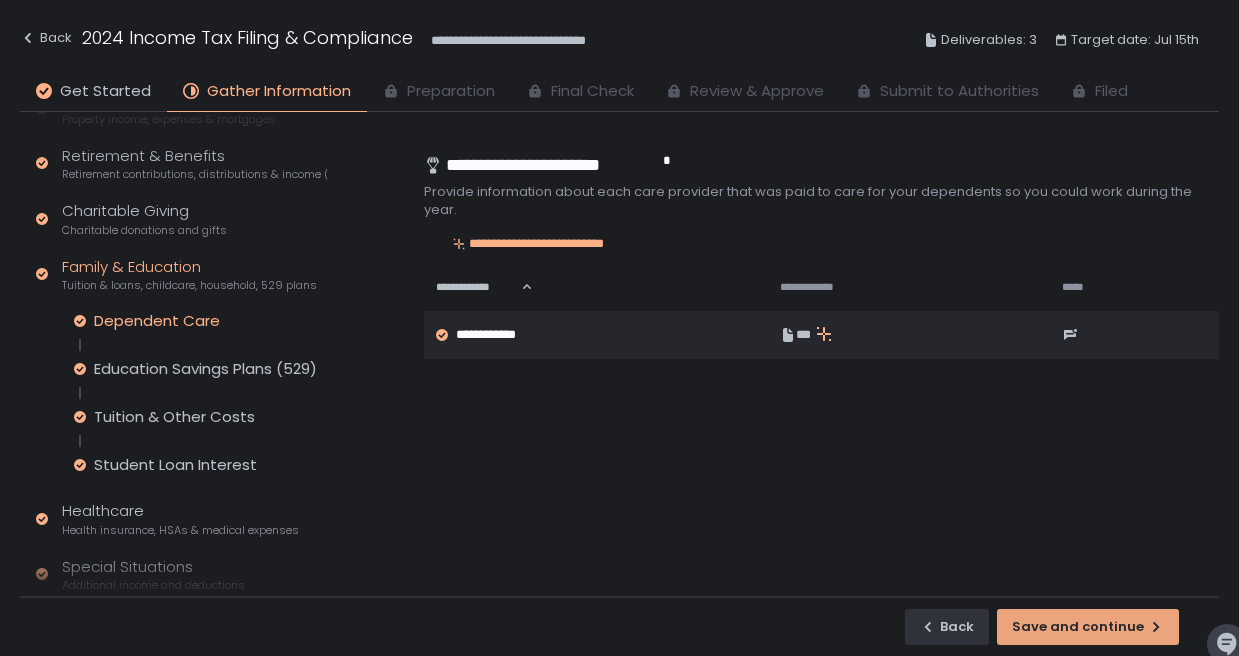 click on "Save and continue" at bounding box center (1088, 627) 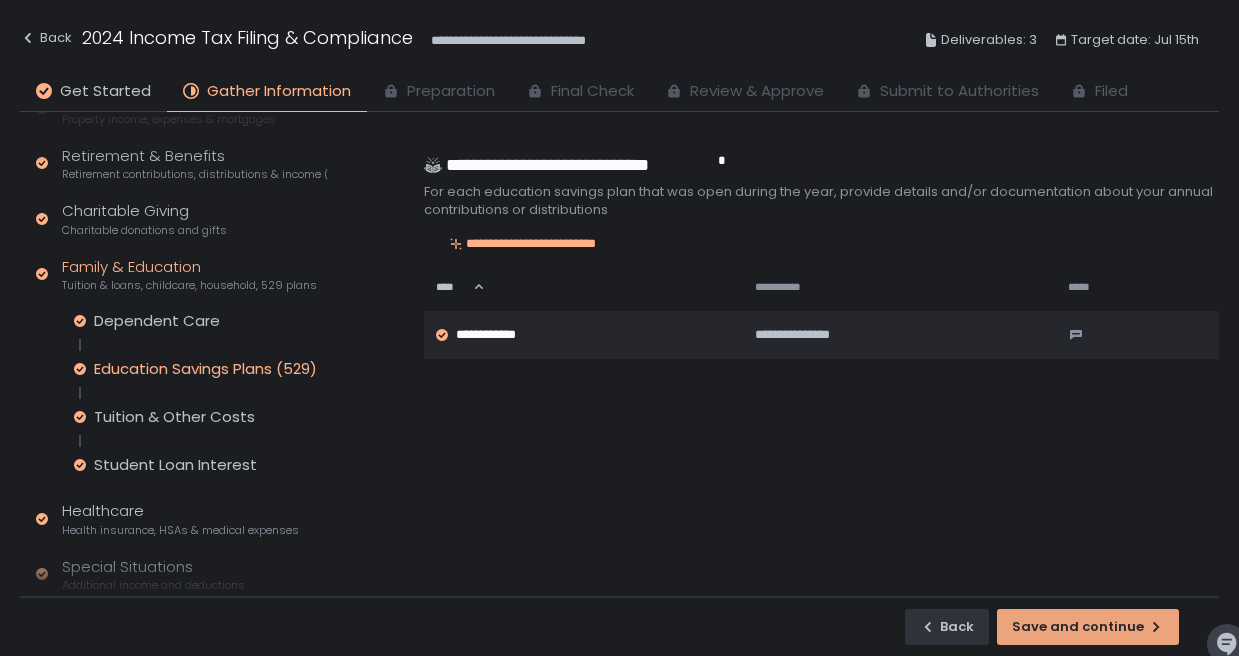 click on "Save and continue" at bounding box center (1088, 627) 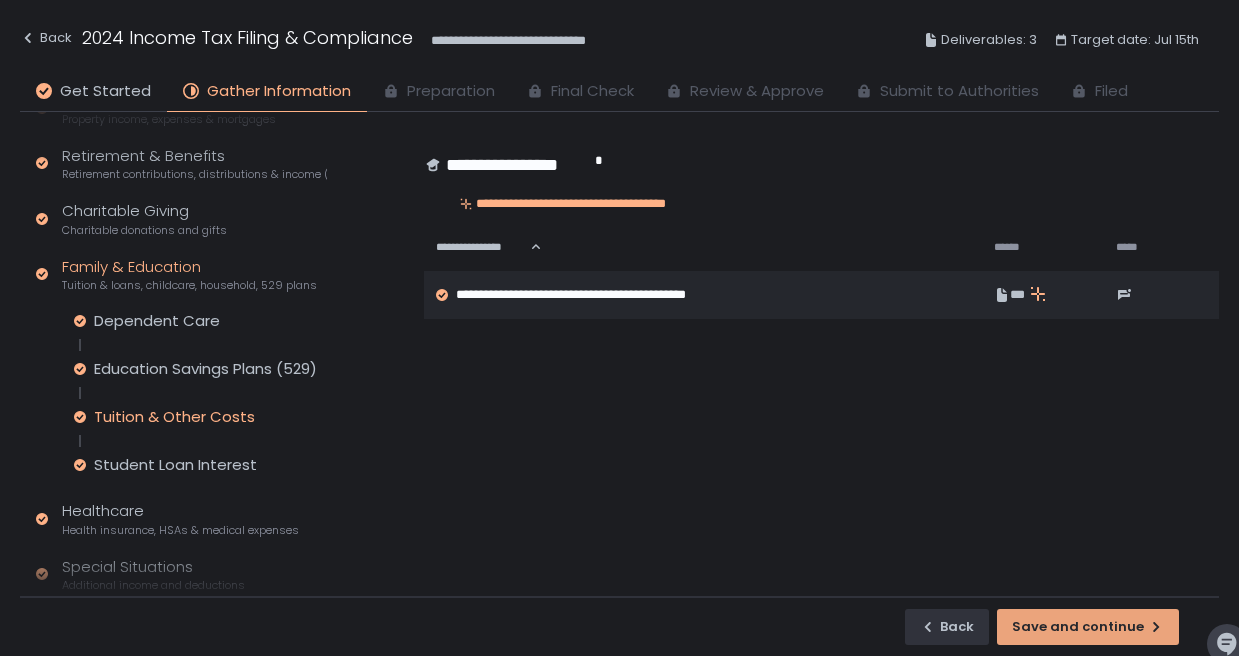click on "Save and continue" at bounding box center [1088, 627] 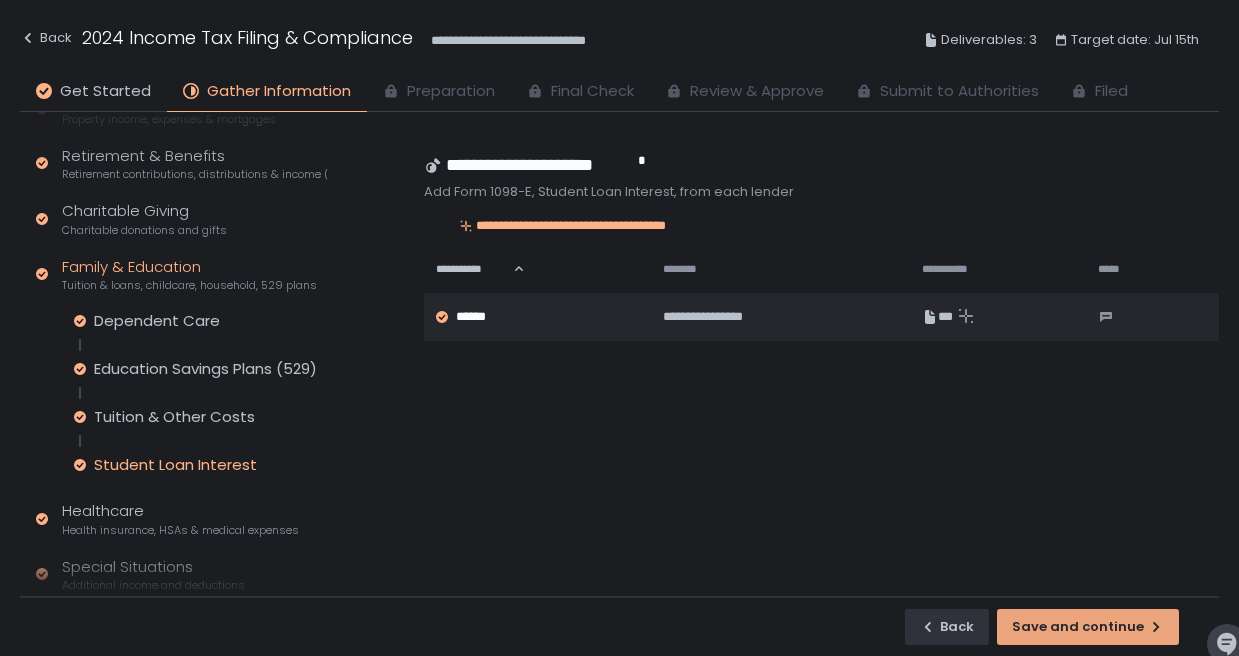 click on "Save and continue" at bounding box center (1088, 627) 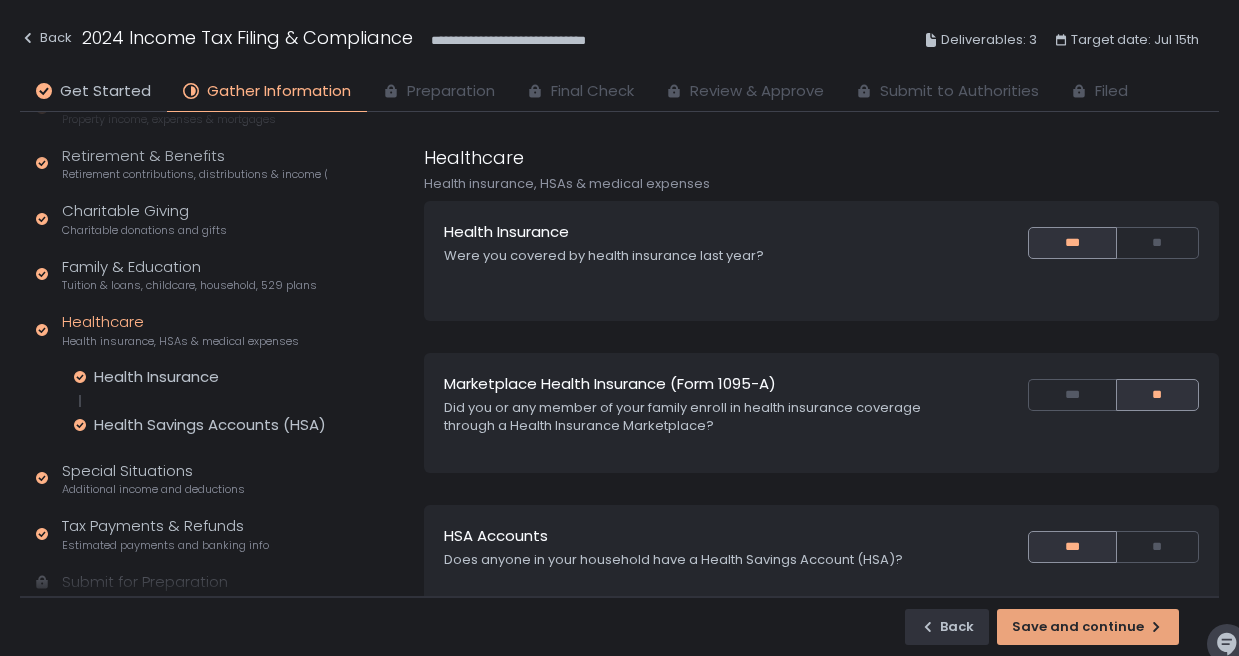 click on "Save and continue" at bounding box center (1088, 627) 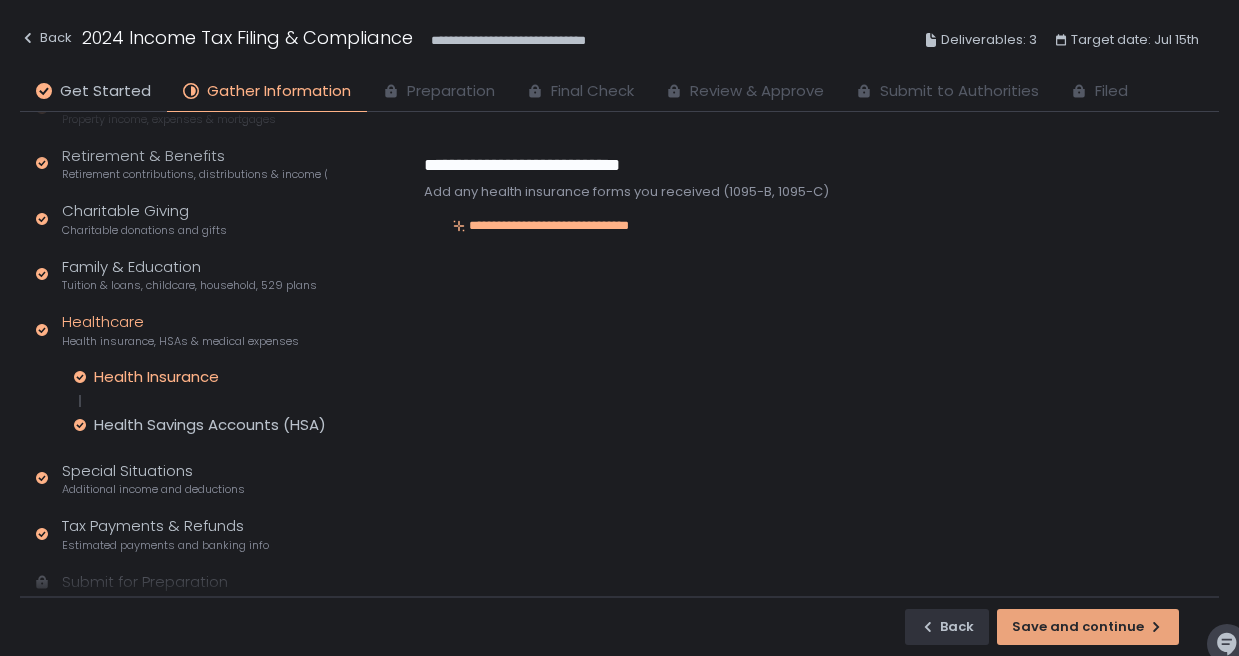 click on "Save and continue" at bounding box center [1088, 627] 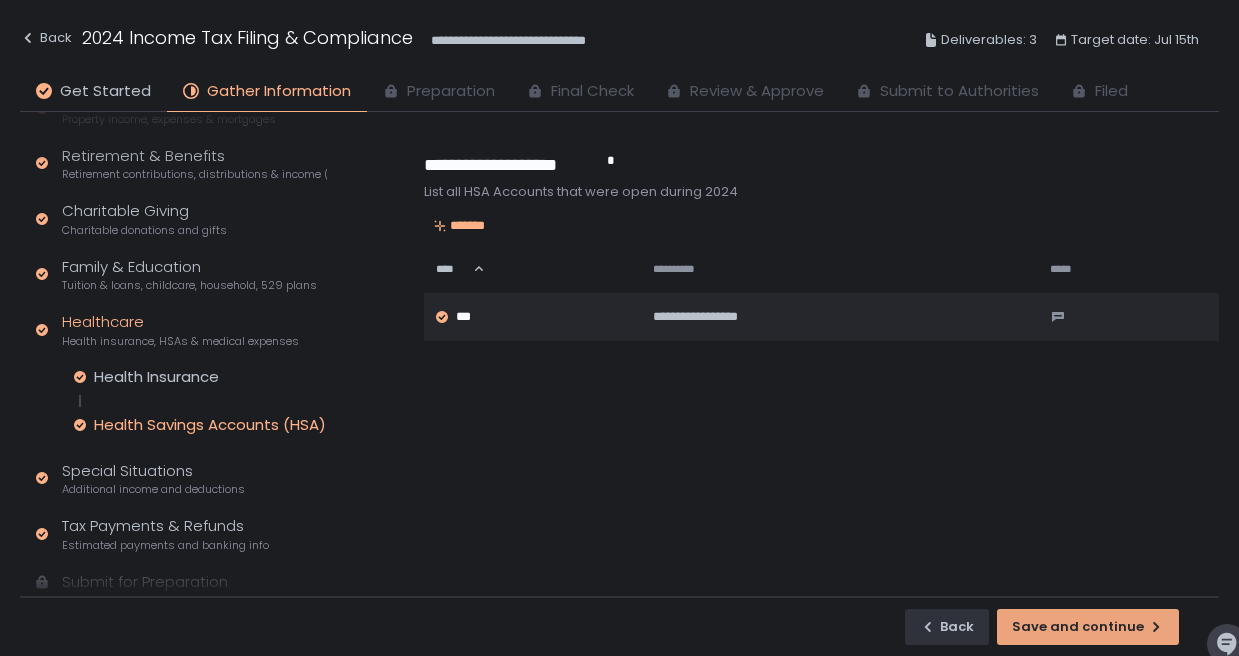 click on "Save and continue" at bounding box center [1088, 627] 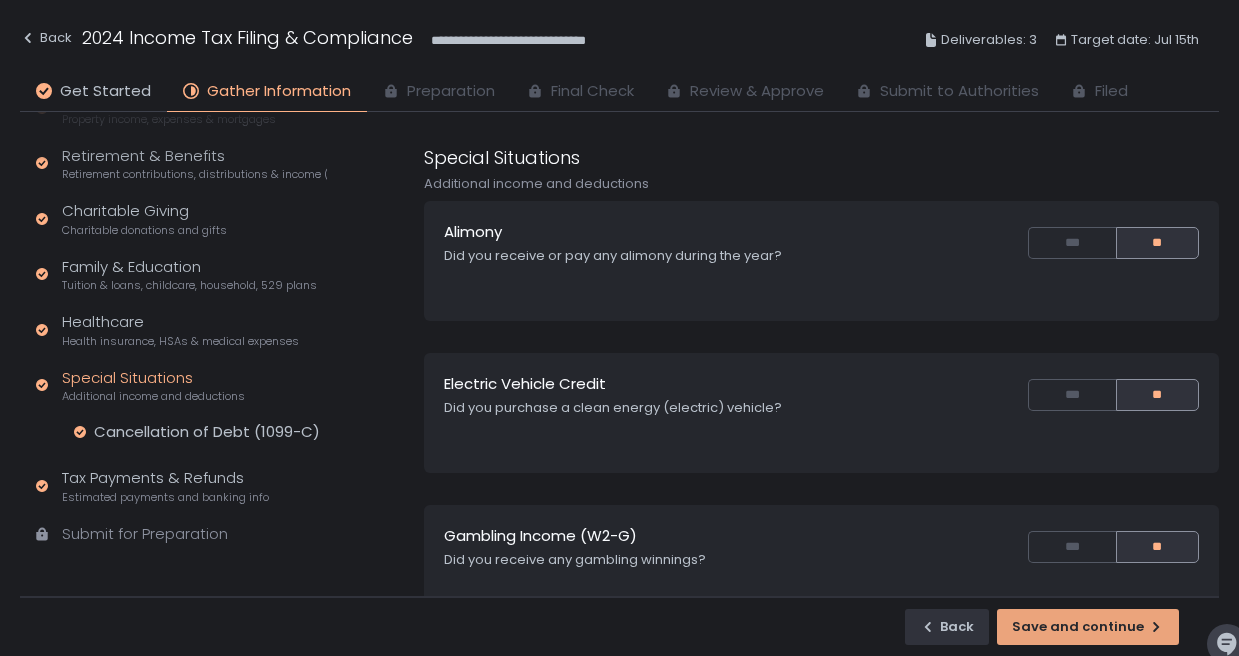 click on "Save and continue" at bounding box center (1088, 627) 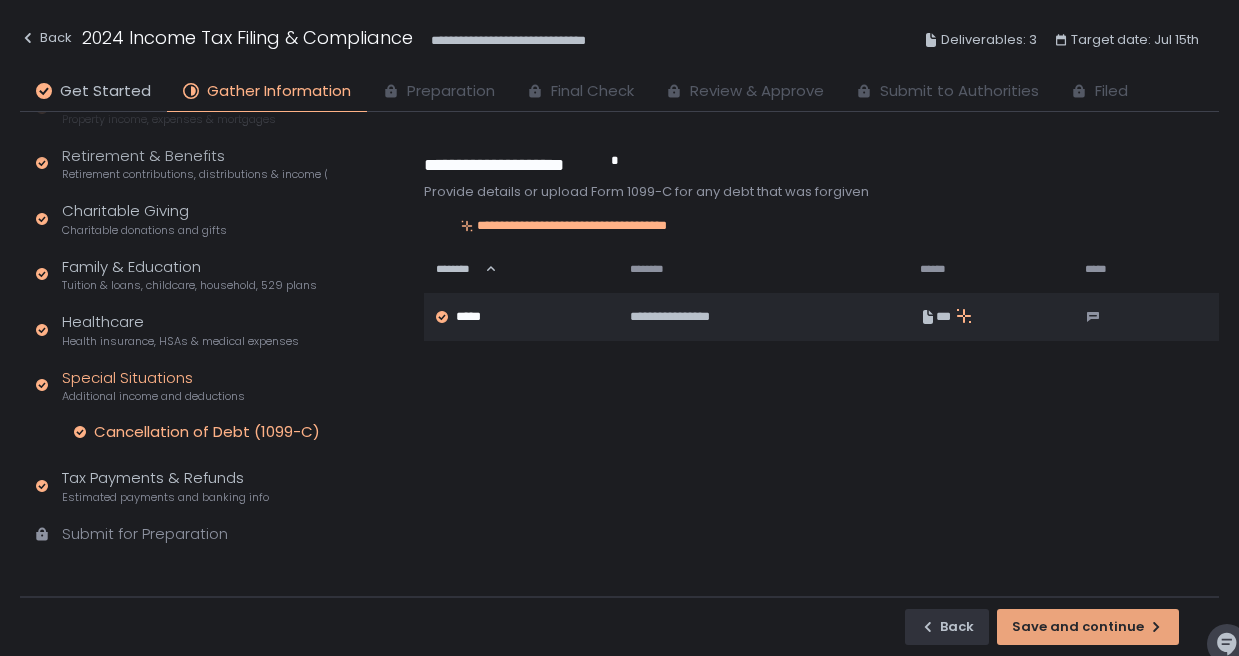 click on "Save and continue" at bounding box center (1088, 627) 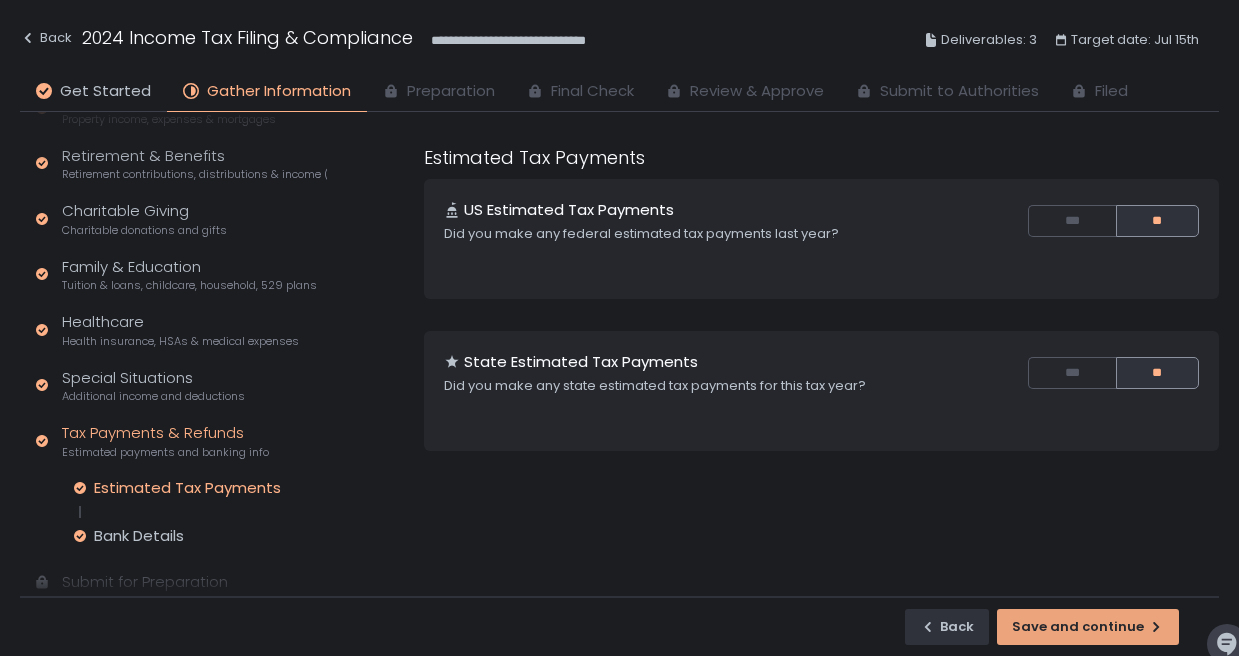 click on "Save and continue" at bounding box center (1088, 627) 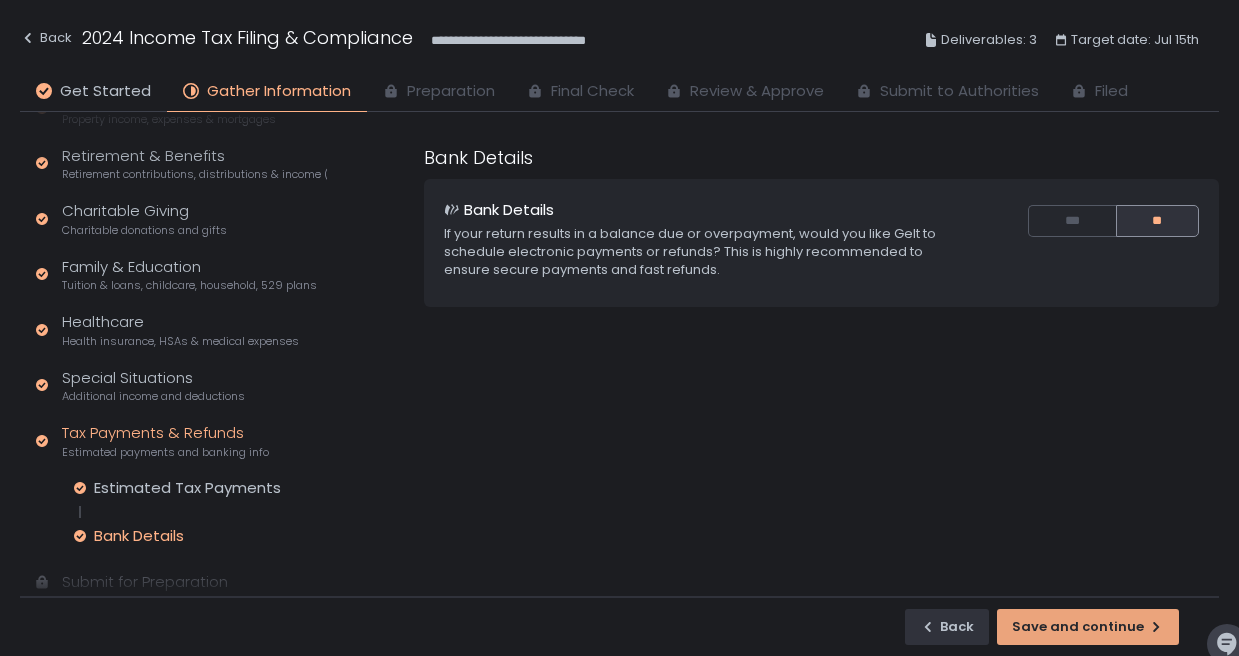 click on "Save and continue" at bounding box center [1088, 627] 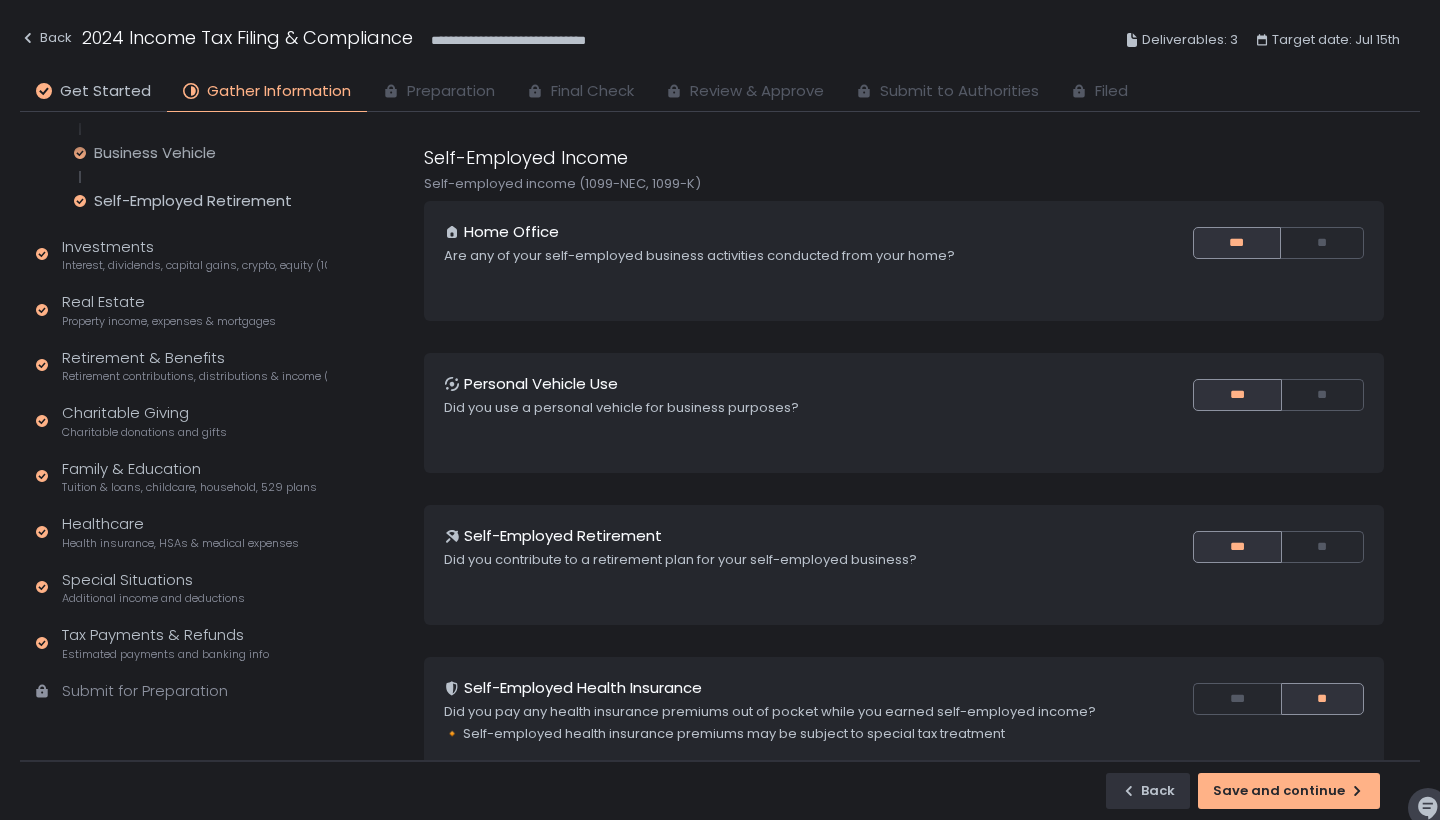 scroll, scrollTop: 305, scrollLeft: 0, axis: vertical 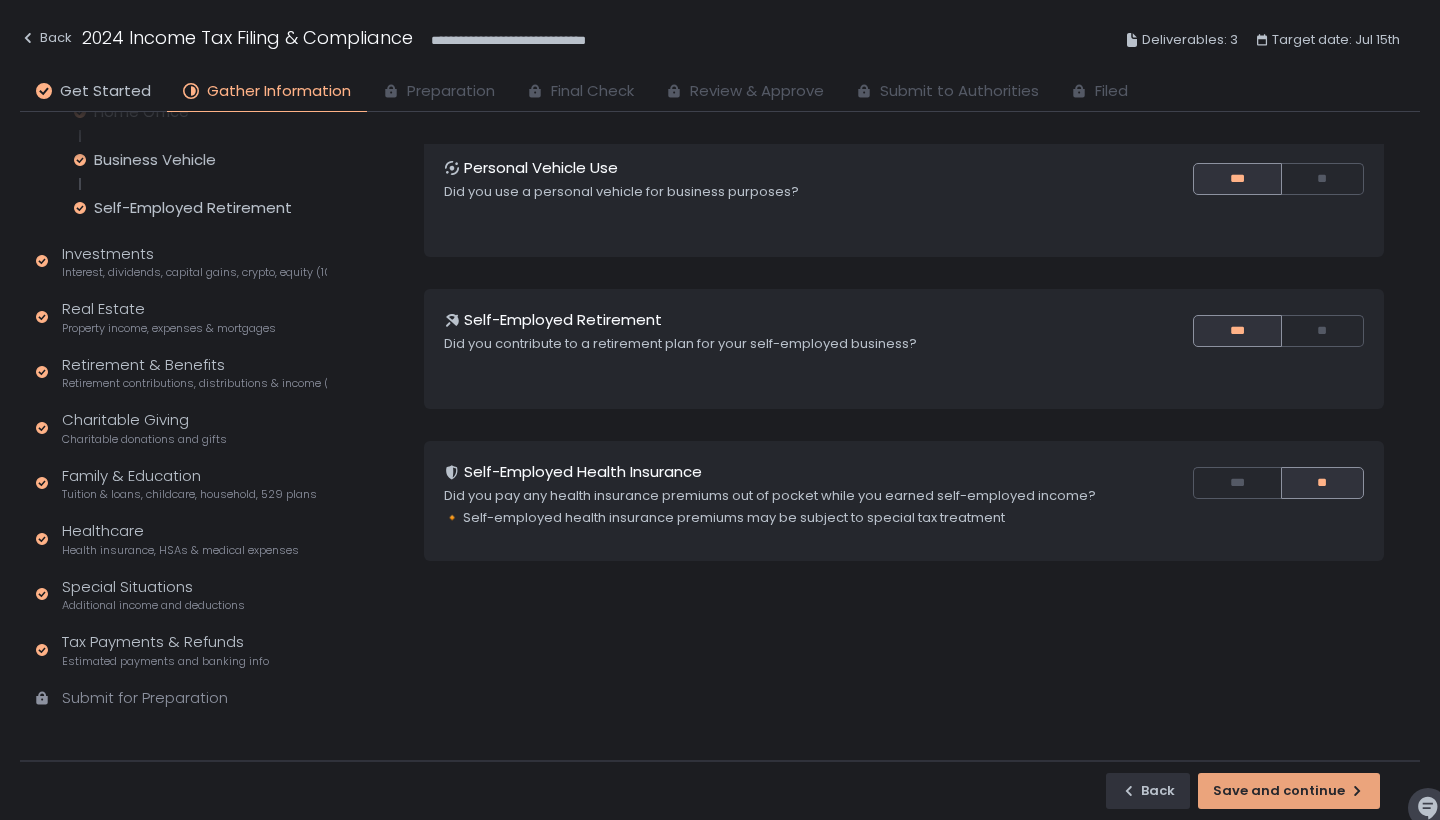 click on "Save and continue" 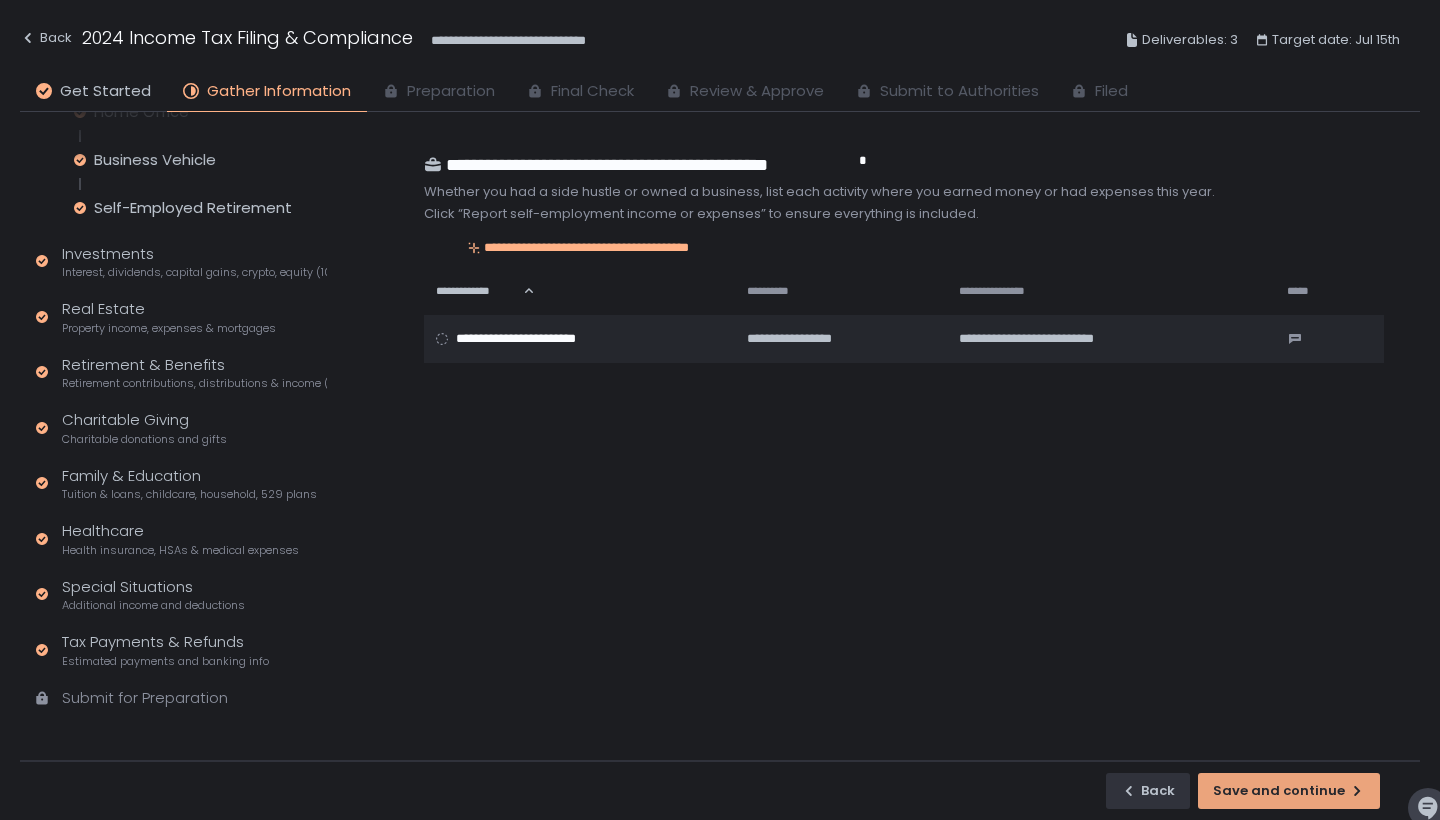 scroll, scrollTop: 0, scrollLeft: 0, axis: both 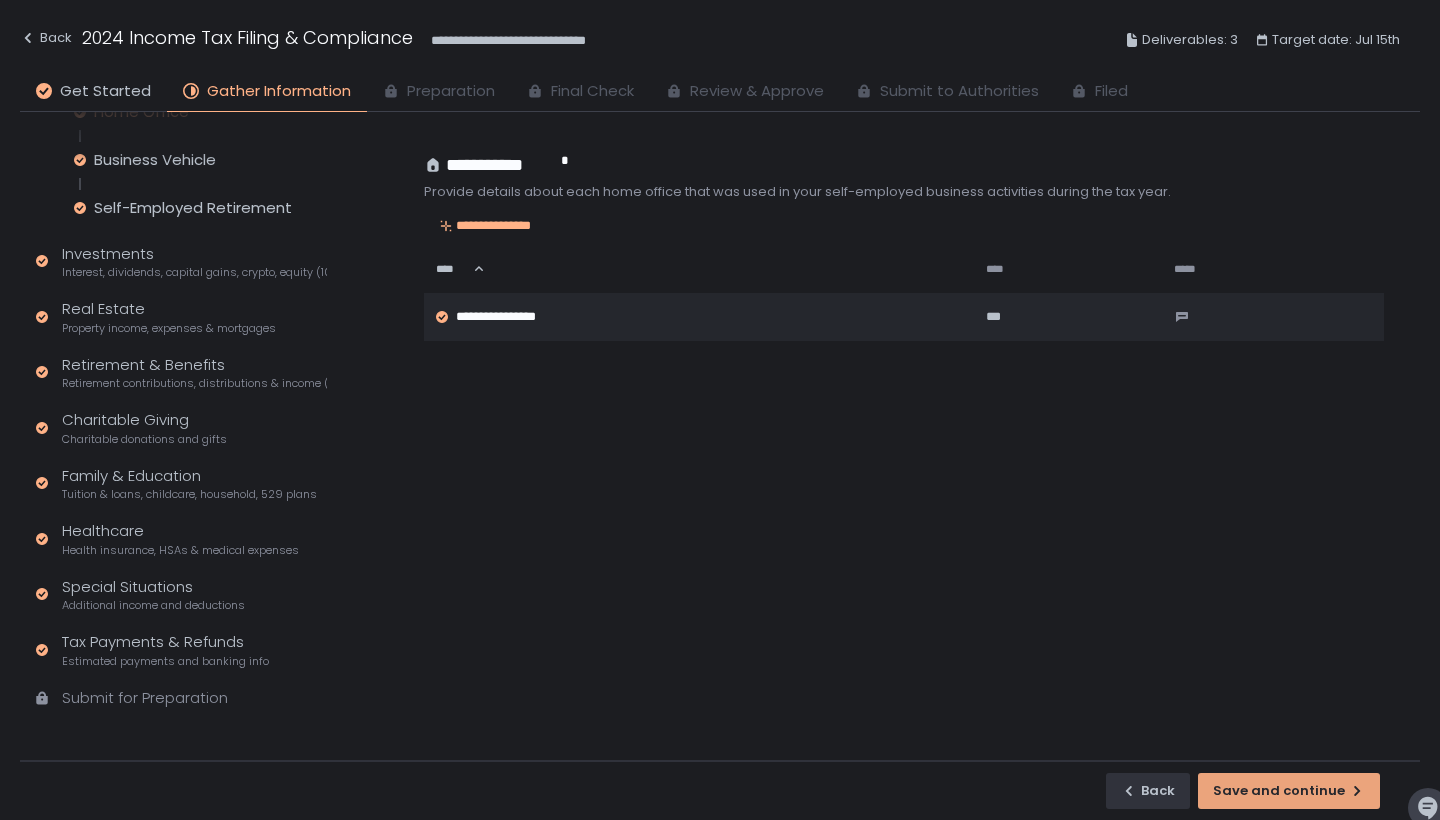 click on "Save and continue" 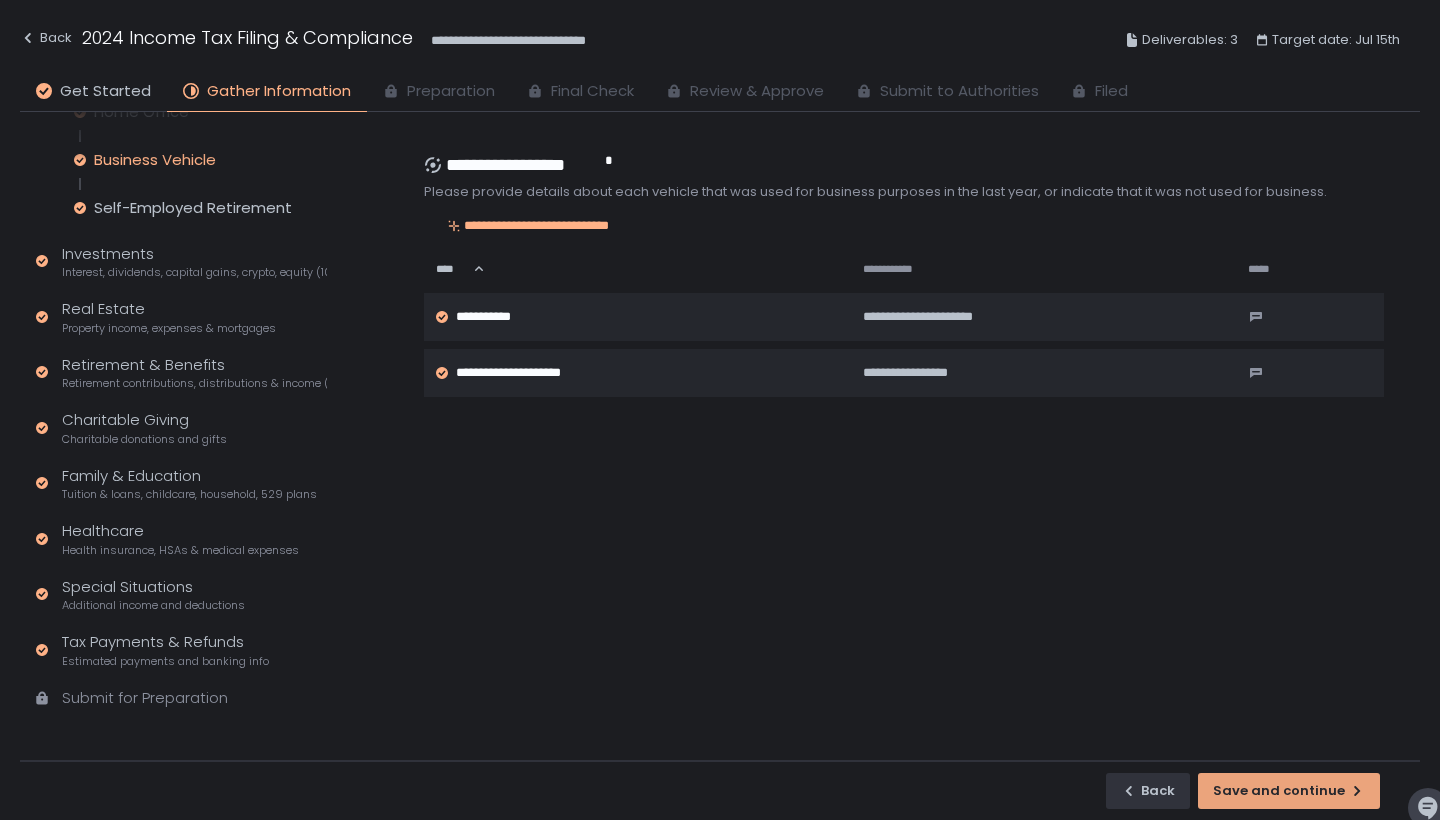 click on "Save and continue" 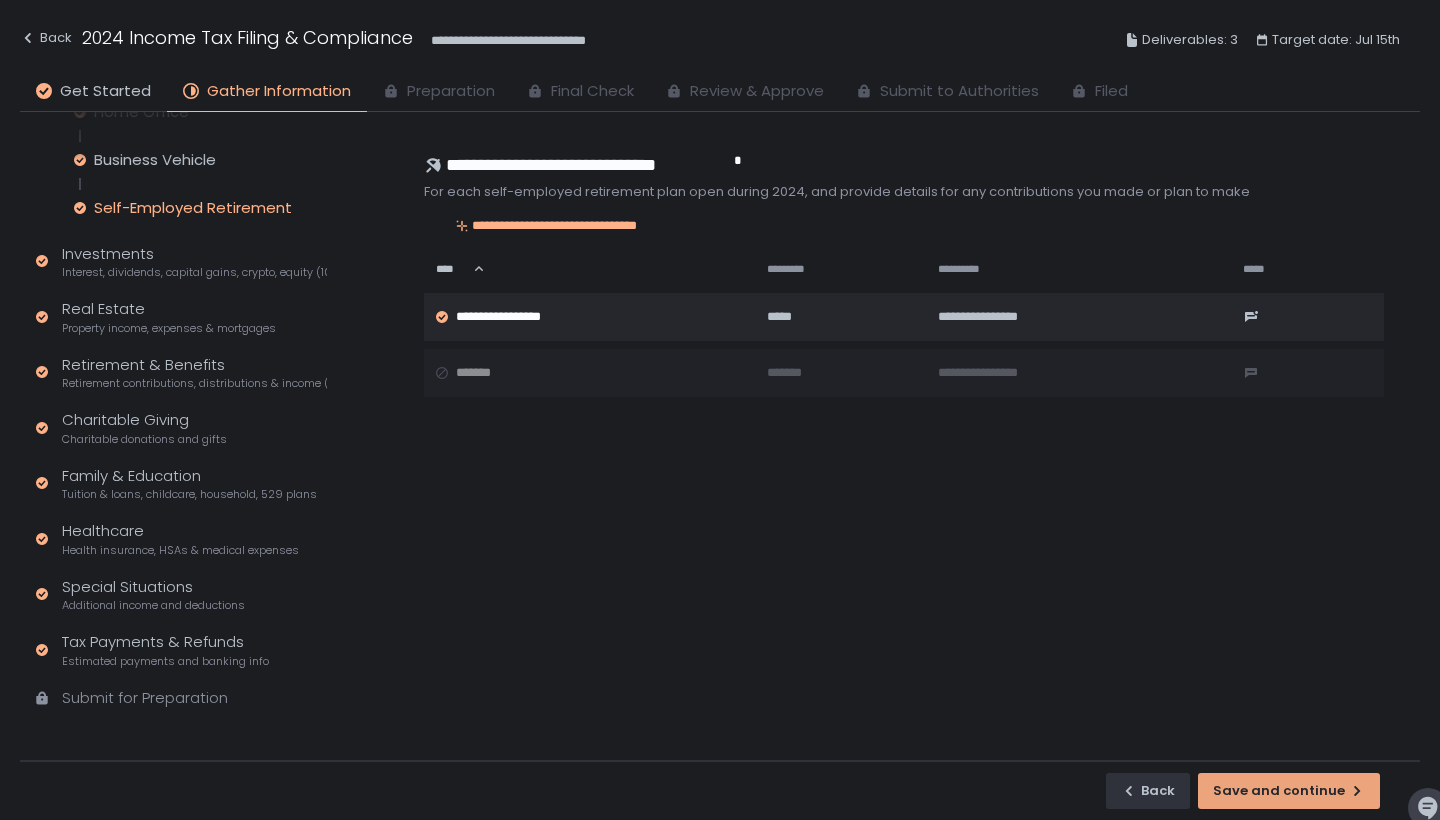 click on "Save and continue" 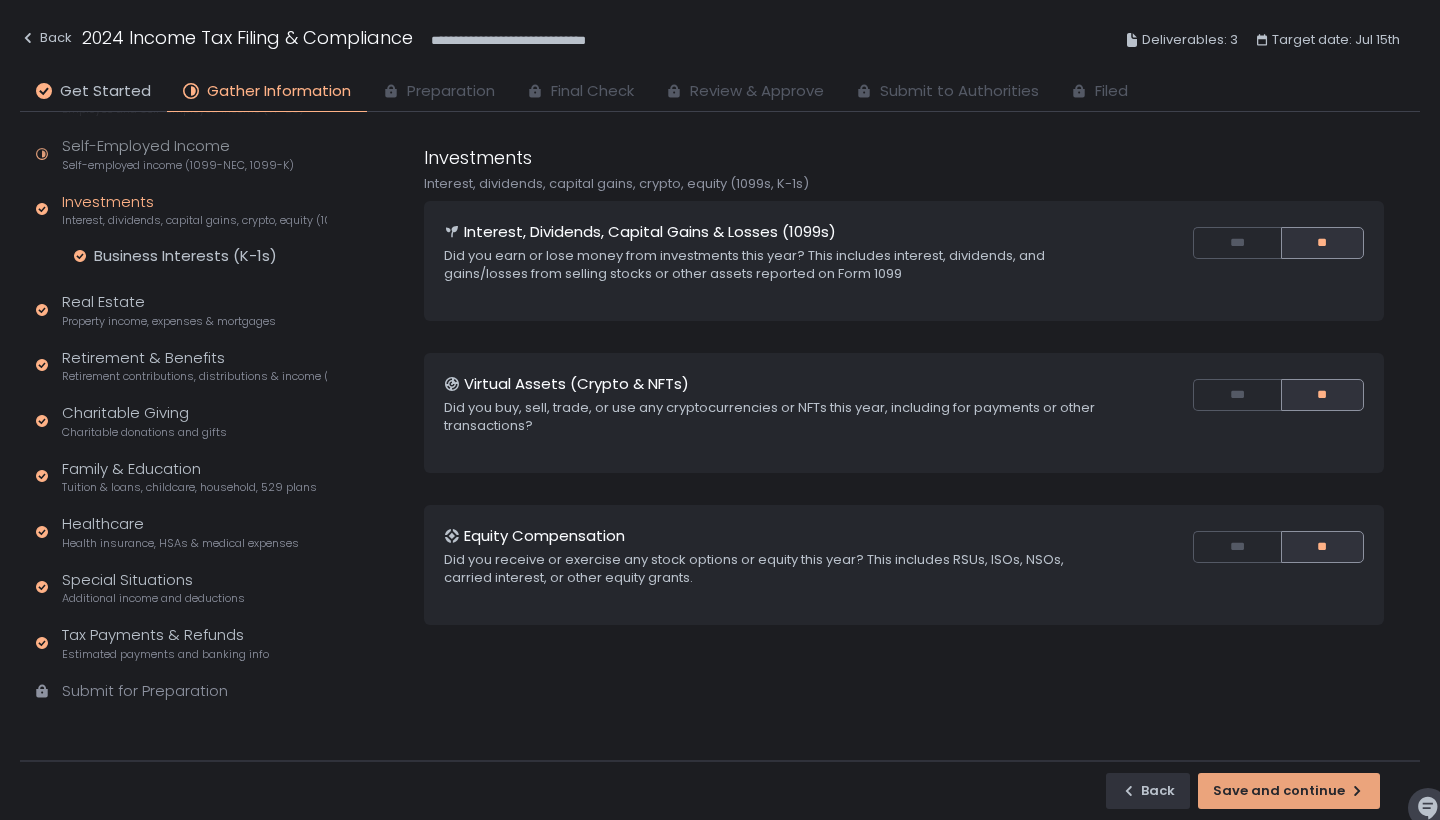 scroll, scrollTop: 161, scrollLeft: 0, axis: vertical 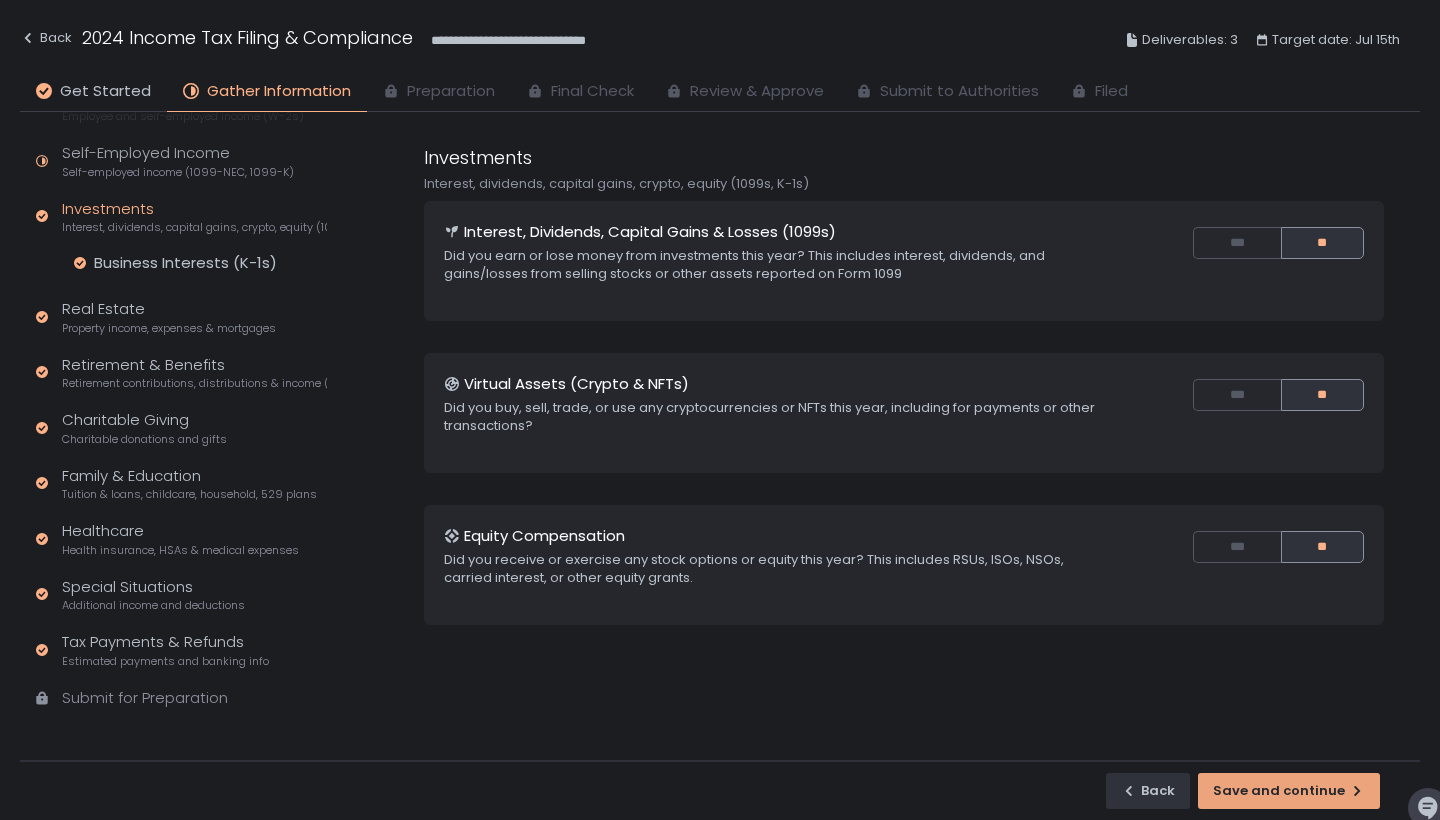 click on "Save and continue" 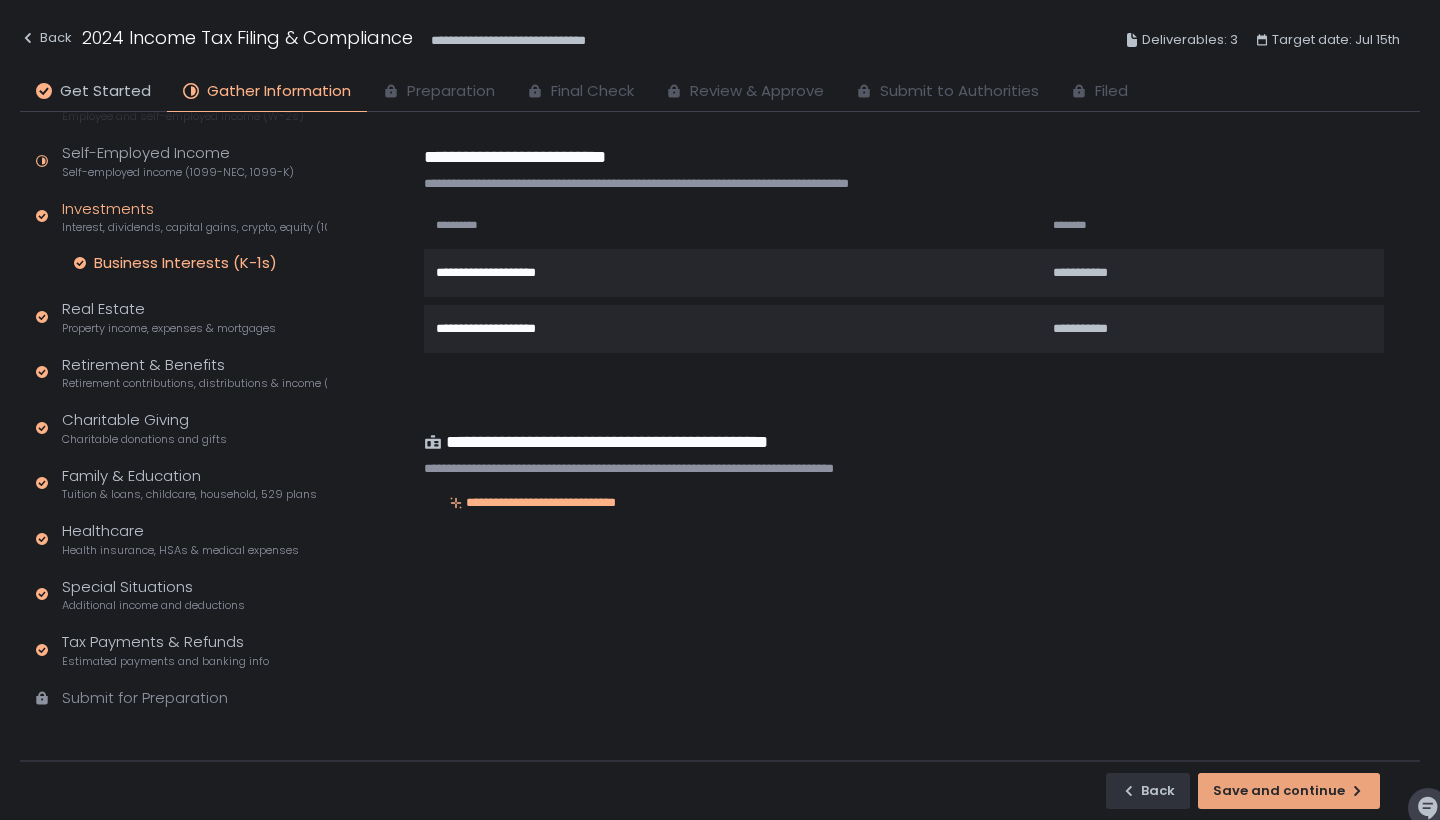 click on "Save and continue" 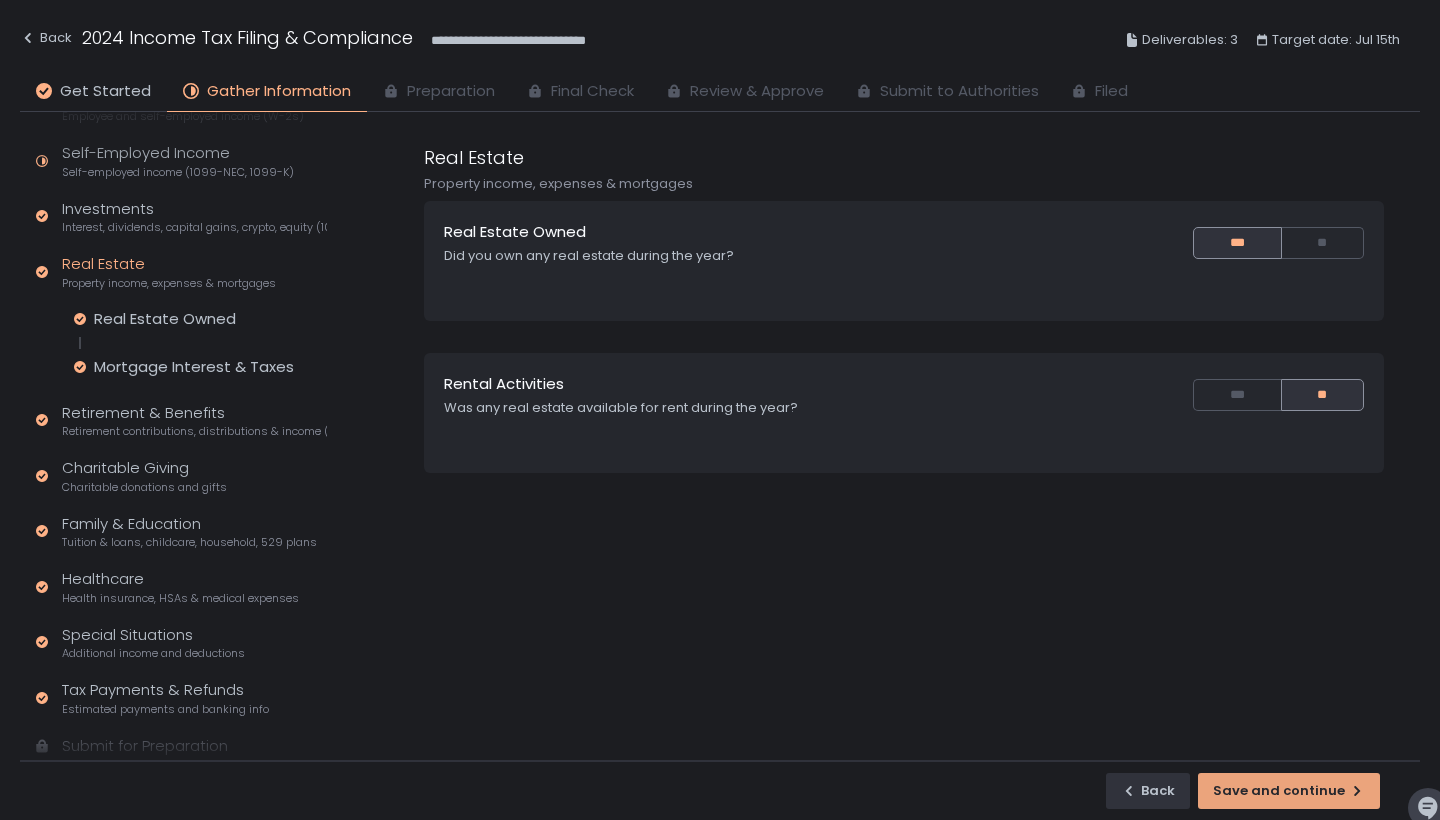 click on "Save and continue" 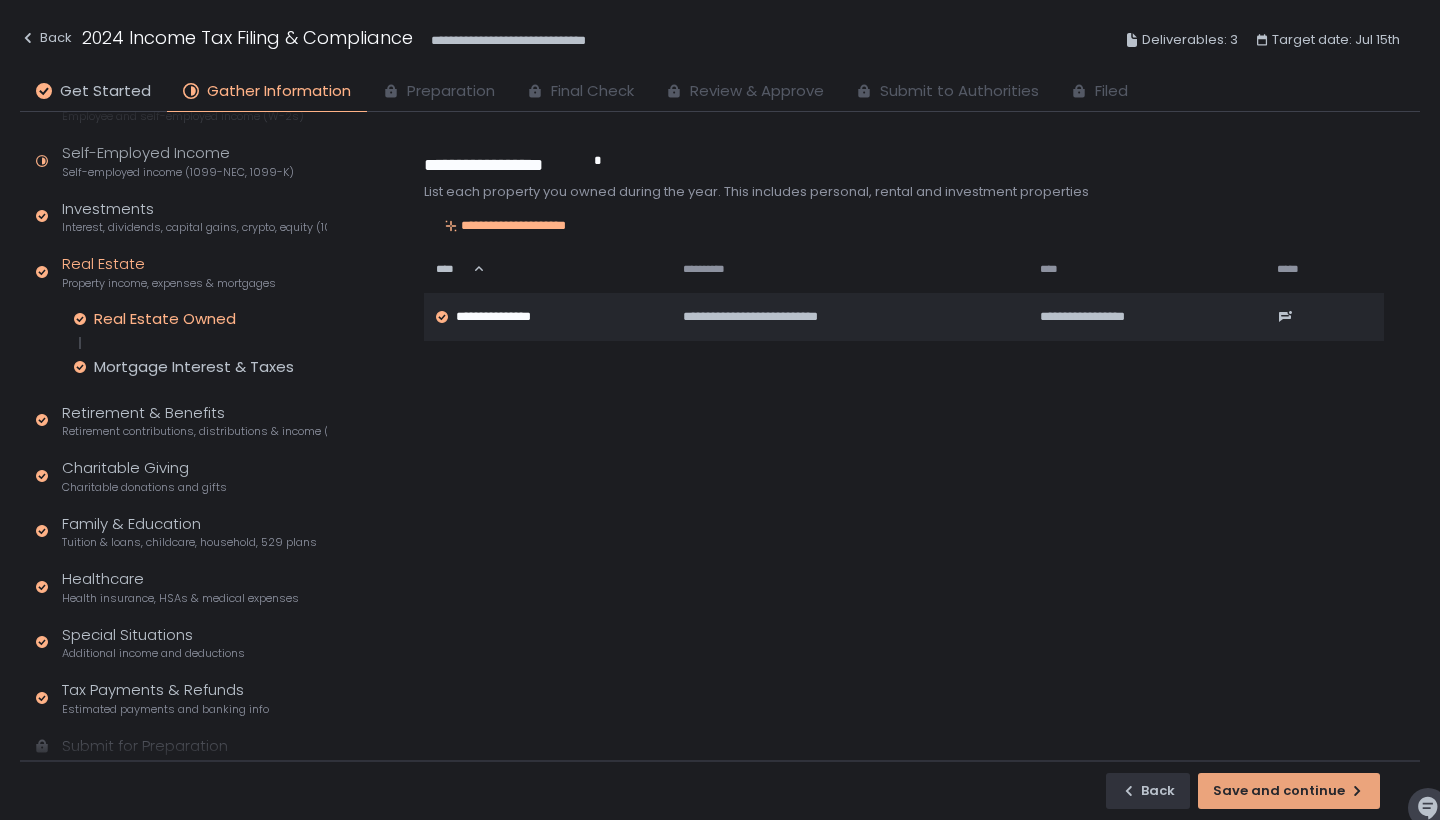 click on "Save and continue" 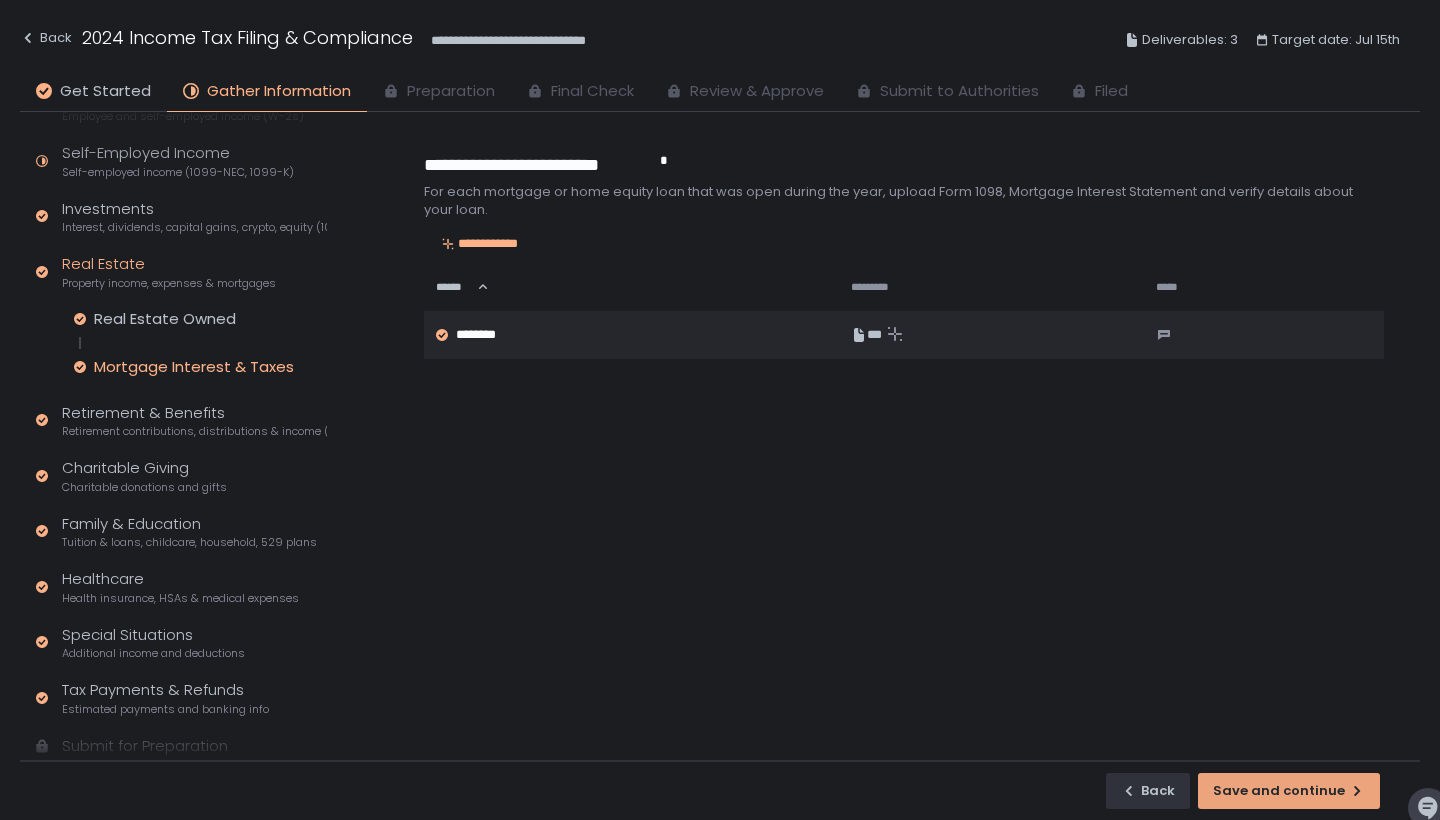 click on "Save and continue" 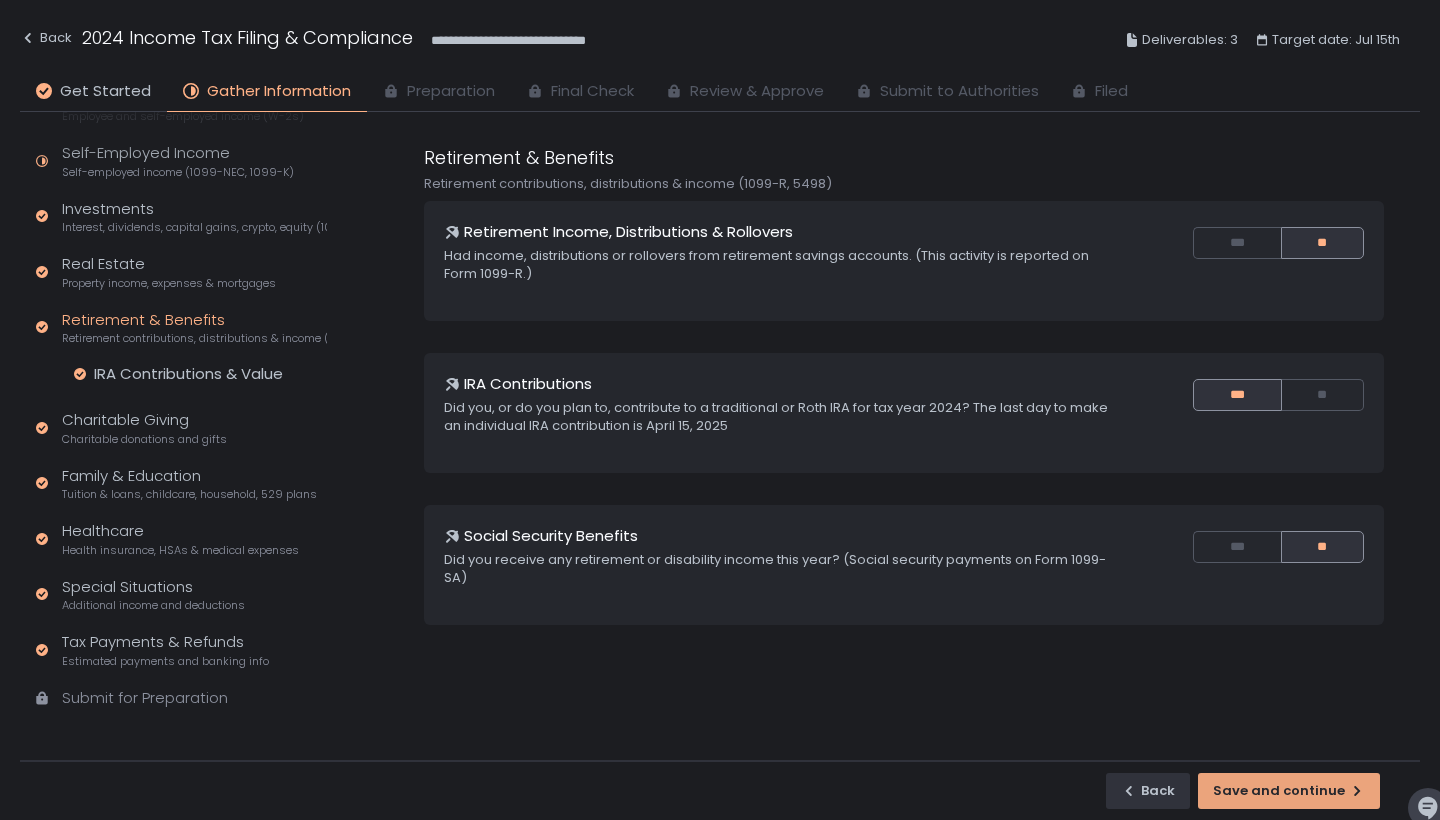 click on "Save and continue" 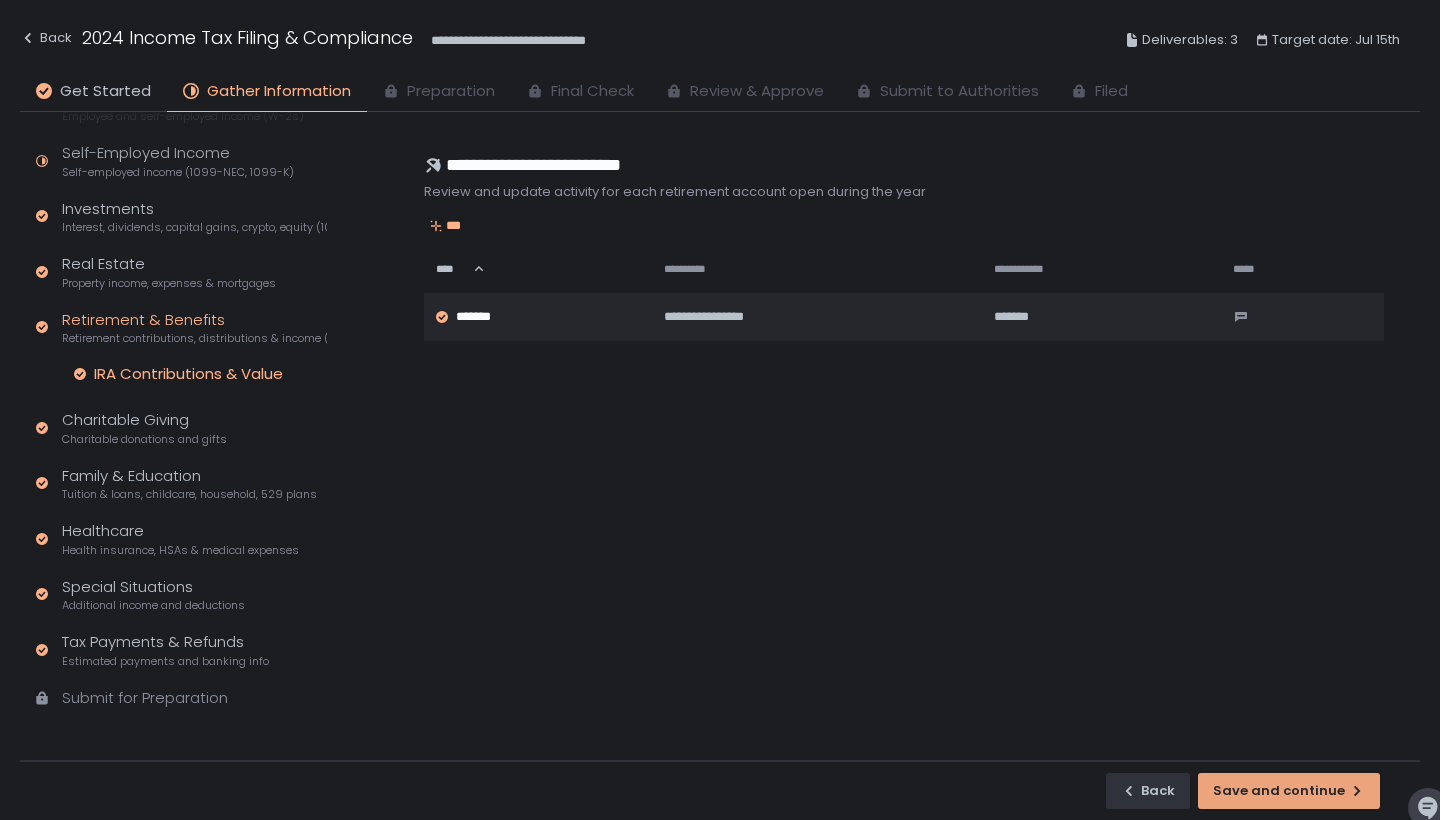 click on "Save and continue" 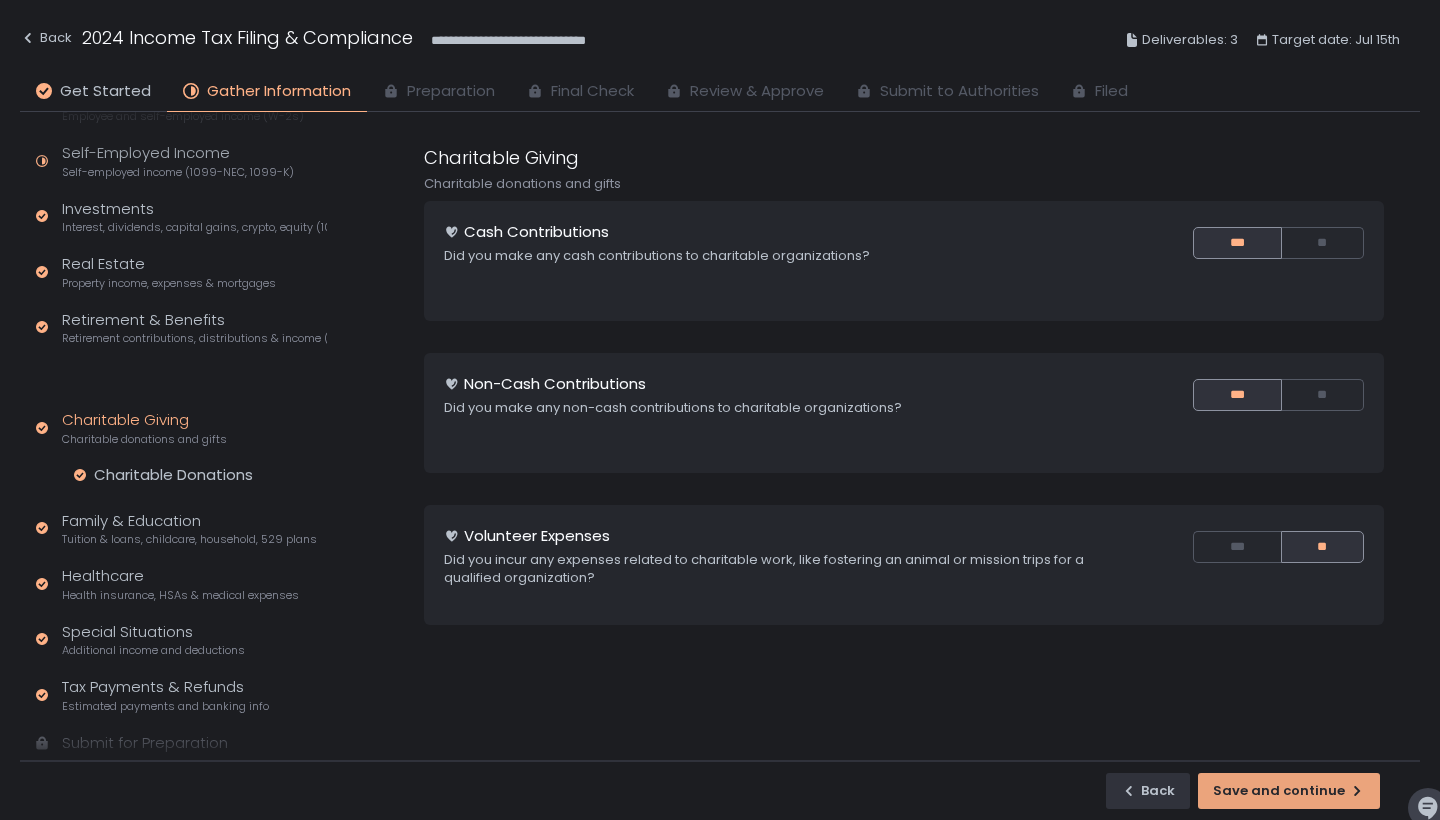 click on "Save and continue" 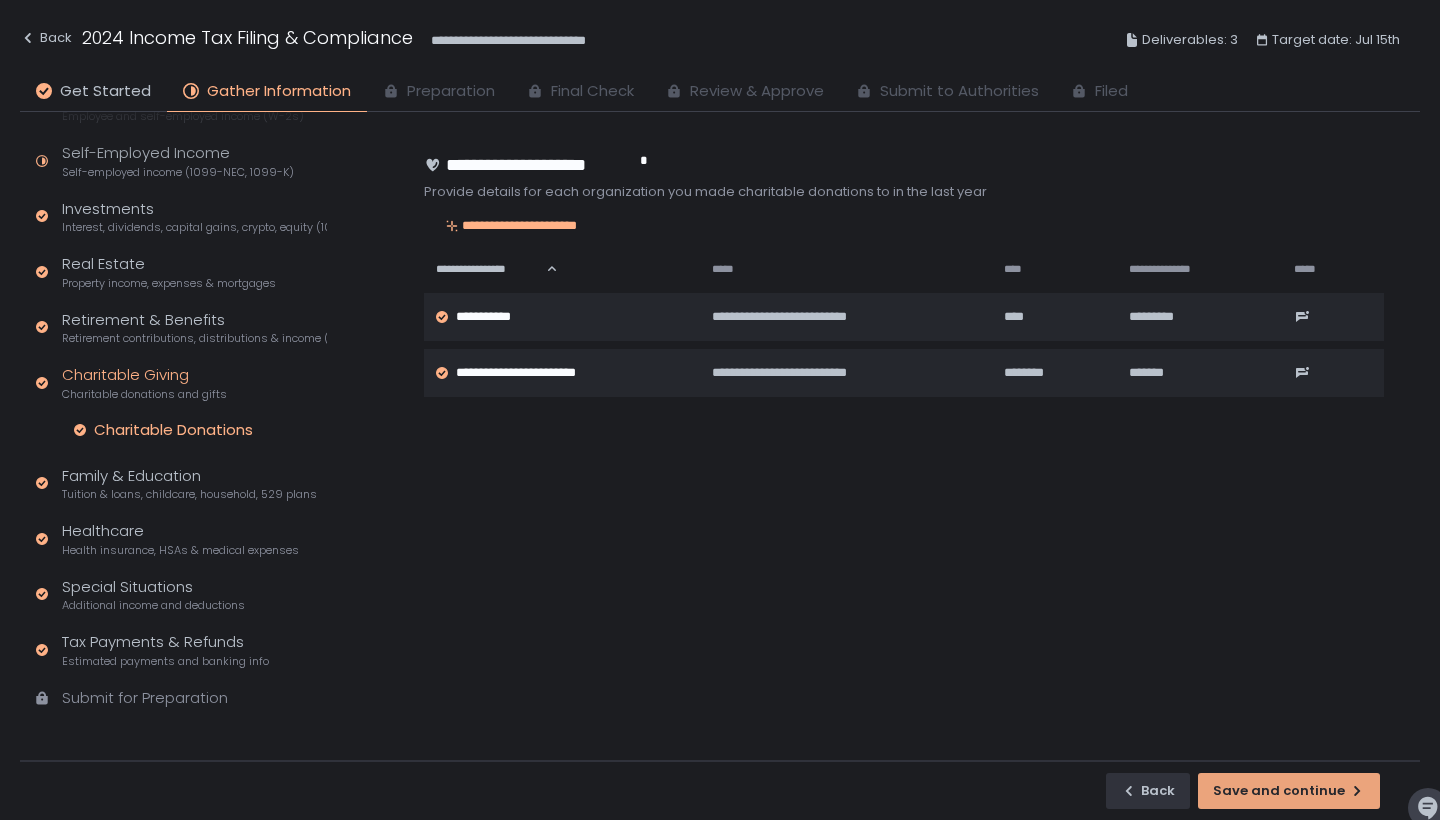 click on "Save and continue" 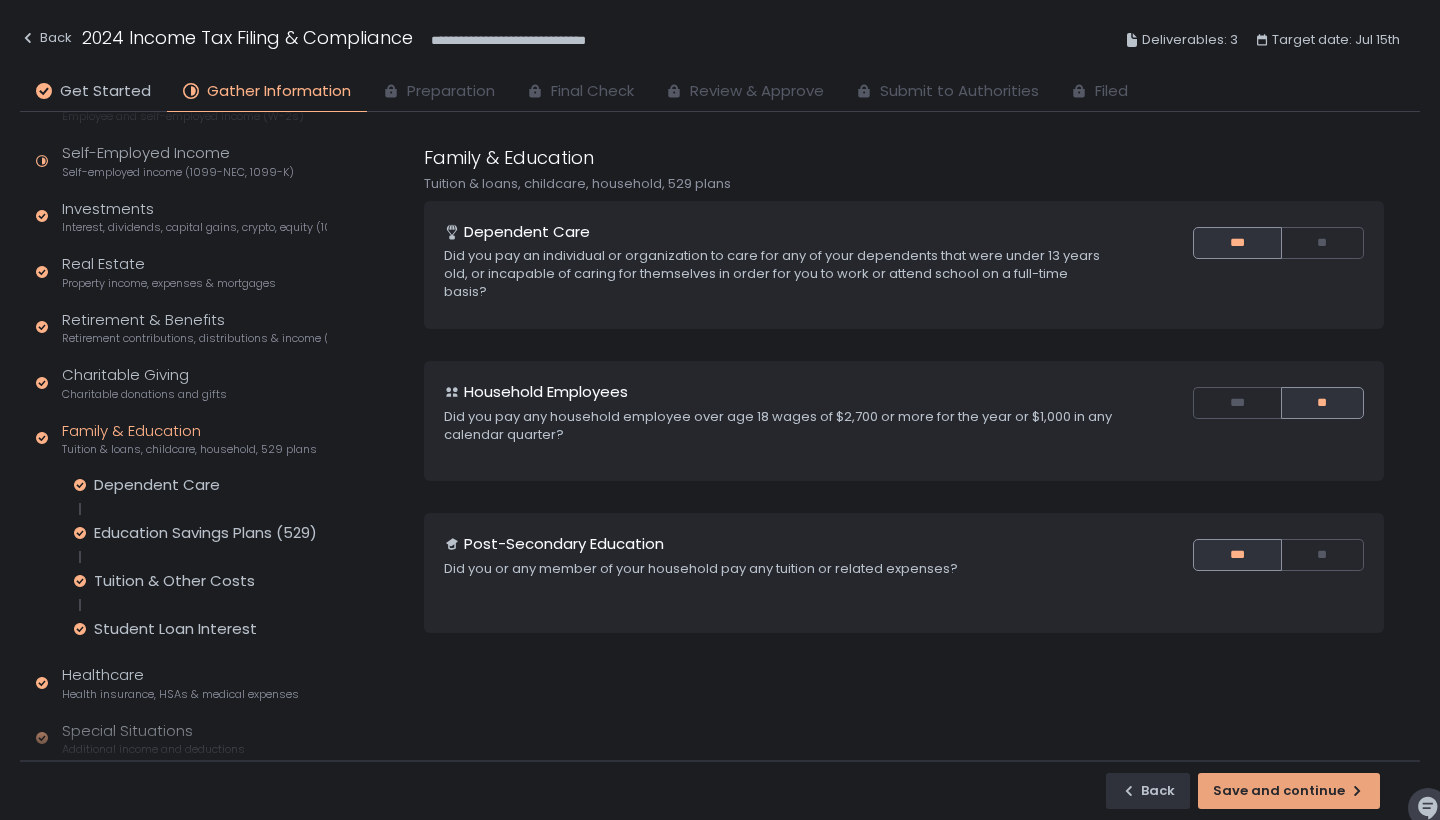 click on "Save and continue" 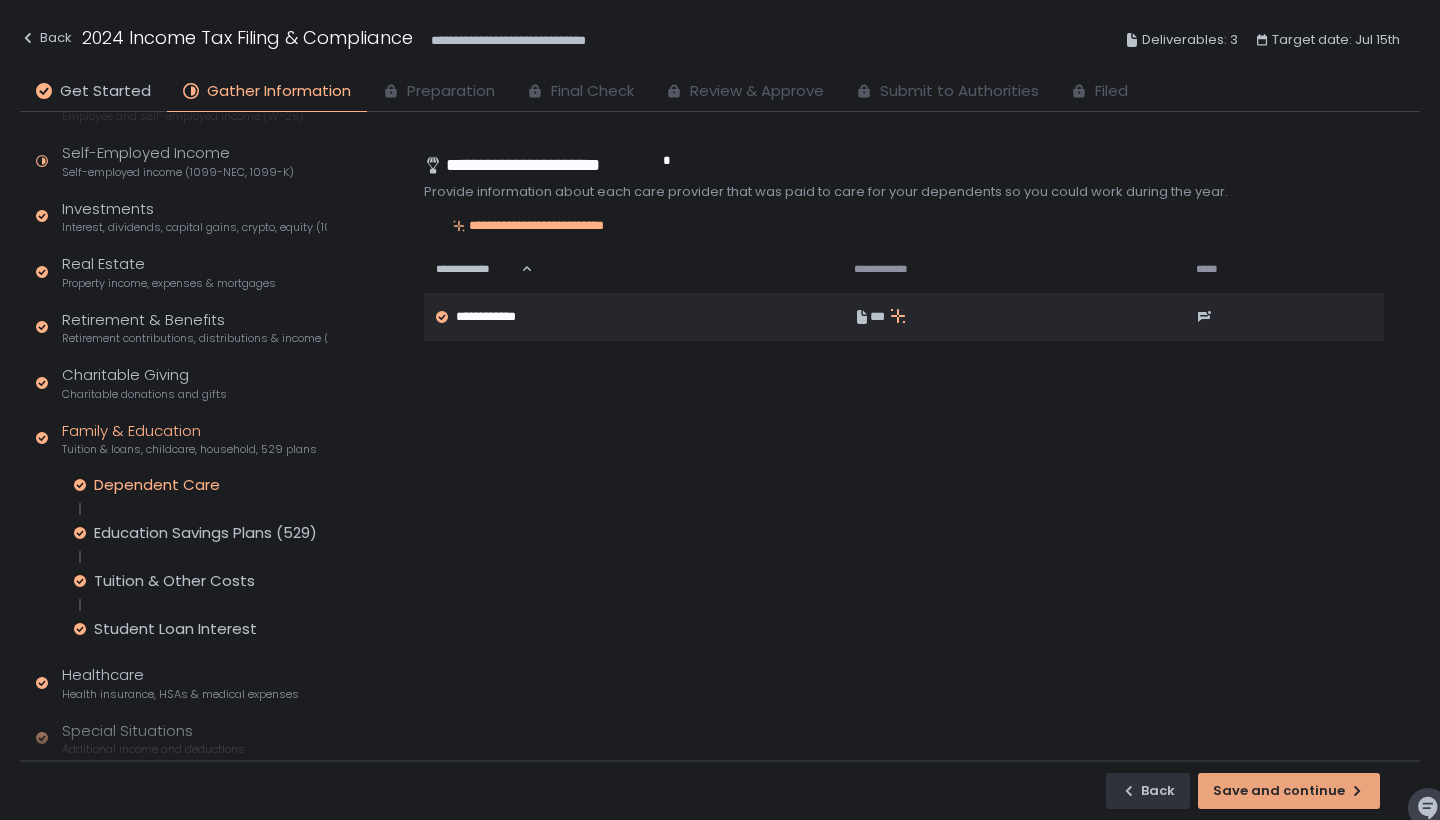 click on "Save and continue" 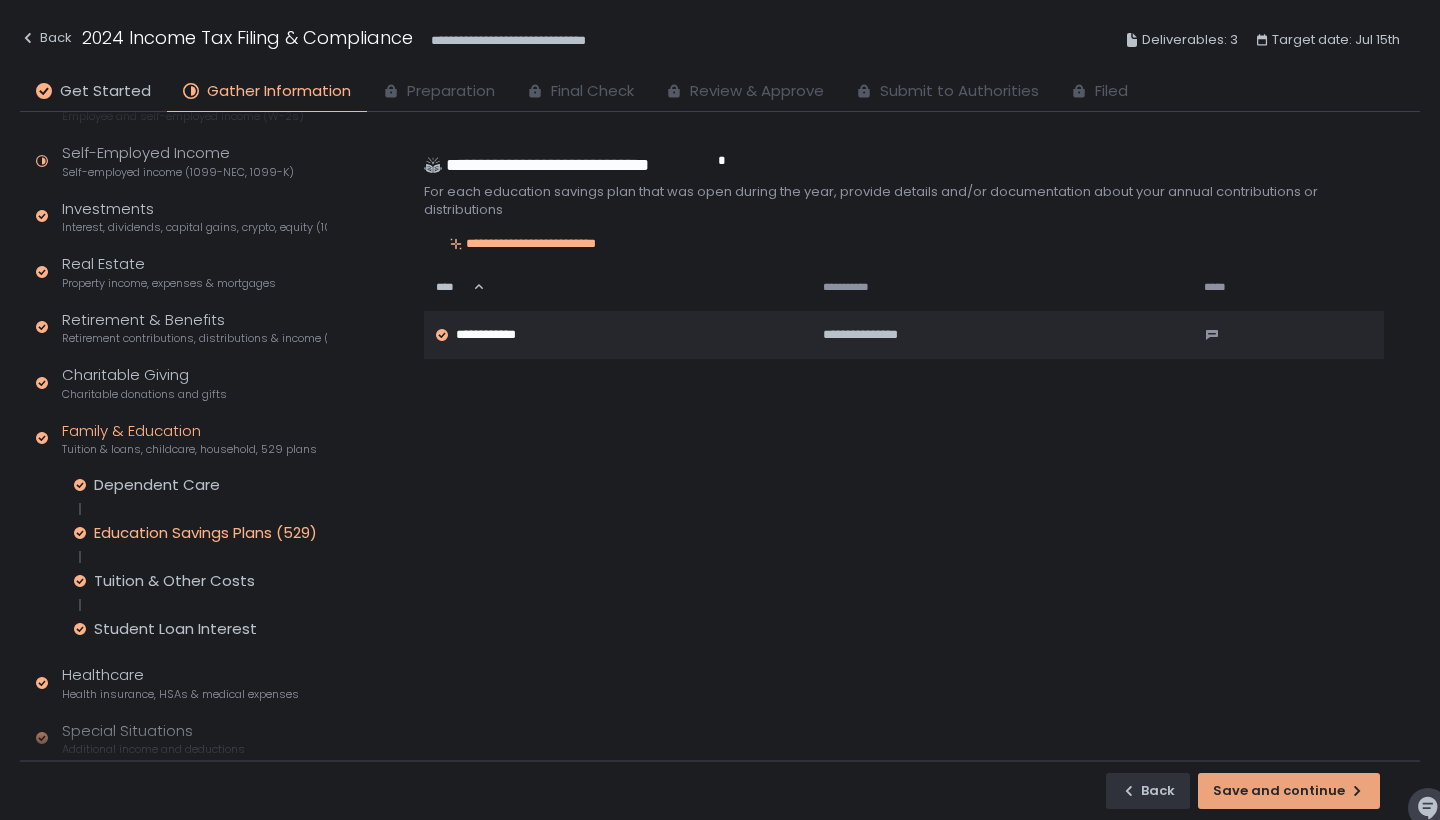 click on "Save and continue" 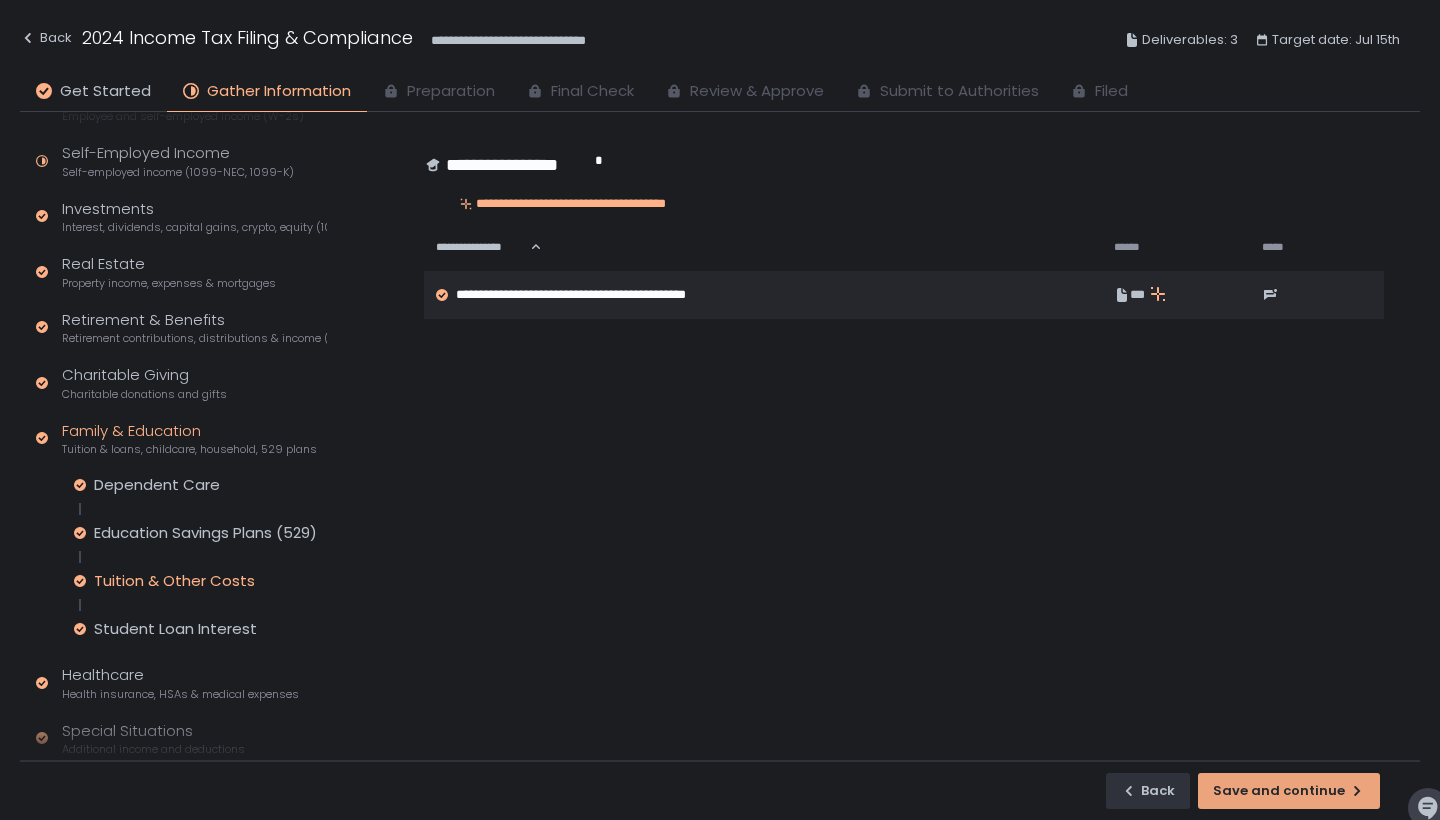 click on "Save and continue" 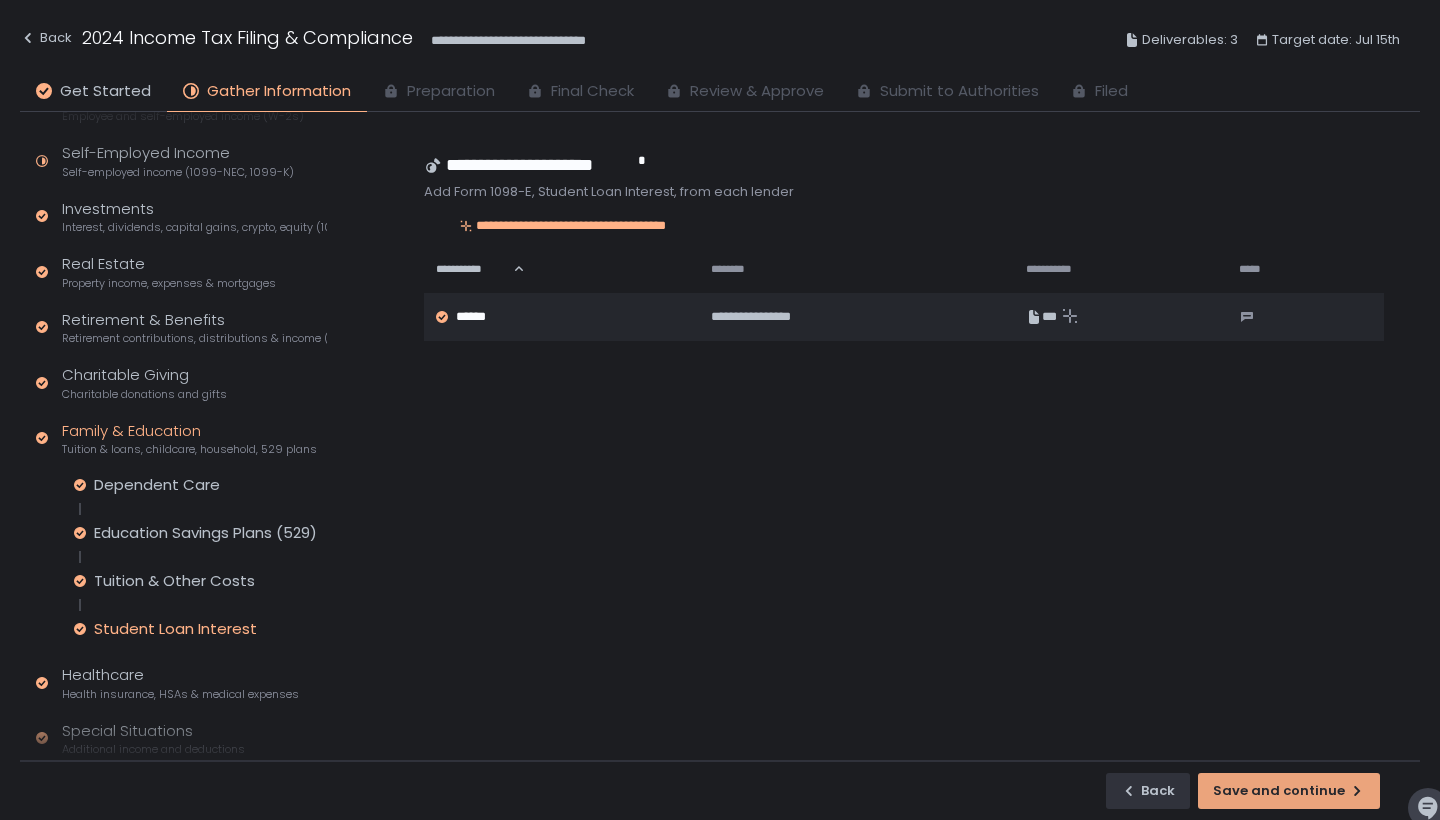 click on "Save and continue" 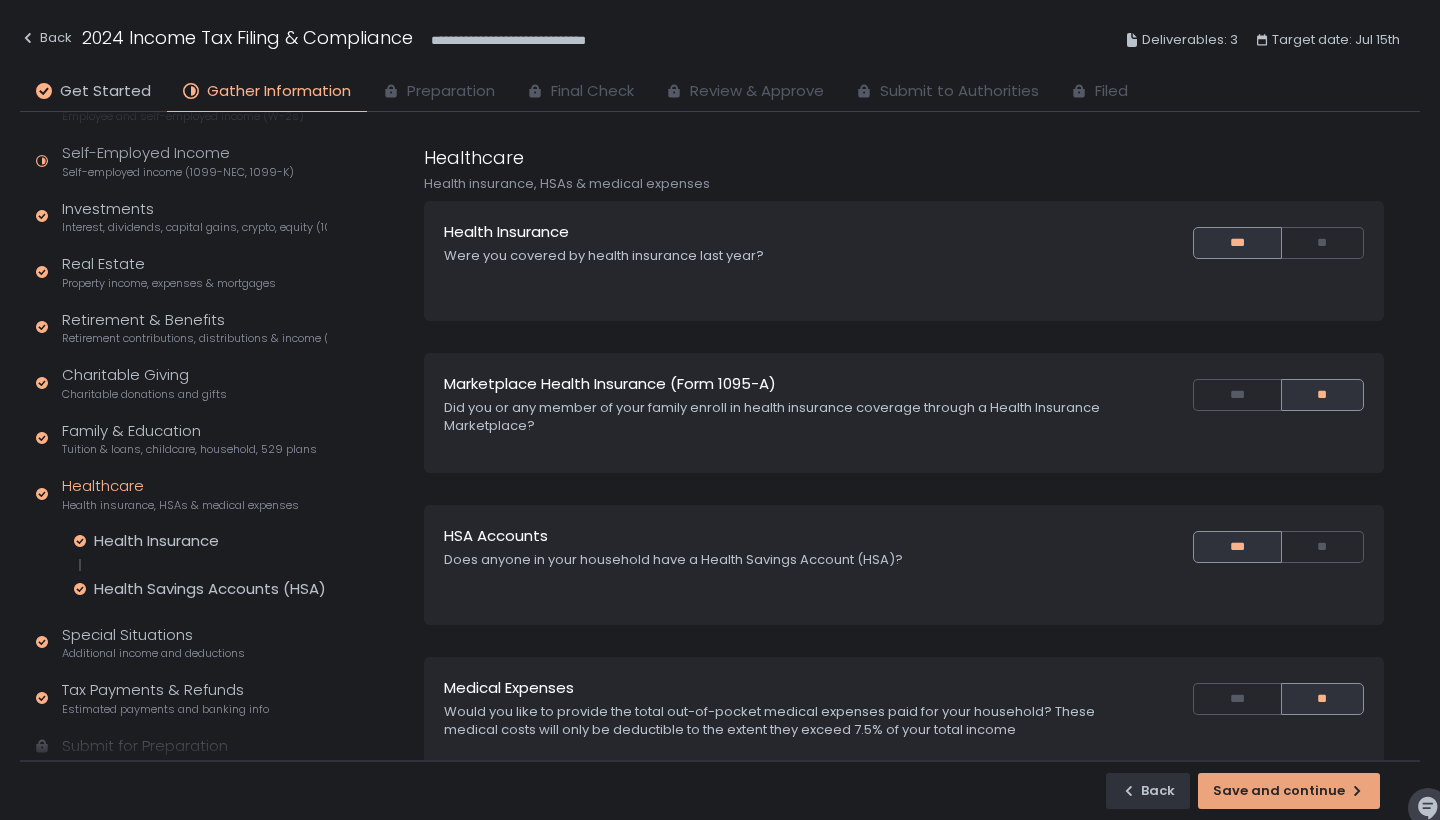 click on "Save and continue" 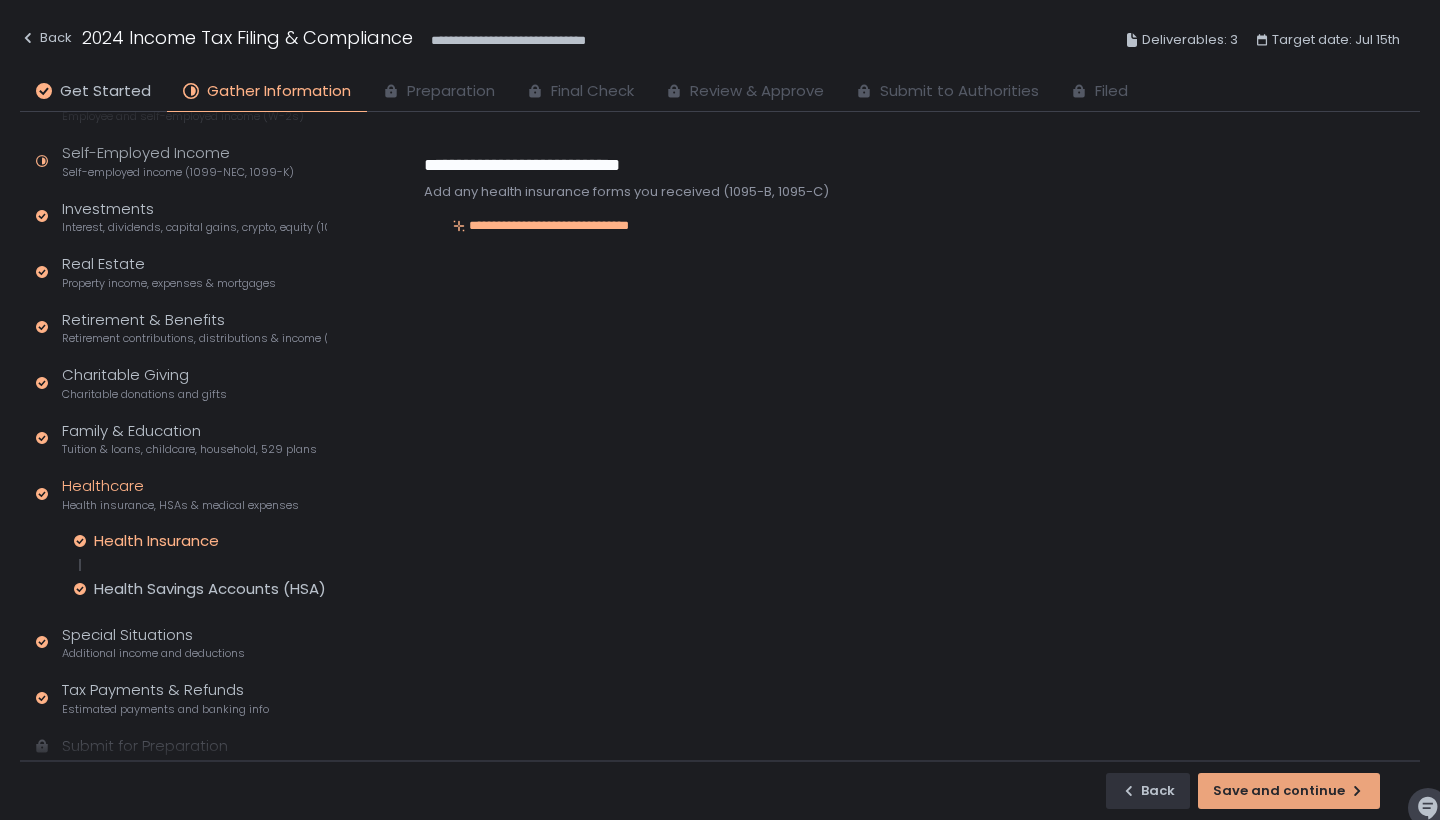 click on "Save and continue" 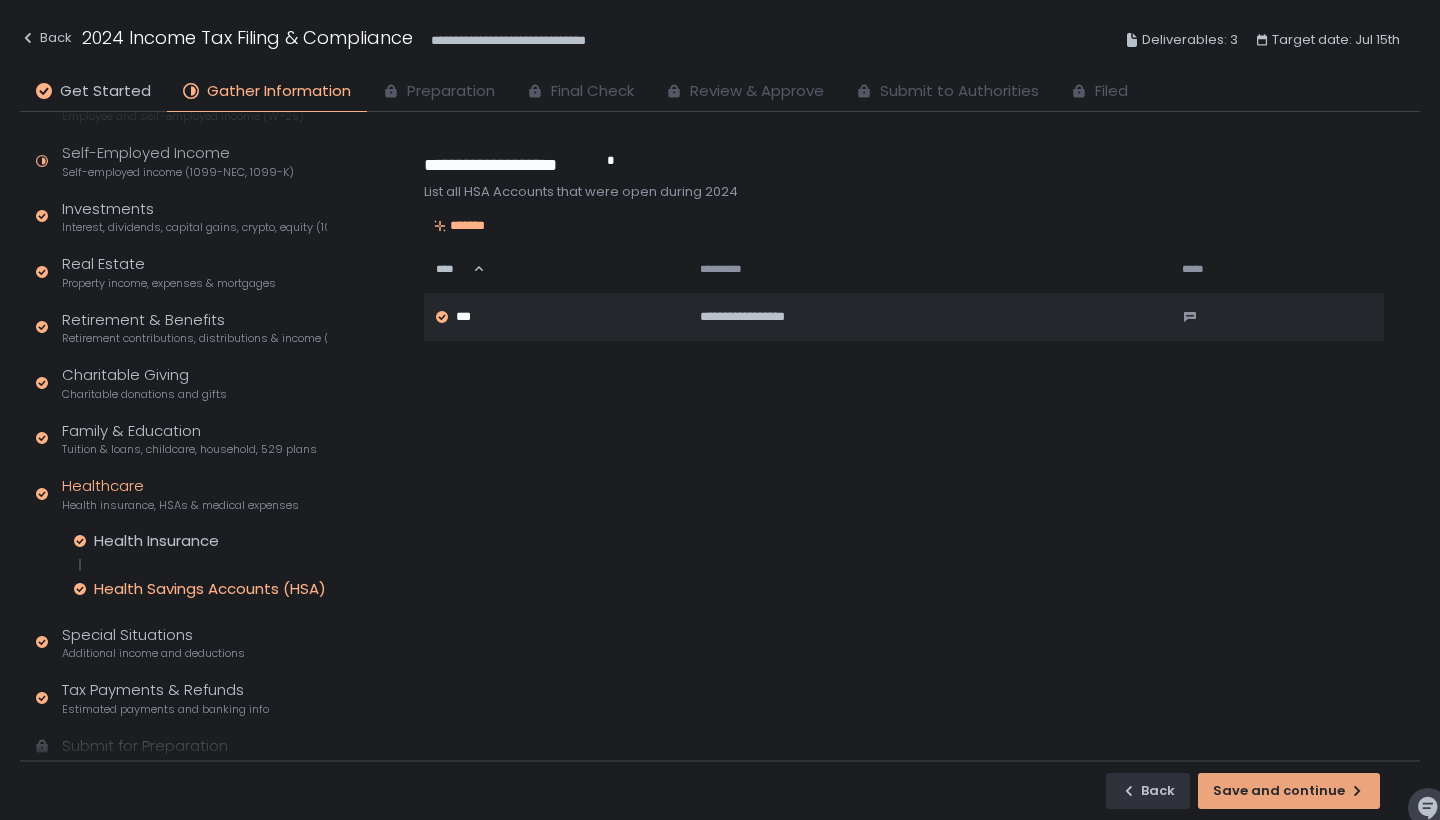 click on "Save and continue" 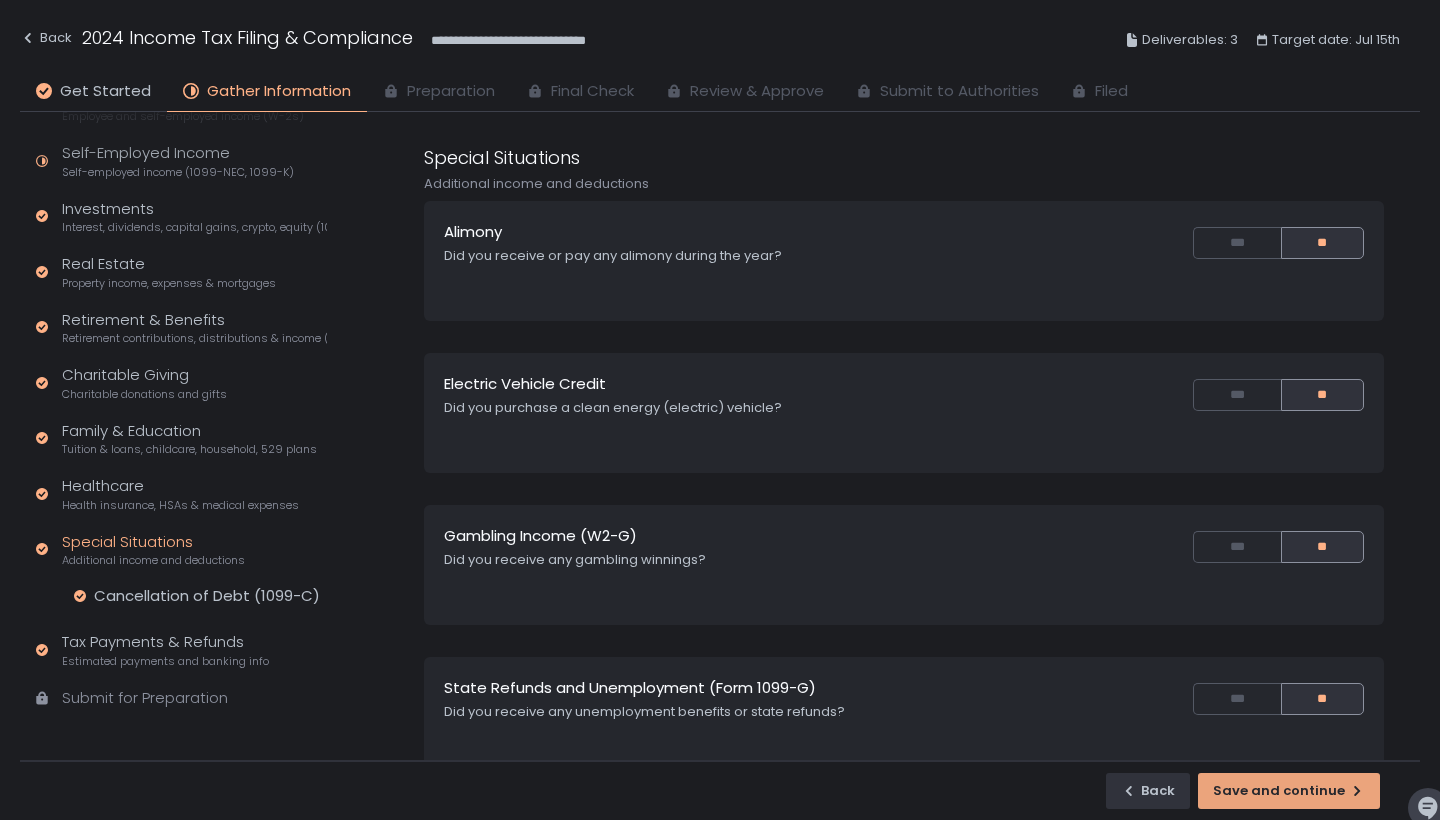 click on "Save and continue" 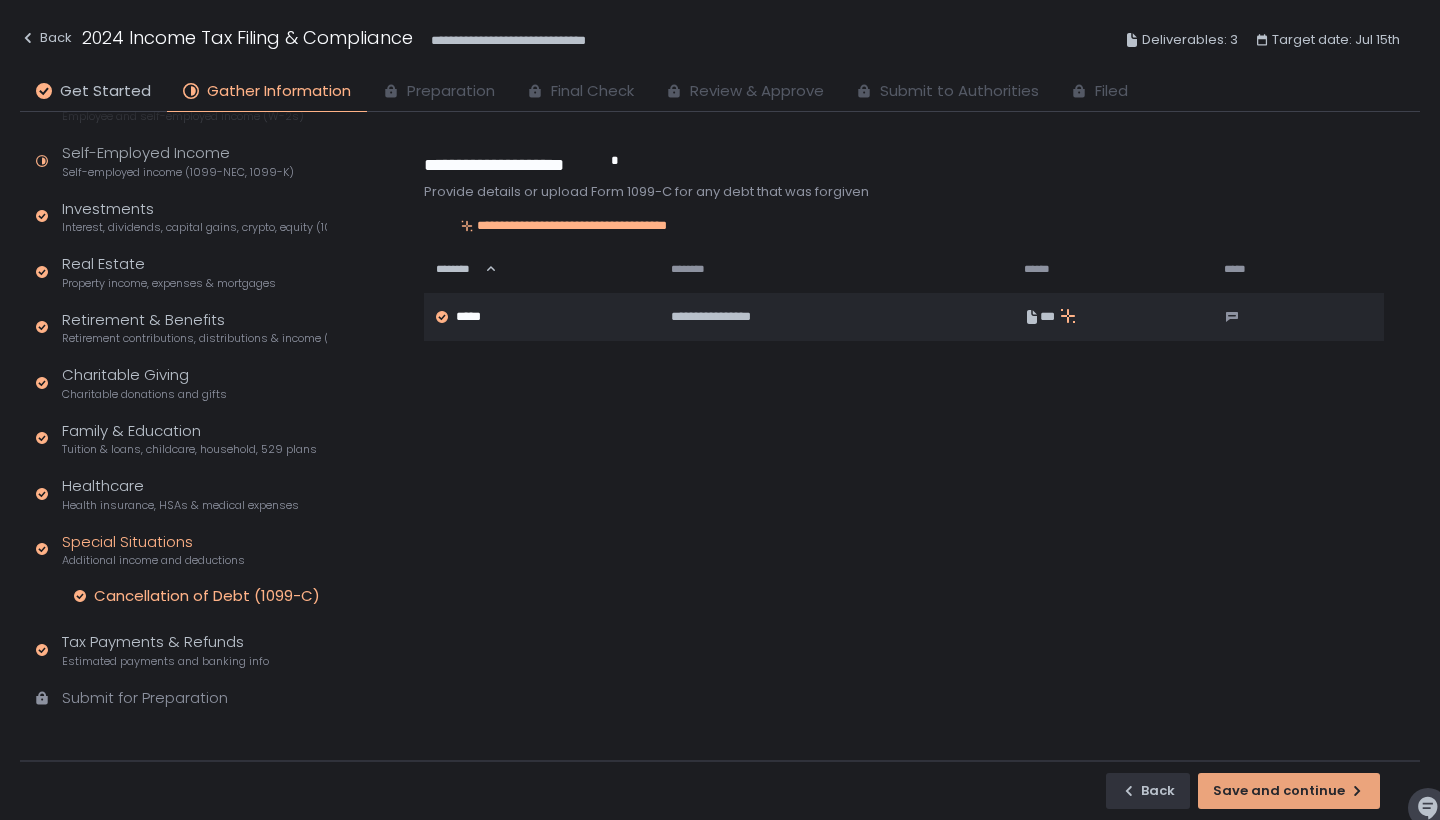 click on "Save and continue" 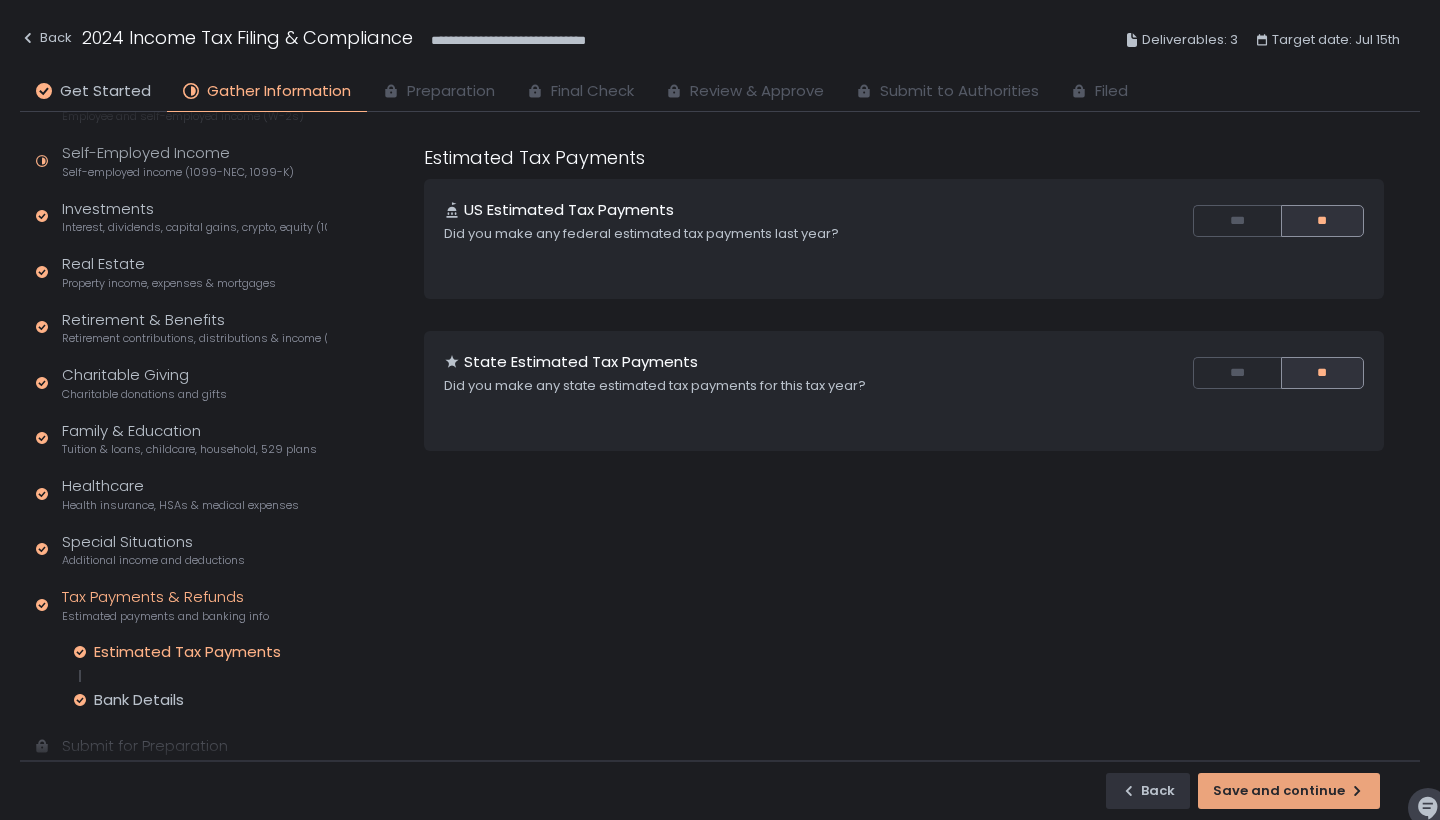 click on "Save and continue" 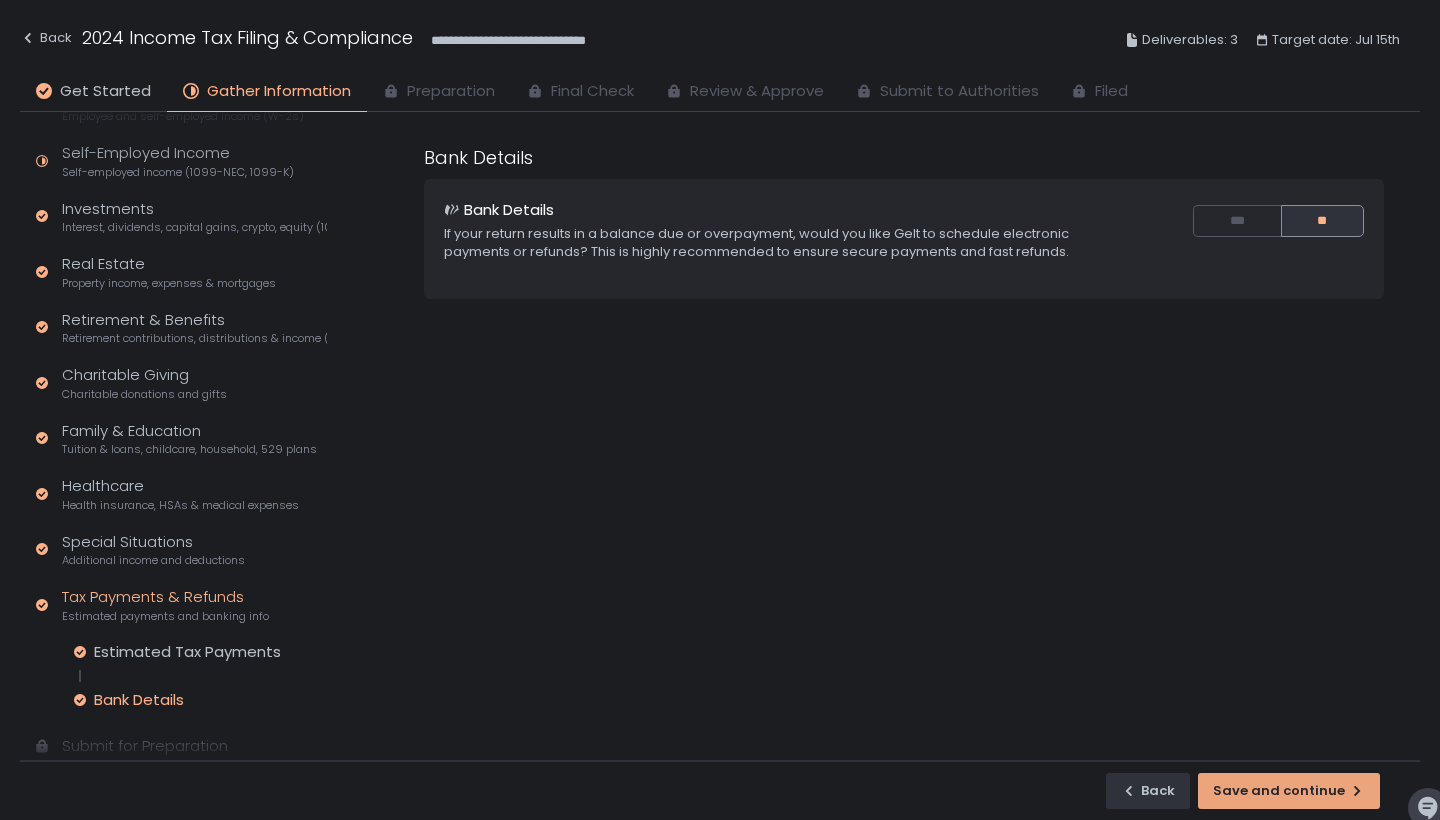 click on "Save and continue" 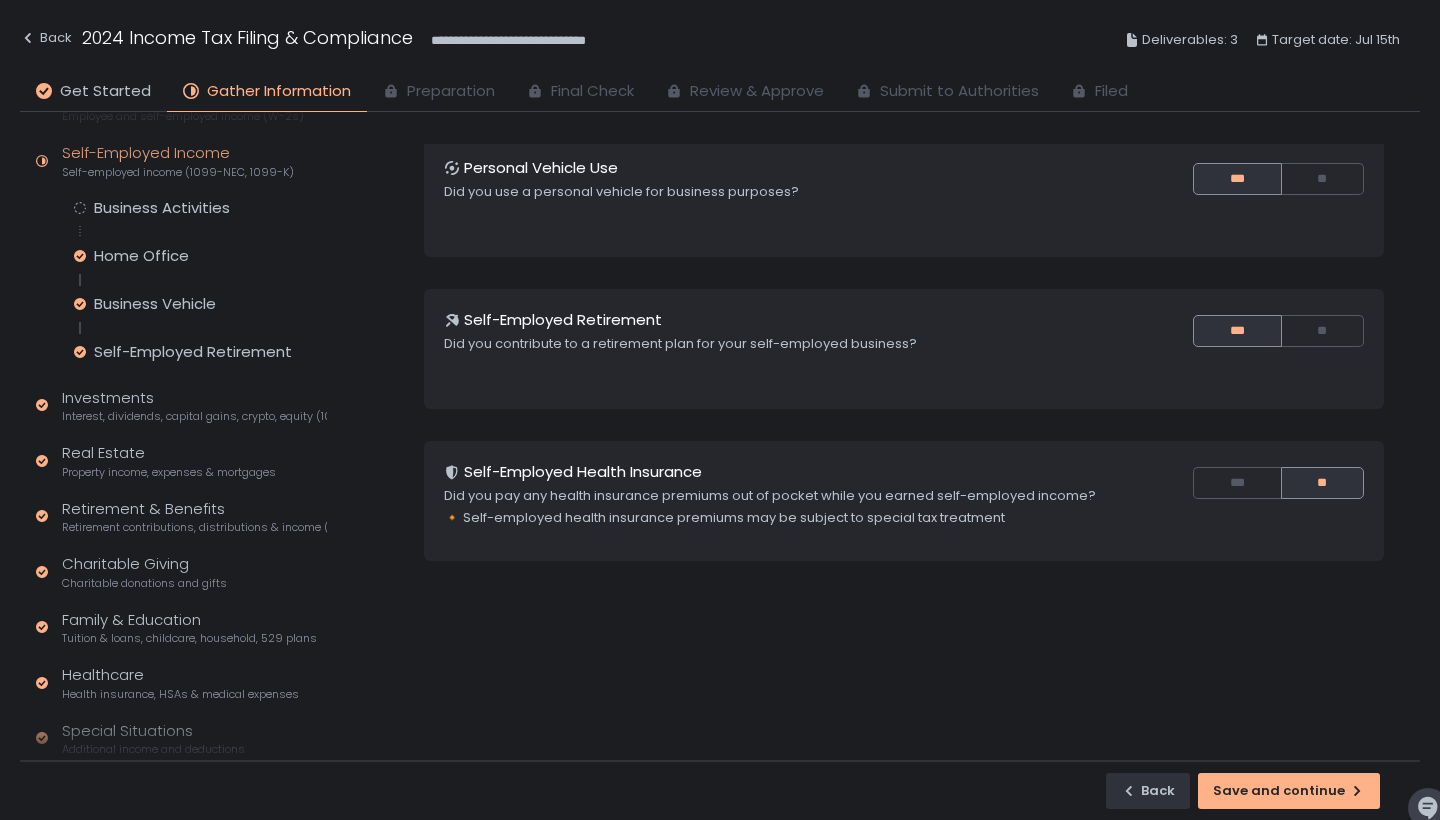 scroll, scrollTop: 216, scrollLeft: 0, axis: vertical 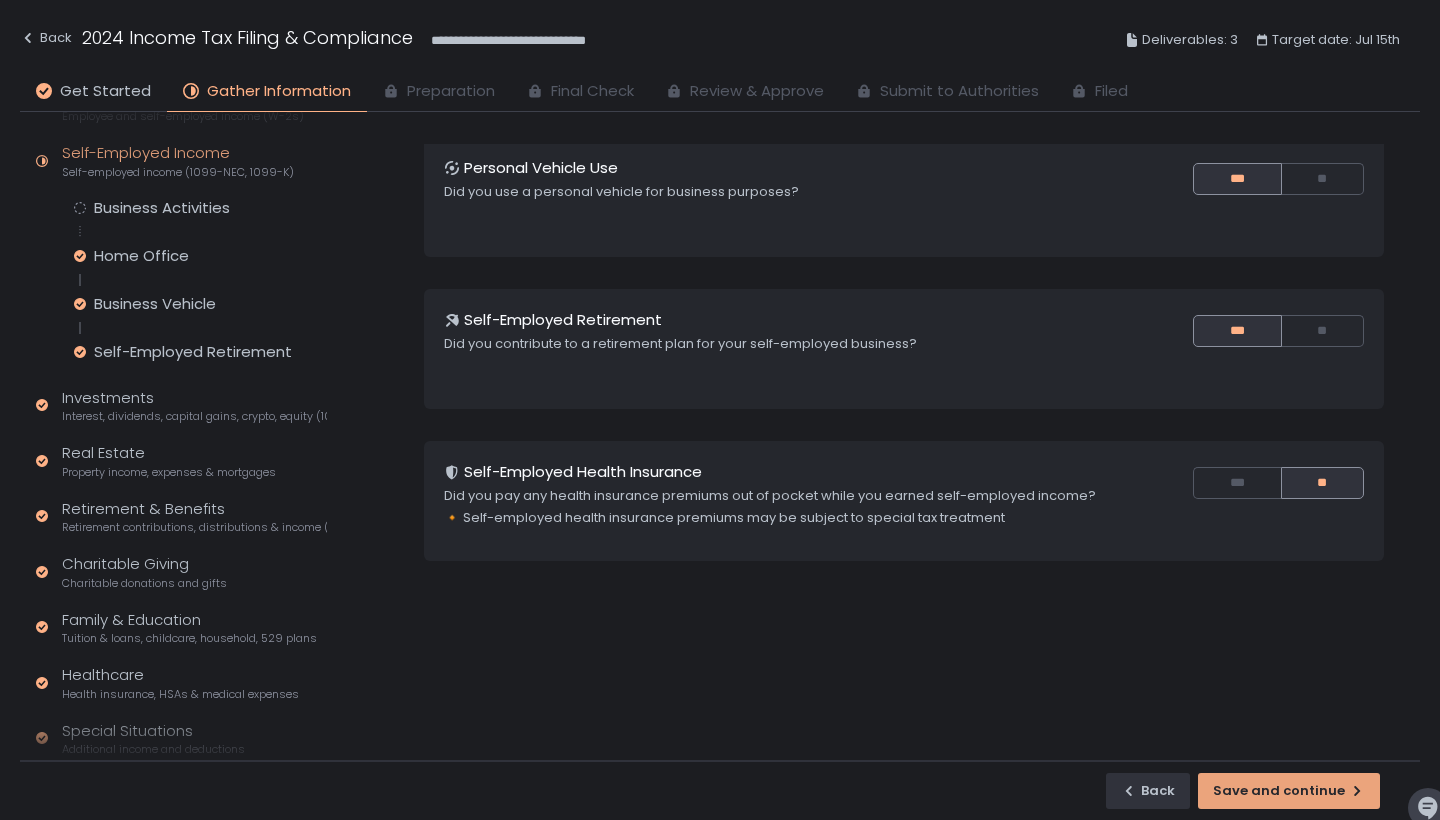 click on "Save and continue" 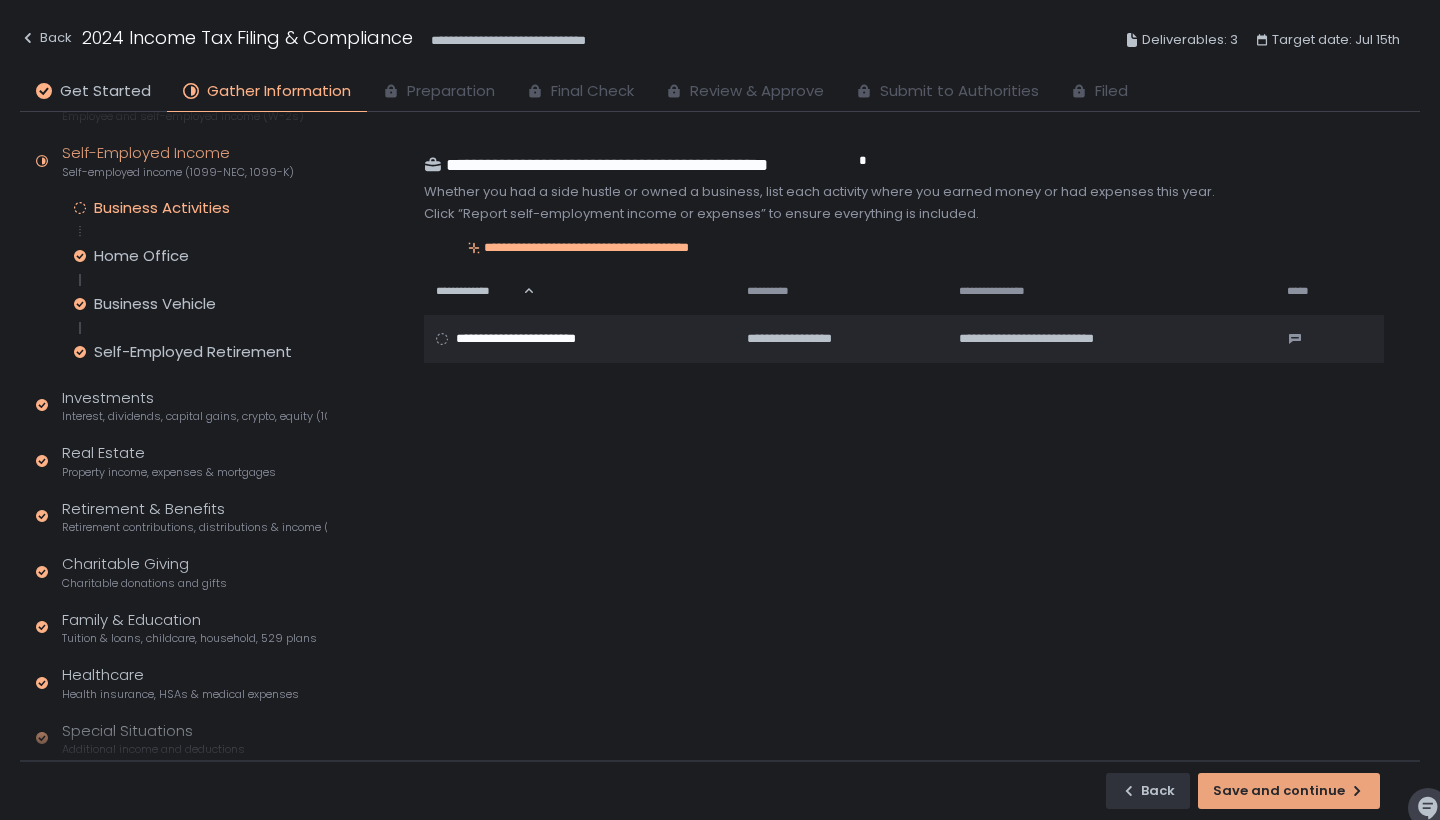 scroll, scrollTop: 0, scrollLeft: 0, axis: both 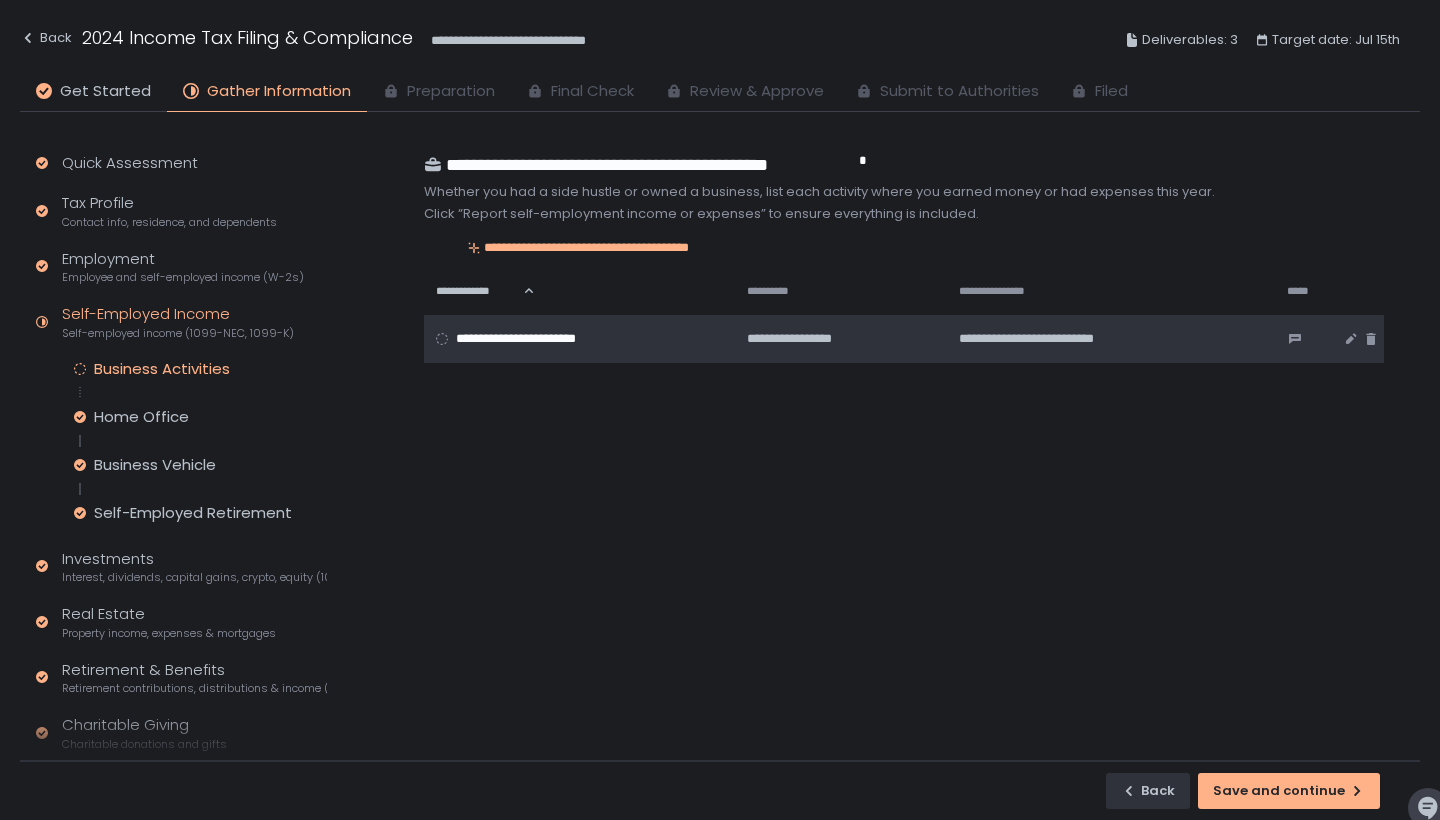 click on "**********" at bounding box center (577, 339) 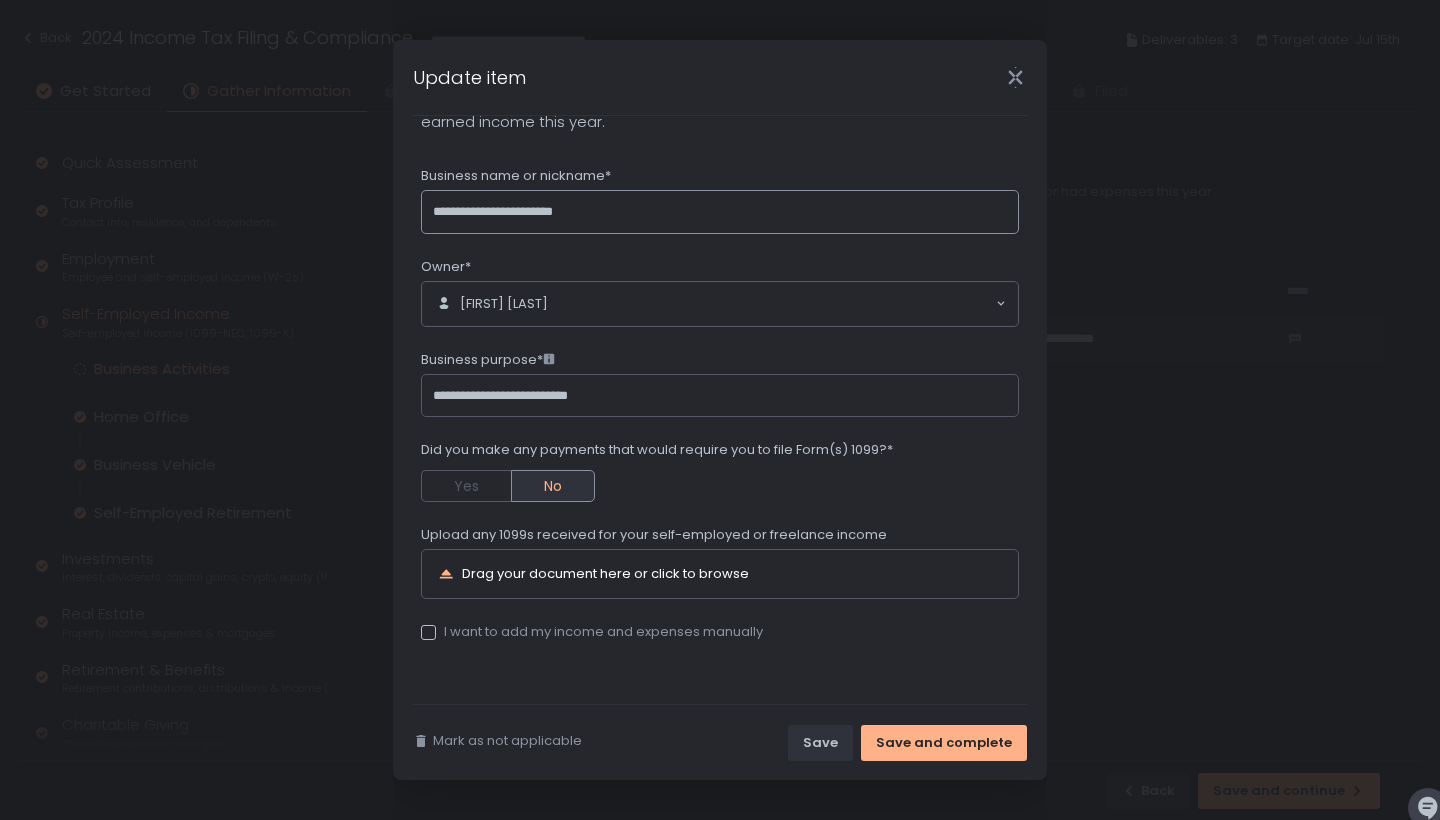 scroll, scrollTop: 76, scrollLeft: 0, axis: vertical 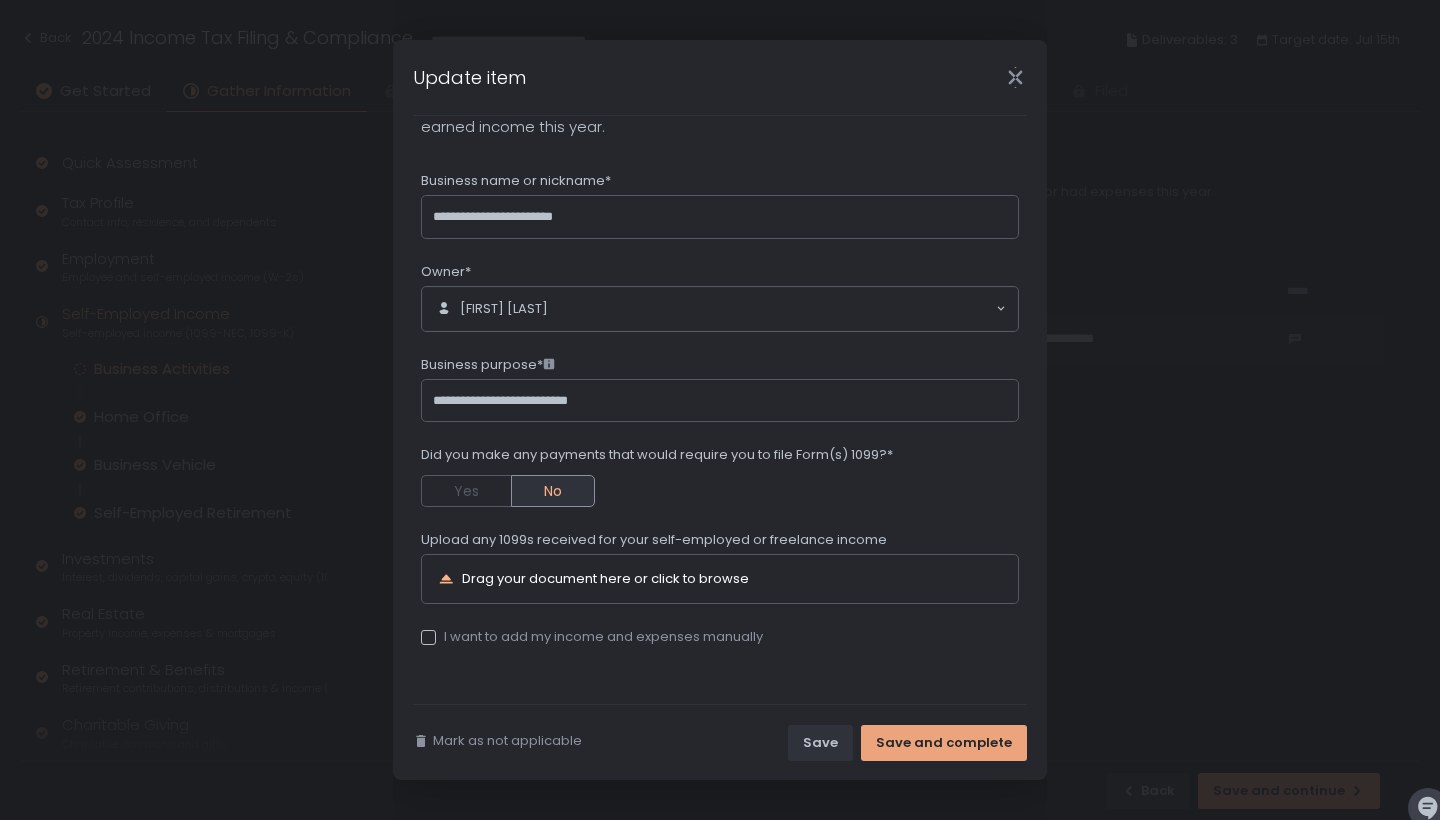click on "Save and complete" at bounding box center [944, 743] 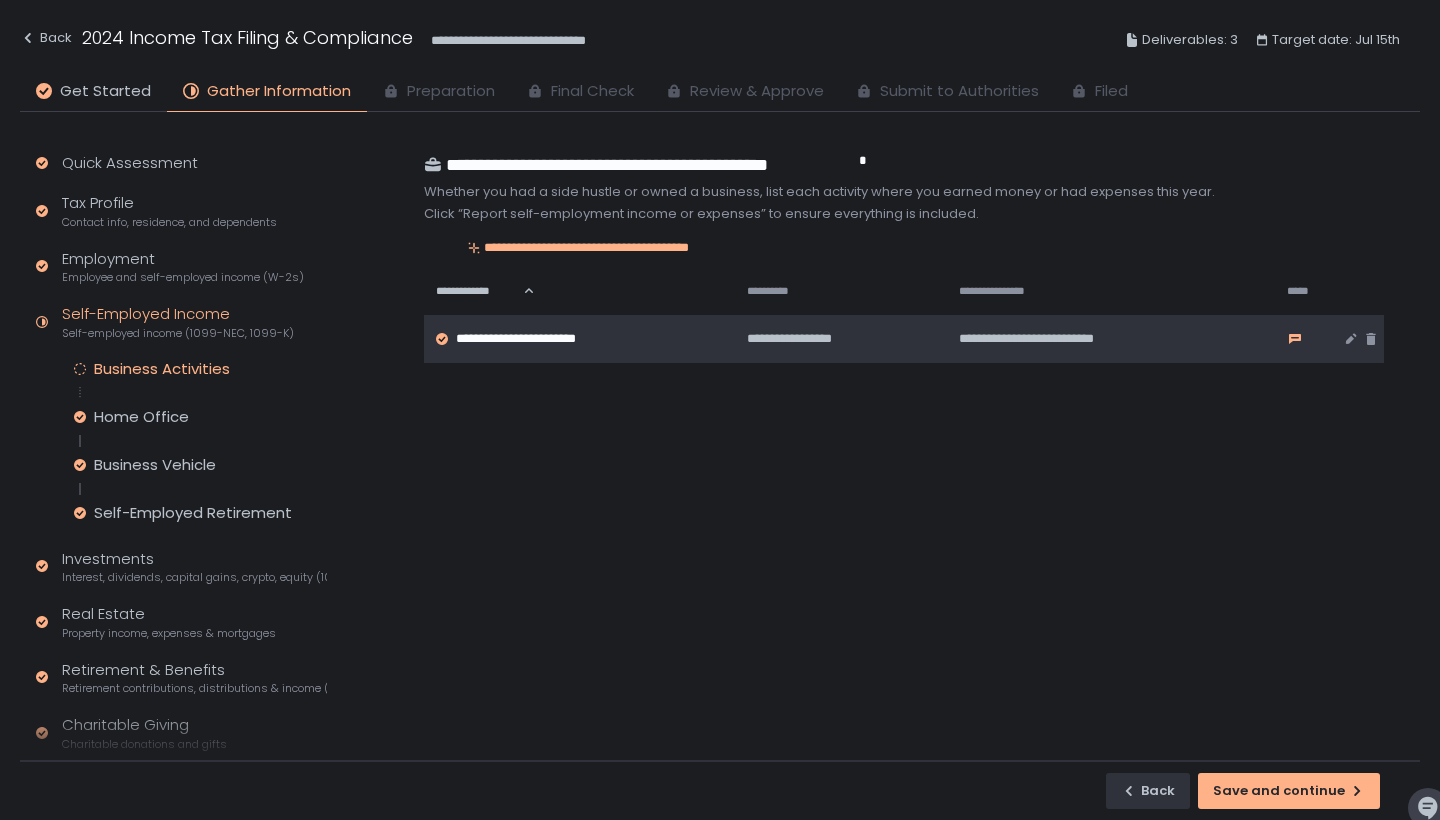 click 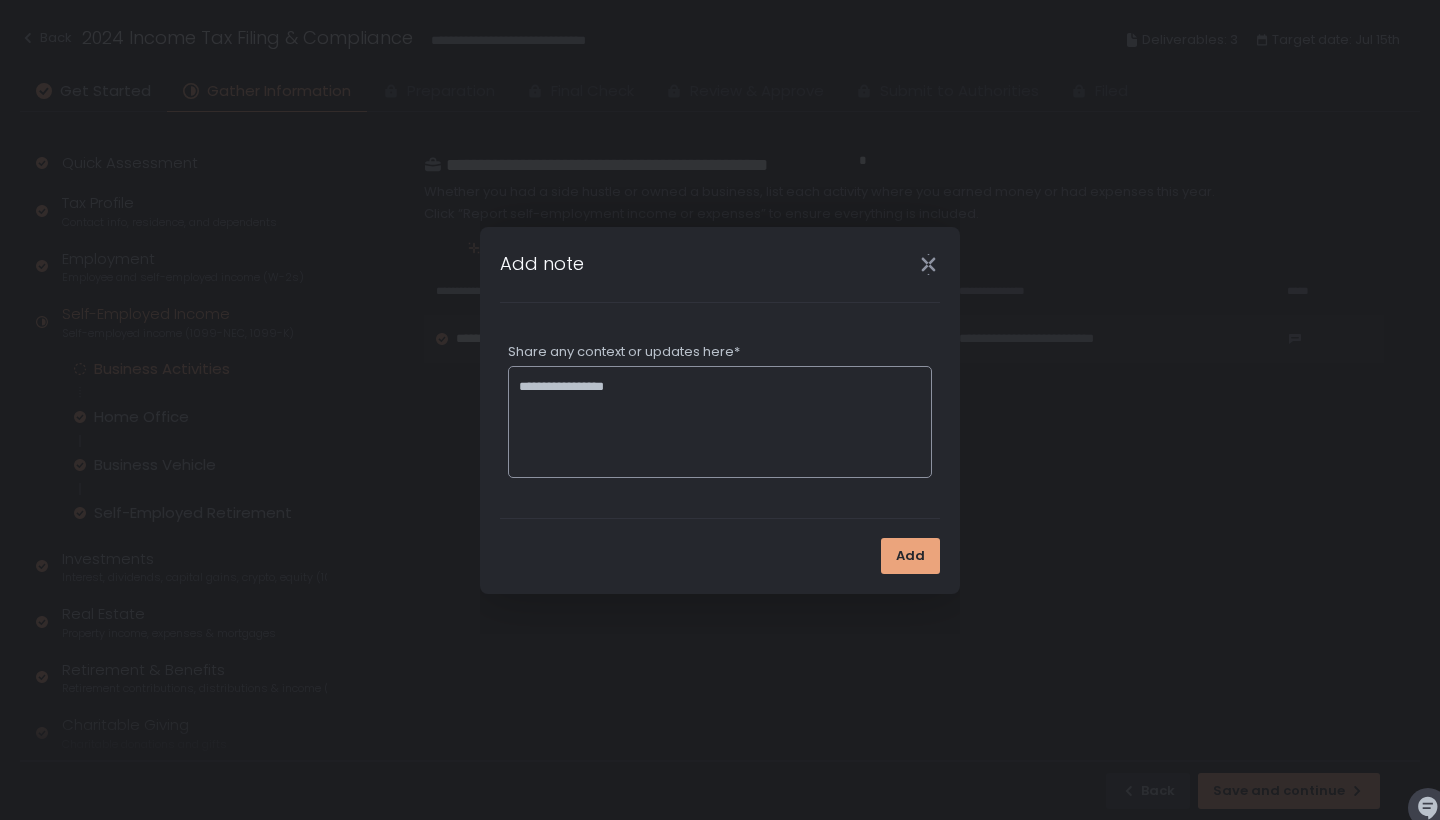 type on "**********" 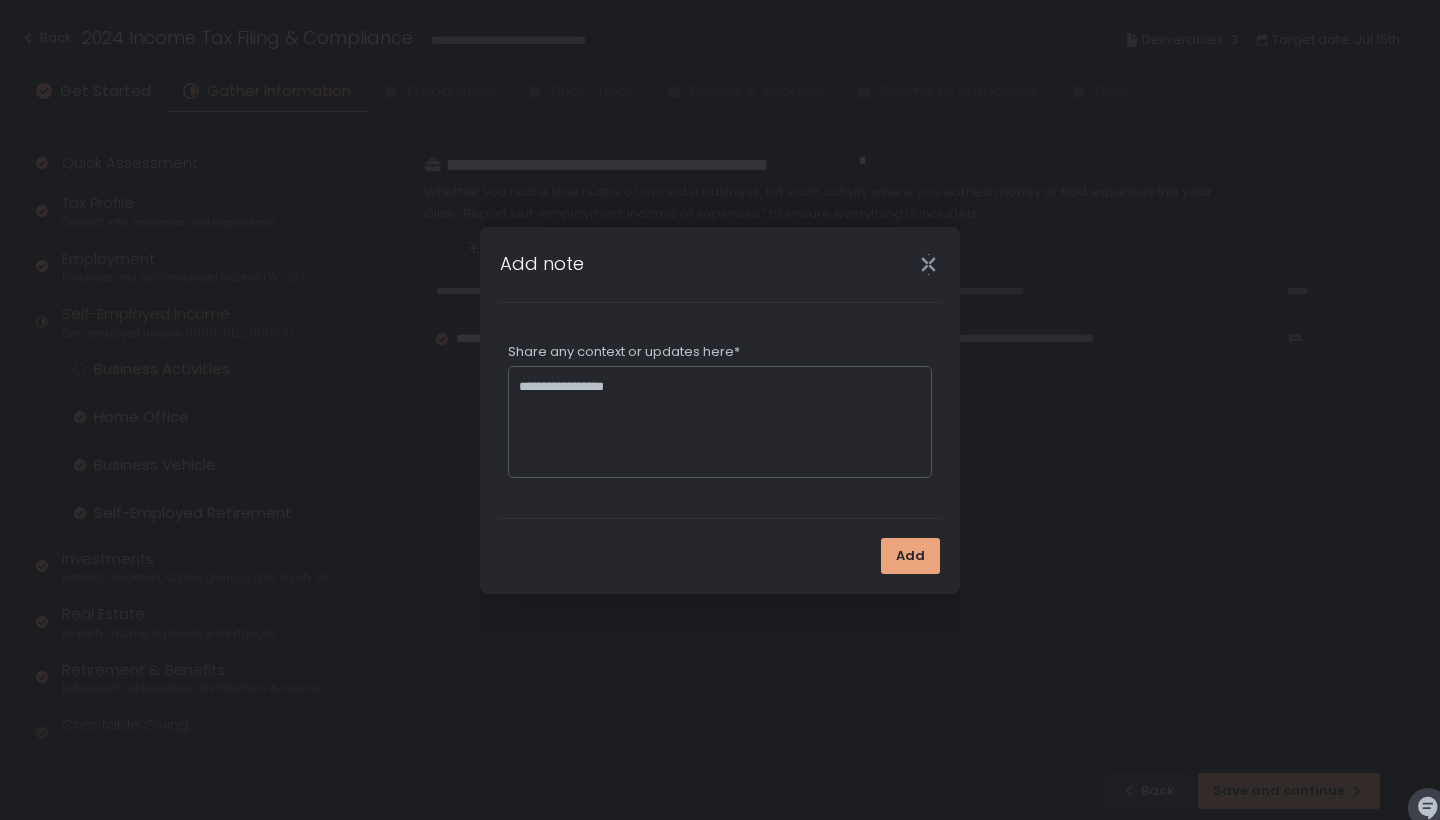 click on "Add" 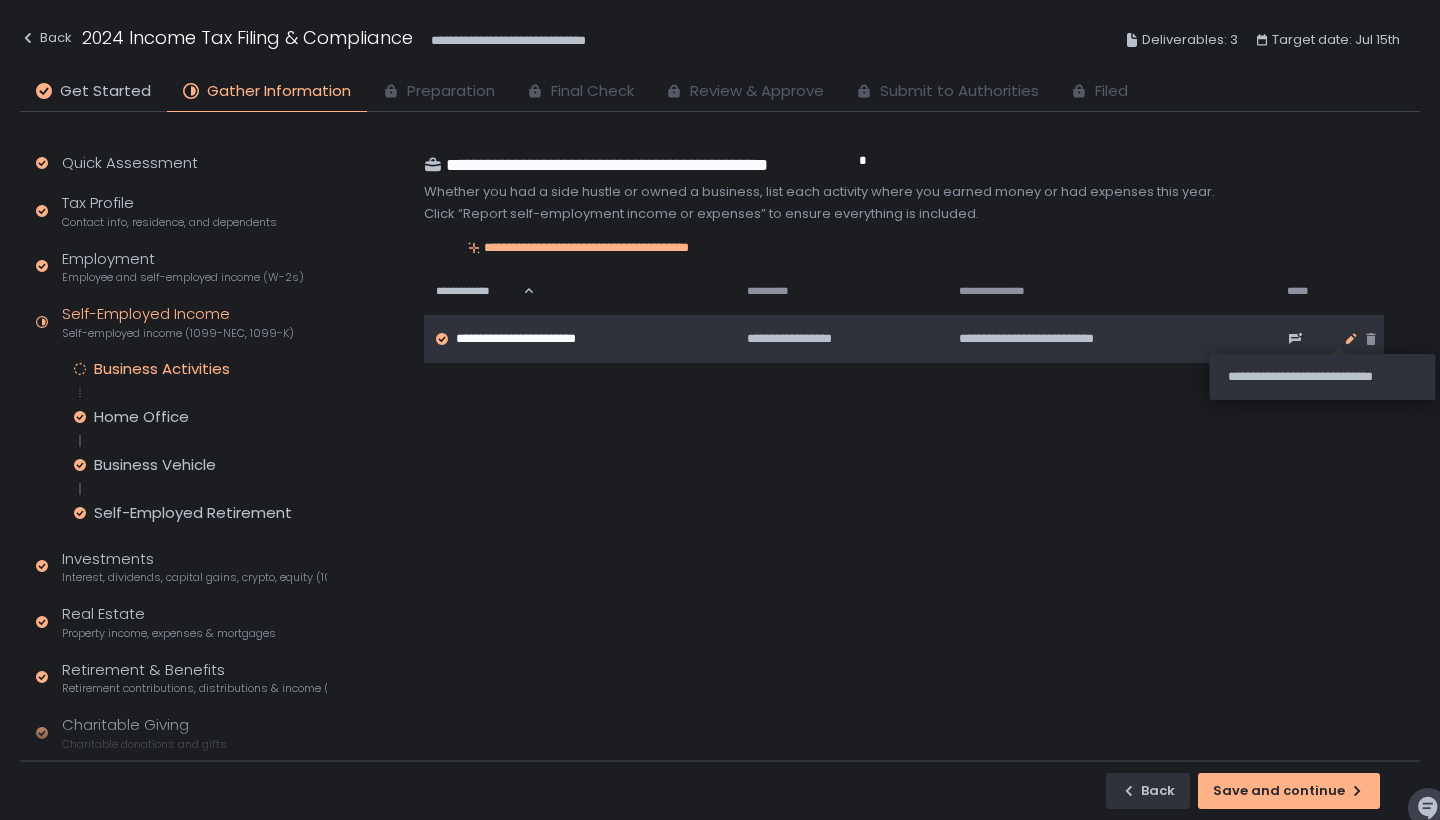 click 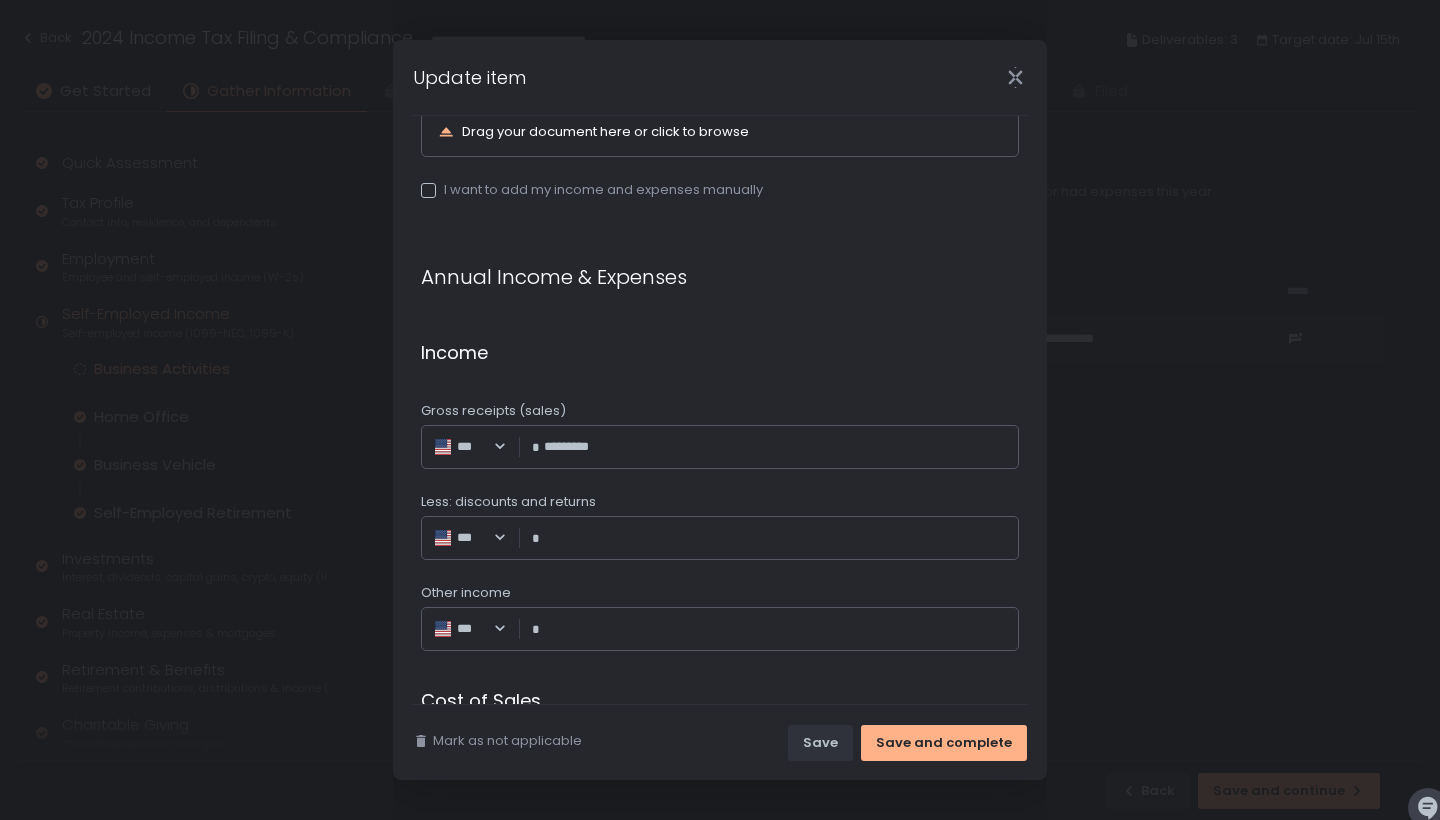 scroll, scrollTop: 526, scrollLeft: 0, axis: vertical 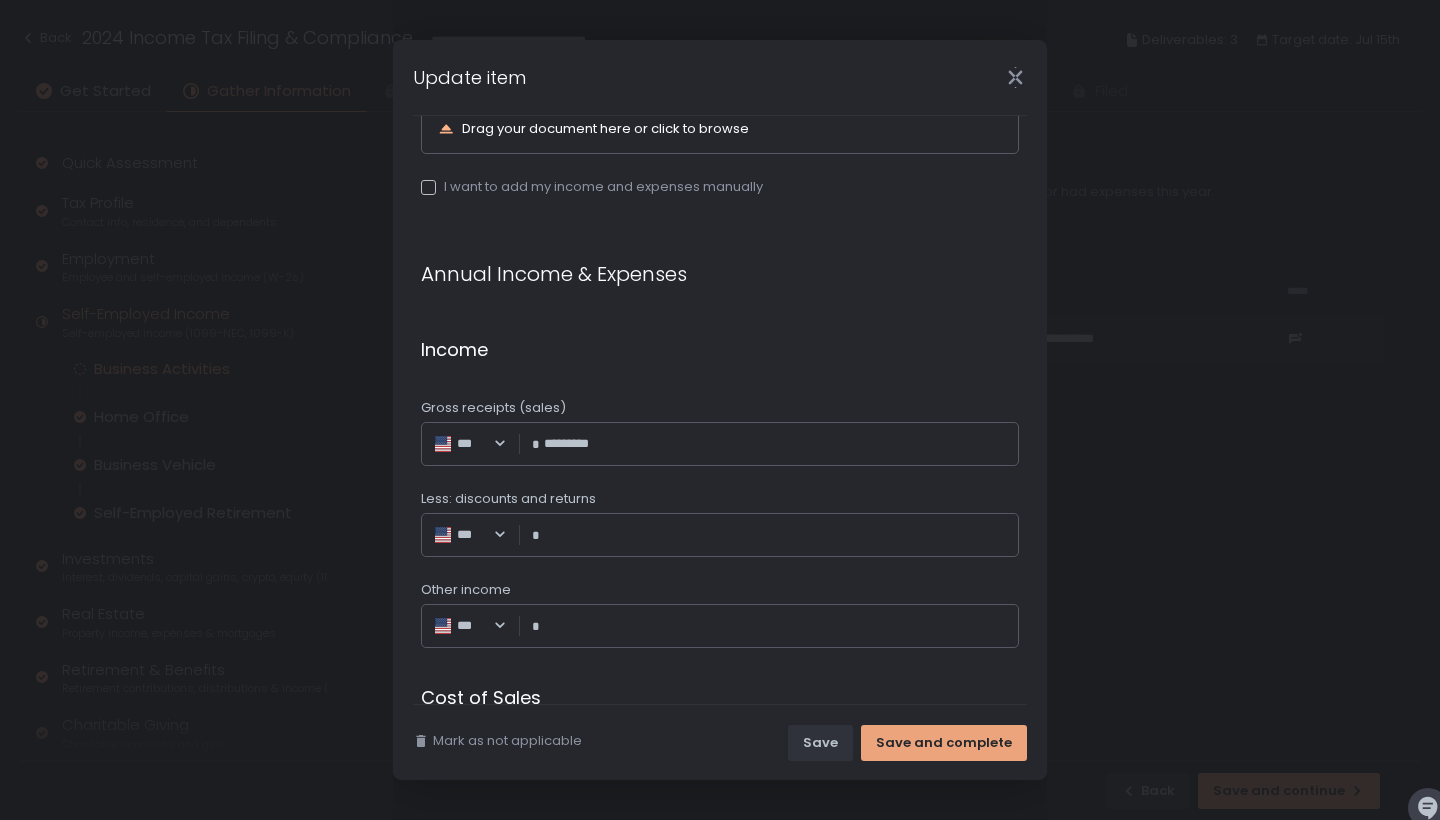 click on "Save and complete" at bounding box center (944, 743) 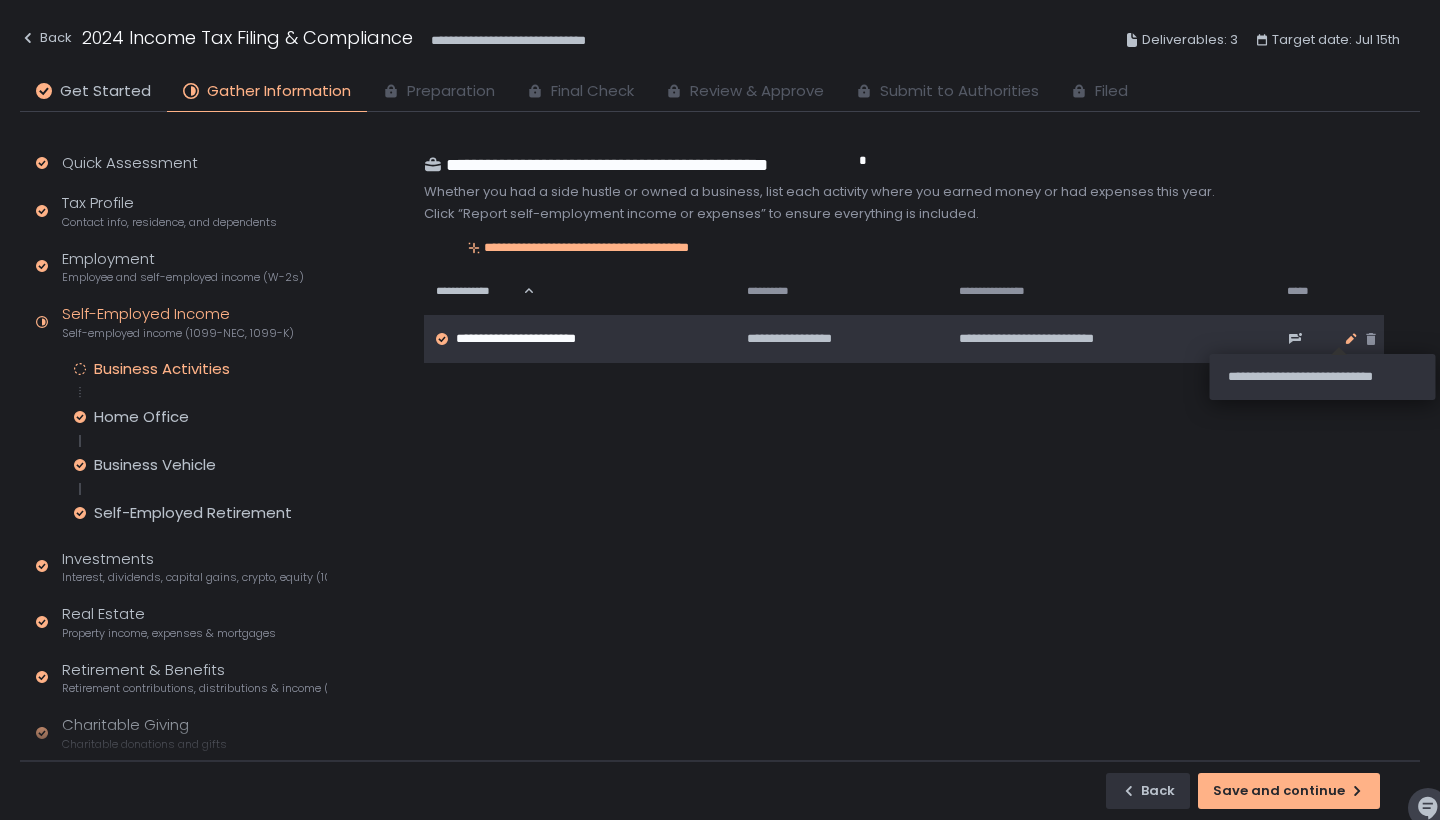 click 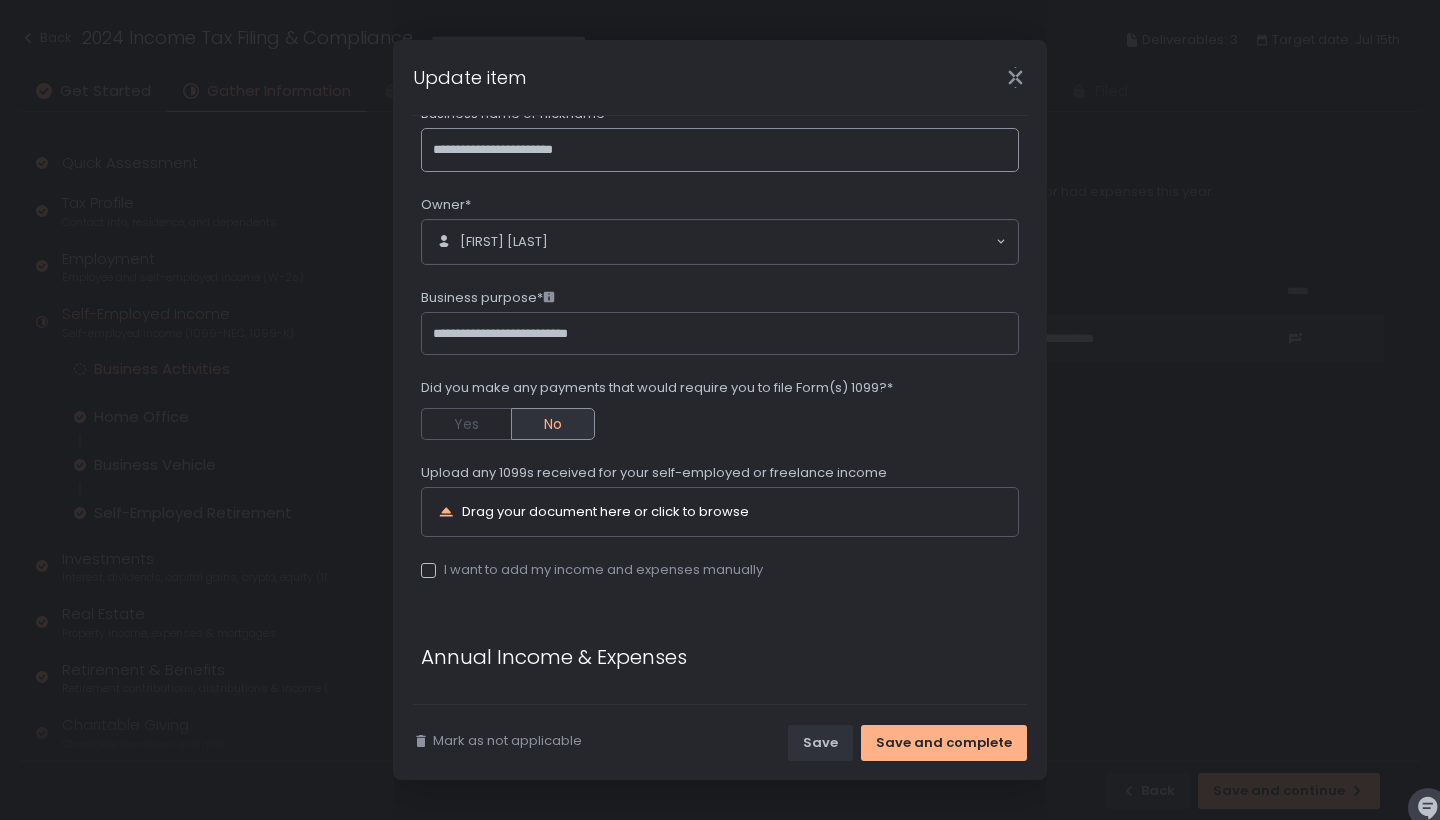 scroll, scrollTop: 147, scrollLeft: 0, axis: vertical 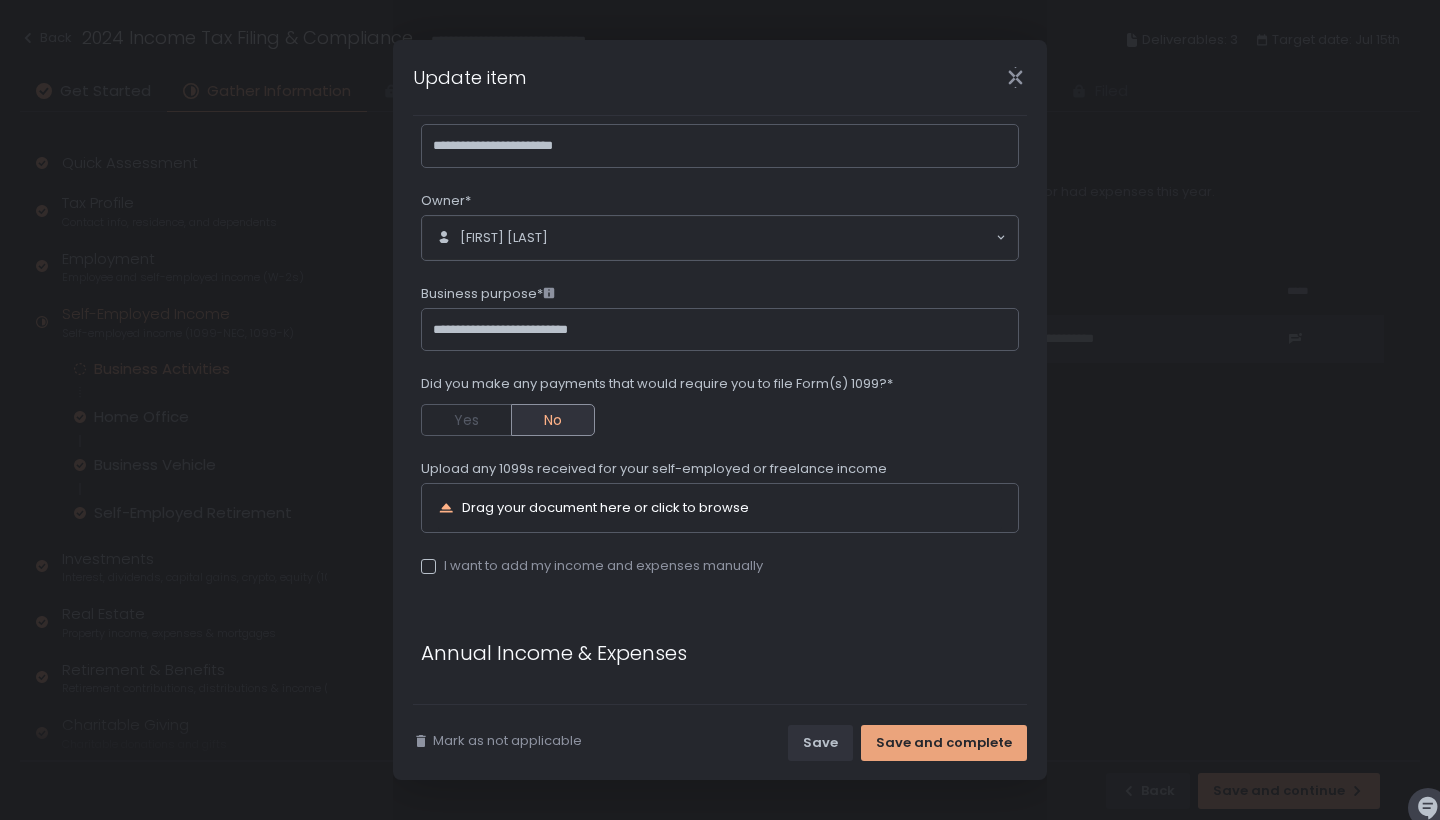 click on "Save and complete" at bounding box center [944, 743] 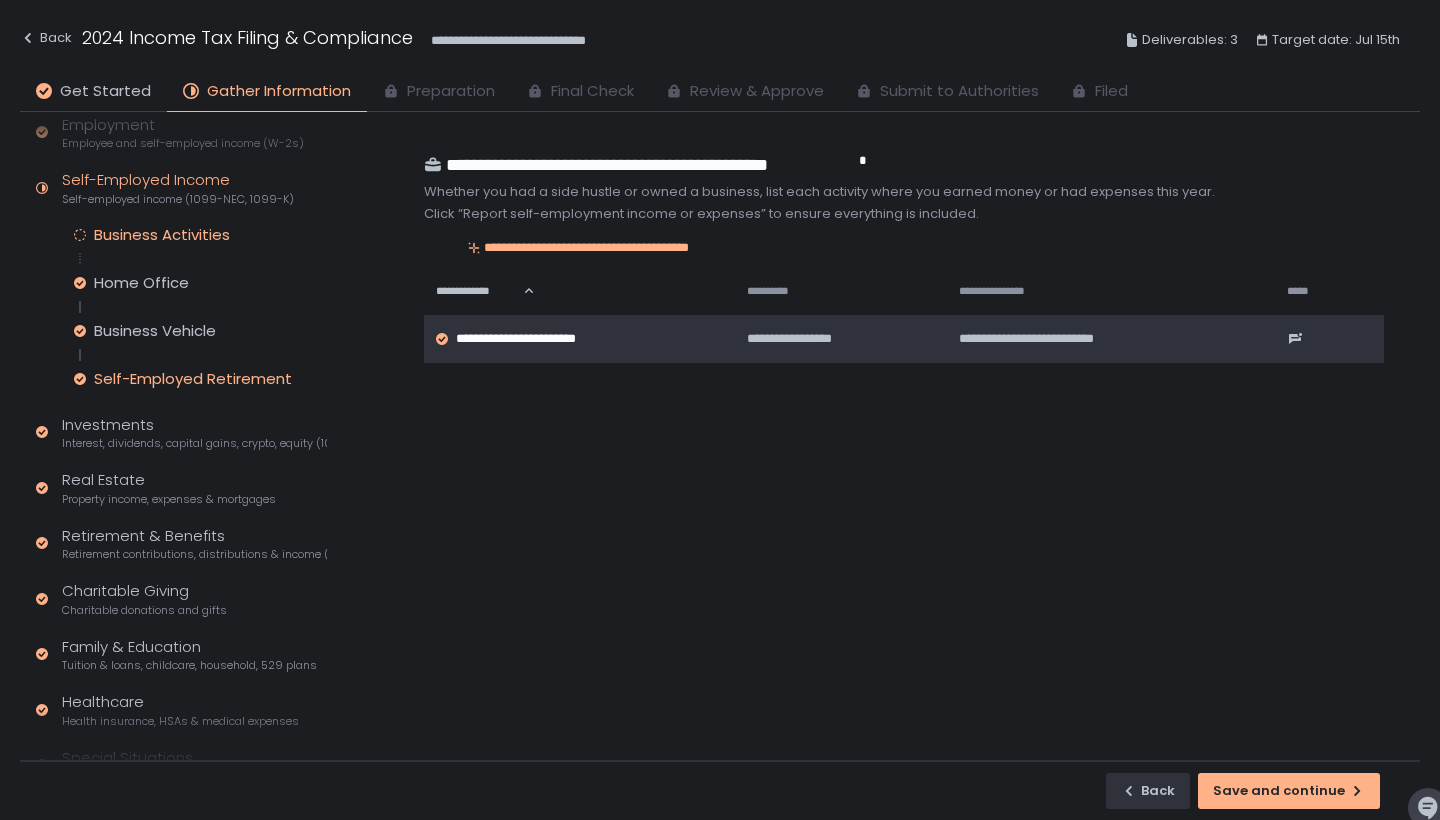 scroll, scrollTop: 137, scrollLeft: 0, axis: vertical 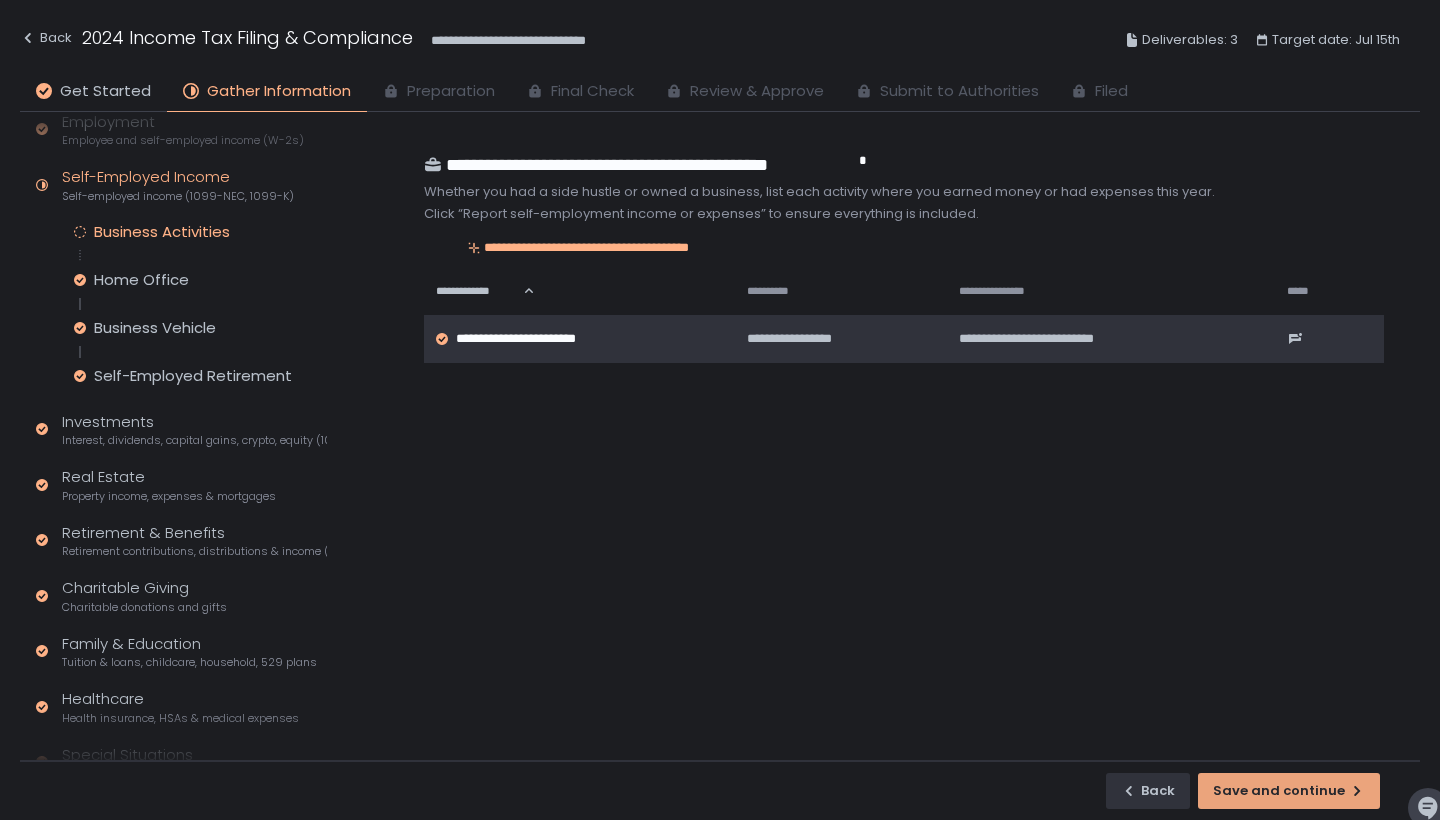 click on "Save and continue" 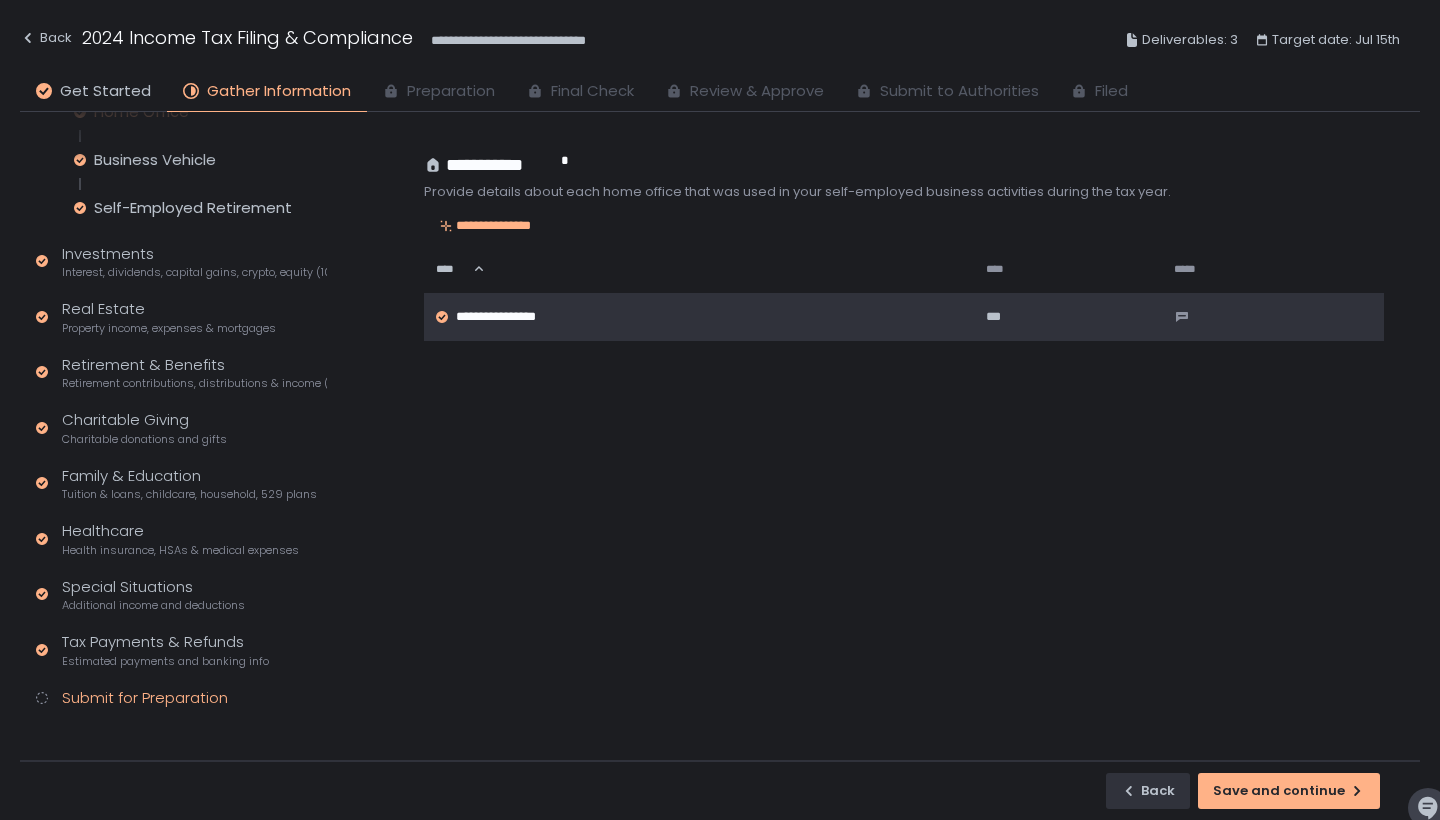 click on "Submit for Preparation" 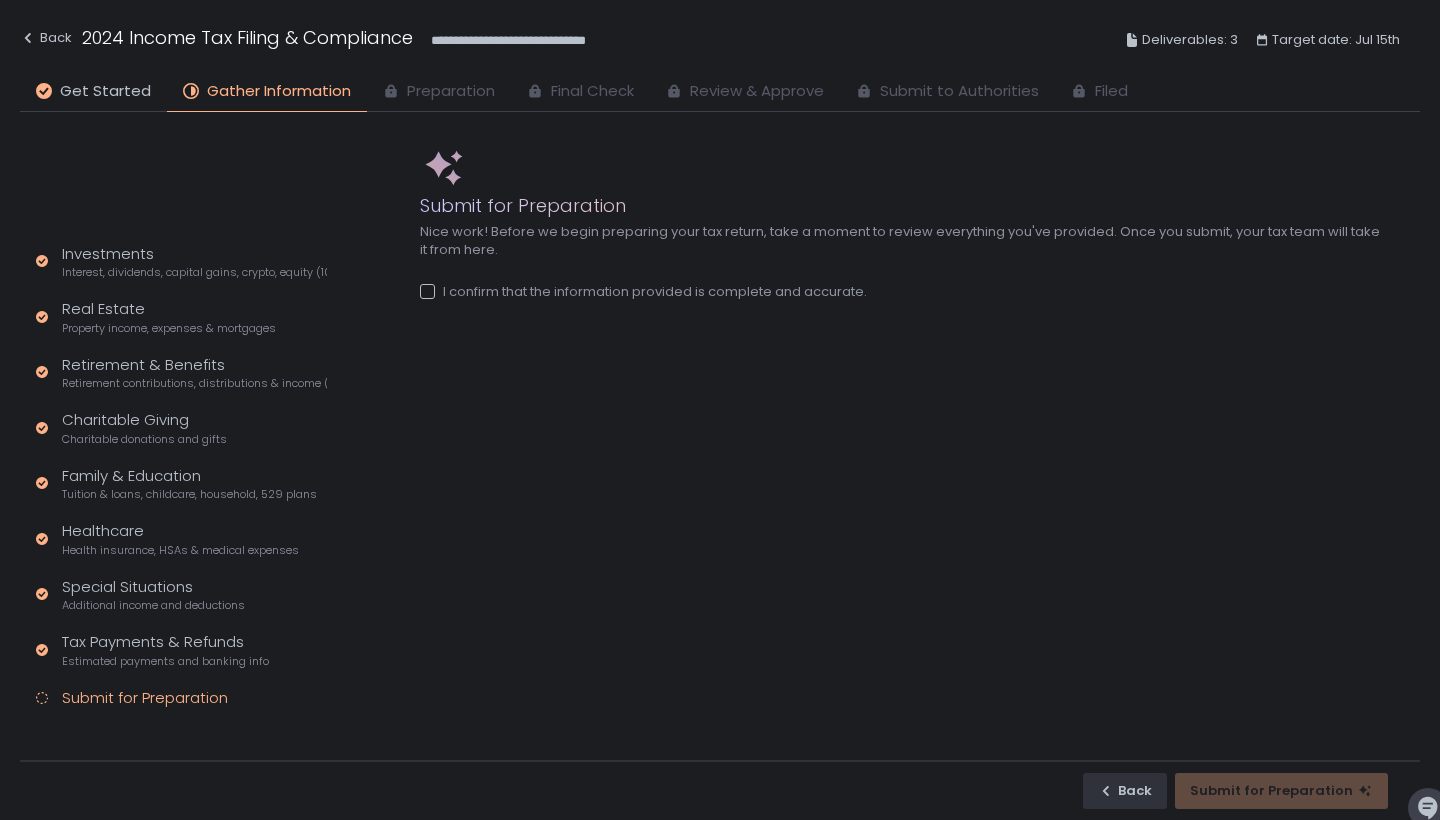 scroll, scrollTop: 116, scrollLeft: 0, axis: vertical 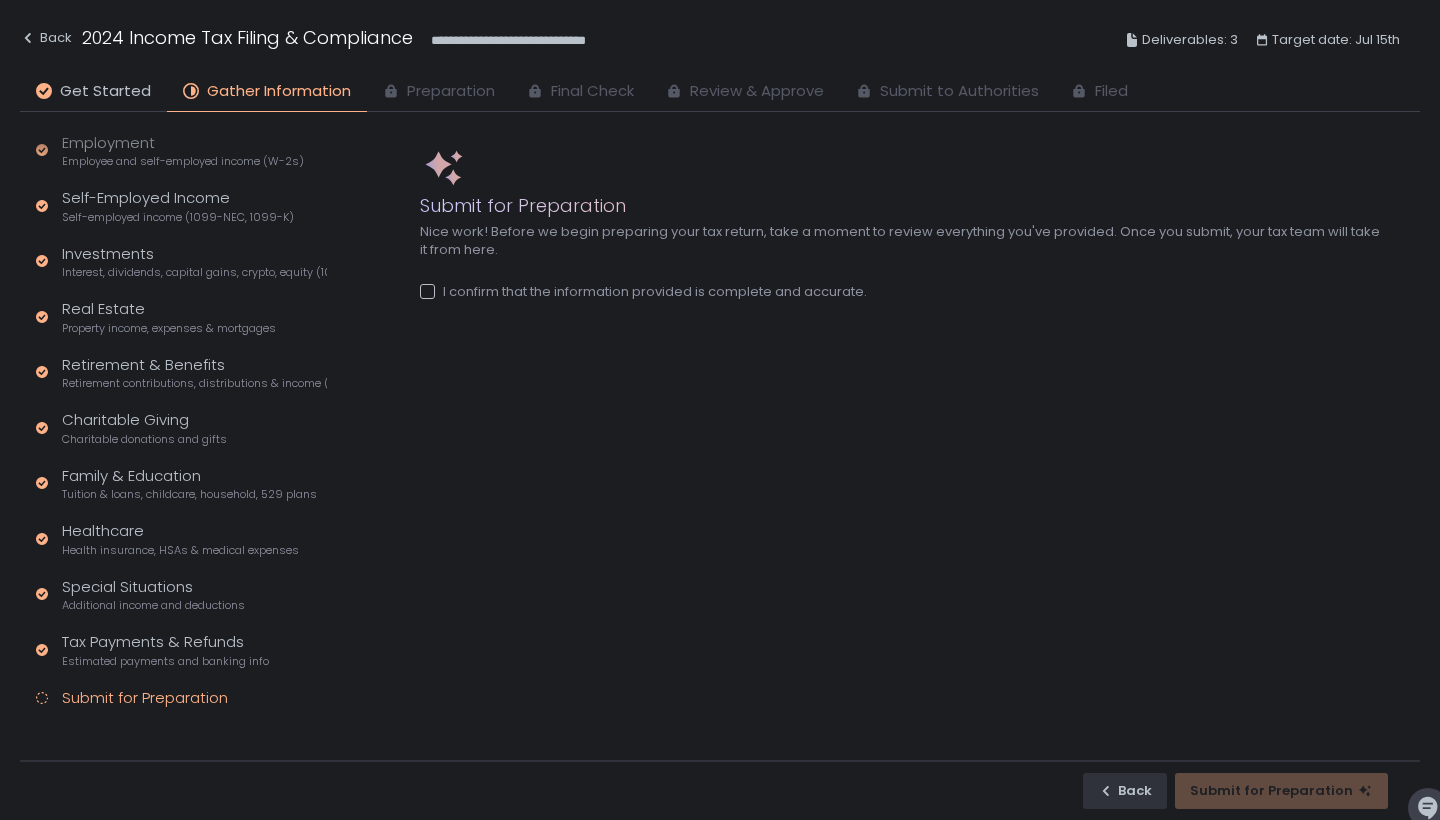 click at bounding box center [427, 291] 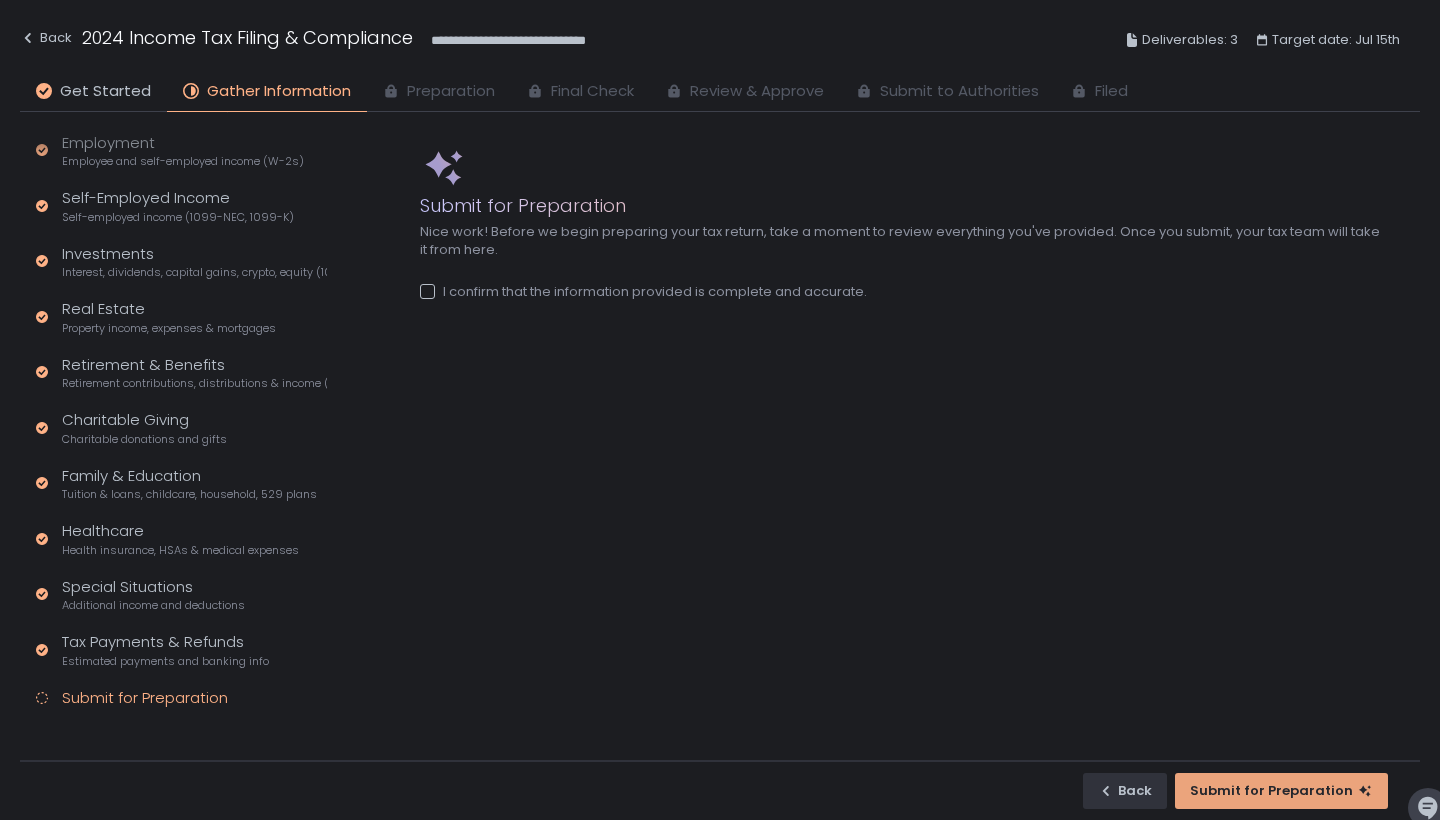 click on "Submit for Preparation" 